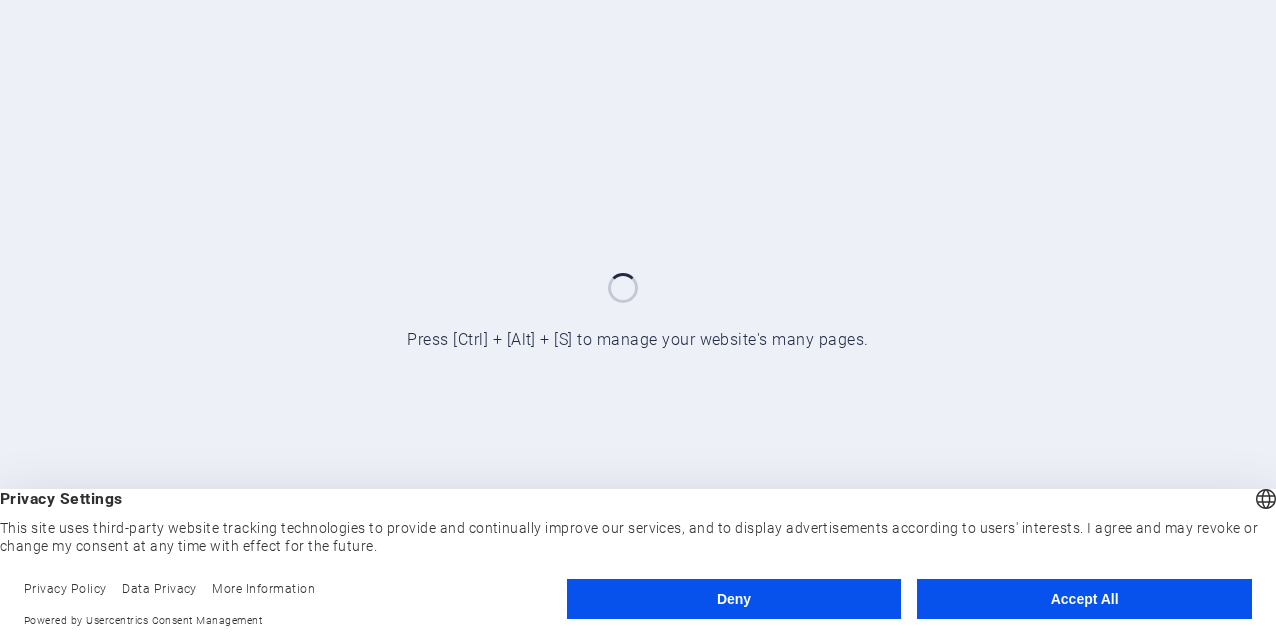 scroll, scrollTop: 0, scrollLeft: 0, axis: both 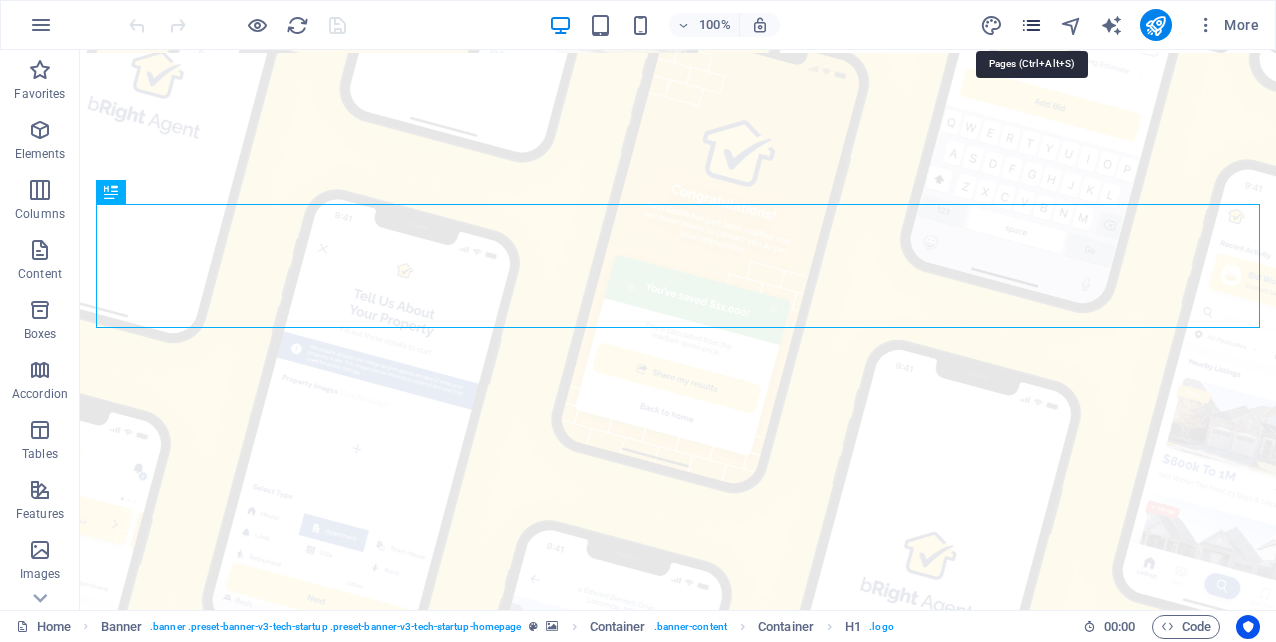click at bounding box center [1031, 25] 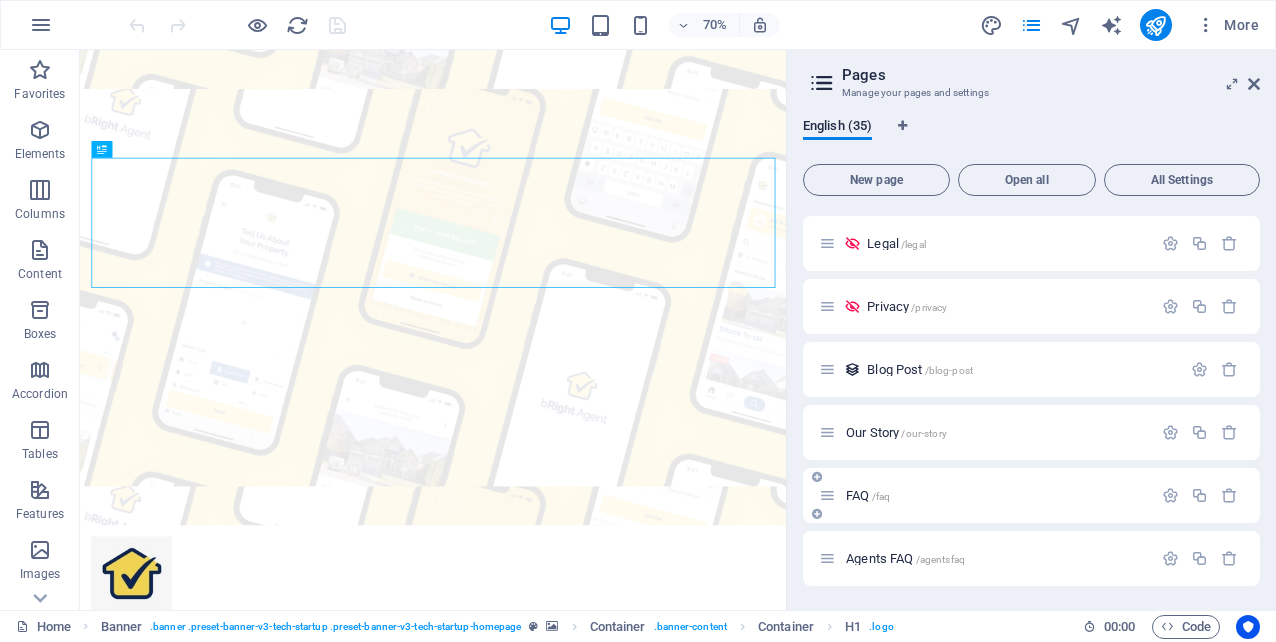scroll, scrollTop: 377, scrollLeft: 0, axis: vertical 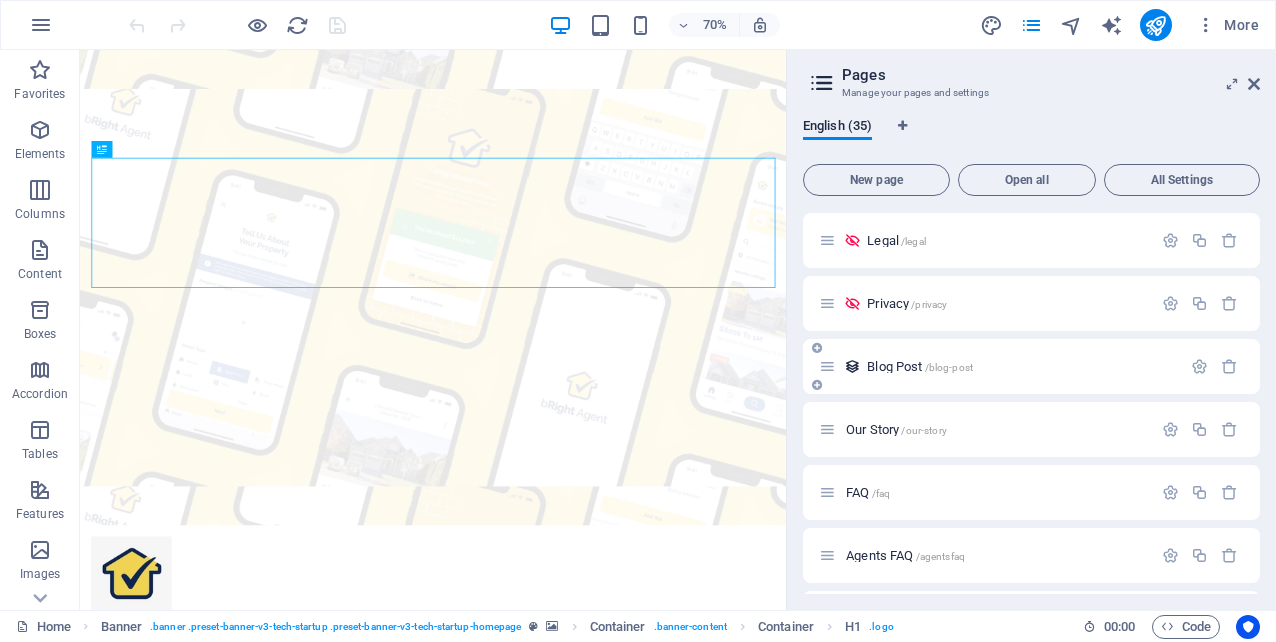 click on "Blog Post /blog-post" at bounding box center (920, 366) 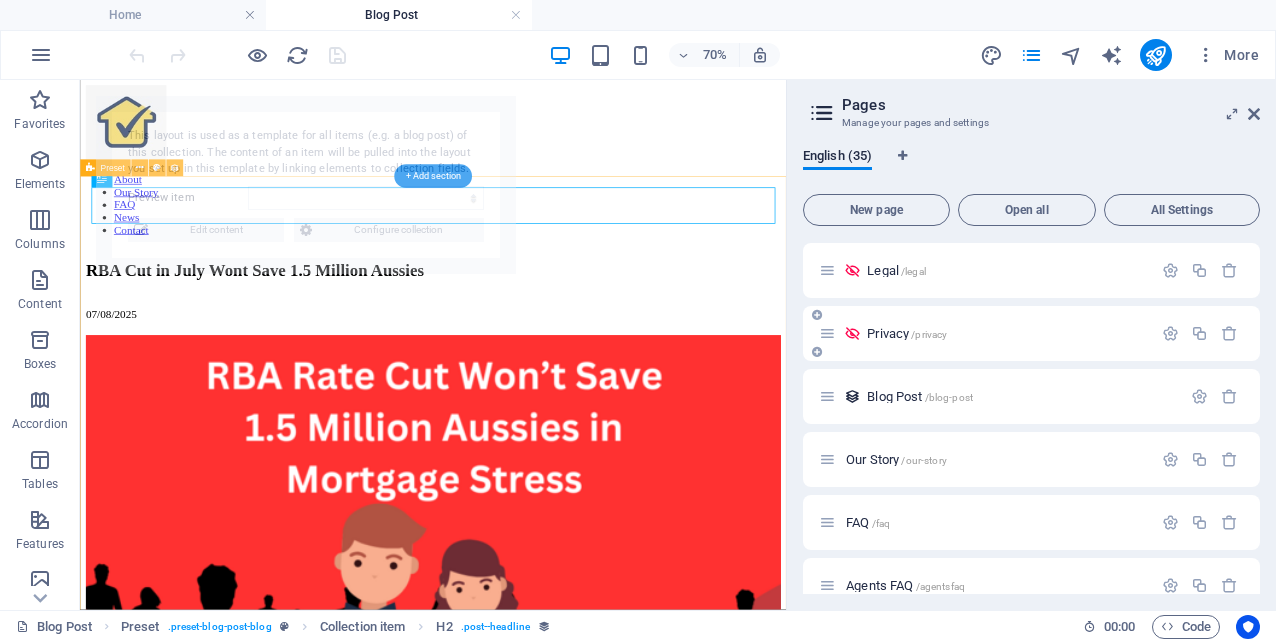 scroll, scrollTop: 0, scrollLeft: 0, axis: both 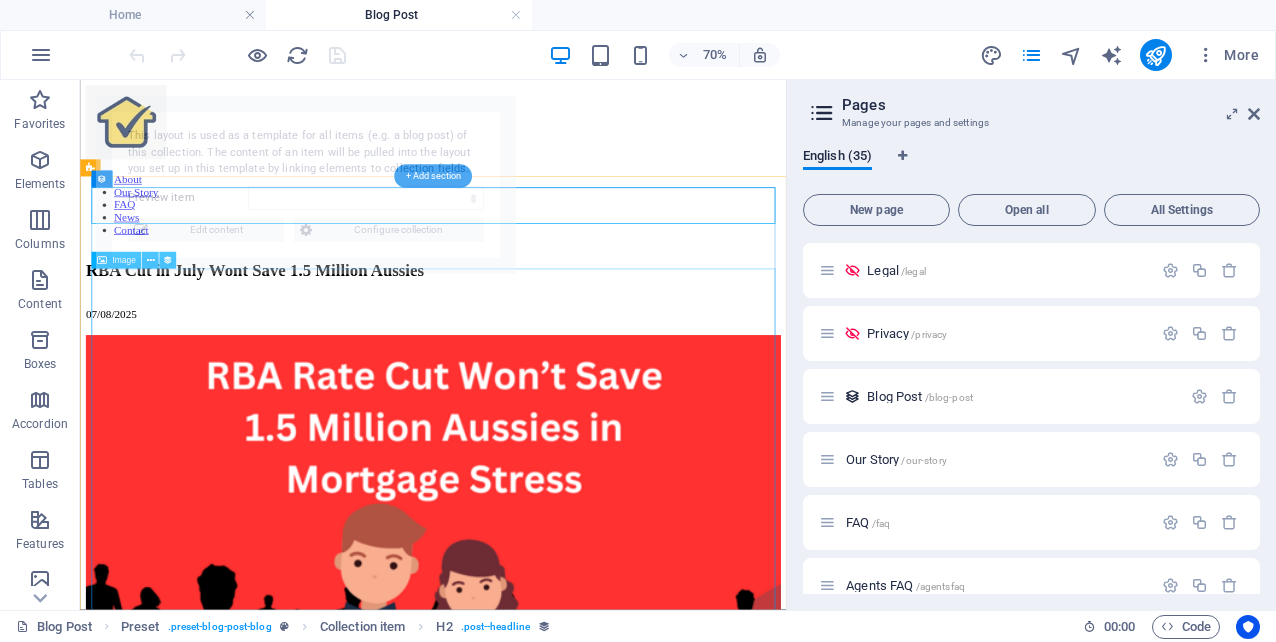 select on "686c717d556e8d054f08e919" 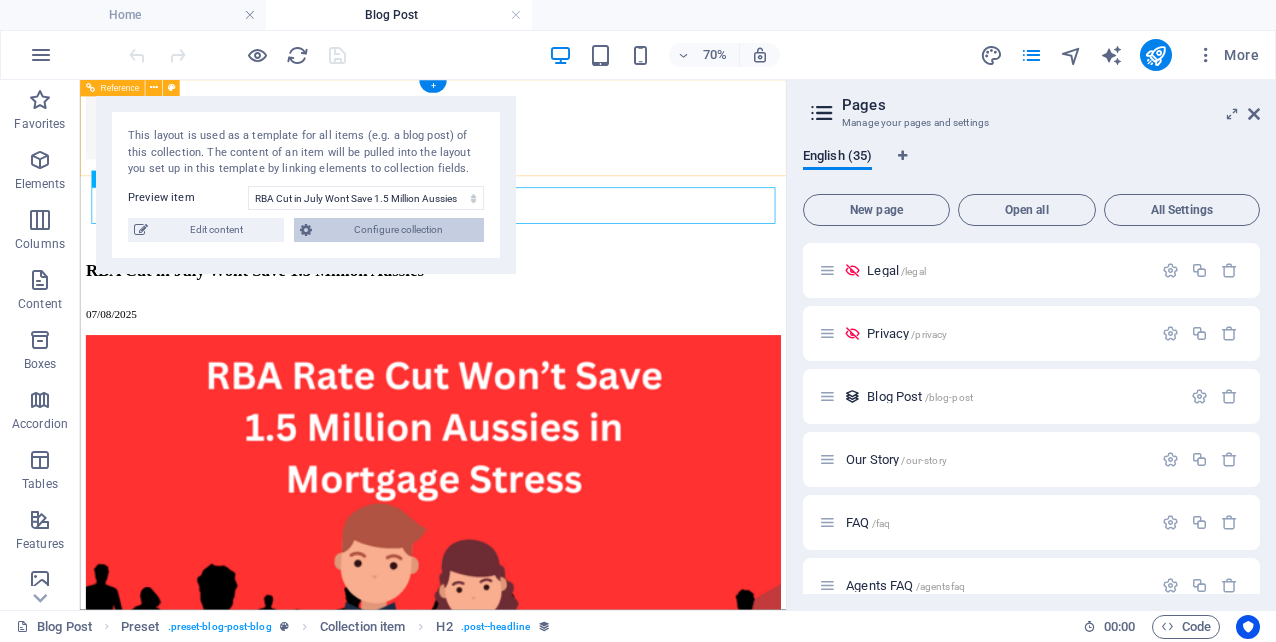 click on "Configure collection" at bounding box center [398, 230] 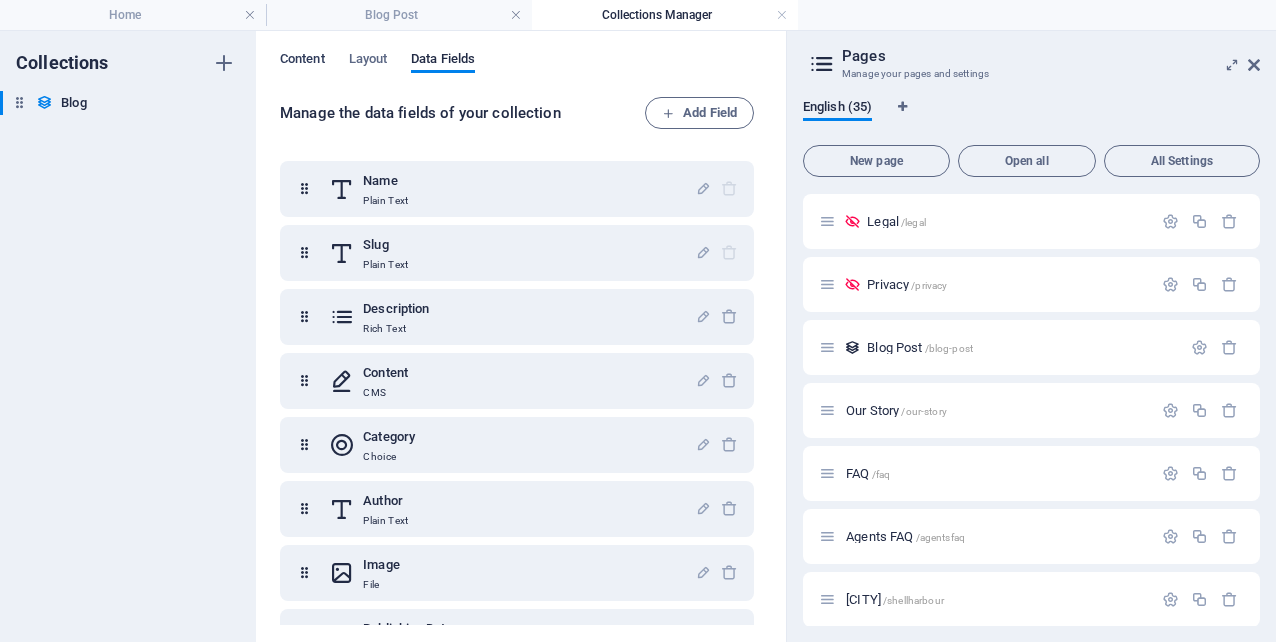 click on "Content" at bounding box center (302, 61) 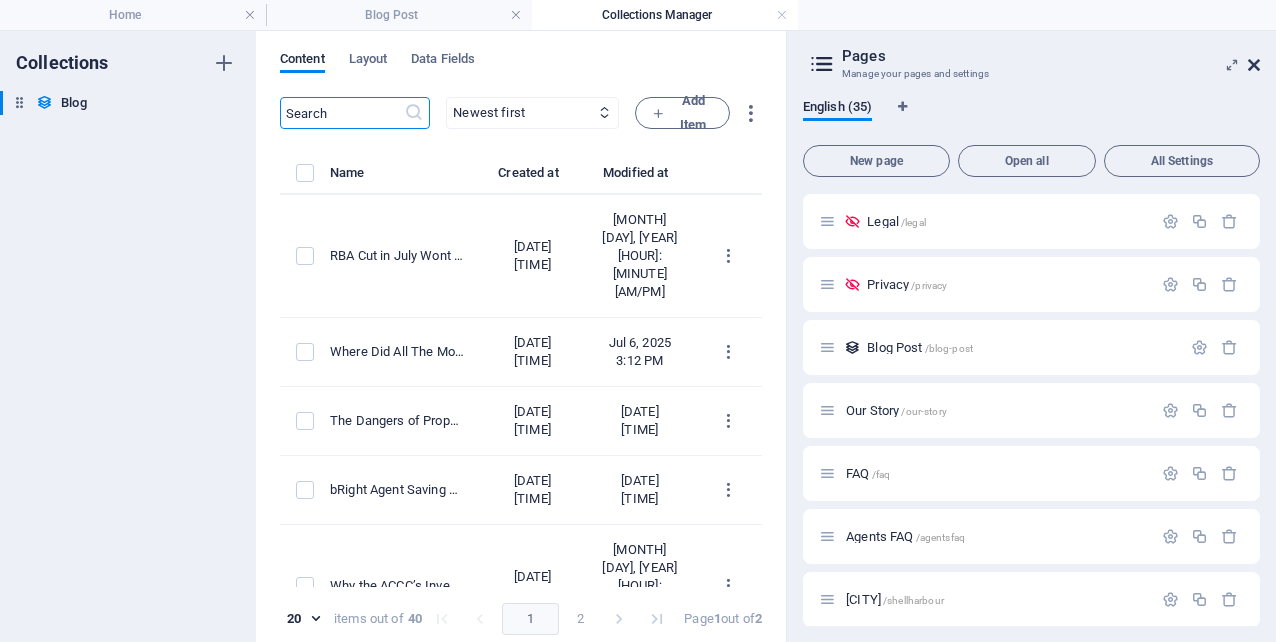click at bounding box center (1254, 65) 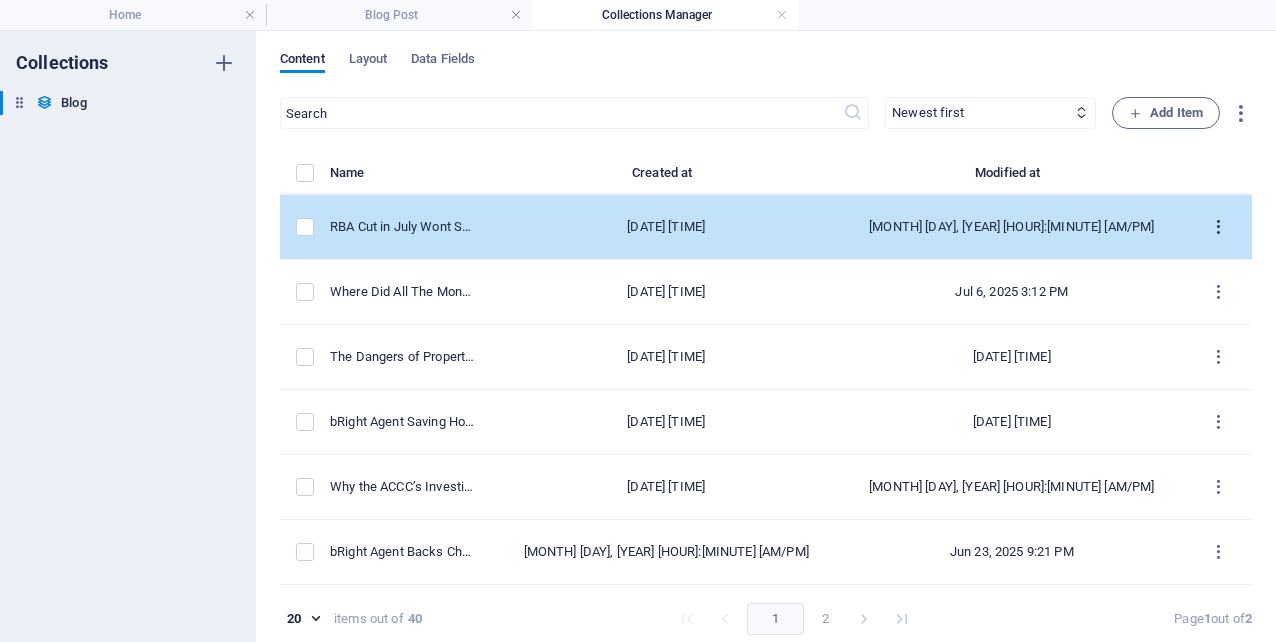 click at bounding box center (1218, 227) 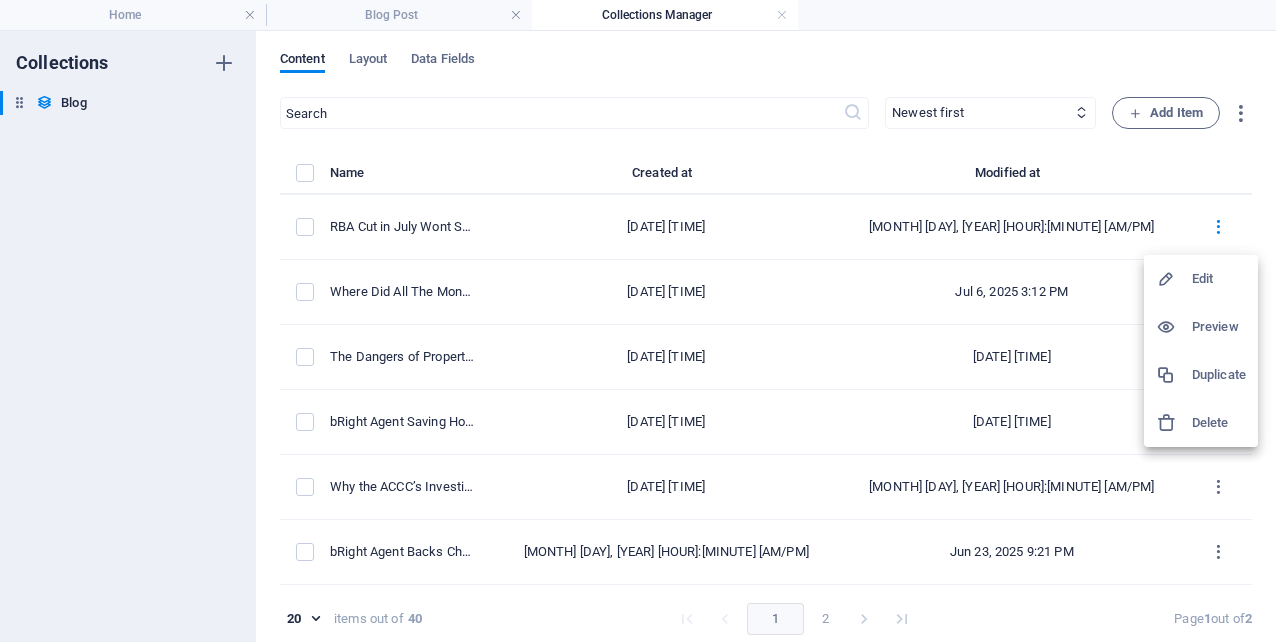 click on "Edit" at bounding box center (1219, 279) 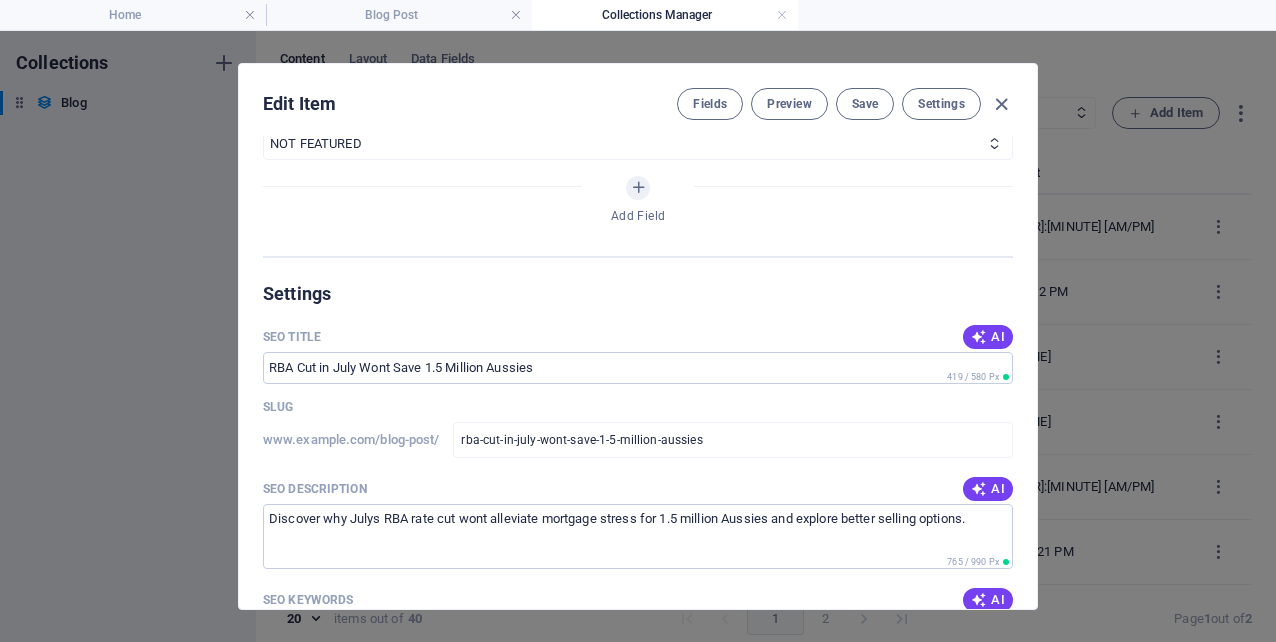 scroll, scrollTop: 1310, scrollLeft: 0, axis: vertical 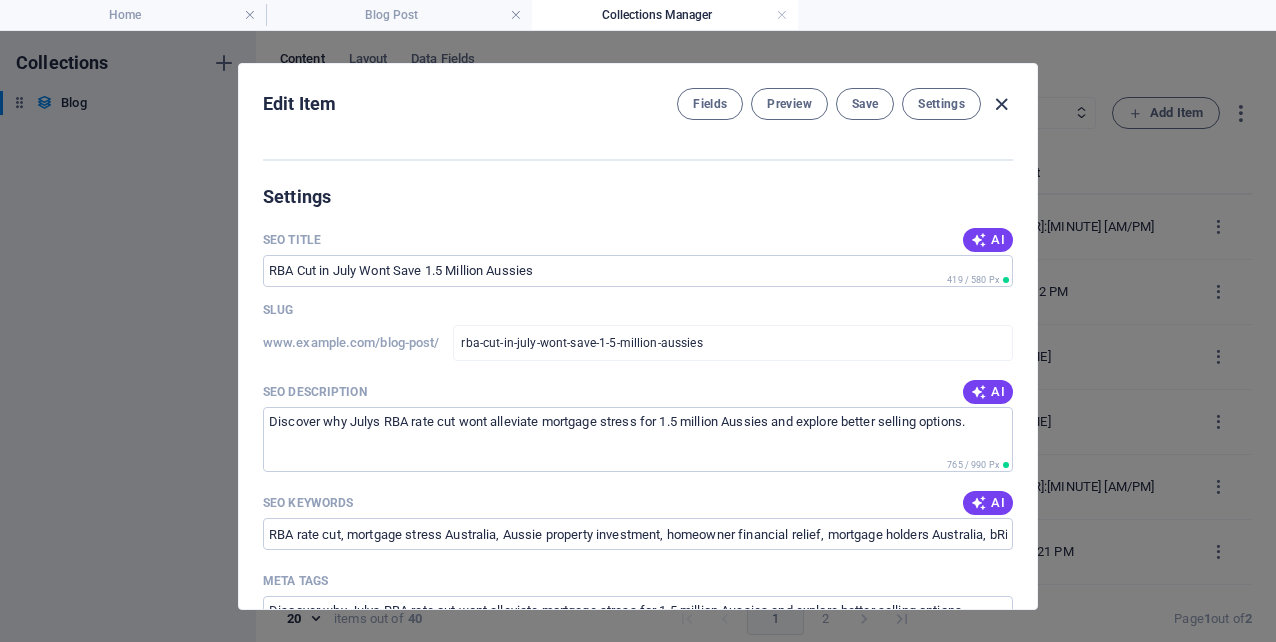 click at bounding box center [1001, 104] 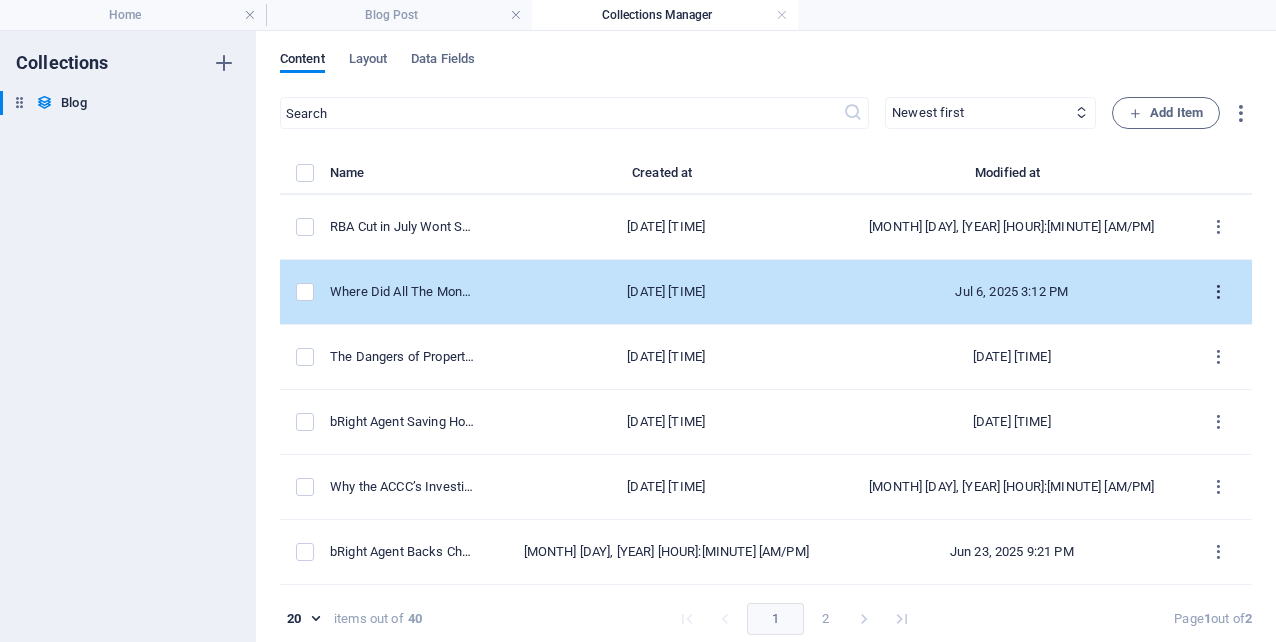 click at bounding box center [1218, 292] 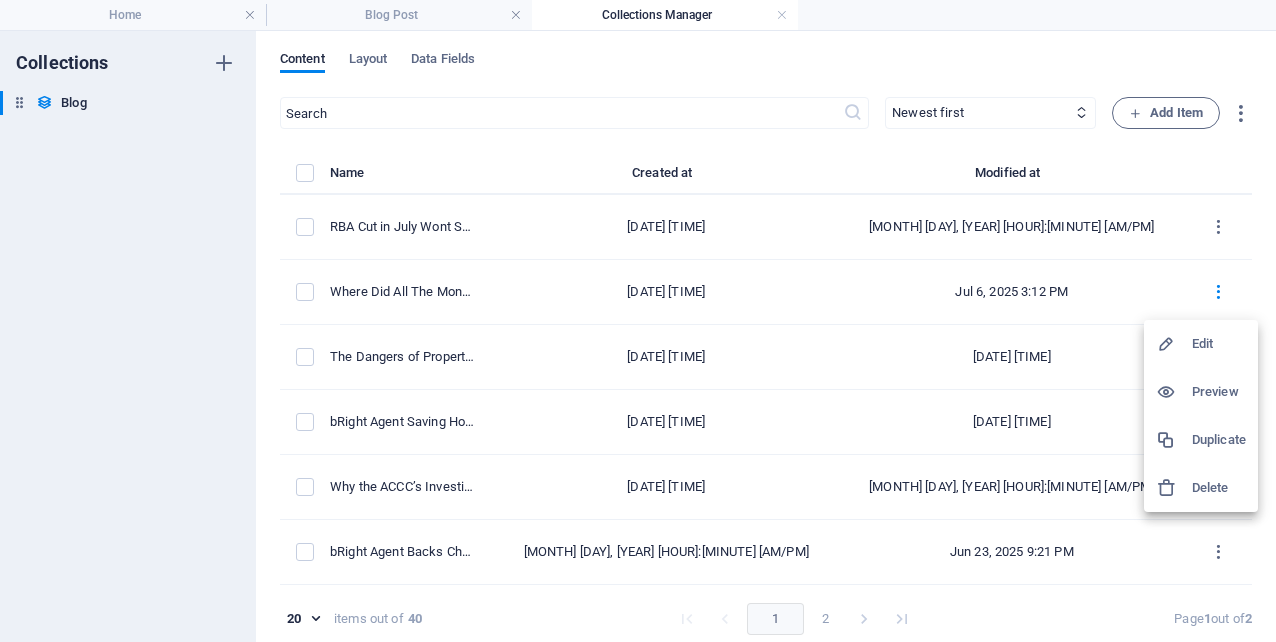click at bounding box center [1174, 344] 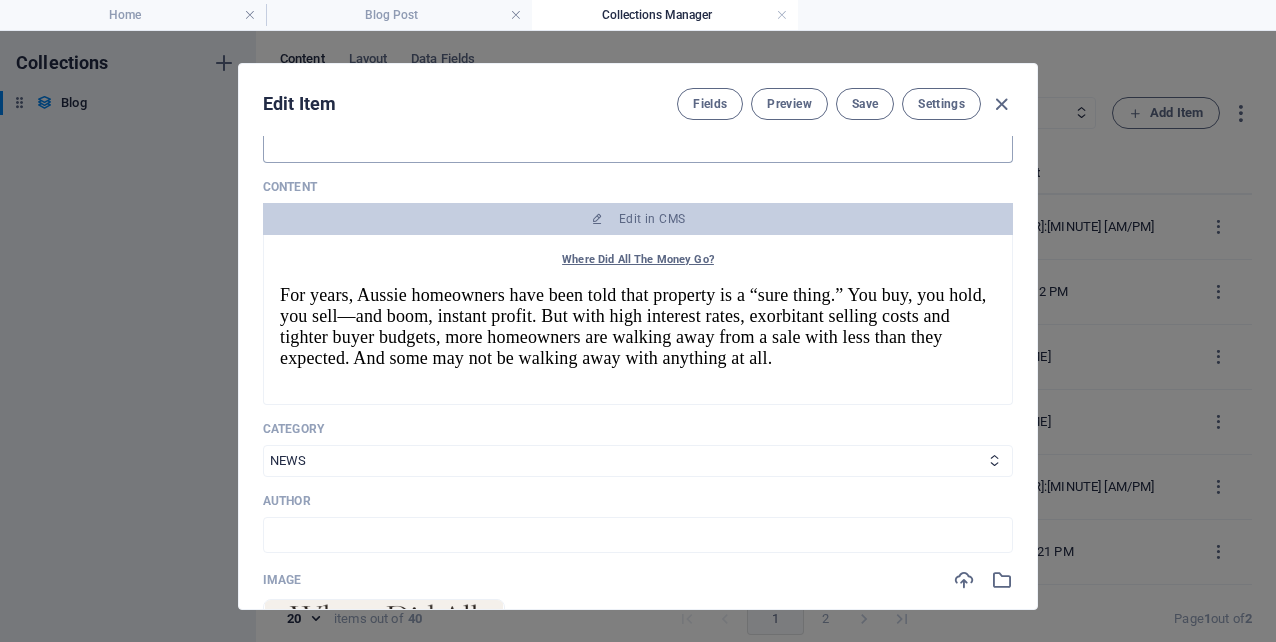 scroll, scrollTop: 353, scrollLeft: 0, axis: vertical 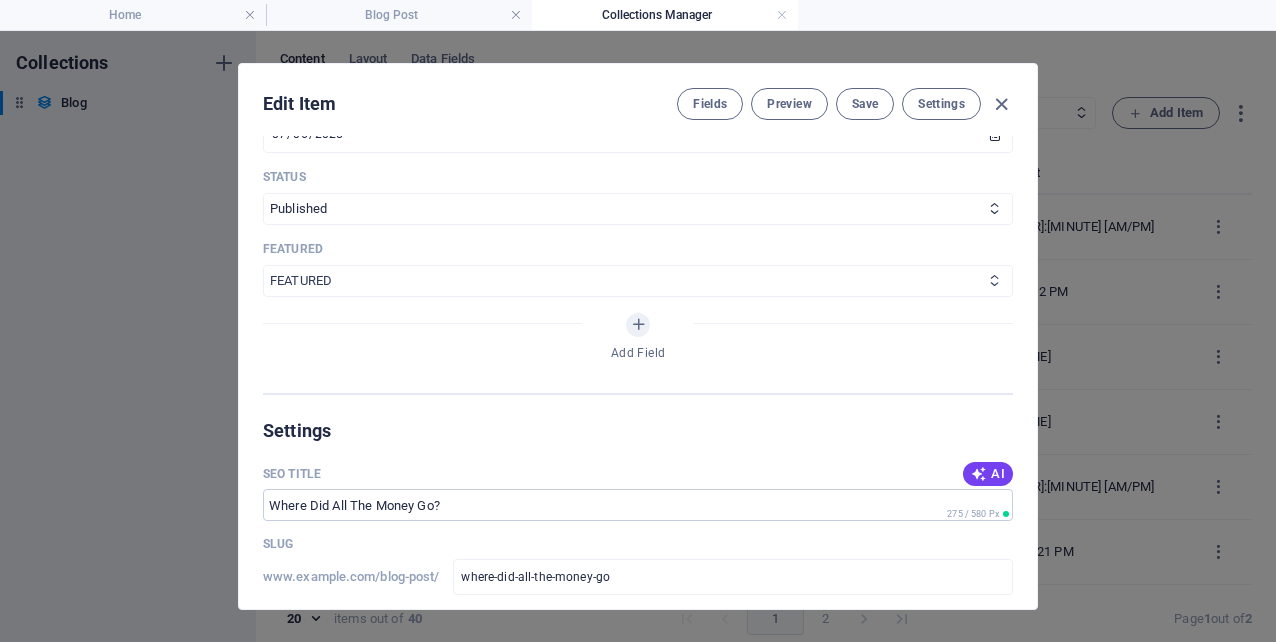 click at bounding box center (994, 280) 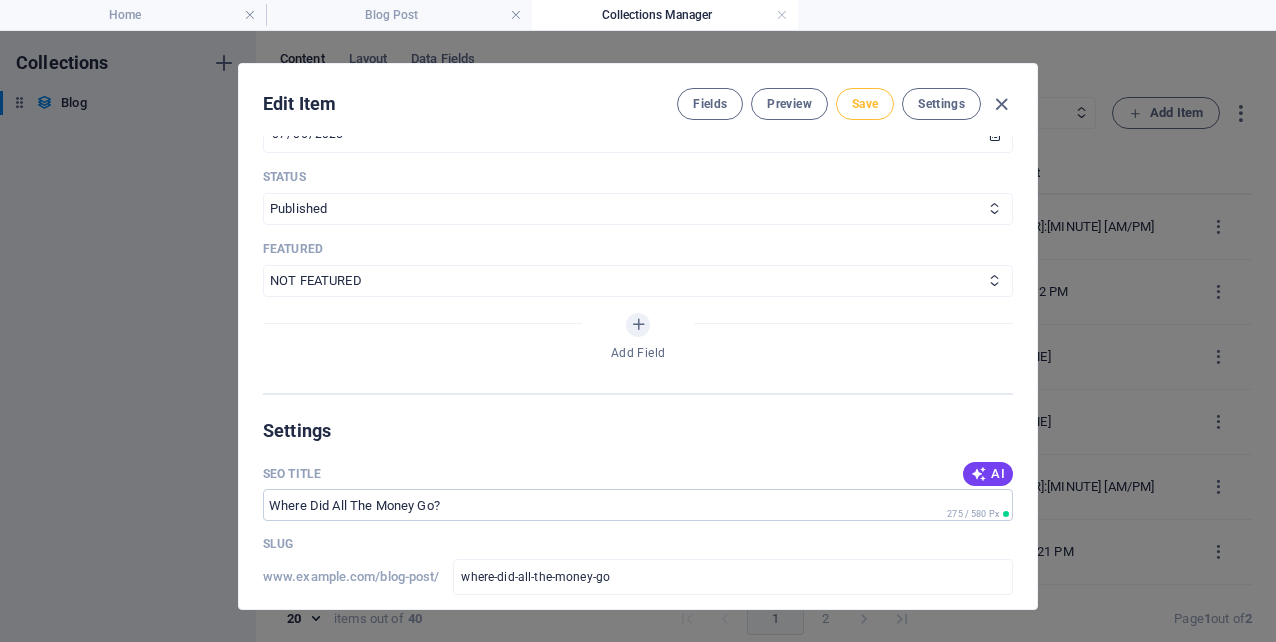 click on "Save" at bounding box center [865, 104] 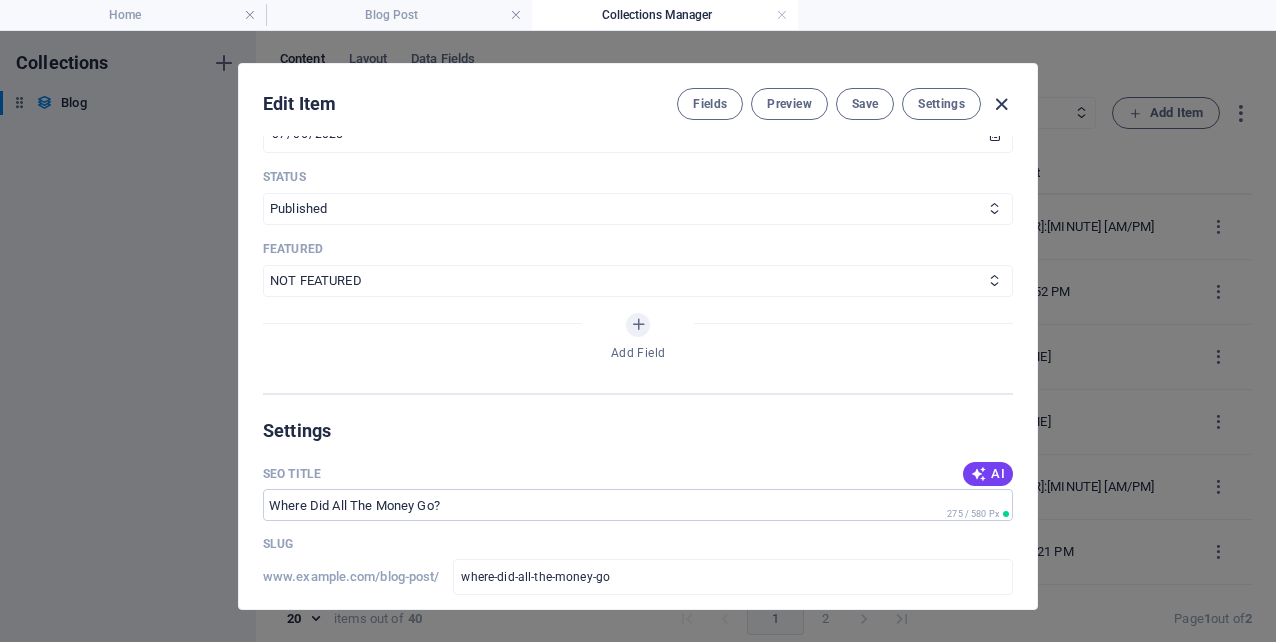 click at bounding box center [1001, 104] 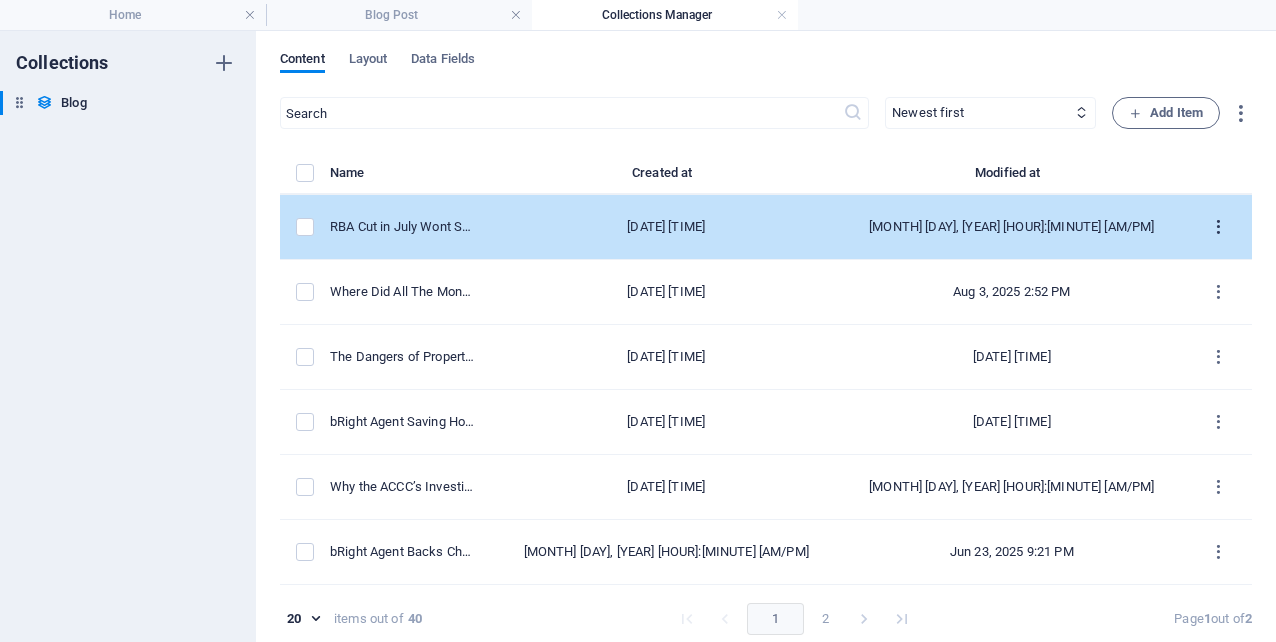 click at bounding box center (1218, 227) 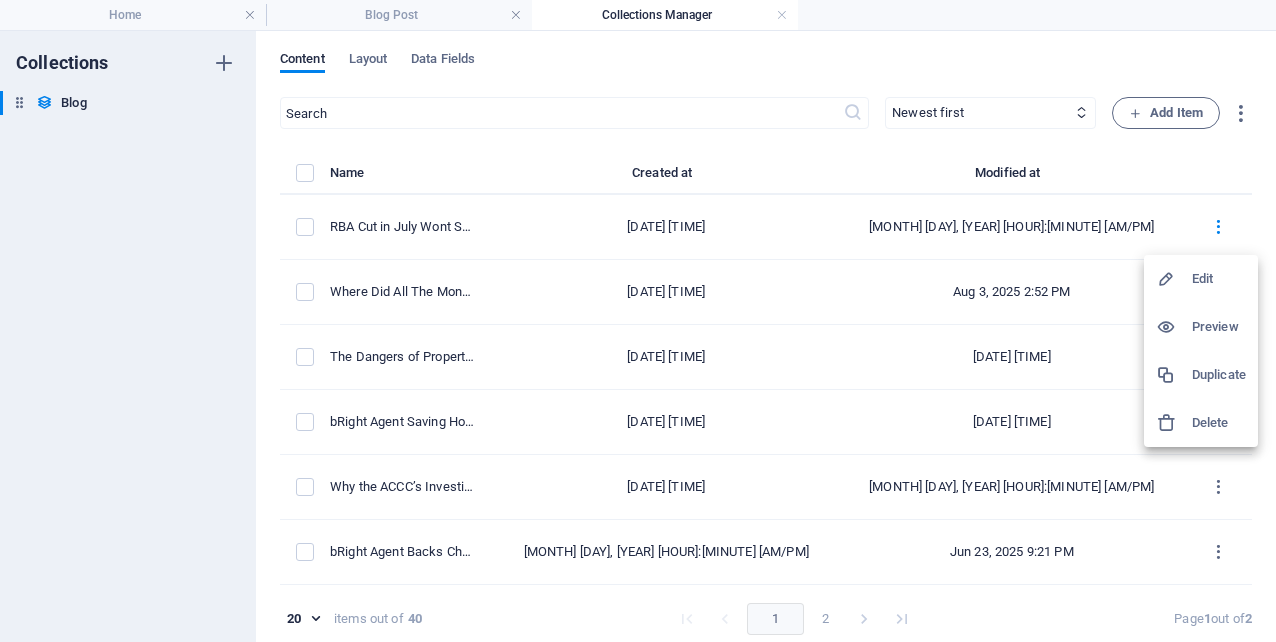 click on "Duplicate" at bounding box center (1219, 375) 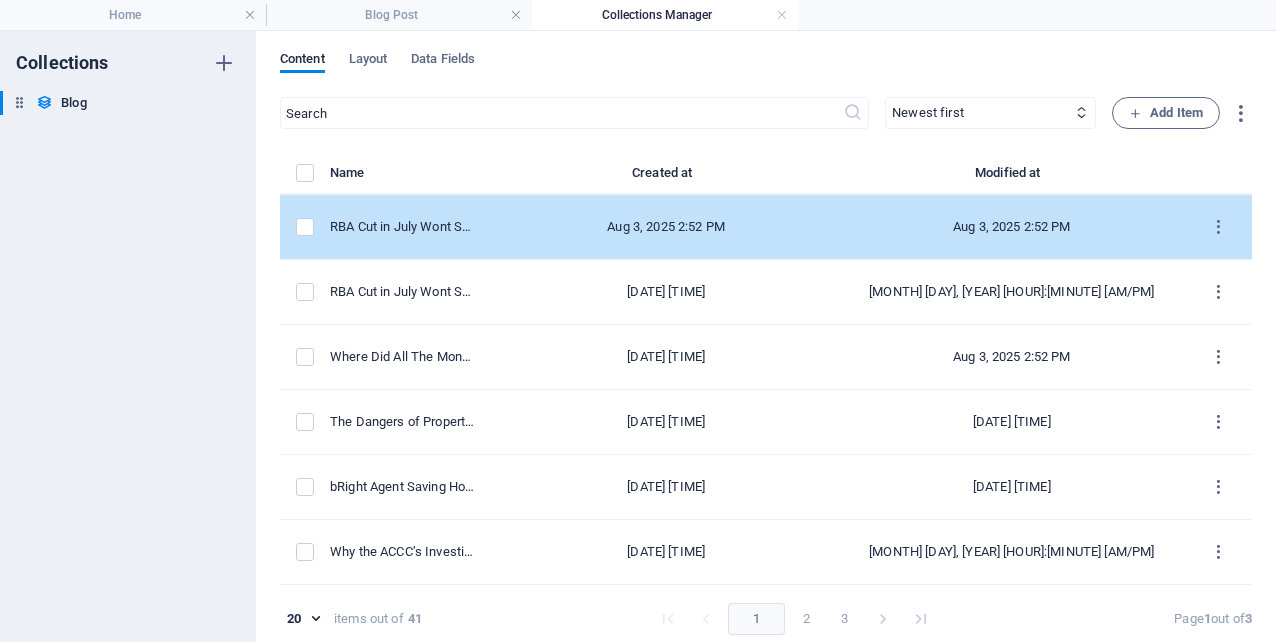 click on "Aug 3, 2025 2:52 PM" at bounding box center [1012, 227] 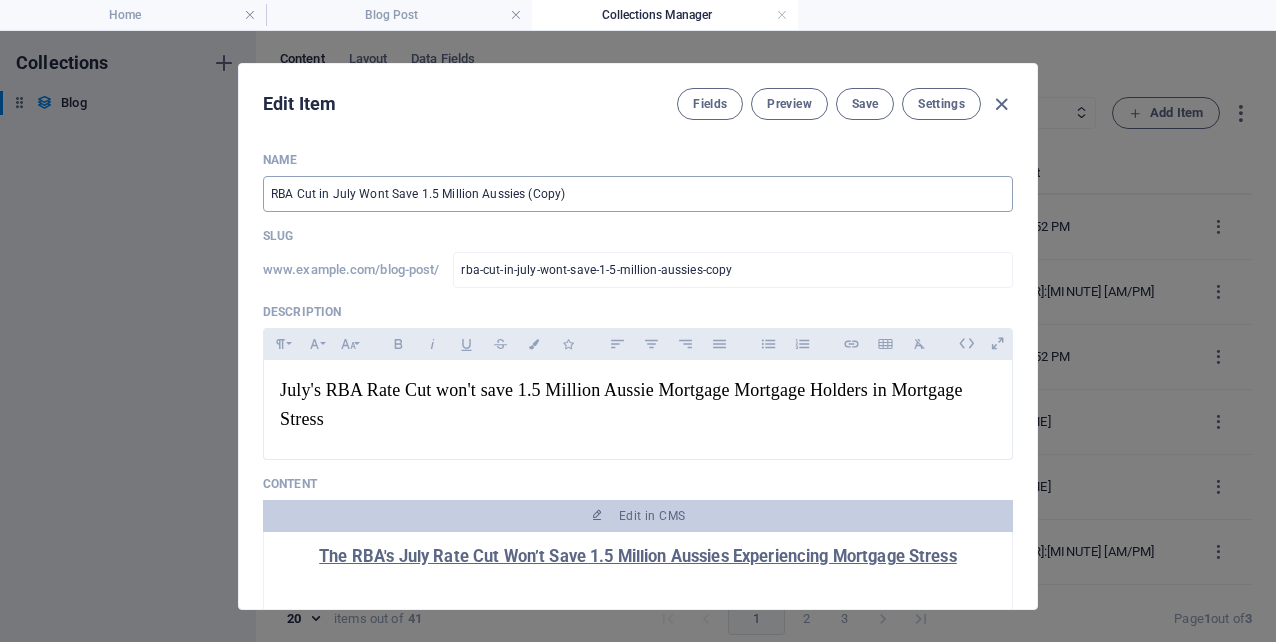 click on "RBA Cut in July Wont Save 1.5 Million Aussies (Copy)" at bounding box center [638, 194] 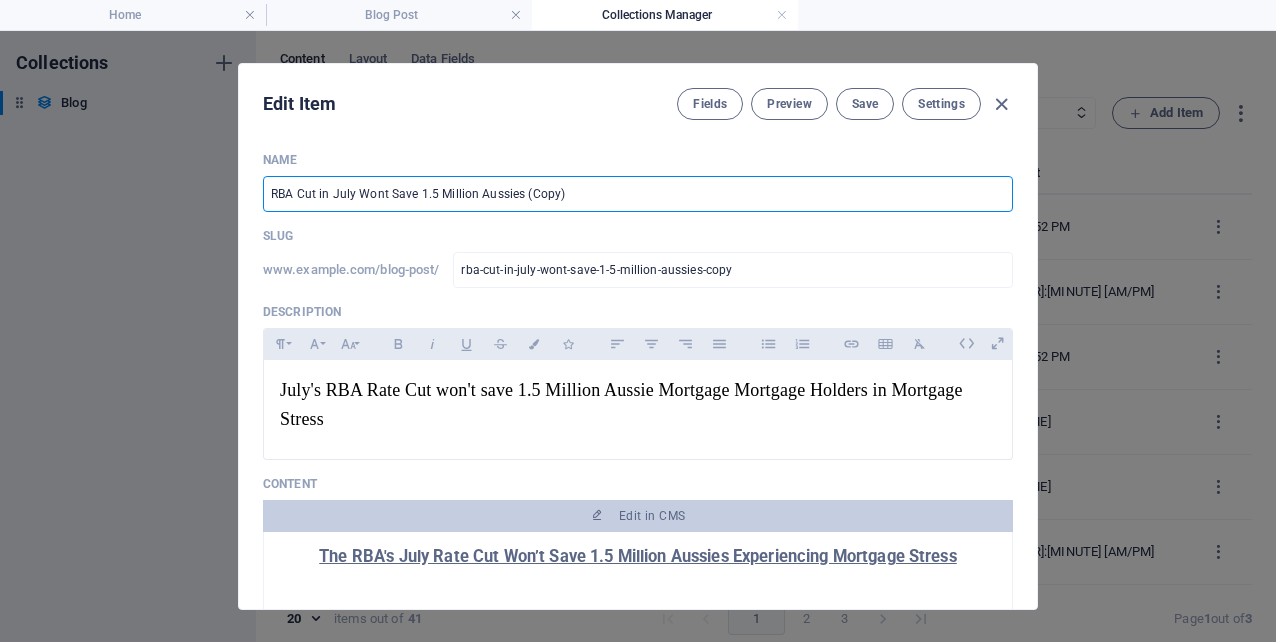 drag, startPoint x: 588, startPoint y: 197, endPoint x: 215, endPoint y: 176, distance: 373.5907 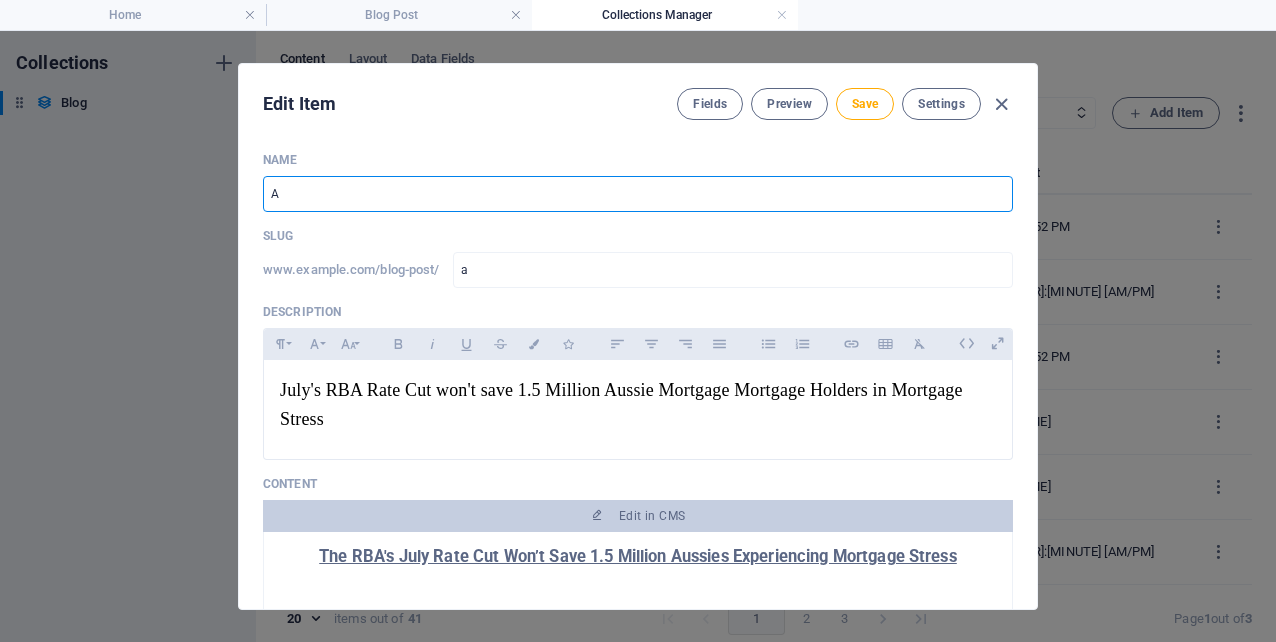 type on "Au" 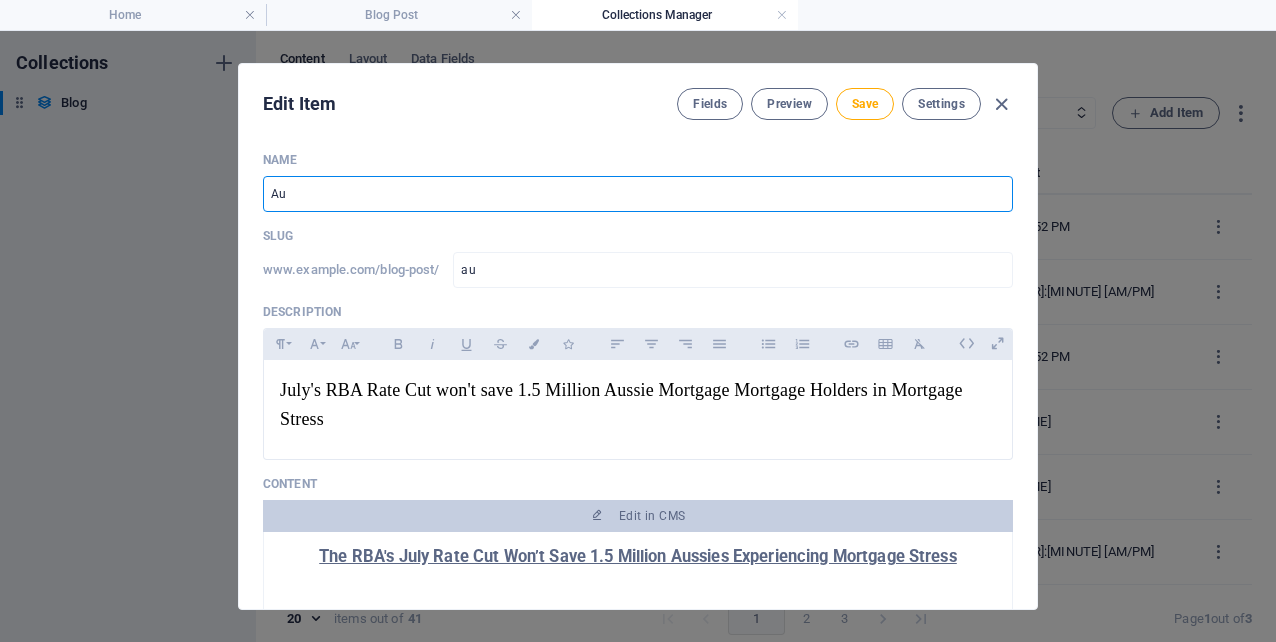 type on "Aus" 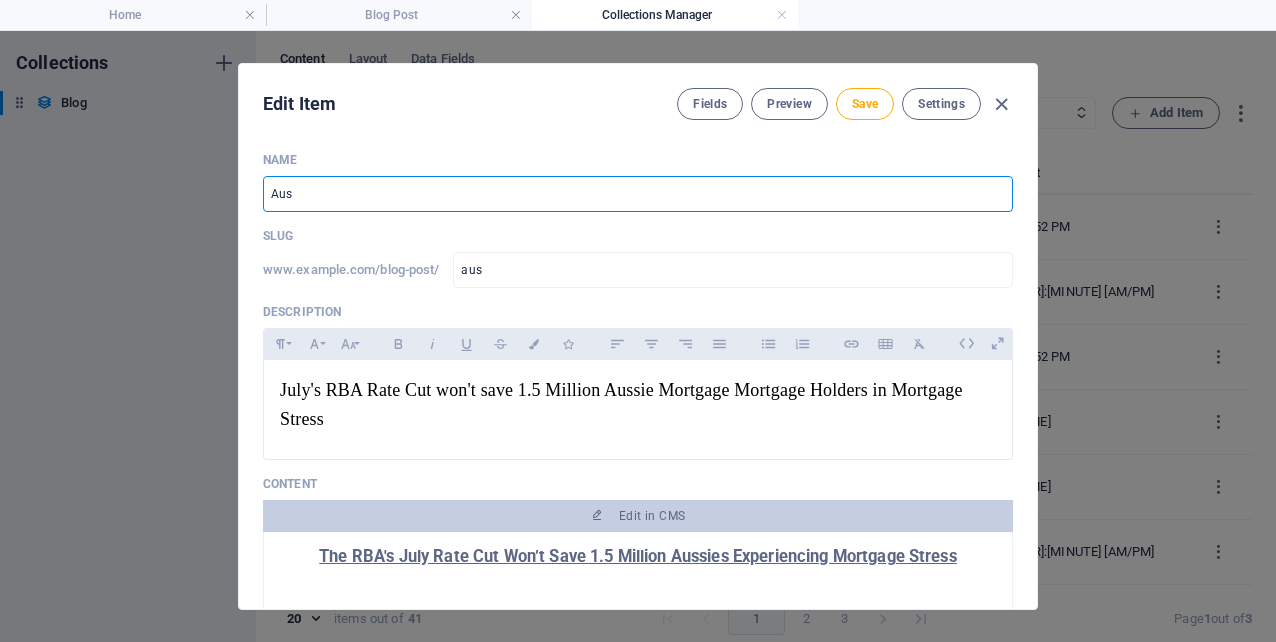 type on "Aust" 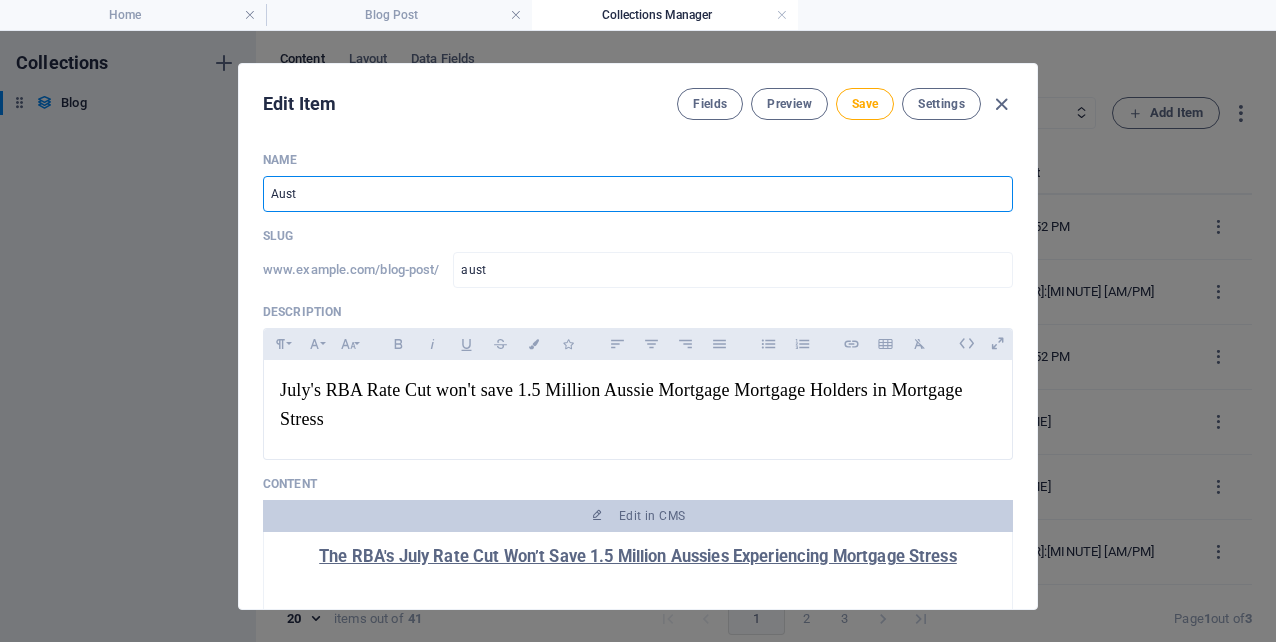 type on "Austr" 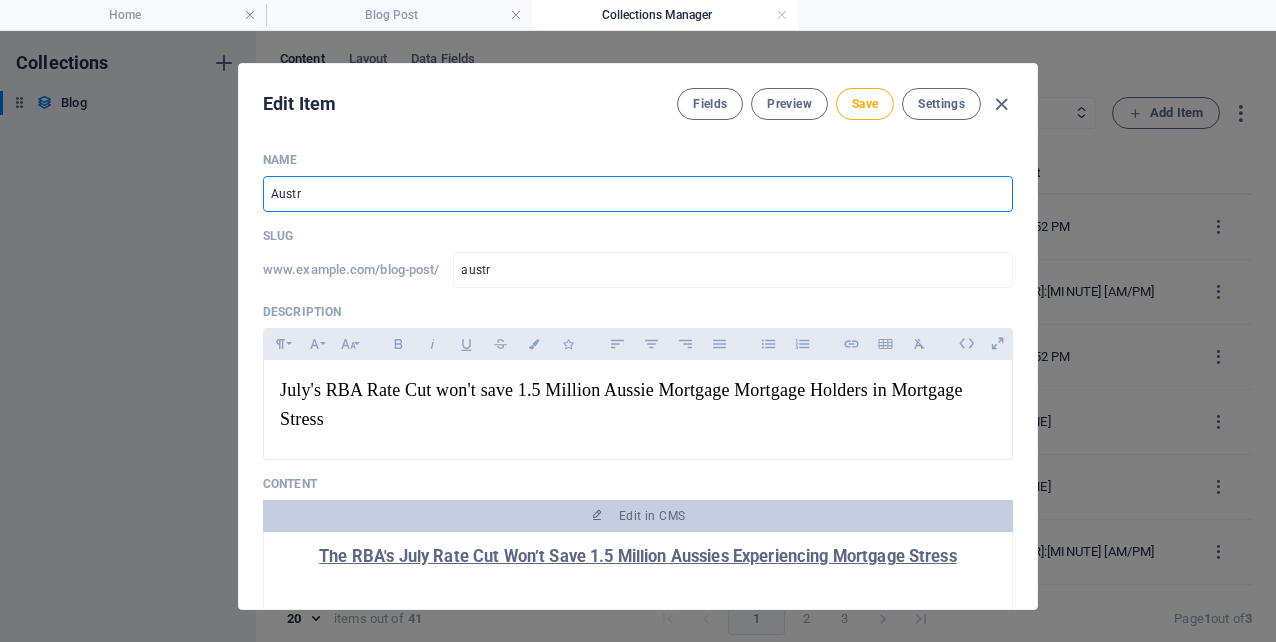 type on "Austra" 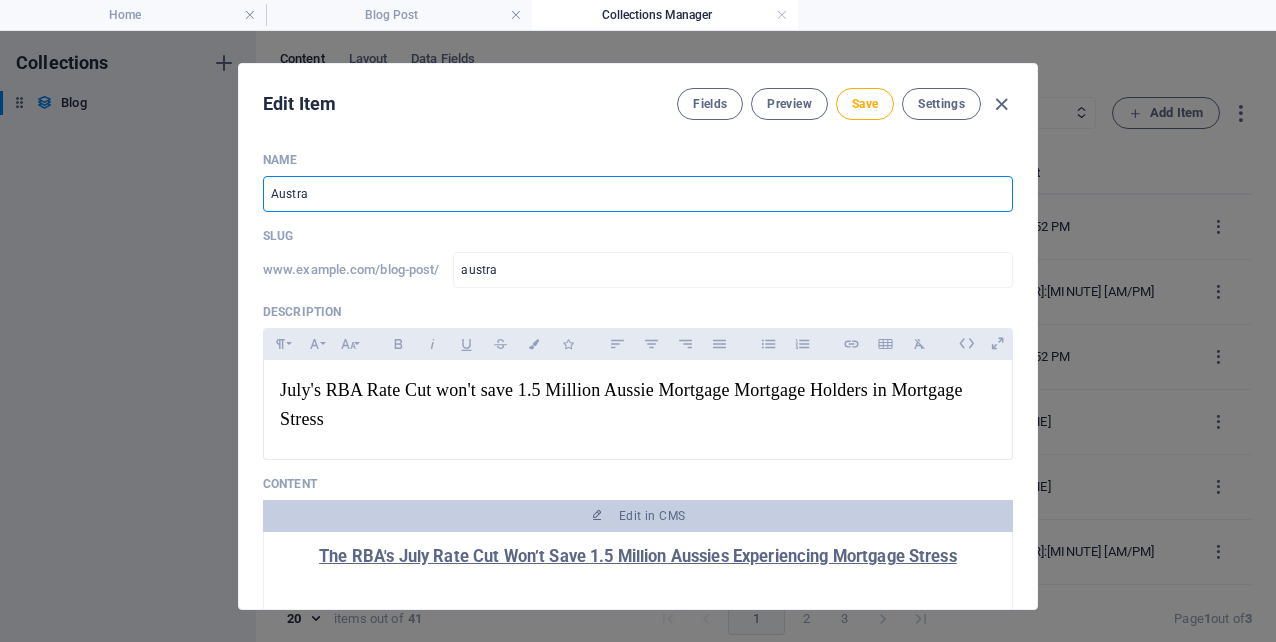 type on "Austral" 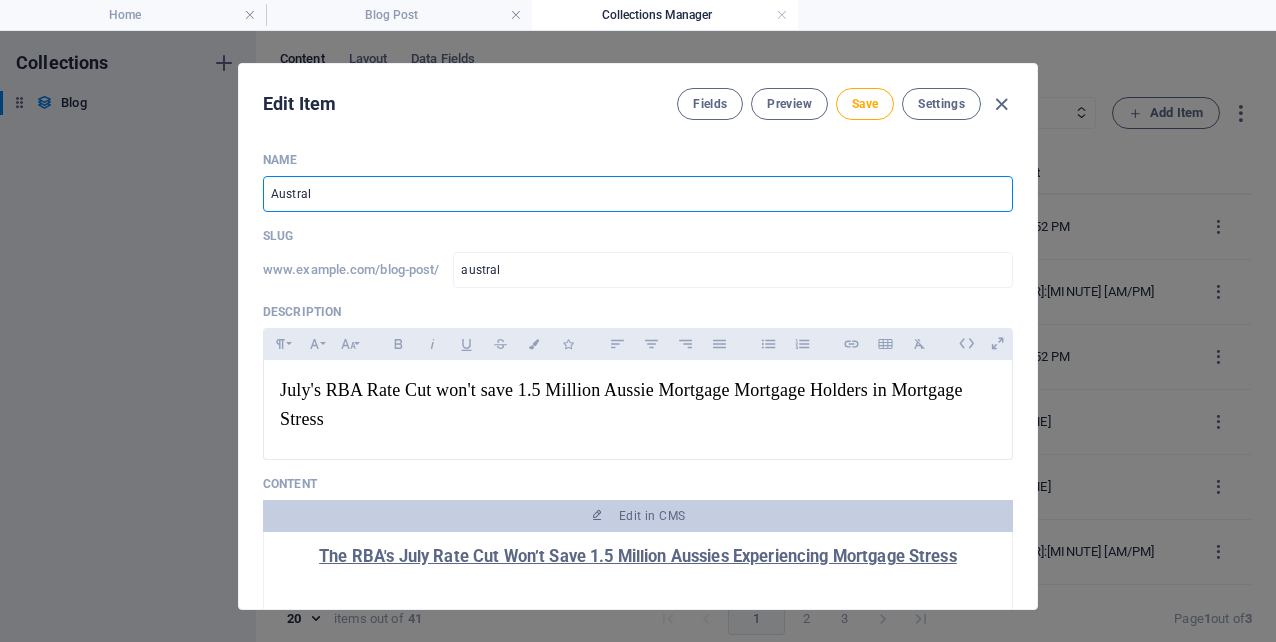 type on "Australi" 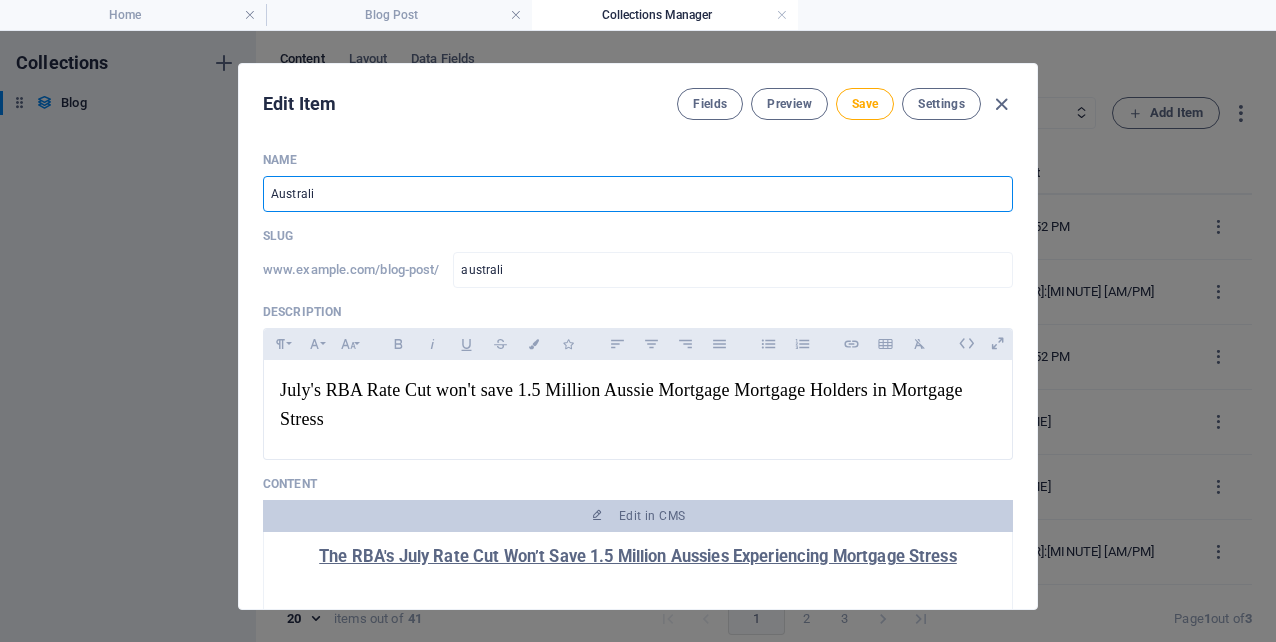 type on "Australia" 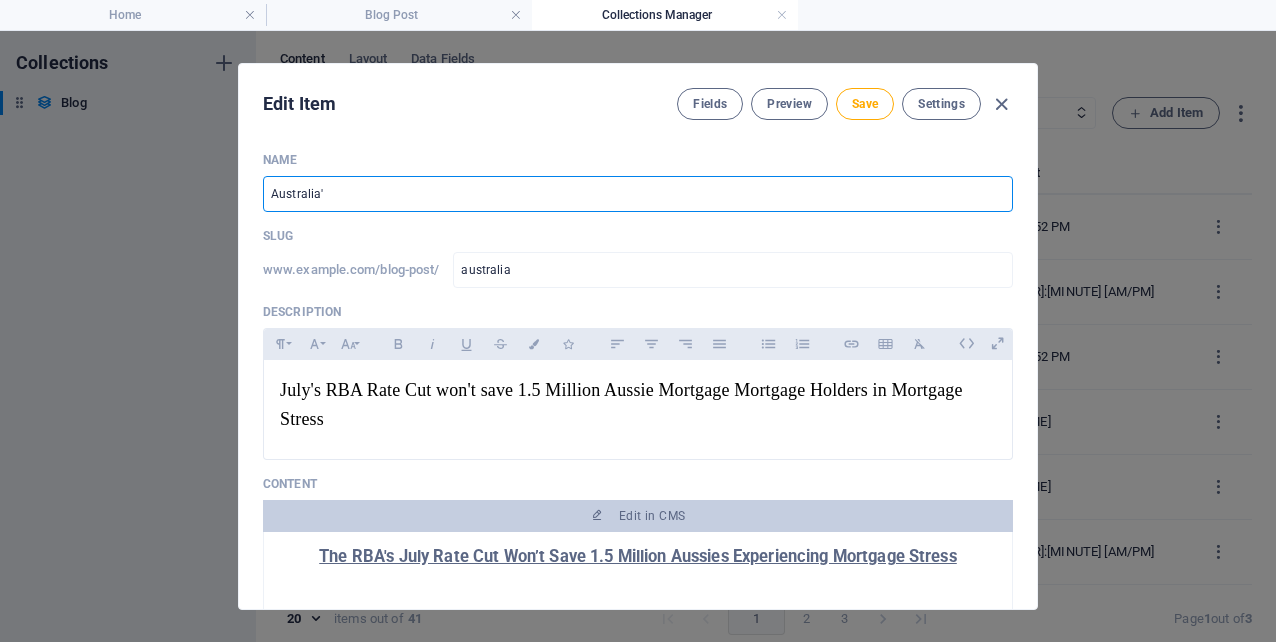 type on "Australia's" 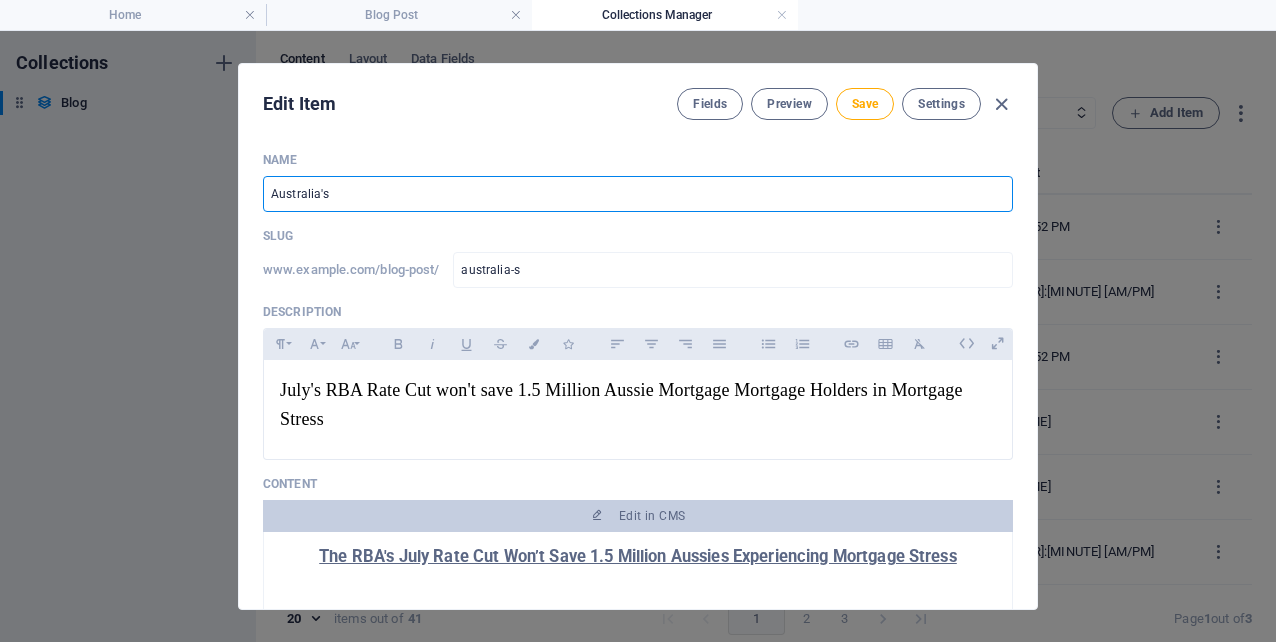type on "Australia's H" 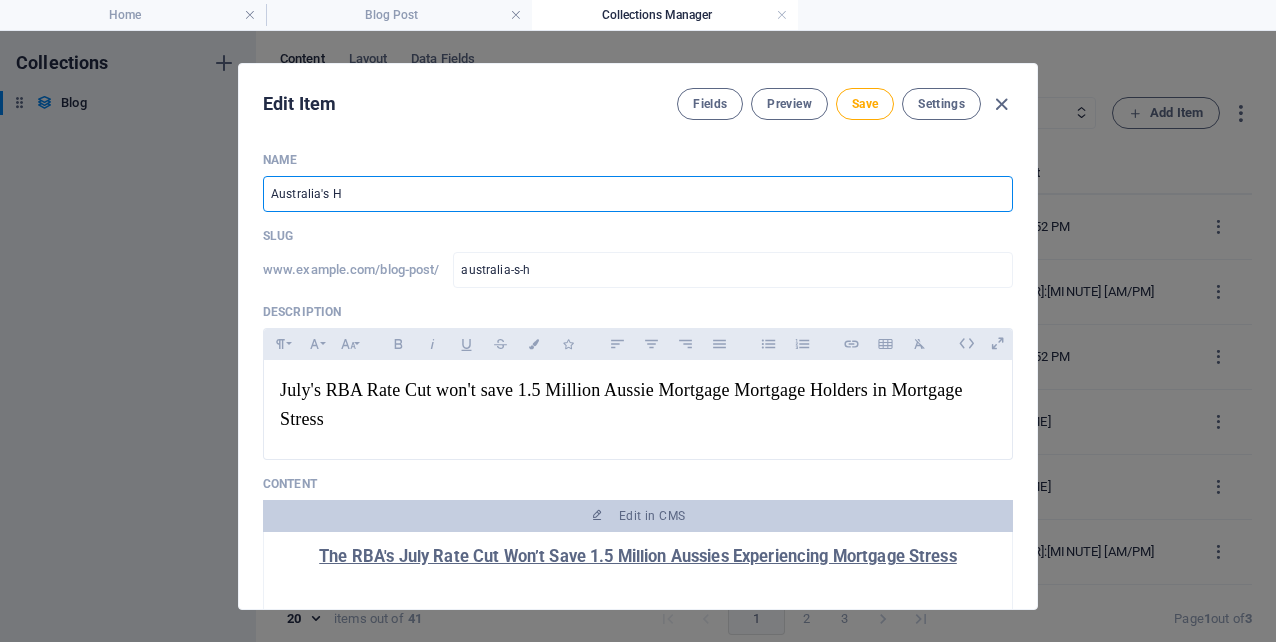 type on "Australia's Ho" 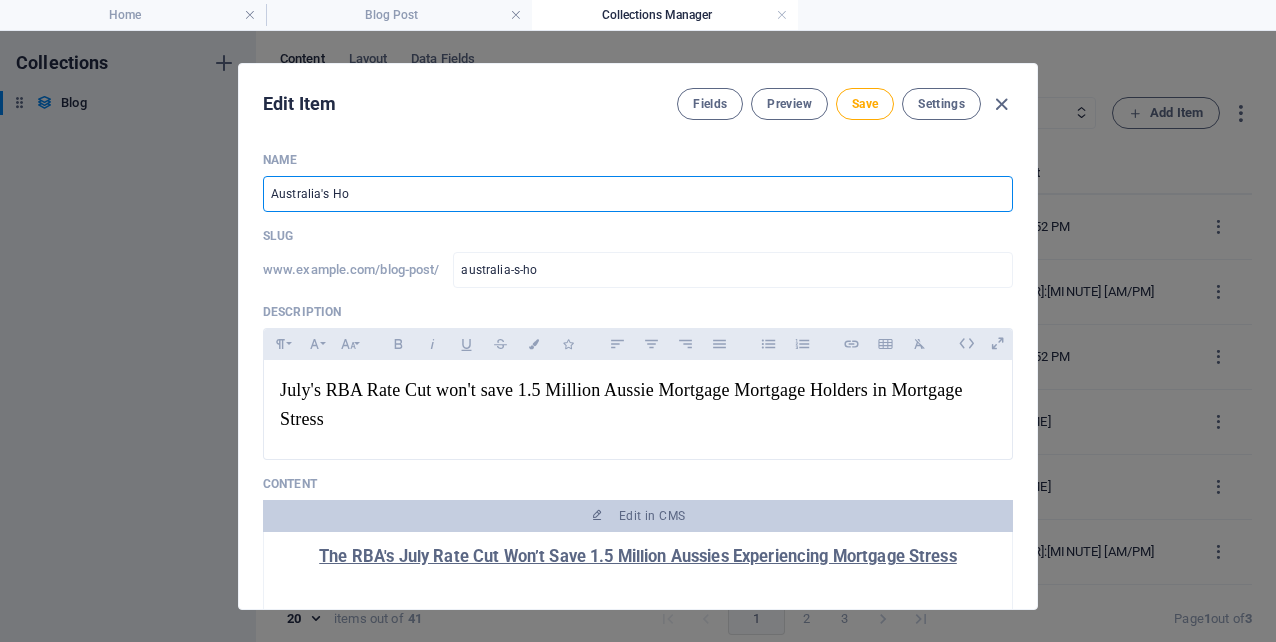 type on "Australia's Hou" 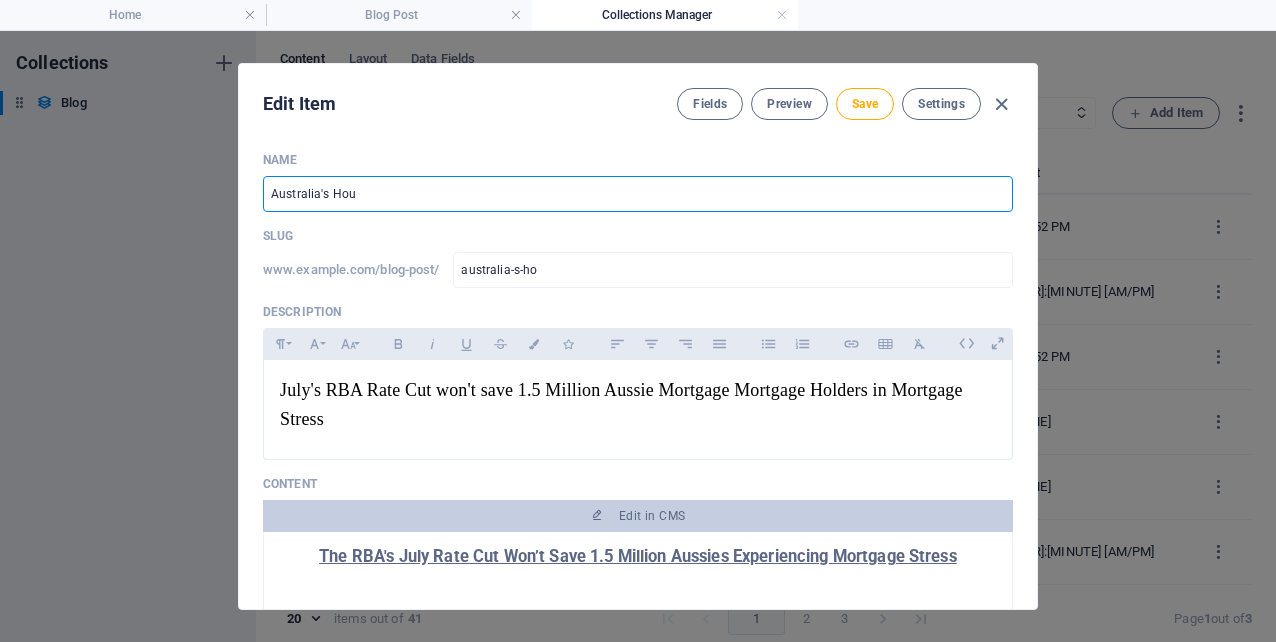 type on "australia-s-hou" 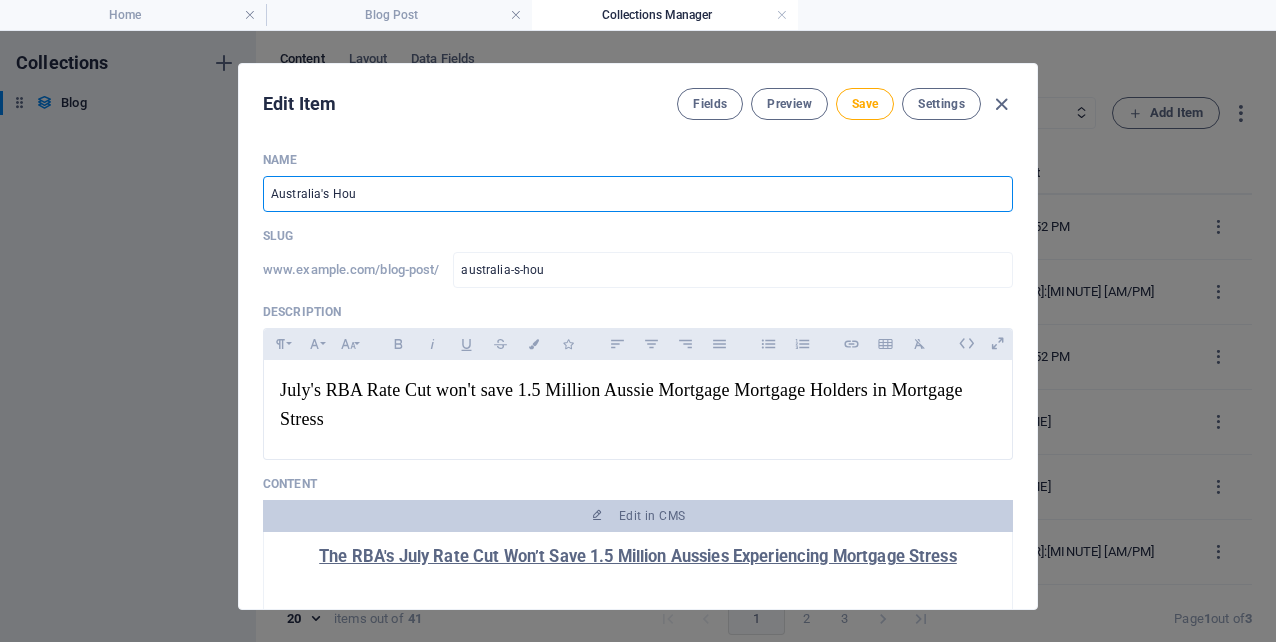 type on "Australia's Hous" 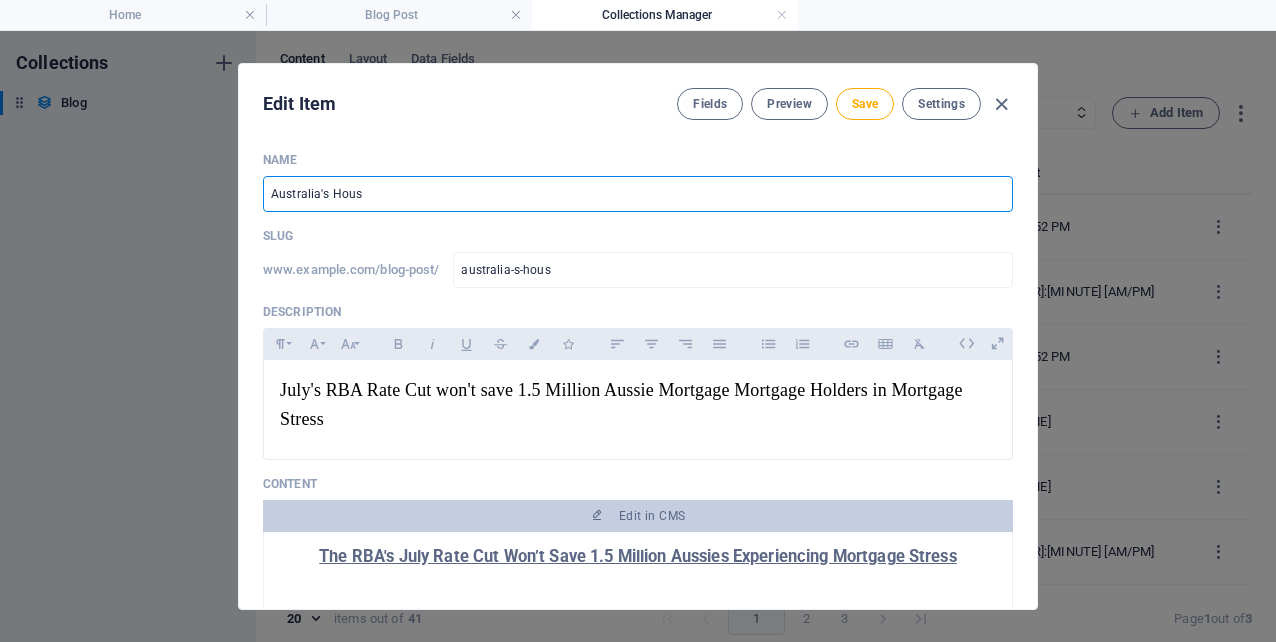 type on "Australia's Housi" 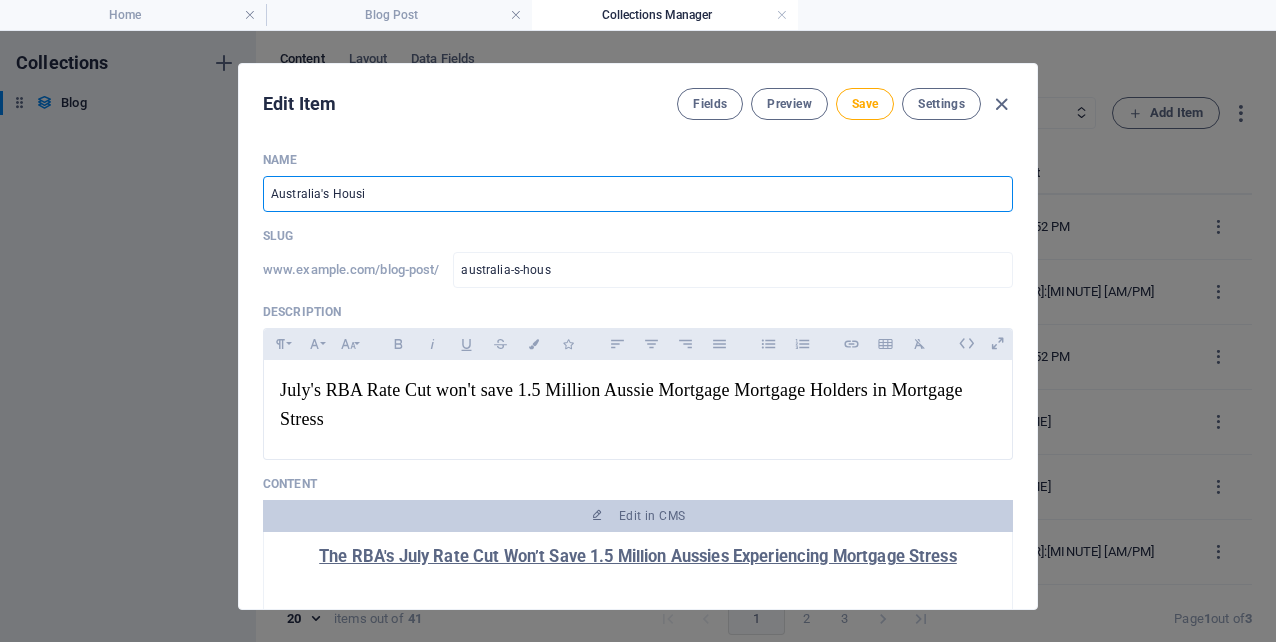 type on "australia-s-housi" 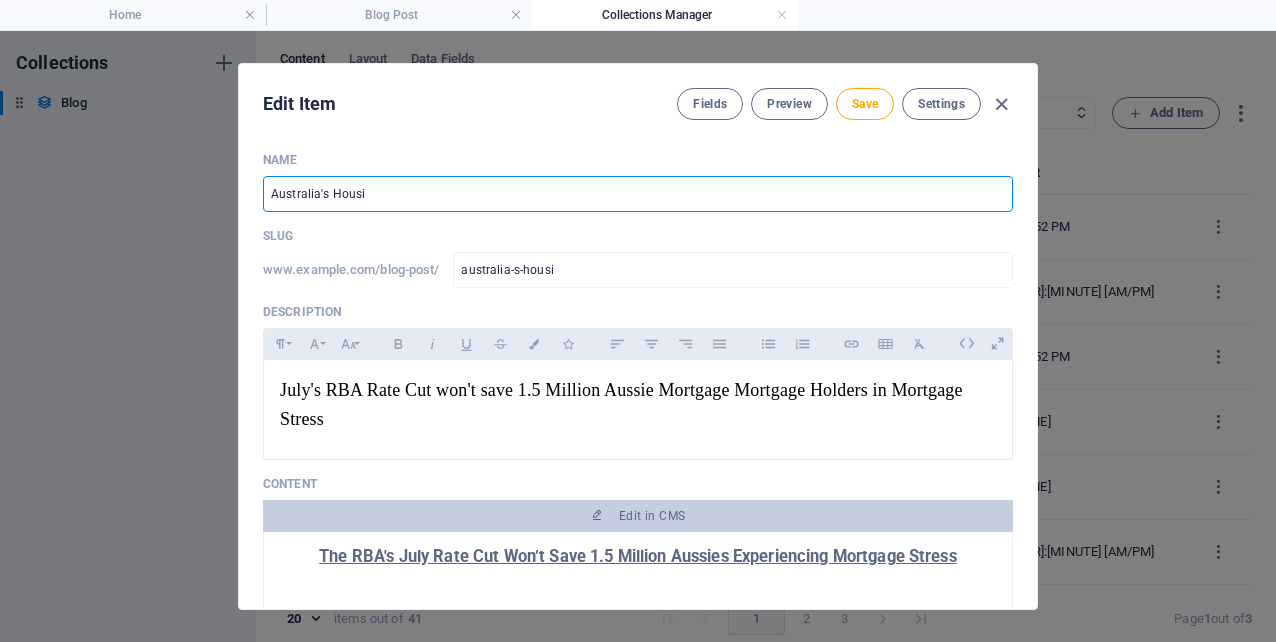 type on "Australia's Housin" 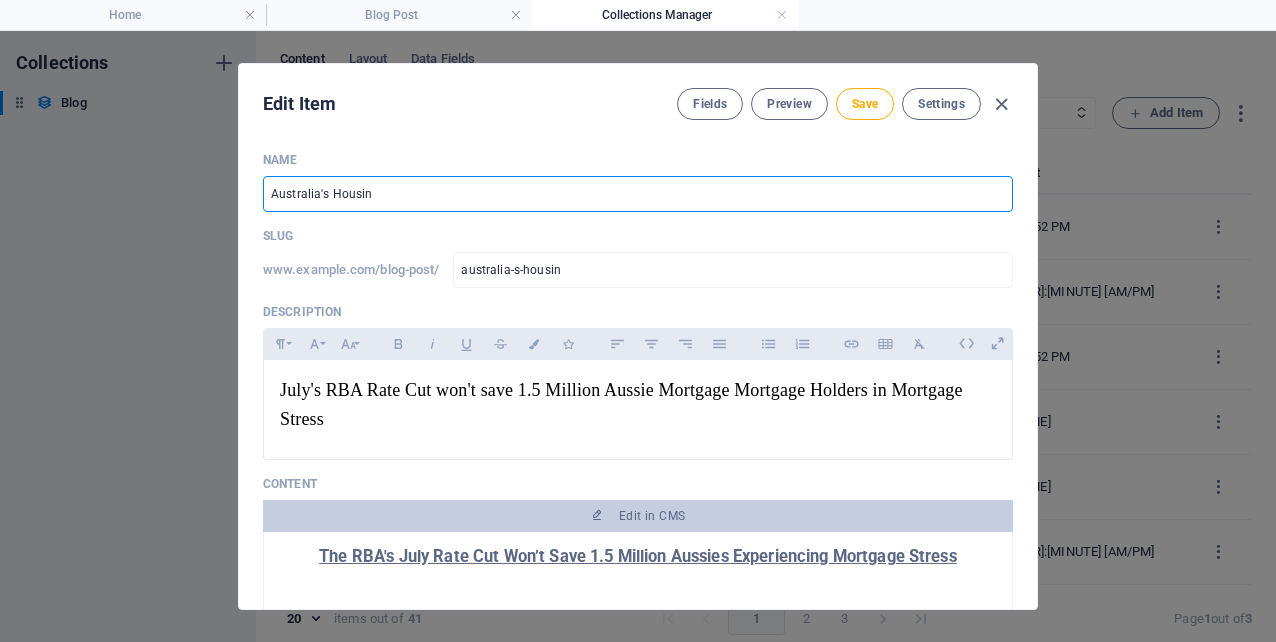 type on "Australia's Housing" 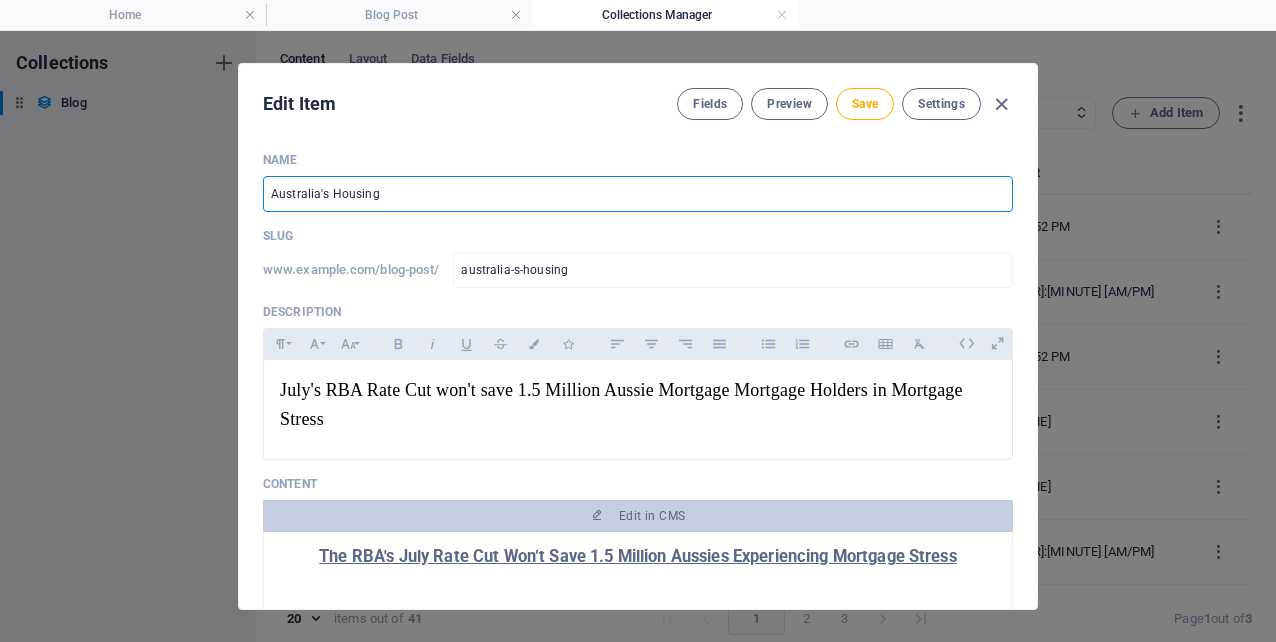 type on "Australia's Housing C" 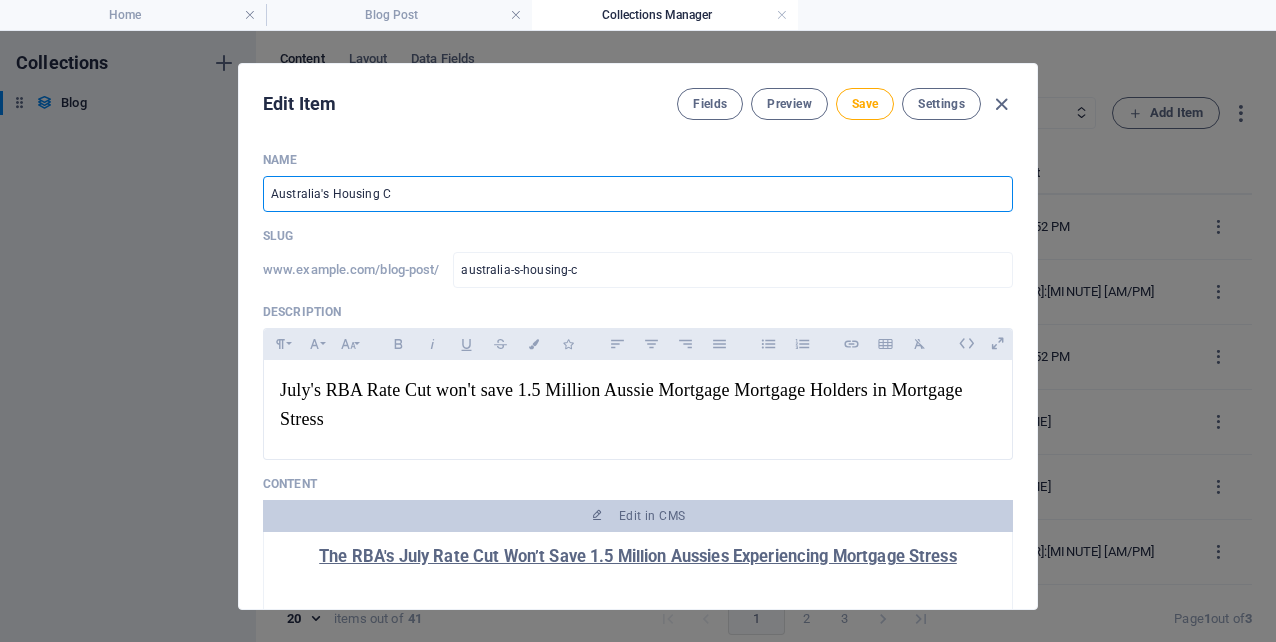 type on "Australia's Housing Co" 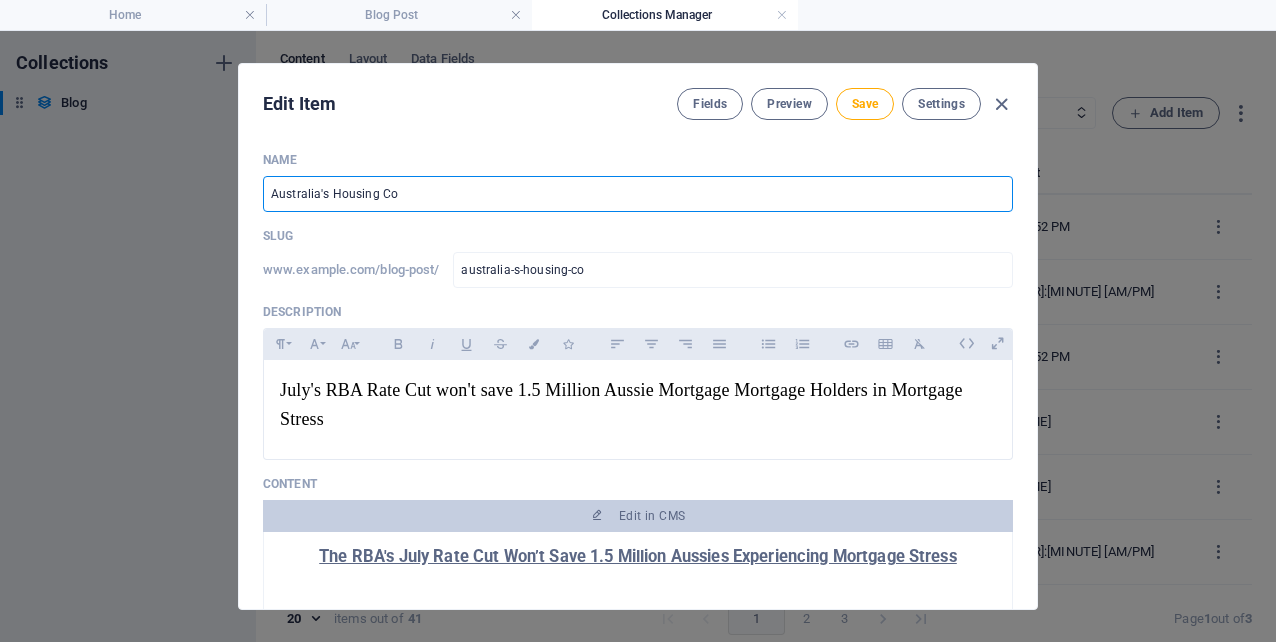 type on "Australia's Housing Col" 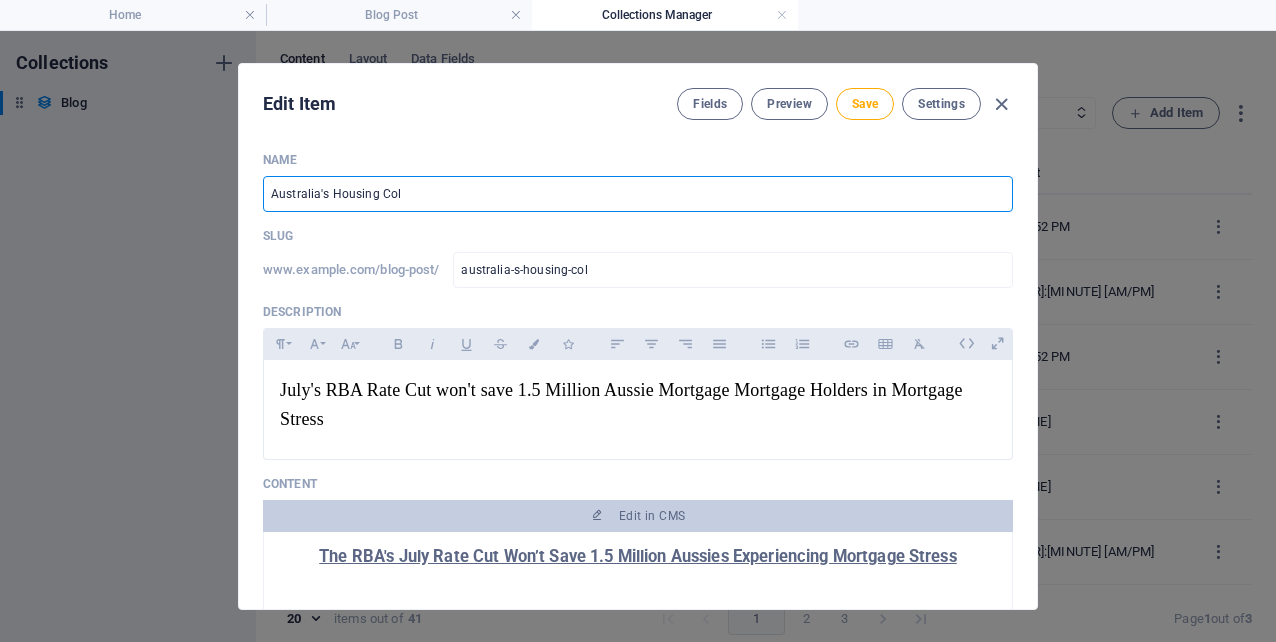 type on "Australia's Housing Coll" 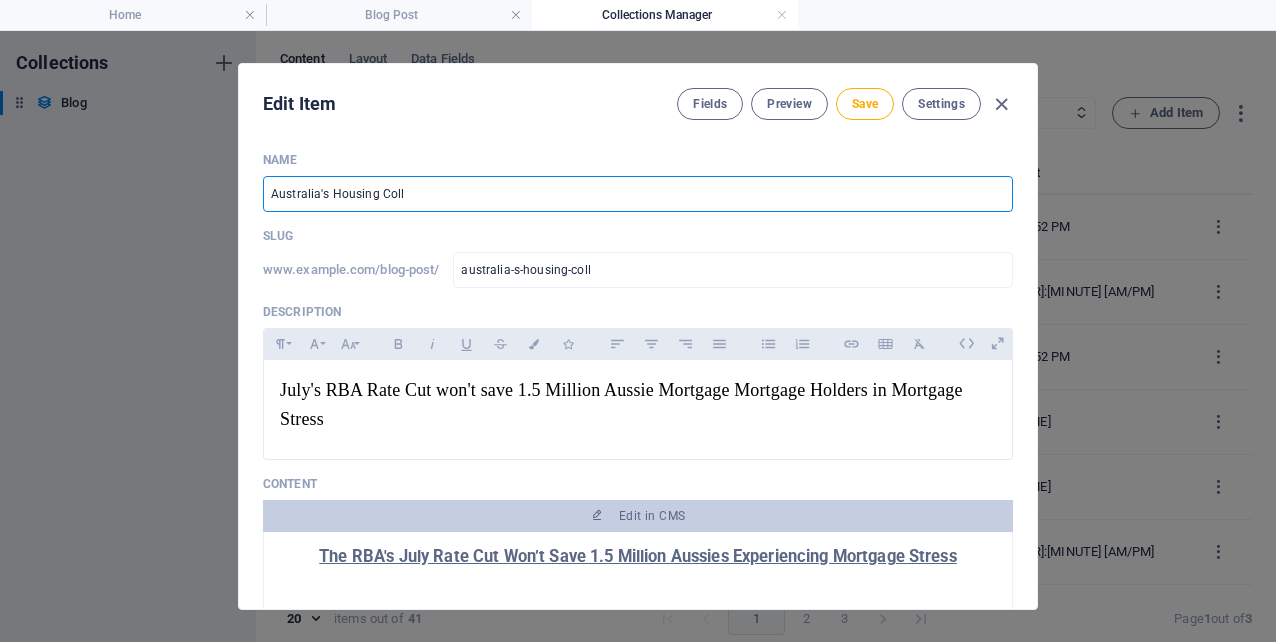 type on "Australia's Housing Colla" 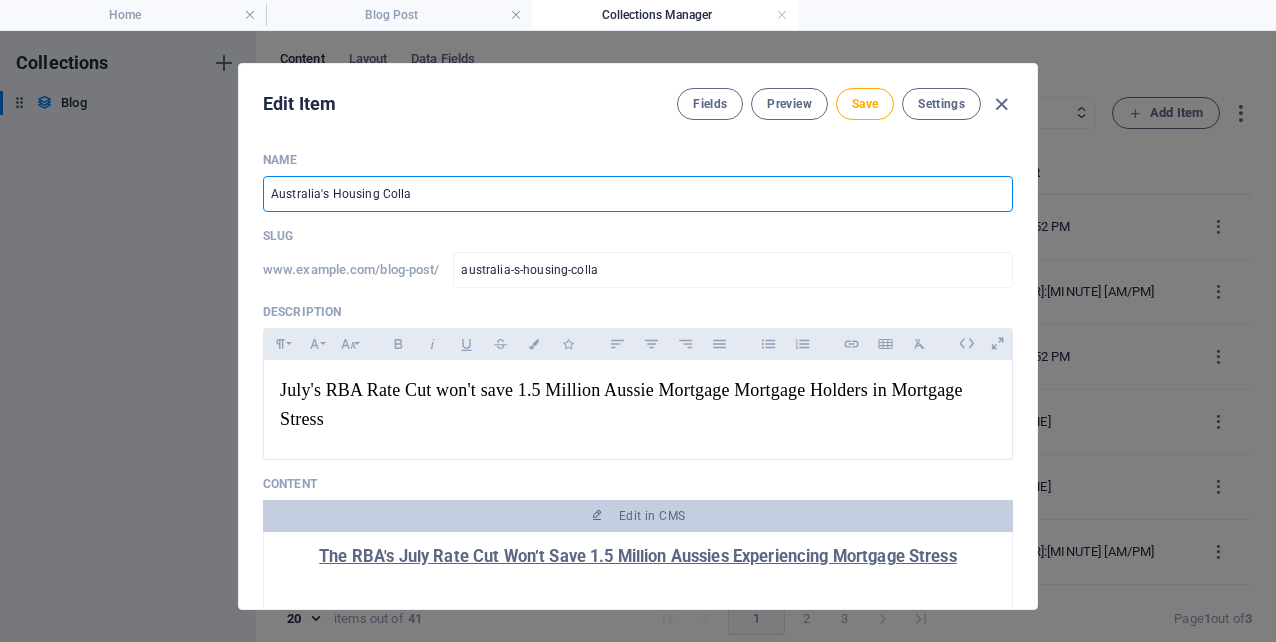 type on "Australia's Housing Collap" 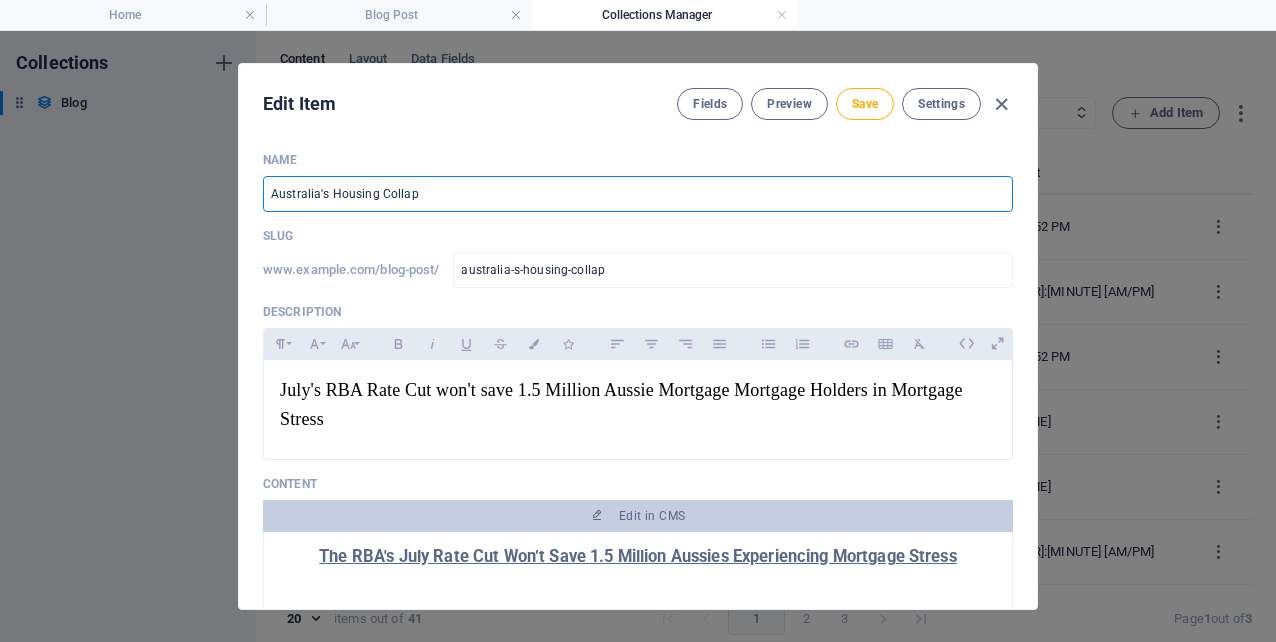 type on "Australia's Housing Collap" 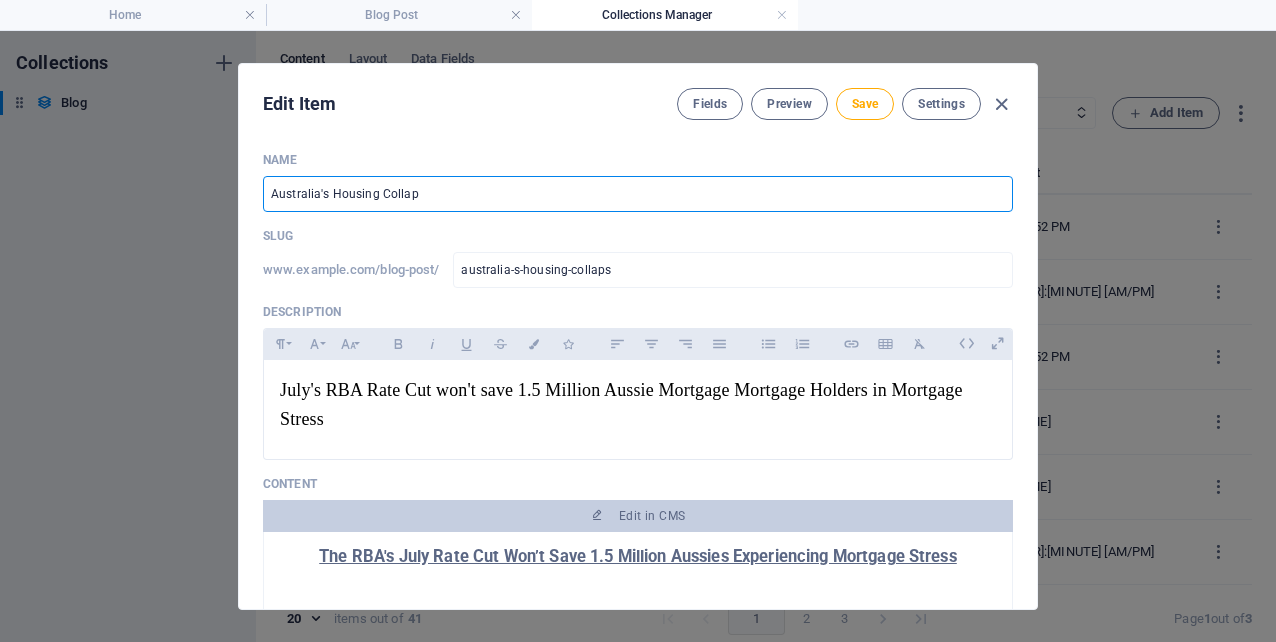 type on "Australia's Housing Collapse" 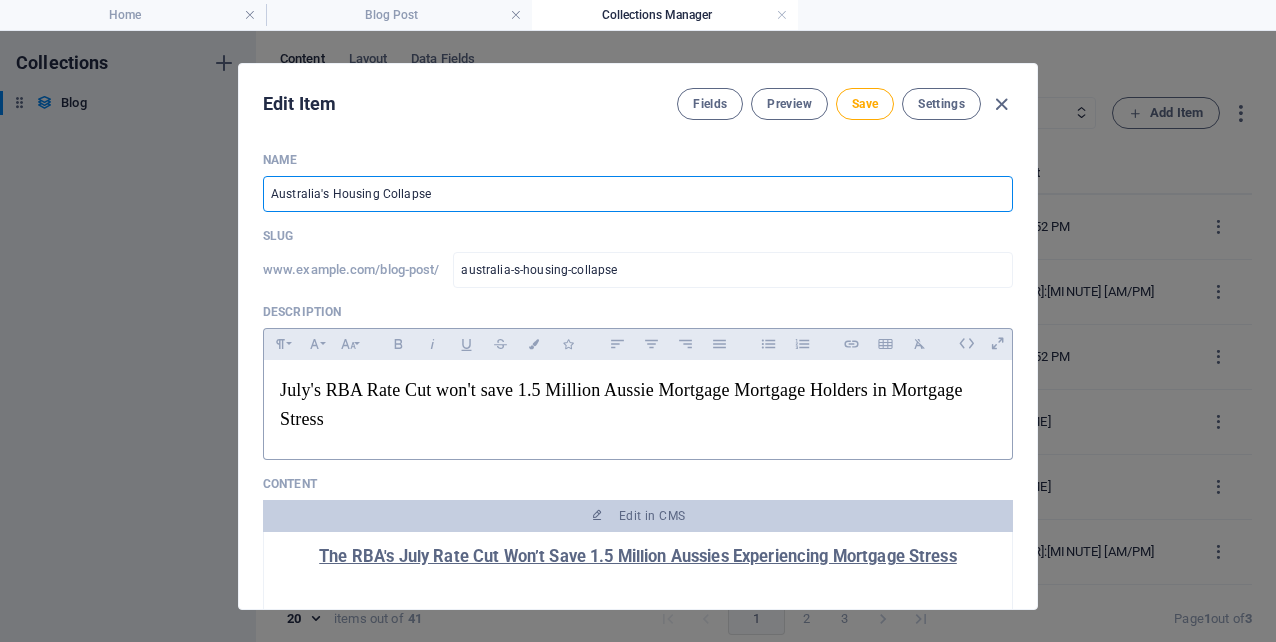 type on "Australia's Housing Collapse" 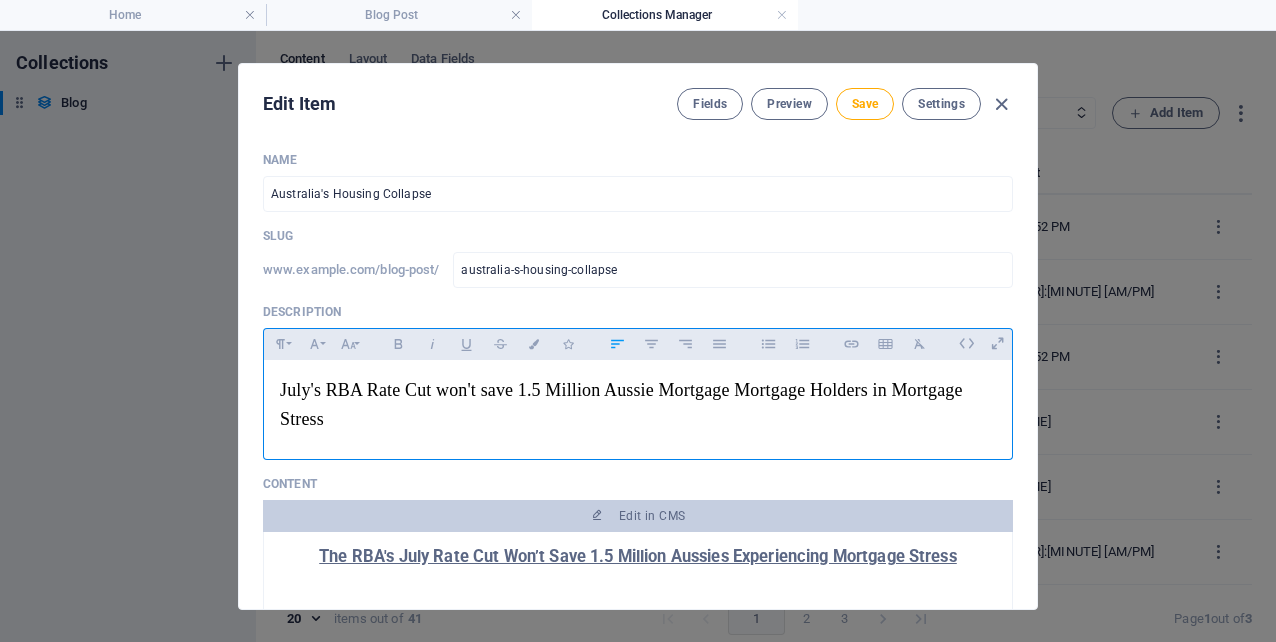 click on "July's RBA Rate Cut won't save 1.5 Million Aussie Mortgage Mortgage Holders in Mortgage Stress" at bounding box center (638, 405) 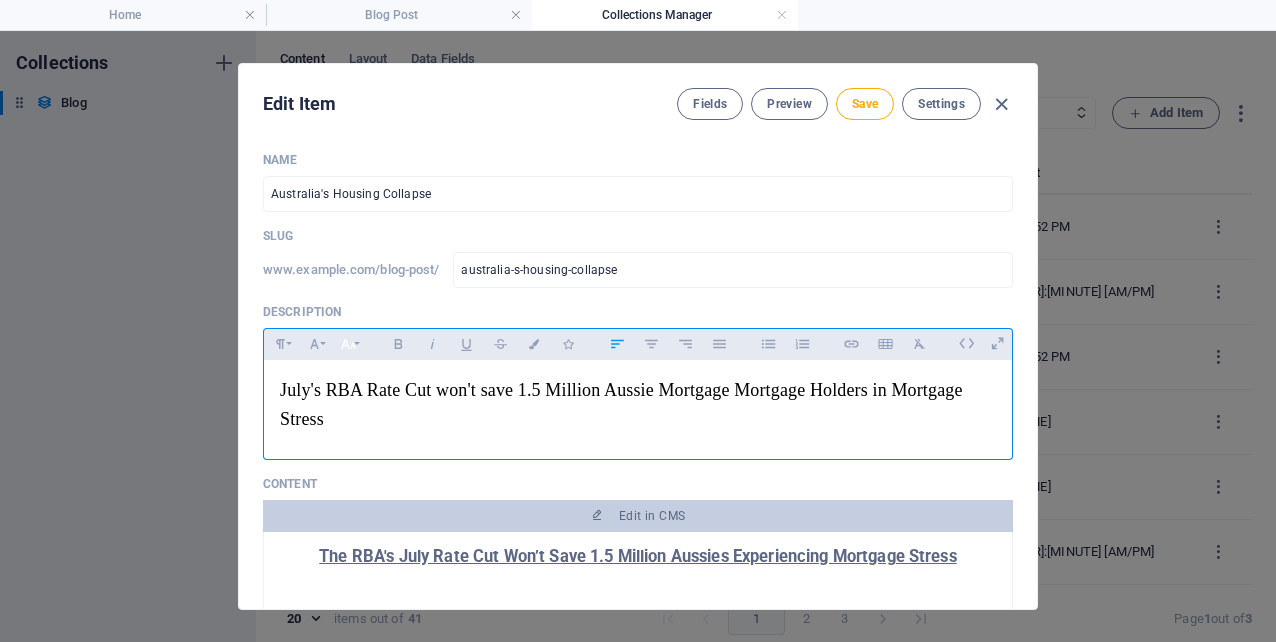 click on "Font Size" at bounding box center [348, 344] 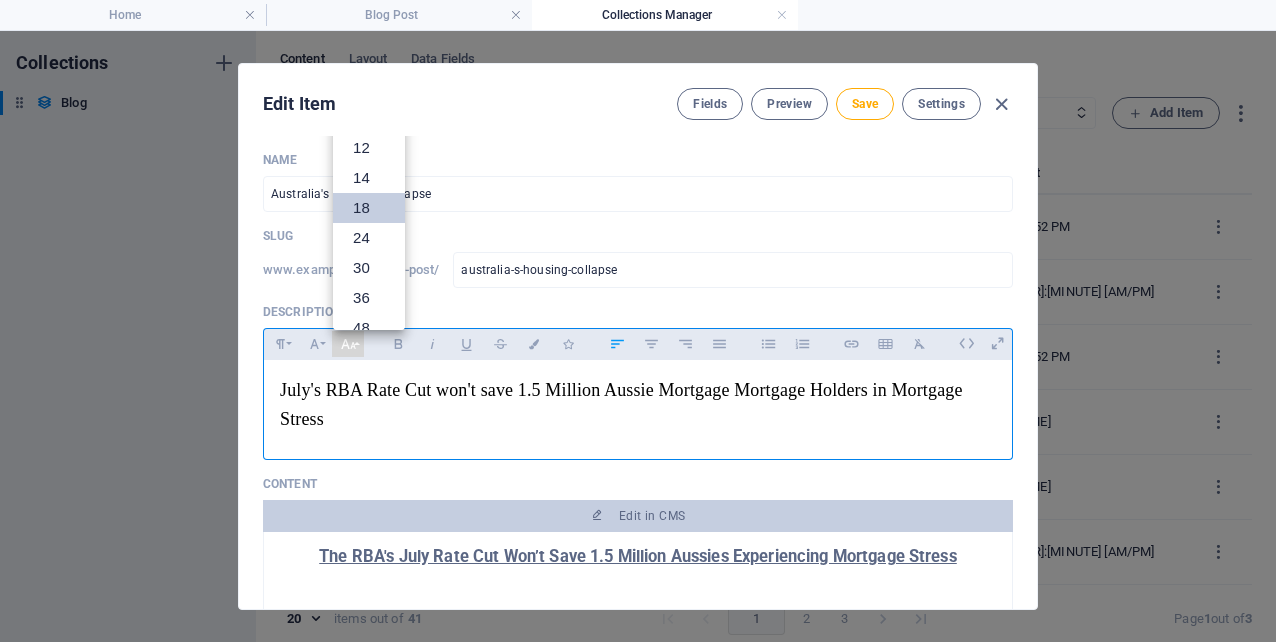 scroll, scrollTop: 48, scrollLeft: 0, axis: vertical 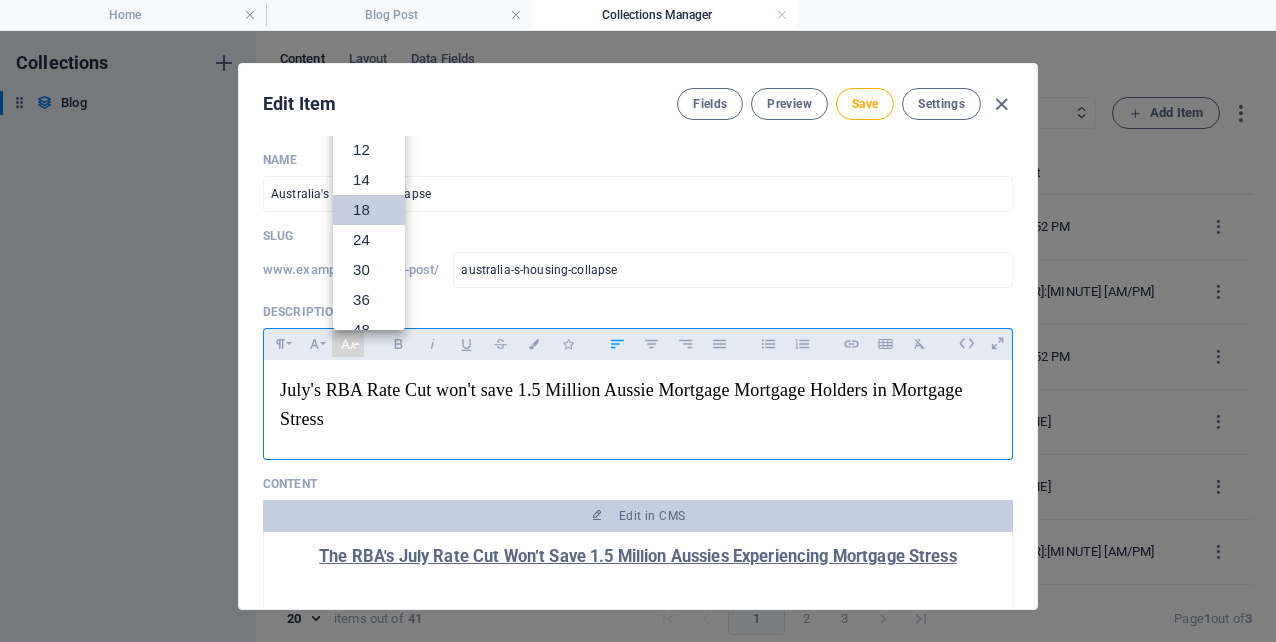 click on "July's RBA Rate Cut won't save 1.5 Million Aussie Mortgage Mortgage Holders in Mortgage Stress" at bounding box center (638, 405) 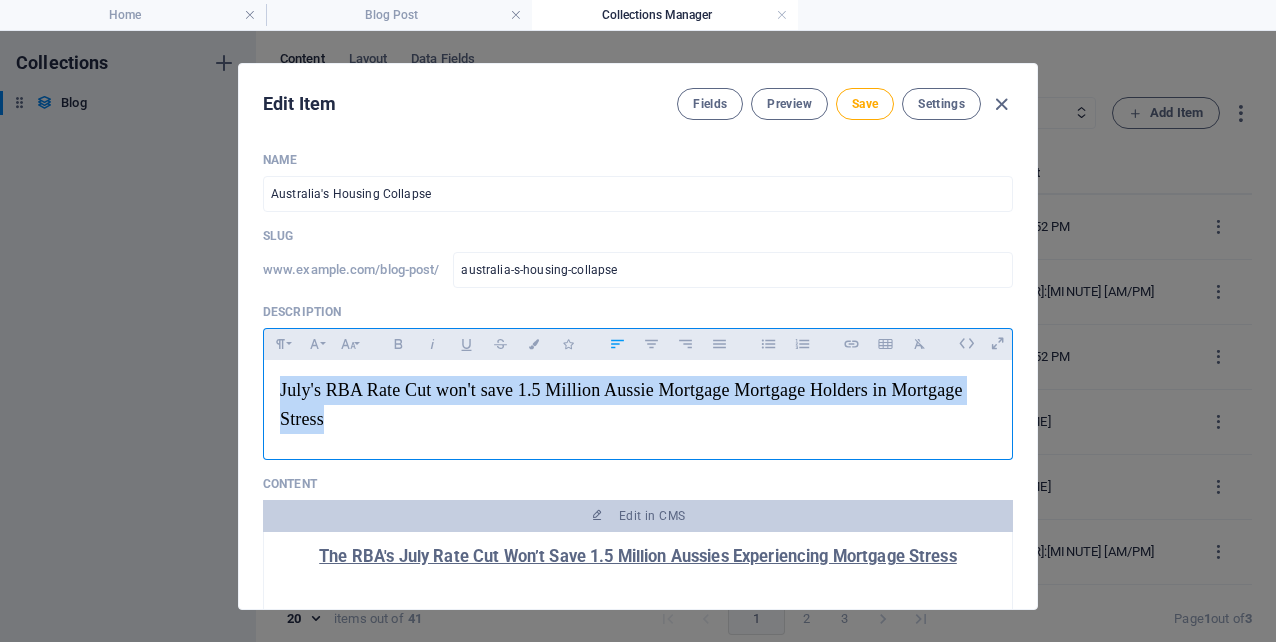 drag, startPoint x: 350, startPoint y: 433, endPoint x: 245, endPoint y: 369, distance: 122.967476 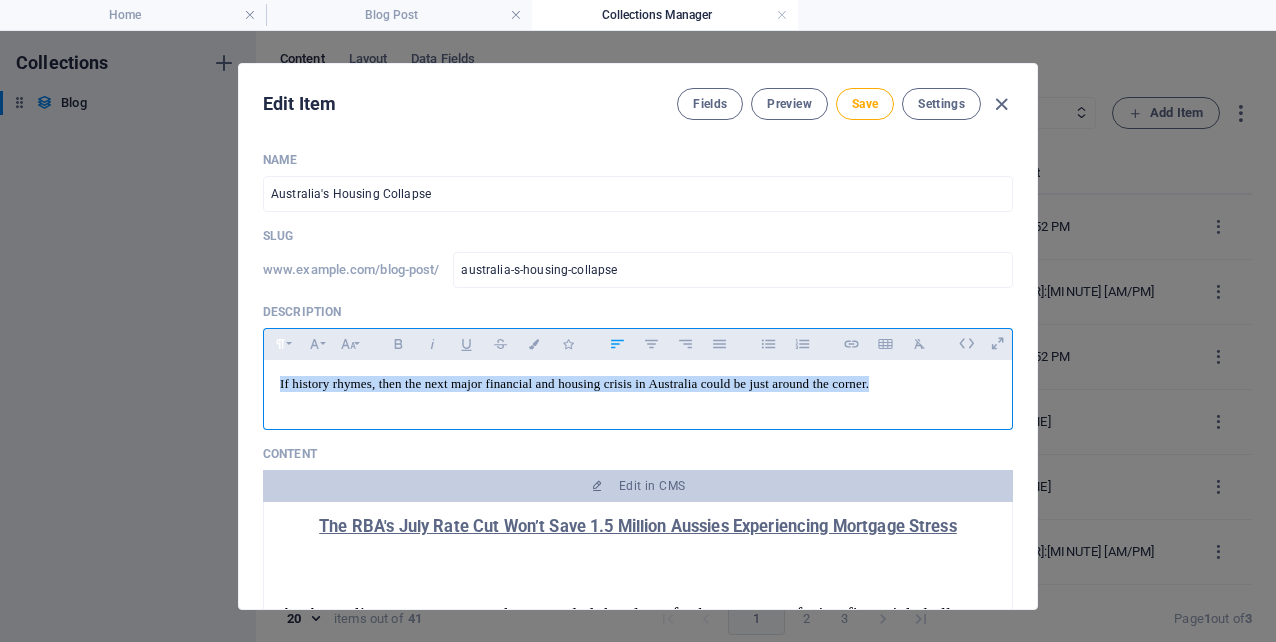 drag, startPoint x: 958, startPoint y: 378, endPoint x: 280, endPoint y: 350, distance: 678.57794 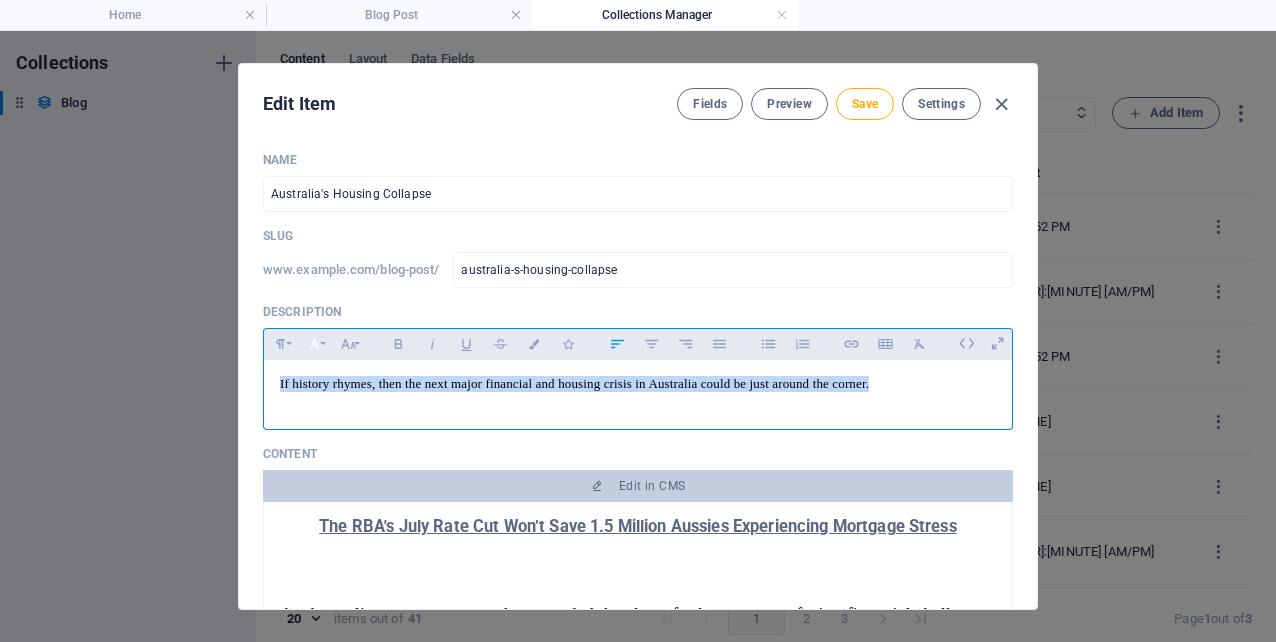 click on "Font Family" at bounding box center (314, 344) 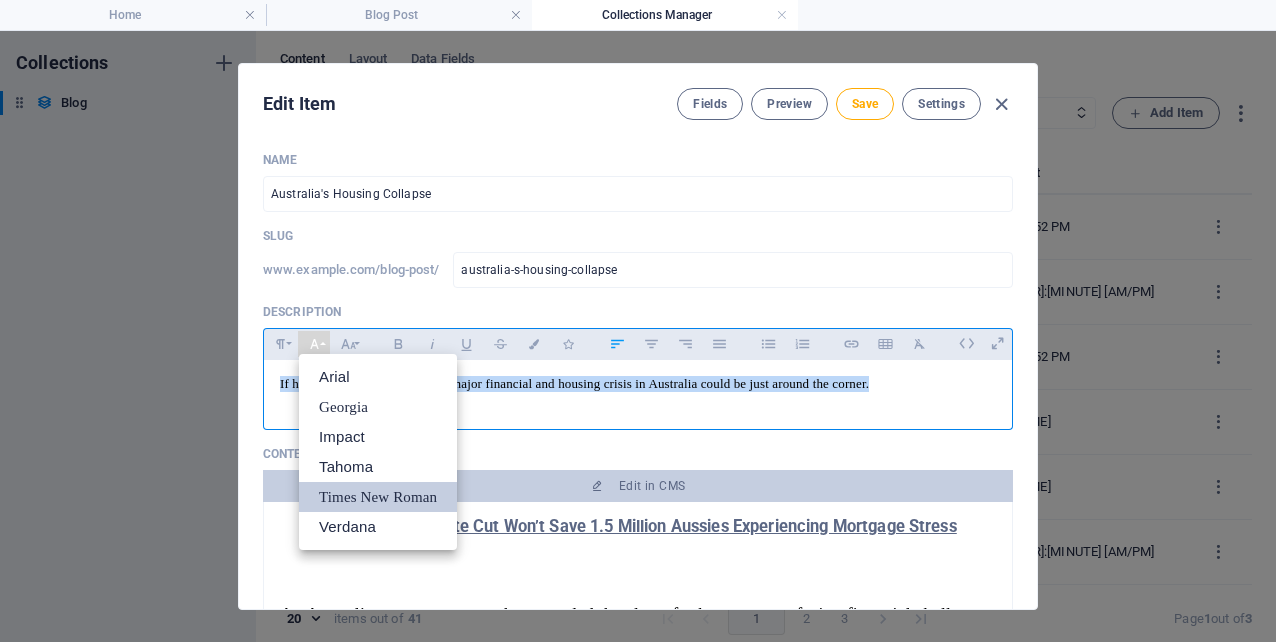 click on "Times New Roman" at bounding box center (378, 497) 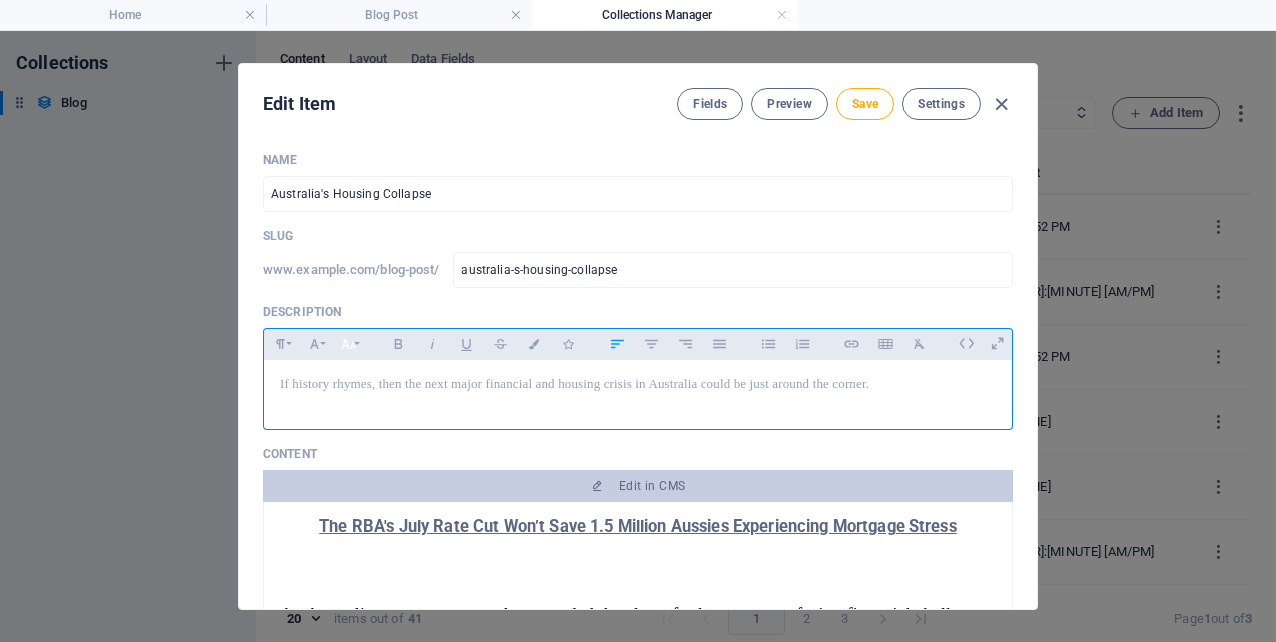 click on "Font Size" at bounding box center [348, 344] 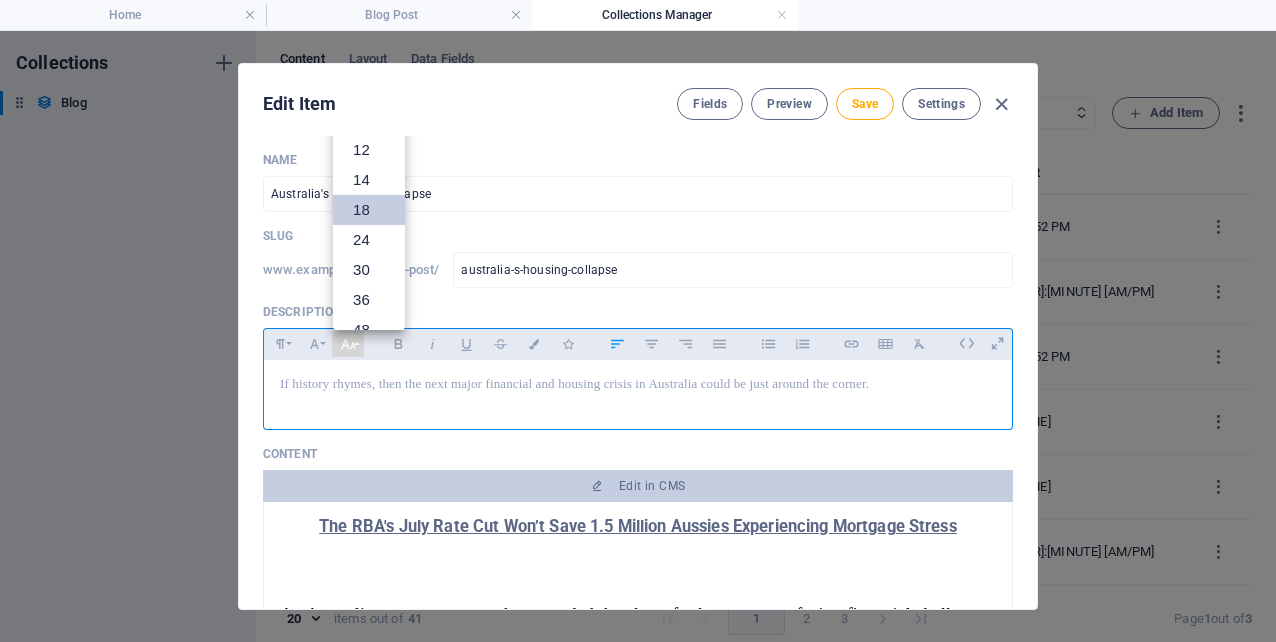 click on "18" at bounding box center [369, 210] 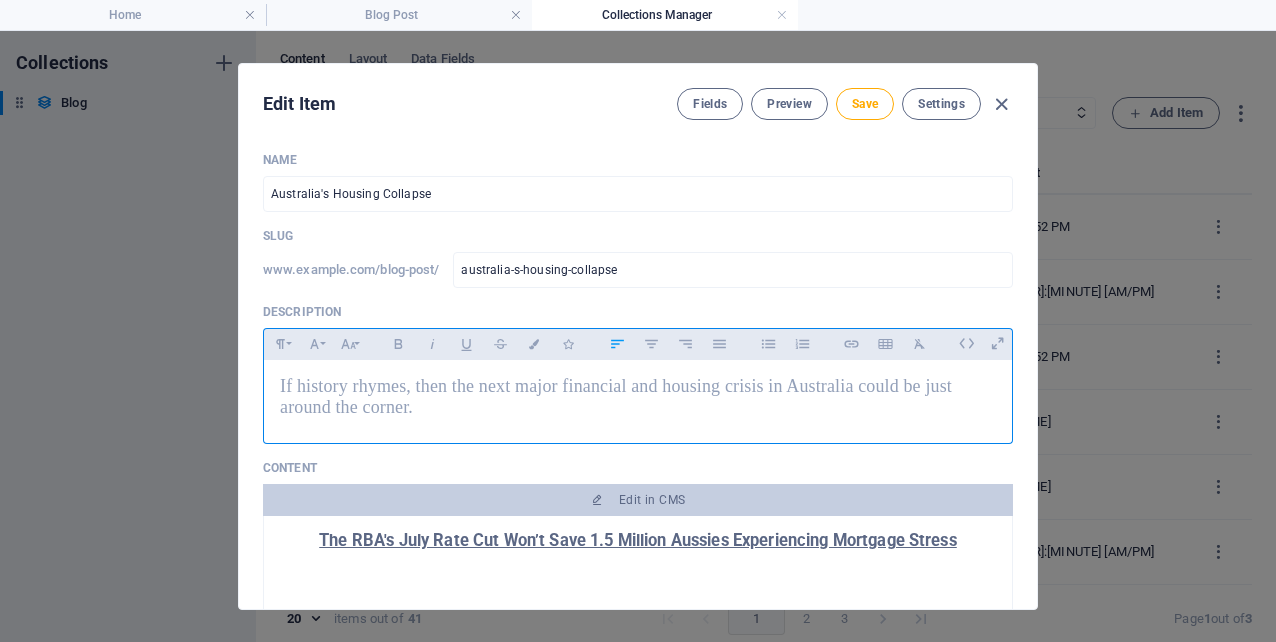 click on "If history rhymes, then the next major financial and housing crisis in Australia could be just around the corner." at bounding box center [638, 397] 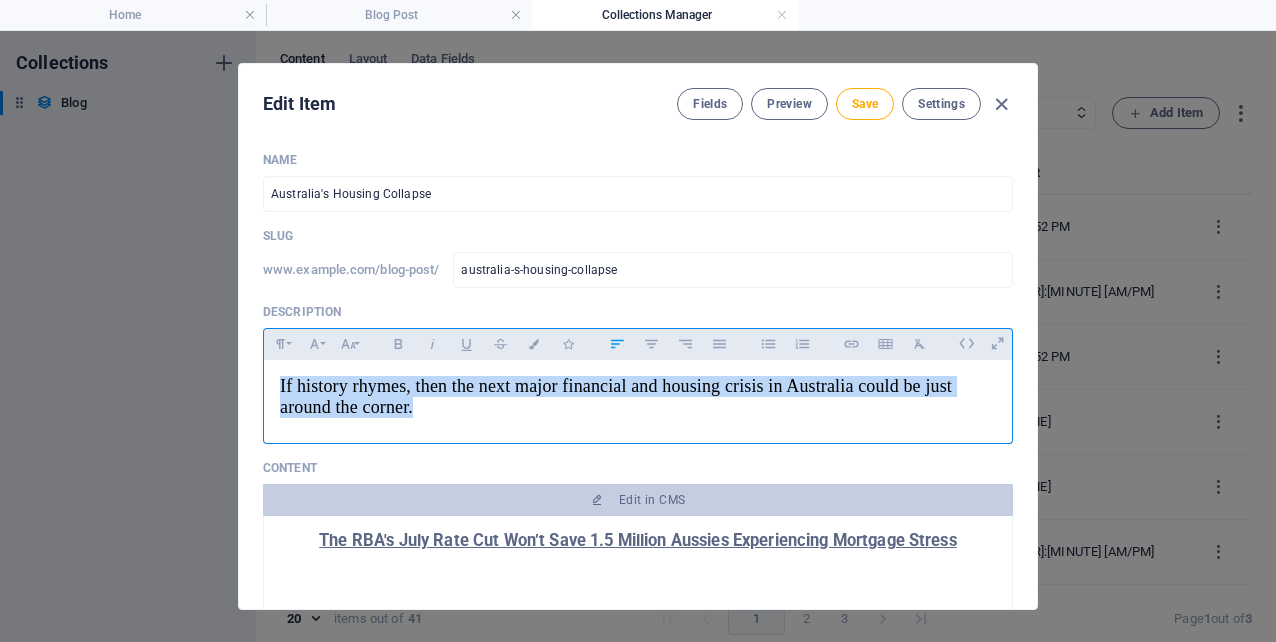 drag, startPoint x: 488, startPoint y: 418, endPoint x: 246, endPoint y: 337, distance: 255.196 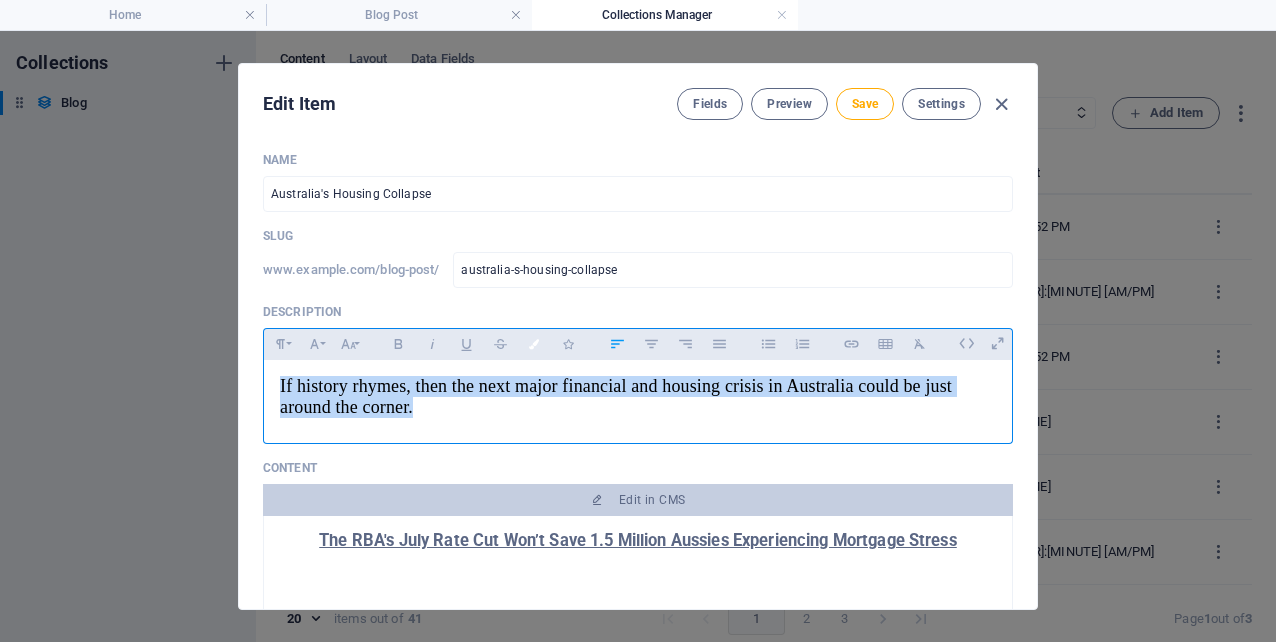 click at bounding box center [534, 344] 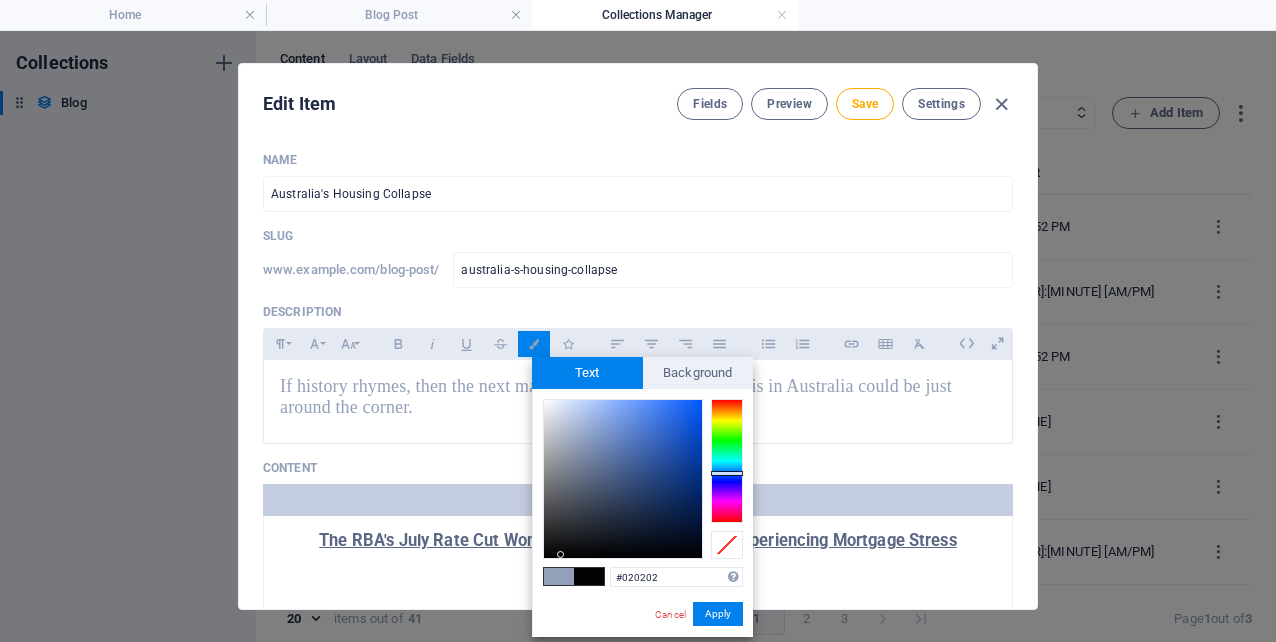 type on "#000000" 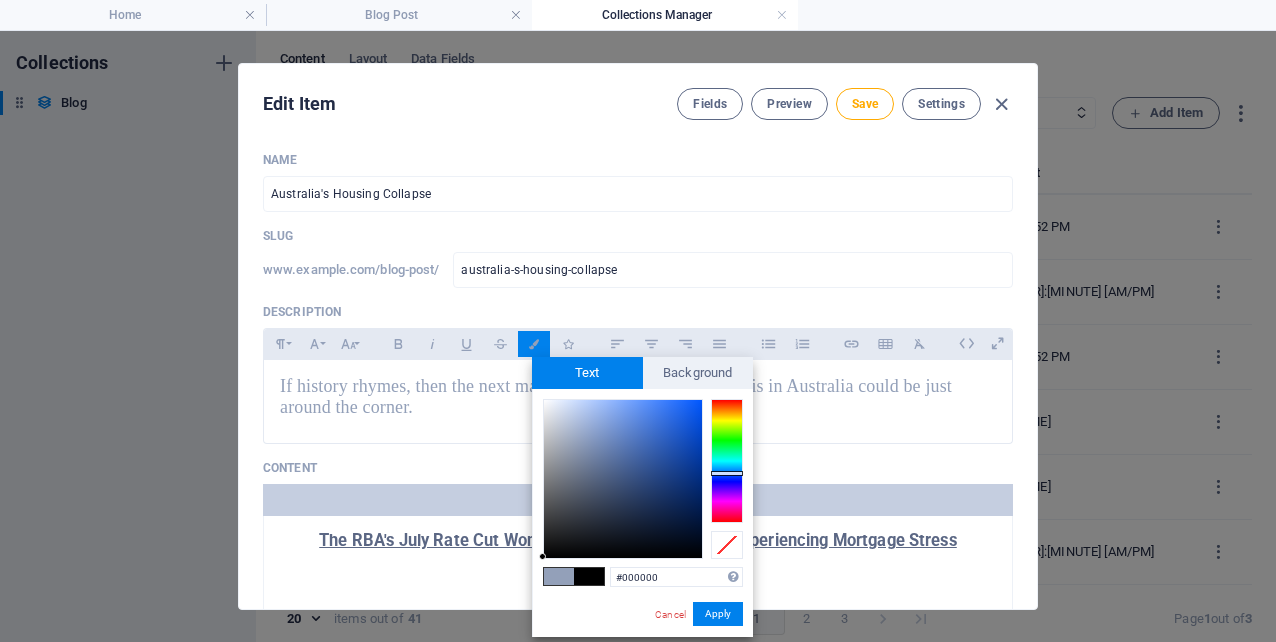 drag, startPoint x: 561, startPoint y: 555, endPoint x: 536, endPoint y: 558, distance: 25.179358 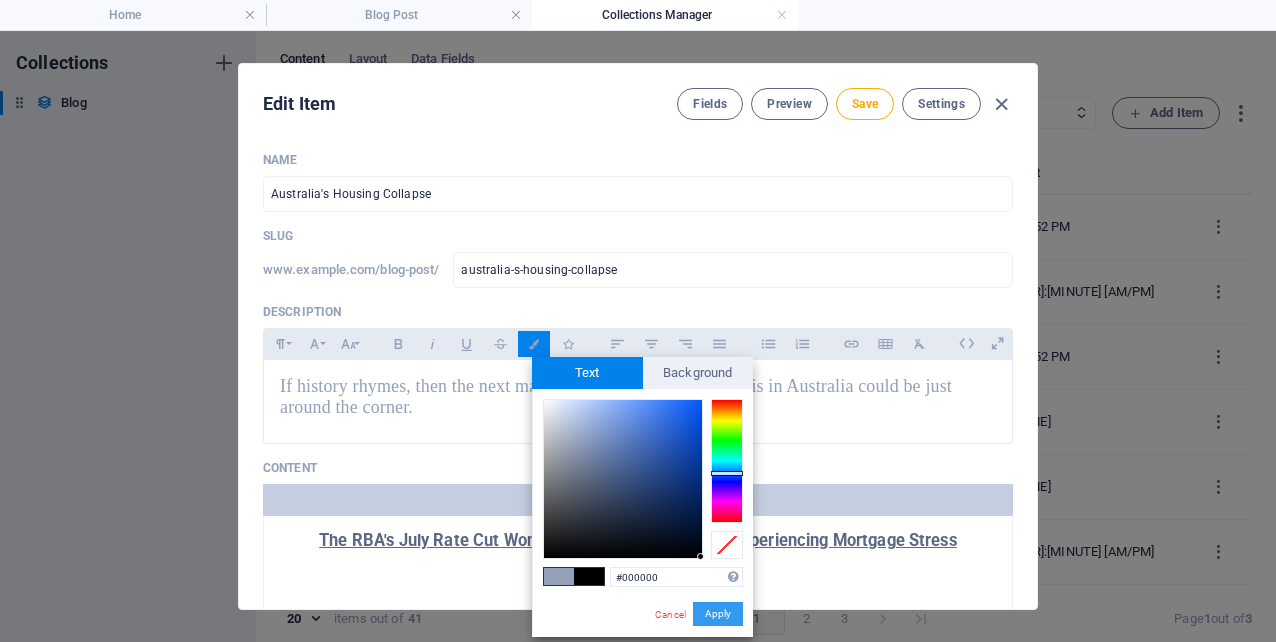 click on "Apply" at bounding box center [718, 614] 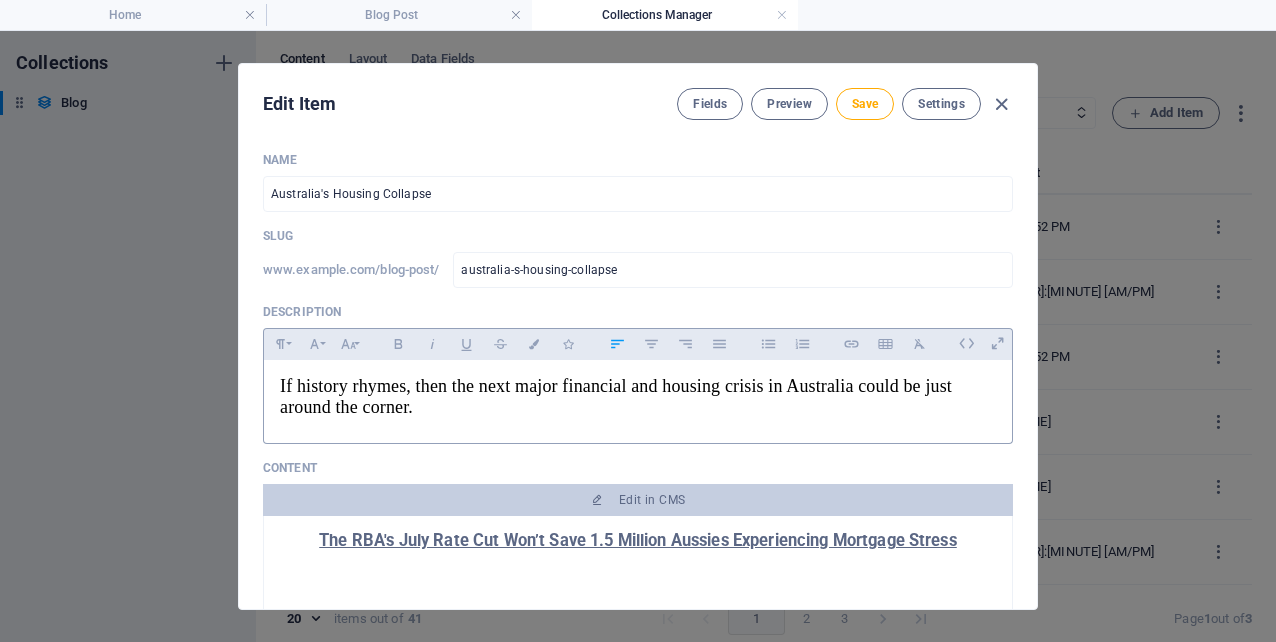 click on "If history rhymes, then the next major financial and housing crisis in Australia could be just around the corner." at bounding box center (638, 397) 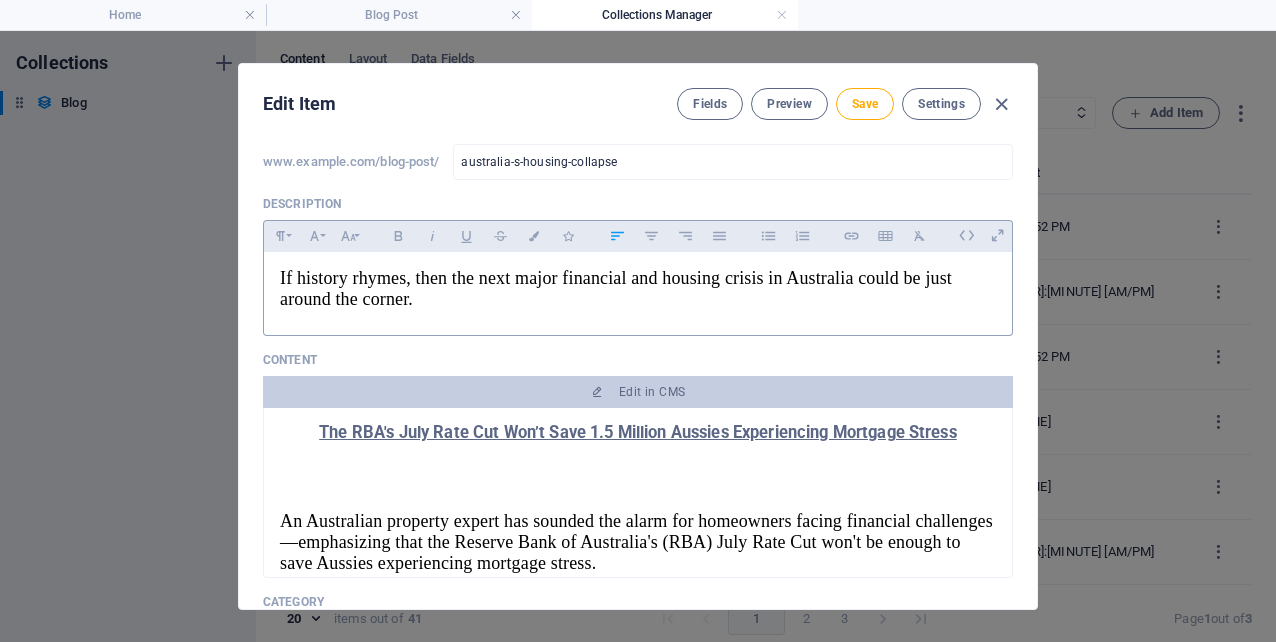 scroll, scrollTop: 110, scrollLeft: 0, axis: vertical 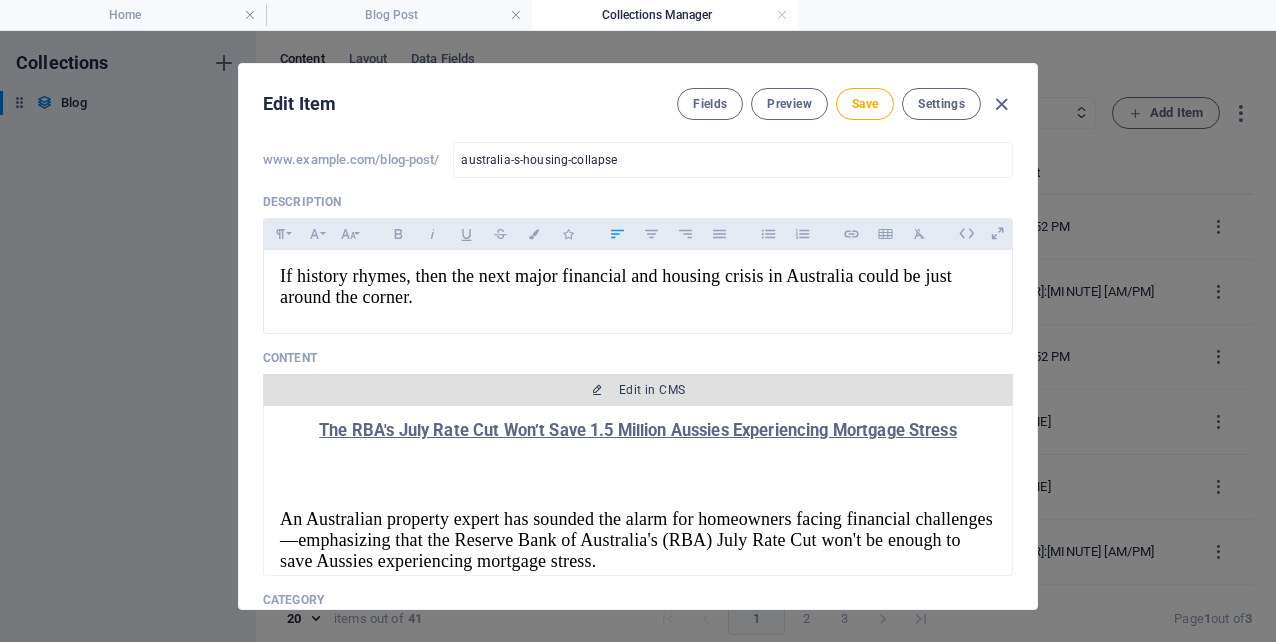 click on "Edit in CMS" at bounding box center (638, 390) 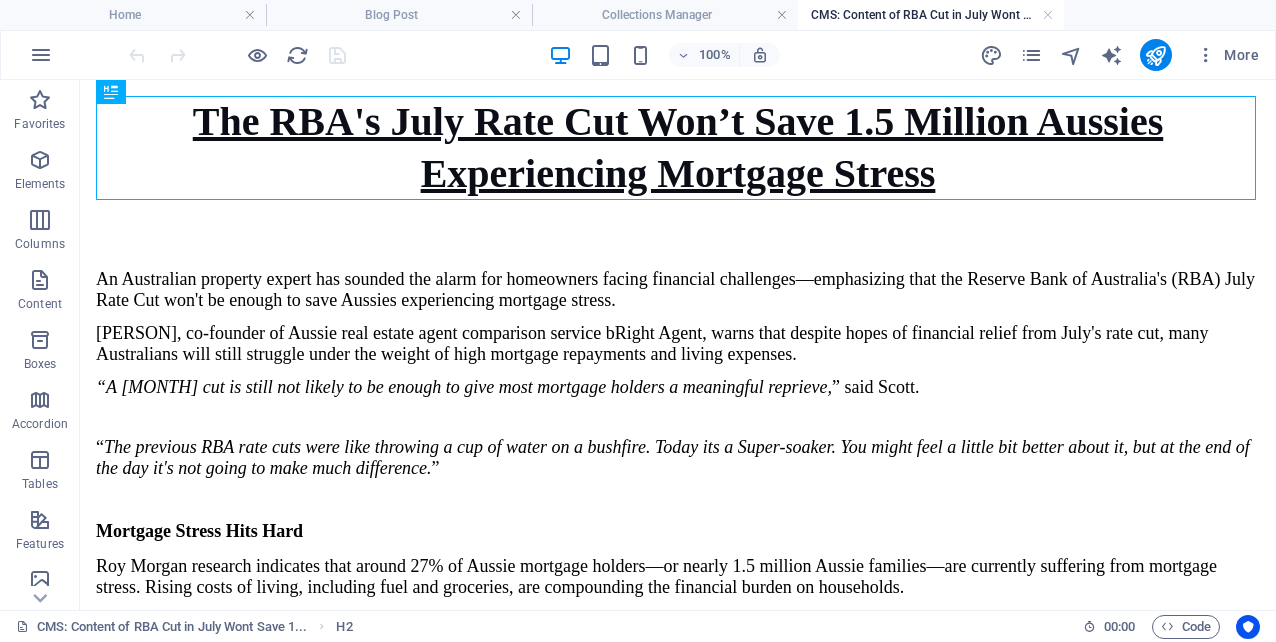 scroll, scrollTop: 0, scrollLeft: 0, axis: both 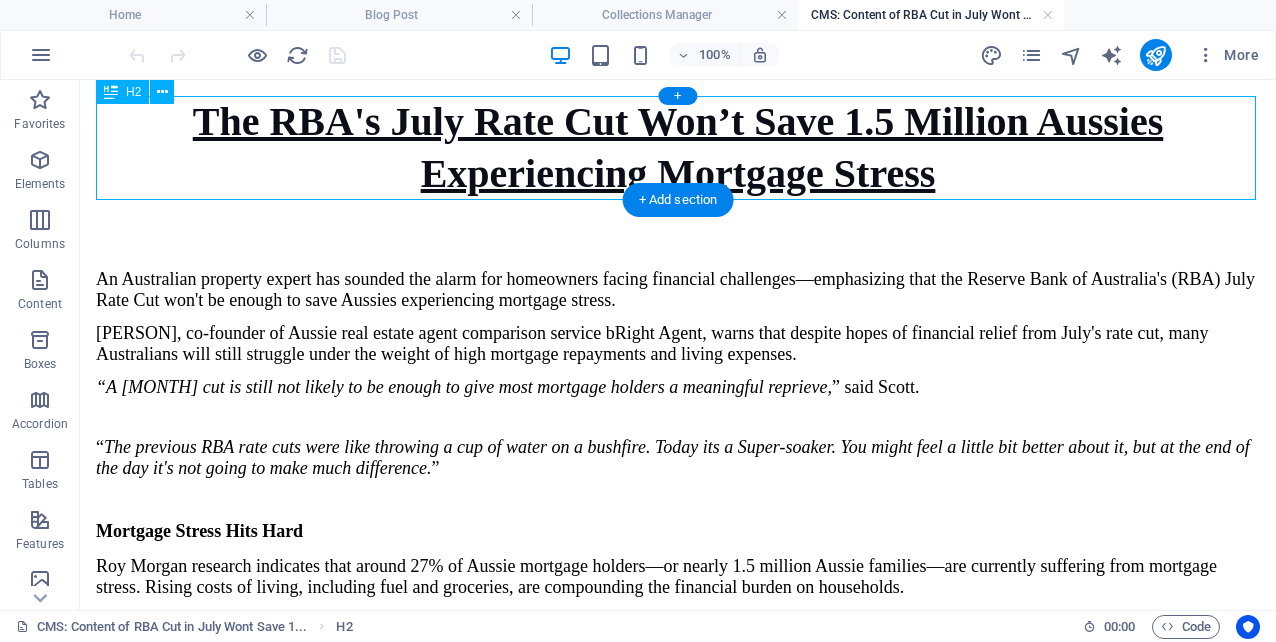 click on "The RBA's July Rate Cut Won’t Save 1.5 Million Aussies Experiencing Mortgage Stress" at bounding box center [678, 148] 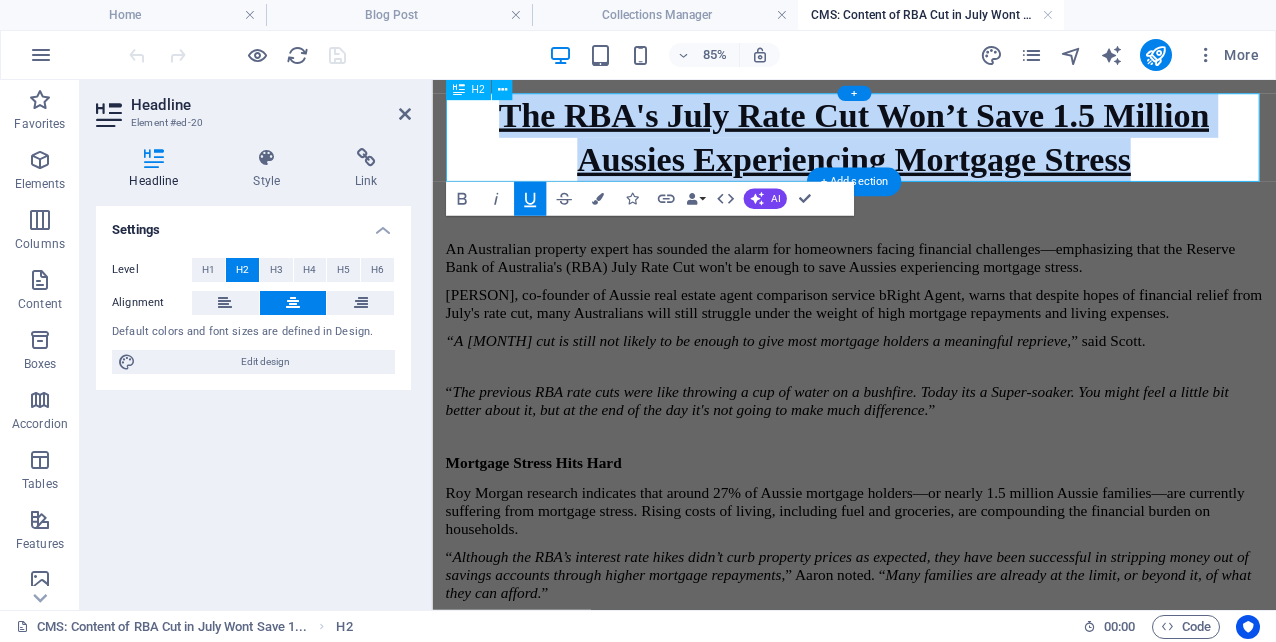 type 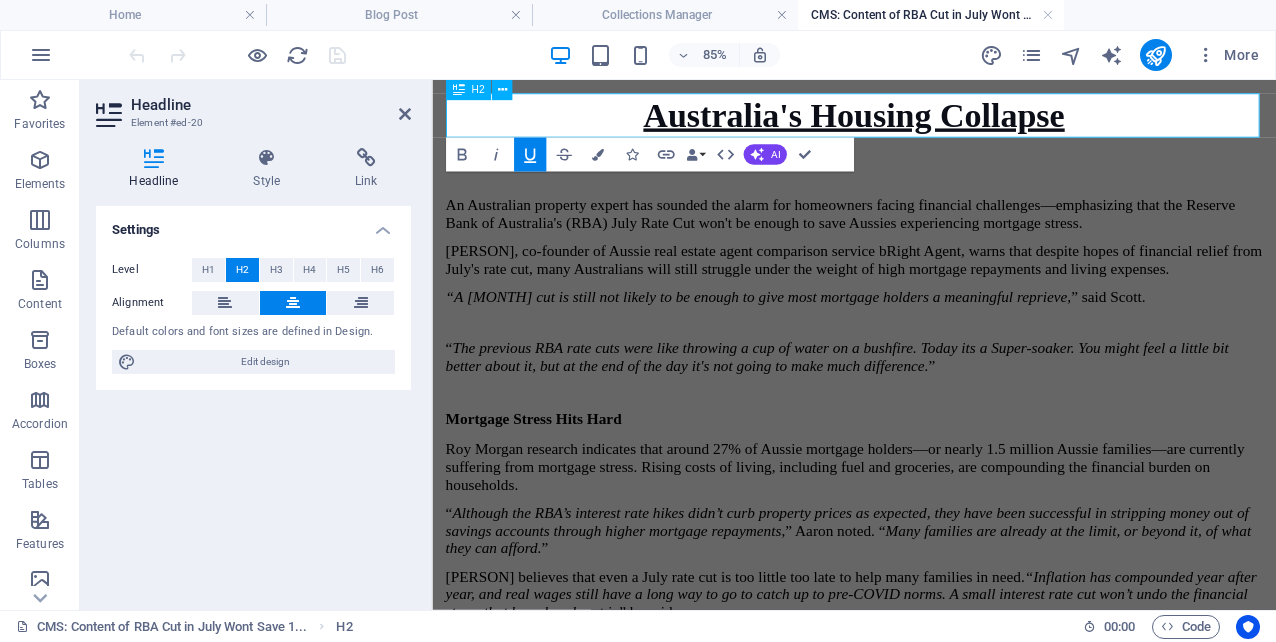 click on "Australia's Housing Collapse" at bounding box center (929, 121) 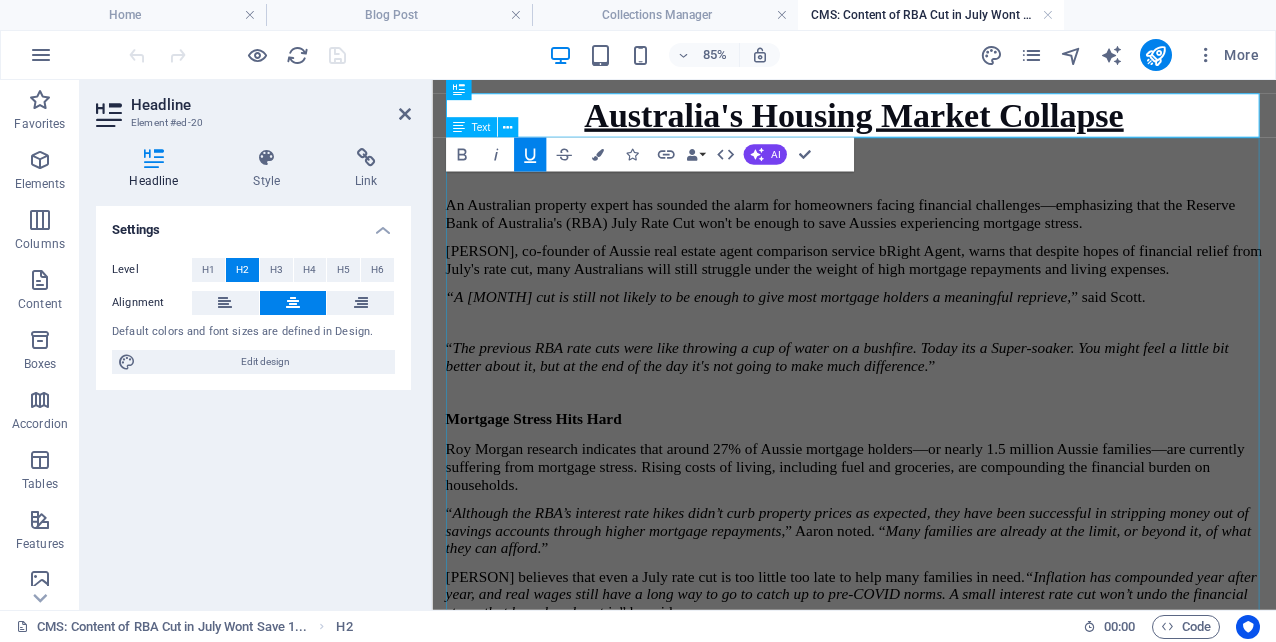 click on "An Australian property expert has sounded the alarm for homeowners facing financial challenges—emphasizing that the Reserve Bank of Australia's (RBA) July Rate Cut won't be enough to save Aussies experiencing mortgage stress. [PERSON], co-founder of Aussie real estate agent comparison service bRight Agent, warns that despite hopes of financial relief from July's rate cut, many Australians will still struggle under the weight of high mortgage repayments and living expenses. “A July cut is still not likely to be enough to give most mortgage holders a meaningful reprieve , ” said [PERSON]. “ The previous RBA rate cuts were like throwing a cup of water on a bushfire. Today its a Super-soaker. You might feel a little bit better about it, but at the end of the day it's not going to make much difference. ” Mortgage Stress Hits Hard “ ,” [PERSON] noted. “ Many families are already at the limit, or beyond it, of what they can afford. ” ” he said.   What Does This Mean for Property Investment? “ ”" at bounding box center (928, 610) 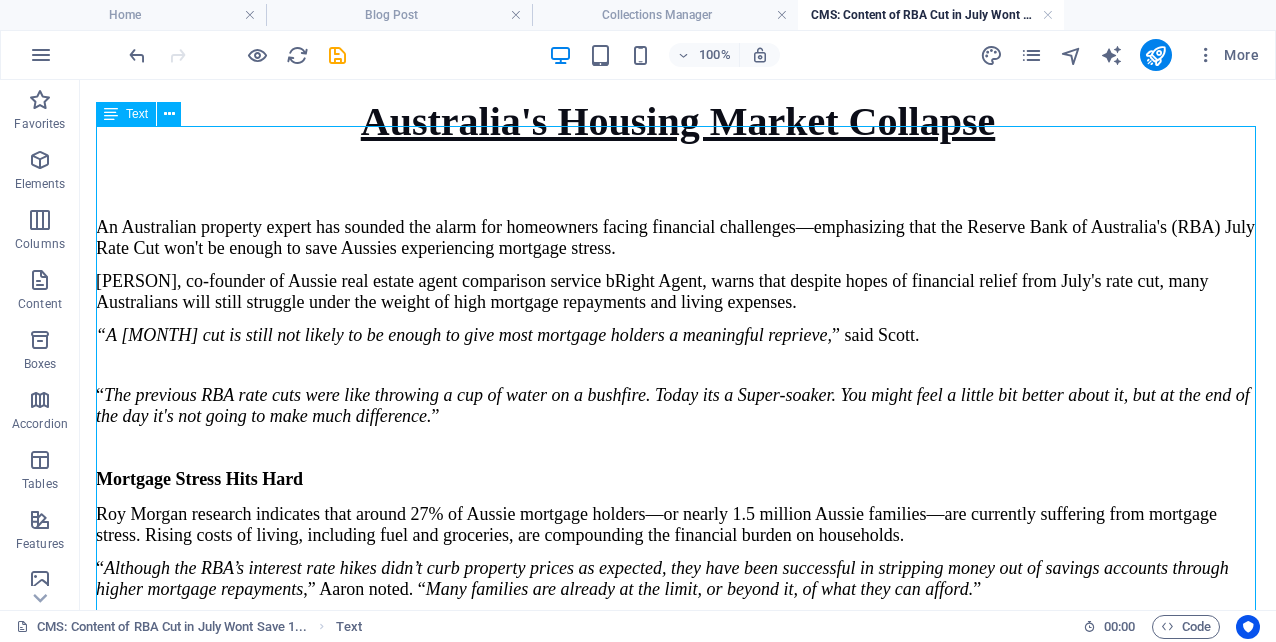 scroll, scrollTop: 28, scrollLeft: 0, axis: vertical 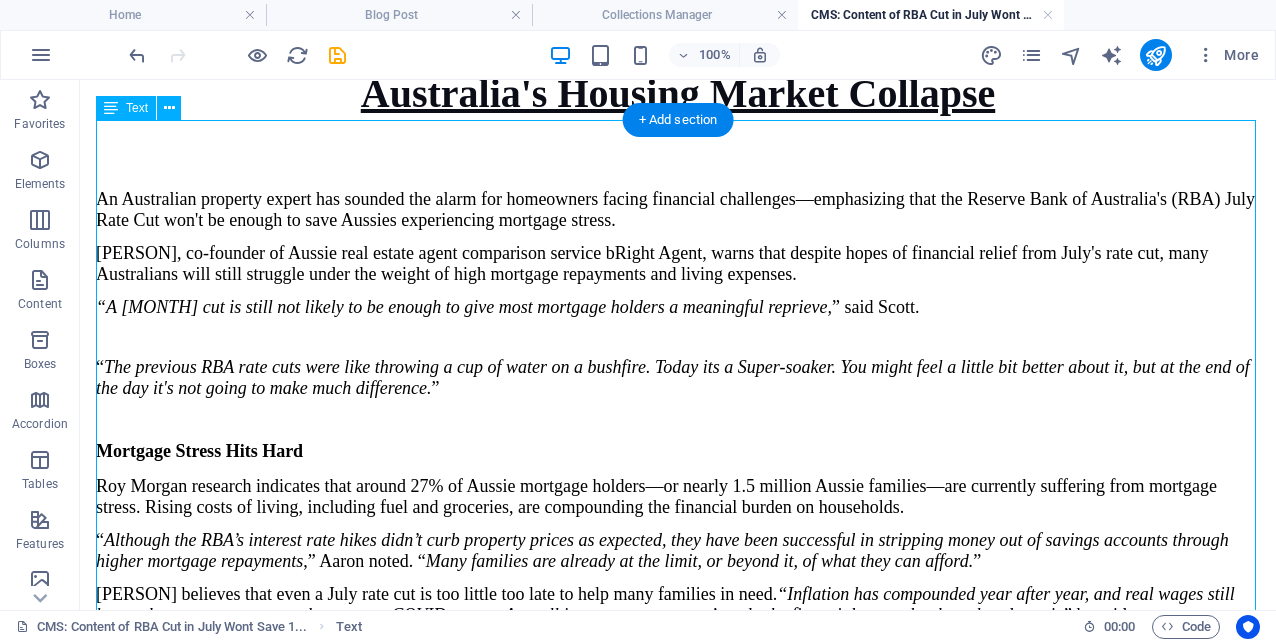 click on "An Australian property expert has sounded the alarm for homeowners facing financial challenges—emphasizing that the Reserve Bank of Australia's (RBA) July Rate Cut won't be enough to save Aussies experiencing mortgage stress. [PERSON], co-founder of Aussie real estate agent comparison service bRight Agent, warns that despite hopes of financial relief from July's rate cut, many Australians will still struggle under the weight of high mortgage repayments and living expenses. “A July cut is still not likely to be enough to give most mortgage holders a meaningful reprieve , ” said [PERSON]. “ The previous RBA rate cuts were like throwing a cup of water on a bushfire. Today its a Super-soaker. You might feel a little bit better about it, but at the end of the day it's not going to make much difference. ” Mortgage Stress Hits Hard “ ,” [PERSON] noted. “ Many families are already at the limit, or beyond it, of what they can afford. ” ” he said.   What Does This Mean for Property Investment? “ ”" at bounding box center [678, 540] 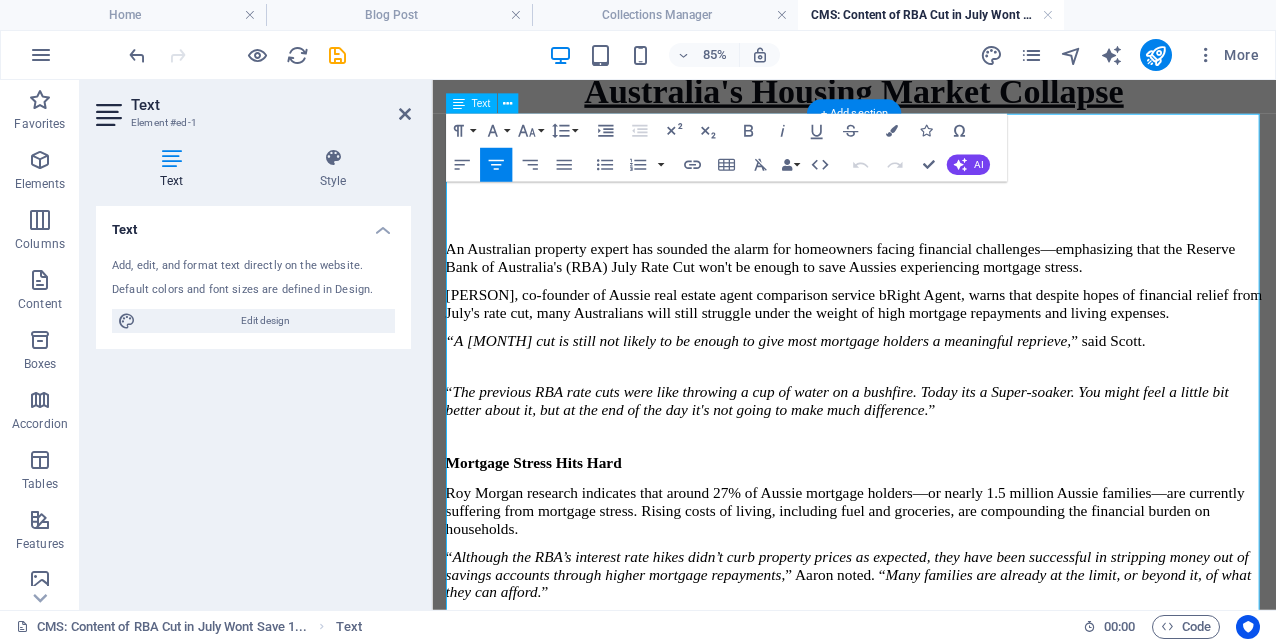 click on "An Australian property expert has sounded the alarm for homeowners facing financial challenges—emphasizing that the Reserve Bank of Australia's (RBA) July Rate Cut won't be enough to save Aussies experiencing mortgage stress." at bounding box center (912, 289) 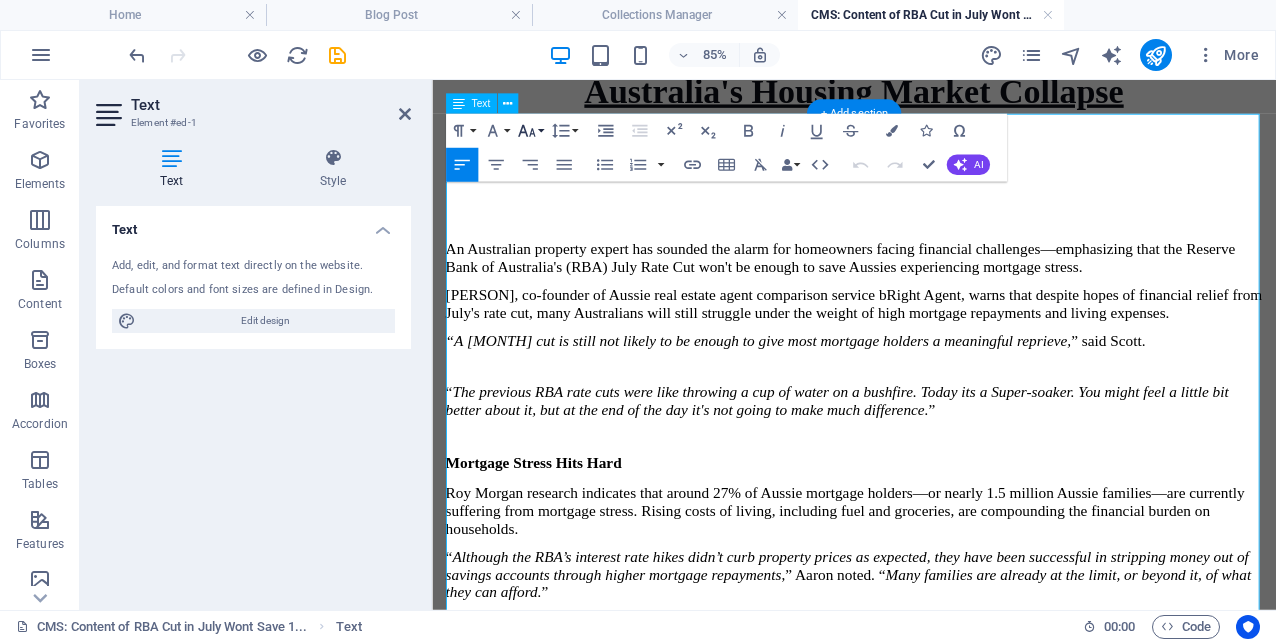 click 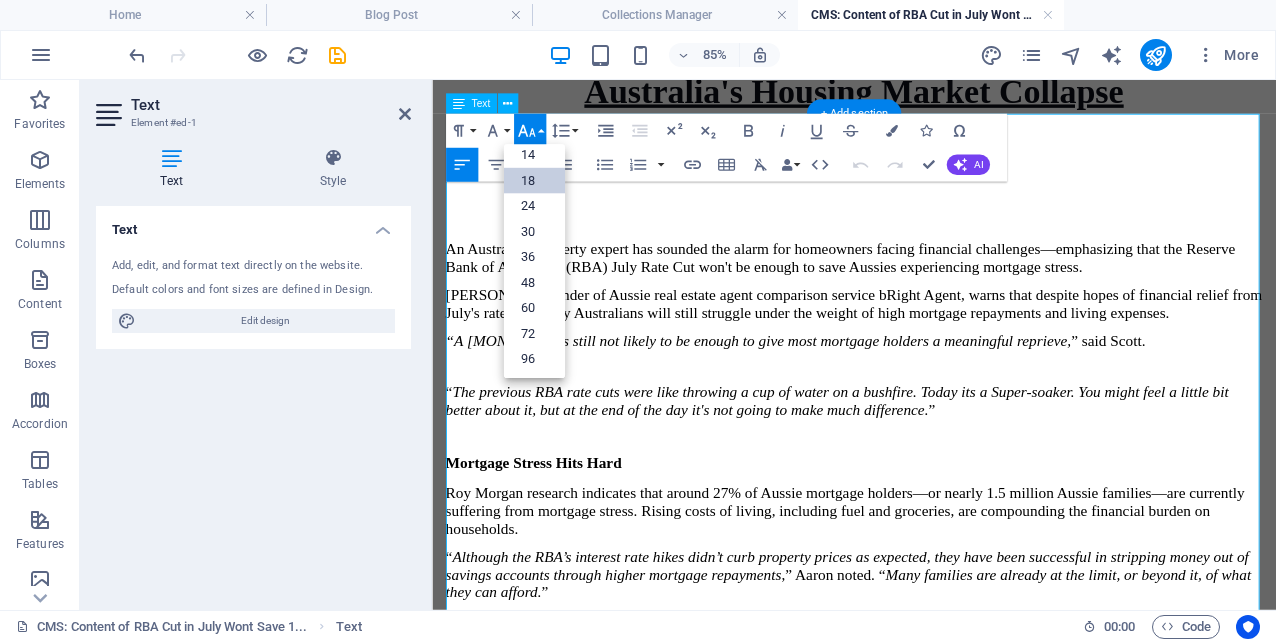 scroll, scrollTop: 161, scrollLeft: 0, axis: vertical 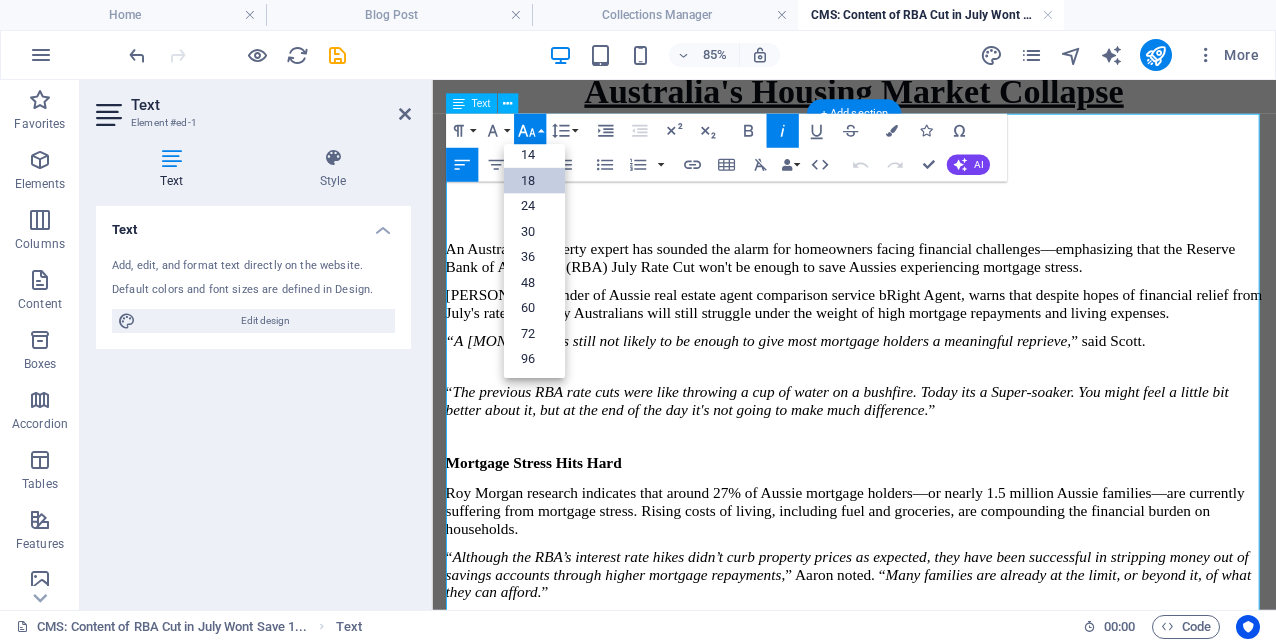 click on "The previous RBA rate cuts were like throwing a cup of water on a bushfire. Today its a Super-soaker. You might feel a little bit better about it, but at the end of the day it's not going to make much difference." at bounding box center [908, 457] 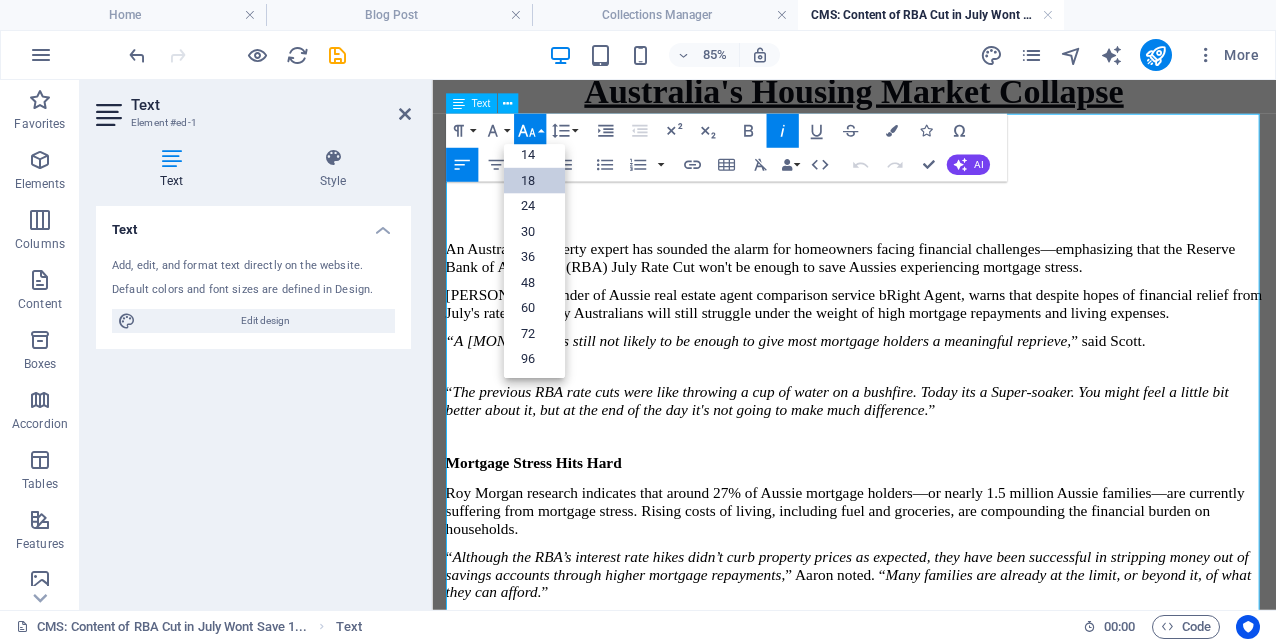 click at bounding box center (928, 417) 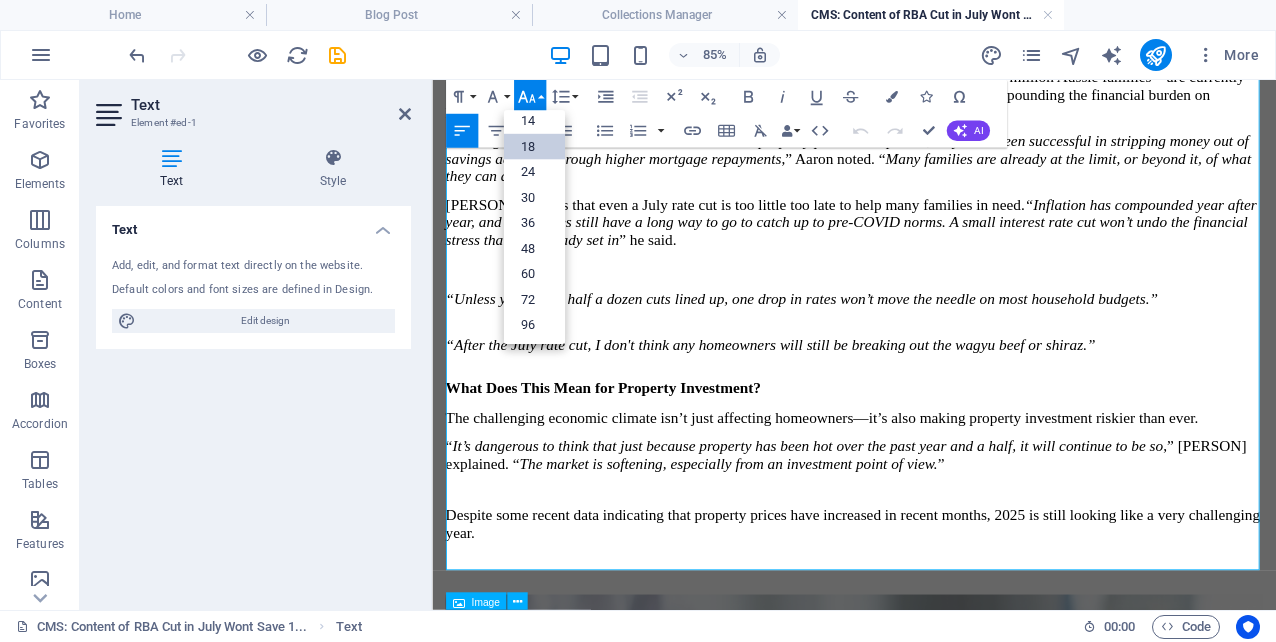 scroll, scrollTop: 463, scrollLeft: 0, axis: vertical 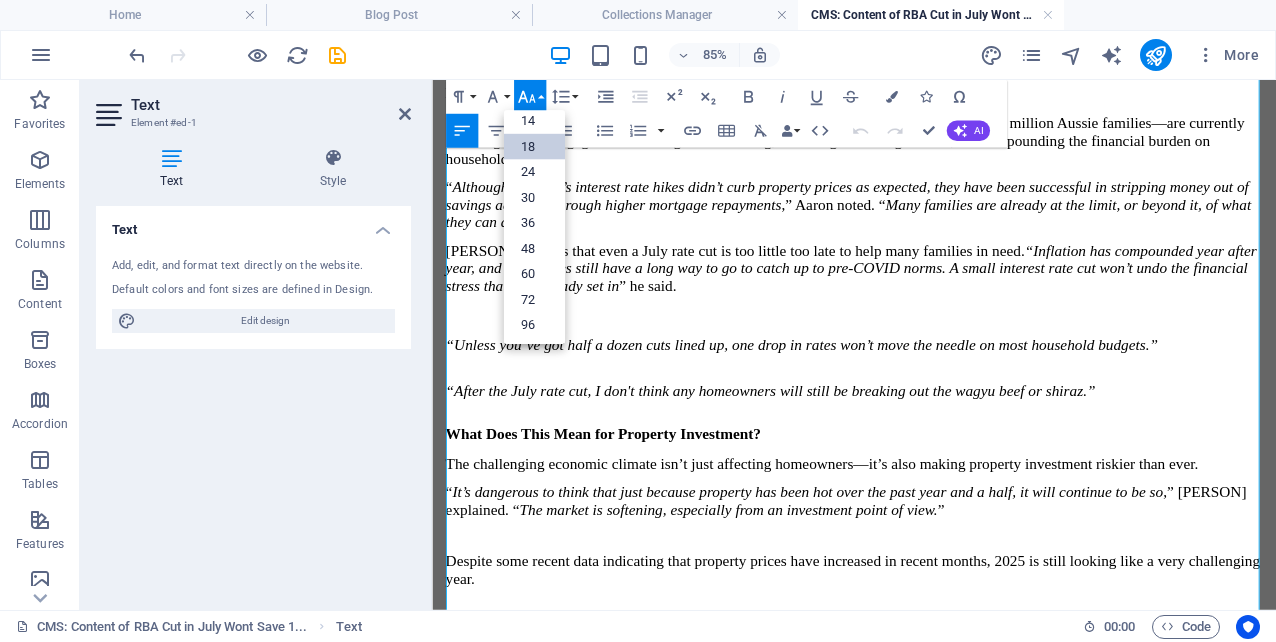 click on "An Australian property expert has sounded the alarm for homeowners facing financial challenges—emphasizing that the Reserve Bank of Australia's (RBA) July Rate Cut won't be enough to save Aussies experiencing mortgage stress. [PERSON], co-founder of Aussie real estate agent comparison service bRight Agent, warns that despite hopes of financial relief from July's rate cut, many Australians will still struggle under the weight of high mortgage repayments and living expenses. “A July cut is still not likely to be enough to give most mortgage holders a meaningful reprieve , ” said [PERSON]. “ The previous RBA rate cuts were like throwing a cup of water on a bushfire. Today its a Super-soaker. You might feel a little bit better about it, but at the end of the day it's not going to make much difference. ” Mortgage Stress Hits Hard “ ,” [PERSON] noted. “ Many families are already at the limit, or beyond it, of what they can afford. ” ” he said.   What Does This Mean for Property Investment? “ ”" at bounding box center [928, 221] 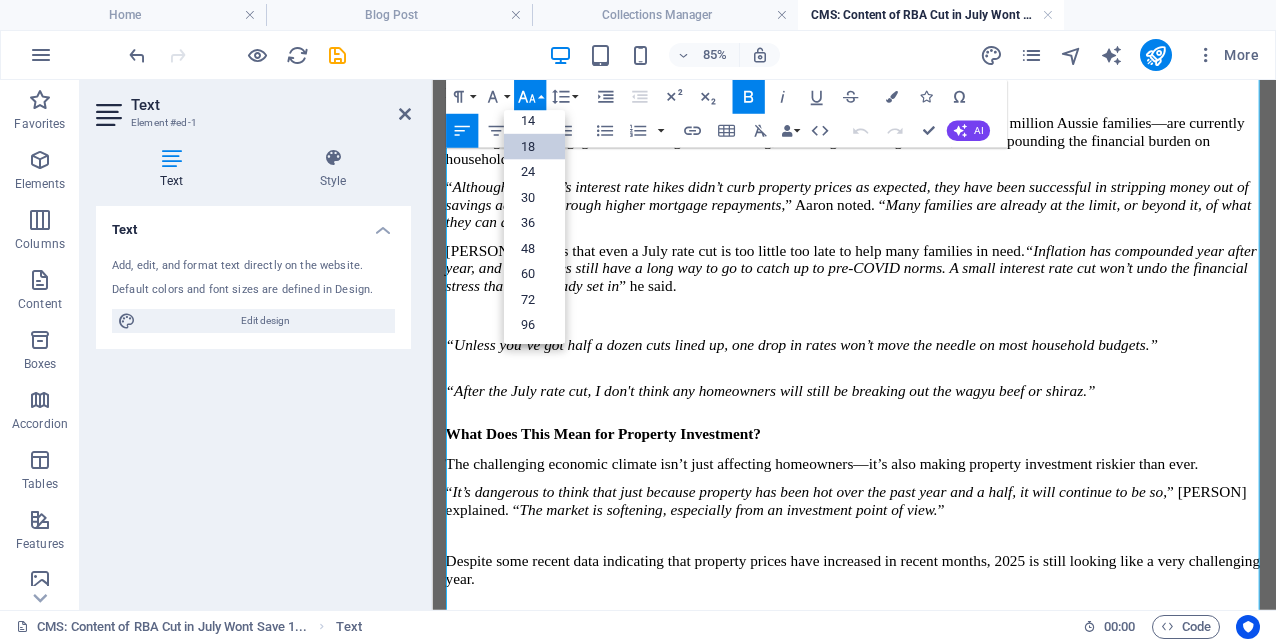 type 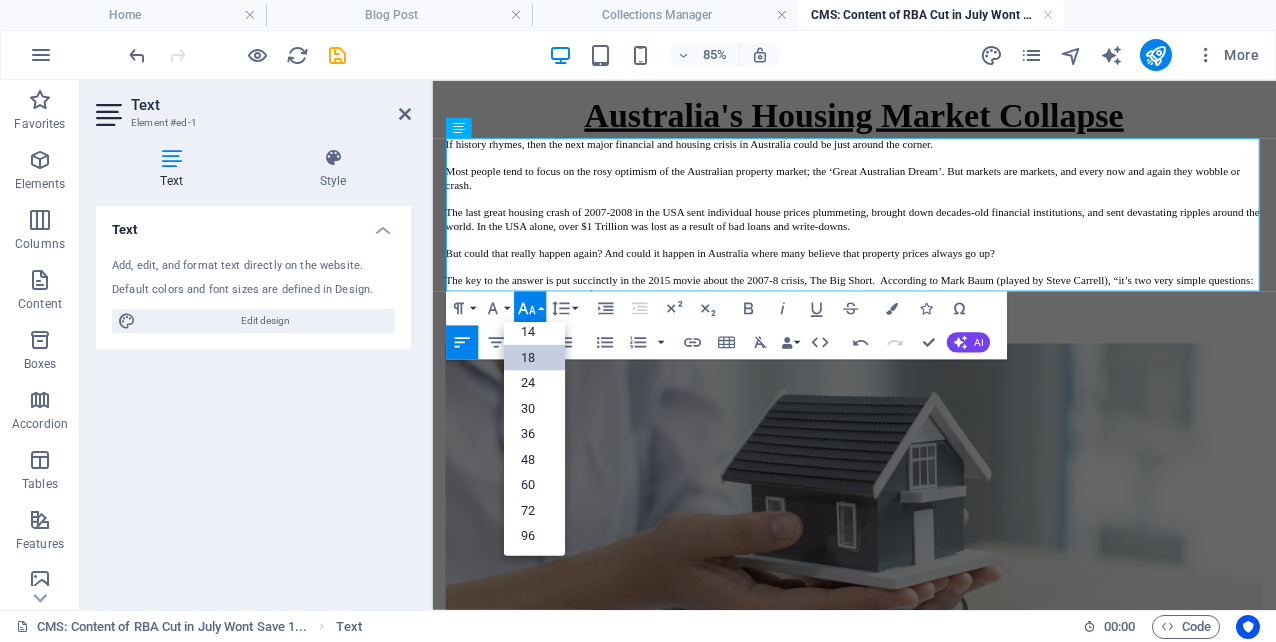 scroll, scrollTop: 0, scrollLeft: 0, axis: both 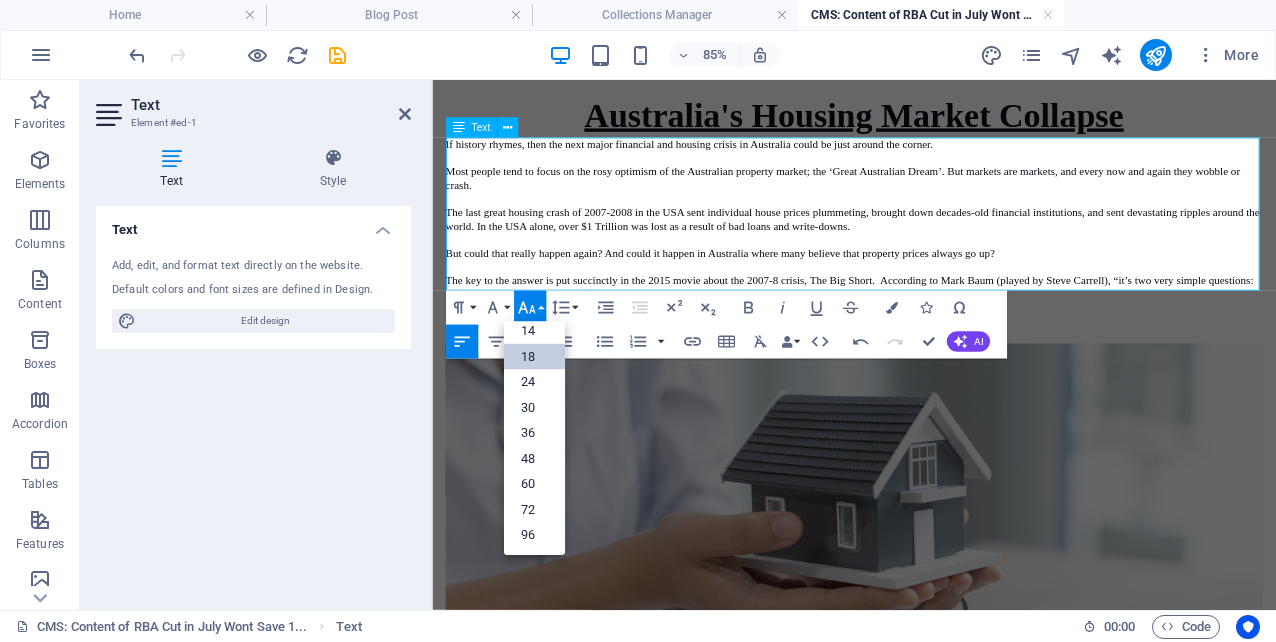 click on "The key to the answer is put succinctly in the 2015 movie about the 2007-8 crisis, The Big Short.    According to [PERSON] (played by [PERSON]), “it’s two very simple questions: Is there a housing bubble? And if there is, how exposed are the banks?”" at bounding box center [928, 324] 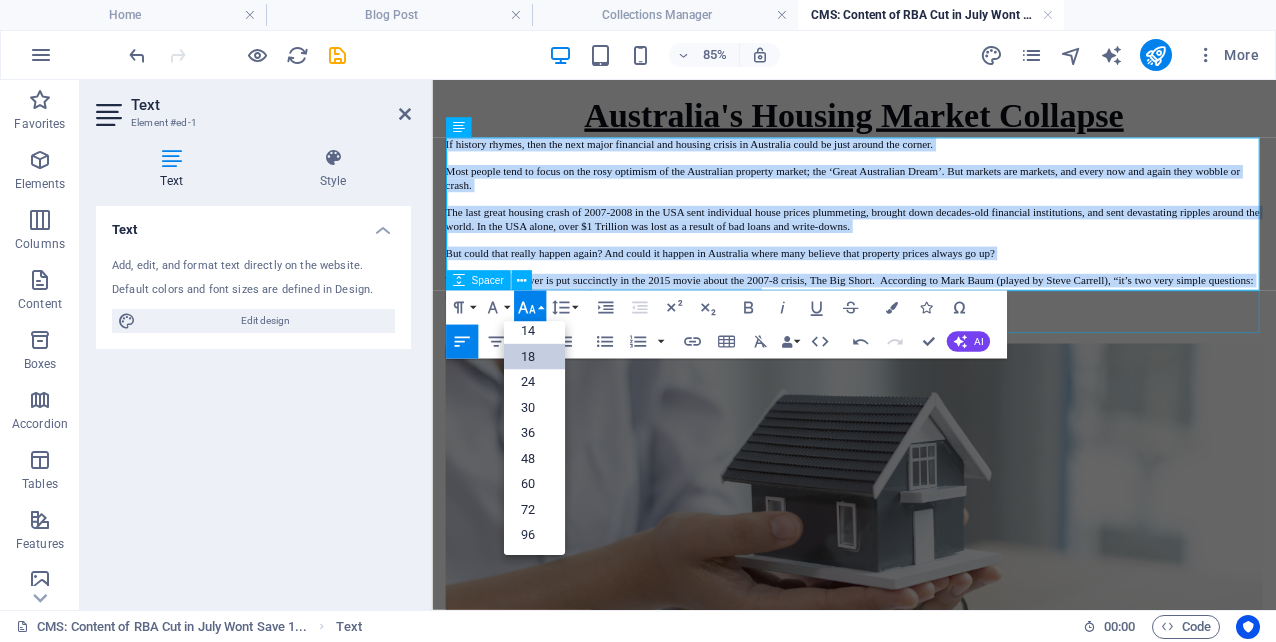 click on "18" at bounding box center (533, 357) 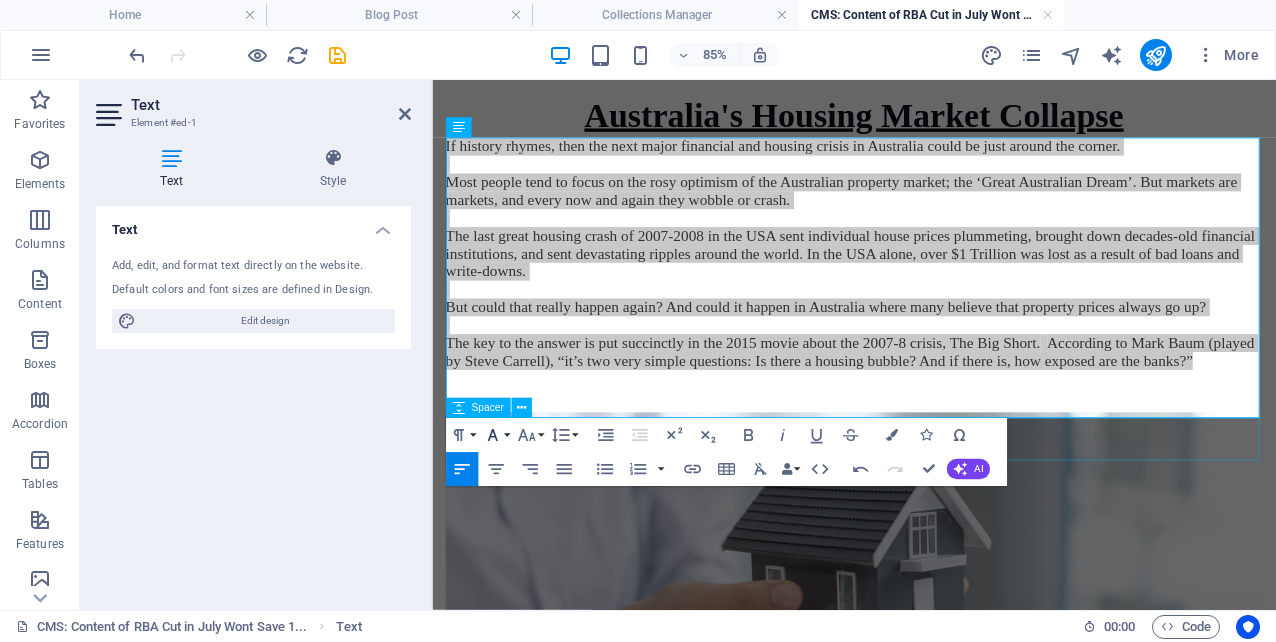 click on "Font Family" at bounding box center [496, 435] 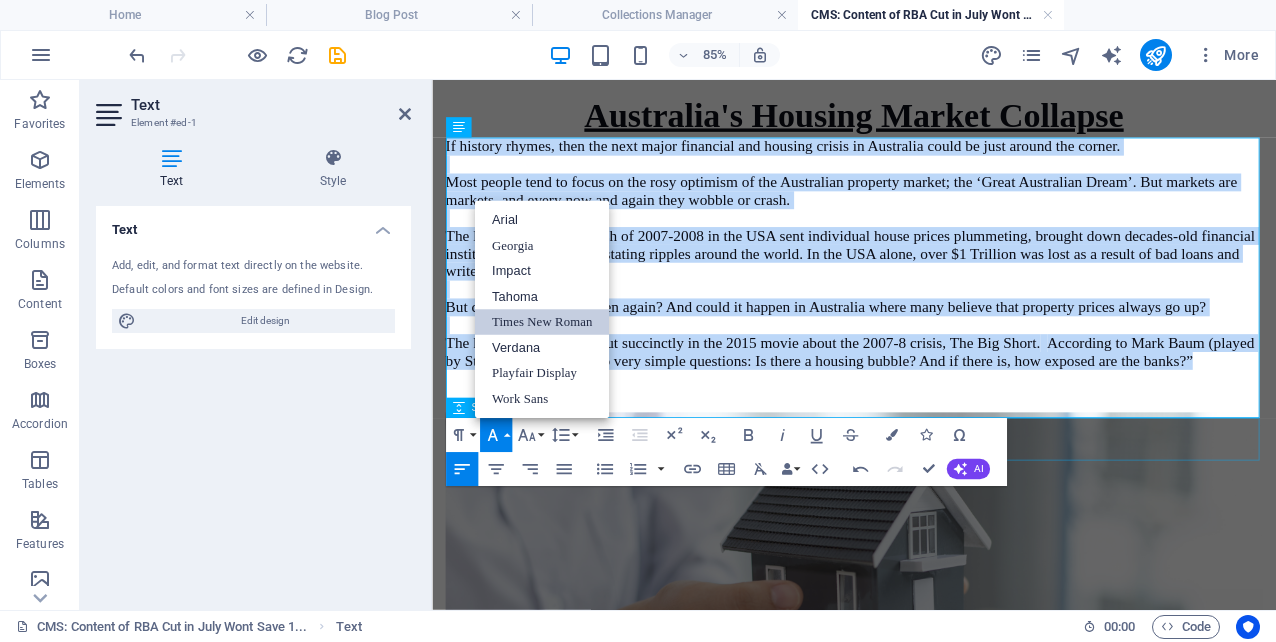 click on "Times New Roman" at bounding box center (542, 323) 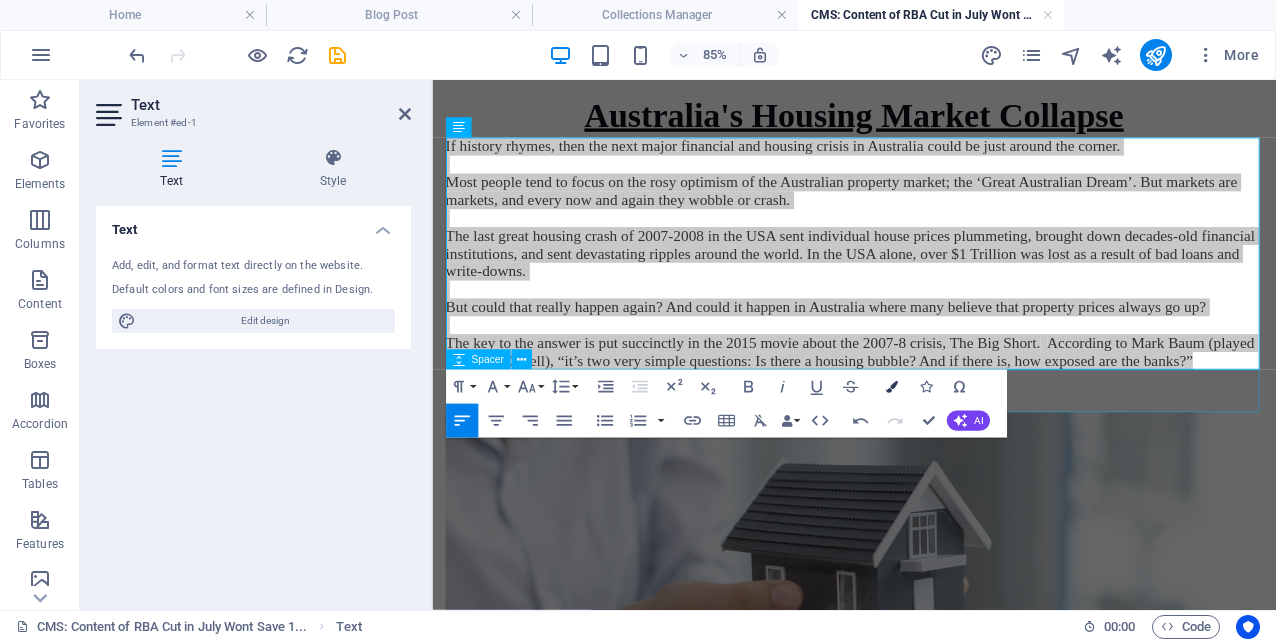 click at bounding box center (891, 387) 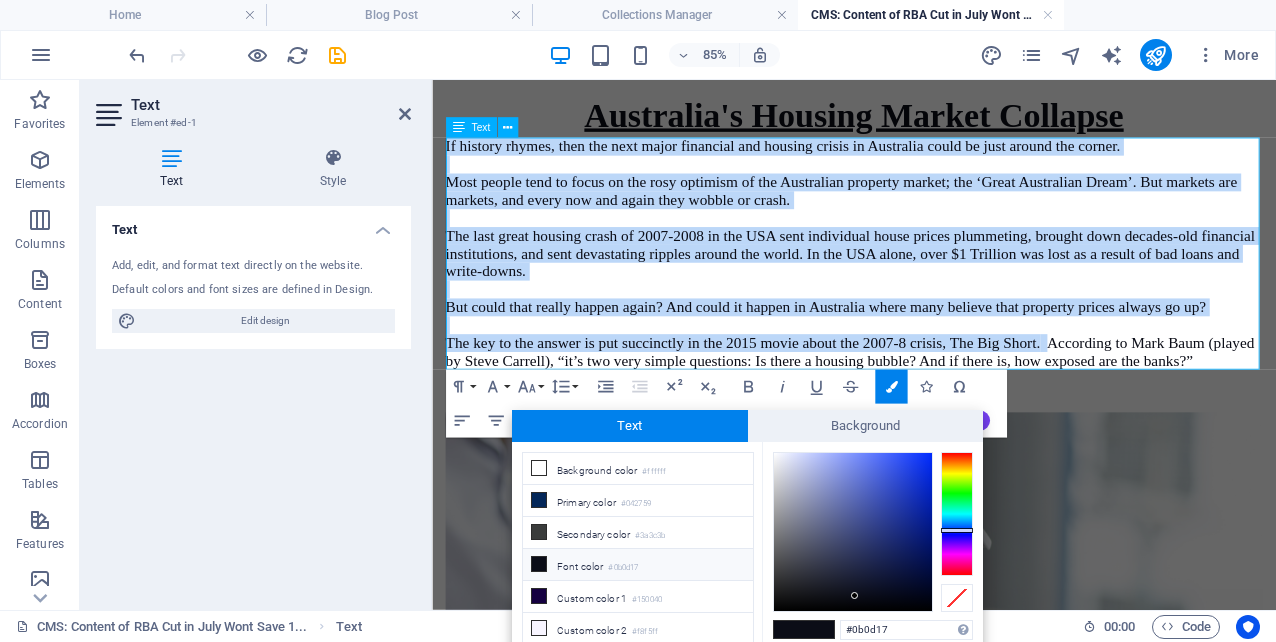 click on "But could that really happen again? And could it happen in Australia where many believe that property prices always go up?" at bounding box center [895, 347] 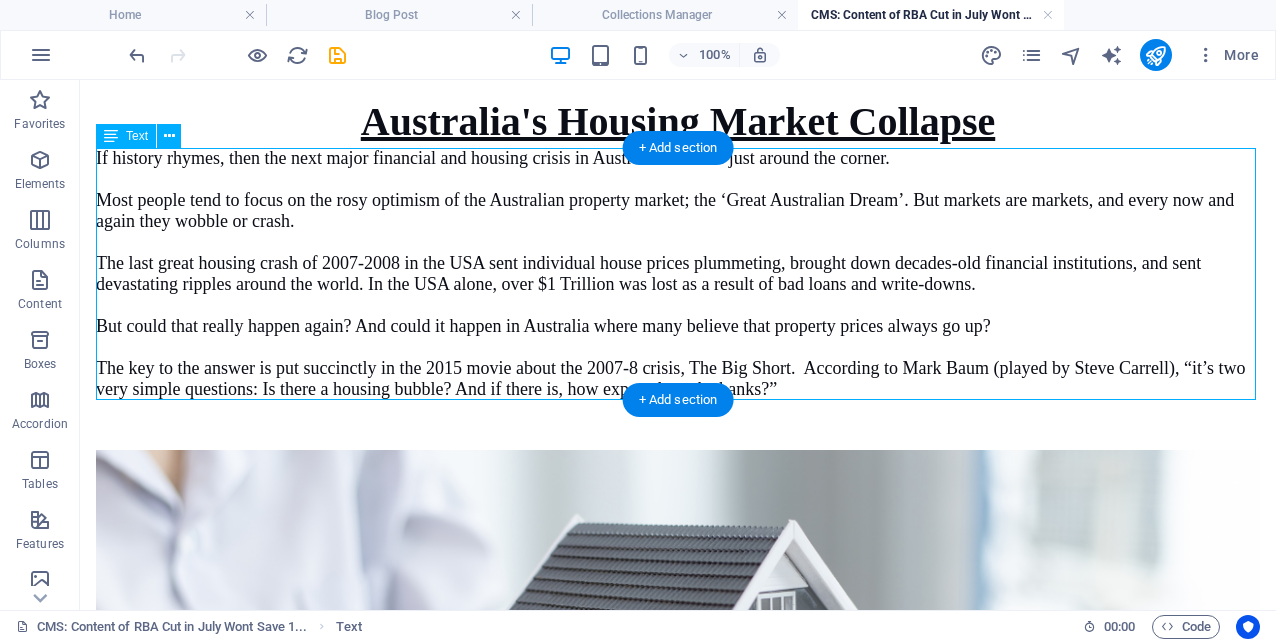 click on "If history rhymes, then the next major financial and housing crisis in Australia could be just around the corner. Most people tend to focus on the rosy optimism of the Australian property market; the ‘Great Australian Dream’. But markets are markets, and every now and again they wobble or crash. The last great housing crash of [YEAR]-[YEAR] in the USA sent individual house prices plummeting, brought down decades-old financial institutions, and sent devastating ripples around the world. In the USA alone, over $1 Trillion was lost as a result of bad loans and write-downs. But could that really happen again? And could it happen in Australia where many believe that property prices always go up? The key to the answer is put succinctly in the [YEAR] movie about the [YEAR] crisis, The Big Short.    According to [FIRST] [LAST] (played by [FIRST] [LAST]), “it’s two very simple questions: Is there a housing bubble? And if there is, how exposed are the banks?”" at bounding box center [678, 274] 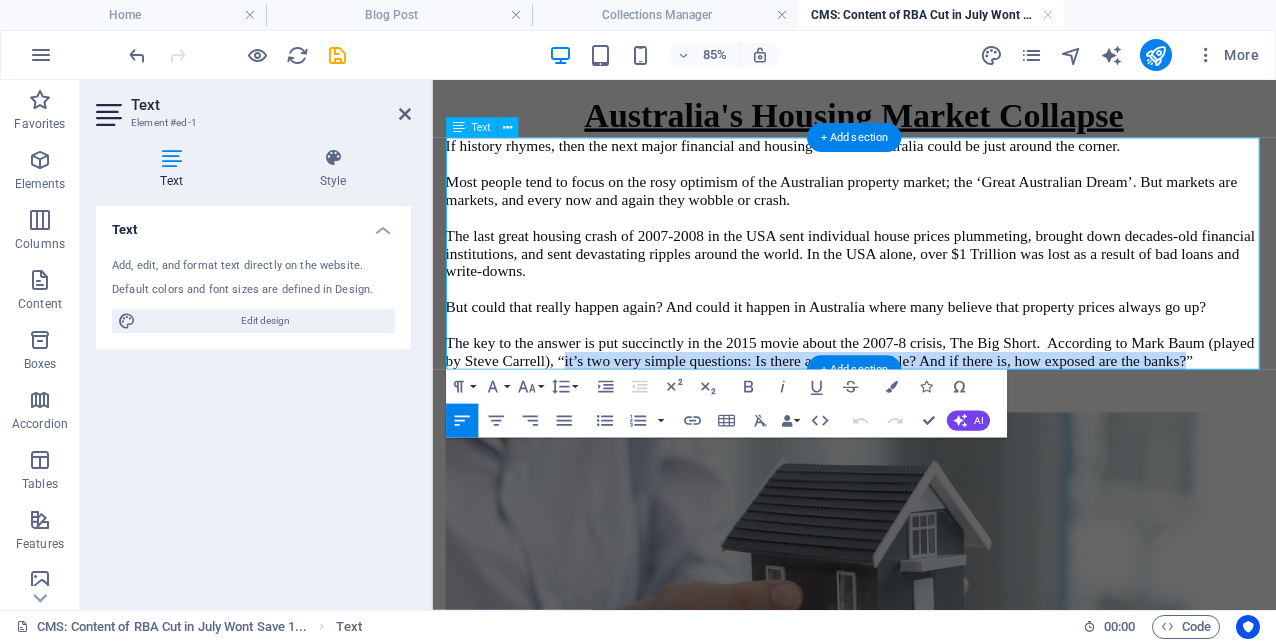 drag, startPoint x: 1319, startPoint y: 412, endPoint x: 588, endPoint y: 416, distance: 731.0109 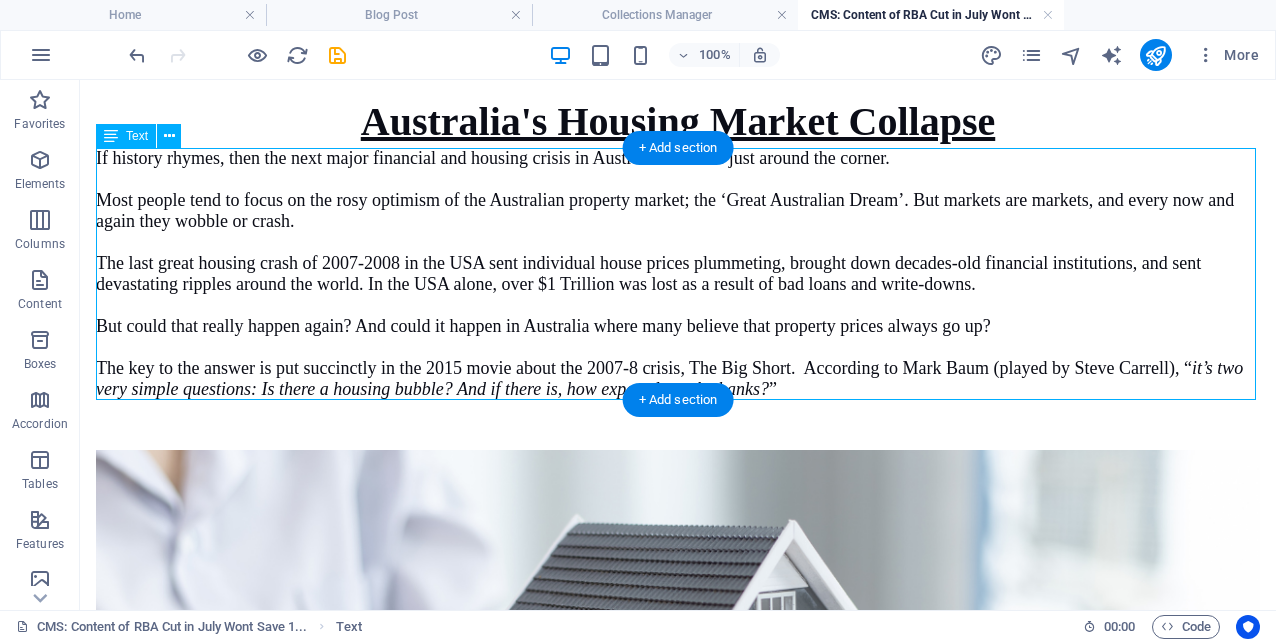 click on "If history rhymes, then the next major financial and housing crisis in Australia could be just around the corner. Most people tend to focus on the rosy optimism of the Australian property market; the ‘Great Australian Dream’. But markets are markets, and every now and again they wobble or crash. The last great housing crash of 2007-2008 in the USA sent individual house prices plummeting, brought down decades-old financial institutions, and sent devastating ripples around the world. In the USA alone, over $1 Trillion was lost as a result of bad loans and write-downs. But could that really happen again? And could it happen in Australia where many believe that property prices always go up? The key to the answer is put succinctly in the 2015 movie about the 2007-8 crisis, The Big Short.    According to [PERSON] (played by [PERSON]), “ it’s two very simple questions: Is there a housing bubble? And if there is, how exposed are the banks?”" at bounding box center [678, 274] 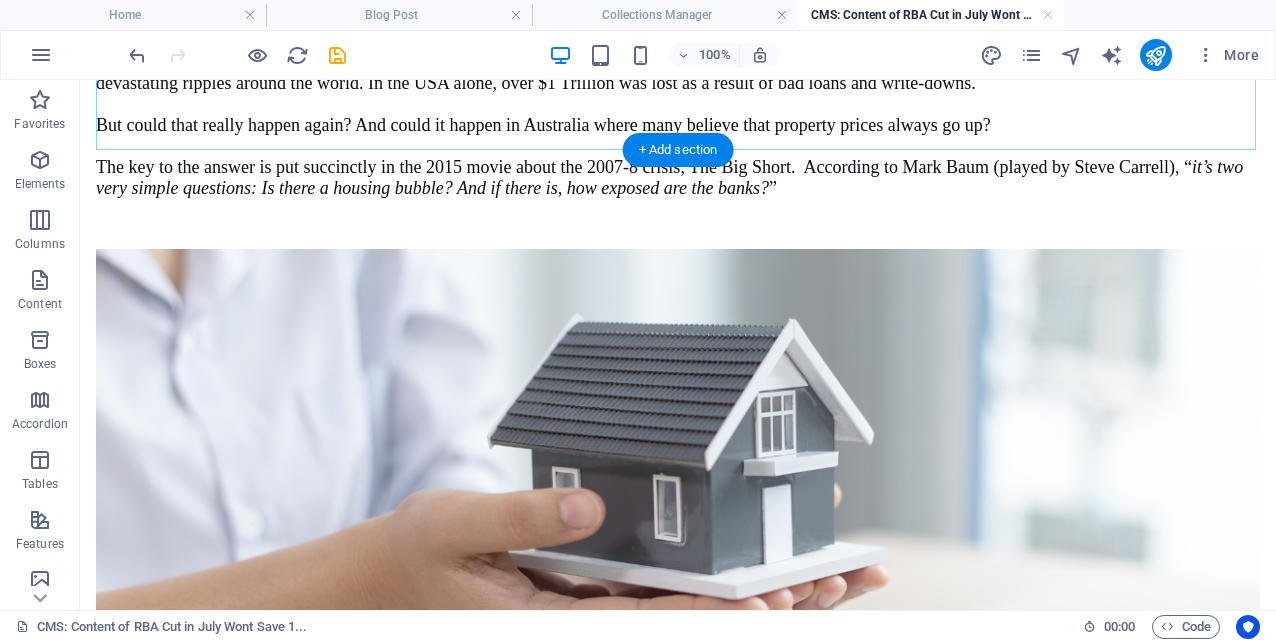 scroll, scrollTop: 258, scrollLeft: 0, axis: vertical 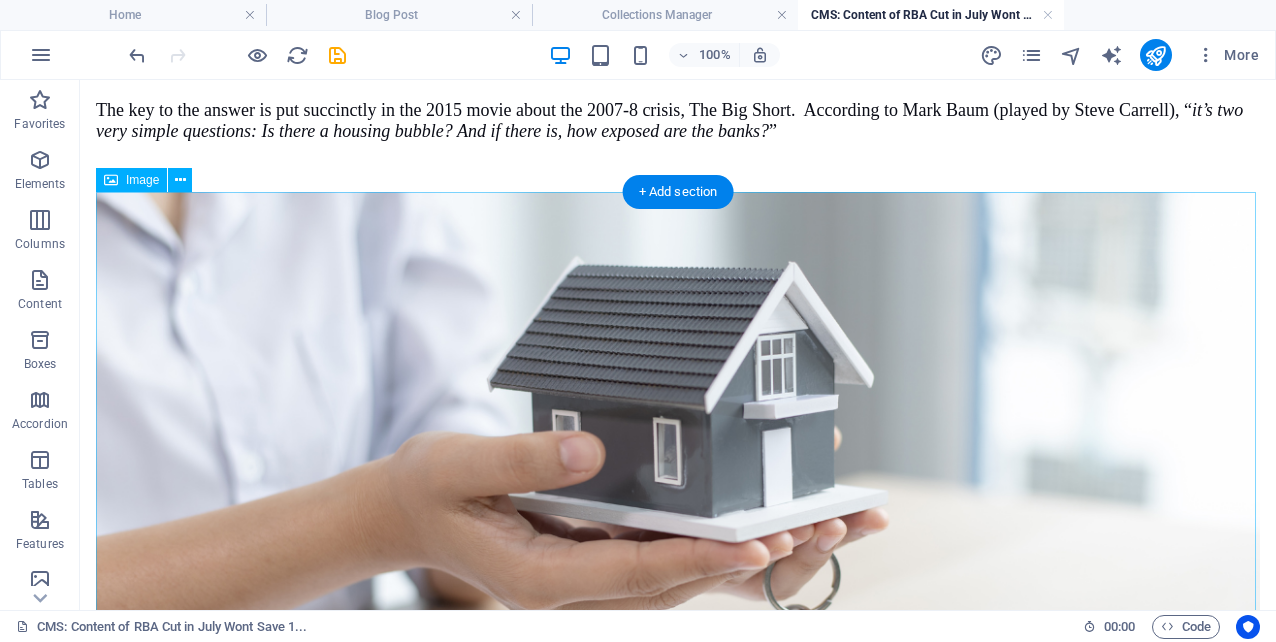 click at bounding box center [678, 496] 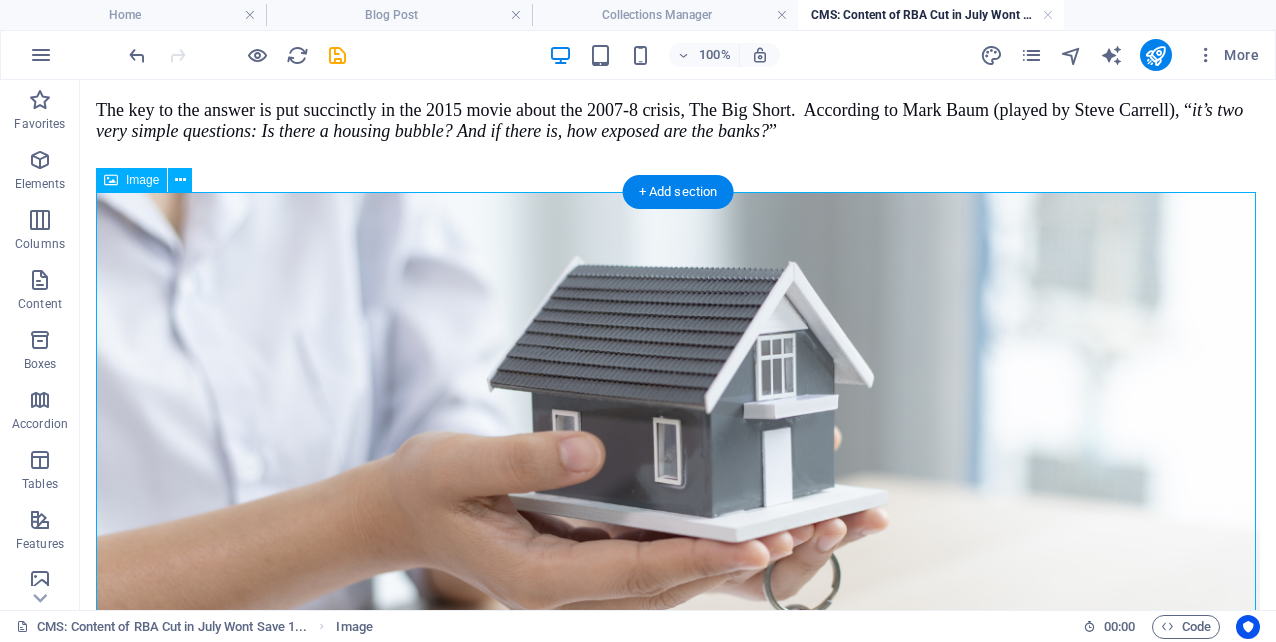 click at bounding box center [678, 496] 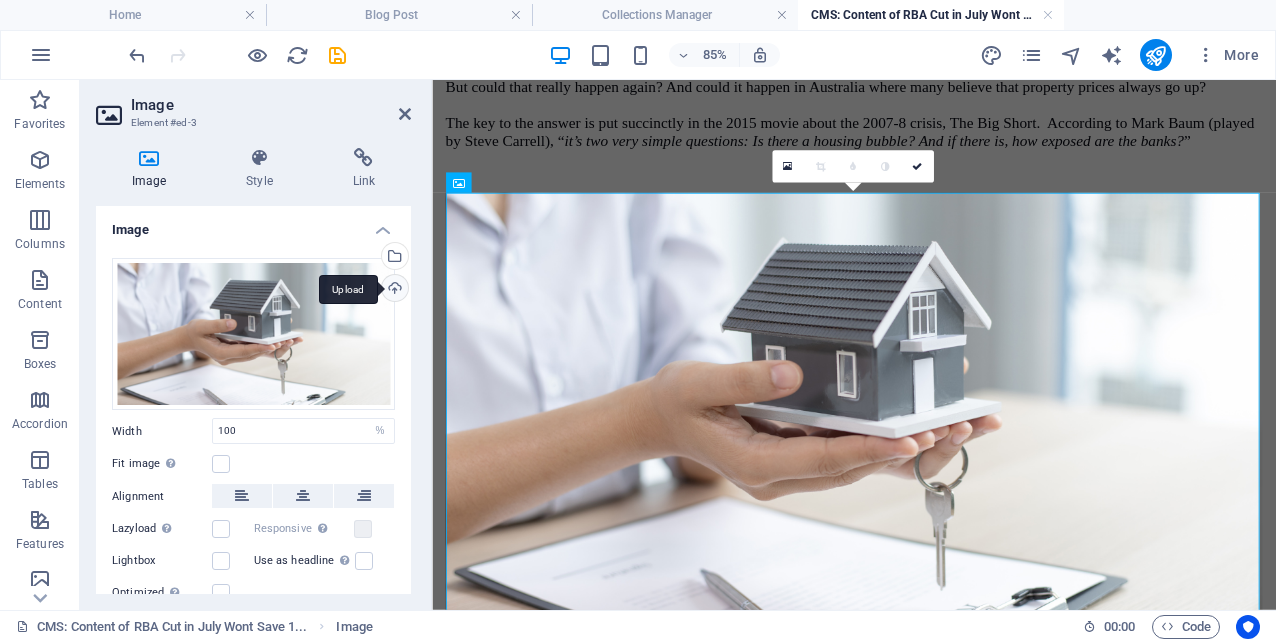 click on "Upload" at bounding box center [393, 290] 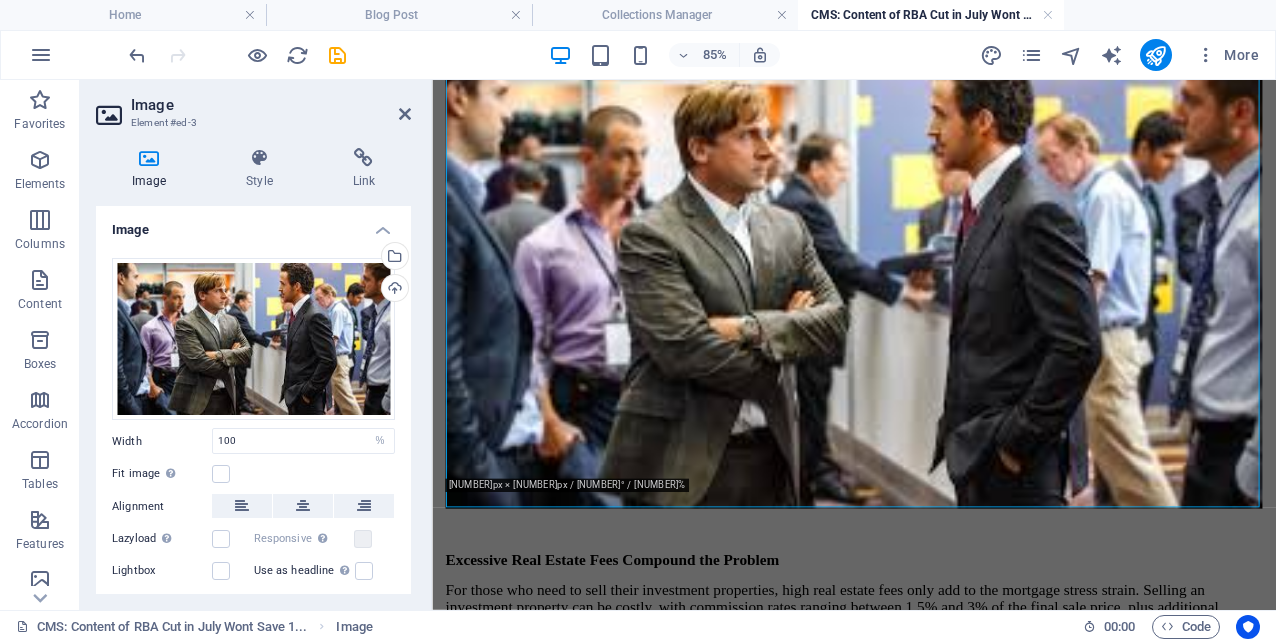 scroll, scrollTop: 426, scrollLeft: 0, axis: vertical 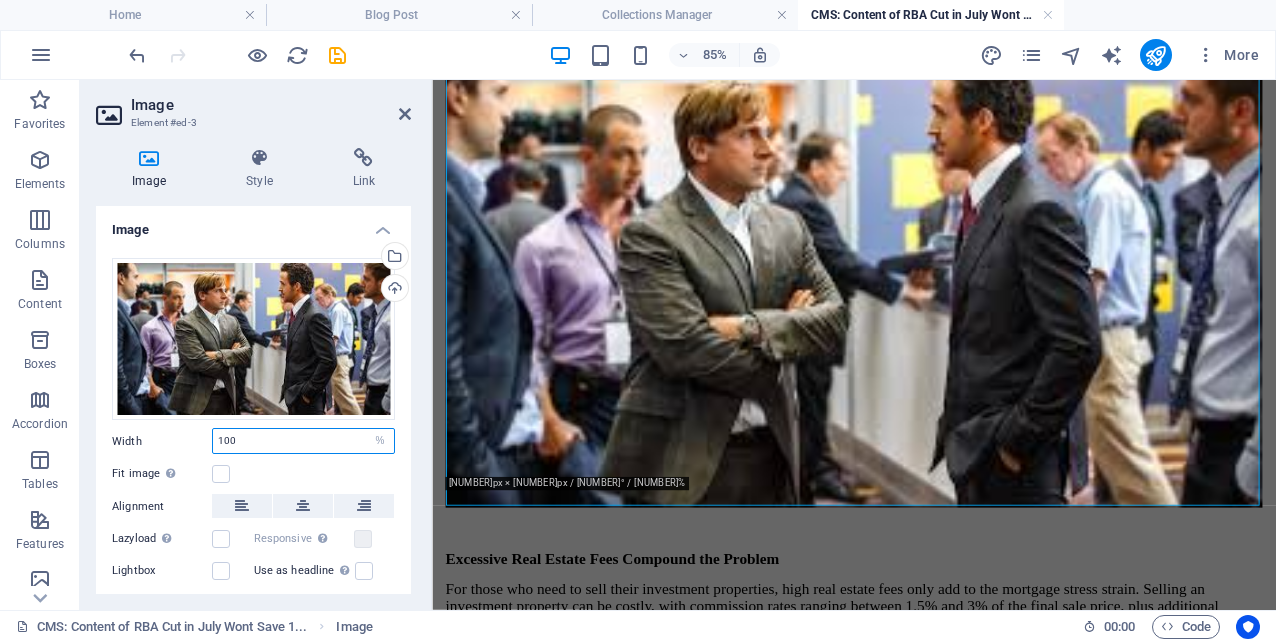 click on "100" at bounding box center [303, 441] 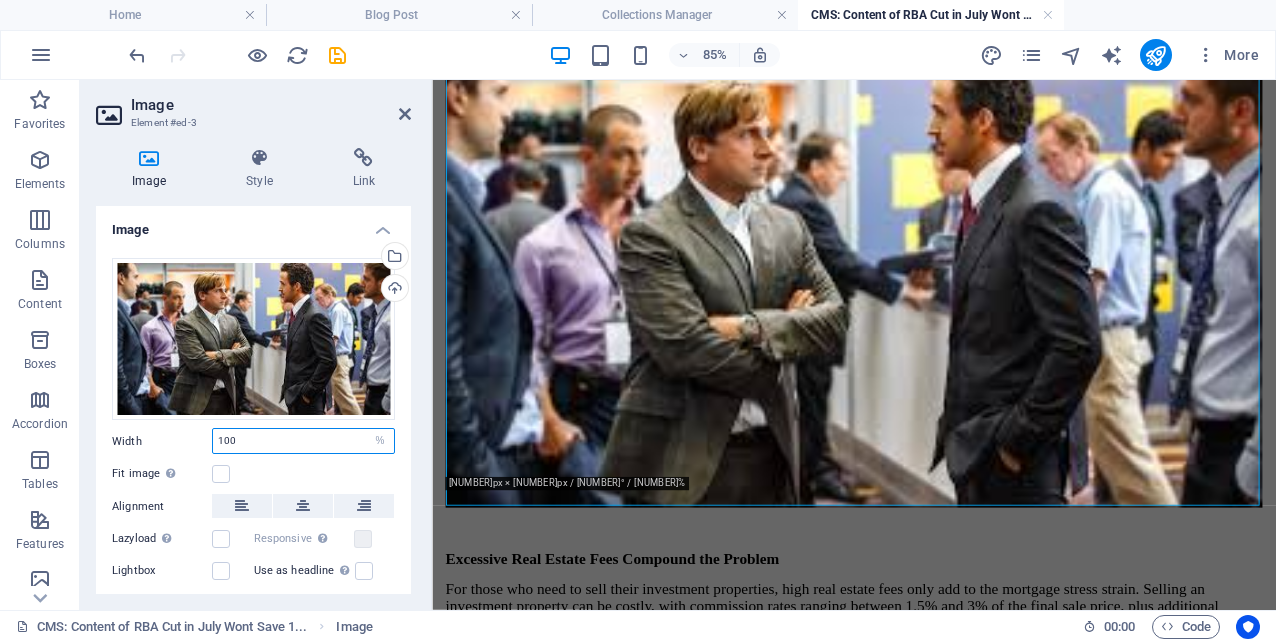 drag, startPoint x: 230, startPoint y: 437, endPoint x: 201, endPoint y: 437, distance: 29 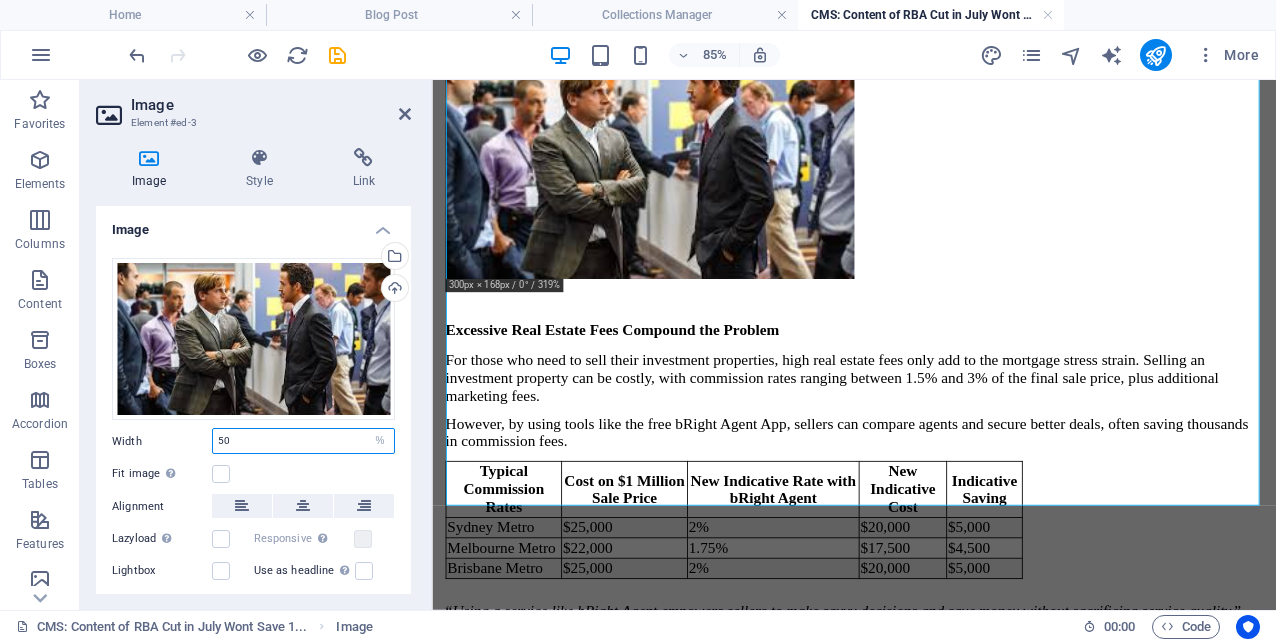 click on "50" at bounding box center [303, 441] 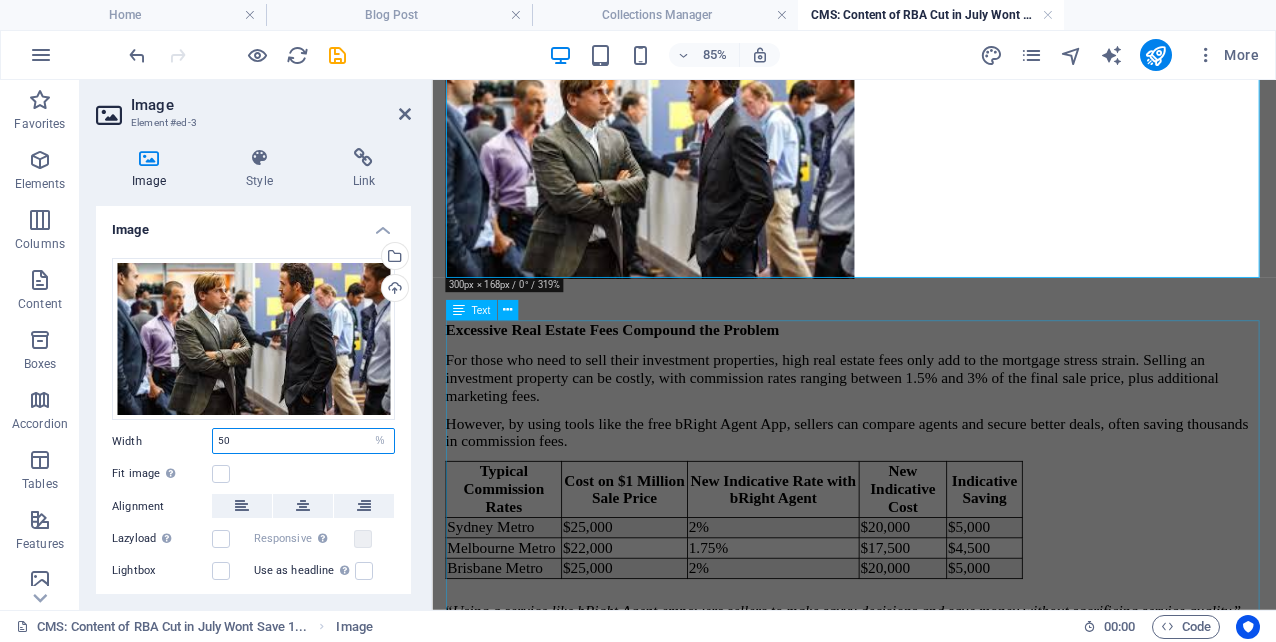 type on "50" 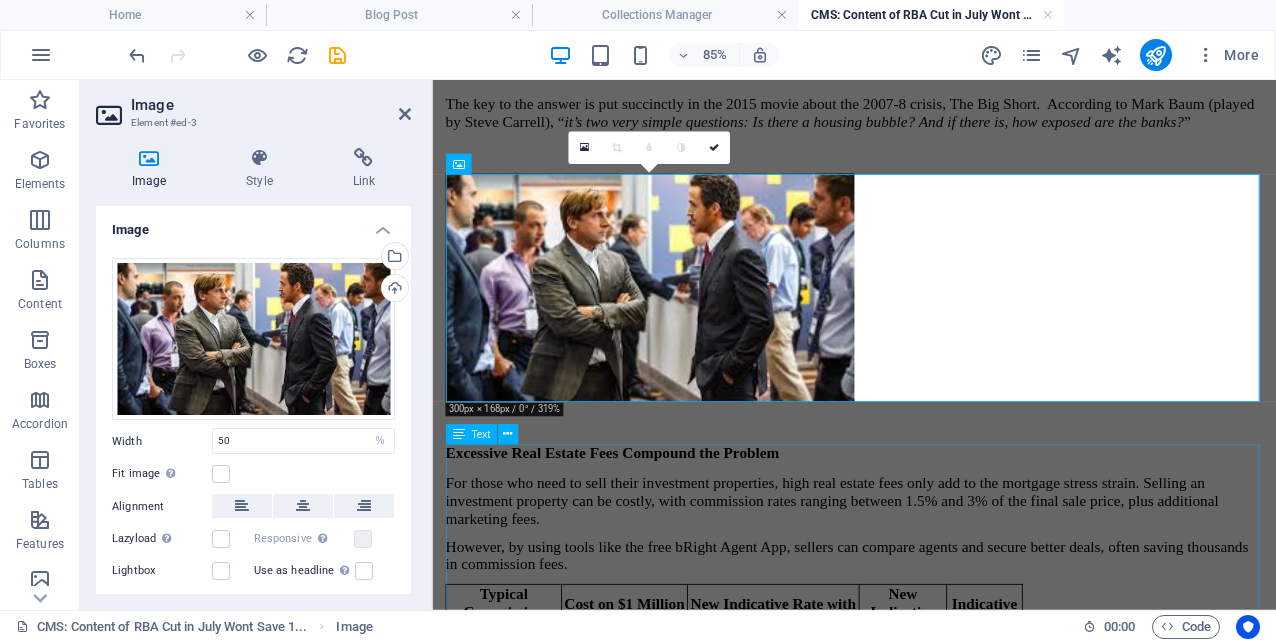 scroll, scrollTop: 280, scrollLeft: 0, axis: vertical 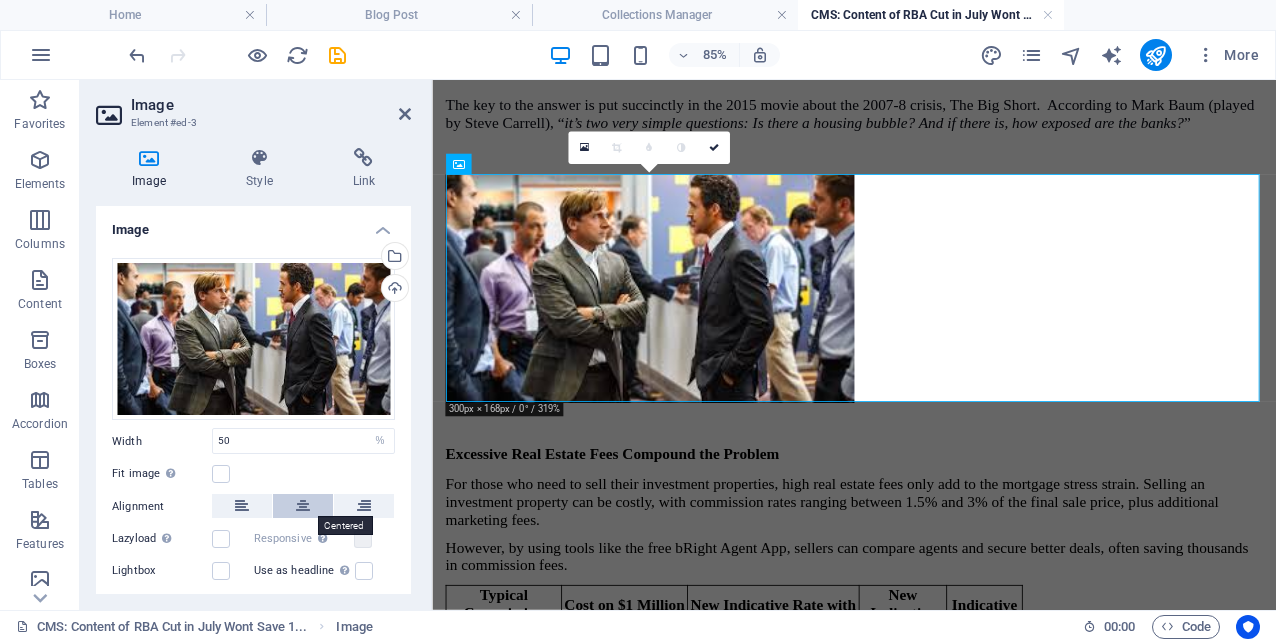 click at bounding box center [303, 506] 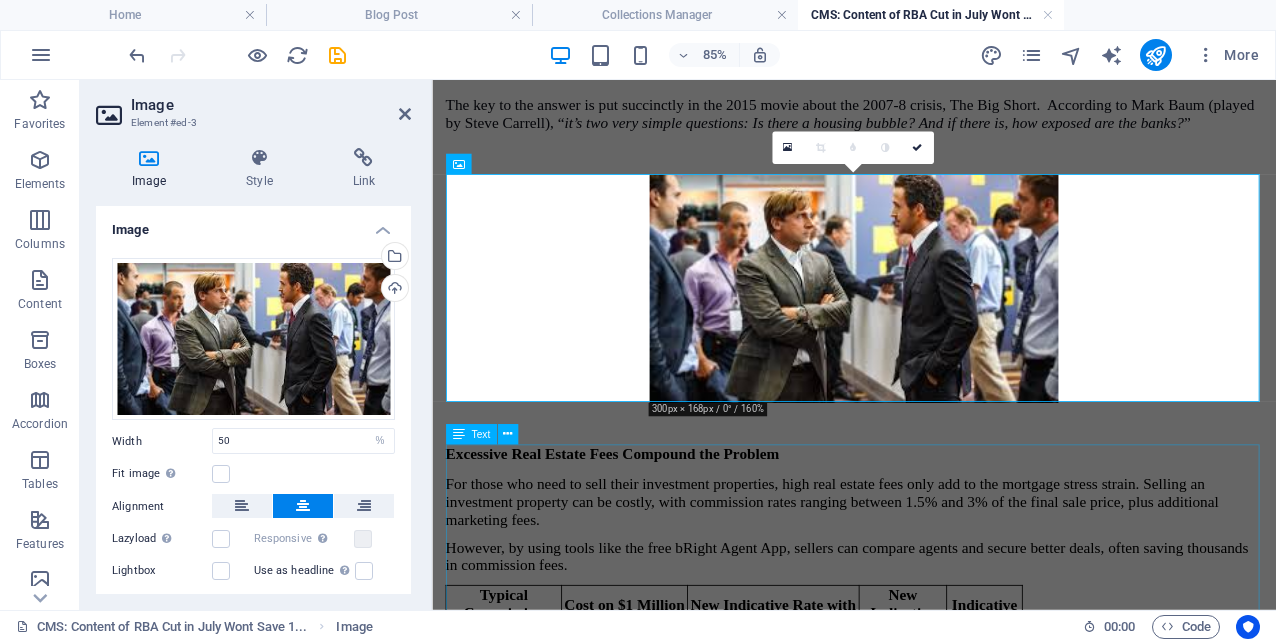 click on "Excessive Real Estate Fees Compound the Problem For those who need to sell their investment properties, high real estate fees only add to the mortgage stress strain. Selling an investment property can be costly, with commission rates ranging between 1.5% and 3% of the final sale price, plus additional marketing fees. However, by using tools like the free bRight Agent App, sellers can compare agents and secure better deals, often saving thousands in commission fees. Typical Commission Rates Cost on $[NUMBER] Million Sale Price New Indicative Rate with bRight Agent New Indicative Cost Indicative Saving Sydney Metro $[NUMBER] [NUMBER]% $[NUMBER] $[NUMBER] Melbourne Metro $[NUMBER] [NUMBER]% $[NUMBER] $[NUMBER] Brisbane Metro $[NUMBER] [NUMBER]% $[NUMBER] $[NUMBER] “ Using a service like bRight Agent empowers sellers to make savvy decisions and save money without sacrificing service quality, ” said [FIRST]. “ Every dollar saved on commissions can make a big difference in today’s tight financial environment. ”" at bounding box center (928, 702) 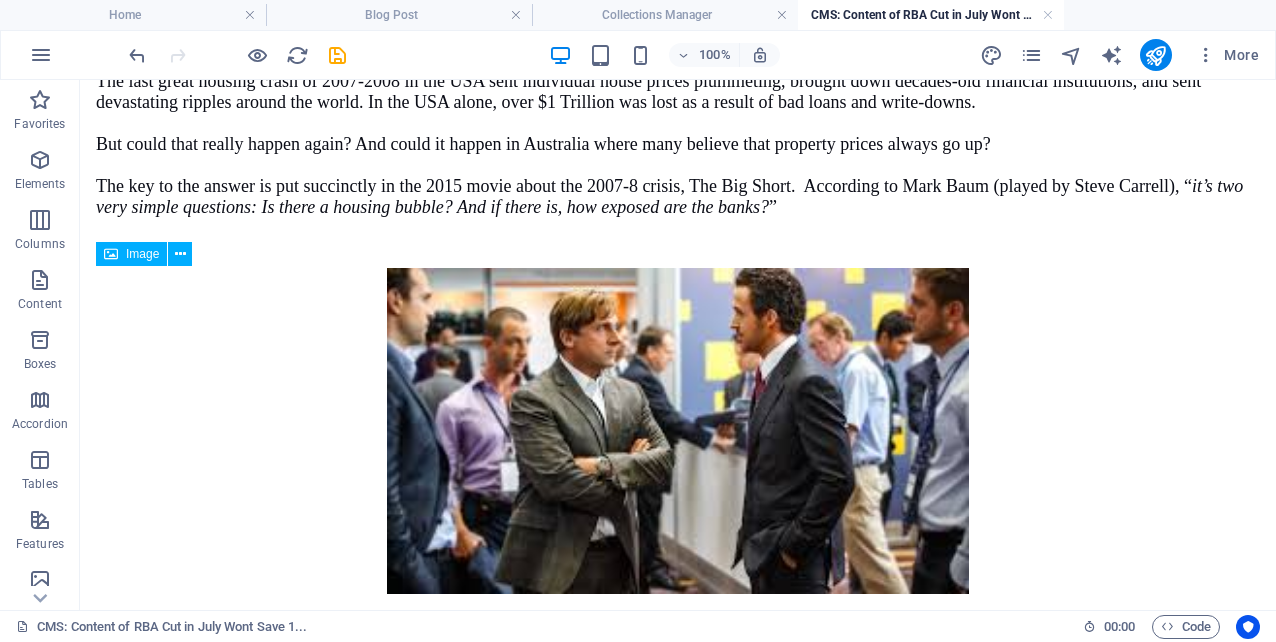 scroll, scrollTop: 202, scrollLeft: 0, axis: vertical 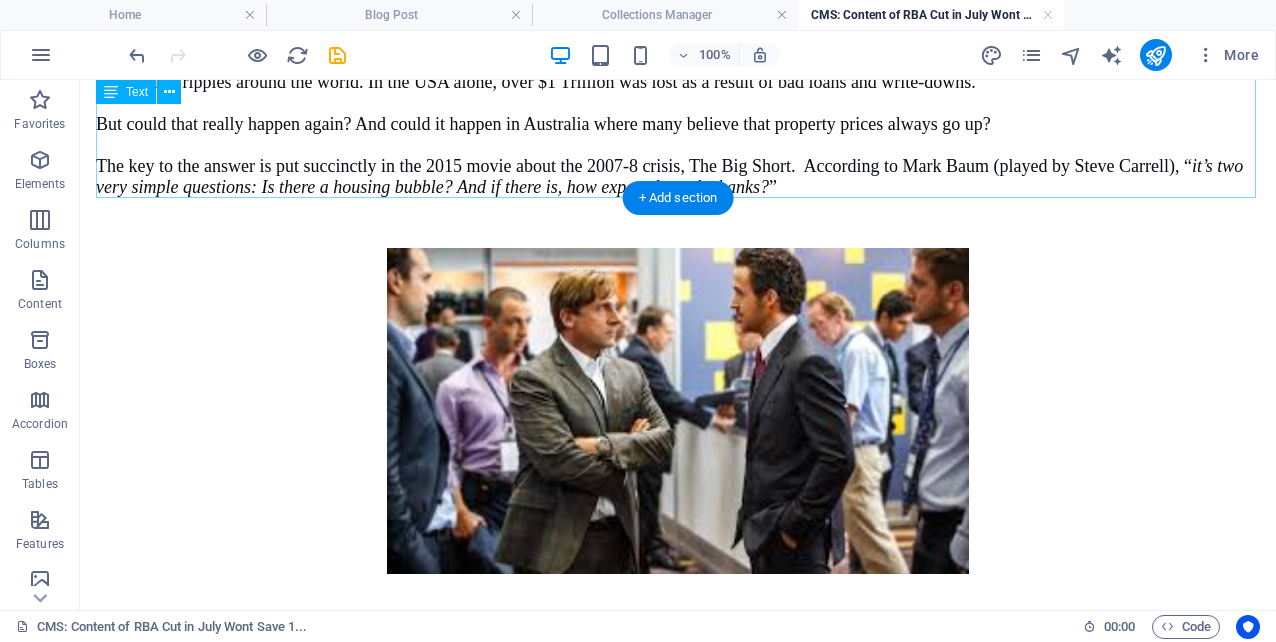 click on "If history rhymes, then the next major financial and housing crisis in Australia could be just around the corner. Most people tend to focus on the rosy optimism of the Australian property market; the ‘Great Australian Dream’. But markets are markets, and every now and again they wobble or crash. The last great housing crash of 2007-2008 in the USA sent individual house prices plummeting, brought down decades-old financial institutions, and sent devastating ripples around the world. In the USA alone, over $1 Trillion was lost as a result of bad loans and write-downs. But could that really happen again? And could it happen in Australia where many believe that property prices always go up? The key to the answer is put succinctly in the 2015 movie about the 2007-8 crisis, The Big Short.    According to [PERSON] (played by [PERSON]), “ it’s two very simple questions: Is there a housing bubble? And if there is, how exposed are the banks?”" at bounding box center (678, 72) 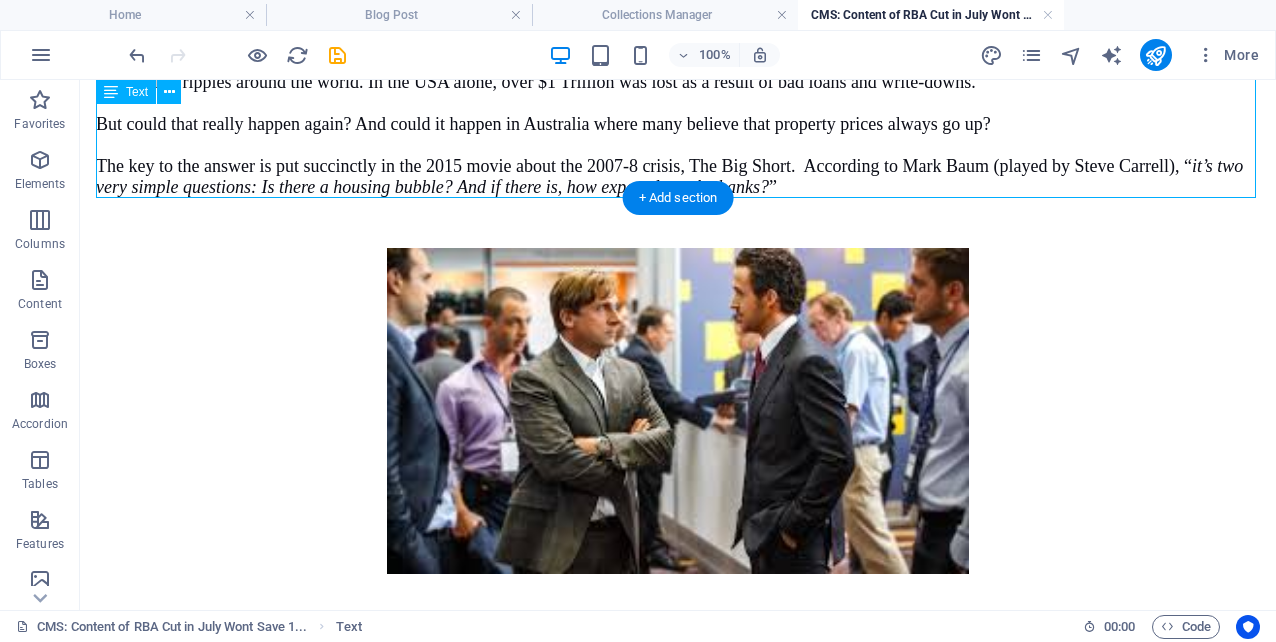 click on "If history rhymes, then the next major financial and housing crisis in Australia could be just around the corner. Most people tend to focus on the rosy optimism of the Australian property market; the ‘Great Australian Dream’. But markets are markets, and every now and again they wobble or crash. The last great housing crash of 2007-2008 in the USA sent individual house prices plummeting, brought down decades-old financial institutions, and sent devastating ripples around the world. In the USA alone, over $1 Trillion was lost as a result of bad loans and write-downs. But could that really happen again? And could it happen in Australia where many believe that property prices always go up? The key to the answer is put succinctly in the 2015 movie about the 2007-8 crisis, The Big Short.    According to [PERSON] (played by [PERSON]), “ it’s two very simple questions: Is there a housing bubble? And if there is, how exposed are the banks?”" at bounding box center (678, 72) 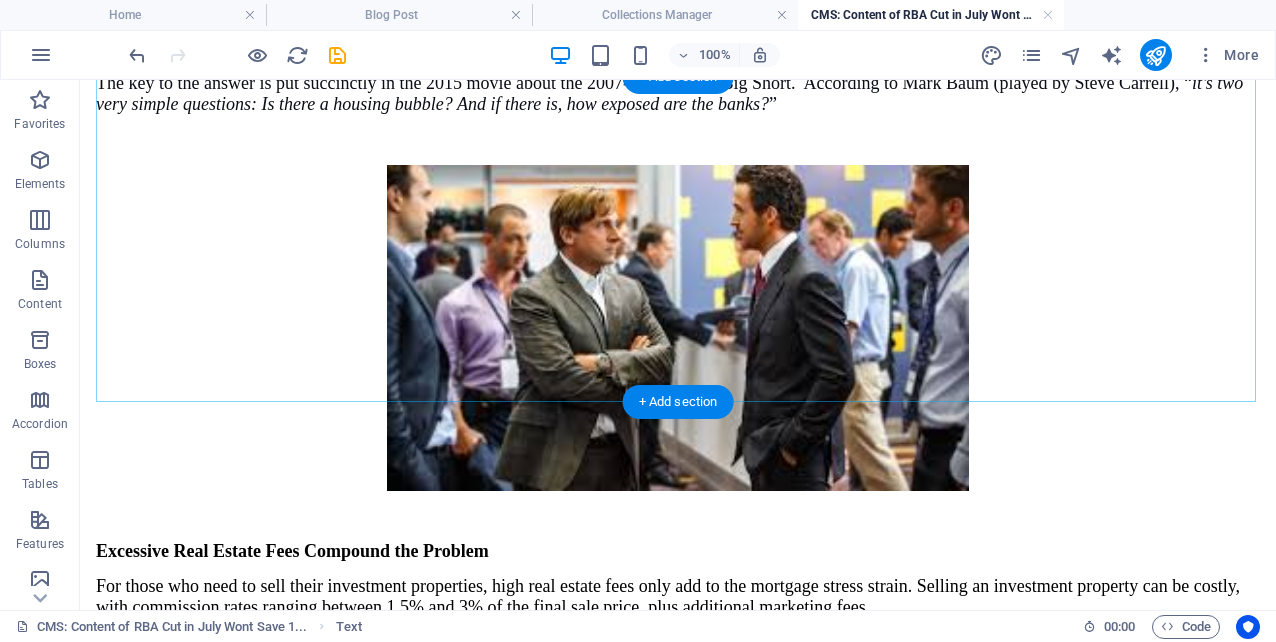 scroll, scrollTop: 386, scrollLeft: 0, axis: vertical 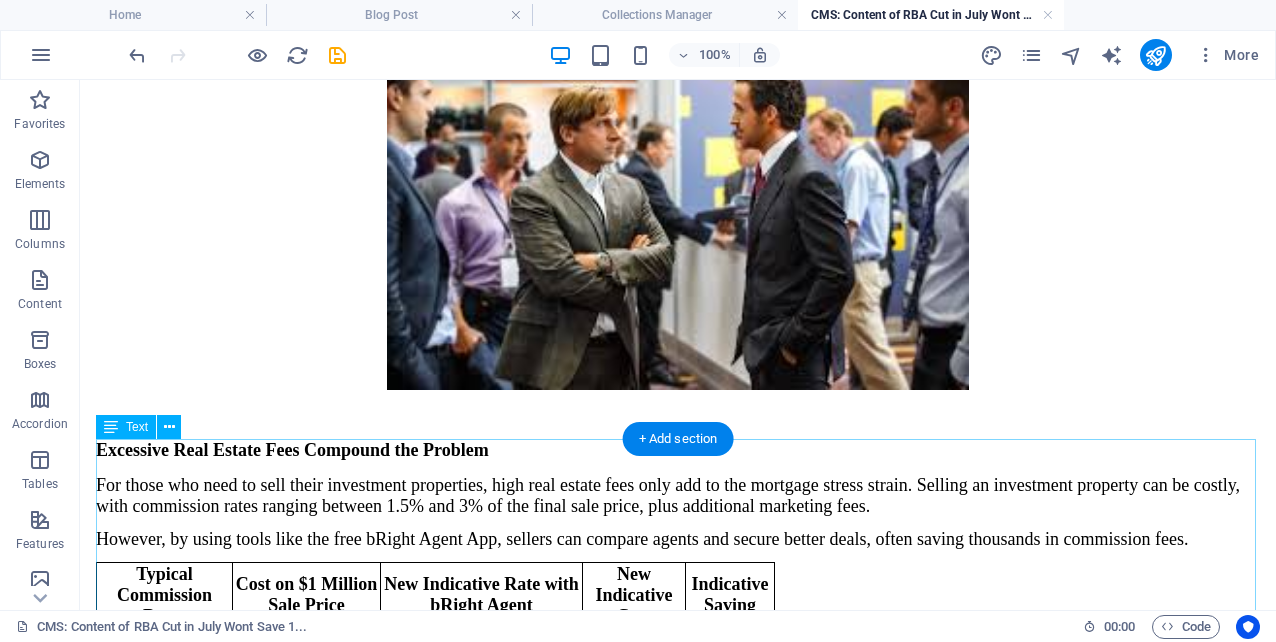 click on "Excessive Real Estate Fees Compound the Problem For those who need to sell their investment properties, high real estate fees only add to the mortgage stress strain. Selling an investment property can be costly, with commission rates ranging between 1.5% and 3% of the final sale price, plus additional marketing fees. However, by using tools like the free bRight Agent App, sellers can compare agents and secure better deals, often saving thousands in commission fees. Typical Commission Rates Cost on $[NUMBER] Million Sale Price New Indicative Rate with bRight Agent New Indicative Cost Indicative Saving Sydney Metro $[NUMBER] [NUMBER]% $[NUMBER] $[NUMBER] Melbourne Metro $[NUMBER] [NUMBER]% $[NUMBER] $[NUMBER] Brisbane Metro $[NUMBER] [NUMBER]% $[NUMBER] $[NUMBER] “ Using a service like bRight Agent empowers sellers to make savvy decisions and save money without sacrificing service quality, ” said [FIRST]. “ Every dollar saved on commissions can make a big difference in today’s tight financial environment. ”" at bounding box center (678, 611) 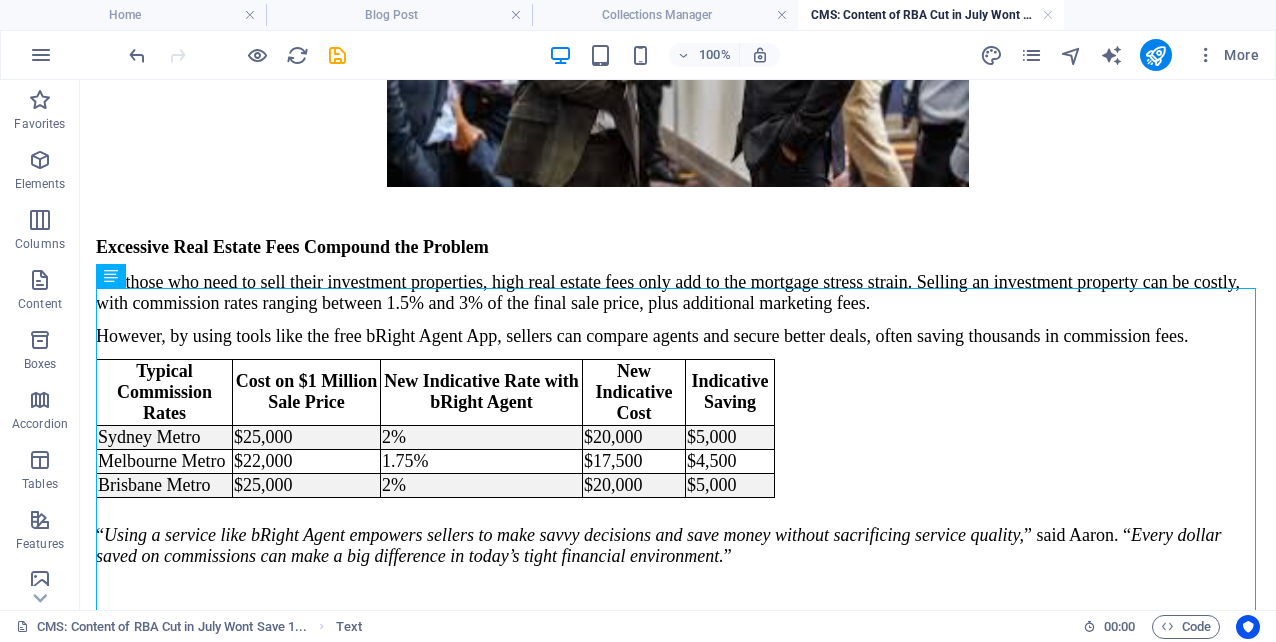 scroll, scrollTop: 485, scrollLeft: 0, axis: vertical 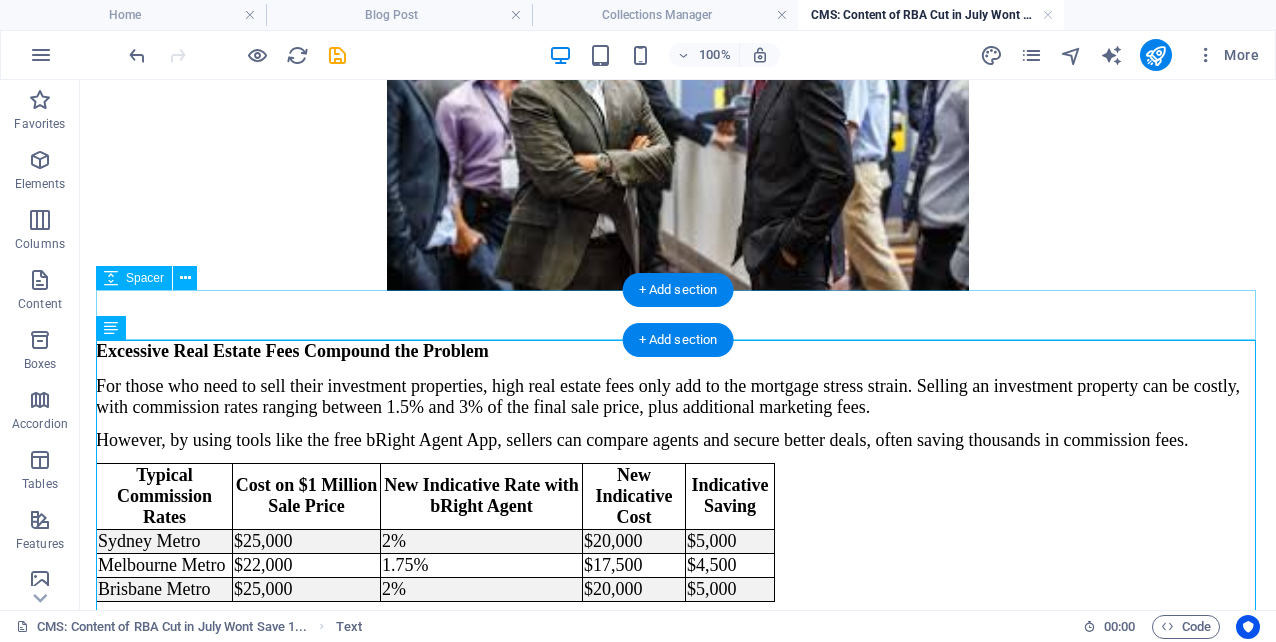 click at bounding box center (678, 316) 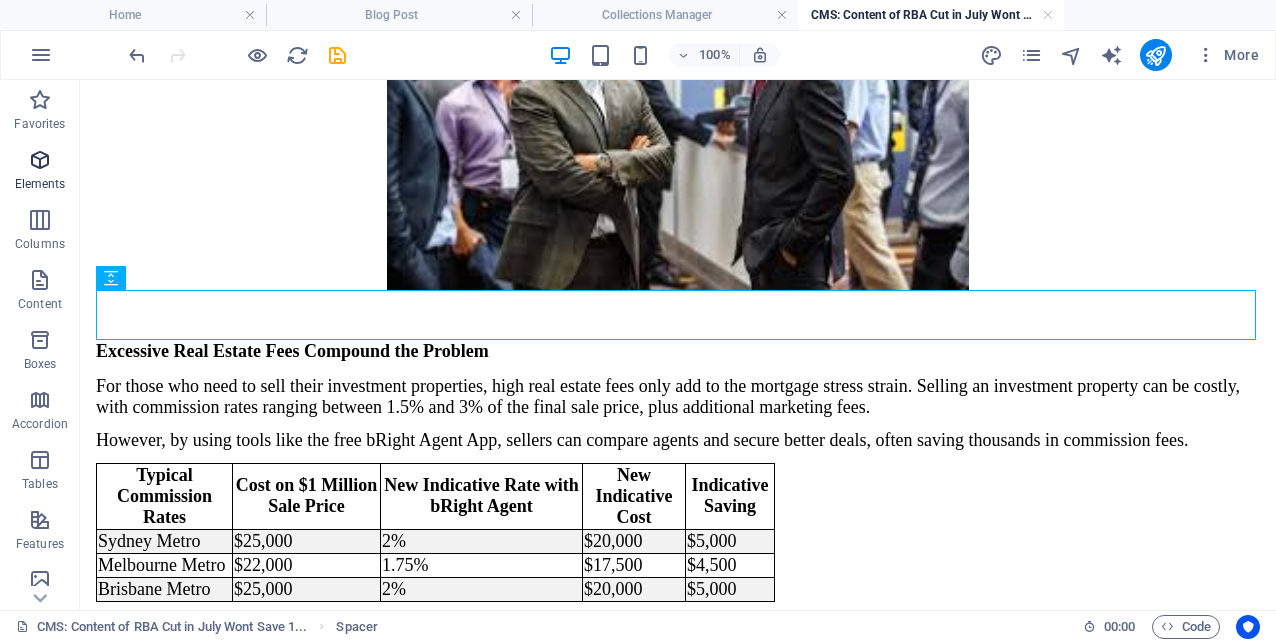 click at bounding box center [40, 160] 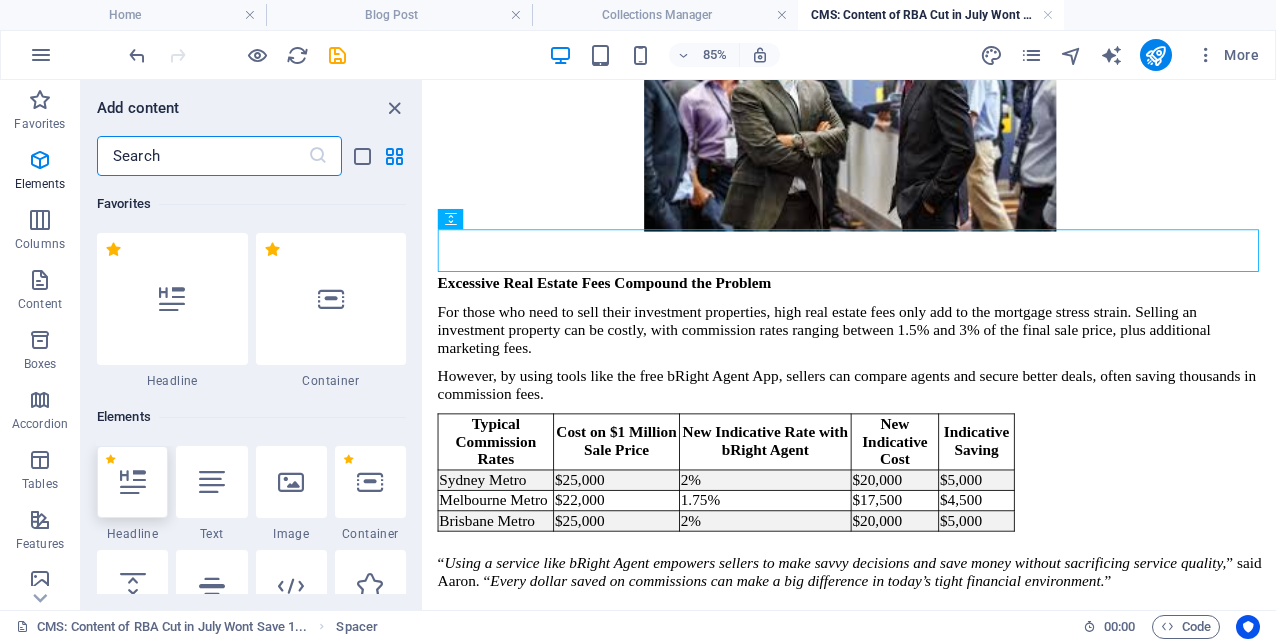 scroll, scrollTop: 213, scrollLeft: 0, axis: vertical 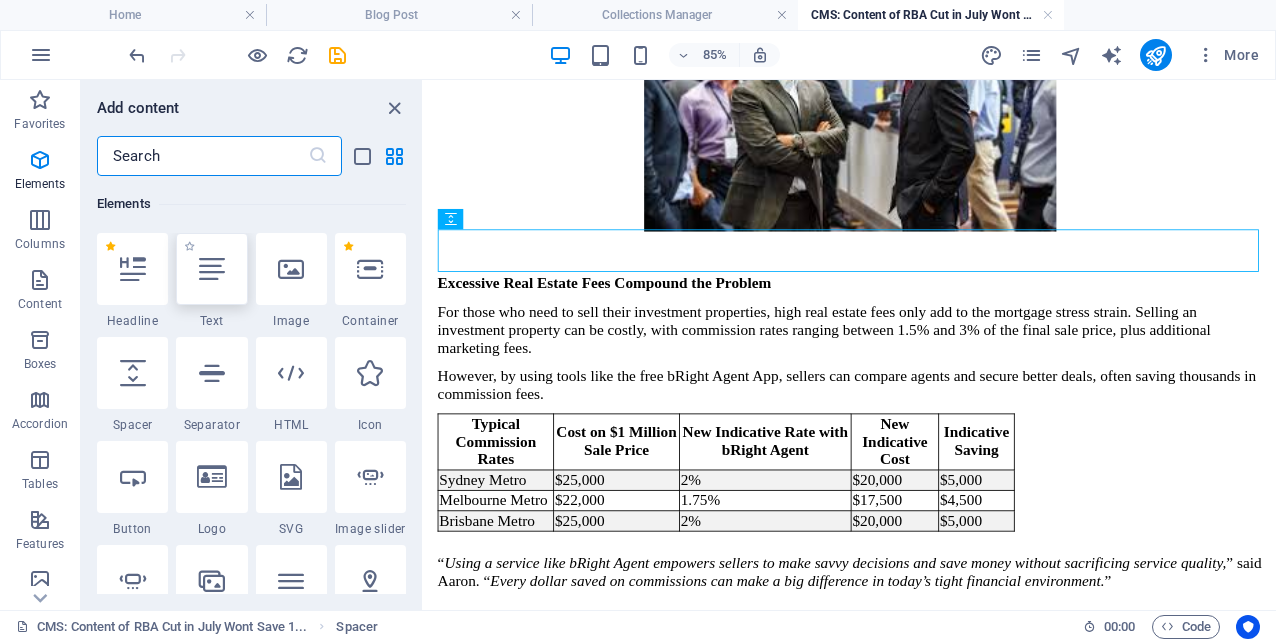 click at bounding box center (212, 269) 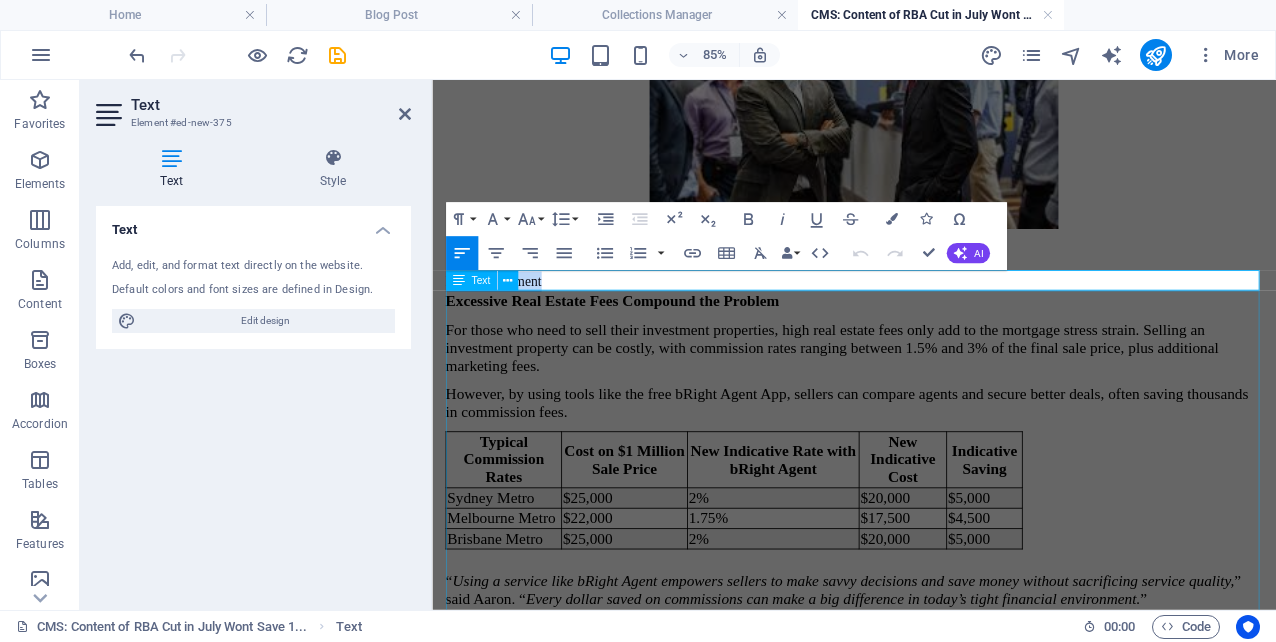 type 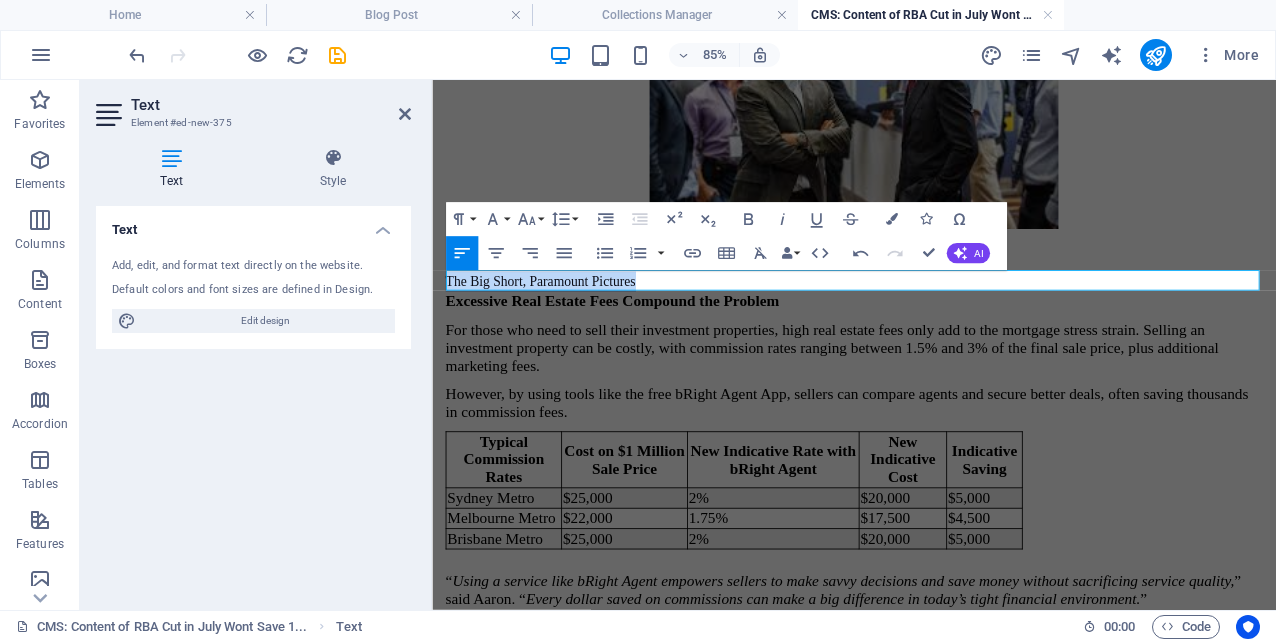drag, startPoint x: 721, startPoint y: 319, endPoint x: 440, endPoint y: 301, distance: 281.57593 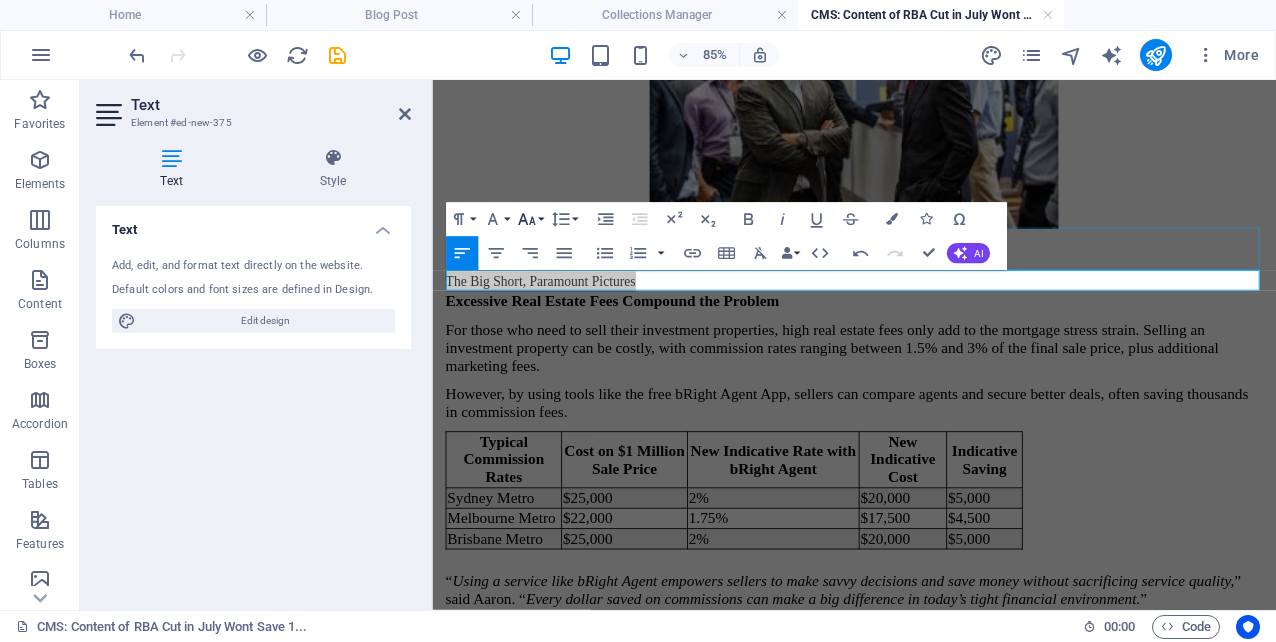 click 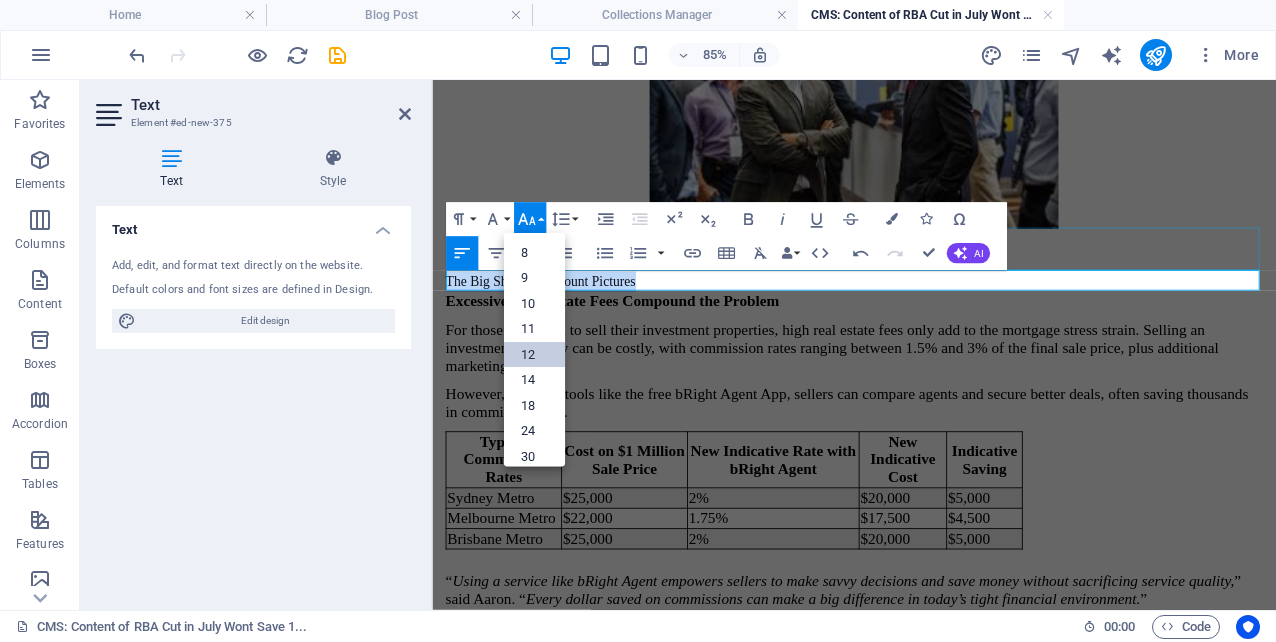 click on "12" at bounding box center [533, 355] 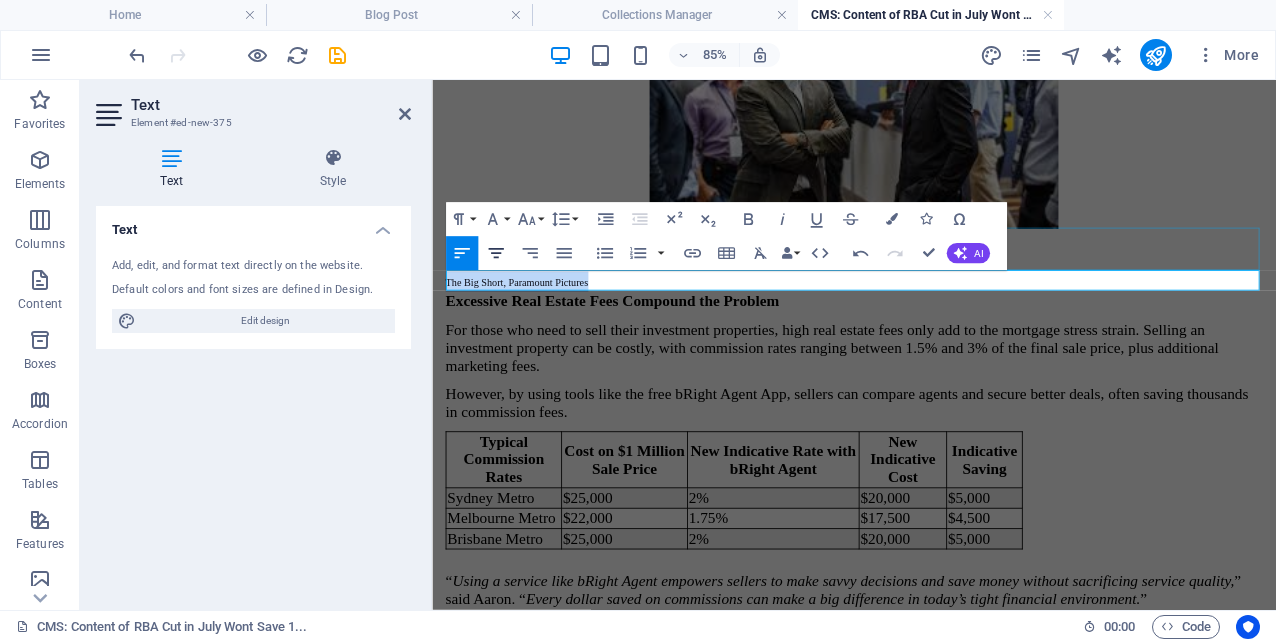 click 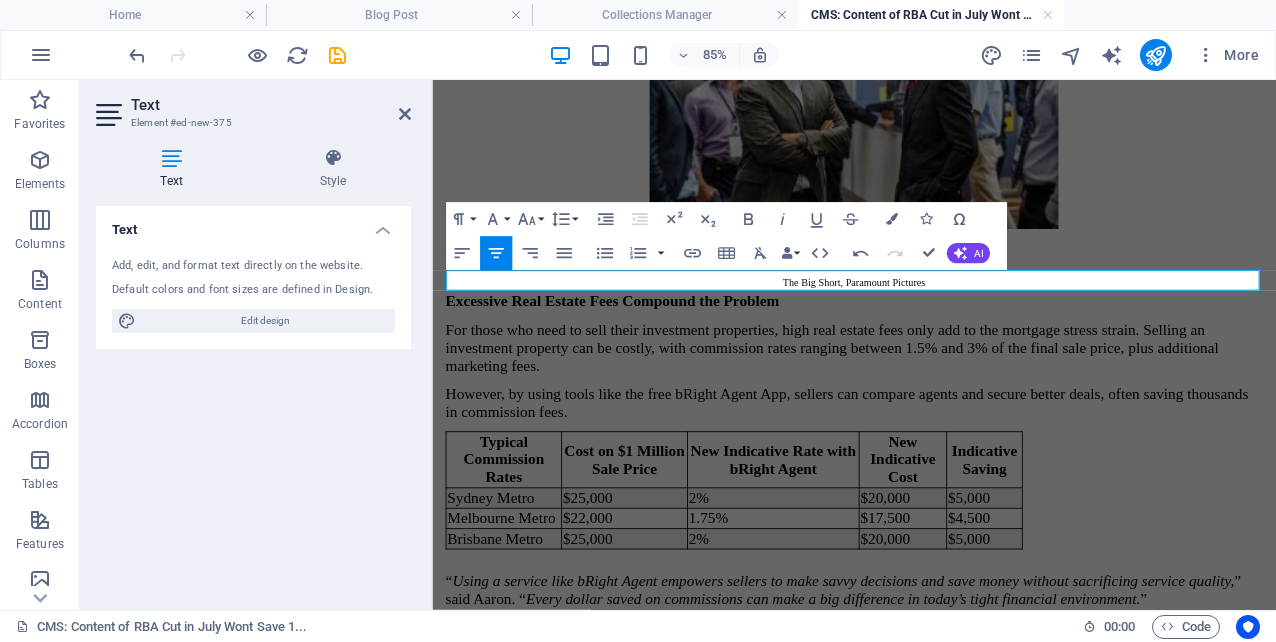 click on "The Big Short, Paramount Pictures" at bounding box center (929, 318) 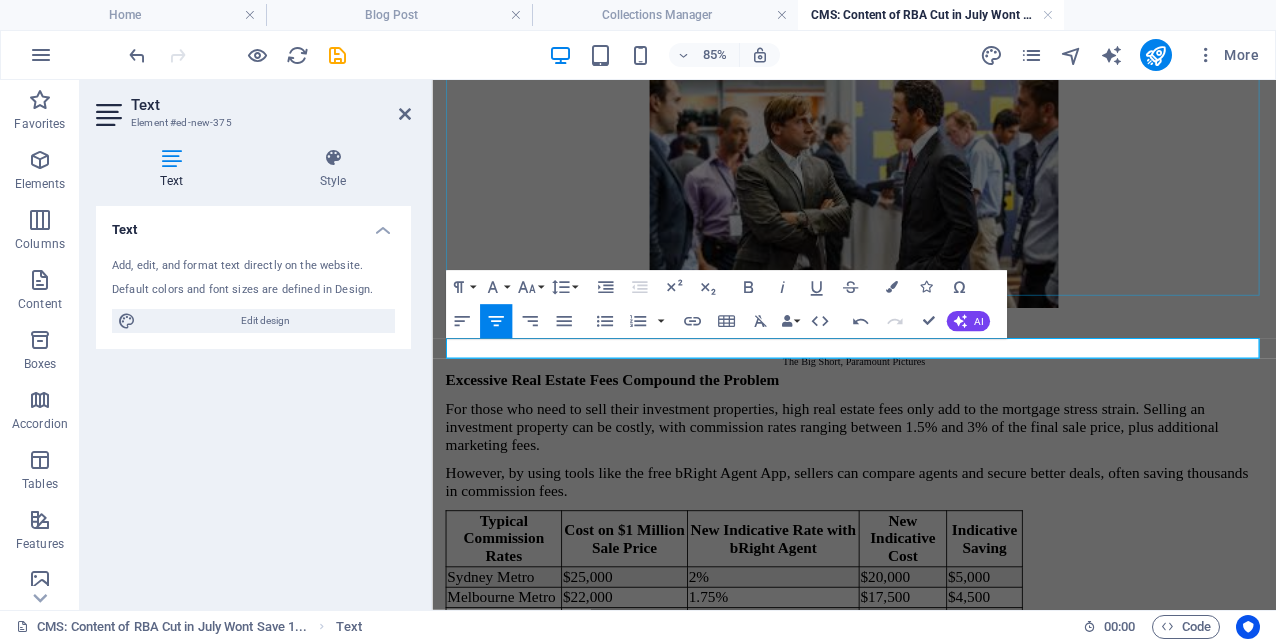 scroll, scrollTop: 407, scrollLeft: 0, axis: vertical 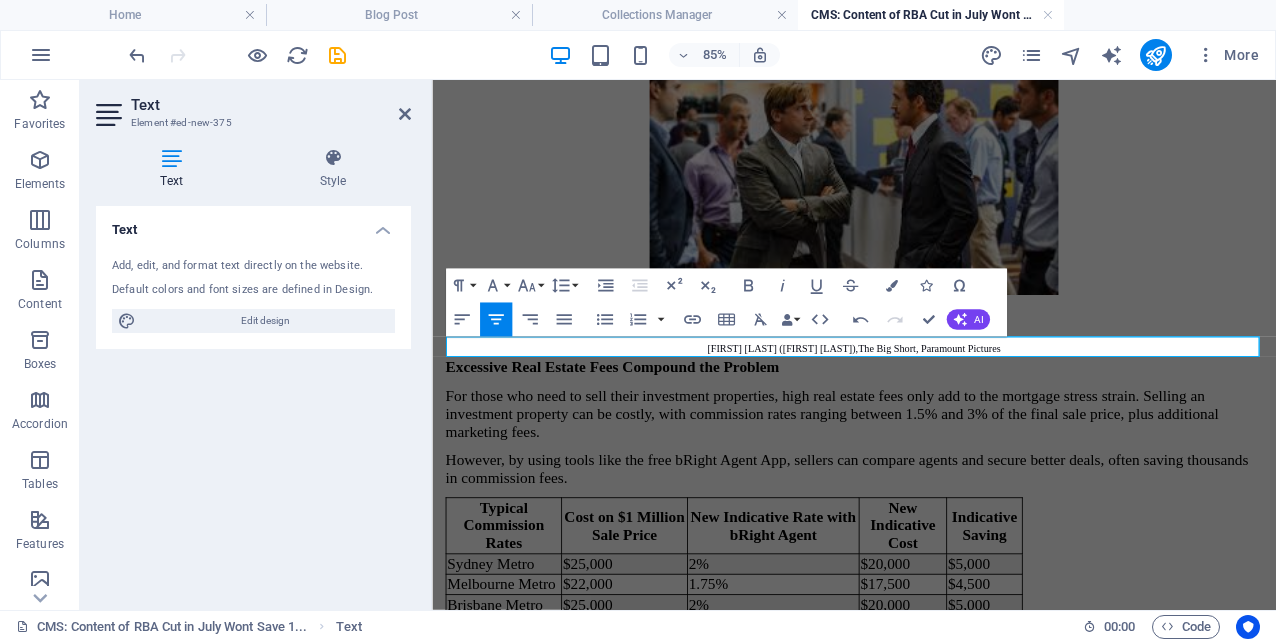 click on "[PERSON] ([PERSON]), The Big Short, Paramount Pictures" at bounding box center (928, 396) 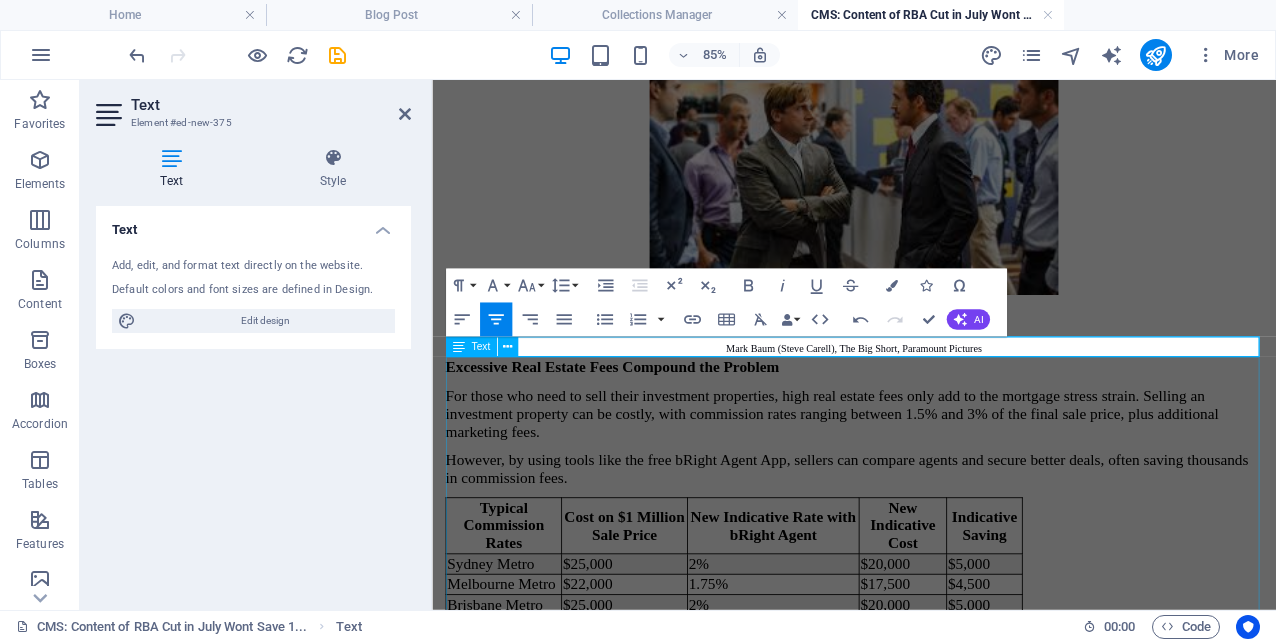 click on "Excessive Real Estate Fees Compound the Problem For those who need to sell their investment properties, high real estate fees only add to the mortgage stress strain. Selling an investment property can be costly, with commission rates ranging between 1.5% and 3% of the final sale price, plus additional marketing fees. However, by using tools like the free bRight Agent App, sellers can compare agents and secure better deals, often saving thousands in commission fees. Typical Commission Rates Cost on $[NUMBER] Million Sale Price New Indicative Rate with bRight Agent New Indicative Cost Indicative Saving Sydney Metro $[NUMBER] [NUMBER]% $[NUMBER] $[NUMBER] Melbourne Metro $[NUMBER] [NUMBER]% $[NUMBER] $[NUMBER] Brisbane Metro $[NUMBER] [NUMBER]% $[NUMBER] $[NUMBER] “ Using a service like bRight Agent empowers sellers to make savvy decisions and save money without sacrificing service quality, ” said [FIRST]. “ Every dollar saved on commissions can make a big difference in today’s tight financial environment. ”" at bounding box center [928, 599] 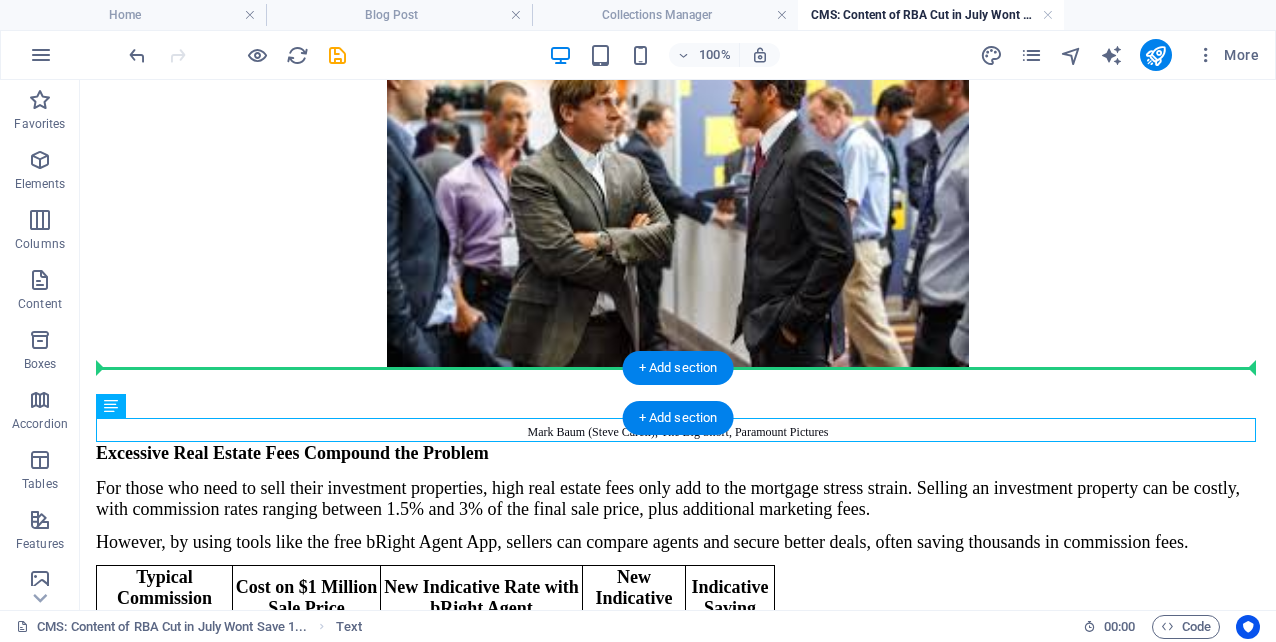 drag, startPoint x: 856, startPoint y: 428, endPoint x: 853, endPoint y: 388, distance: 40.112343 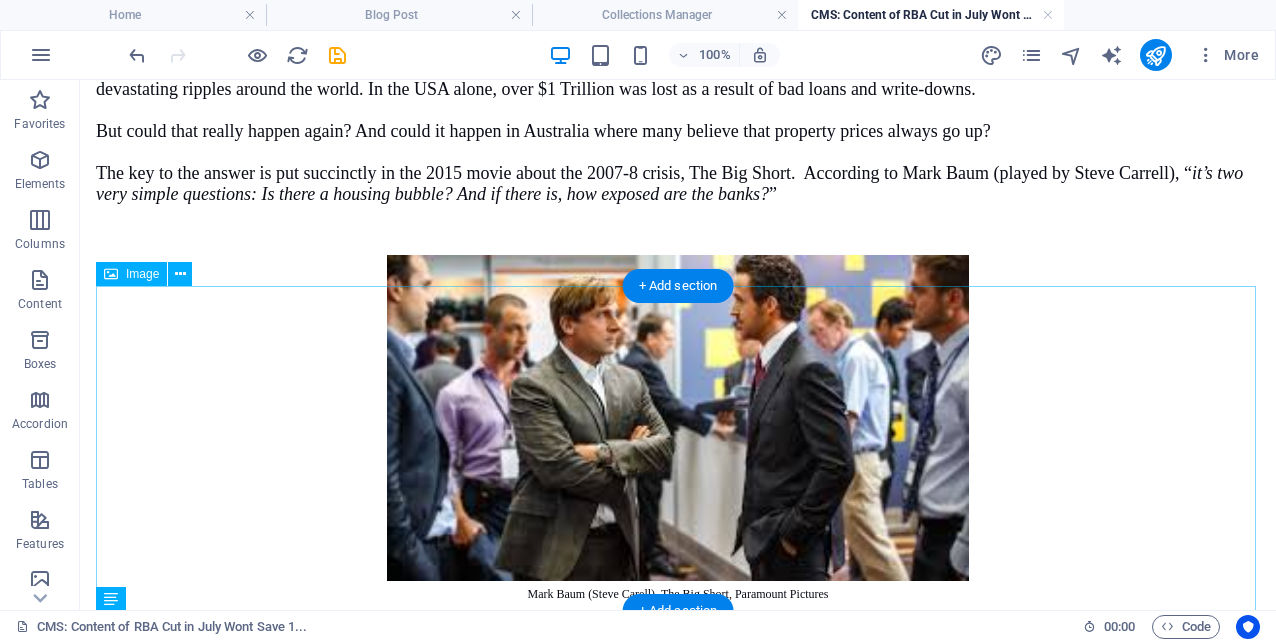 scroll, scrollTop: 164, scrollLeft: 0, axis: vertical 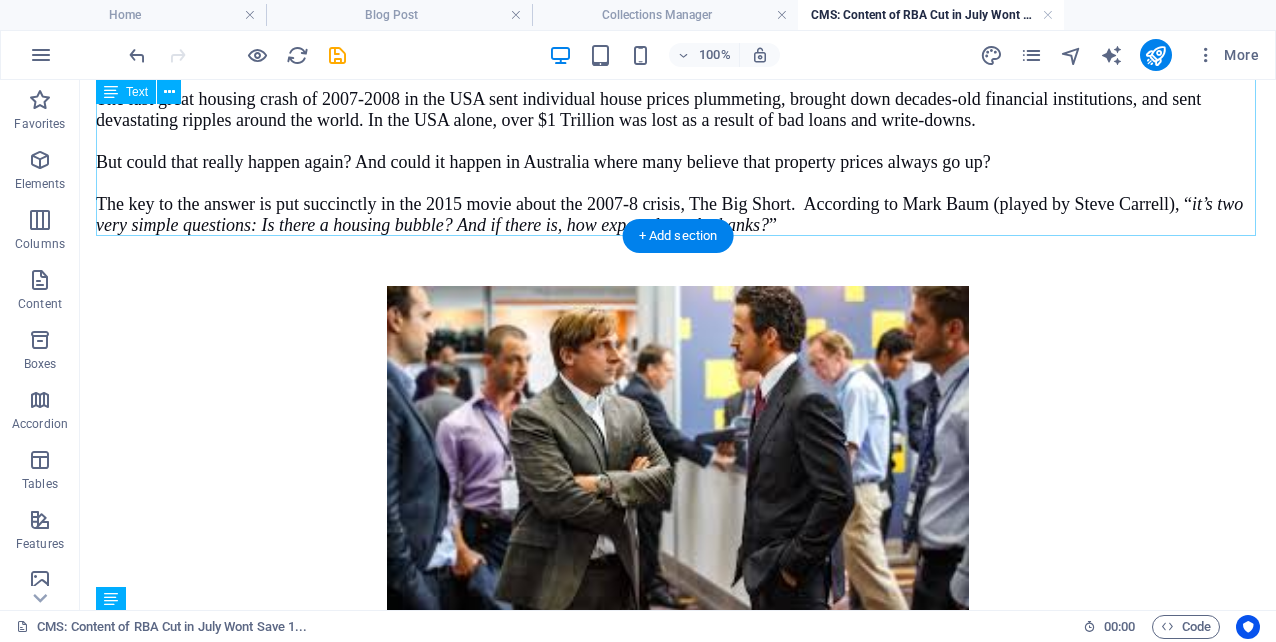 click on "If history rhymes, then the next major financial and housing crisis in Australia could be just around the corner. Most people tend to focus on the rosy optimism of the Australian property market; the ‘Great Australian Dream’. But markets are markets, and every now and again they wobble or crash. The last great housing crash of 2007-2008 in the USA sent individual house prices plummeting, brought down decades-old financial institutions, and sent devastating ripples around the world. In the USA alone, over $1 Trillion was lost as a result of bad loans and write-downs. But could that really happen again? And could it happen in Australia where many believe that property prices always go up? The key to the answer is put succinctly in the 2015 movie about the 2007-8 crisis, The Big Short.    According to [PERSON] (played by [PERSON]), “ it’s two very simple questions: Is there a housing bubble? And if there is, how exposed are the banks?”" at bounding box center (678, 110) 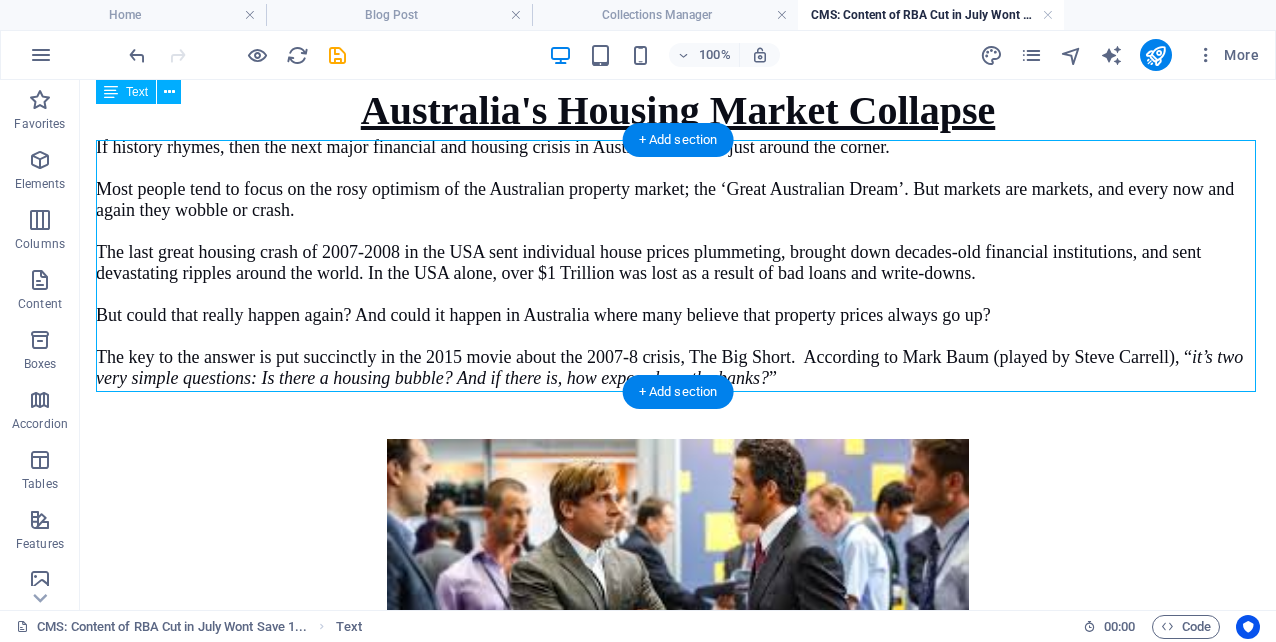 scroll, scrollTop: 6, scrollLeft: 0, axis: vertical 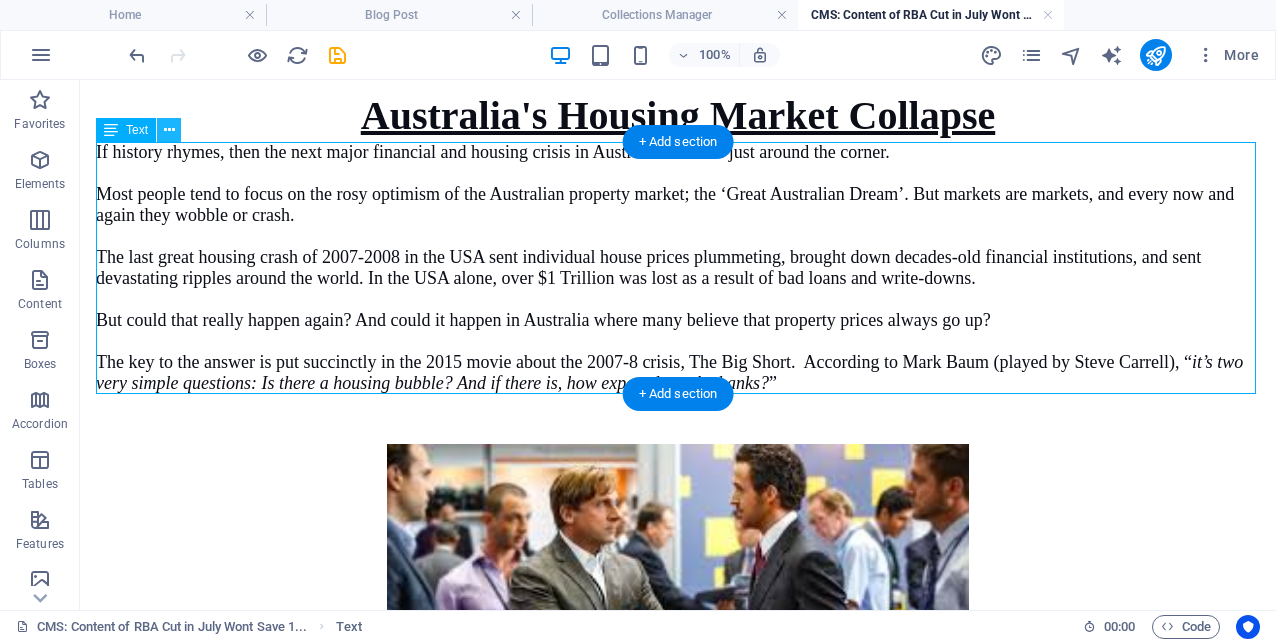 click at bounding box center [169, 130] 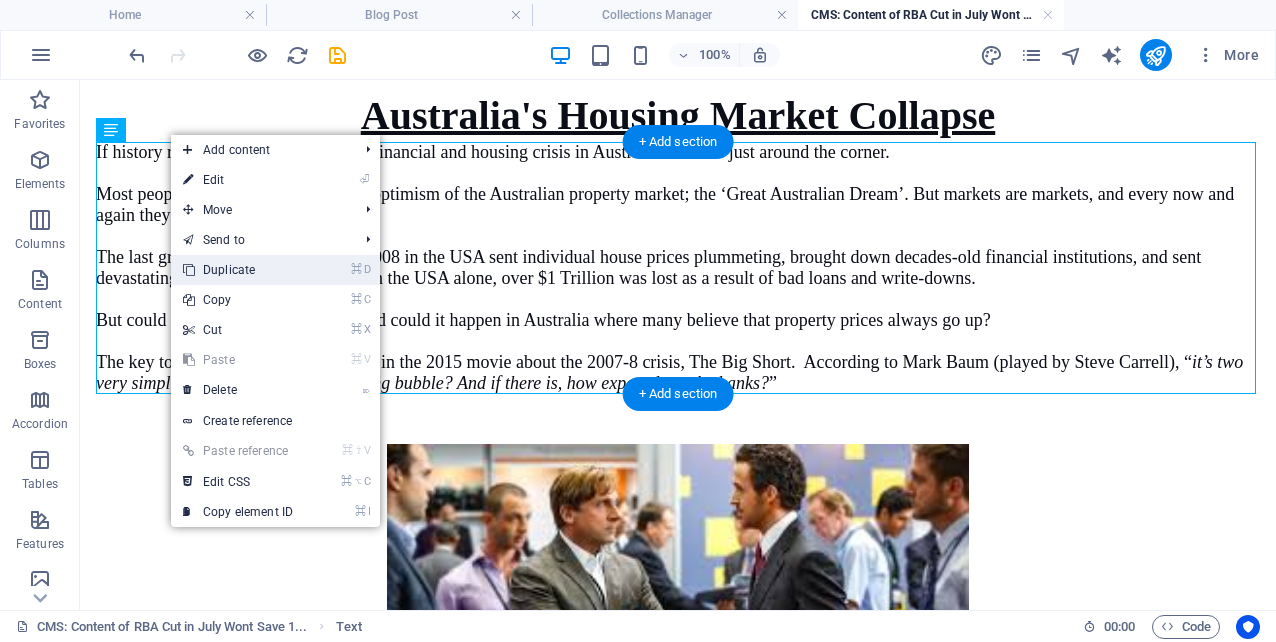 click on "⌘ D  Duplicate" at bounding box center [238, 270] 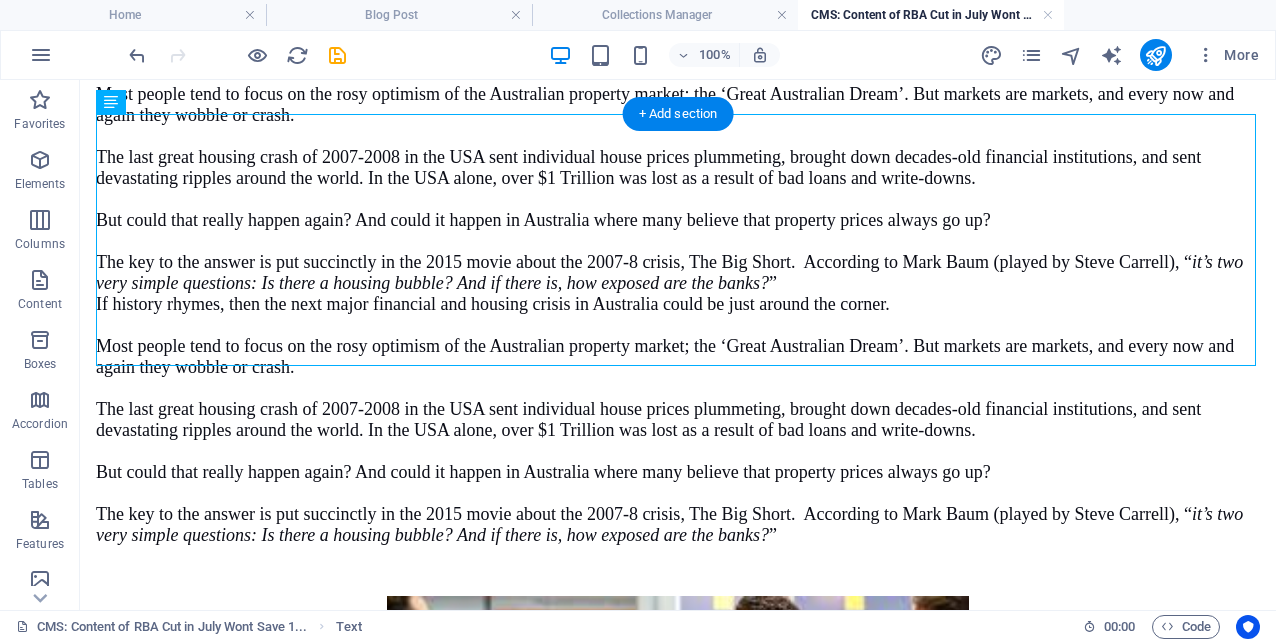 scroll, scrollTop: 337, scrollLeft: 0, axis: vertical 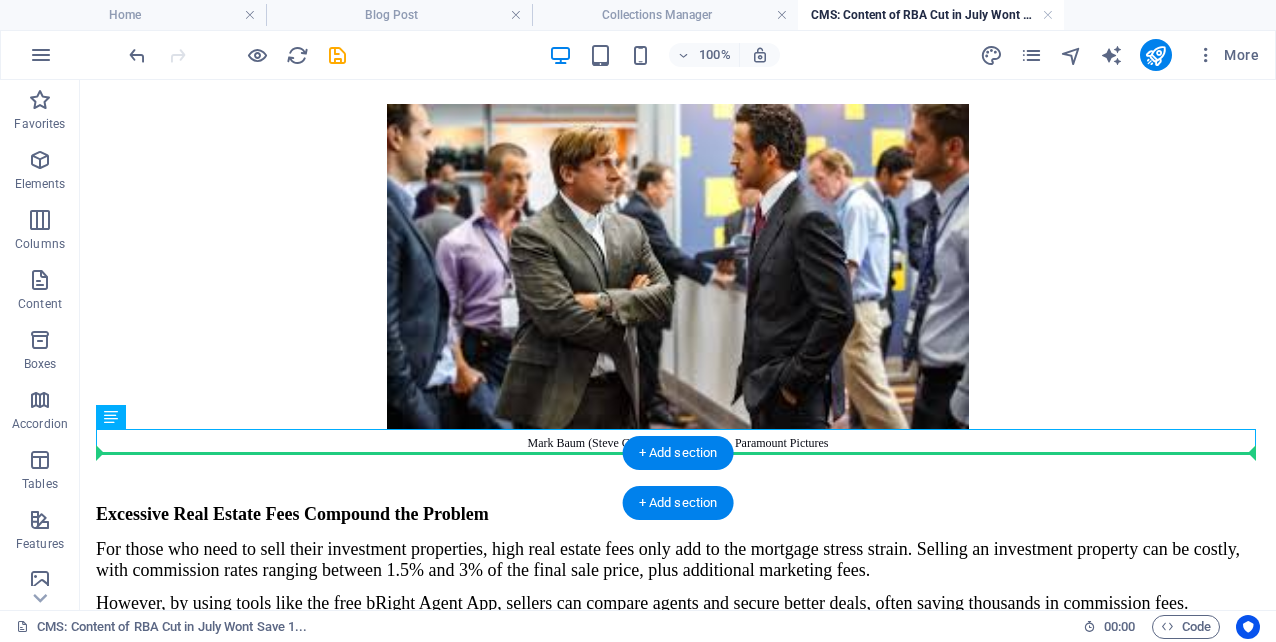 drag, startPoint x: 512, startPoint y: 242, endPoint x: 481, endPoint y: 460, distance: 220.1931 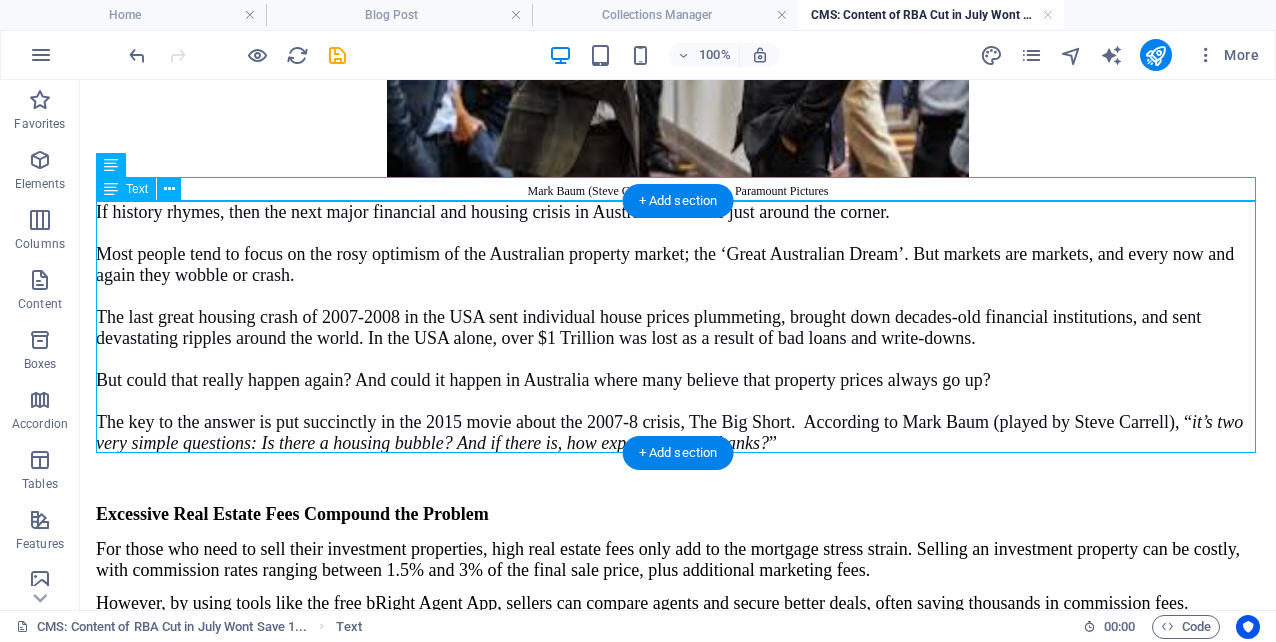 click on "If history rhymes, then the next major financial and housing crisis in Australia could be just around the corner. Most people tend to focus on the rosy optimism of the Australian property market; the ‘Great Australian Dream’. But markets are markets, and every now and again they wobble or crash. The last great housing crash of 2007-2008 in the USA sent individual house prices plummeting, brought down decades-old financial institutions, and sent devastating ripples around the world. In the USA alone, over $1 Trillion was lost as a result of bad loans and write-downs. But could that really happen again? And could it happen in Australia where many believe that property prices always go up? The key to the answer is put succinctly in the 2015 movie about the 2007-8 crisis, The Big Short.    According to [PERSON] (played by [PERSON]), “ it’s two very simple questions: Is there a housing bubble? And if there is, how exposed are the banks?”" at bounding box center [678, 328] 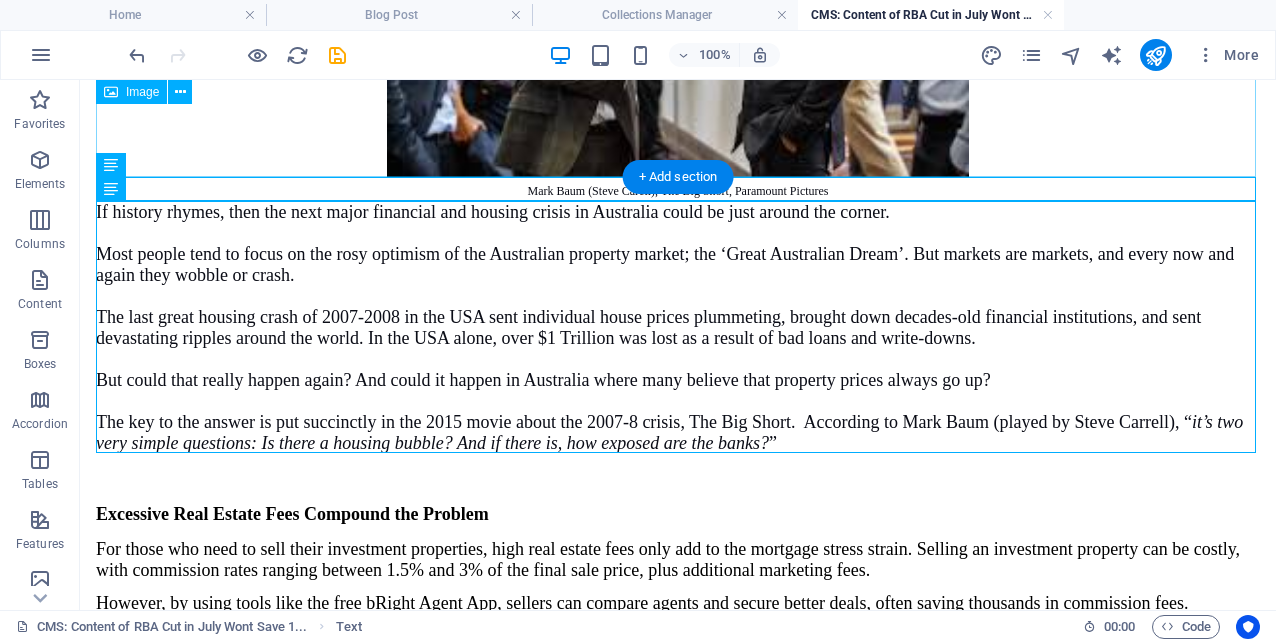 click at bounding box center (678, 15) 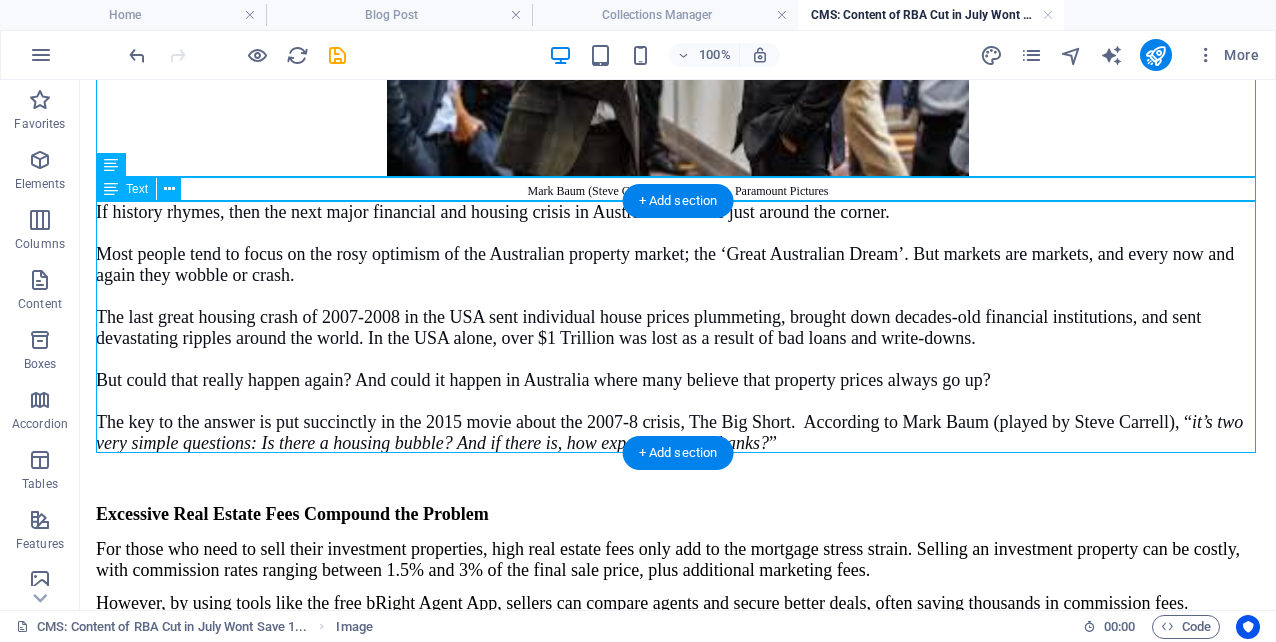 click on "If history rhymes, then the next major financial and housing crisis in Australia could be just around the corner. Most people tend to focus on the rosy optimism of the Australian property market; the ‘Great Australian Dream’. But markets are markets, and every now and again they wobble or crash. The last great housing crash of 2007-2008 in the USA sent individual house prices plummeting, brought down decades-old financial institutions, and sent devastating ripples around the world. In the USA alone, over $1 Trillion was lost as a result of bad loans and write-downs. But could that really happen again? And could it happen in Australia where many believe that property prices always go up? The key to the answer is put succinctly in the 2015 movie about the 2007-8 crisis, The Big Short.    According to [PERSON] (played by [PERSON]), “ it’s two very simple questions: Is there a housing bubble? And if there is, how exposed are the banks?”" at bounding box center [678, 328] 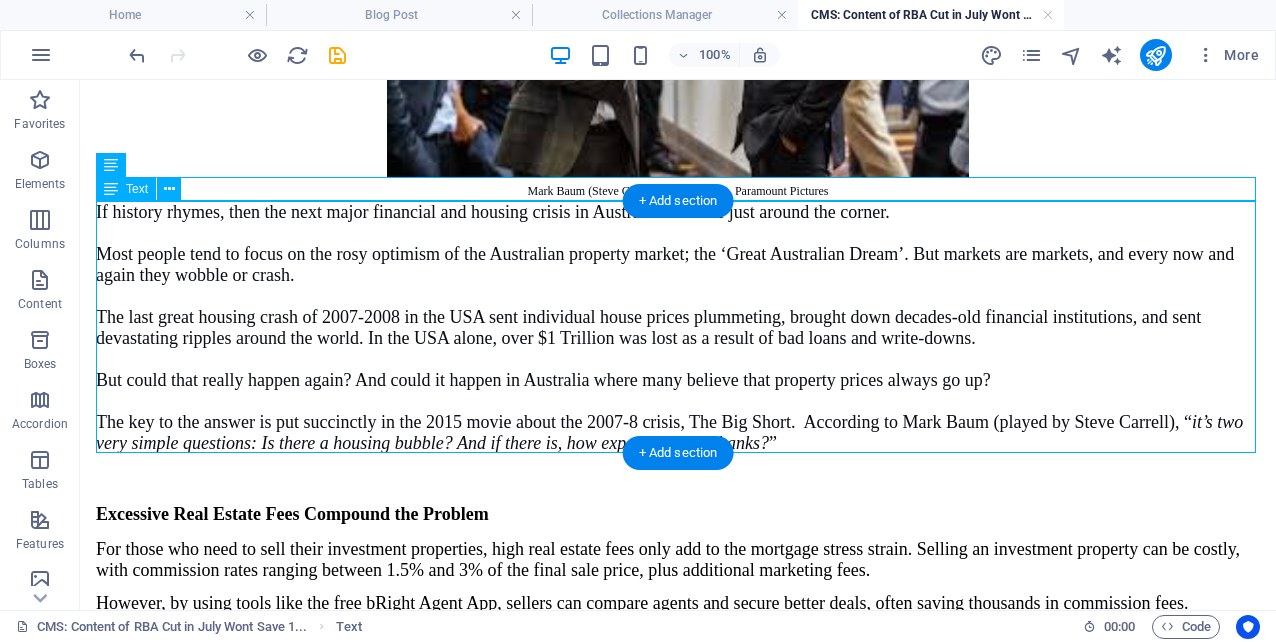 click on "If history rhymes, then the next major financial and housing crisis in Australia could be just around the corner. Most people tend to focus on the rosy optimism of the Australian property market; the ‘Great Australian Dream’. But markets are markets, and every now and again they wobble or crash. The last great housing crash of 2007-2008 in the USA sent individual house prices plummeting, brought down decades-old financial institutions, and sent devastating ripples around the world. In the USA alone, over $1 Trillion was lost as a result of bad loans and write-downs. But could that really happen again? And could it happen in Australia where many believe that property prices always go up? The key to the answer is put succinctly in the 2015 movie about the 2007-8 crisis, The Big Short.    According to [PERSON] (played by [PERSON]), “ it’s two very simple questions: Is there a housing bubble? And if there is, how exposed are the banks?”" at bounding box center [678, 328] 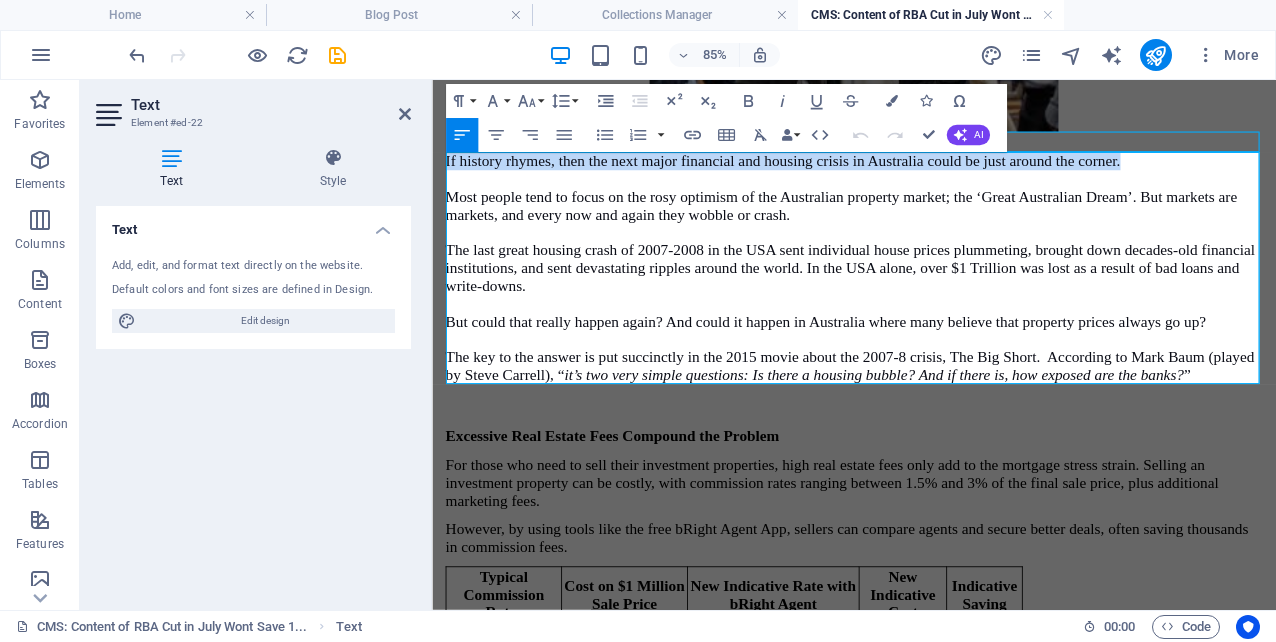 drag, startPoint x: 1261, startPoint y: 181, endPoint x: 452, endPoint y: 155, distance: 809.41766 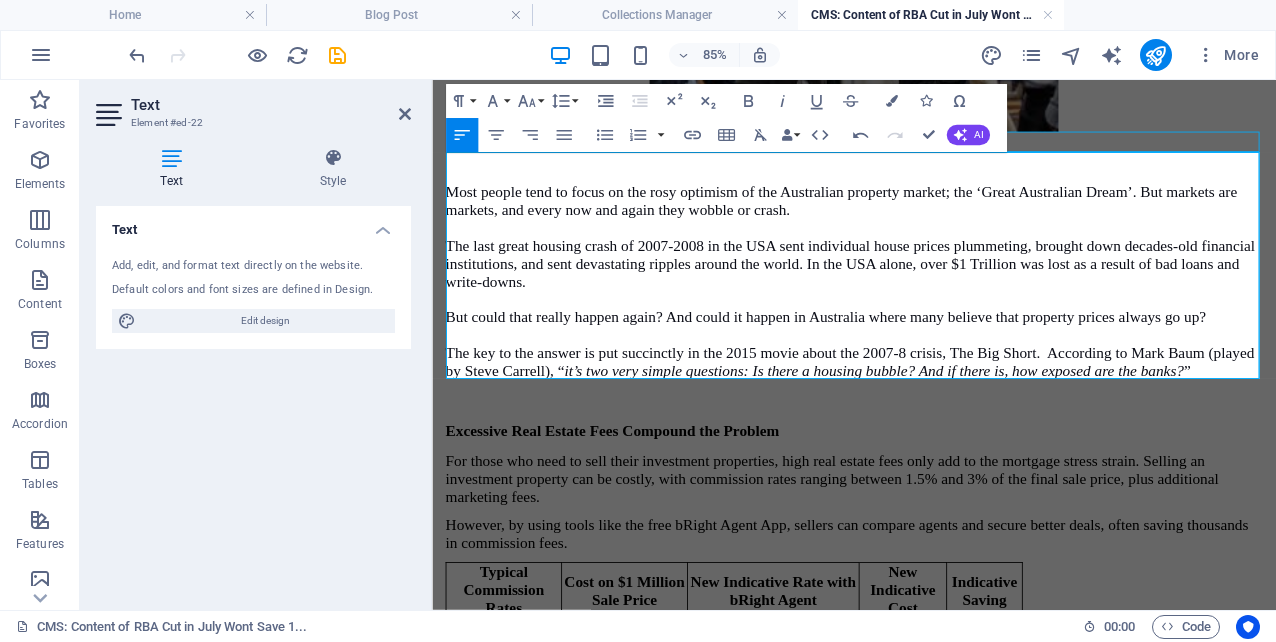 click on "The last great housing crash of 2007-2008 in the USA sent individual house prices plummeting, brought down decades-old financial institutions, and sent devastating ripples around the world. In the USA alone, over $1 Trillion was lost as a result of bad loans and write-downs." at bounding box center [924, 297] 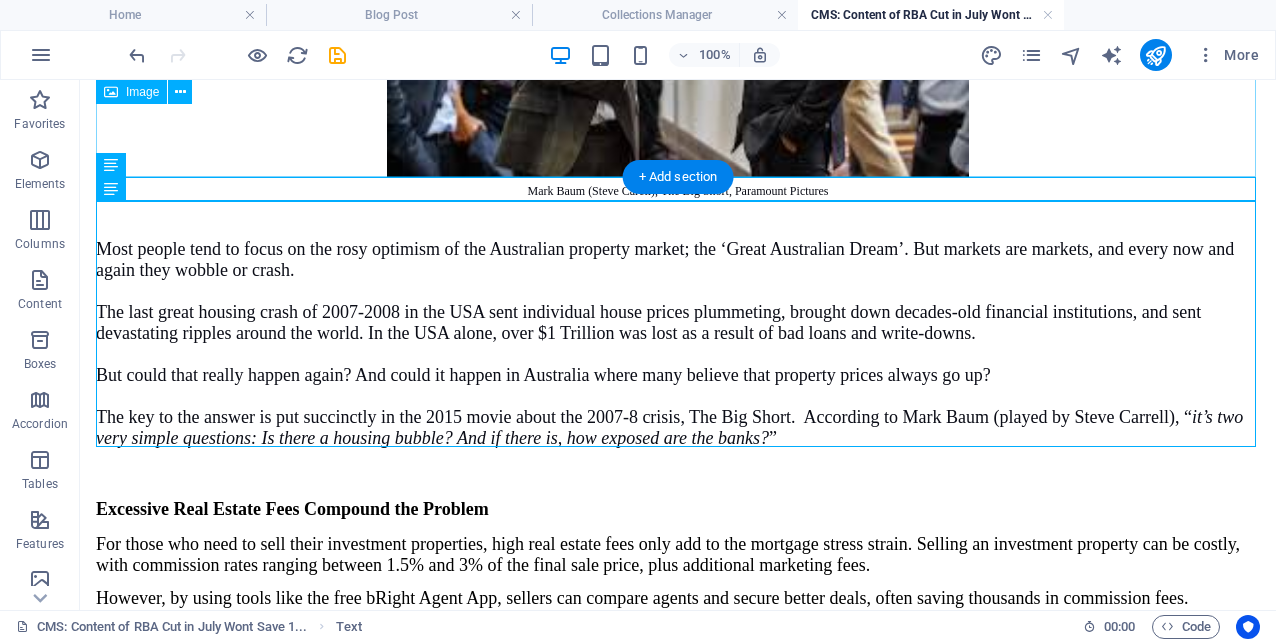 click at bounding box center (678, 15) 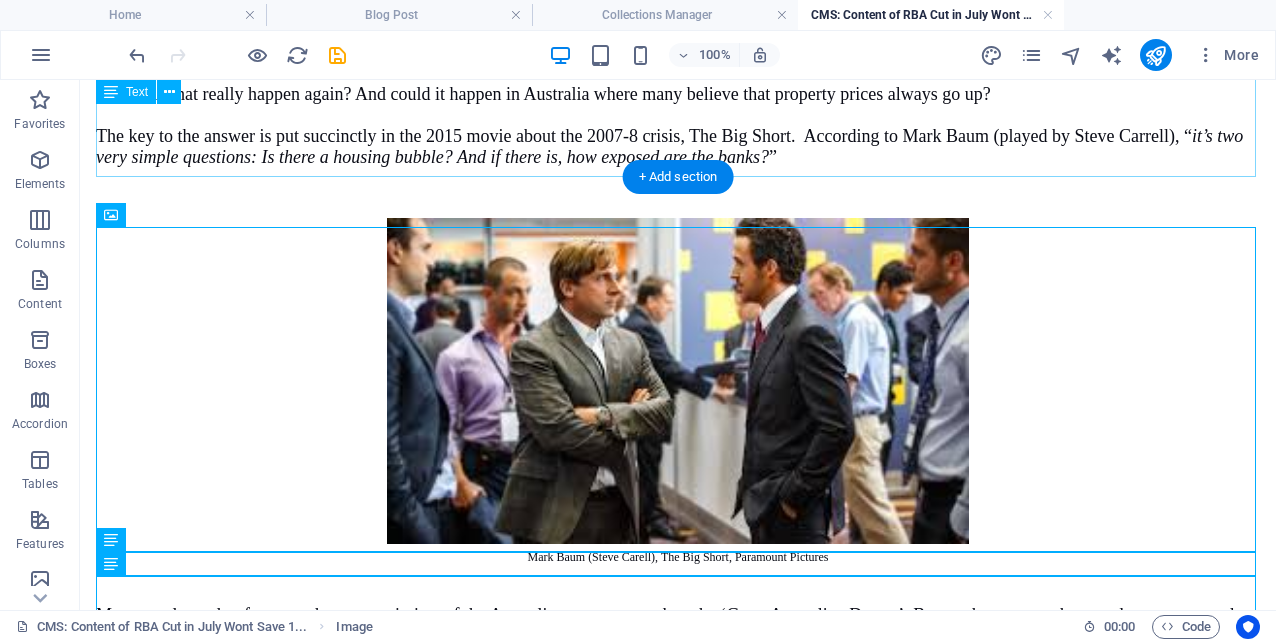 scroll, scrollTop: 223, scrollLeft: 0, axis: vertical 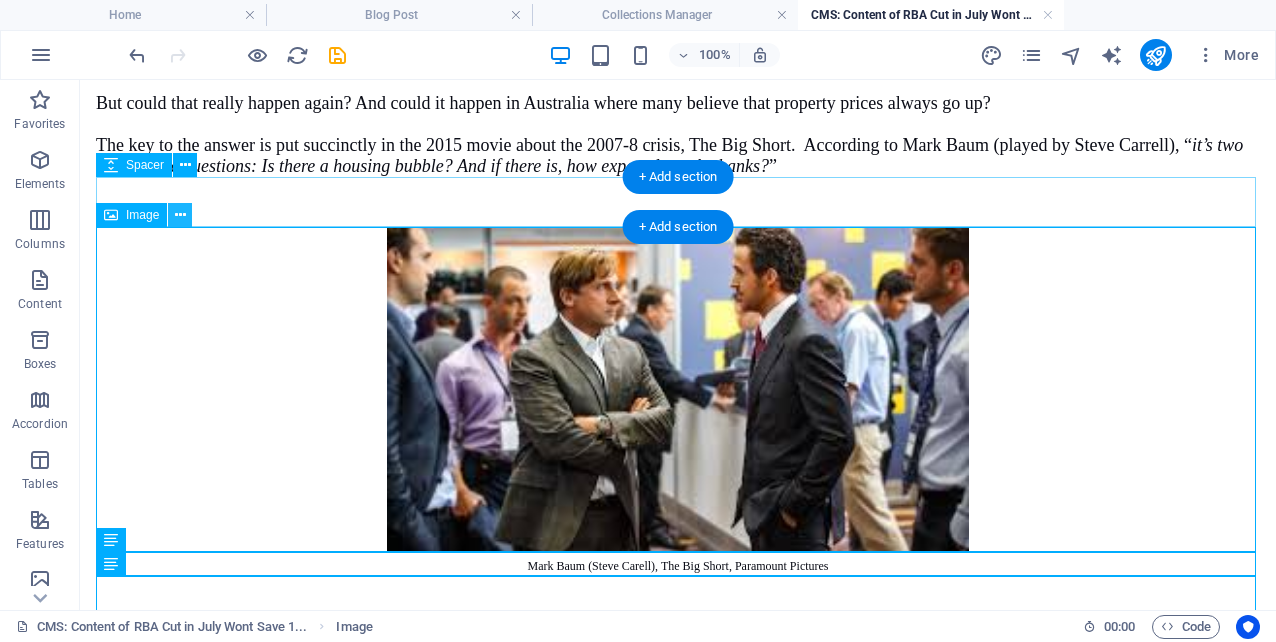 click at bounding box center (180, 215) 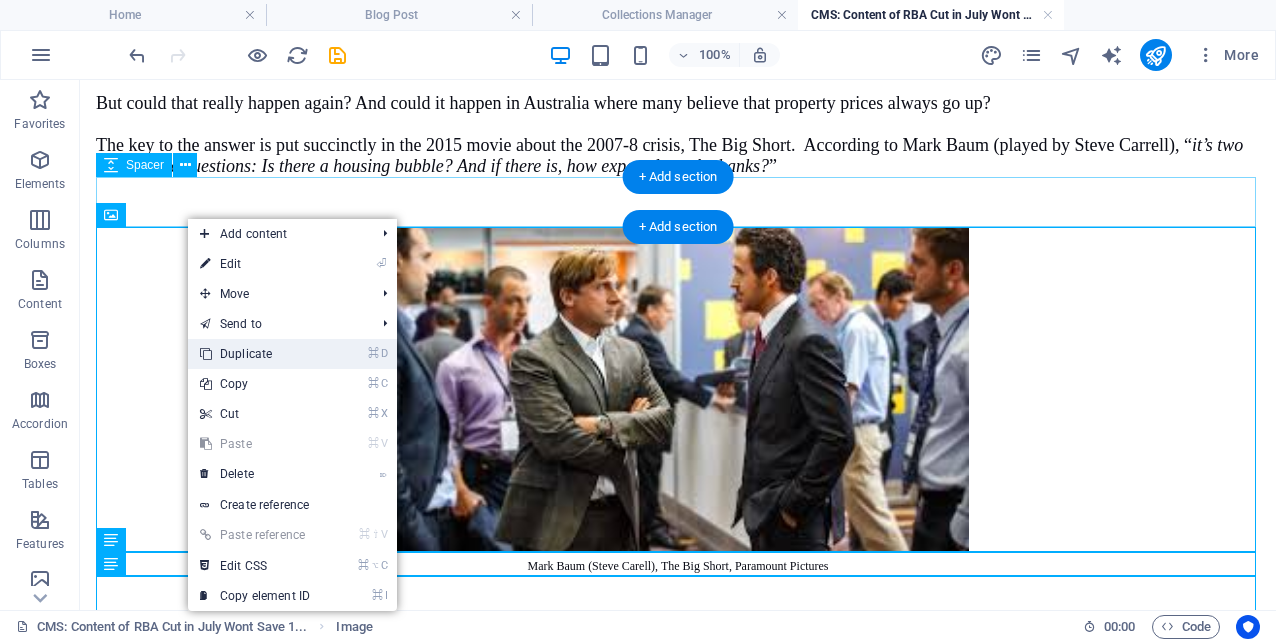 click on "⌘ D  Duplicate" at bounding box center (255, 354) 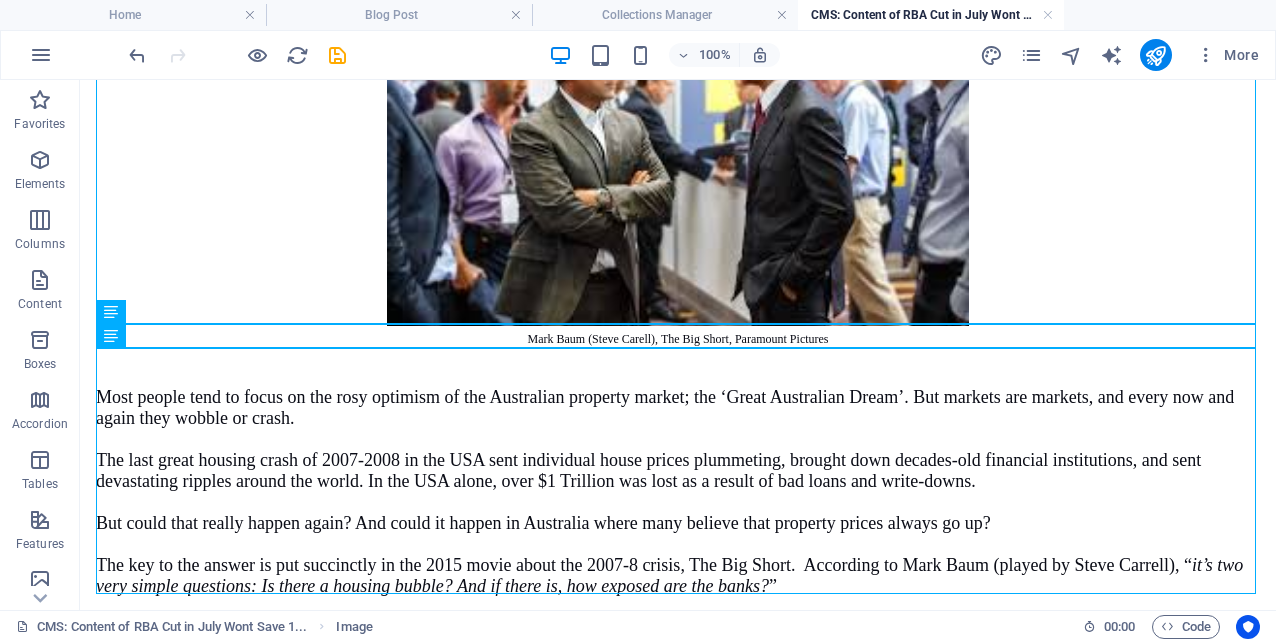 scroll, scrollTop: 804, scrollLeft: 0, axis: vertical 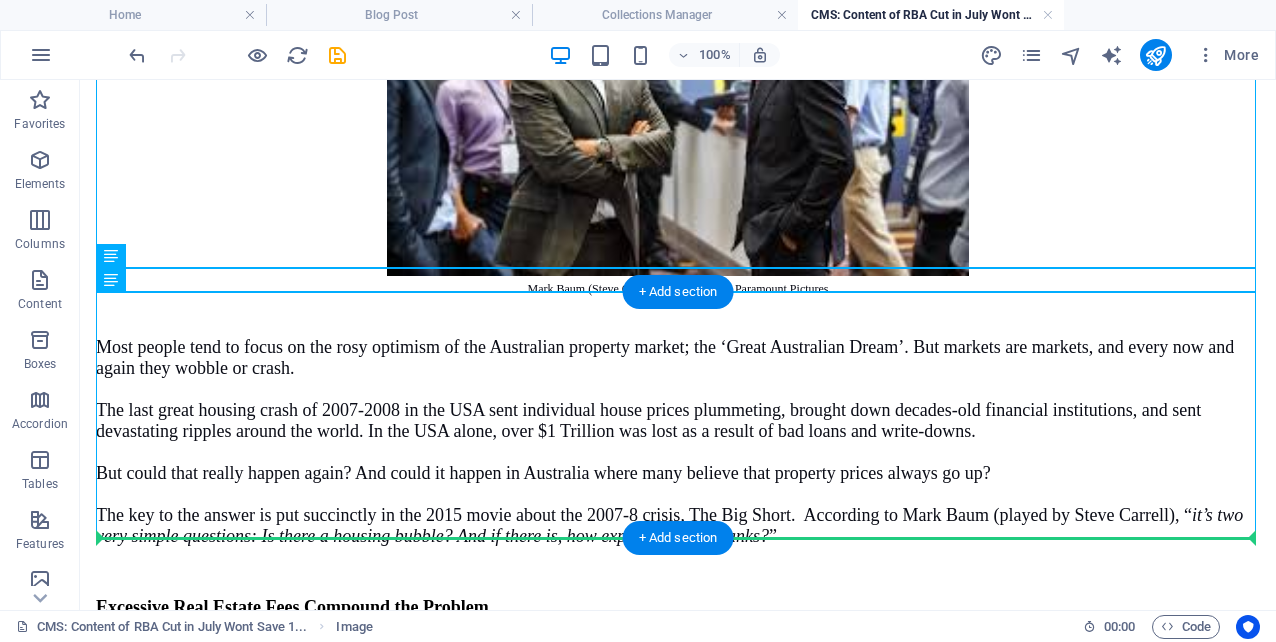 drag, startPoint x: 677, startPoint y: 236, endPoint x: 599, endPoint y: 537, distance: 310.9421 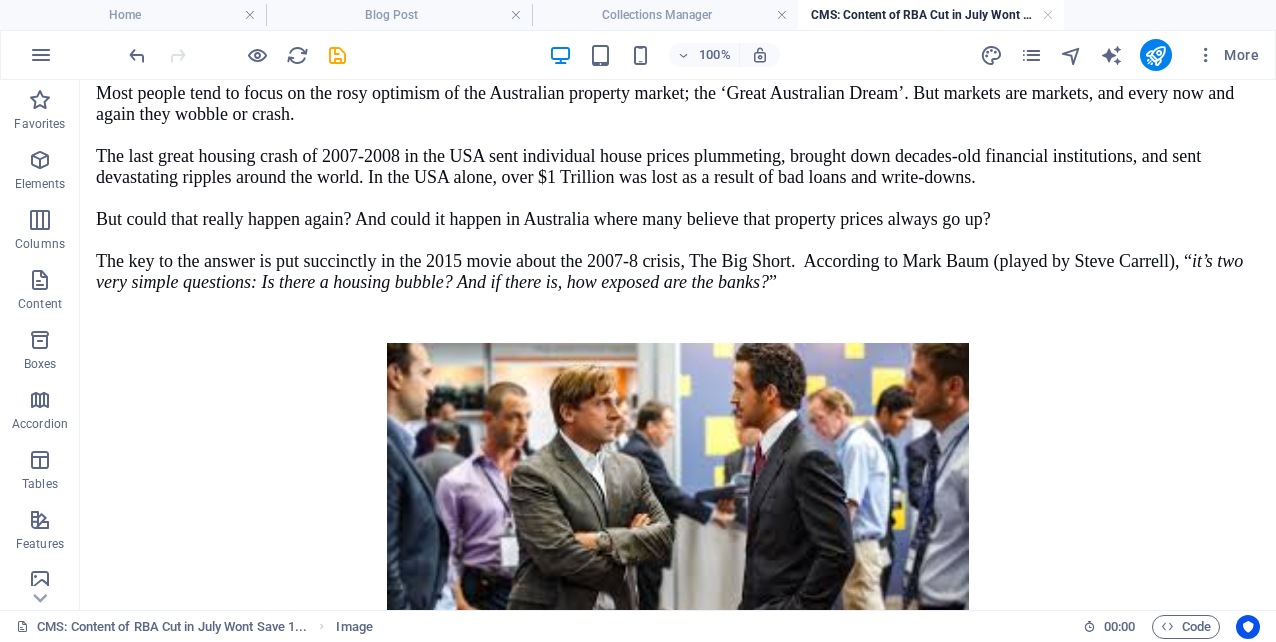 scroll, scrollTop: 90, scrollLeft: 0, axis: vertical 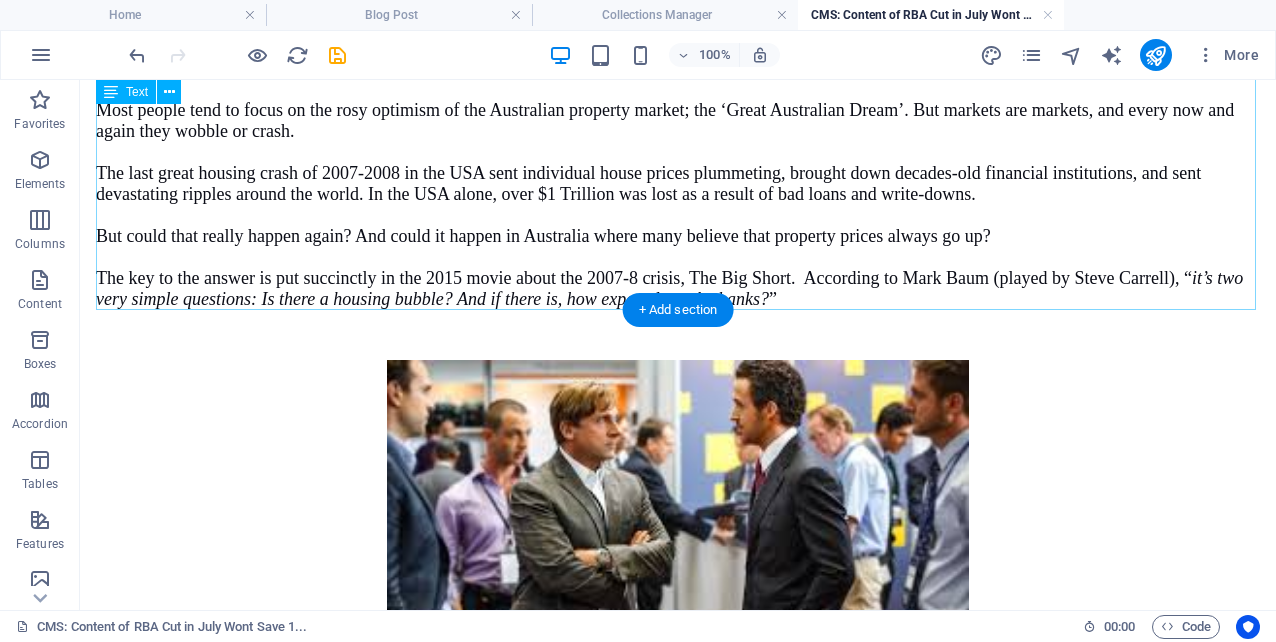 click on "If history rhymes, then the next major financial and housing crisis in Australia could be just around the corner. Most people tend to focus on the rosy optimism of the Australian property market; the ‘Great Australian Dream’. But markets are markets, and every now and again they wobble or crash. The last great housing crash of 2007-2008 in the USA sent individual house prices plummeting, brought down decades-old financial institutions, and sent devastating ripples around the world. In the USA alone, over $1 Trillion was lost as a result of bad loans and write-downs. But could that really happen again? And could it happen in Australia where many believe that property prices always go up? The key to the answer is put succinctly in the 2015 movie about the 2007-8 crisis, The Big Short.    According to [PERSON] (played by [PERSON]), “ it’s two very simple questions: Is there a housing bubble? And if there is, how exposed are the banks?”" at bounding box center (678, 184) 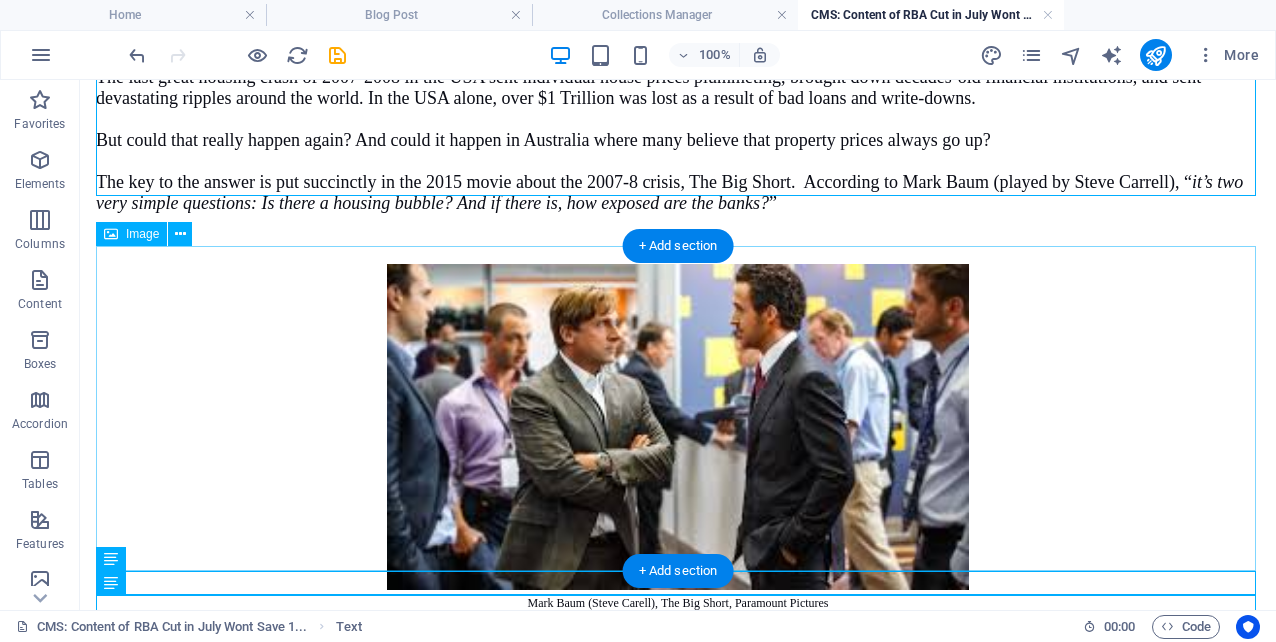 scroll, scrollTop: 204, scrollLeft: 0, axis: vertical 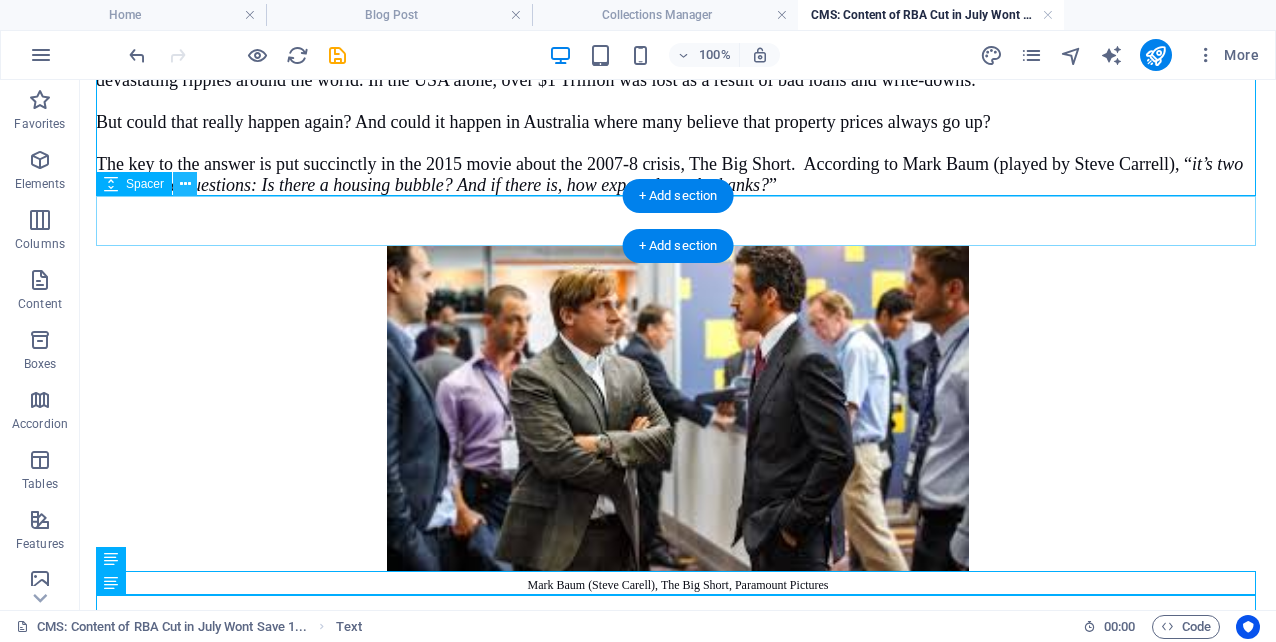 click at bounding box center (185, 184) 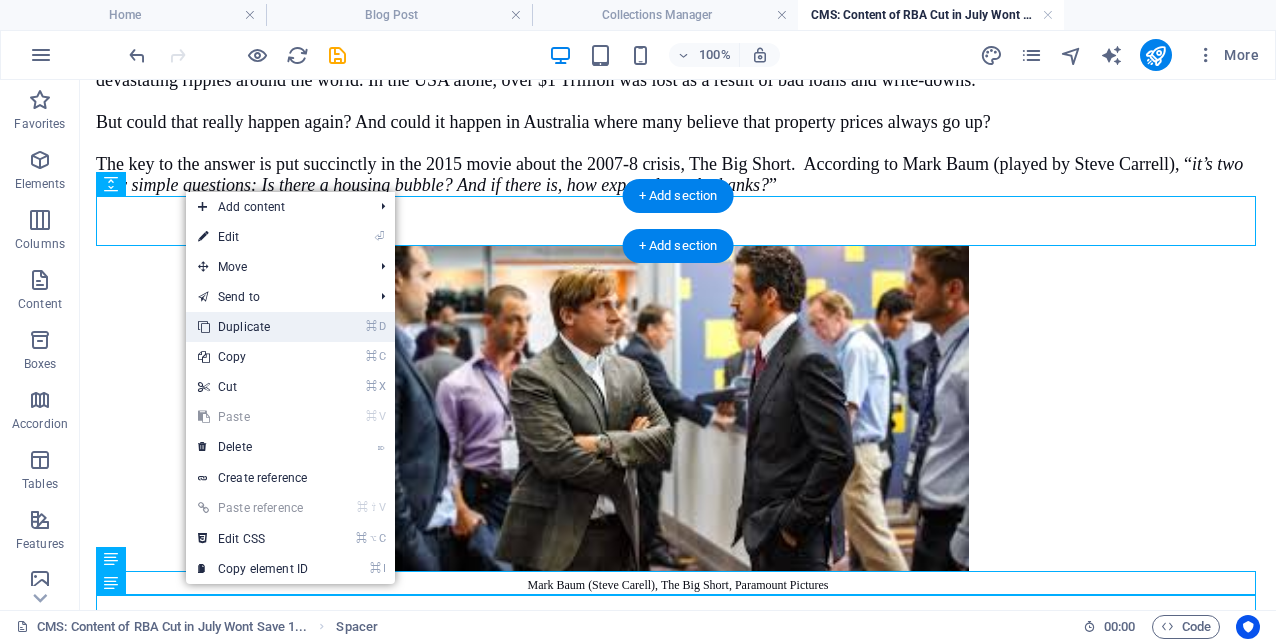 click on "⌘ D  Duplicate" at bounding box center [253, 327] 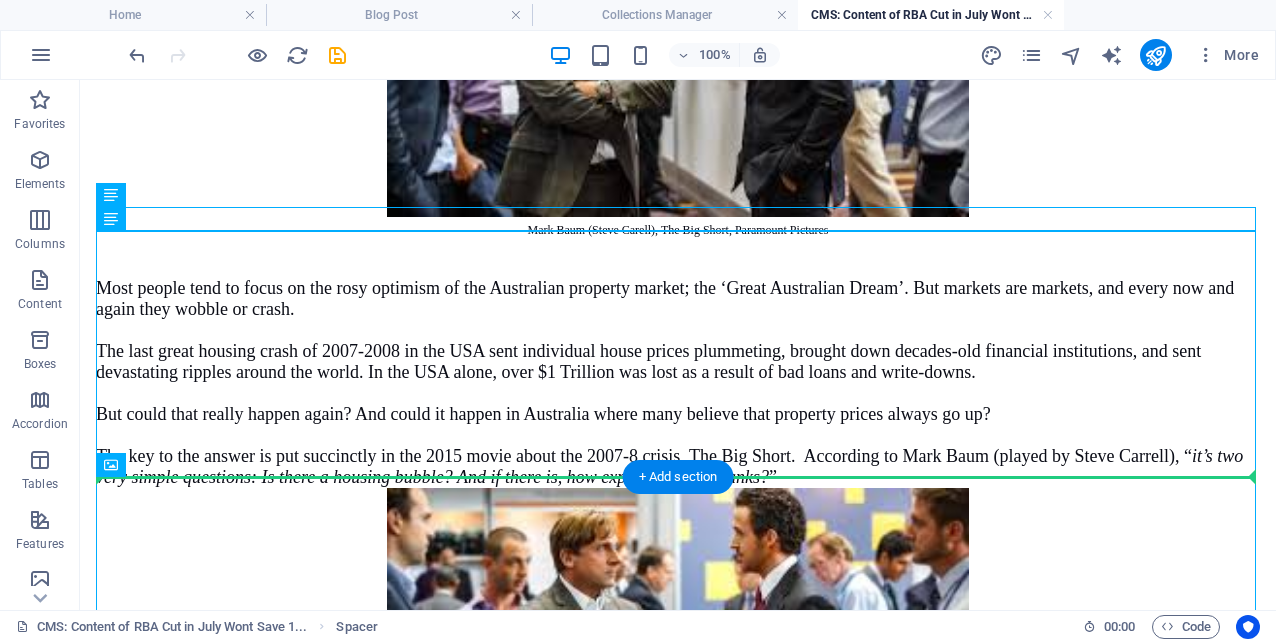scroll, scrollTop: 618, scrollLeft: 0, axis: vertical 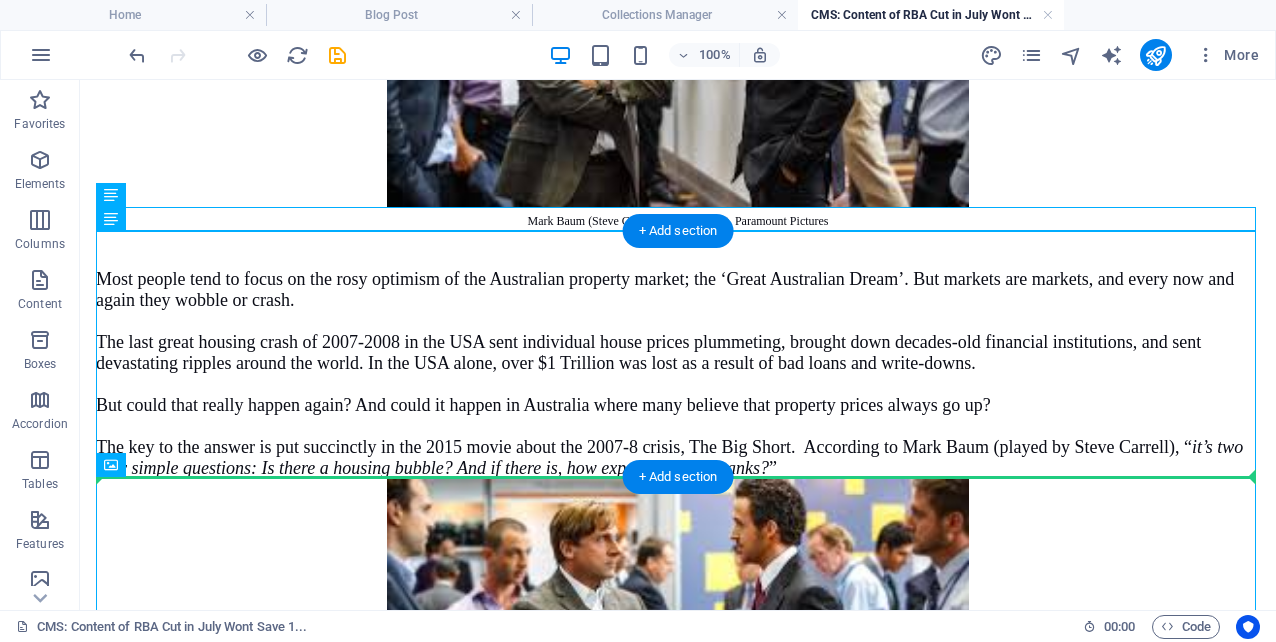 drag, startPoint x: 394, startPoint y: 128, endPoint x: 358, endPoint y: 471, distance: 344.88403 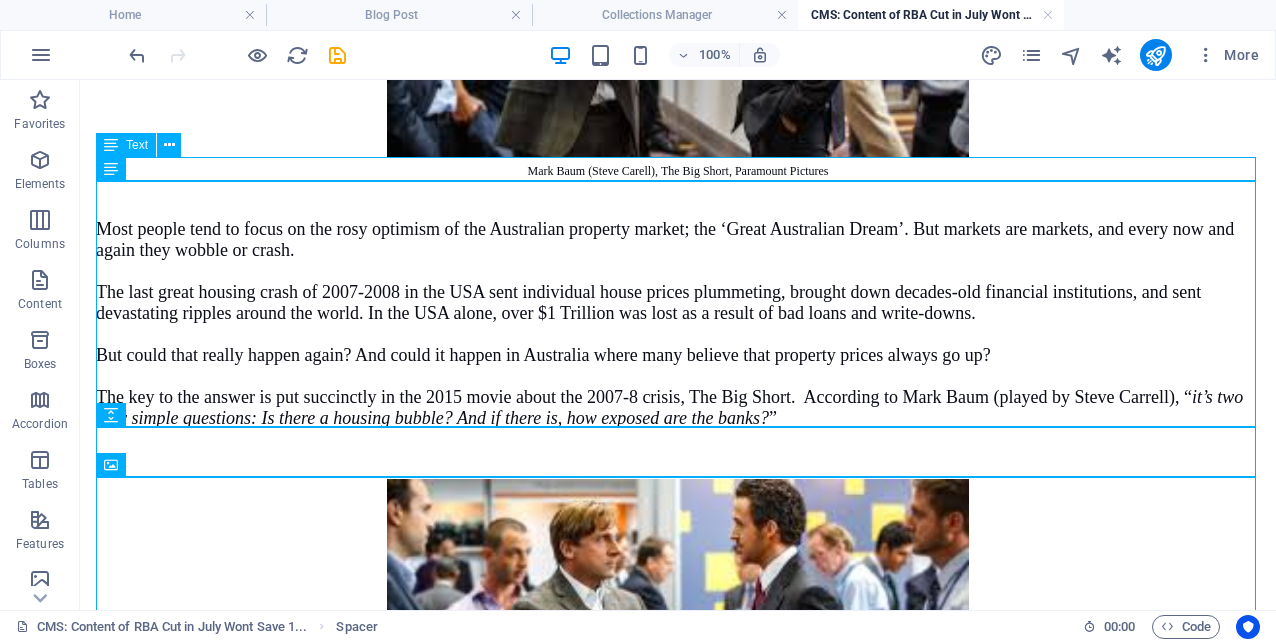 click on "Mark Baum (Steve Carell), The Big Short, Paramount Pictures" at bounding box center [678, 170] 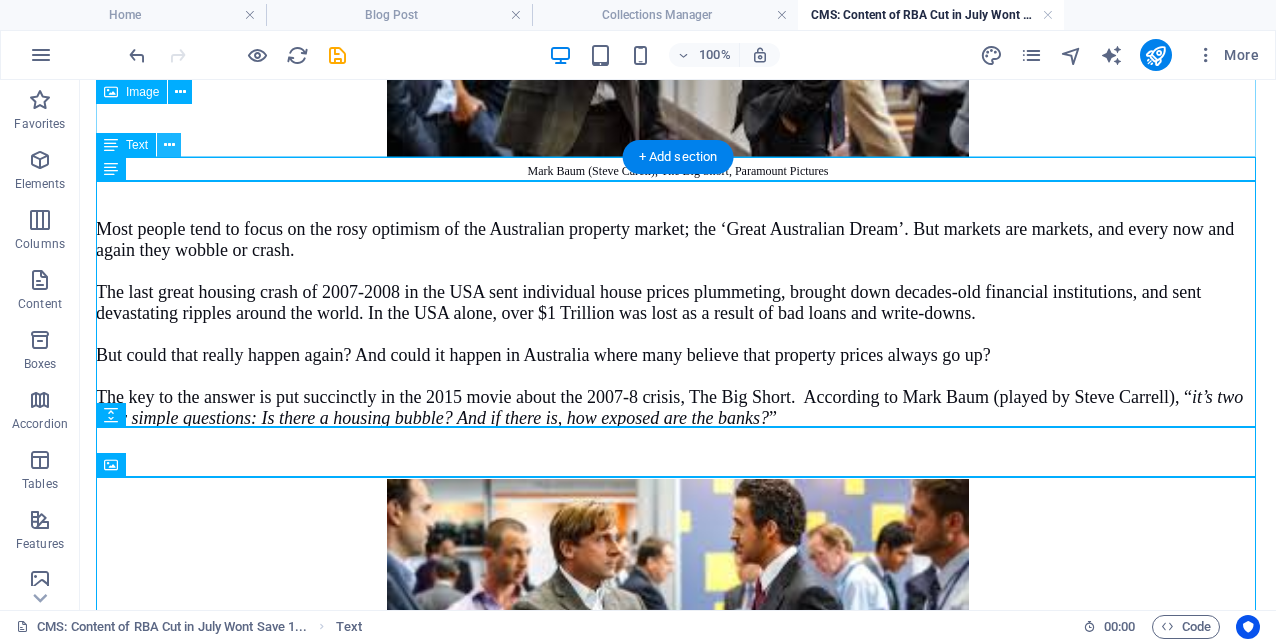 click at bounding box center [169, 145] 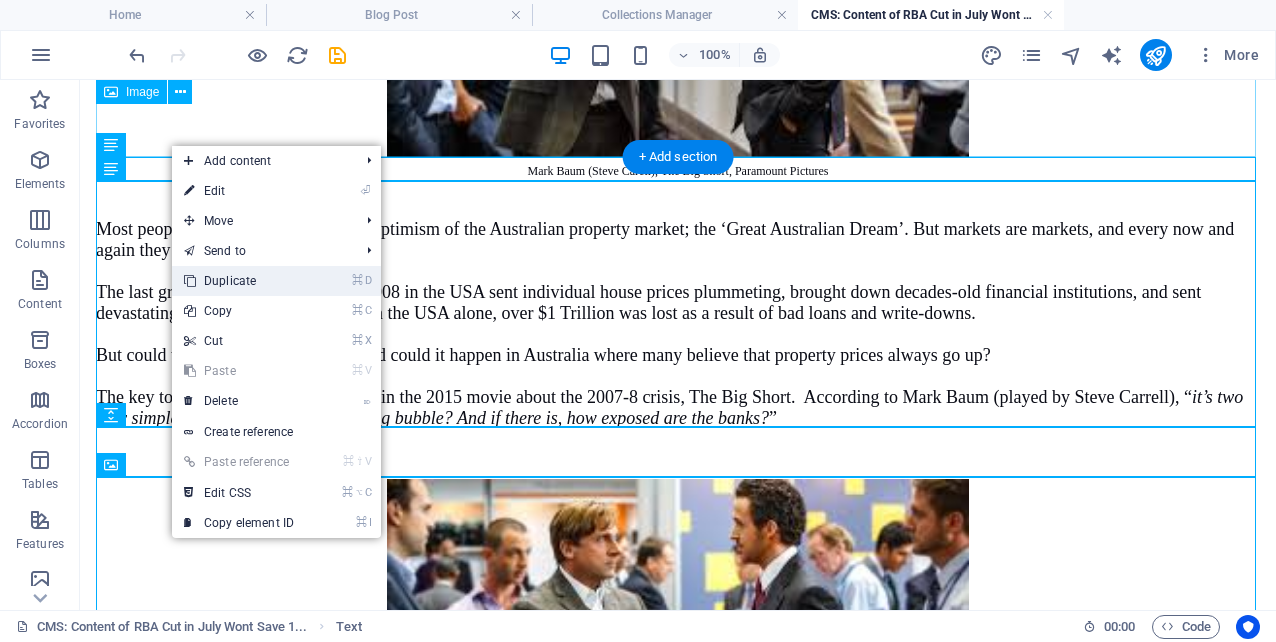 click on "⌘ D  Duplicate" at bounding box center (239, 281) 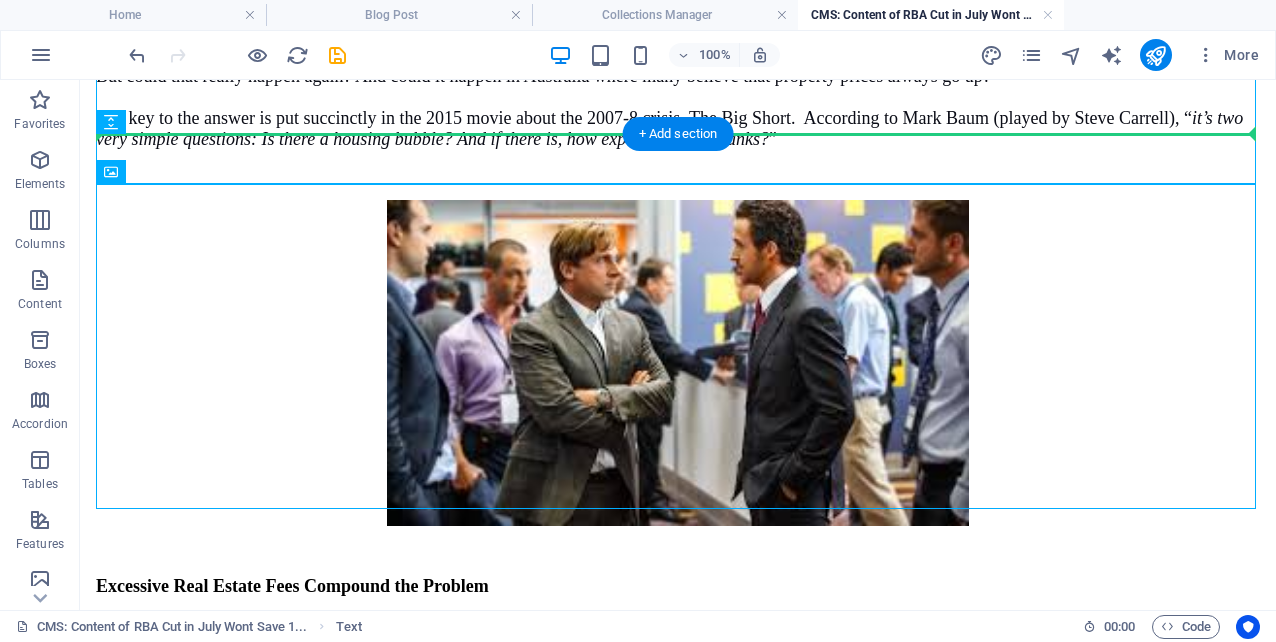 scroll, scrollTop: 946, scrollLeft: 0, axis: vertical 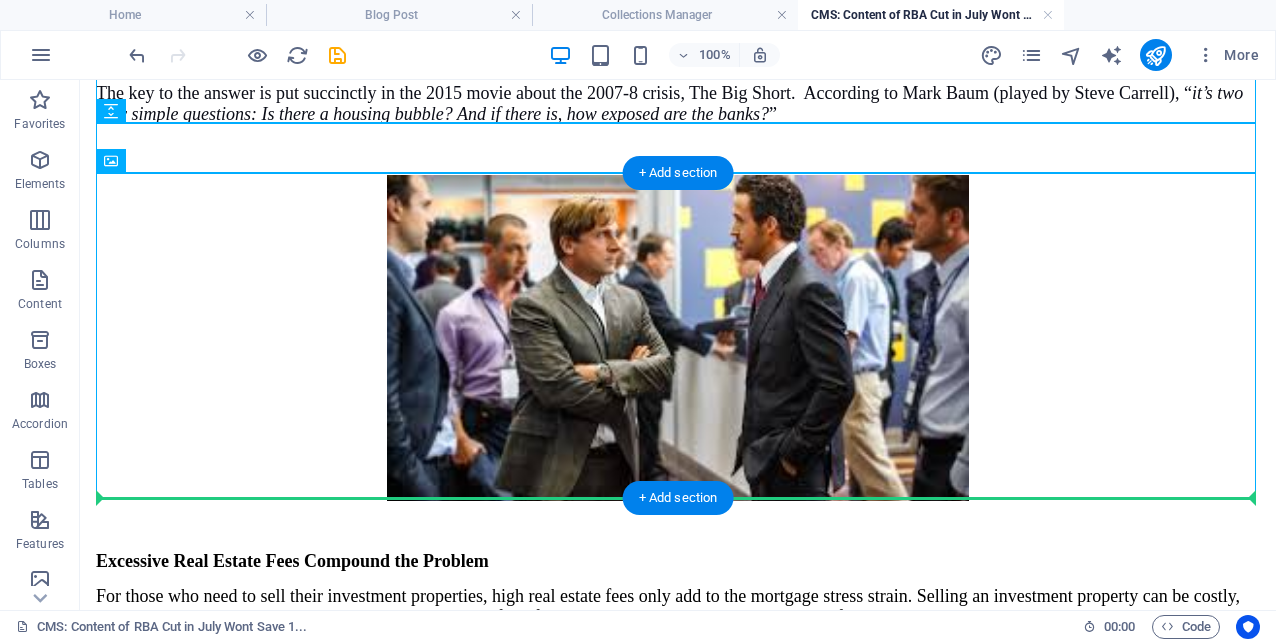drag, startPoint x: 255, startPoint y: 192, endPoint x: 249, endPoint y: 460, distance: 268.06717 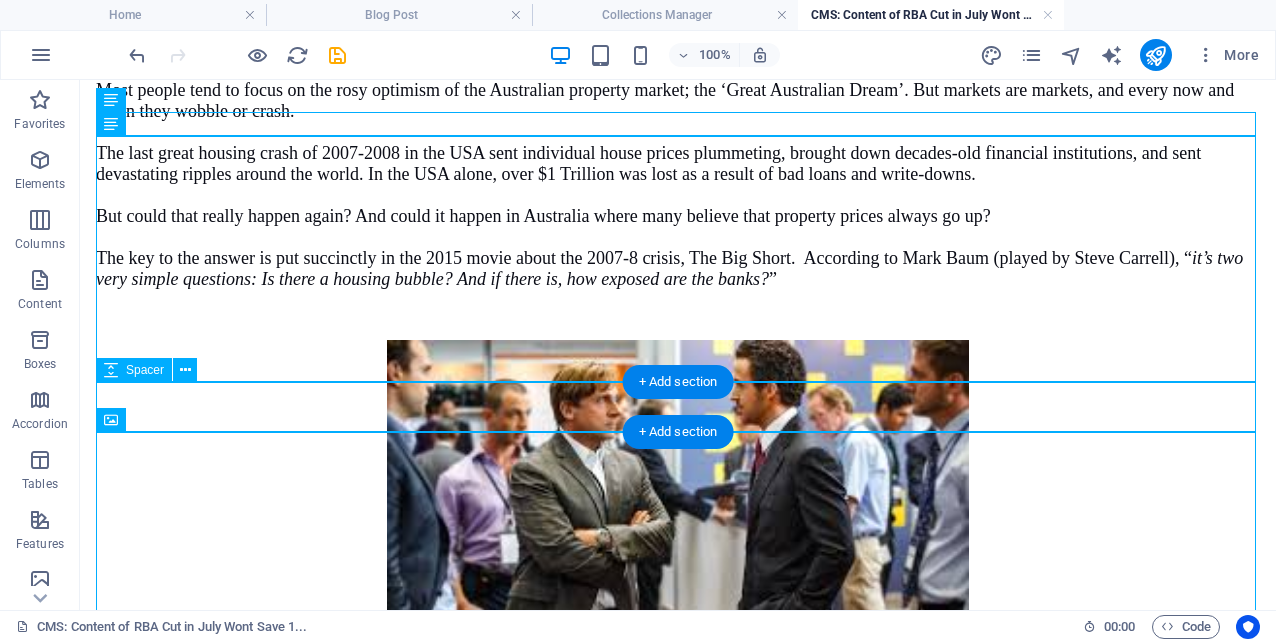 scroll, scrollTop: 627, scrollLeft: 0, axis: vertical 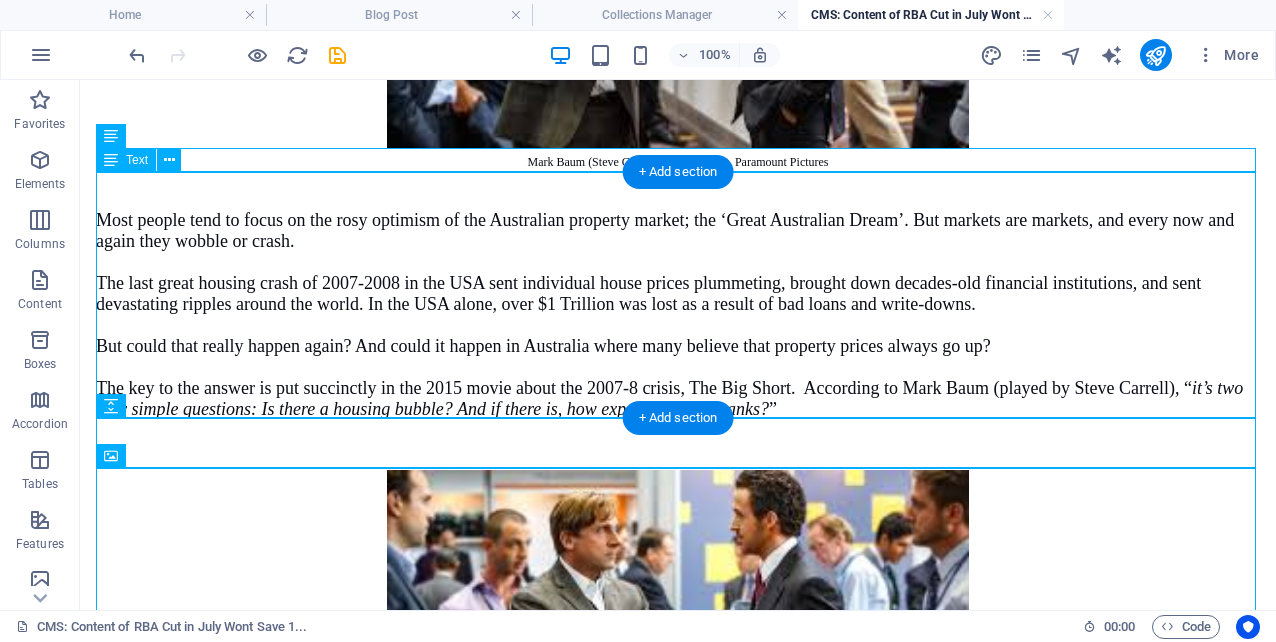 click on "Most people tend to focus on the rosy optimism of the Australian property market; the ‘Great Australian Dream’. But markets are markets, and every now and again they wobble or crash. The last great housing crash of [YEAR]-[YEAR] in the USA sent individual house prices plummeting, brought down decades-old financial institutions, and sent devastating ripples around the world. In the USA alone, over $1 Trillion was lost as a result of bad loans and write-downs. But could that really happen again? And could it happen in Australia where many believe that property prices always go up? The key to the answer is put succinctly in the [YEAR] movie about the [YEAR] crisis, The Big Short.    According to [FIRST] [LAST] (played by [FIRST] [LAST]), “ it’s two very simple questions: Is there a housing bubble? And if there is, how exposed are the banks? ” ”  ”  Conclusion" at bounding box center (678, 296) 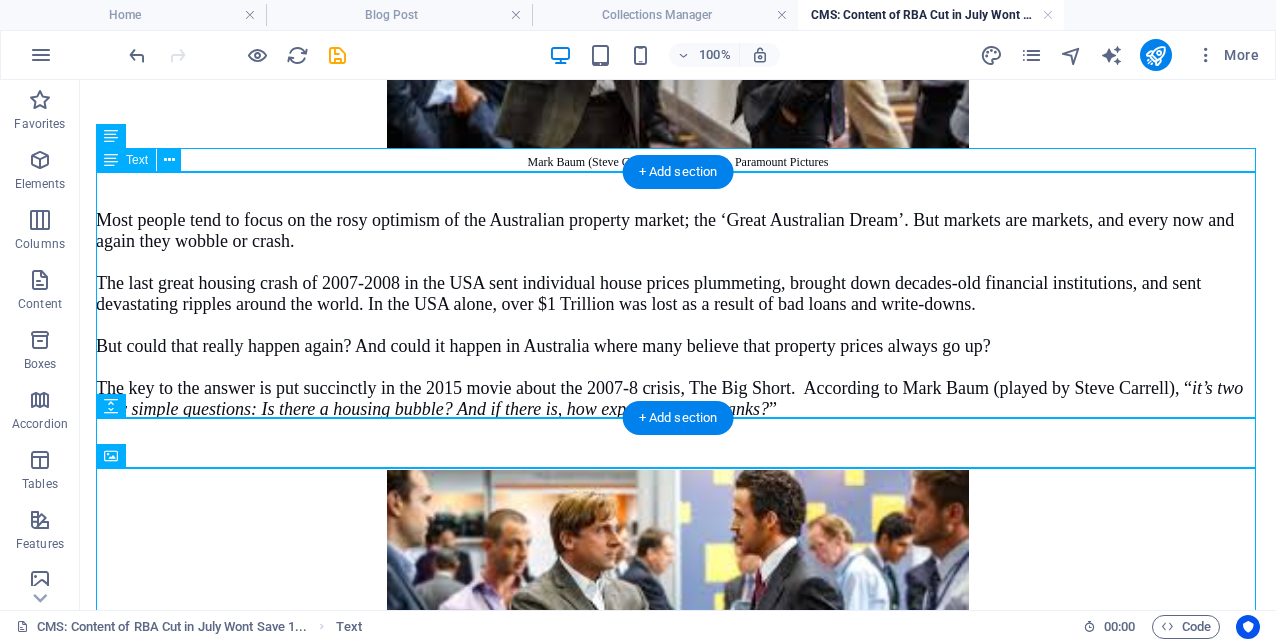 click on "Most people tend to focus on the rosy optimism of the Australian property market; the ‘Great Australian Dream’. But markets are markets, and every now and again they wobble or crash. The last great housing crash of [YEAR]-[YEAR] in the USA sent individual house prices plummeting, brought down decades-old financial institutions, and sent devastating ripples around the world. In the USA alone, over $1 Trillion was lost as a result of bad loans and write-downs. But could that really happen again? And could it happen in Australia where many believe that property prices always go up? The key to the answer is put succinctly in the [YEAR] movie about the [YEAR] crisis, The Big Short.    According to [FIRST] [LAST] (played by [FIRST] [LAST]), “ it’s two very simple questions: Is there a housing bubble? And if there is, how exposed are the banks? ” ”  ”  Conclusion" at bounding box center (678, 296) 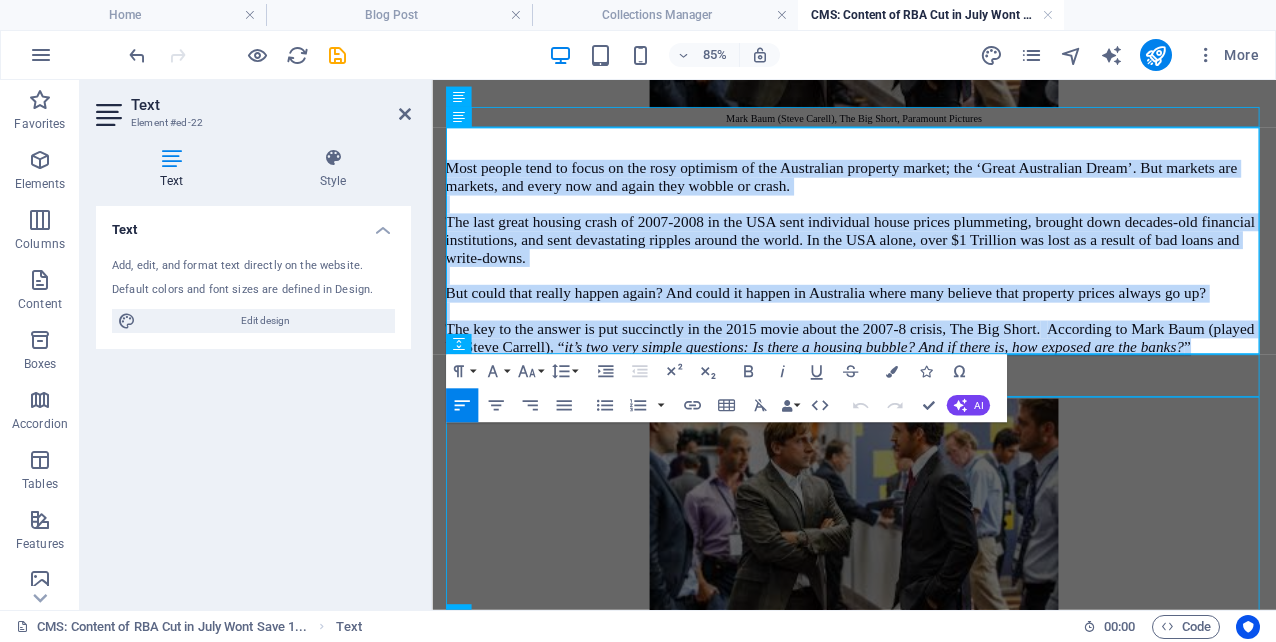 drag, startPoint x: 1338, startPoint y: 396, endPoint x: 403, endPoint y: 186, distance: 958.2927 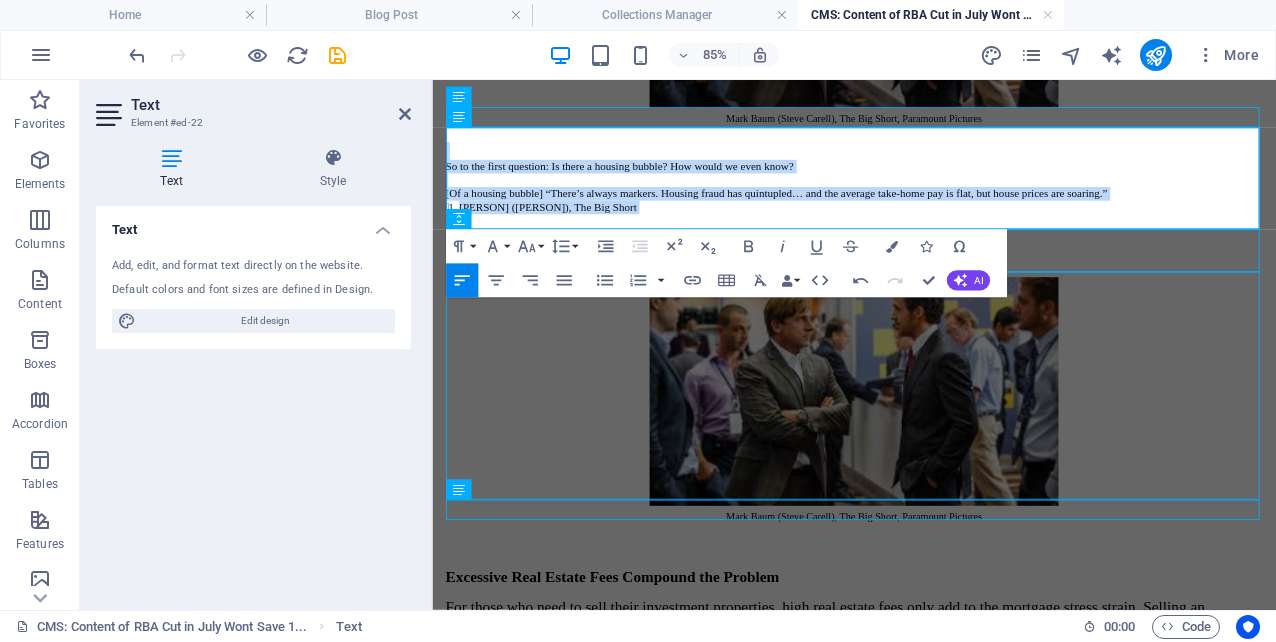 drag, startPoint x: 756, startPoint y: 234, endPoint x: 436, endPoint y: 169, distance: 326.53485 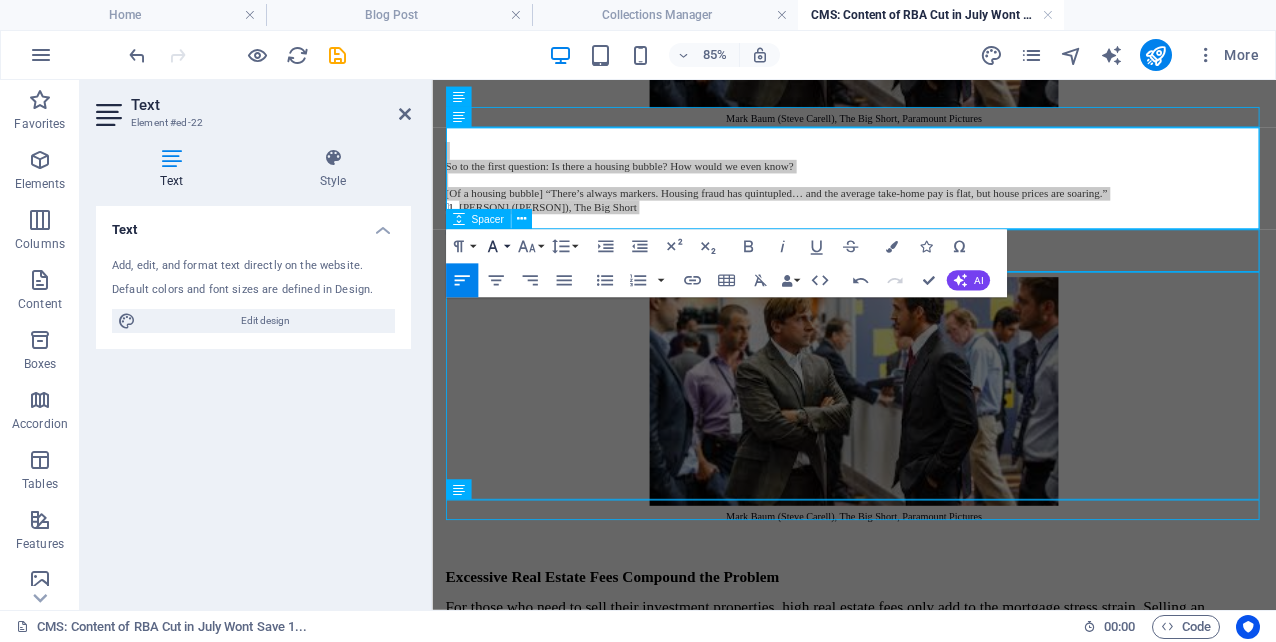 click on "Font Family" at bounding box center (496, 247) 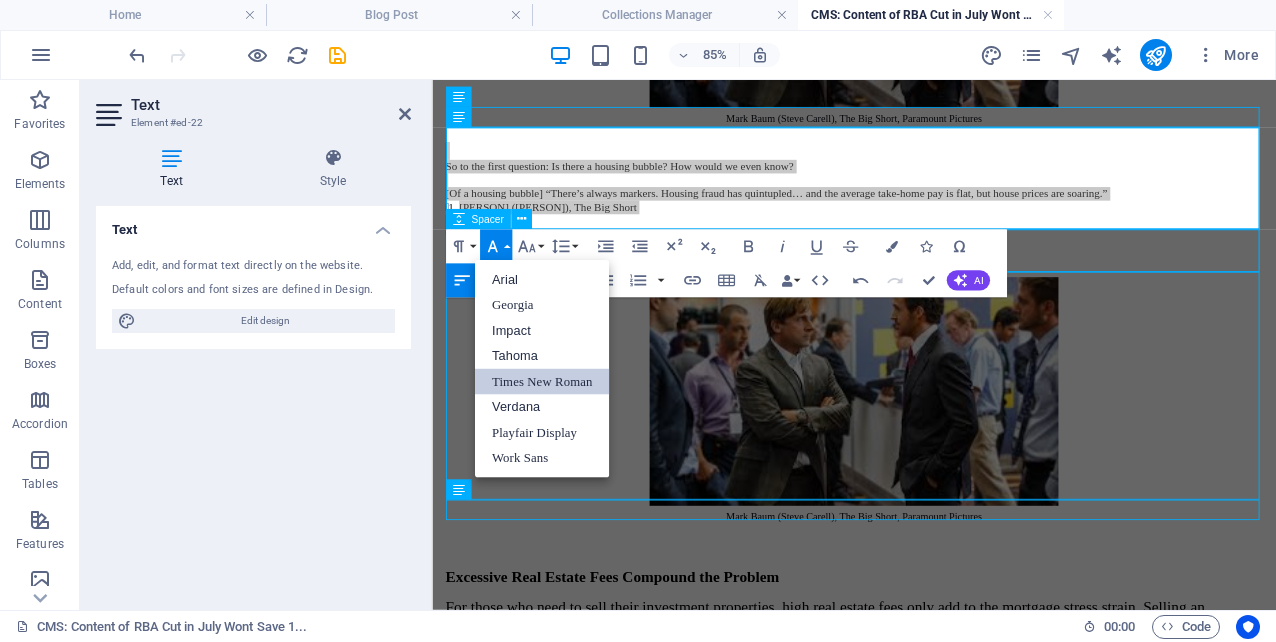 scroll, scrollTop: 0, scrollLeft: 0, axis: both 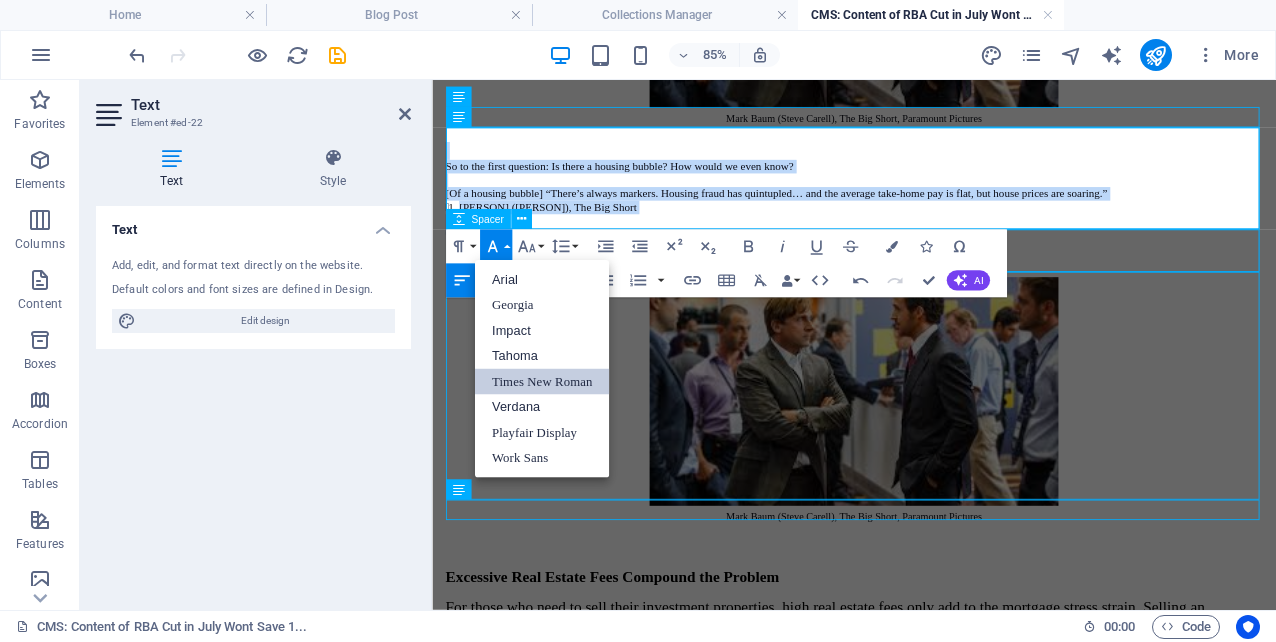 click on "Times New Roman" at bounding box center [542, 382] 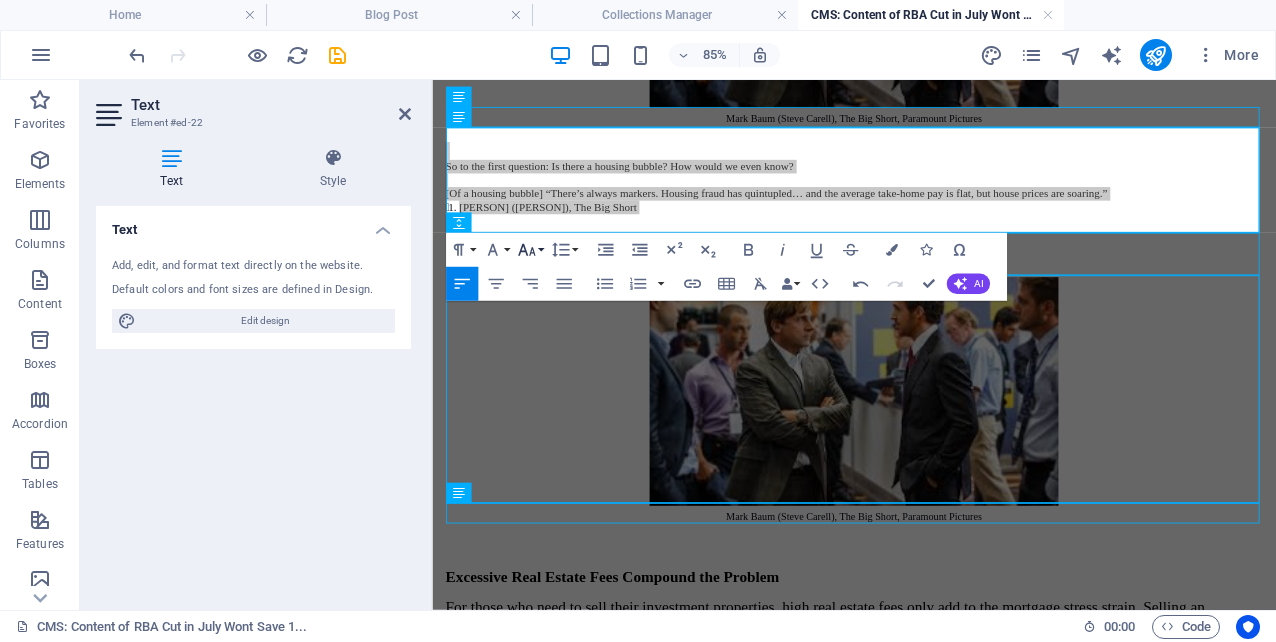 click 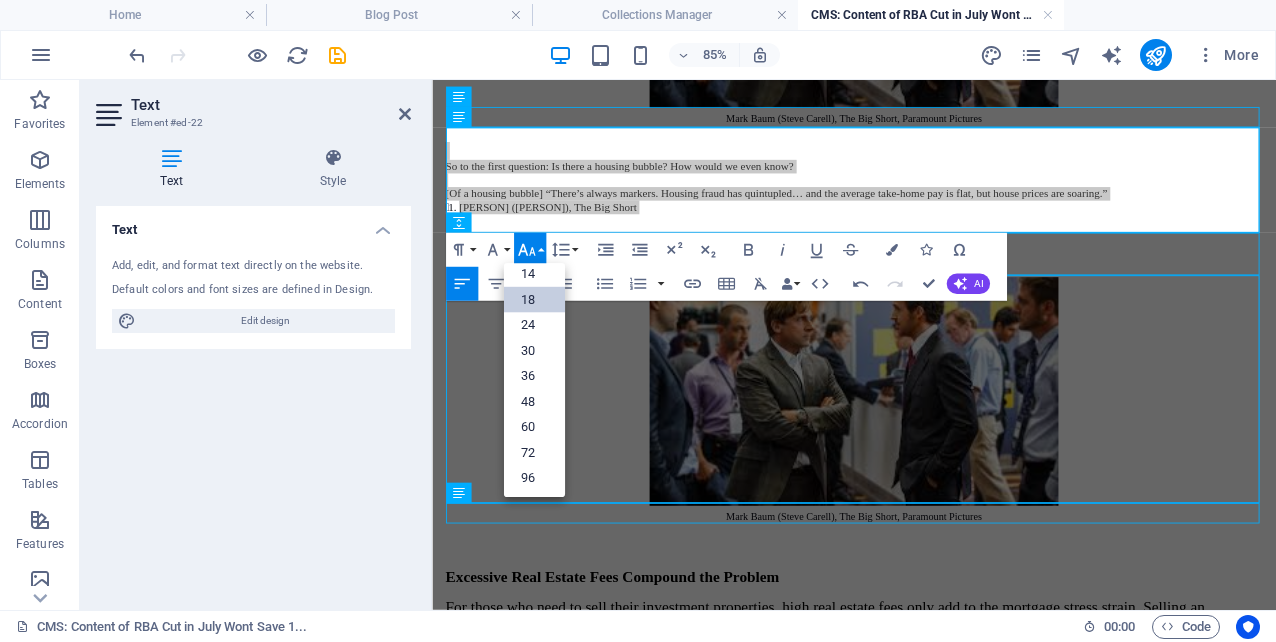 scroll, scrollTop: 161, scrollLeft: 0, axis: vertical 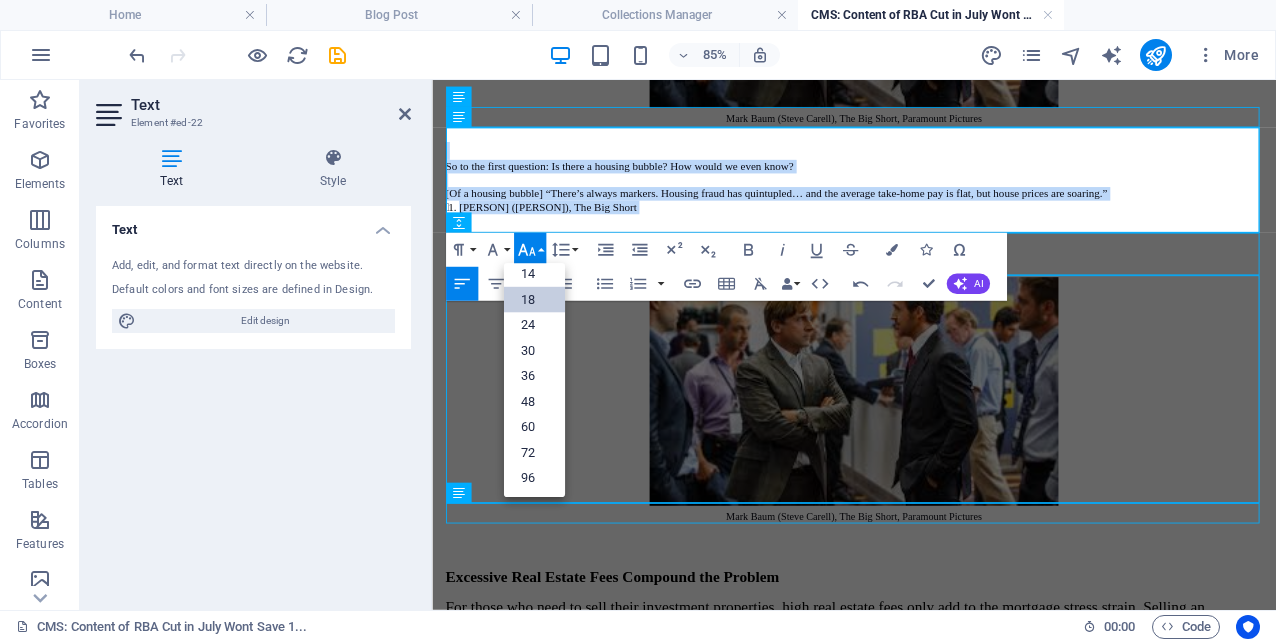 click on "18" at bounding box center [533, 300] 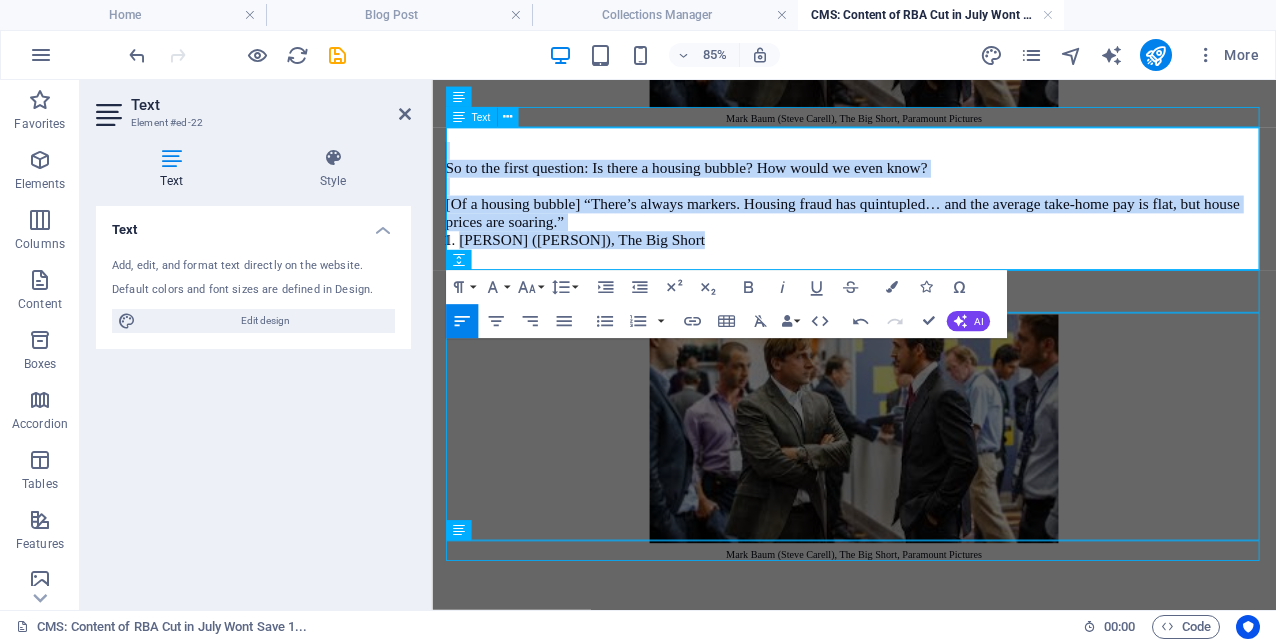 click on "[PERSON] ([PERSON]), The Big Short" at bounding box center [936, 268] 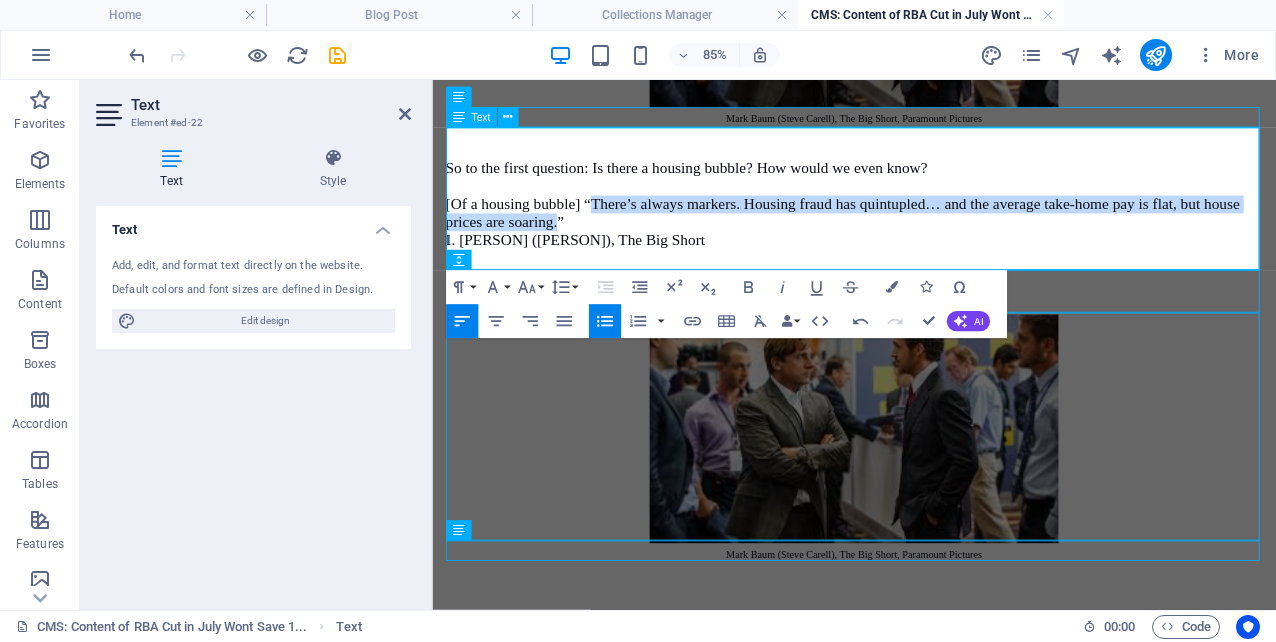 drag, startPoint x: 621, startPoint y: 224, endPoint x: 578, endPoint y: 241, distance: 46.238514 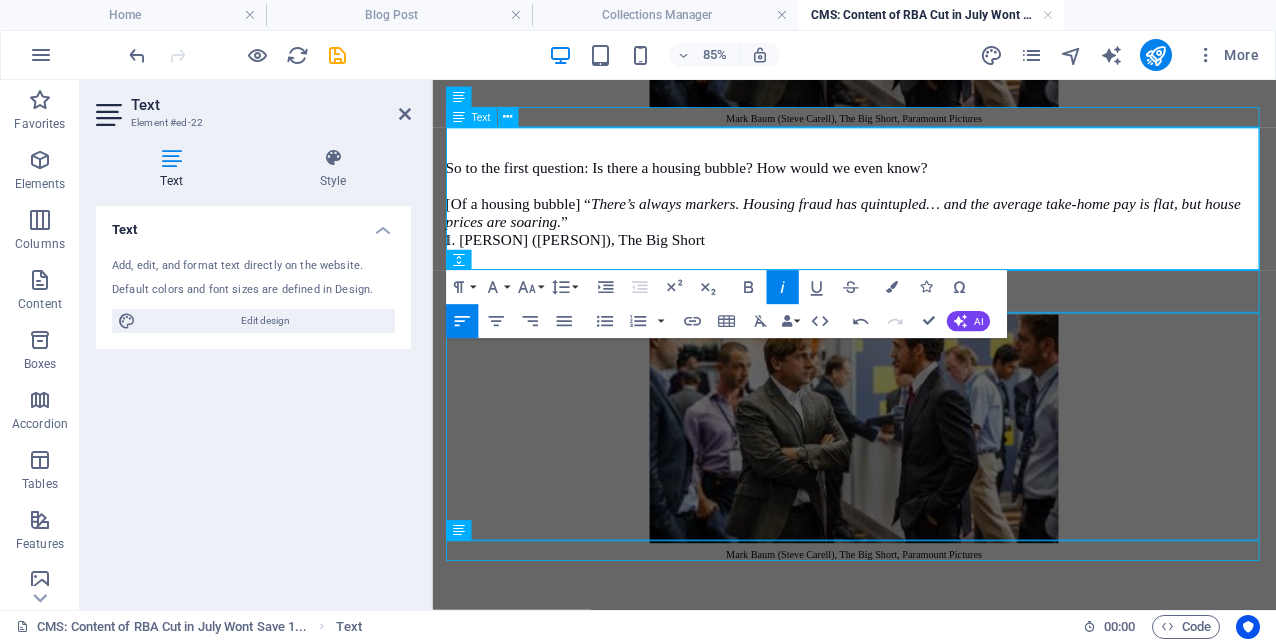 click on "[PERSON] ([PERSON]), The Big Short" at bounding box center (936, 268) 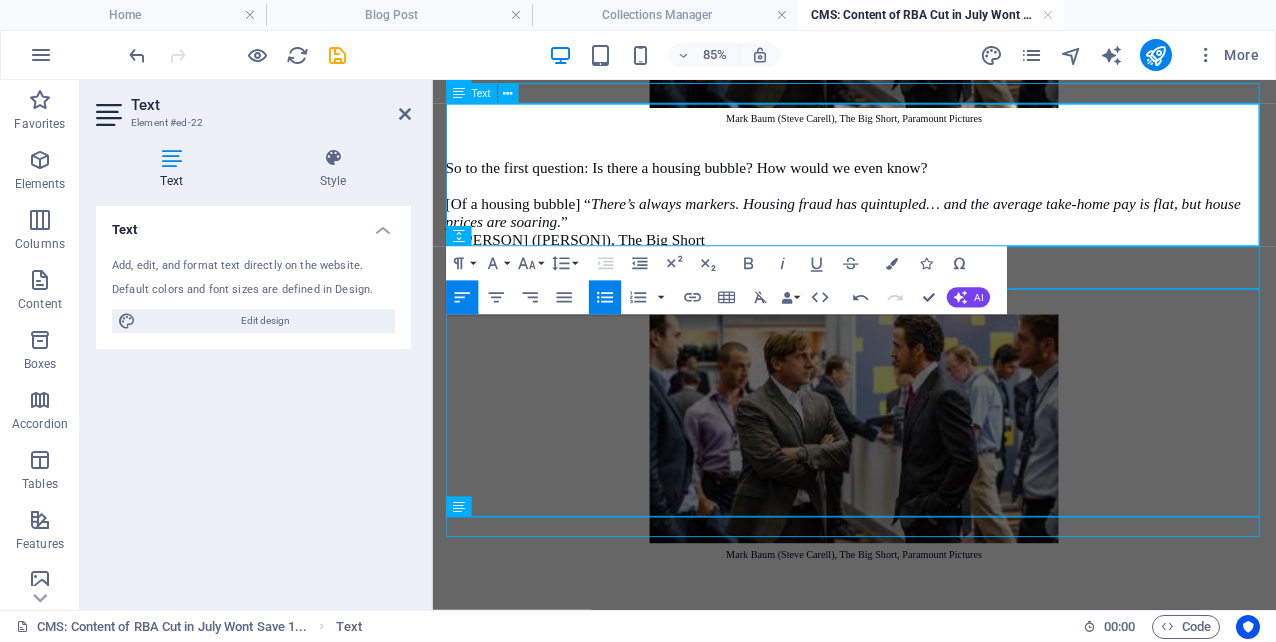 scroll, scrollTop: 655, scrollLeft: 0, axis: vertical 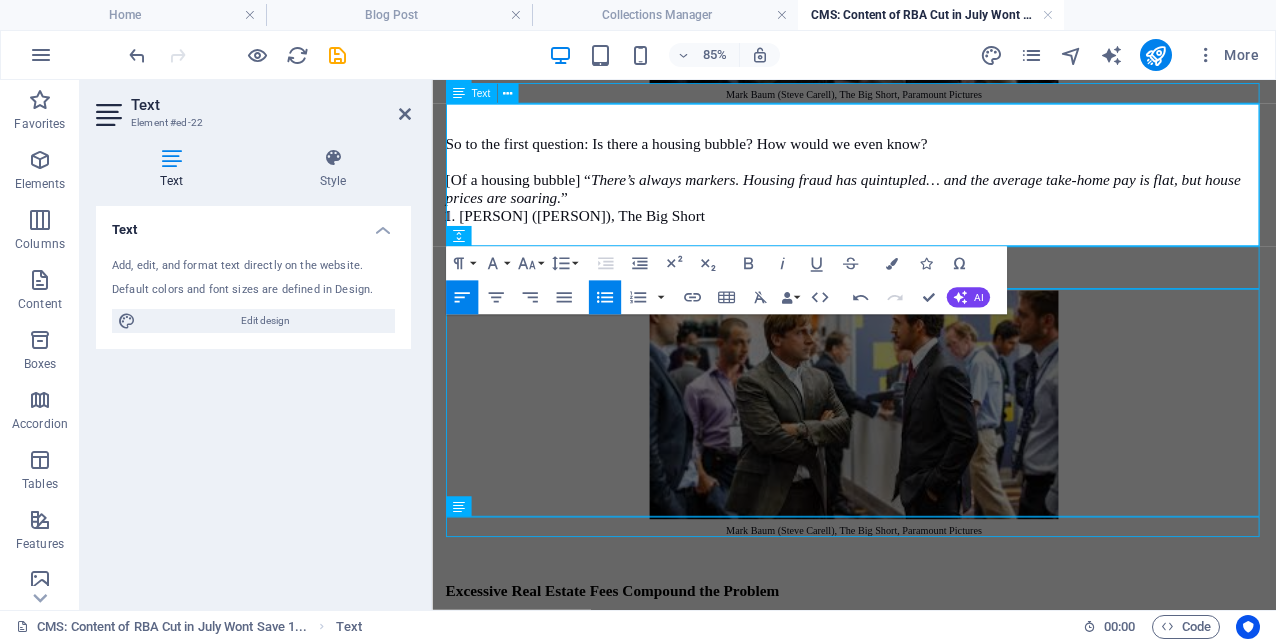 click on "[Of a housing bubble] “ There’s always markers. Housing fraud has quintupled… and the average take-home pay is flat, but house prices are soaring. ”" at bounding box center (928, 209) 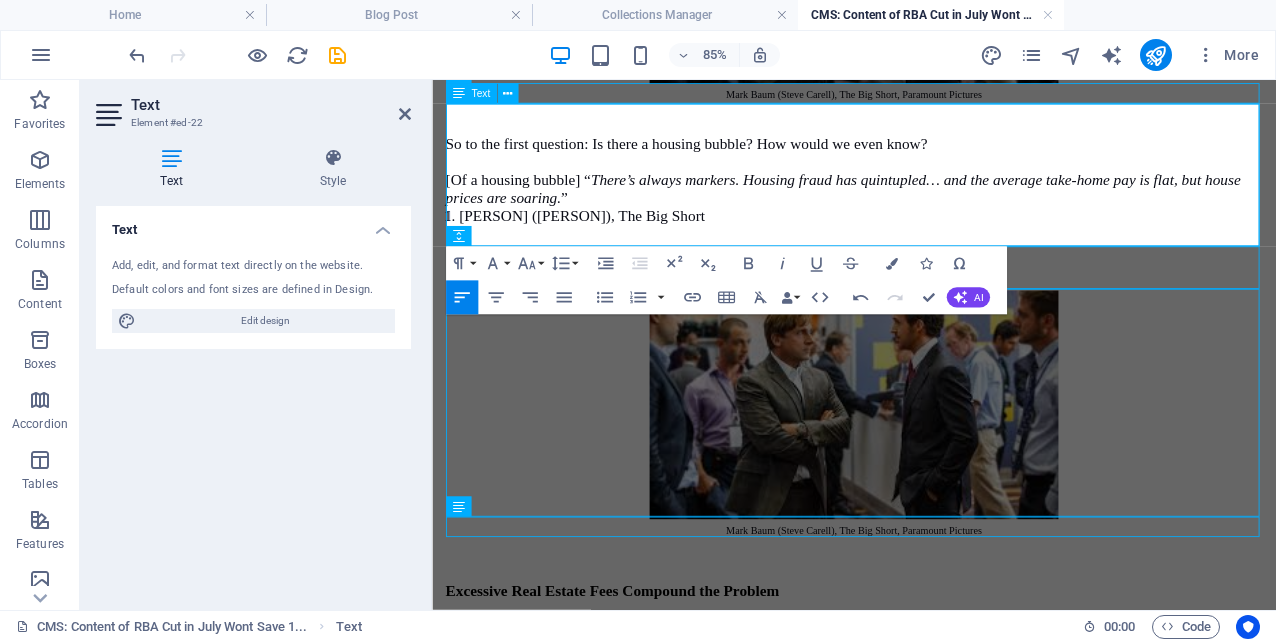 click on "[PERSON] ([PERSON]), The Big Short" at bounding box center (936, 240) 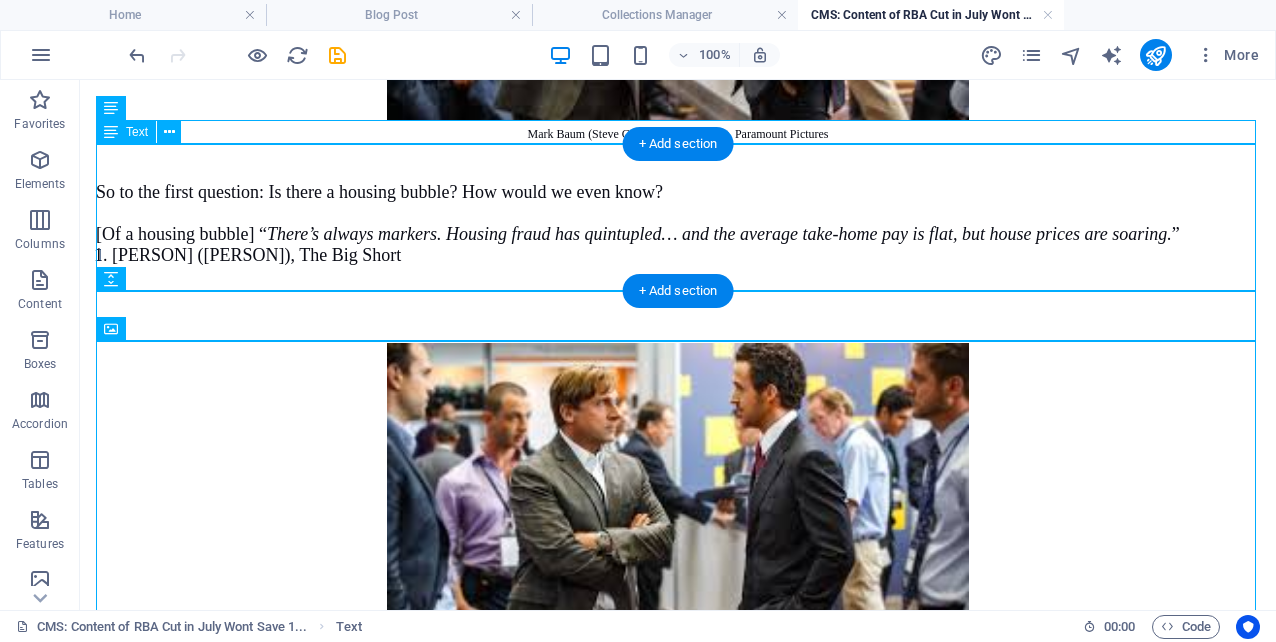click on "So to the first question: Is there a housing bubble? How would we even know? [Of a housing bubble] “ There’s always markers. Housing fraud has quintupled… and the average take-home pay is flat, but house prices are soaring. ” [PERSON] ([PERSON]), The Big Short" at bounding box center [678, 219] 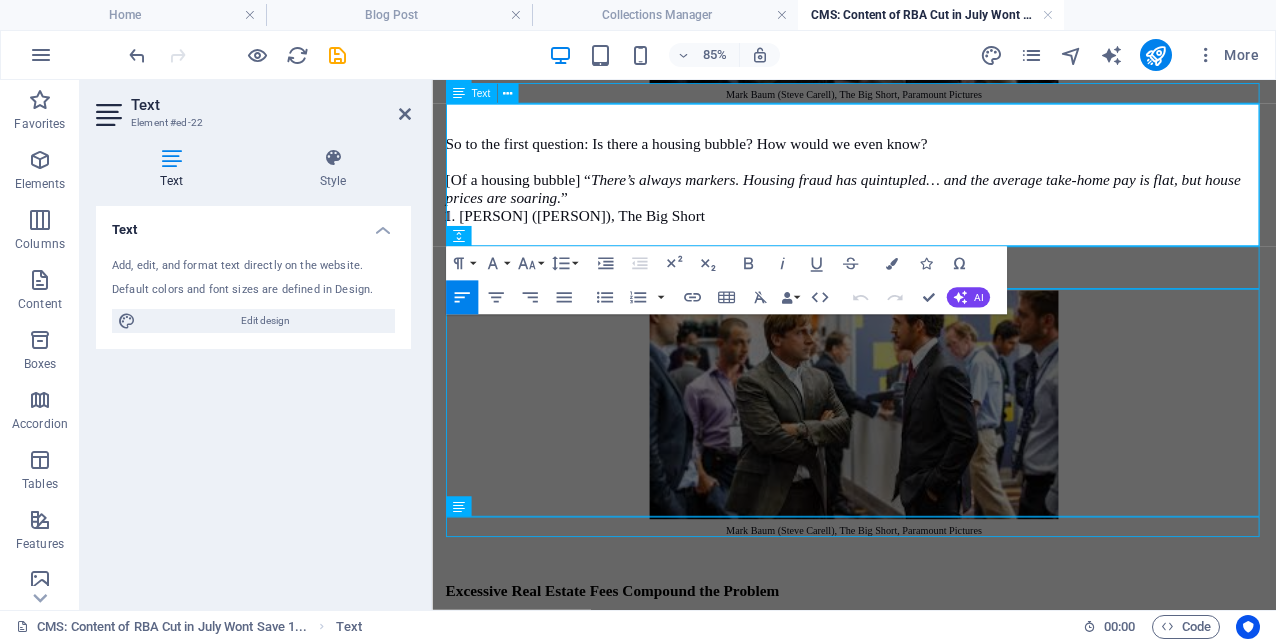 click on "[PERSON] ([PERSON]), The Big Short" at bounding box center [936, 240] 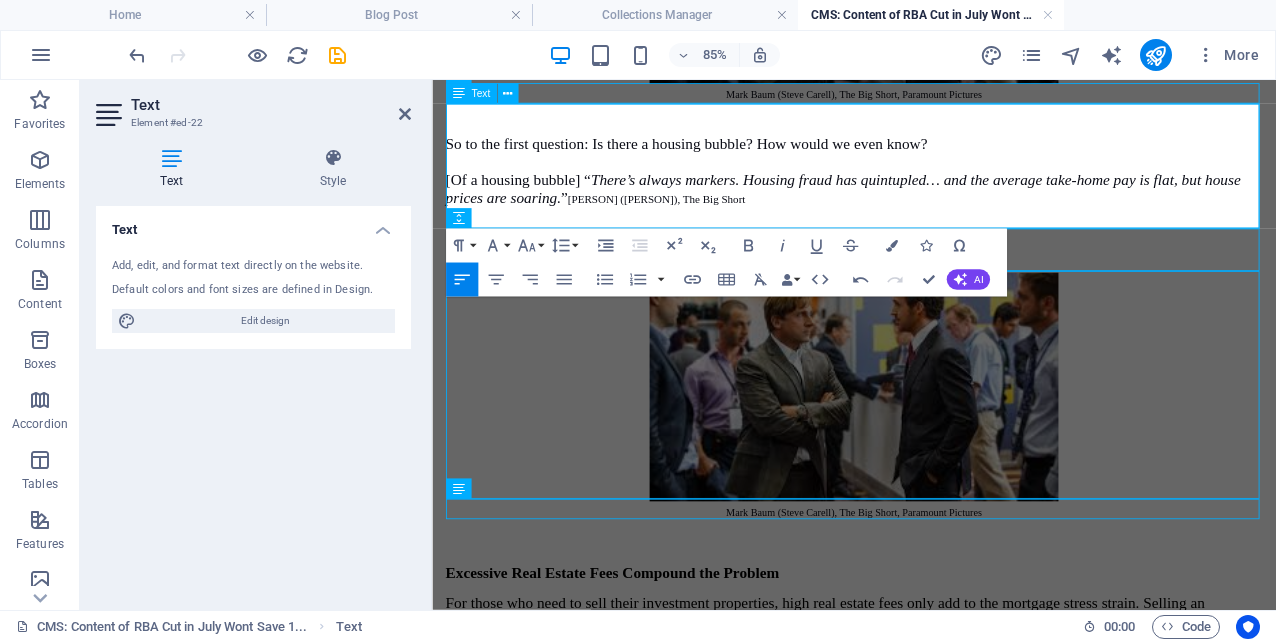 type 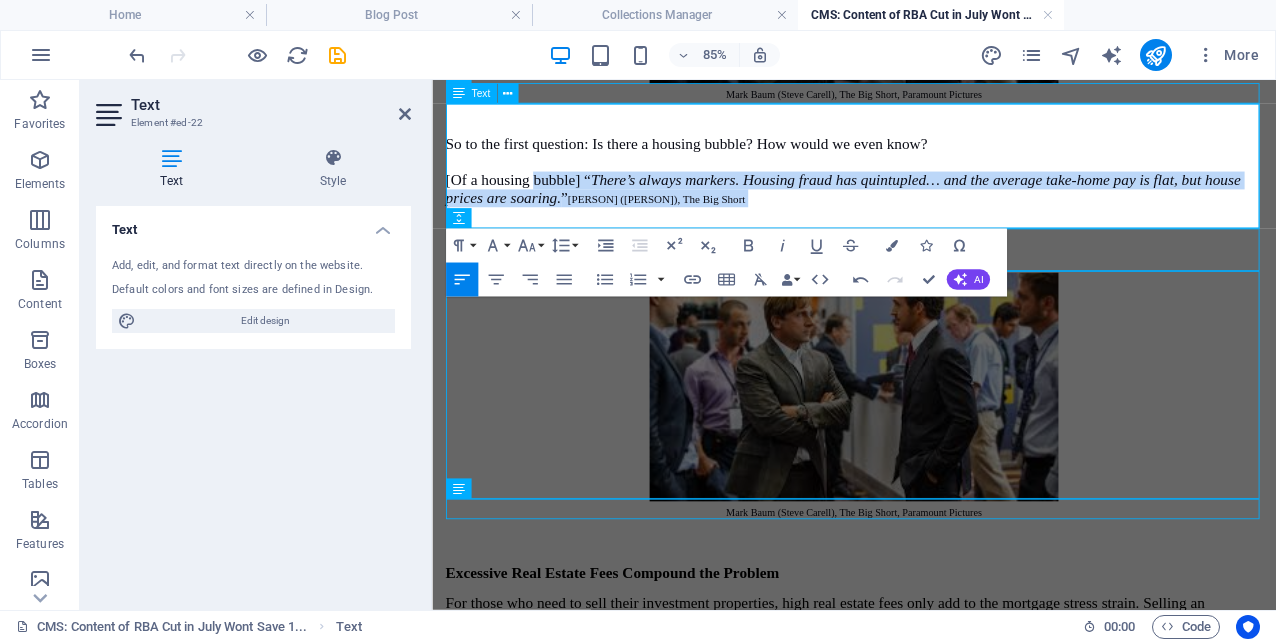 drag, startPoint x: 554, startPoint y: 199, endPoint x: 773, endPoint y: 248, distance: 224.4148 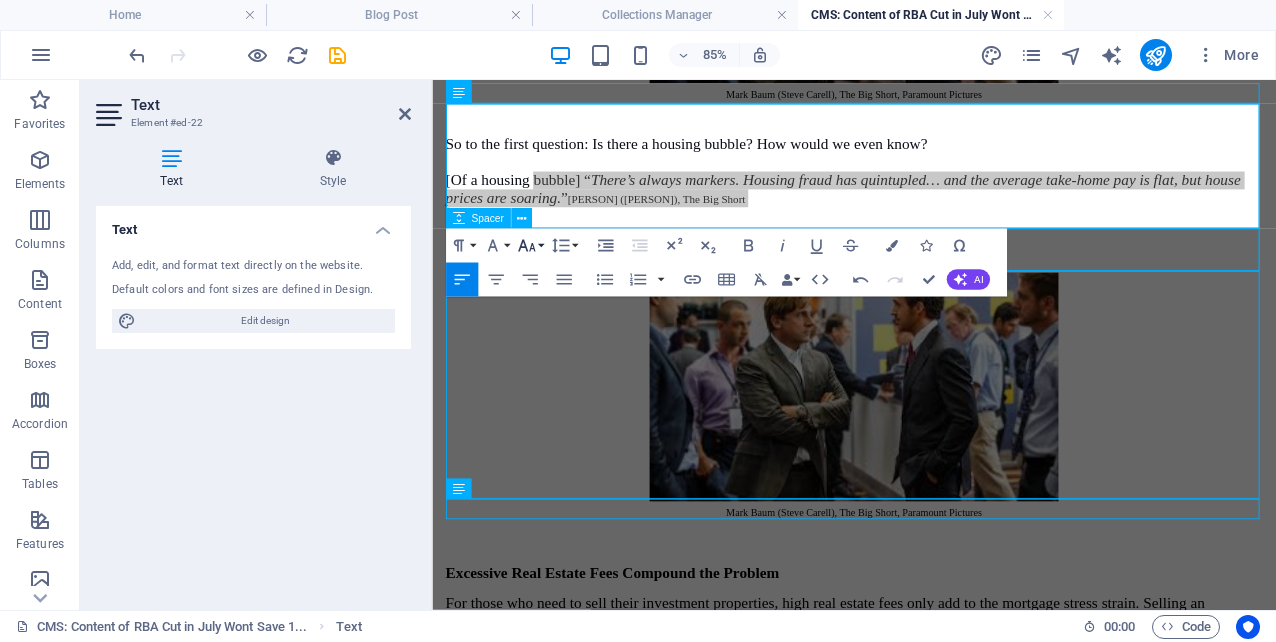 click 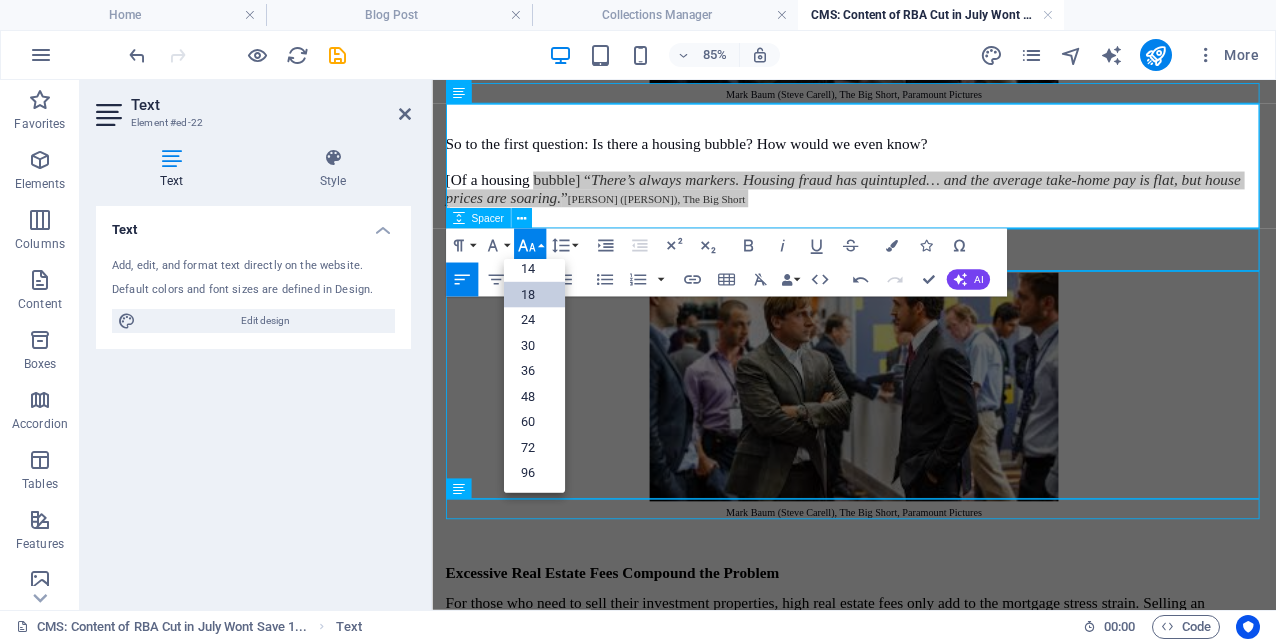 scroll, scrollTop: 161, scrollLeft: 0, axis: vertical 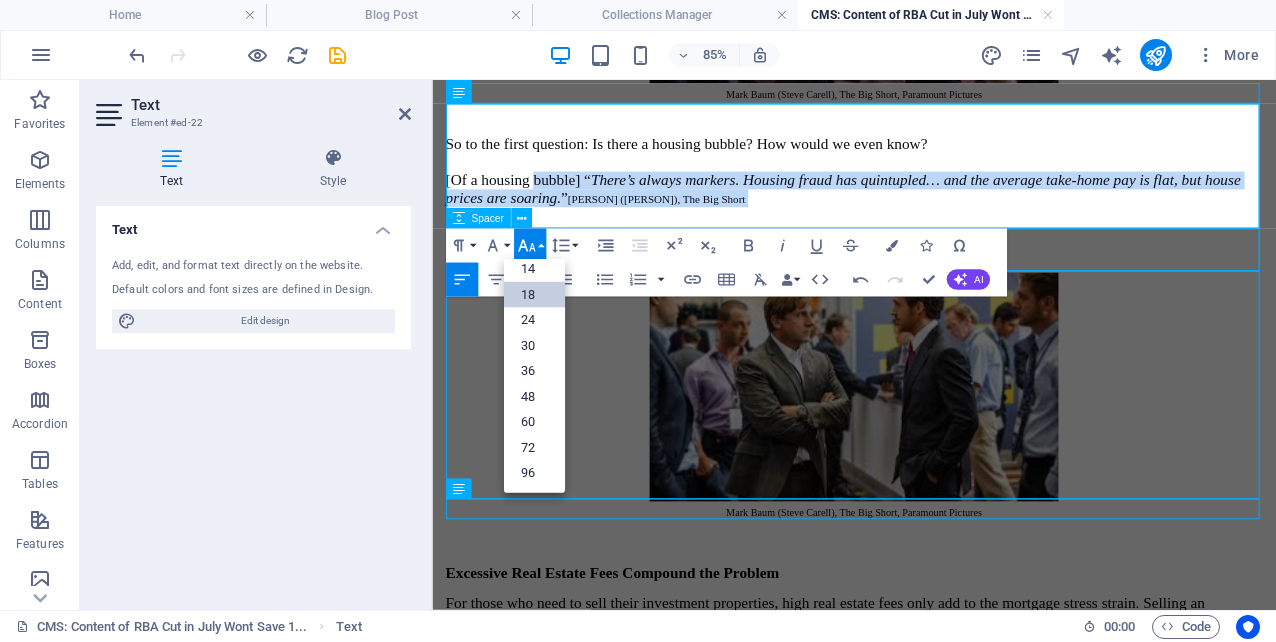click on "18" at bounding box center (533, 295) 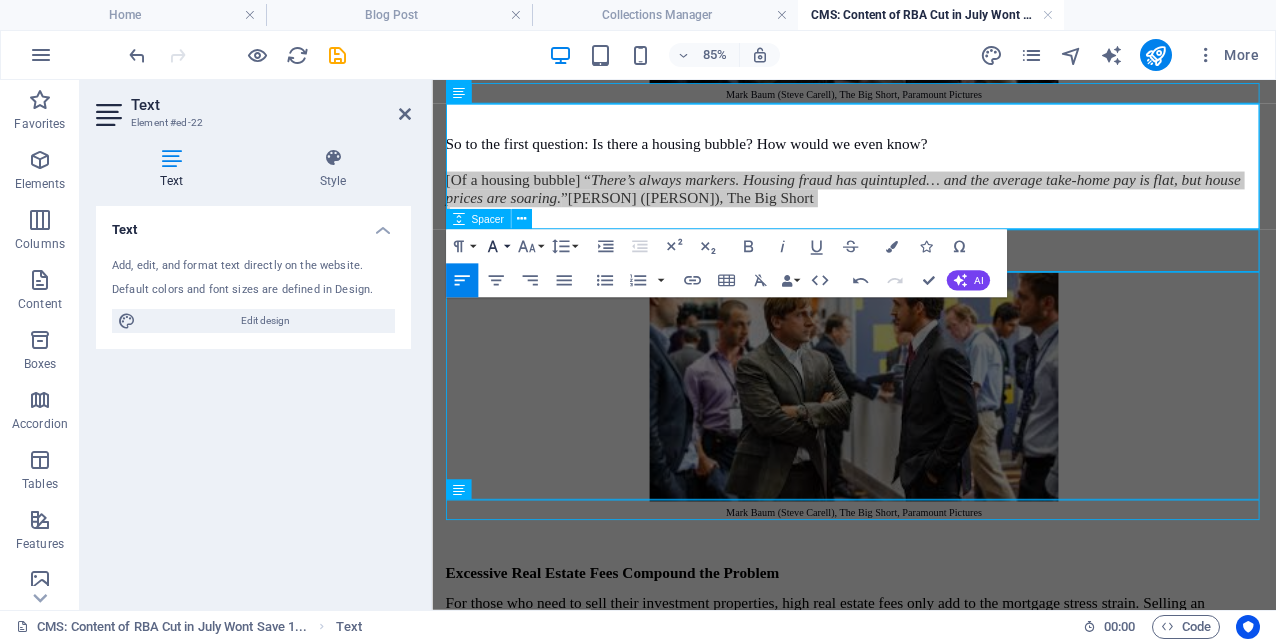 click on "Font Family" at bounding box center (496, 247) 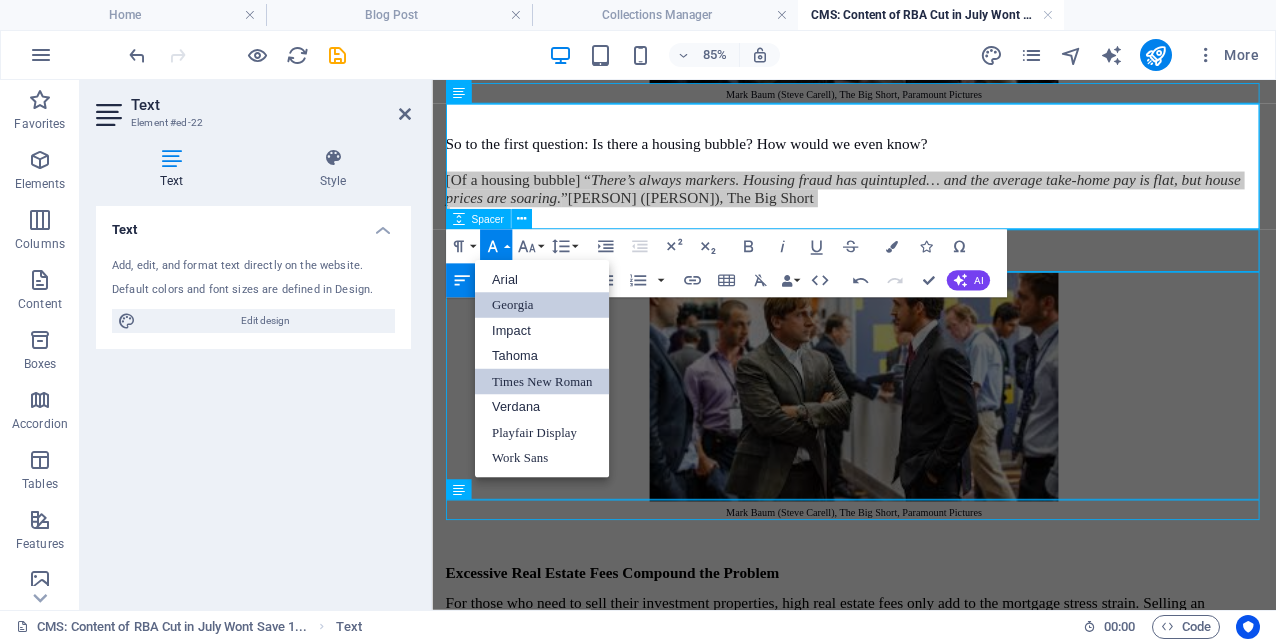 scroll, scrollTop: 0, scrollLeft: 0, axis: both 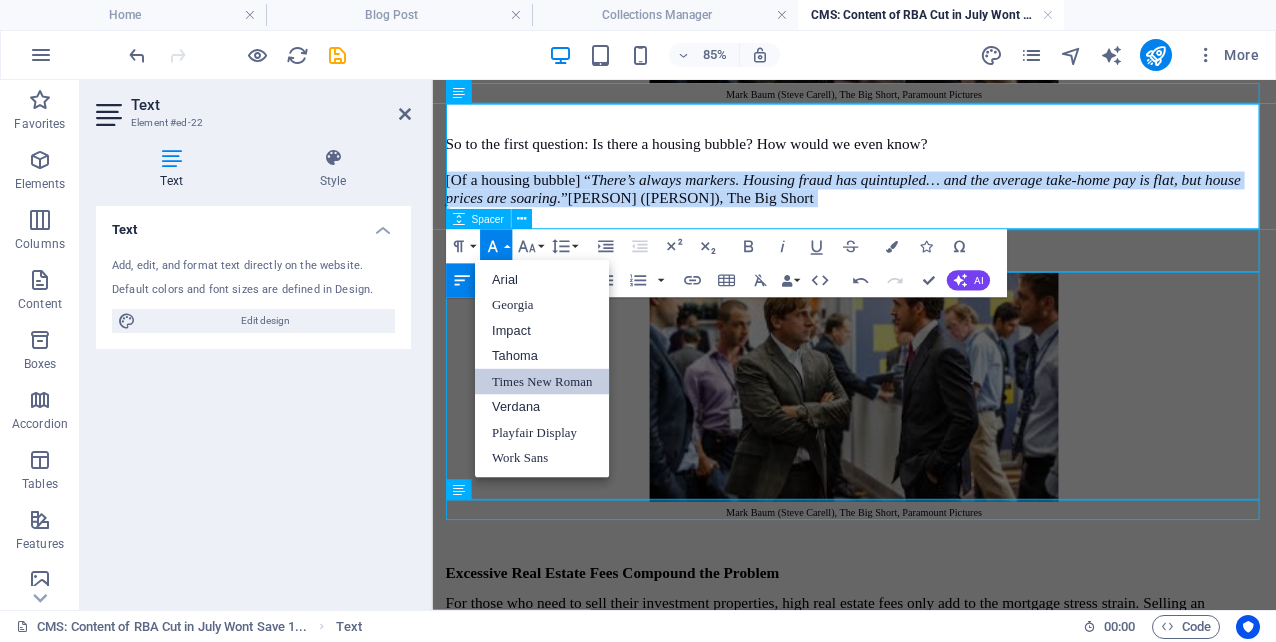 click on "Times New Roman" at bounding box center [542, 382] 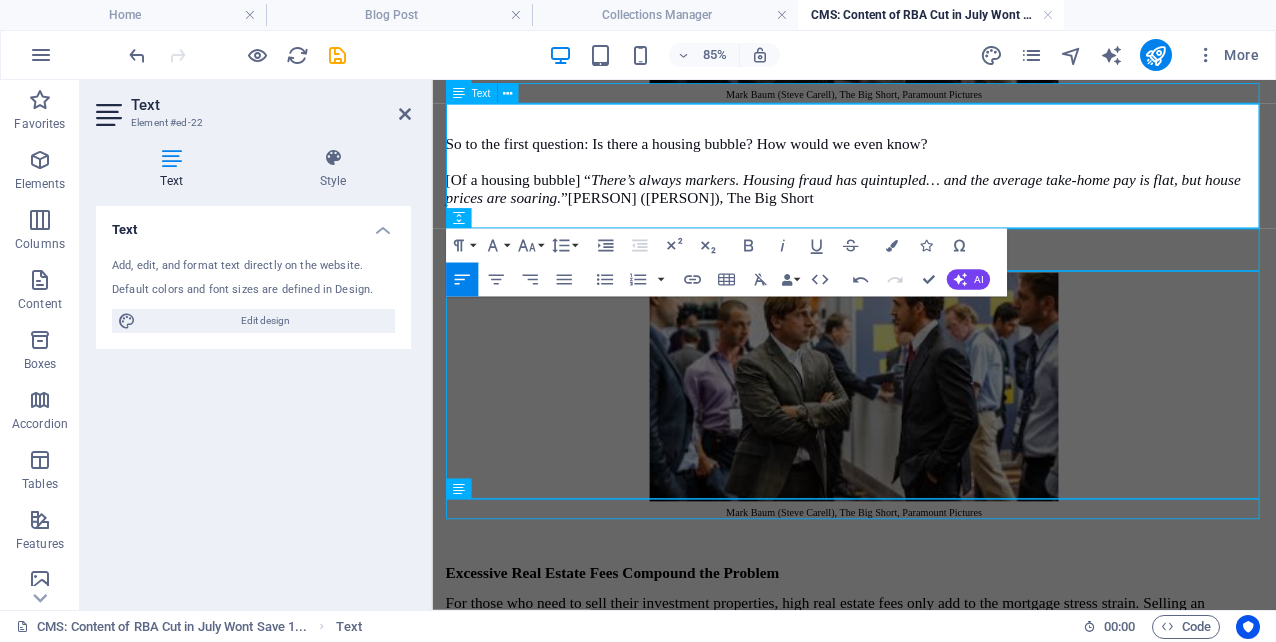 click at bounding box center [928, 243] 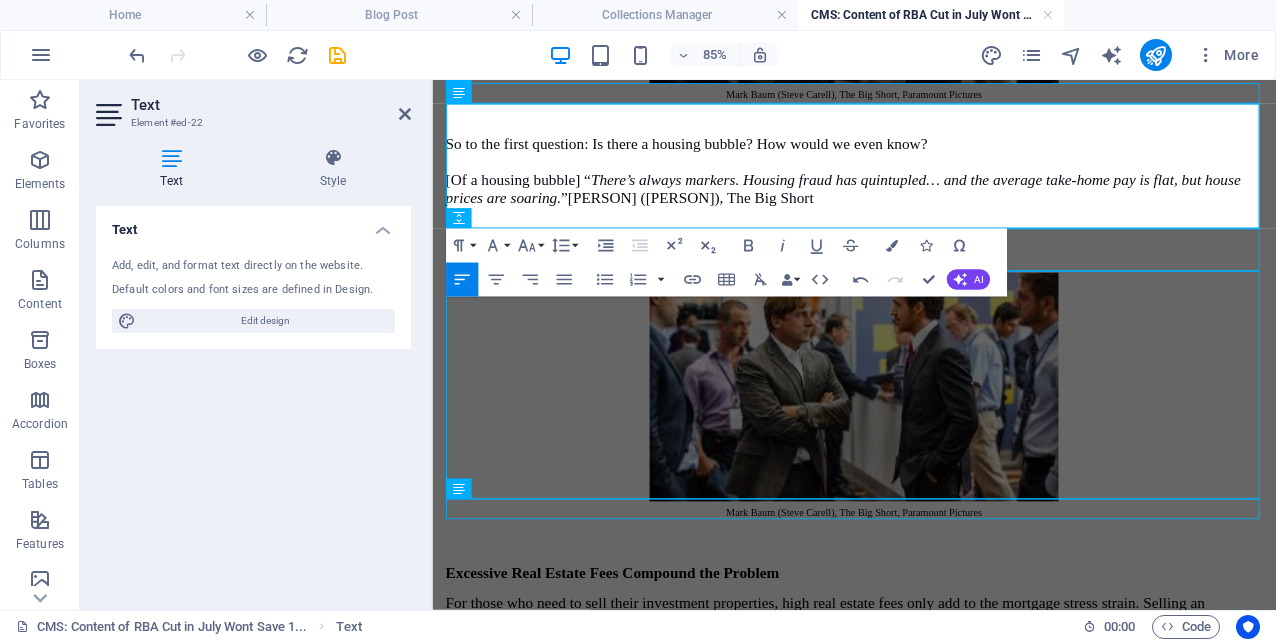 drag, startPoint x: 954, startPoint y: 215, endPoint x: 436, endPoint y: 139, distance: 523.5456 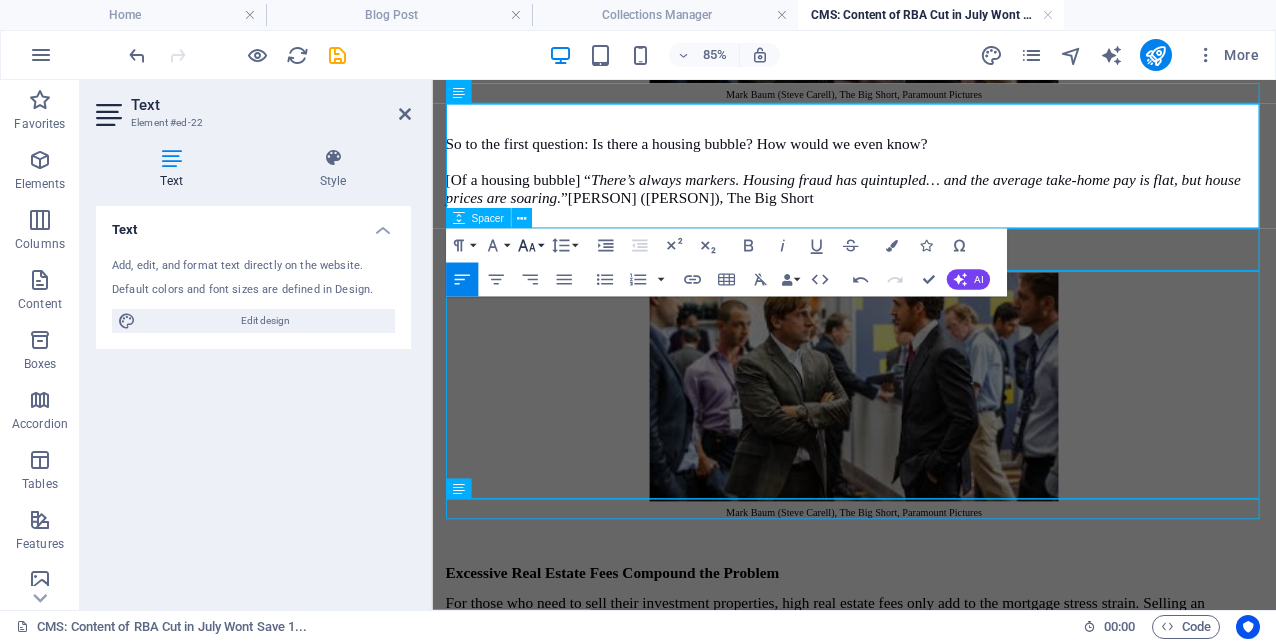 click 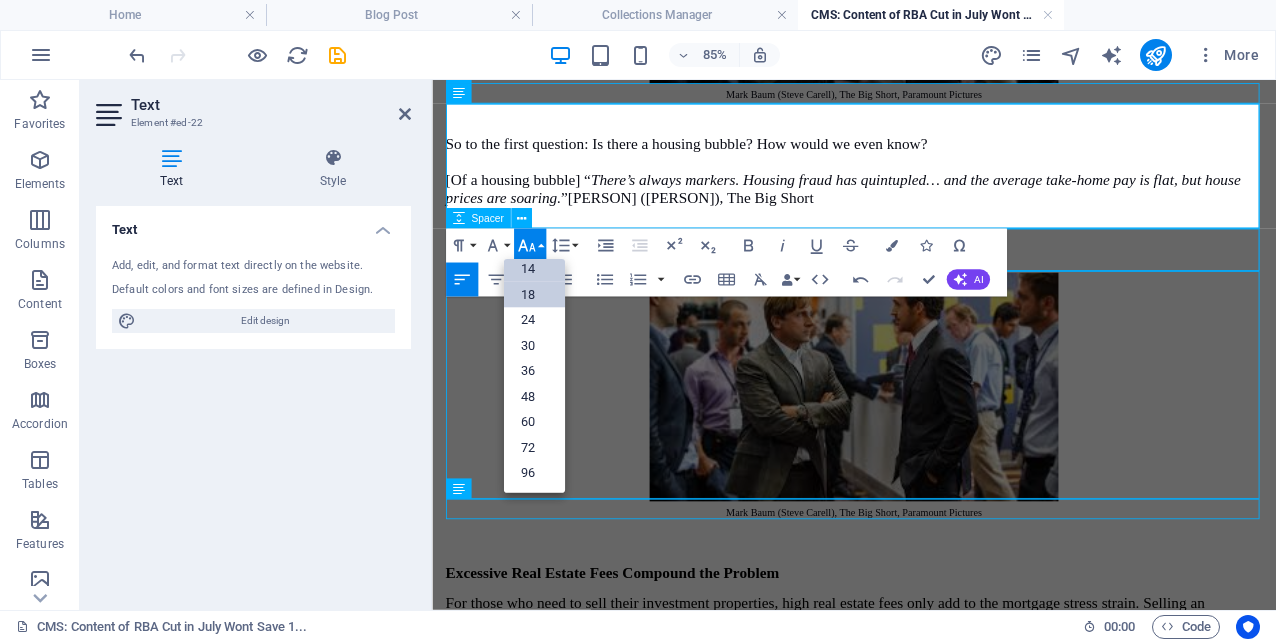 scroll, scrollTop: 161, scrollLeft: 0, axis: vertical 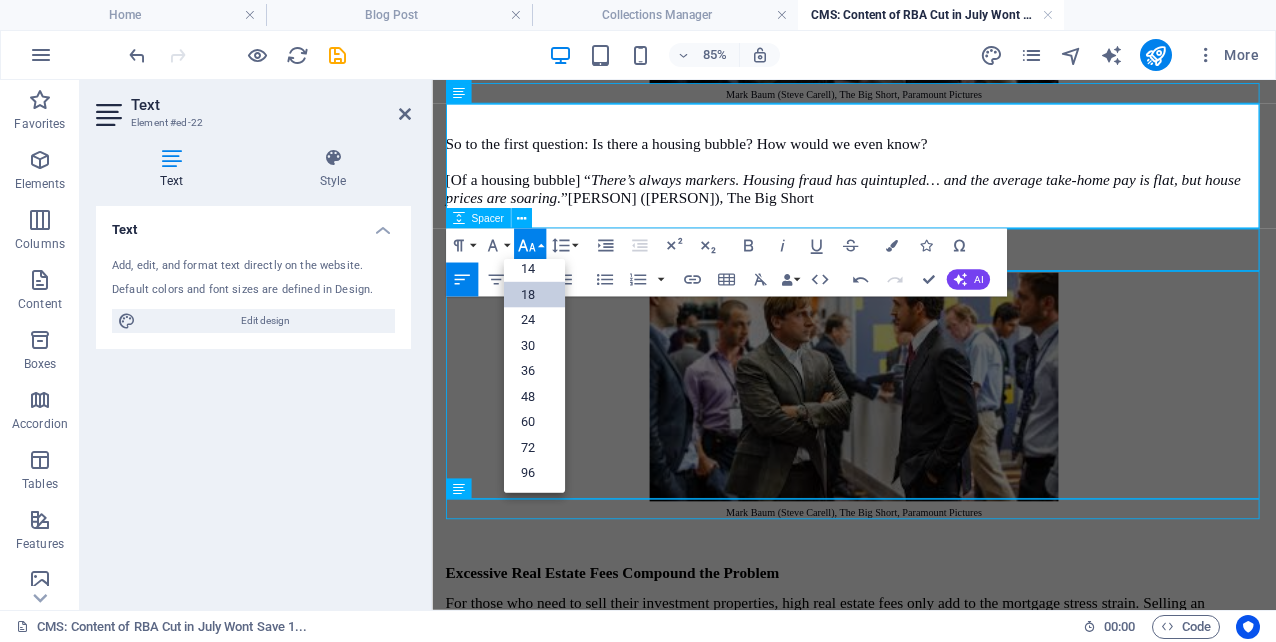 click on "18" at bounding box center [533, 295] 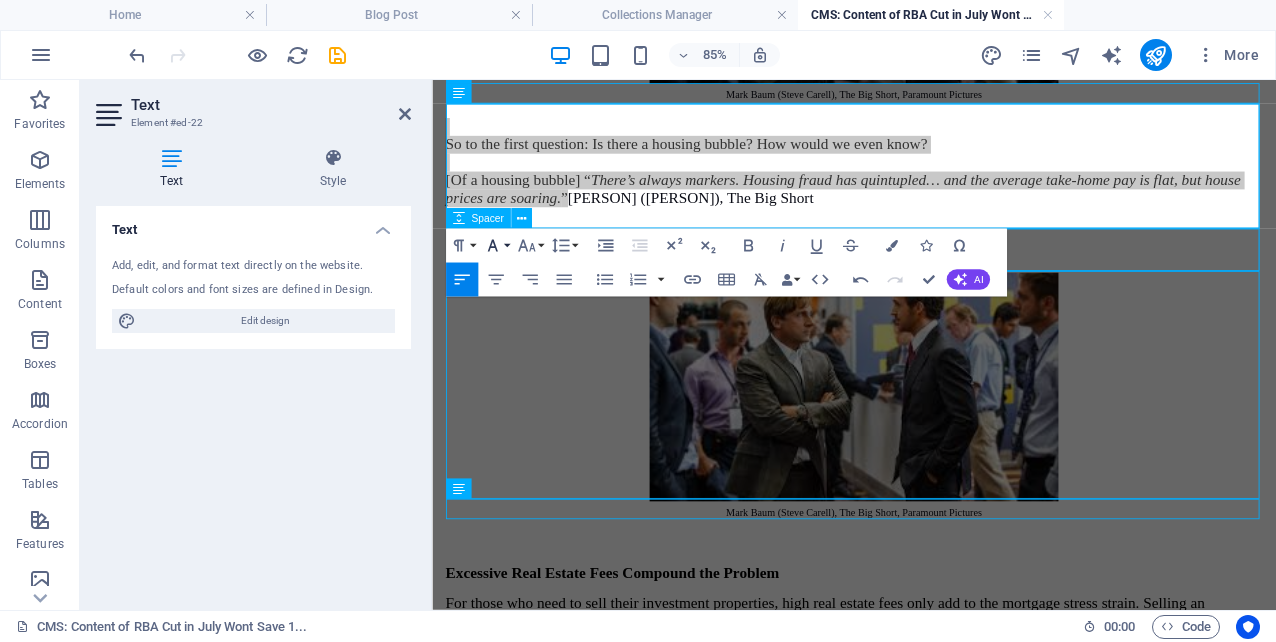 click 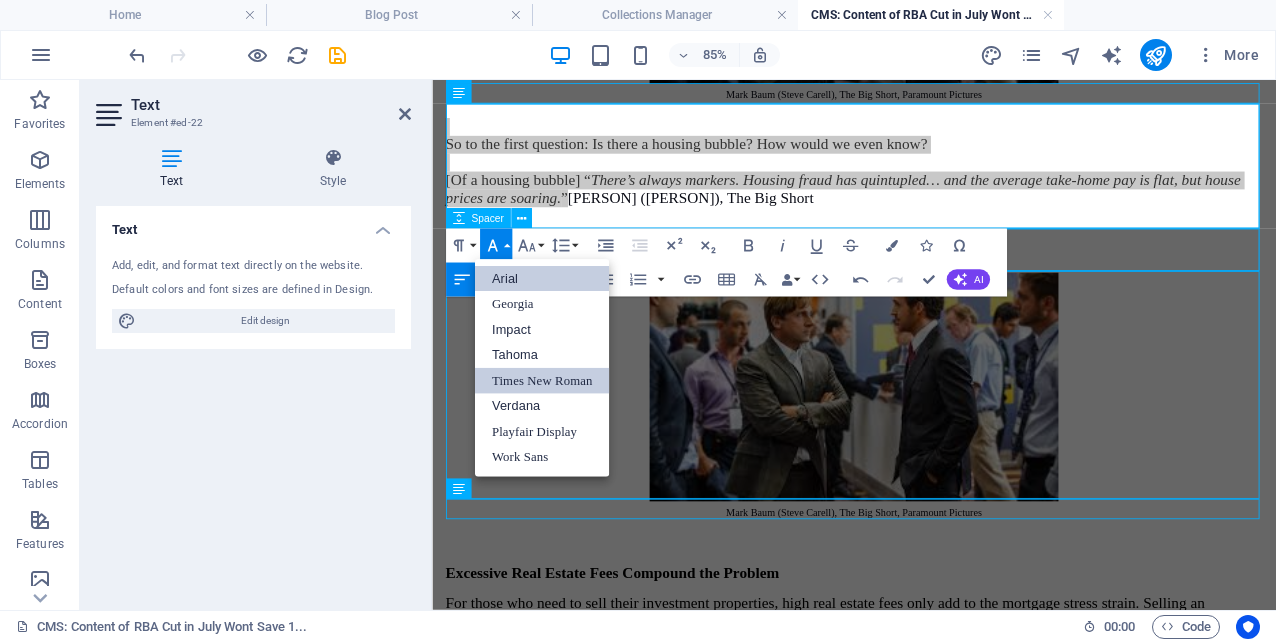 scroll, scrollTop: 0, scrollLeft: 0, axis: both 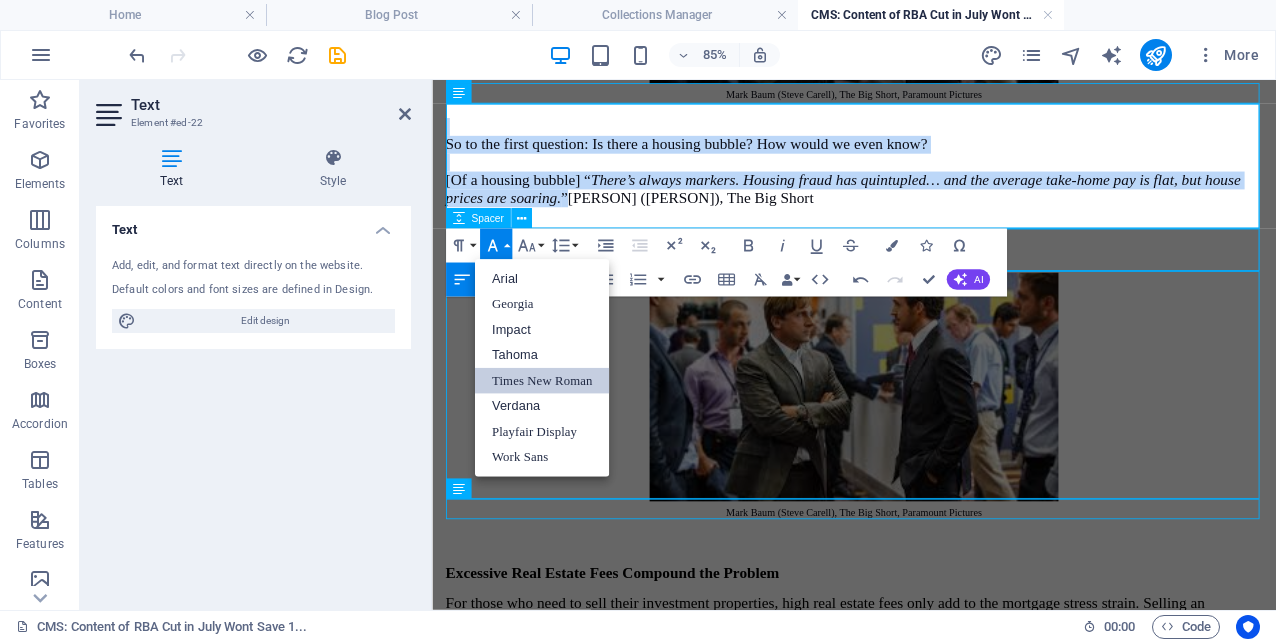 click on "Times New Roman" at bounding box center (542, 381) 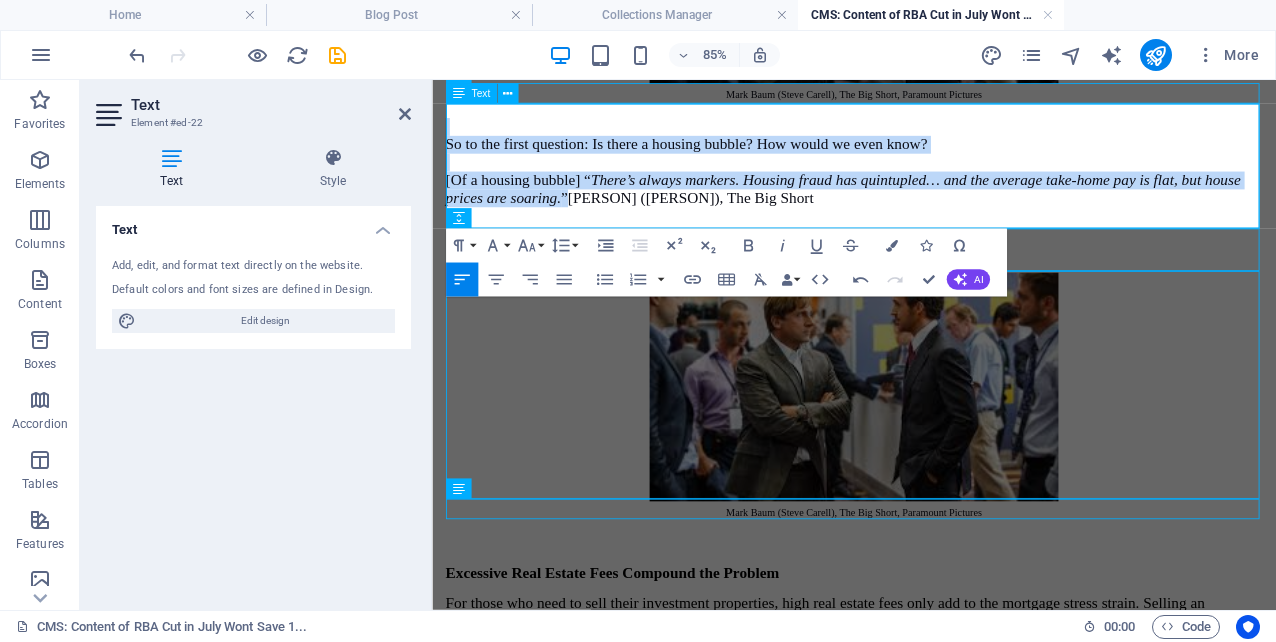 click on "There’s always markers. Housing fraud has quintupled… and the average take-home pay is flat, but house prices are soaring." at bounding box center (915, 208) 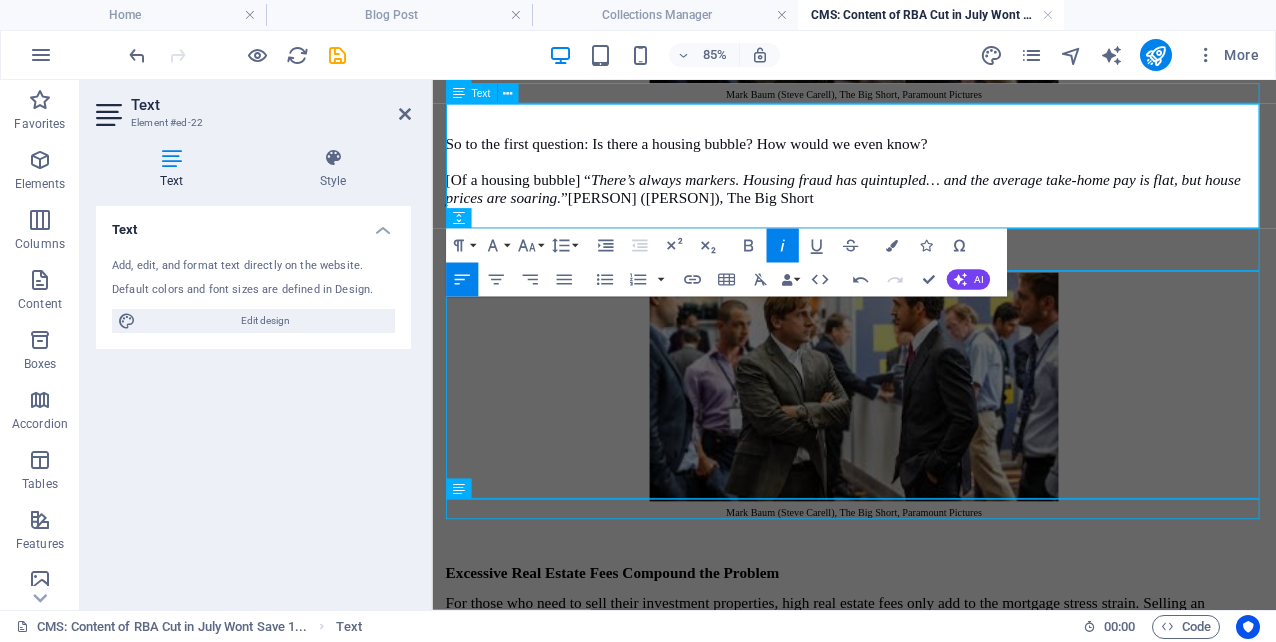 click at bounding box center (928, 243) 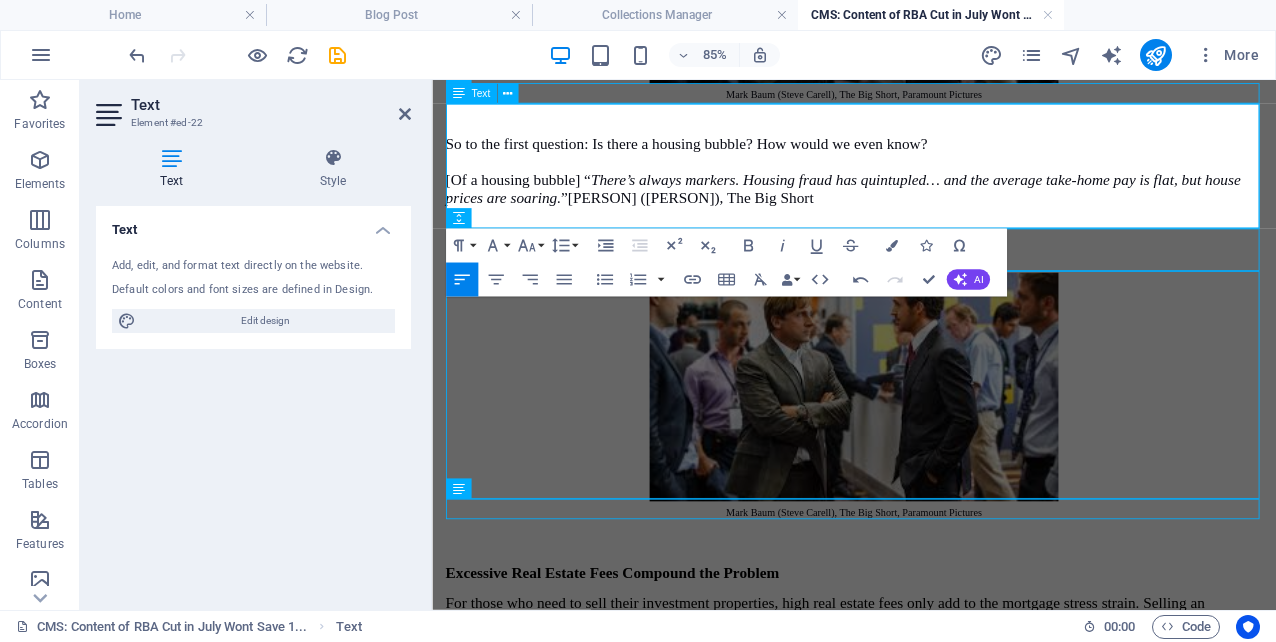 click at bounding box center (928, 243) 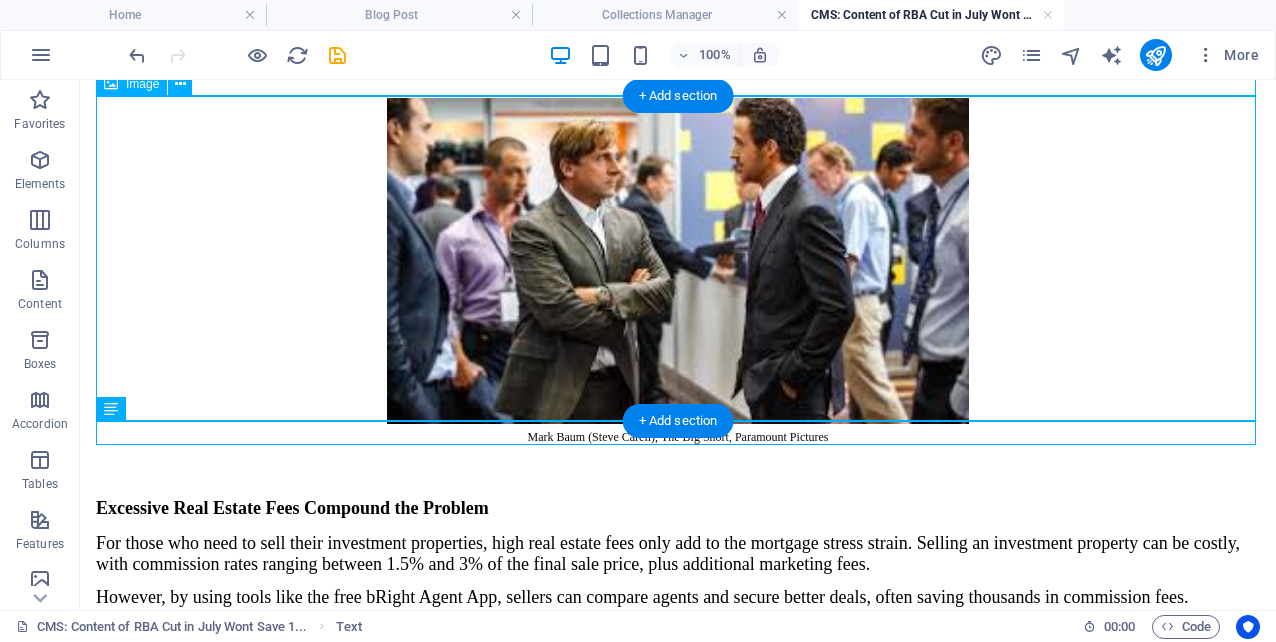 scroll, scrollTop: 876, scrollLeft: 0, axis: vertical 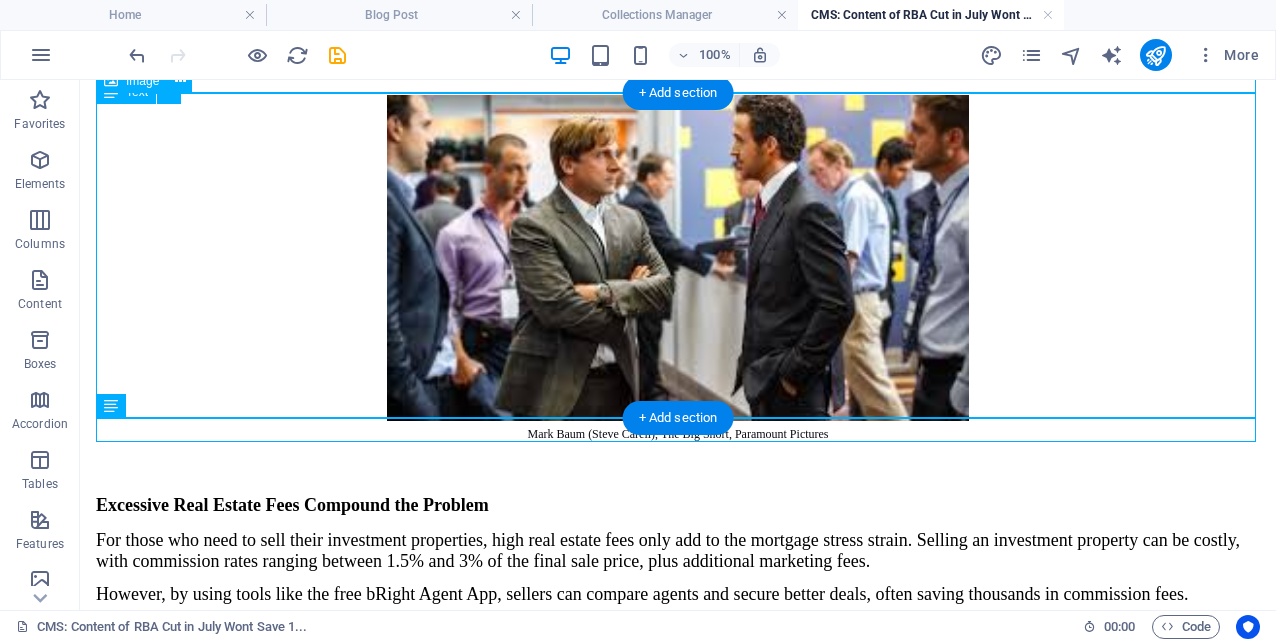 click at bounding box center (678, 258) 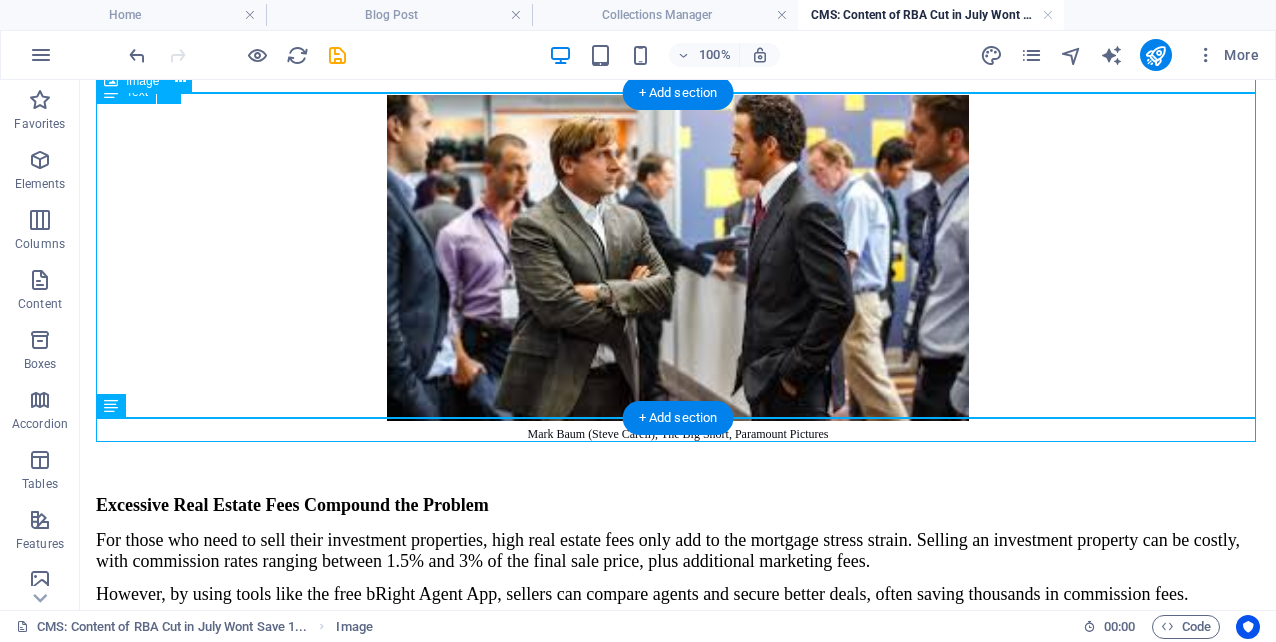 click at bounding box center [678, 258] 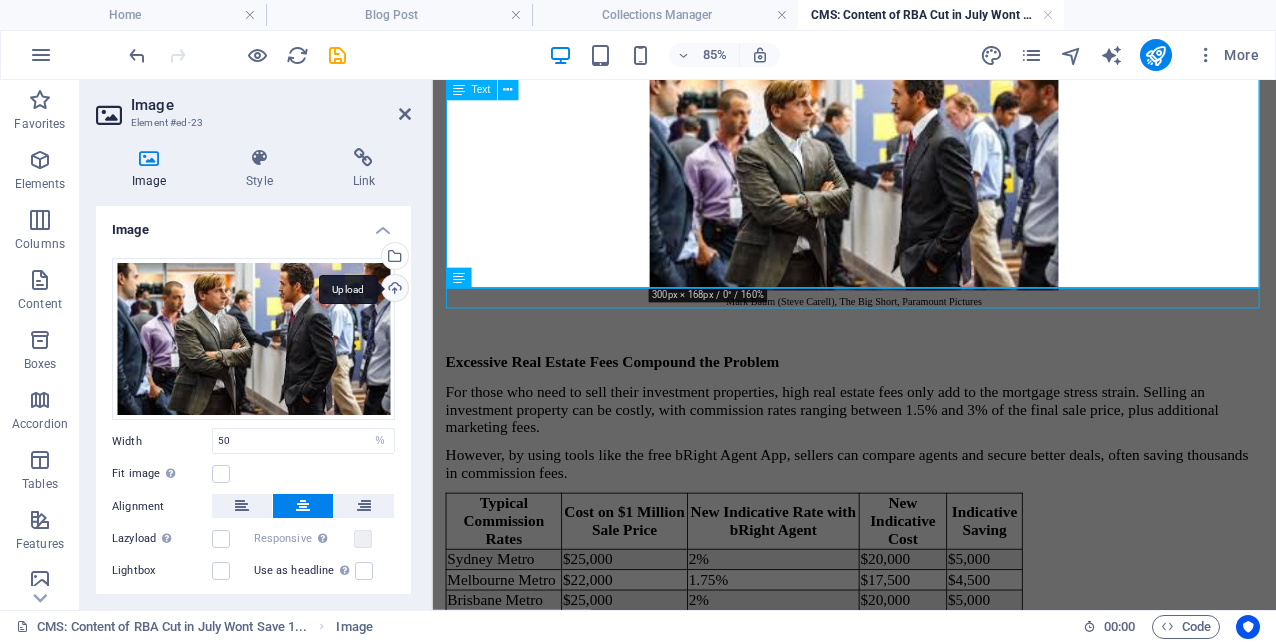 click on "Upload" at bounding box center (393, 290) 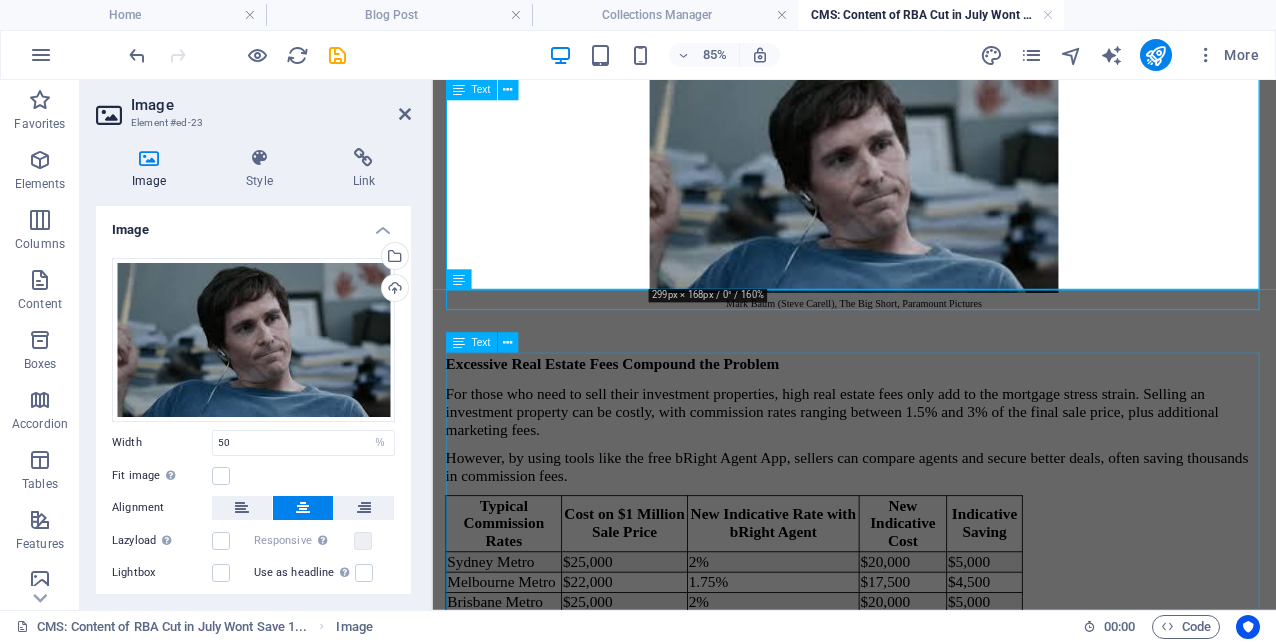 click on "Excessive Real Estate Fees Compound the Problem For those who need to sell their investment properties, high real estate fees only add to the mortgage stress strain. Selling an investment property can be costly, with commission rates ranging between 1.5% and 3% of the final sale price, plus additional marketing fees. However, by using tools like the free bRight Agent App, sellers can compare agents and secure better deals, often saving thousands in commission fees. Typical Commission Rates Cost on $[NUMBER] Million Sale Price New Indicative Rate with bRight Agent New Indicative Cost Indicative Saving Sydney Metro $[NUMBER] [NUMBER]% $[NUMBER] $[NUMBER] Melbourne Metro $[NUMBER] [NUMBER]% $[NUMBER] $[NUMBER] Brisbane Metro $[NUMBER] [NUMBER]% $[NUMBER] $[NUMBER] “ Using a service like bRight Agent empowers sellers to make savvy decisions and save money without sacrificing service quality, ” said [FIRST]. “ Every dollar saved on commissions can make a big difference in today’s tight financial environment. ”" at bounding box center [928, 597] 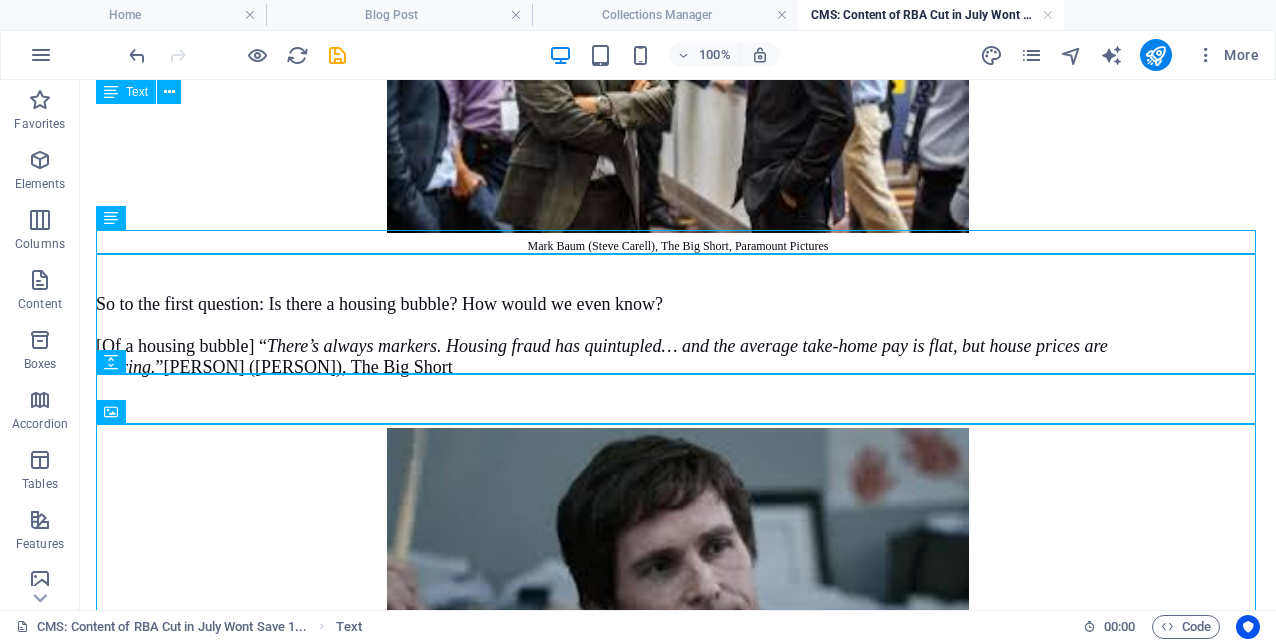 scroll, scrollTop: 542, scrollLeft: 0, axis: vertical 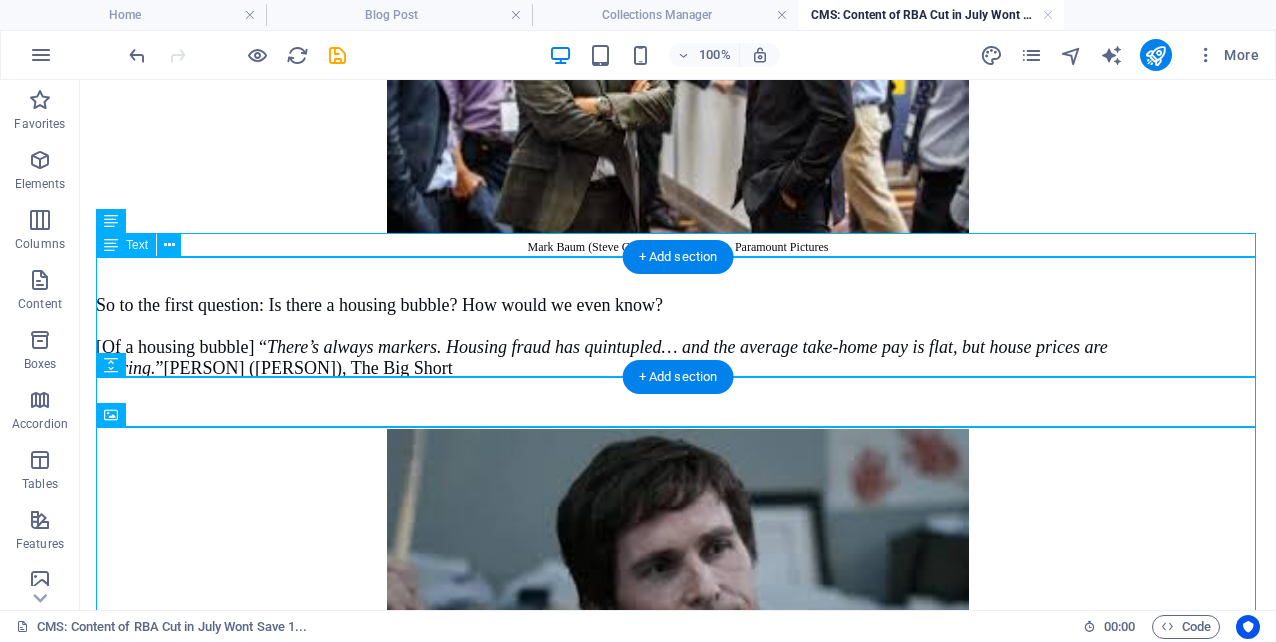 click on "So to the first question: Is there a housing bubble? How would we even know? [Of a housing bubble] “ There’s always markers. Housing fraud has quintupled… and the average take-home pay is flat, but house prices are soaring. ” [FIRST] [LAST] ([FIRST] [LAST]), The Big Short" at bounding box center [678, 318] 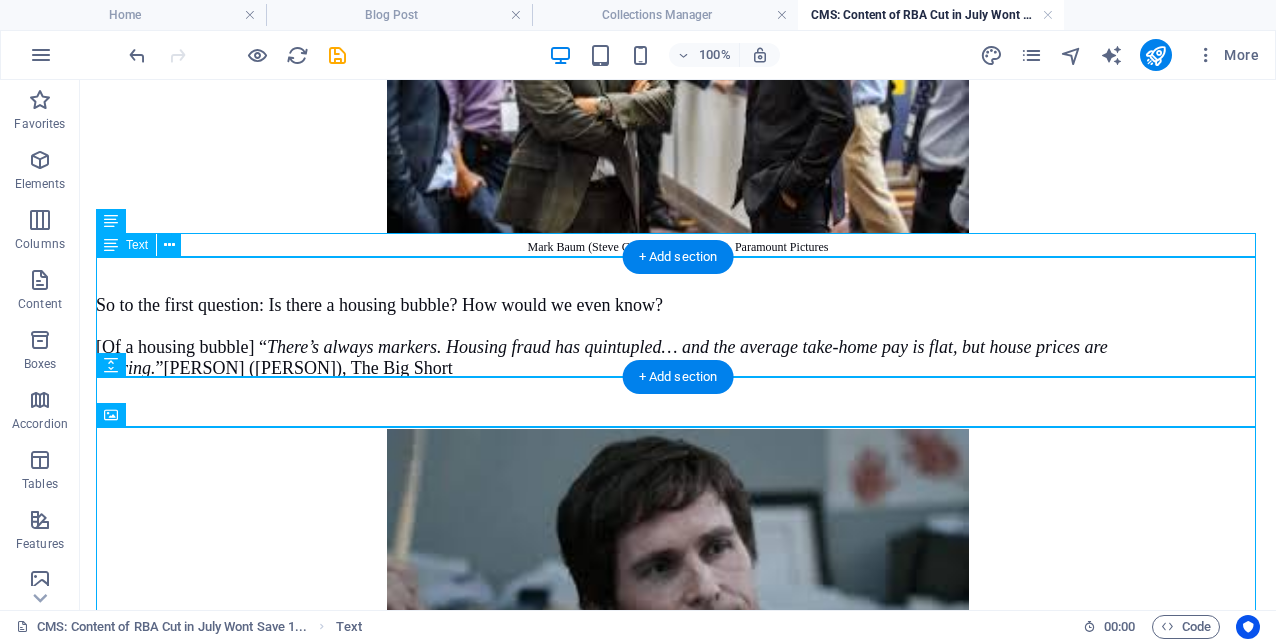 click on "So to the first question: Is there a housing bubble? How would we even know? [Of a housing bubble] “ There’s always markers. Housing fraud has quintupled… and the average take-home pay is flat, but house prices are soaring. ” [FIRST] [LAST] ([FIRST] [LAST]), The Big Short" at bounding box center [678, 318] 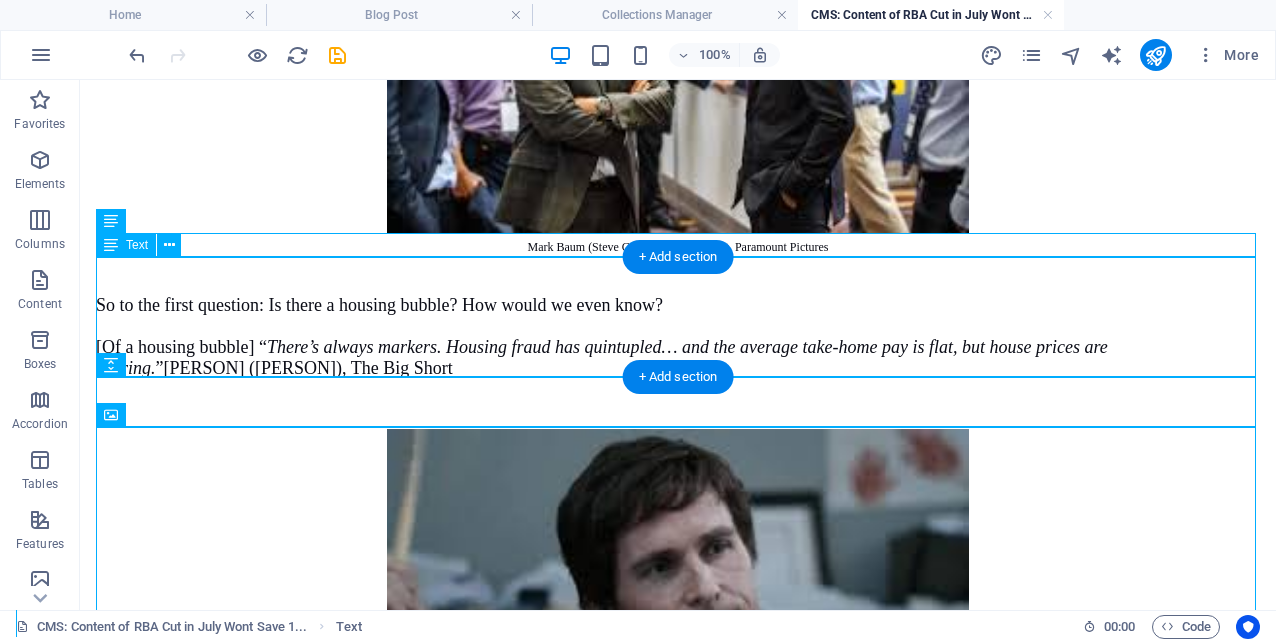 click on "So to the first question: Is there a housing bubble? How would we even know? [Of a housing bubble] “ There’s always markers. Housing fraud has quintupled… and the average take-home pay is flat, but house prices are soaring. ” [FIRST] [LAST] ([FIRST] [LAST]), The Big Short" at bounding box center [678, 318] 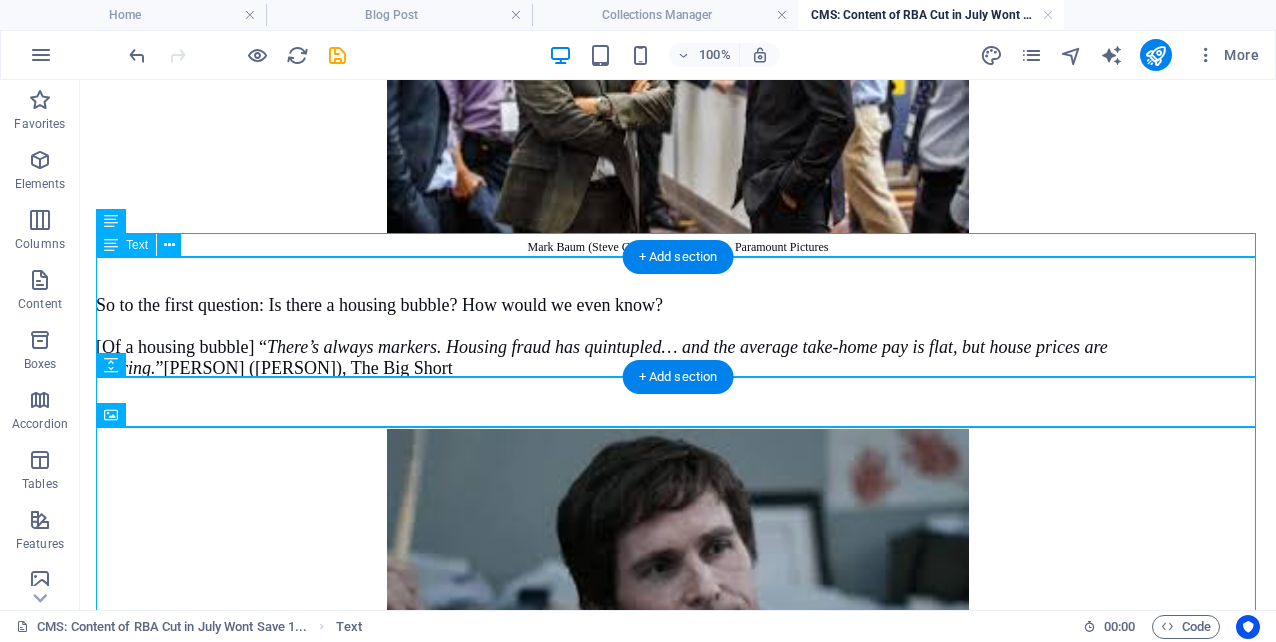click on "So to the first question: Is there a housing bubble? How would we even know? [Of a housing bubble] “ There’s always markers. Housing fraud has quintupled… and the average take-home pay is flat, but house prices are soaring. ” [FIRST] [LAST] ([FIRST] [LAST]), The Big Short" at bounding box center (678, 318) 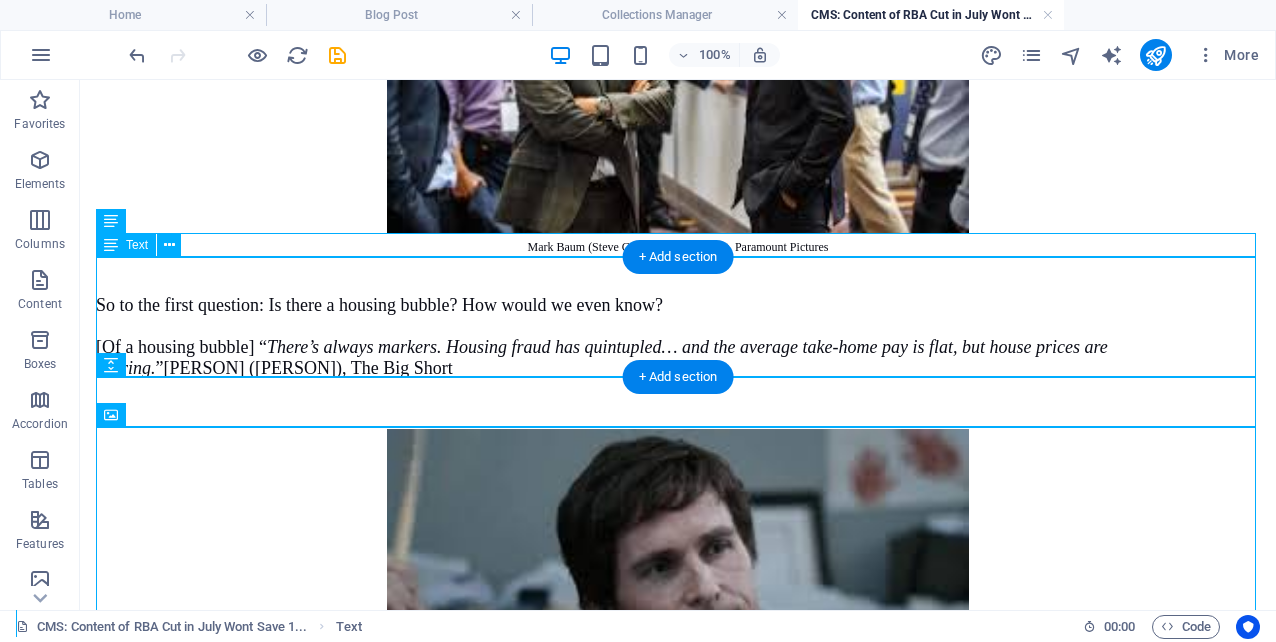 click on "So to the first question: Is there a housing bubble? How would we even know? [Of a housing bubble] “ There’s always markers. Housing fraud has quintupled… and the average take-home pay is flat, but house prices are soaring. ” [FIRST] [LAST] ([FIRST] [LAST]), The Big Short" at bounding box center (678, 318) 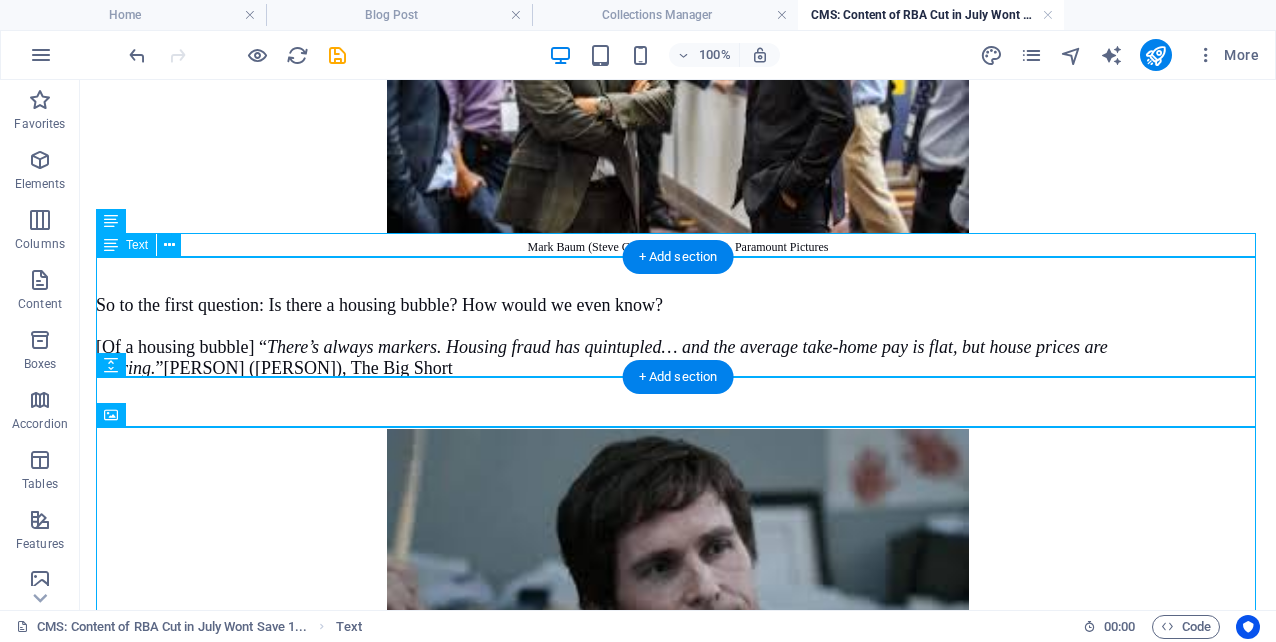 click on "So to the first question: Is there a housing bubble? How would we even know? [Of a housing bubble] “ There’s always markers. Housing fraud has quintupled… and the average take-home pay is flat, but house prices are soaring. ” [FIRST] [LAST] ([FIRST] [LAST]), The Big Short" at bounding box center [678, 318] 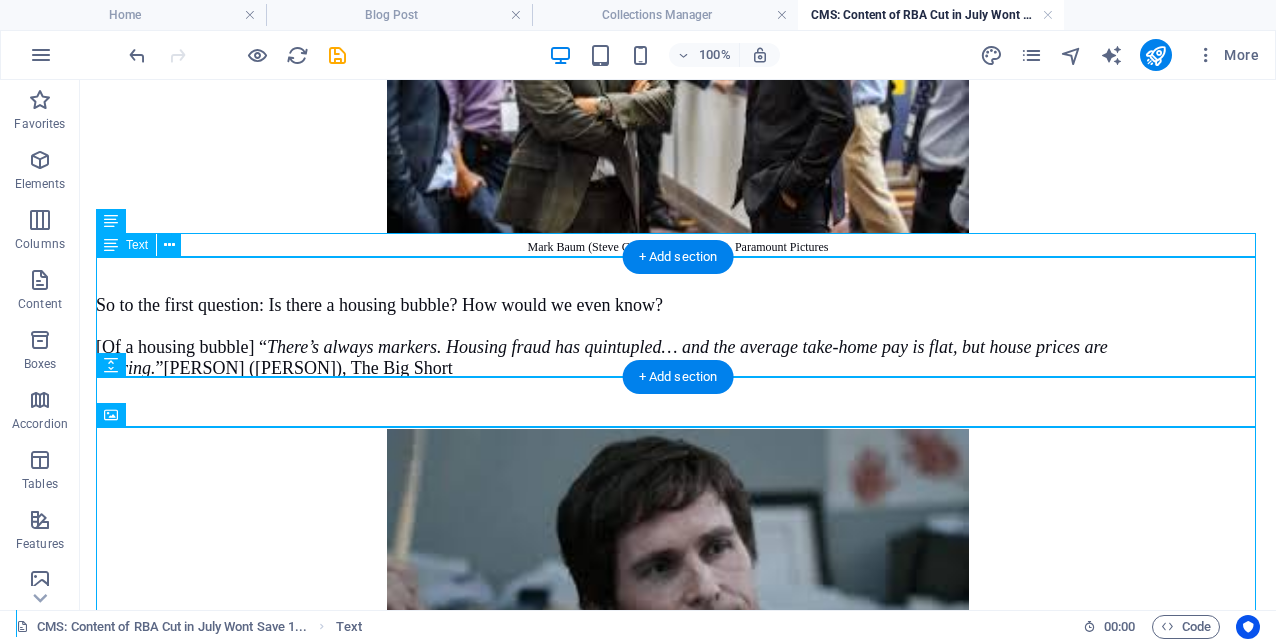click on "So to the first question: Is there a housing bubble? How would we even know? [Of a housing bubble] “ There’s always markers. Housing fraud has quintupled… and the average take-home pay is flat, but house prices are soaring. ” [FIRST] [LAST] ([FIRST] [LAST]), The Big Short" at bounding box center [678, 318] 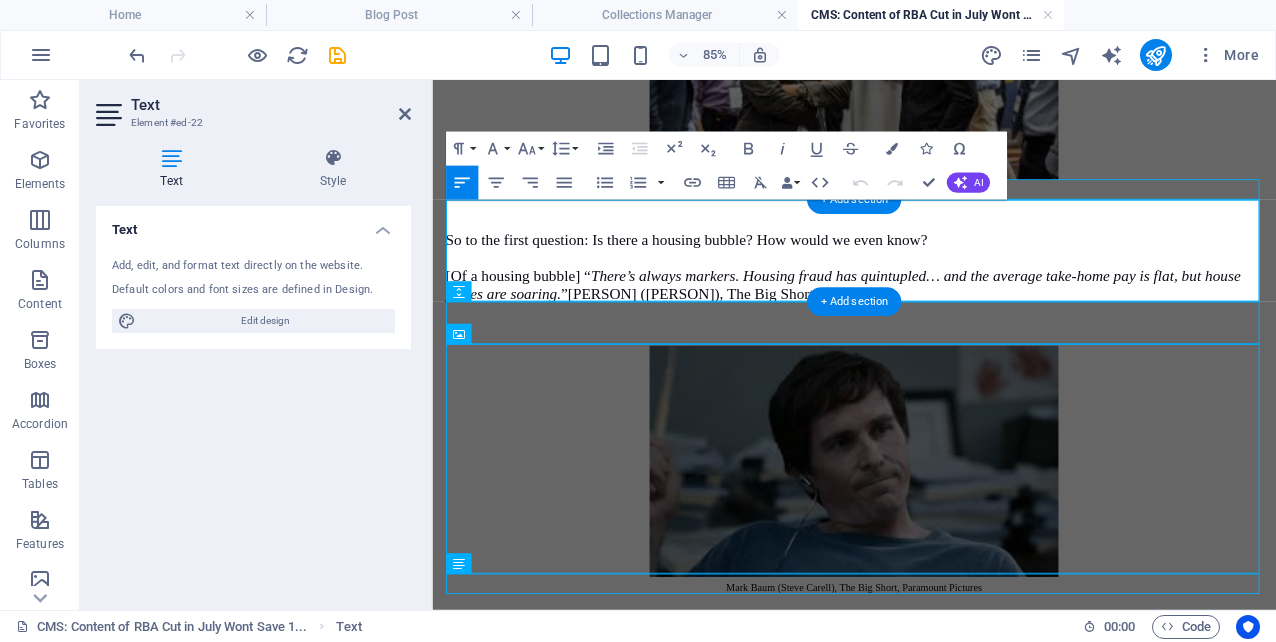 click at bounding box center (928, 290) 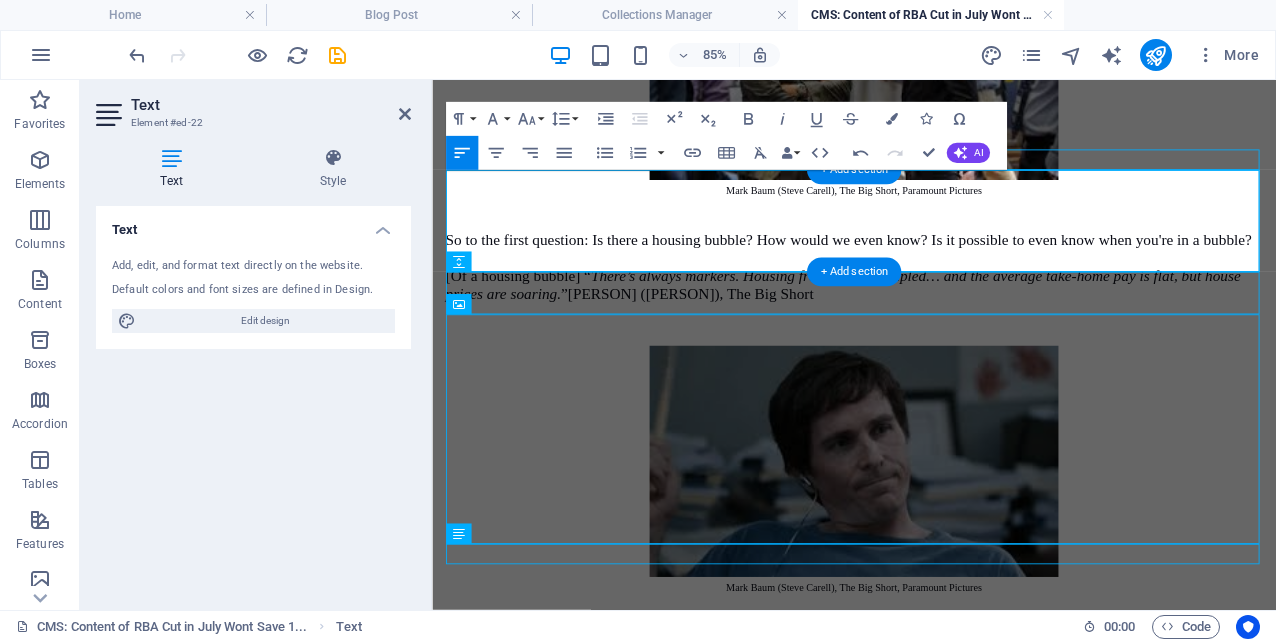 scroll, scrollTop: 585, scrollLeft: 0, axis: vertical 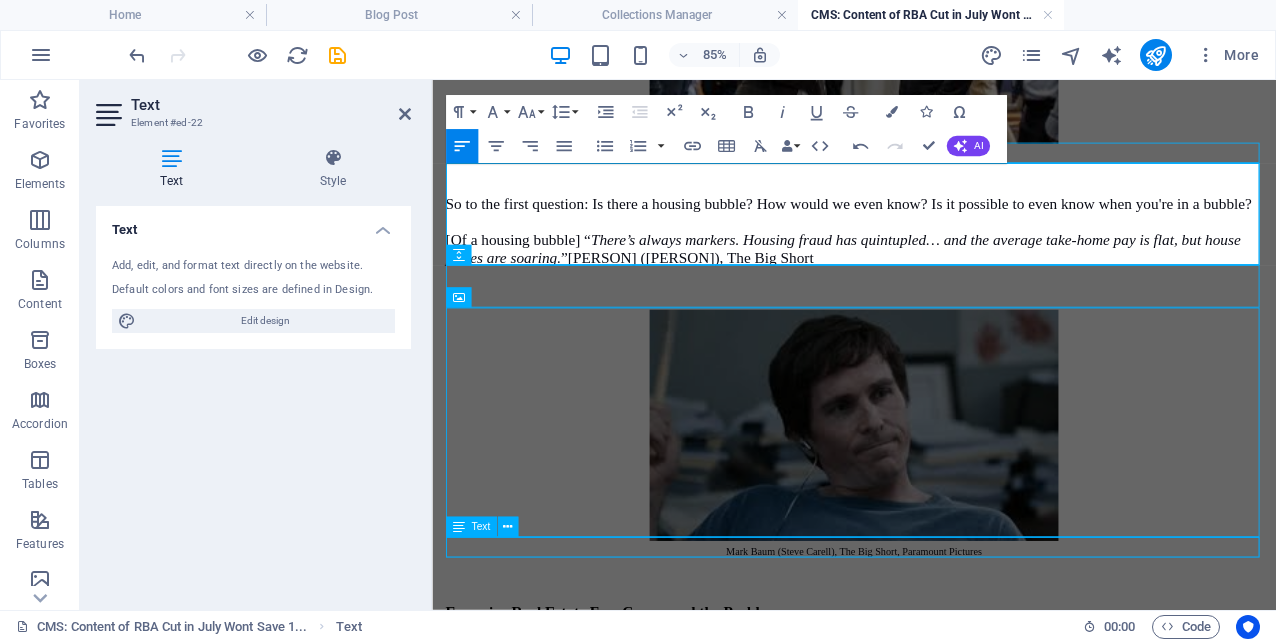click on "Mark Baum (Steve Carell), The Big Short, Paramount Pictures" at bounding box center (928, 634) 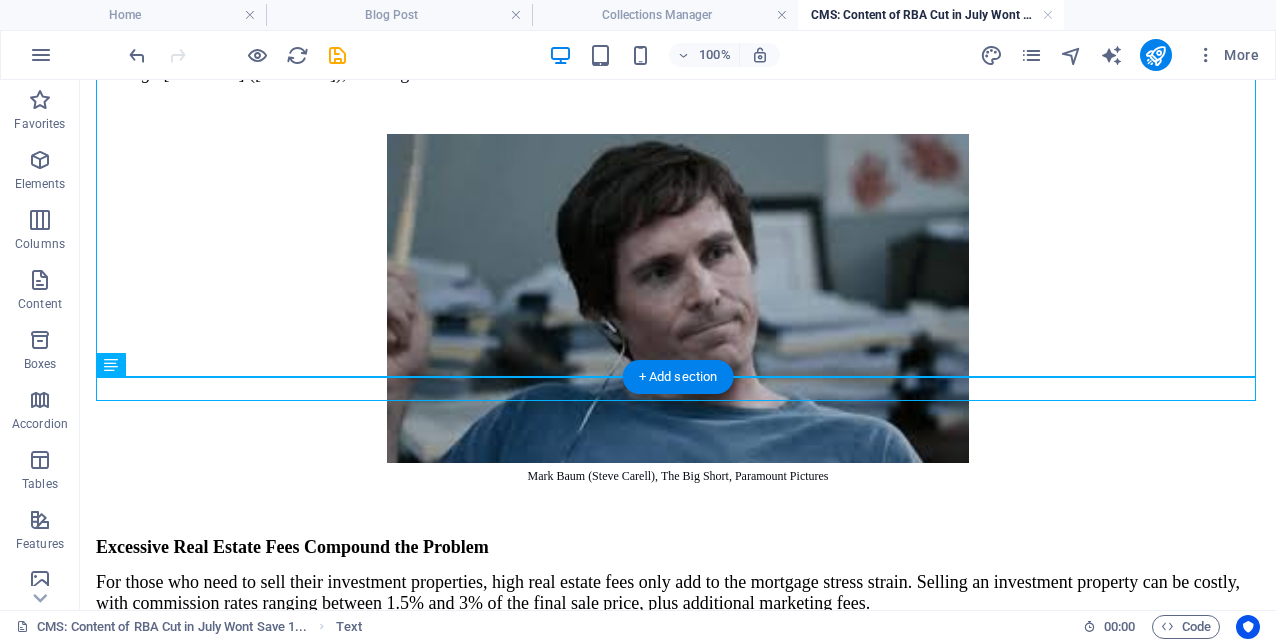 scroll, scrollTop: 970, scrollLeft: 0, axis: vertical 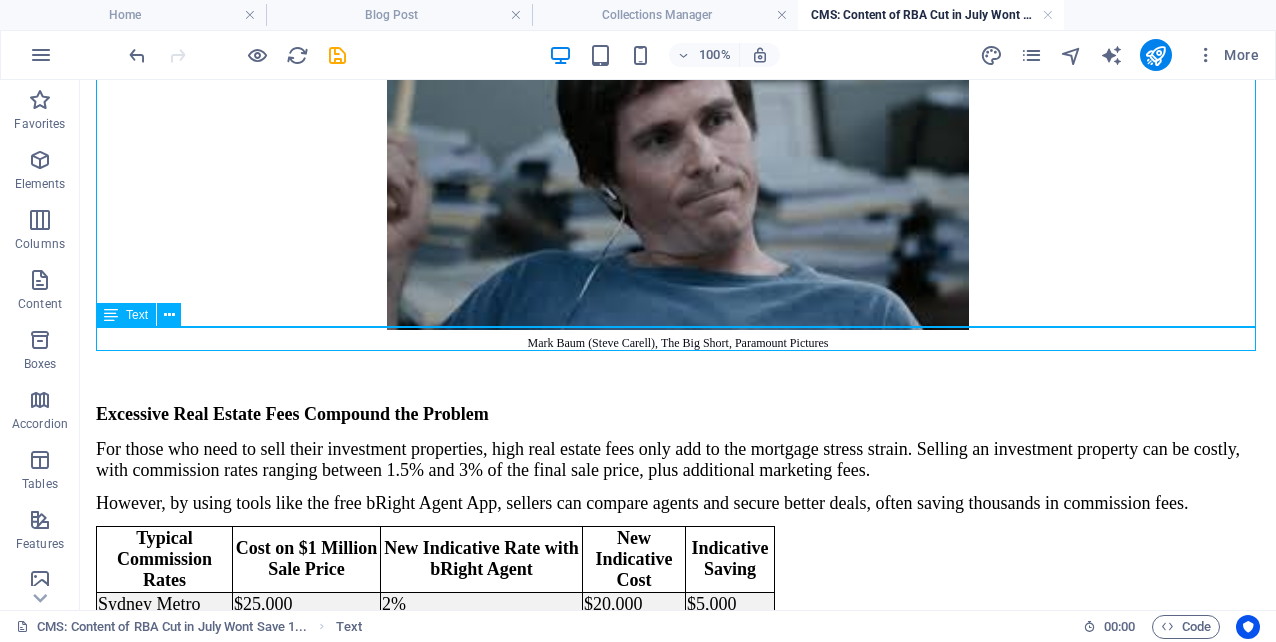 click on "Mark Baum (Steve Carell), The Big Short, Paramount Pictures" at bounding box center [678, 342] 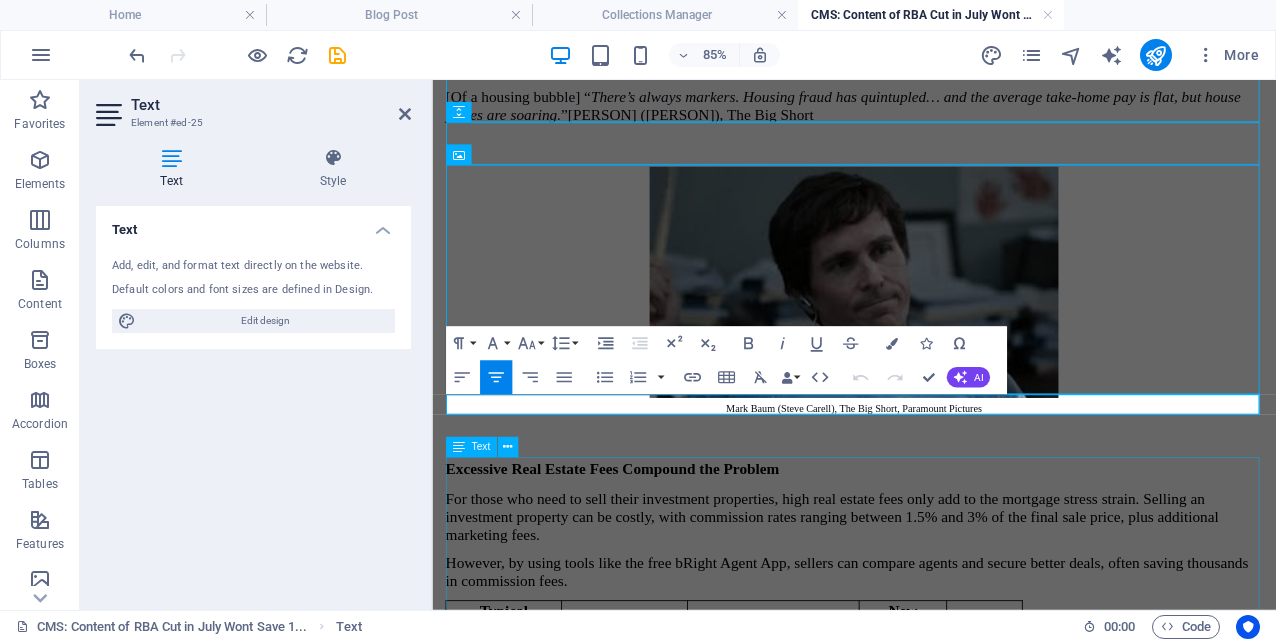 scroll, scrollTop: 749, scrollLeft: 0, axis: vertical 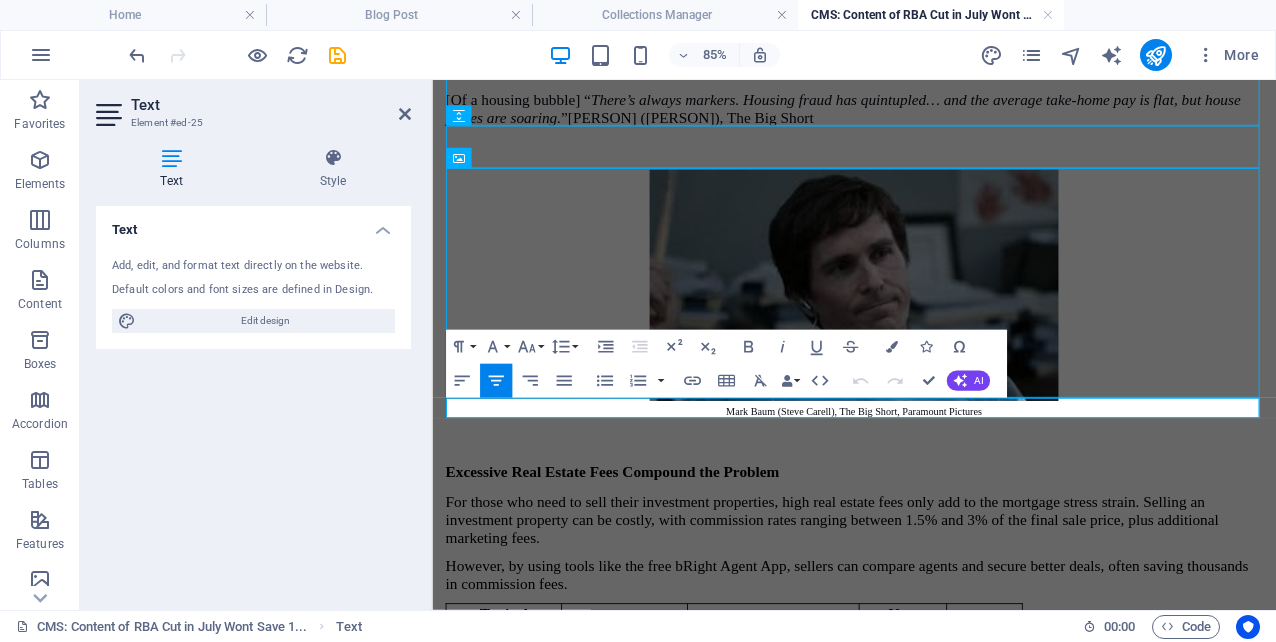 click on "Mark Baum (Steve Carell), The Big Short, Paramount Pictures" at bounding box center (928, 471) 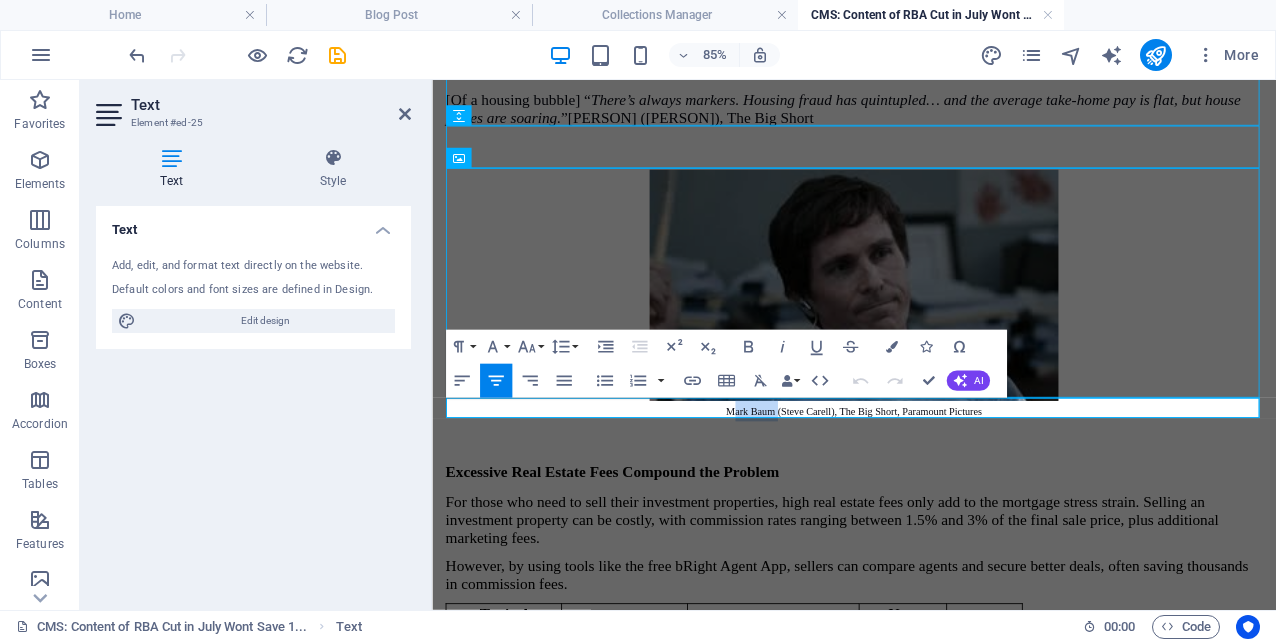 drag, startPoint x: 836, startPoint y: 471, endPoint x: 783, endPoint y: 471, distance: 53 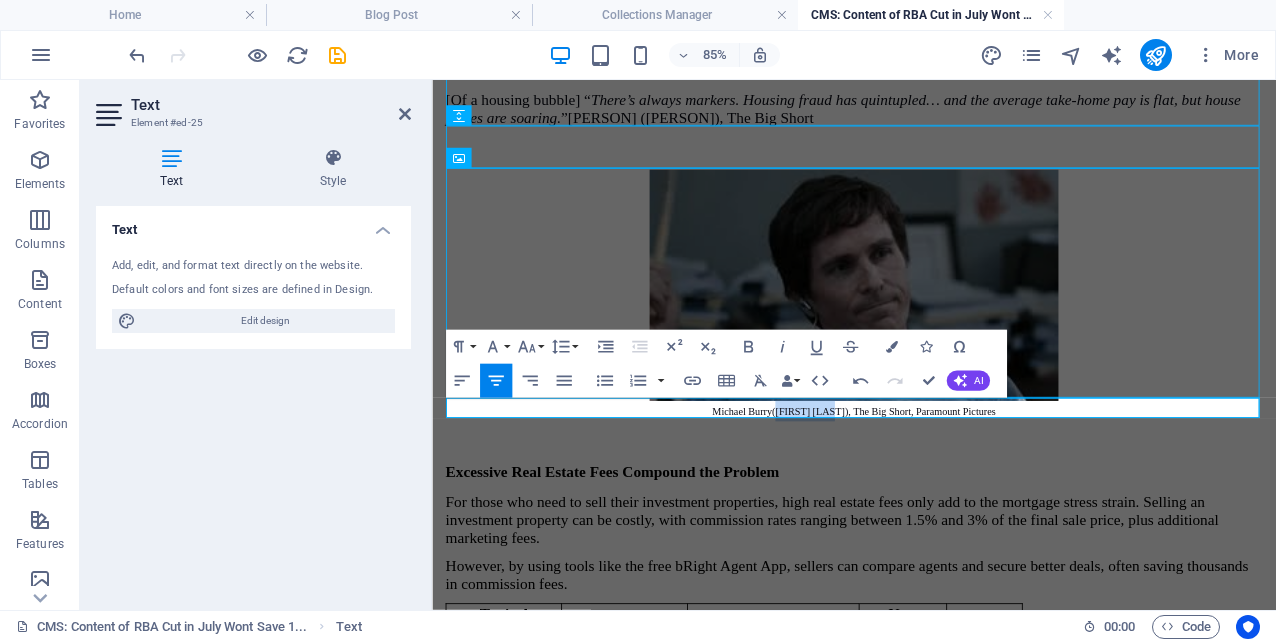 drag, startPoint x: 905, startPoint y: 468, endPoint x: 847, endPoint y: 469, distance: 58.00862 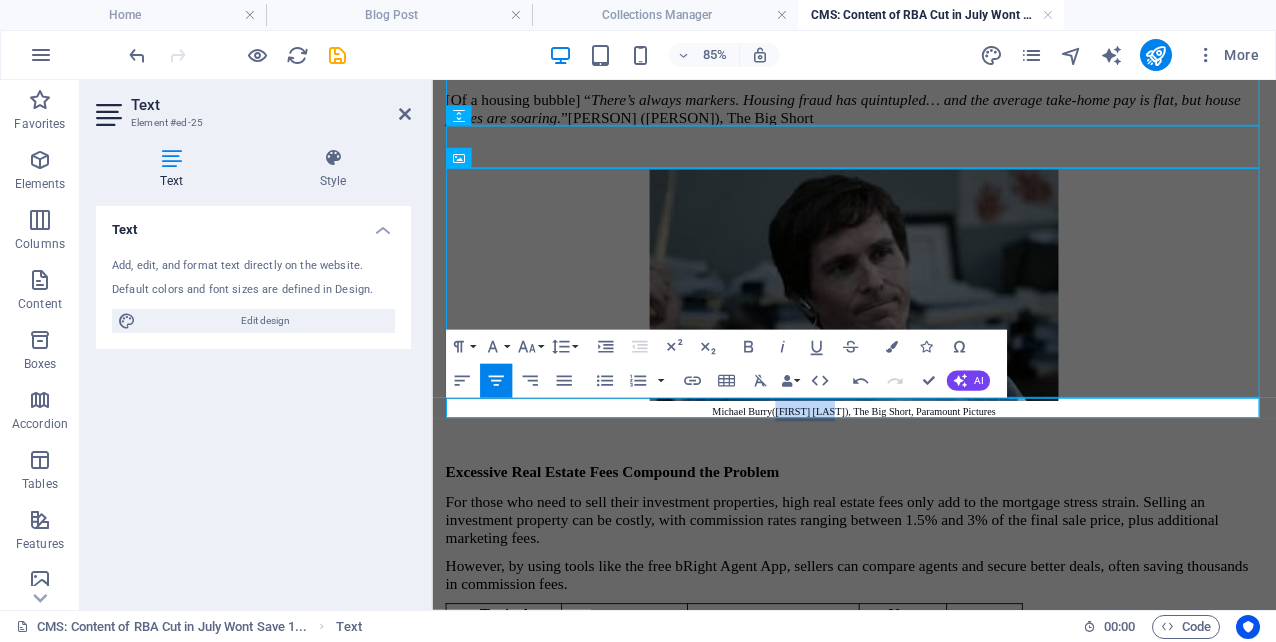 click on "[PERSON] ([PERSON]), The Big Short, Paramount Pictures" at bounding box center (928, 471) 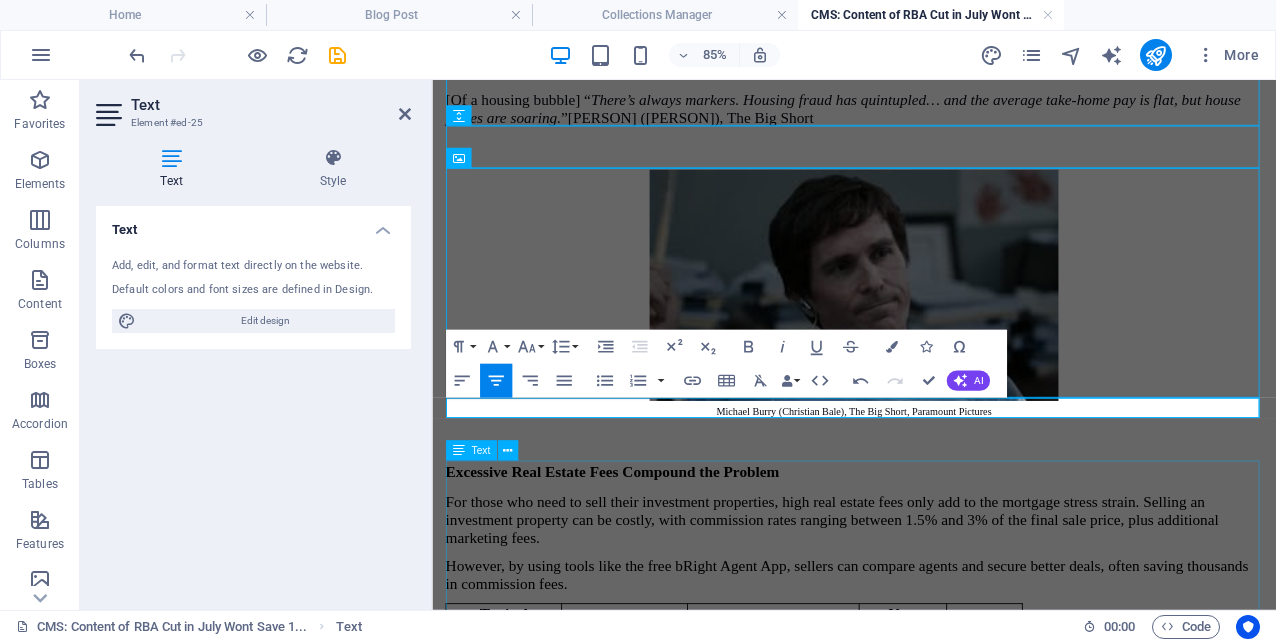 click on "Excessive Real Estate Fees Compound the Problem For those who need to sell their investment properties, high real estate fees only add to the mortgage stress strain. Selling an investment property can be costly, with commission rates ranging between 1.5% and 3% of the final sale price, plus additional marketing fees. However, by using tools like the free bRight Agent App, sellers can compare agents and secure better deals, often saving thousands in commission fees. Typical Commission Rates Cost on $[NUMBER] Million Sale Price New Indicative Rate with bRight Agent New Indicative Cost Indicative Saving Sydney Metro $[NUMBER] [NUMBER]% $[NUMBER] $[NUMBER] Melbourne Metro $[NUMBER] [NUMBER]% $[NUMBER] $[NUMBER] Brisbane Metro $[NUMBER] [NUMBER]% $[NUMBER] $[NUMBER] “ Using a service like bRight Agent empowers sellers to make savvy decisions and save money without sacrificing service quality, ” said [FIRST]. “ Every dollar saved on commissions can make a big difference in today’s tight financial environment. ”" at bounding box center [928, 724] 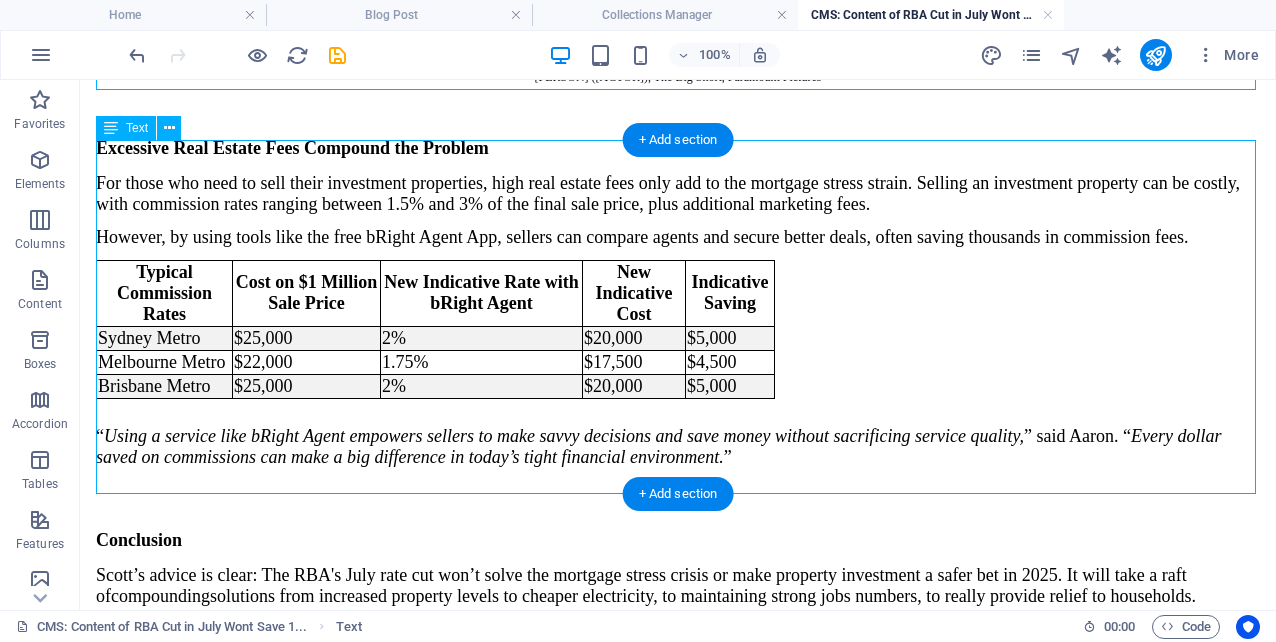 scroll, scrollTop: 1200, scrollLeft: 0, axis: vertical 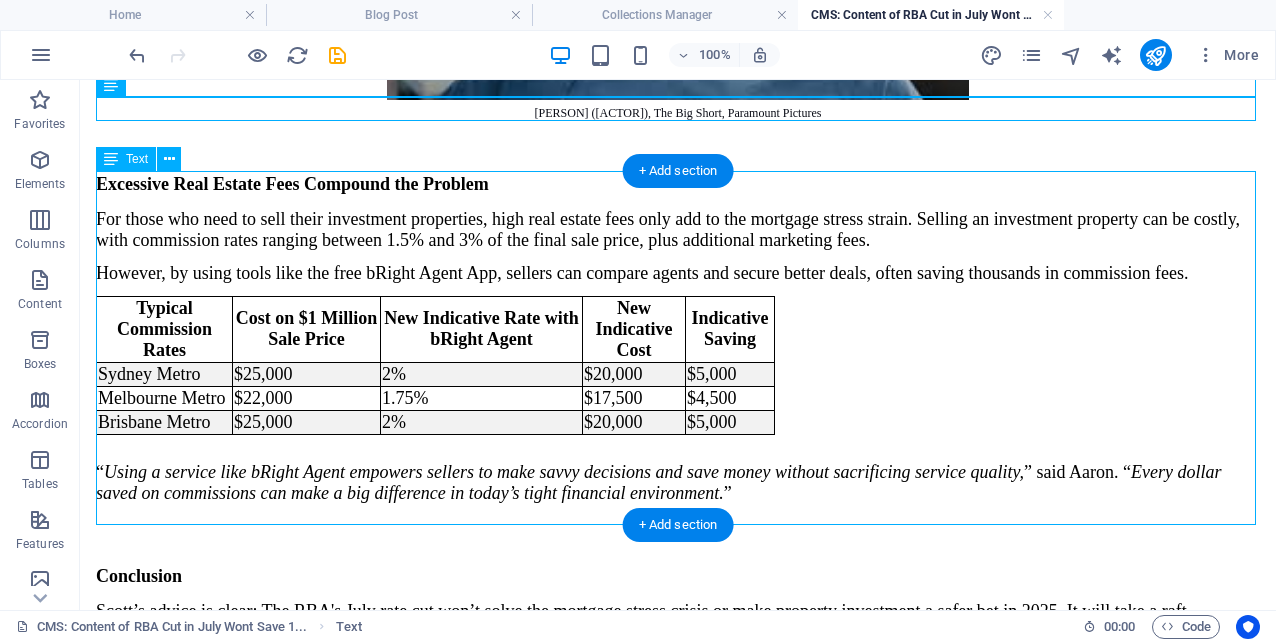 click on "Excessive Real Estate Fees Compound the Problem For those who need to sell their investment properties, high real estate fees only add to the mortgage stress strain. Selling an investment property can be costly, with commission rates ranging between 1.5% and 3% of the final sale price, plus additional marketing fees. However, by using tools like the free bRight Agent App, sellers can compare agents and secure better deals, often saving thousands in commission fees. Typical Commission Rates Cost on $[NUMBER] Million Sale Price New Indicative Rate with bRight Agent New Indicative Cost Indicative Saving Sydney Metro $[NUMBER] [NUMBER]% $[NUMBER] $[NUMBER] Melbourne Metro $[NUMBER] [NUMBER]% $[NUMBER] $[NUMBER] Brisbane Metro $[NUMBER] [NUMBER]% $[NUMBER] $[NUMBER] “ Using a service like bRight Agent empowers sellers to make savvy decisions and save money without sacrificing service quality, ” said [FIRST]. “ Every dollar saved on commissions can make a big difference in today’s tight financial environment. ”" at bounding box center (678, 345) 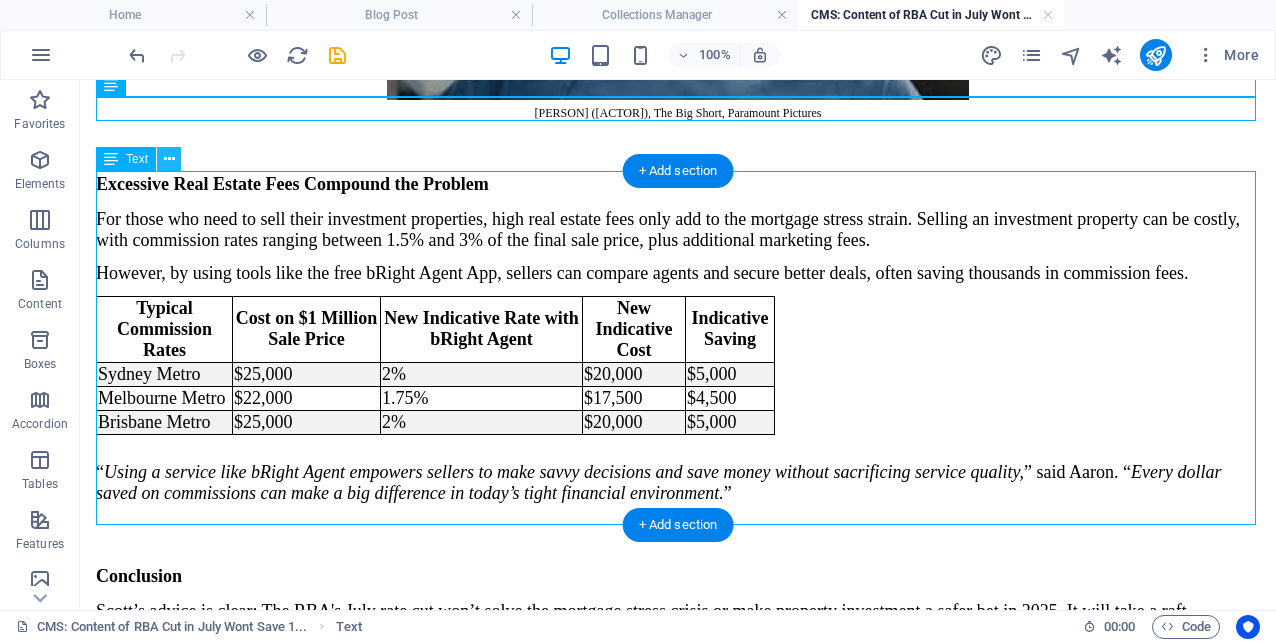click at bounding box center (169, 159) 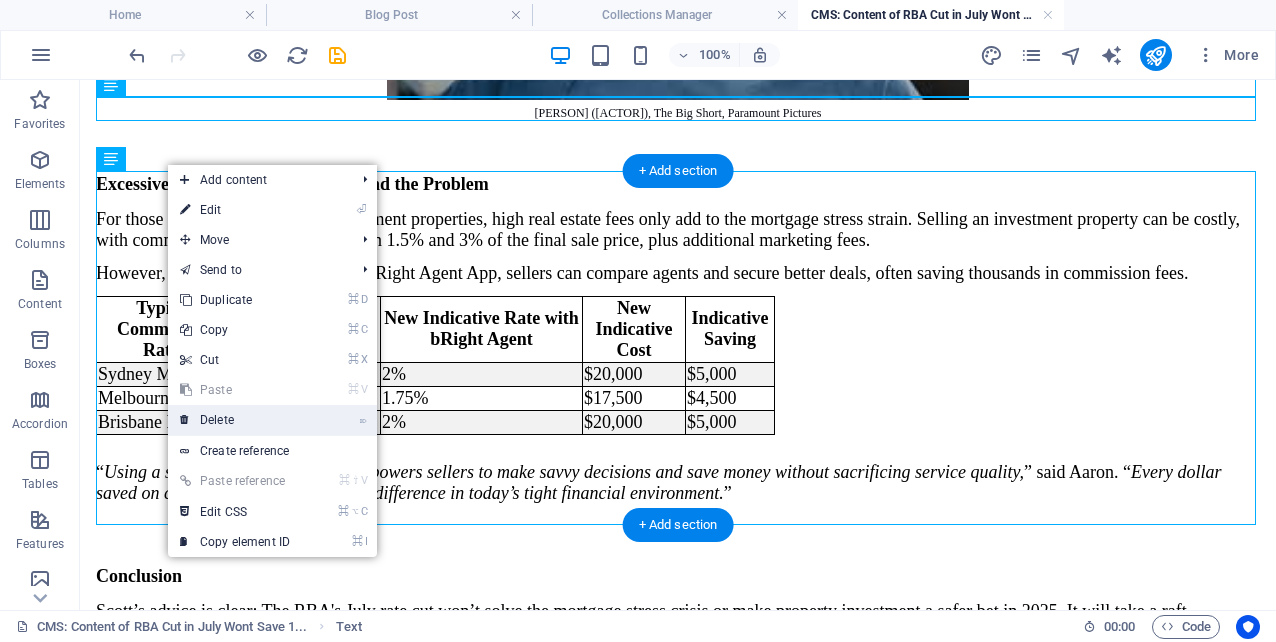 click on "⌦  Delete" at bounding box center (235, 420) 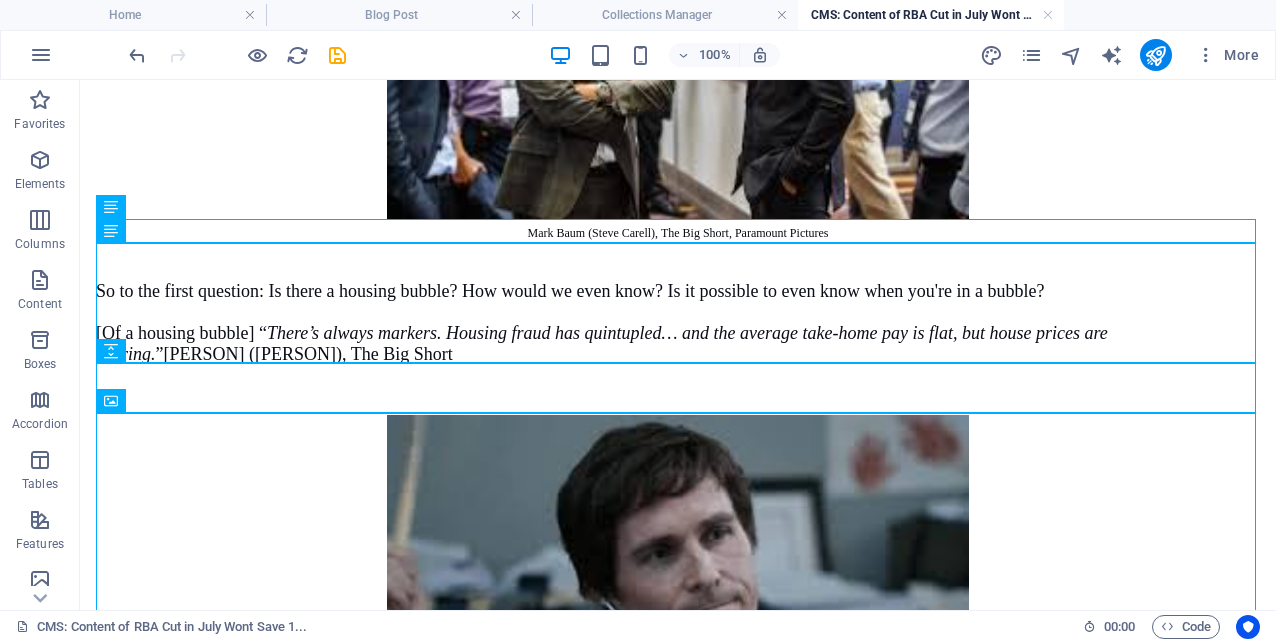 scroll, scrollTop: 528, scrollLeft: 0, axis: vertical 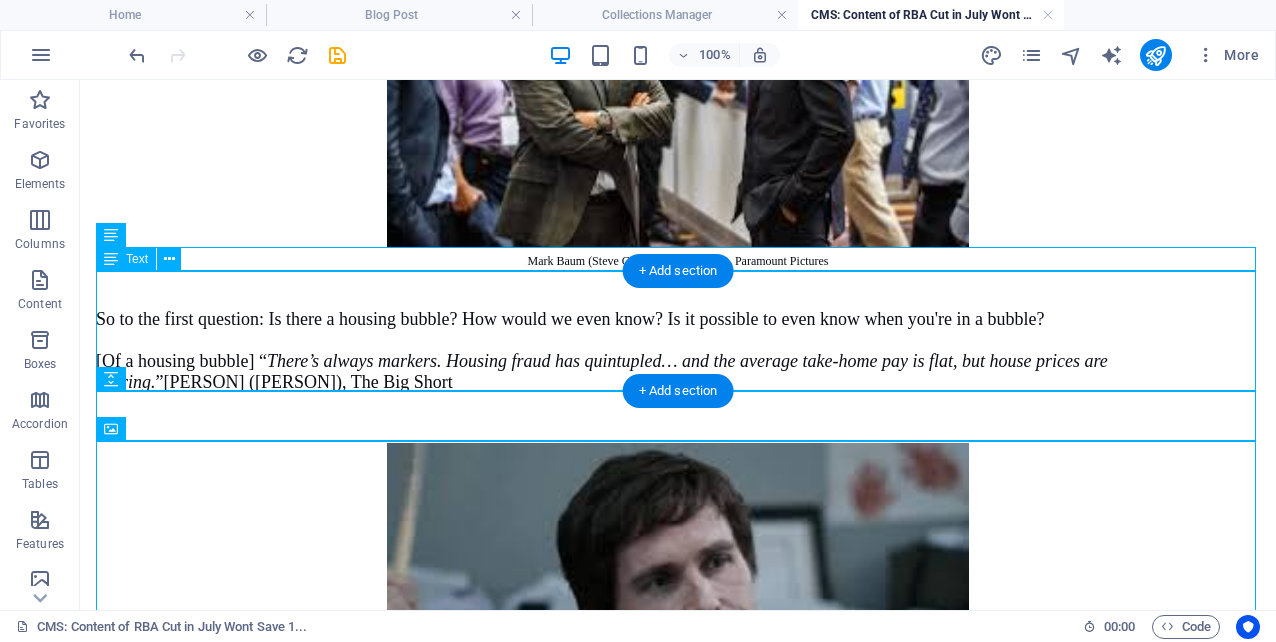 click on "So to the first question: Is there a housing bubble? How would we even know? Is it possible to even know when you're in a bubble? [Of a housing bubble] “ There’s always markers. Housing fraud has quintupled… and the average take-home pay is flat, but house prices are soaring. ”  [PERSON] ([PERSON]), The Big Short" at bounding box center [678, 332] 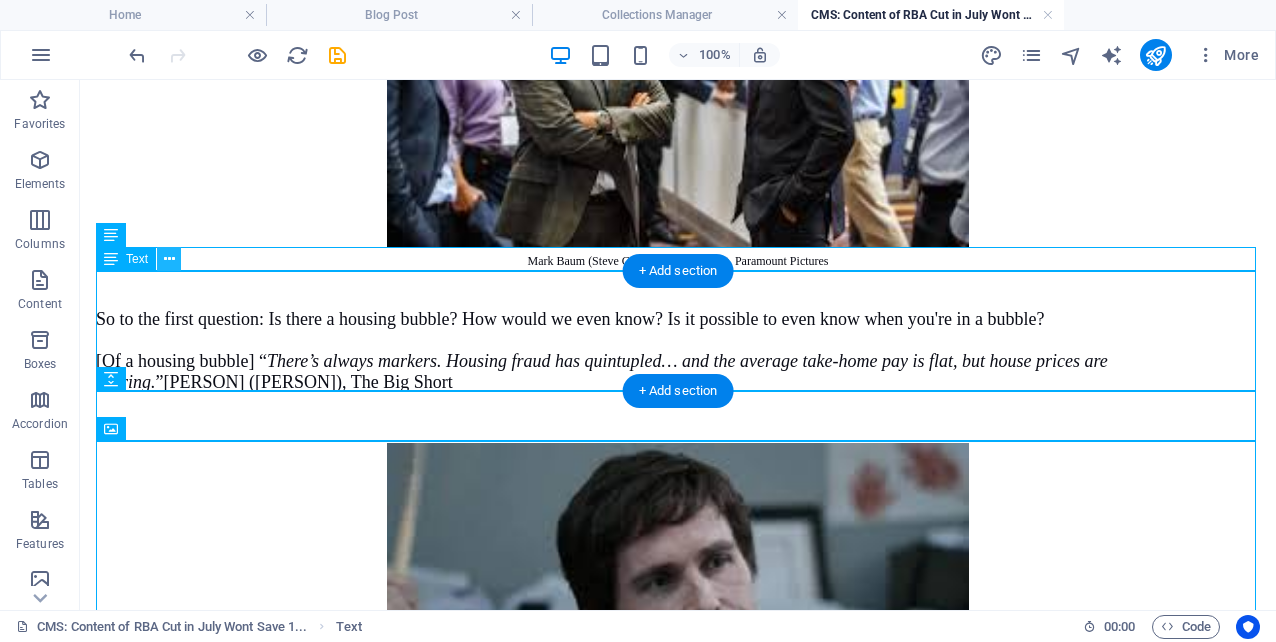 click at bounding box center [169, 259] 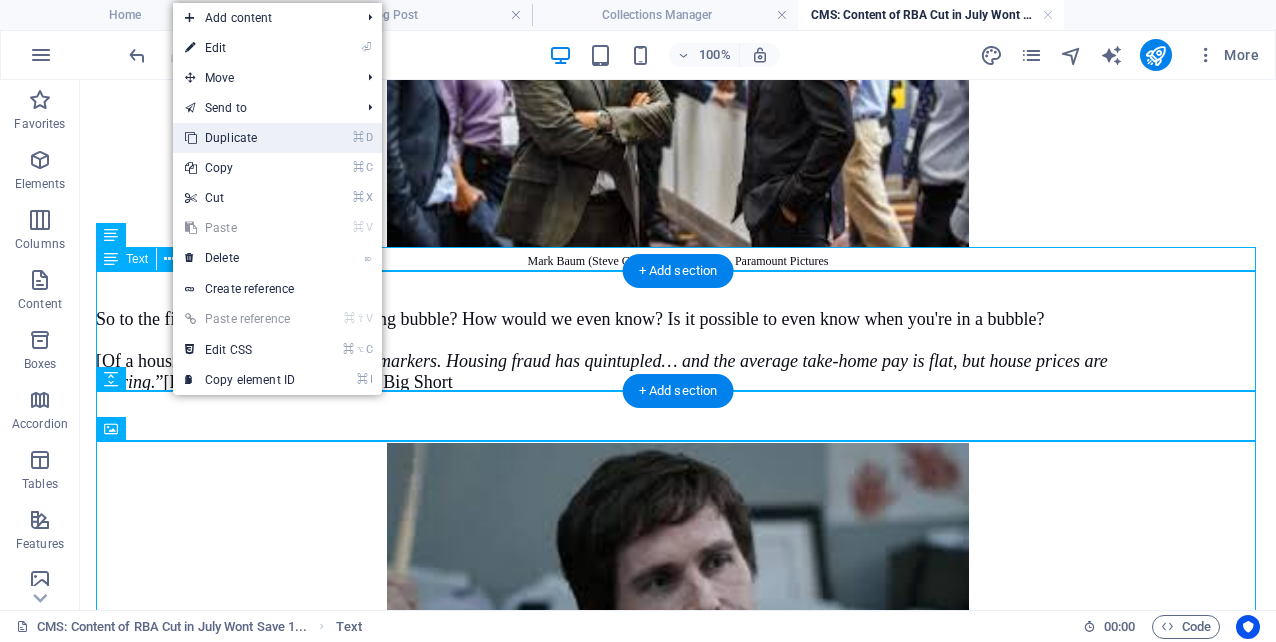 click on "⌘ D  Duplicate" at bounding box center [240, 138] 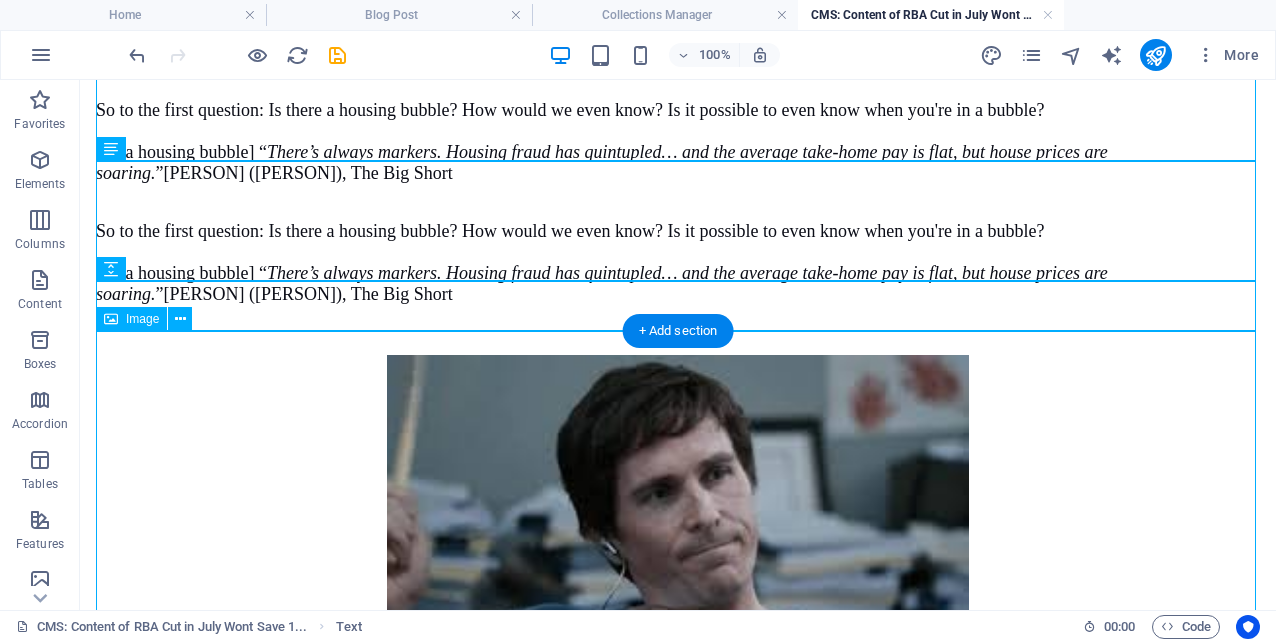 scroll, scrollTop: 760, scrollLeft: 0, axis: vertical 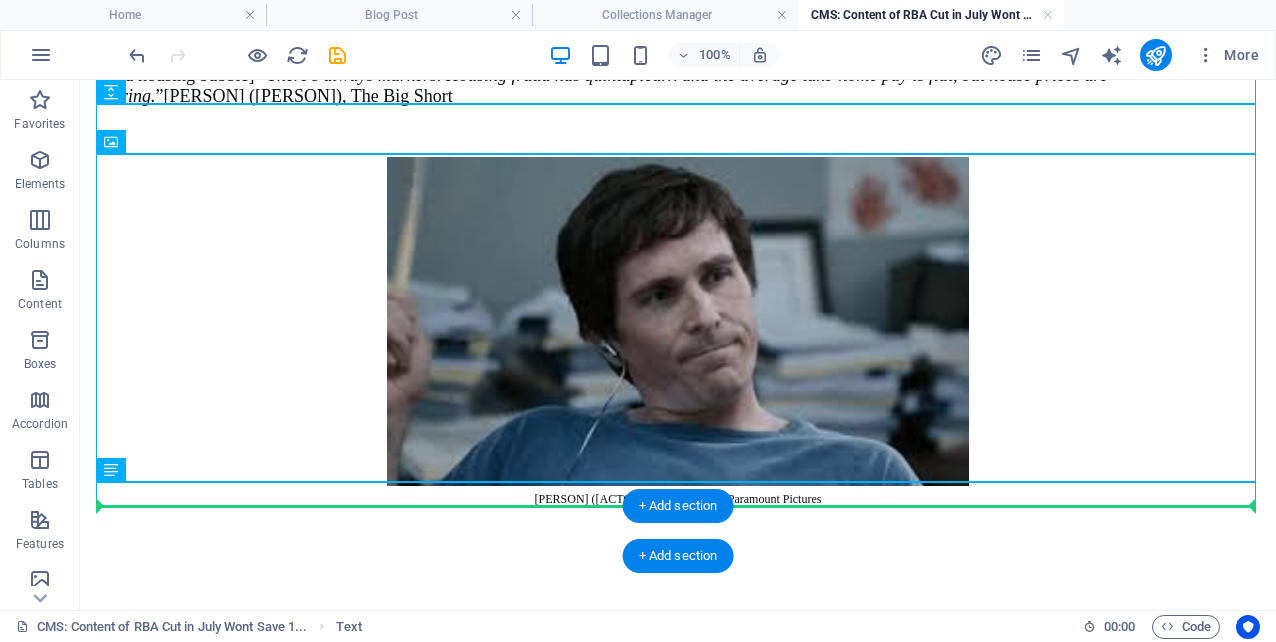 drag, startPoint x: 342, startPoint y: 247, endPoint x: 284, endPoint y: 510, distance: 269.31952 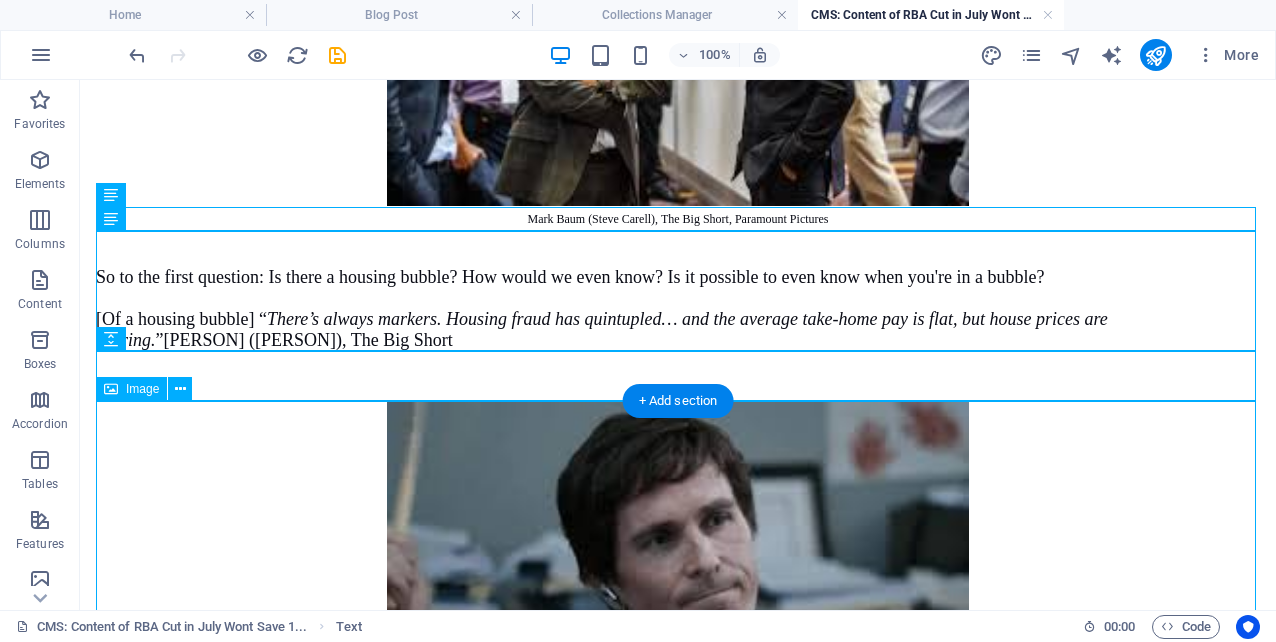 scroll, scrollTop: 568, scrollLeft: 0, axis: vertical 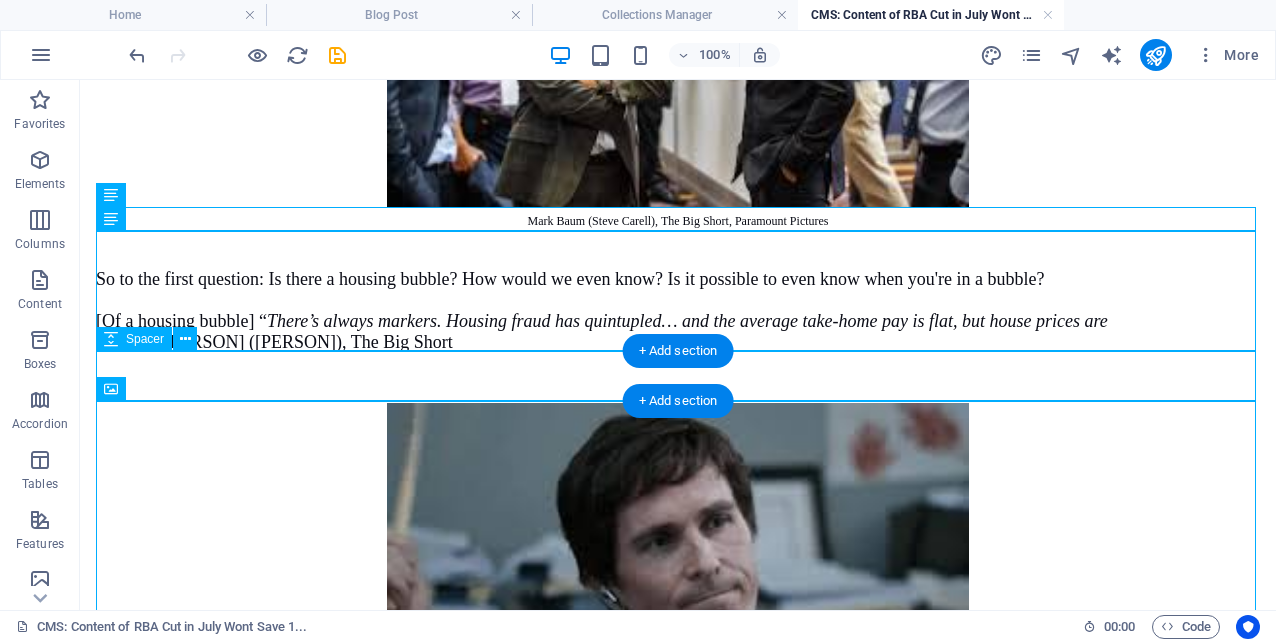 click at bounding box center [678, 378] 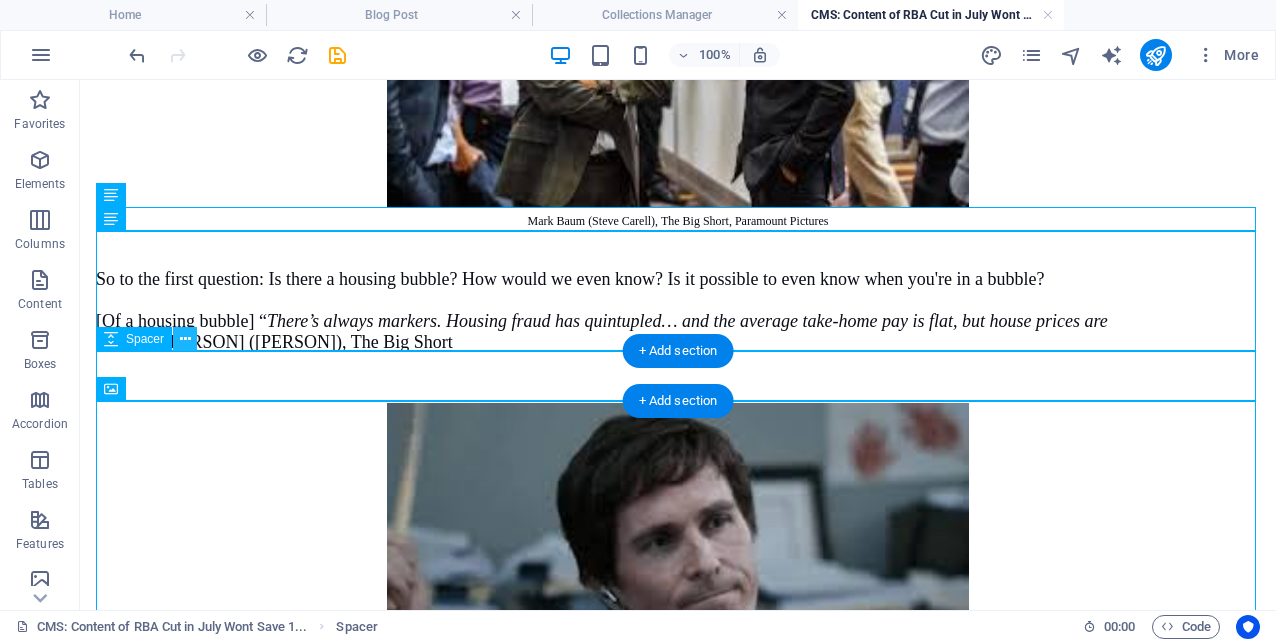 click at bounding box center (185, 339) 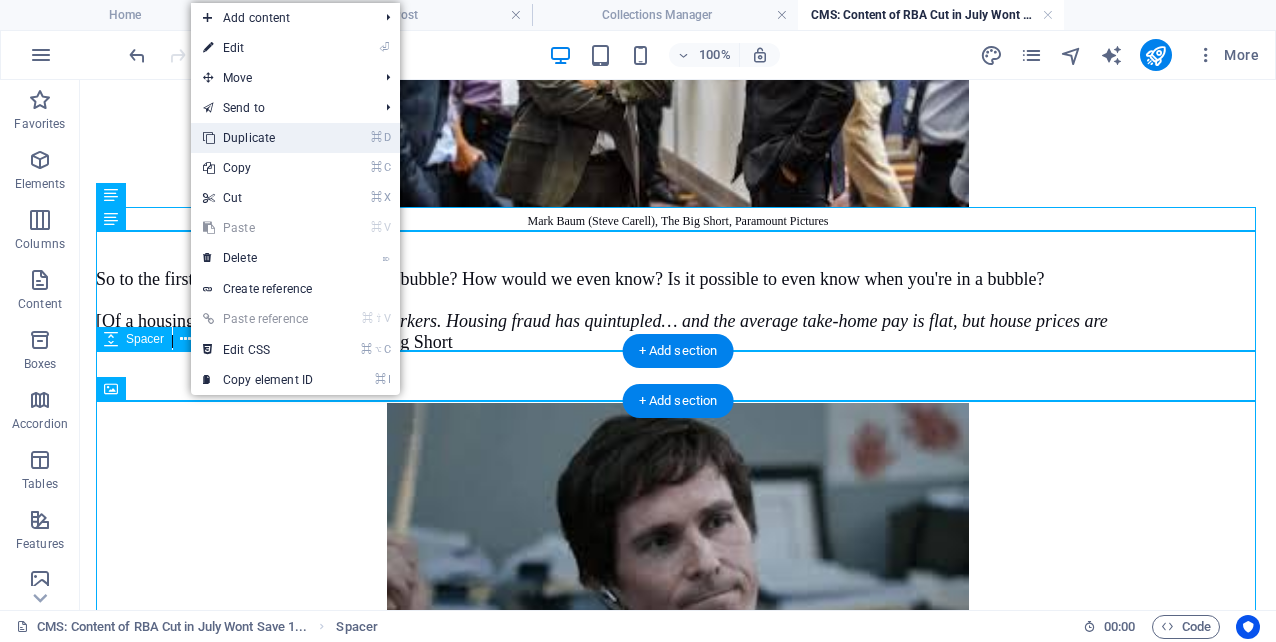 click on "⌘ D  Duplicate" at bounding box center (258, 138) 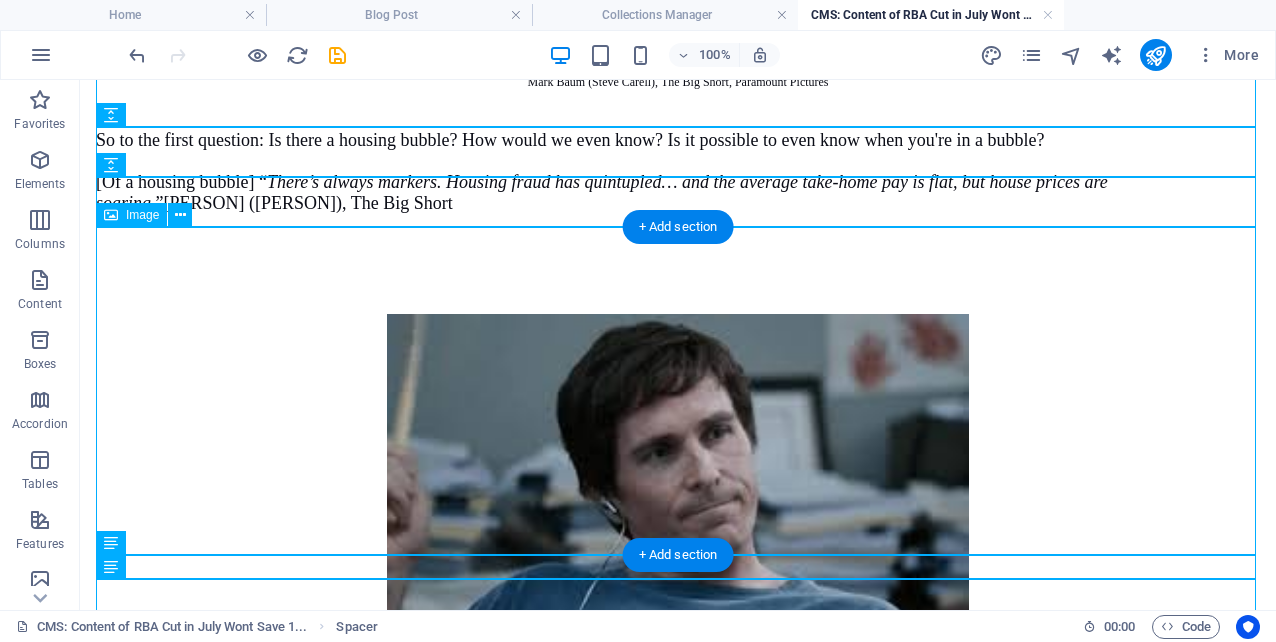 scroll, scrollTop: 809, scrollLeft: 0, axis: vertical 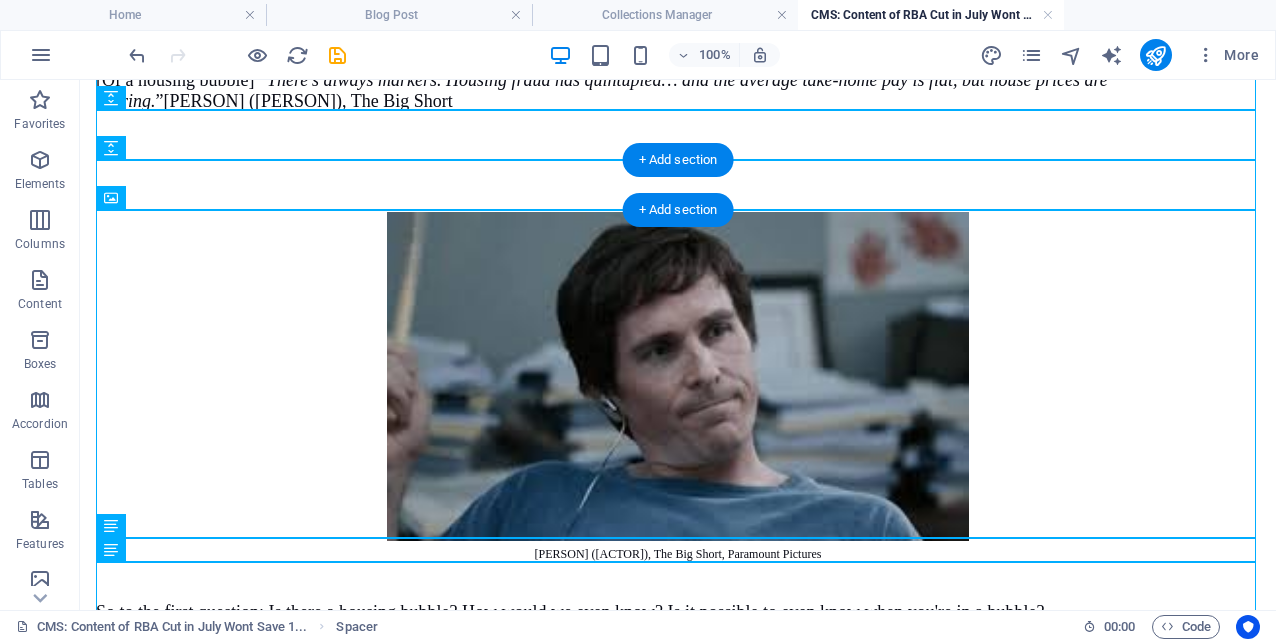 click at bounding box center (678, 187) 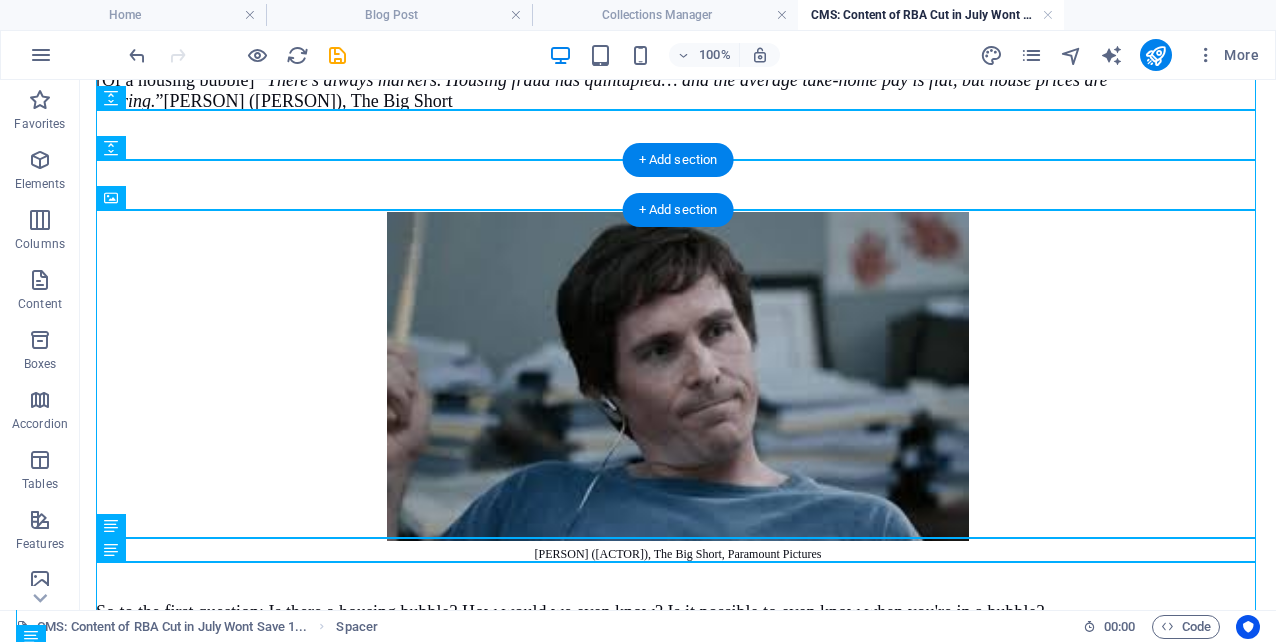 click at bounding box center (678, 187) 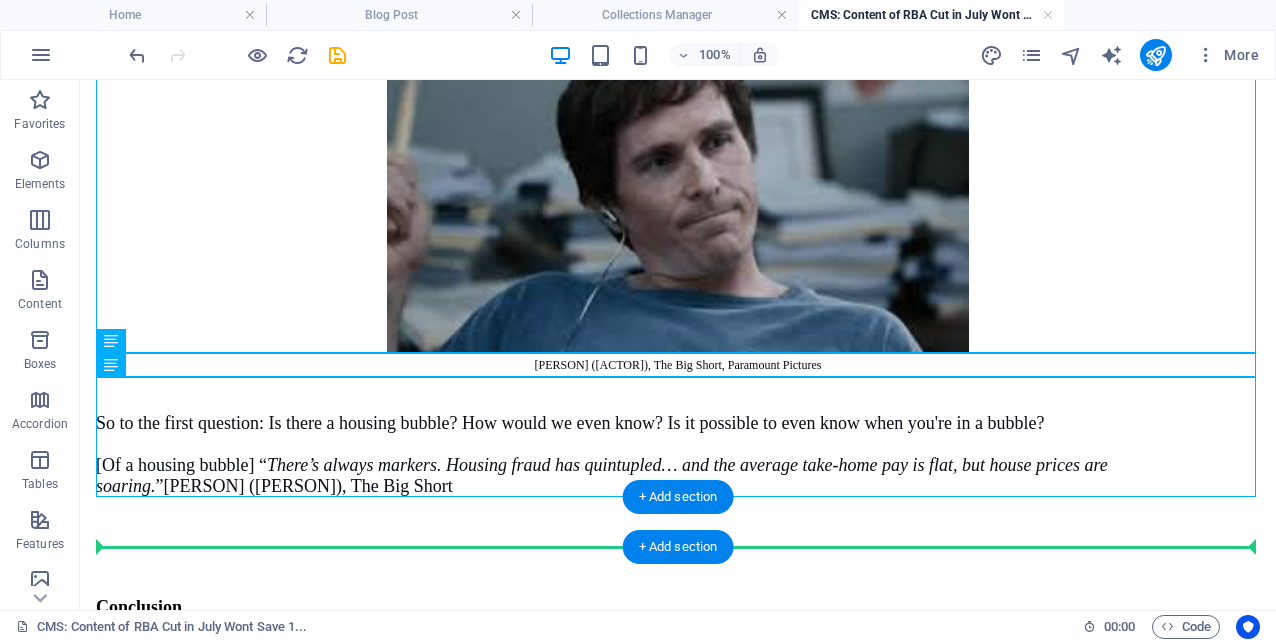 scroll, scrollTop: 1002, scrollLeft: 0, axis: vertical 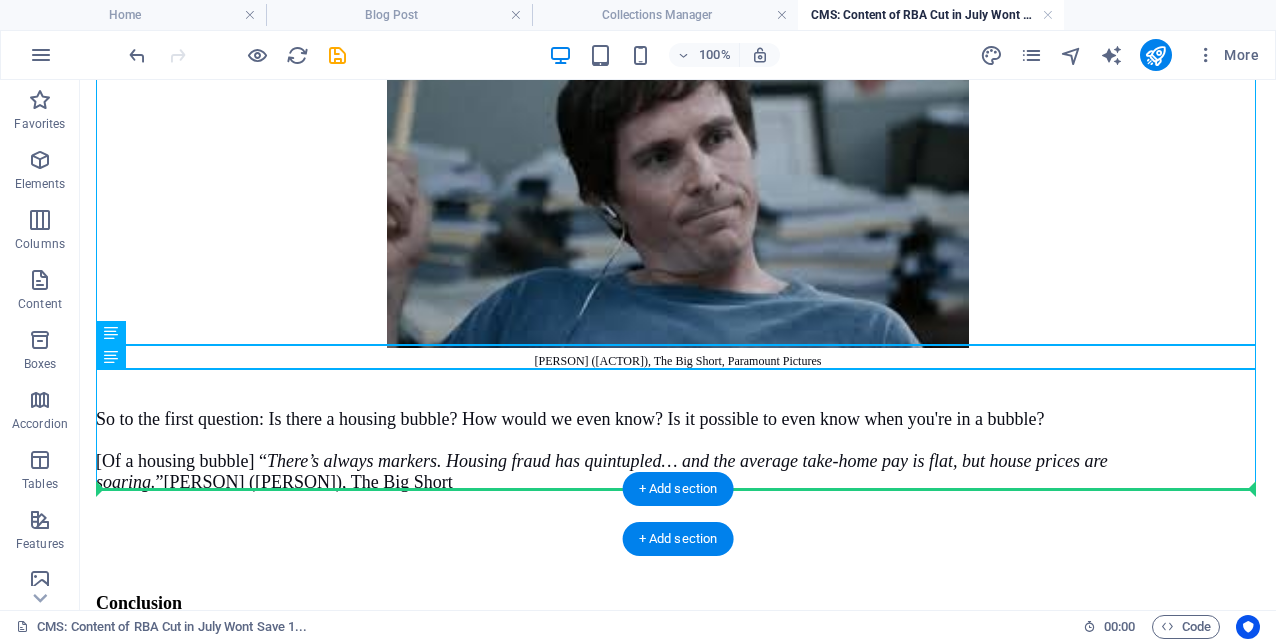 drag, startPoint x: 321, startPoint y: 182, endPoint x: 204, endPoint y: 489, distance: 328.53918 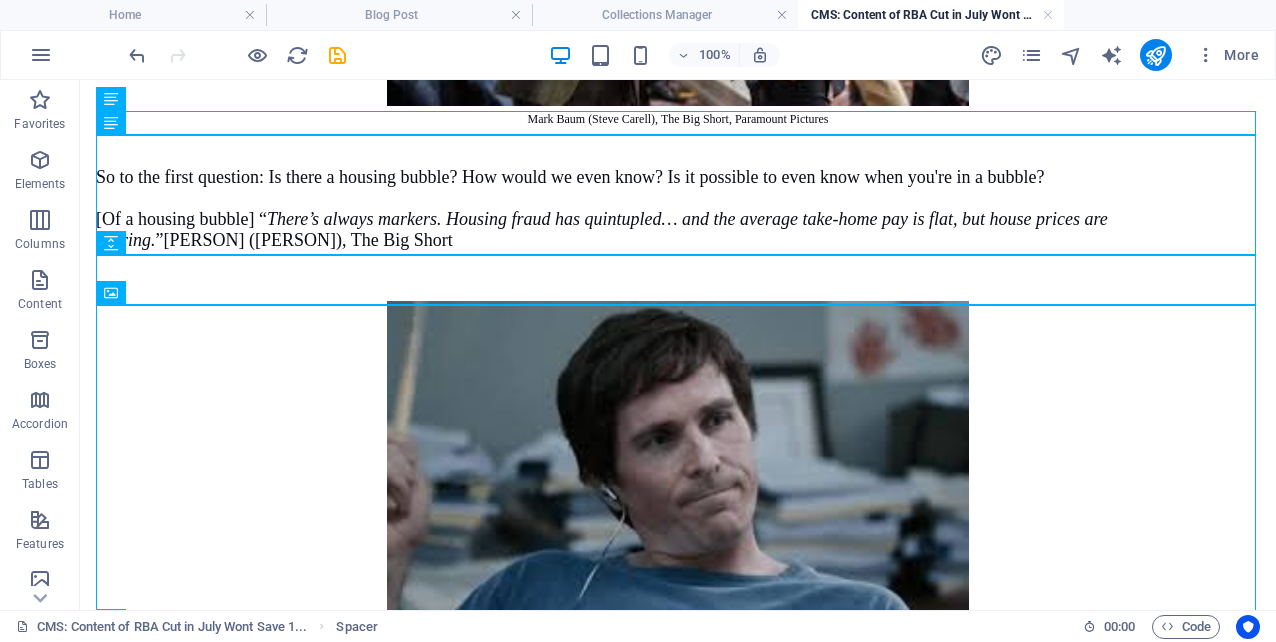 scroll, scrollTop: 660, scrollLeft: 0, axis: vertical 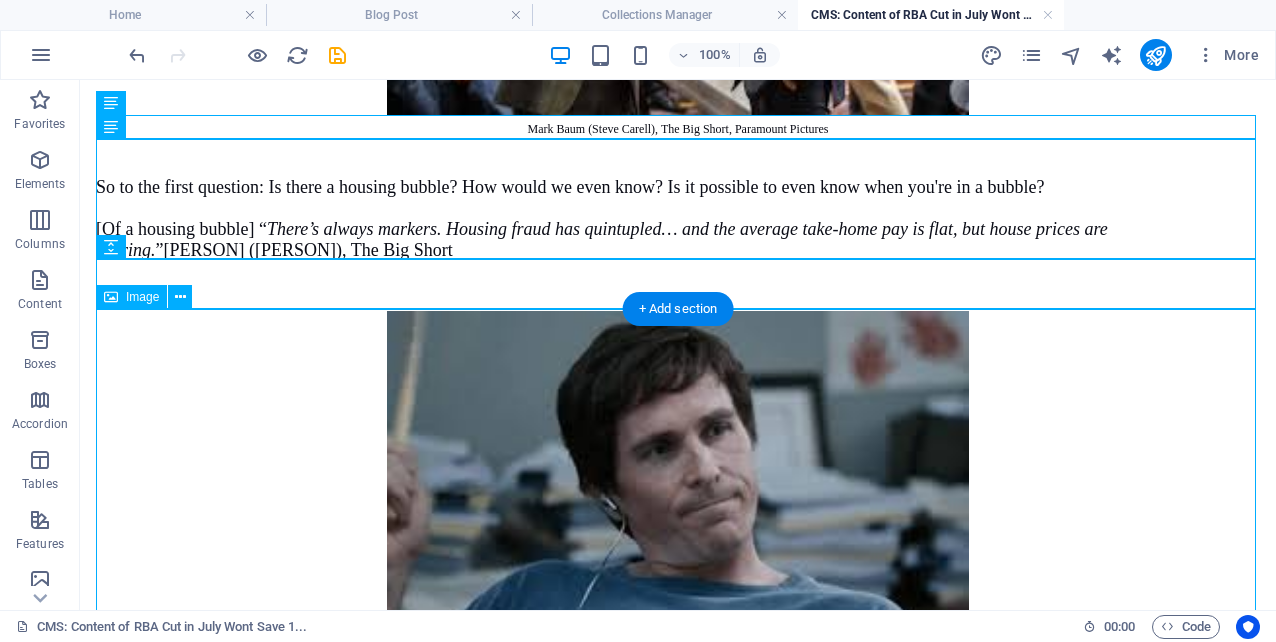 click at bounding box center [678, 475] 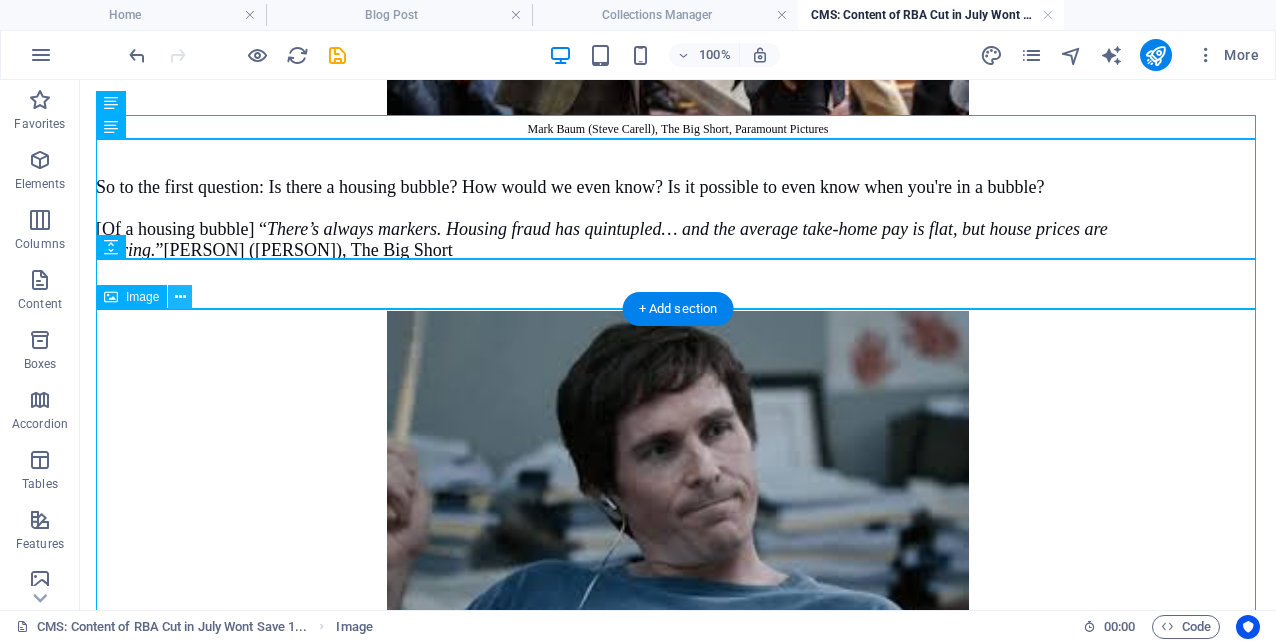click at bounding box center (180, 297) 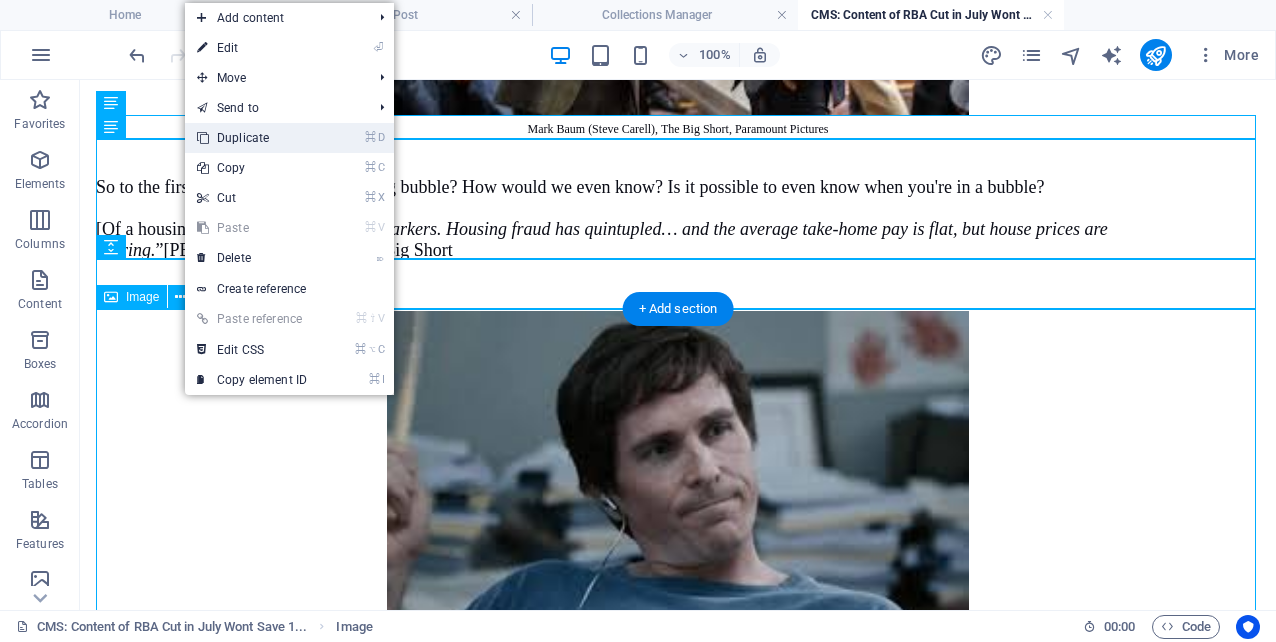 click on "⌘ D  Duplicate" at bounding box center (252, 138) 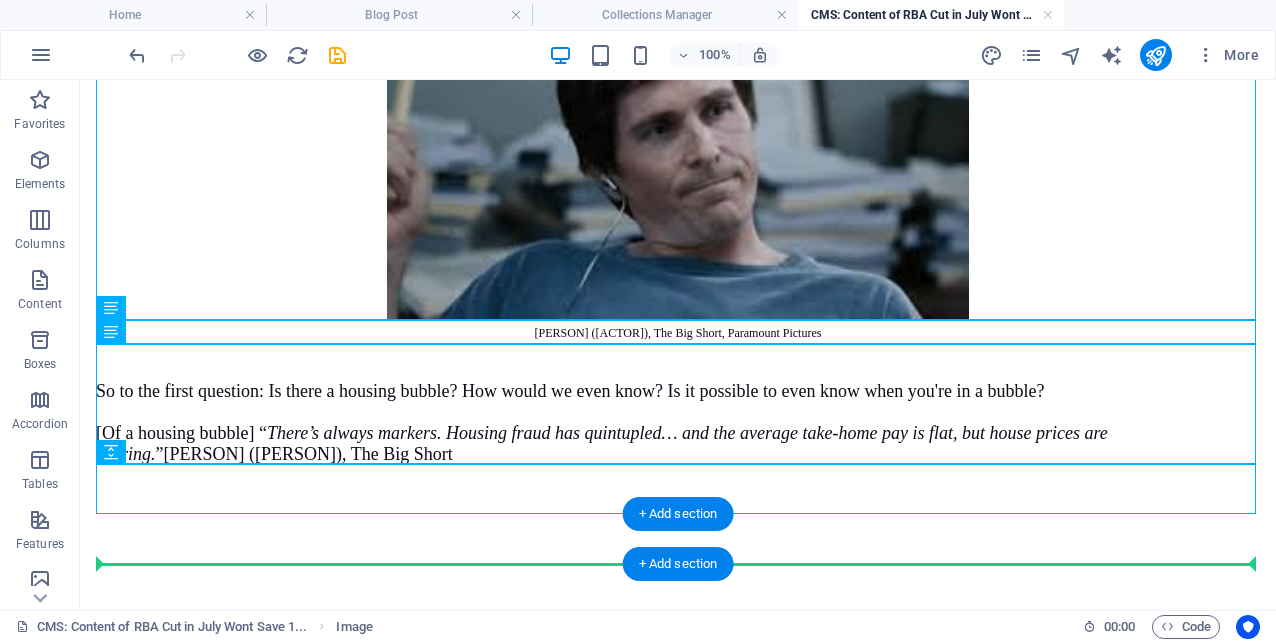 scroll, scrollTop: 1321, scrollLeft: 0, axis: vertical 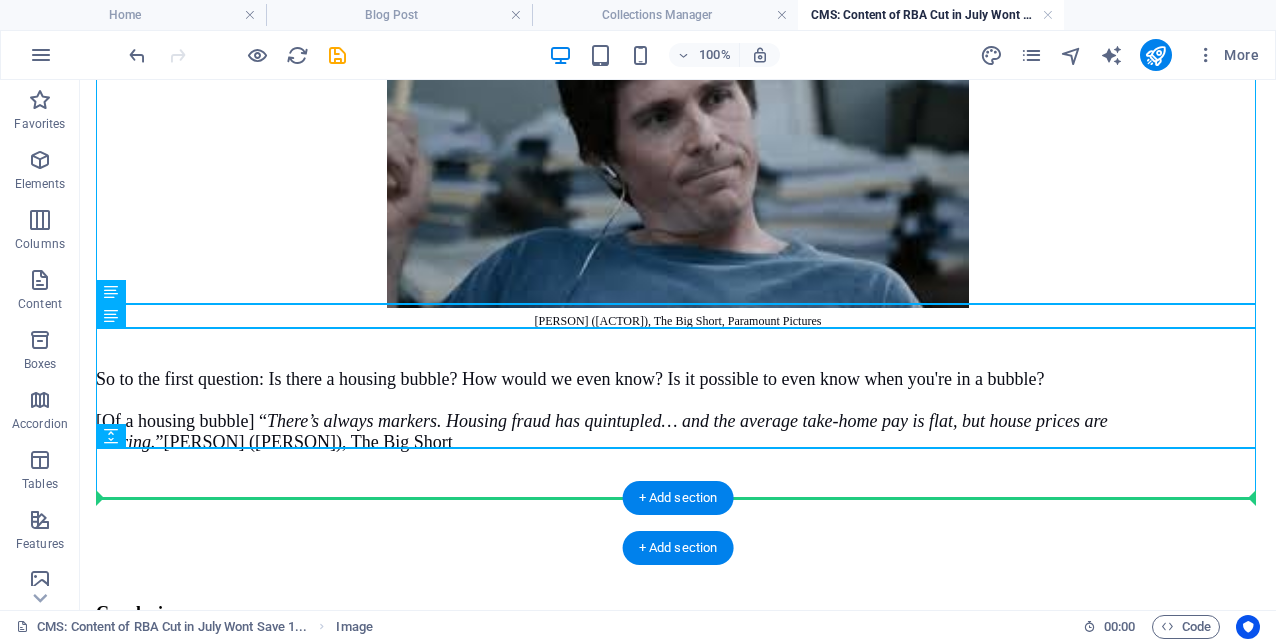 drag, startPoint x: 303, startPoint y: 231, endPoint x: 228, endPoint y: 501, distance: 280.2231 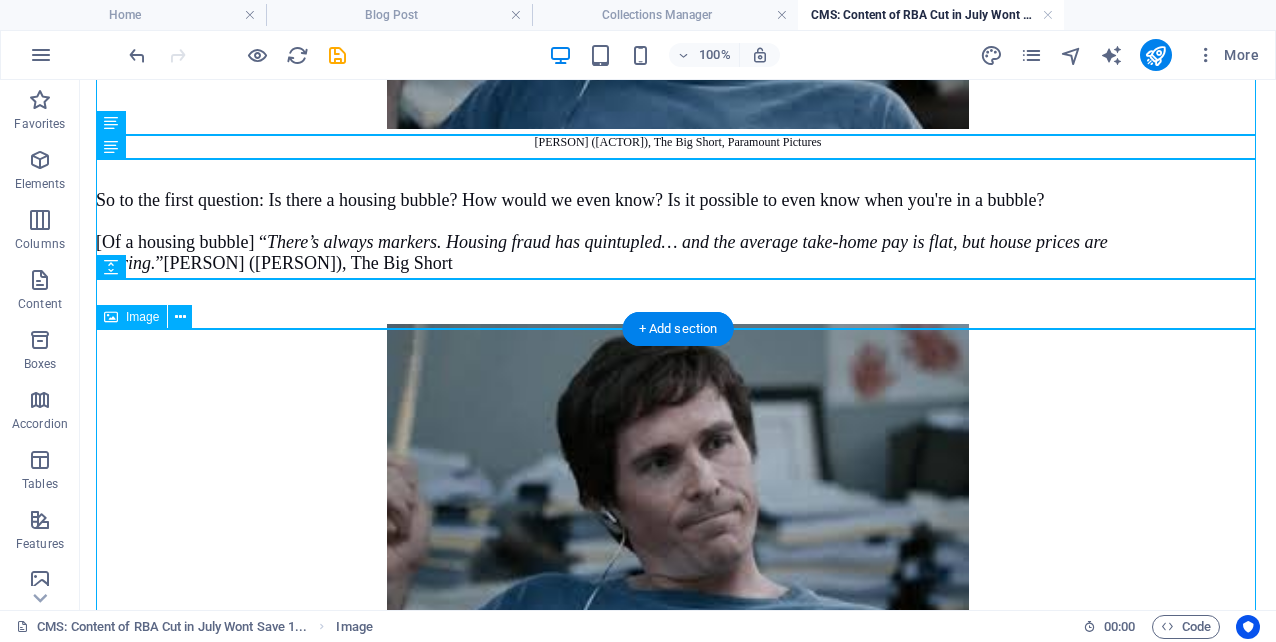 scroll, scrollTop: 1159, scrollLeft: 0, axis: vertical 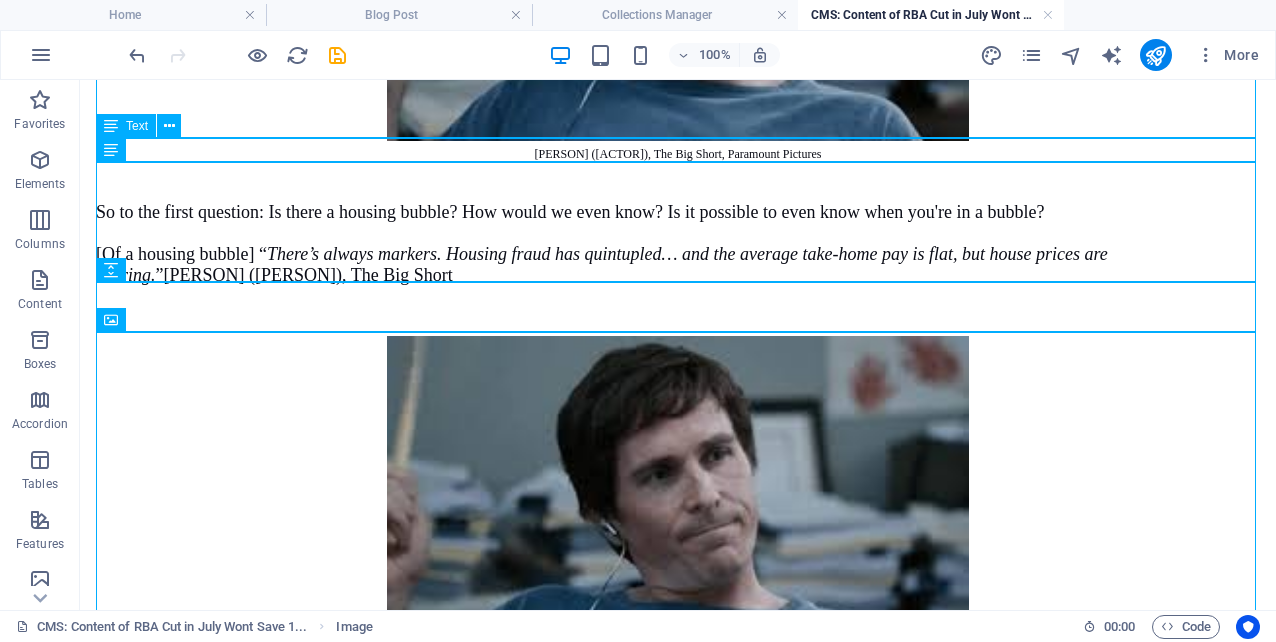 click on "[PERSON] ([ACTOR]), The Big Short, Paramount Pictures" at bounding box center [678, 153] 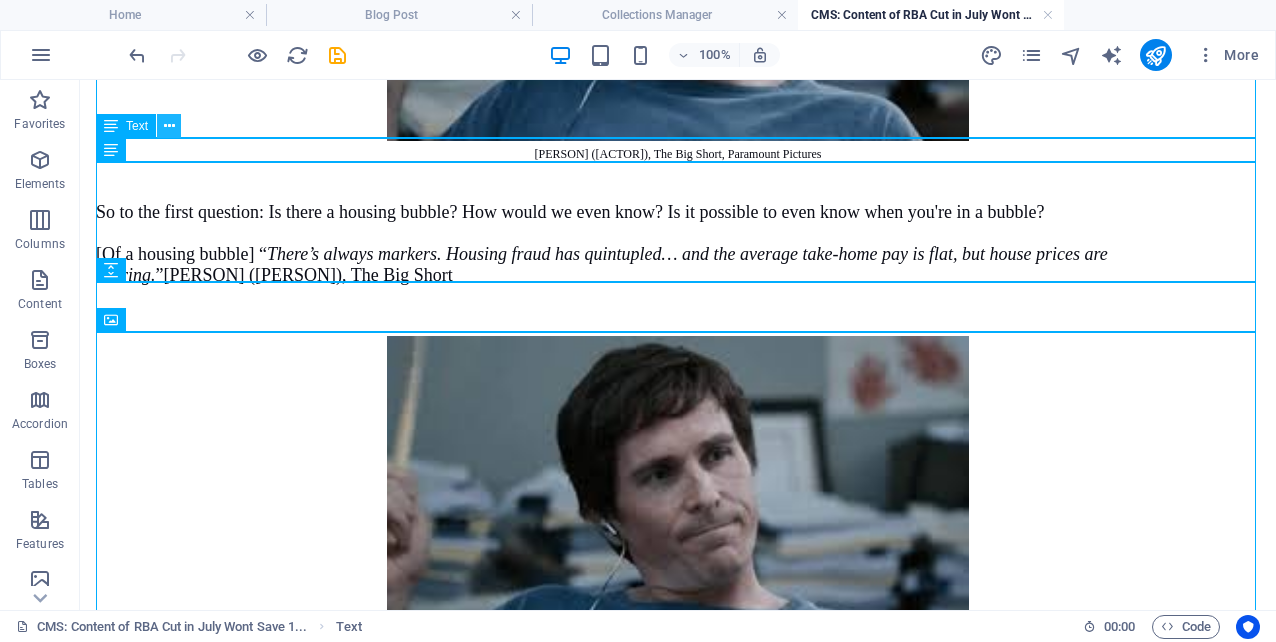 click at bounding box center [169, 126] 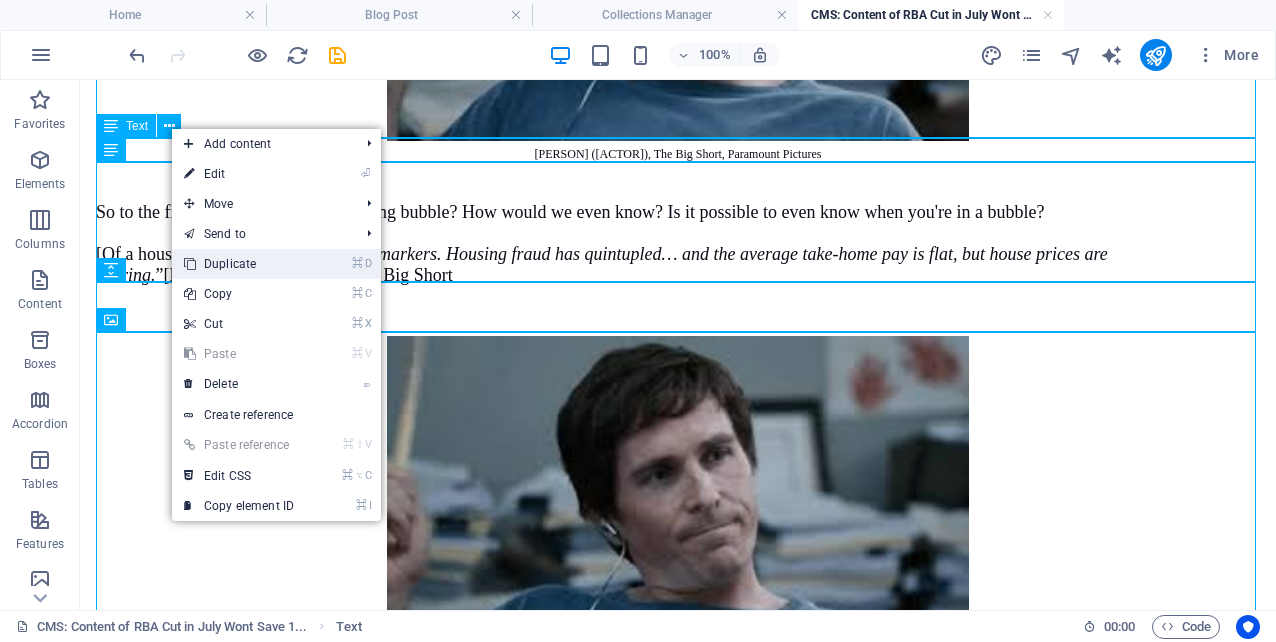 click on "⌘ D  Duplicate" at bounding box center [276, 264] 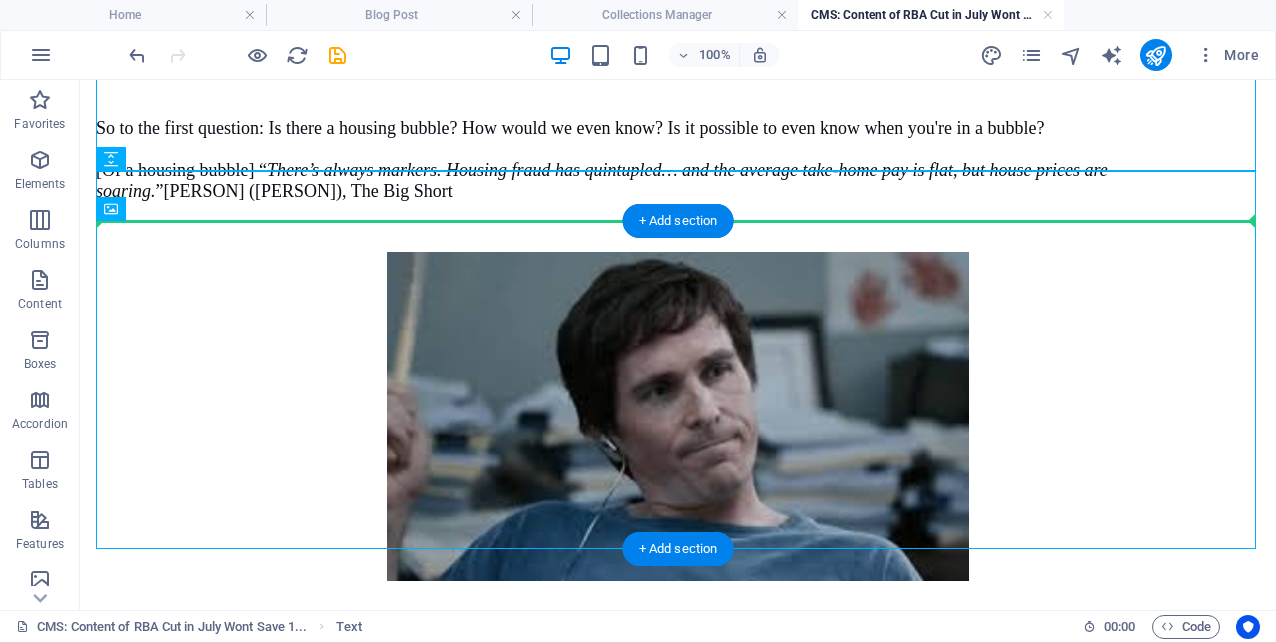 scroll, scrollTop: 1347, scrollLeft: 0, axis: vertical 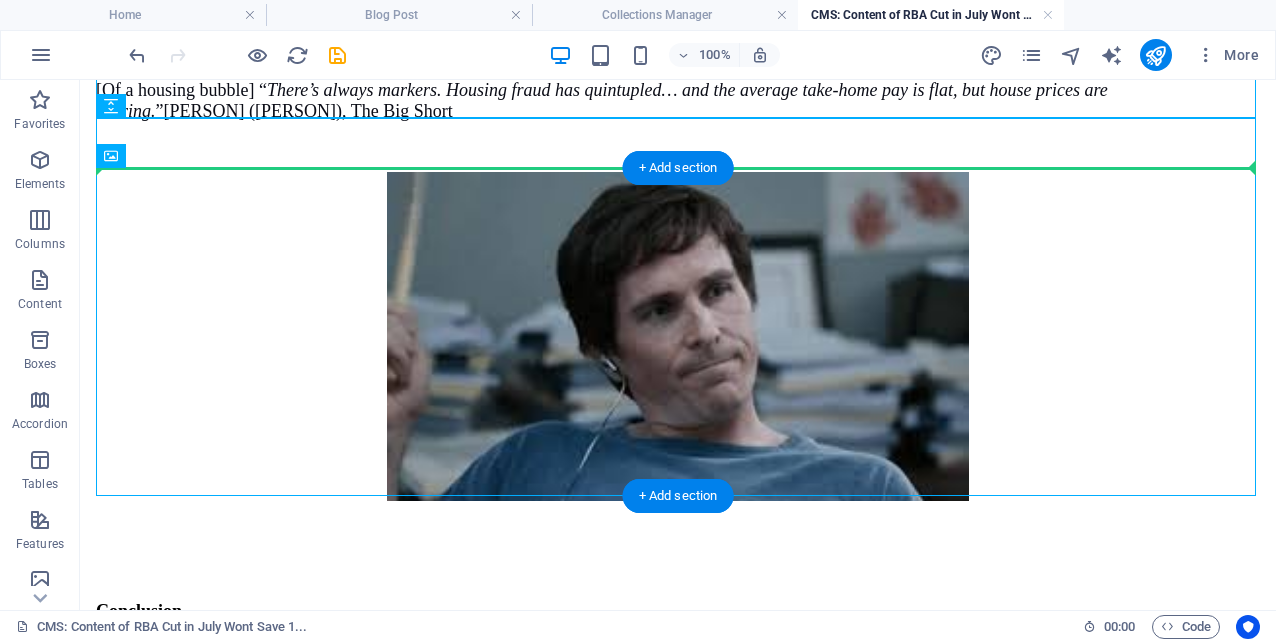 drag, startPoint x: 249, startPoint y: 175, endPoint x: 202, endPoint y: 503, distance: 331.35028 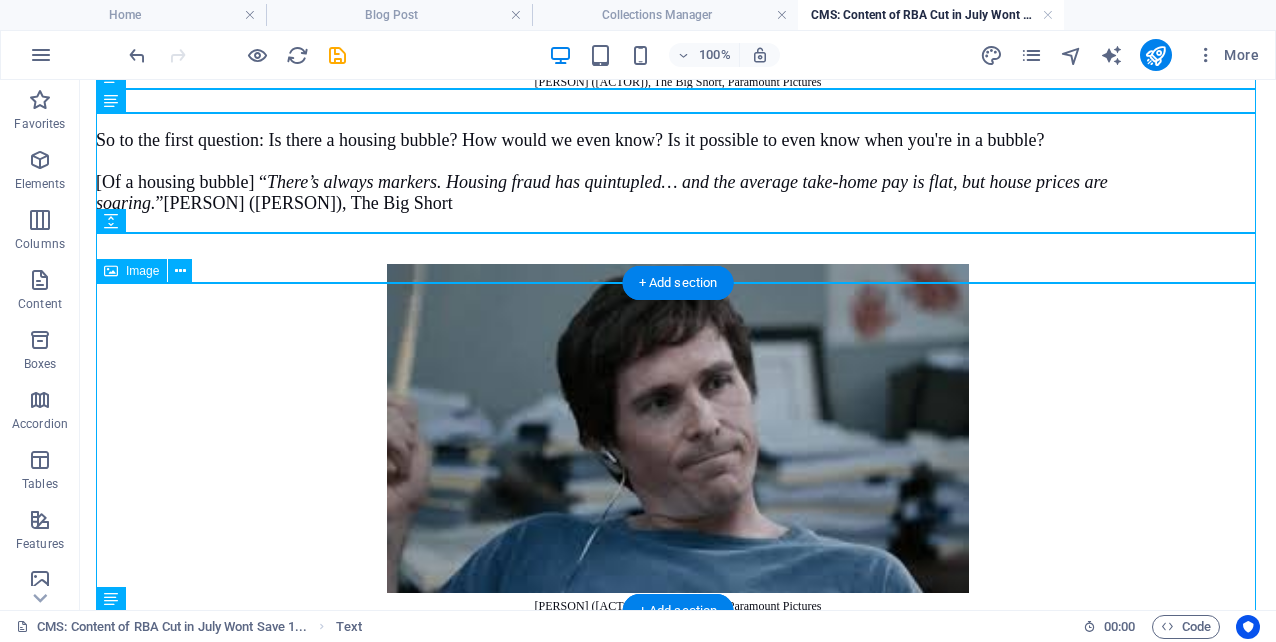 scroll, scrollTop: 1208, scrollLeft: 0, axis: vertical 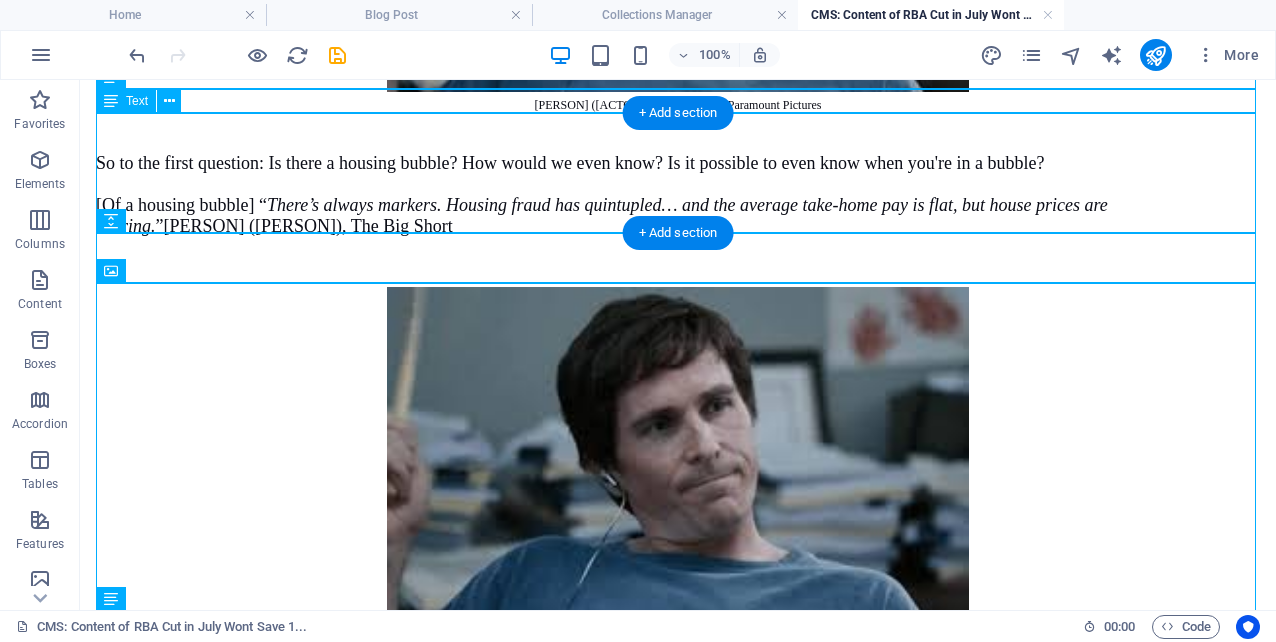 click on "So to the first question: Is there a housing bubble? How would we even know? Is it possible to even know when you're in a bubble? [Of a housing bubble] “ There’s always markers. Housing fraud has quintupled… and the average take-home pay is flat, but house prices are soaring. ”  [PERSON] ([PERSON]), The Big Short" at bounding box center (678, 176) 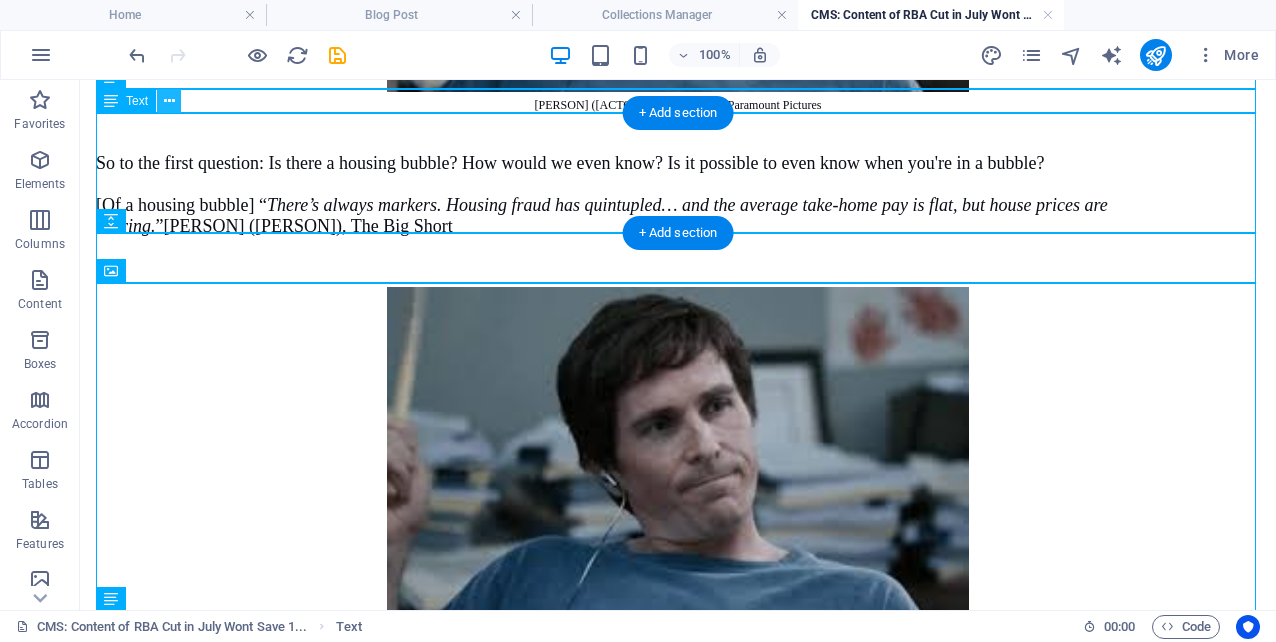 click at bounding box center (169, 101) 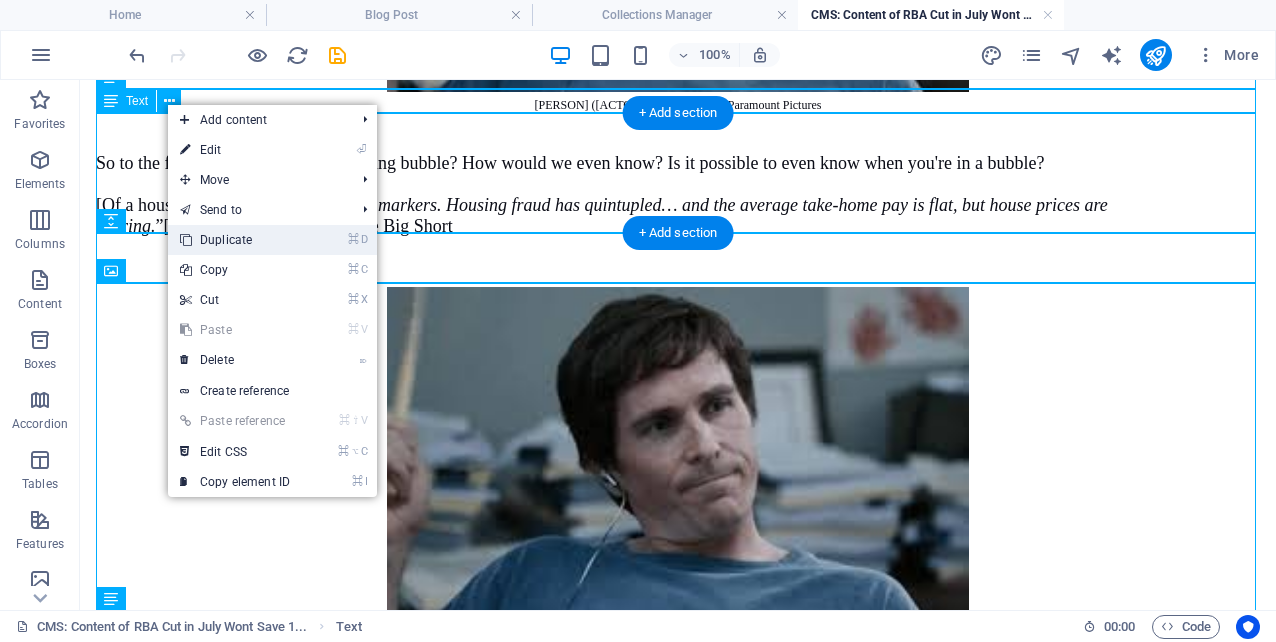 click on "⌘ D  Duplicate" at bounding box center (235, 240) 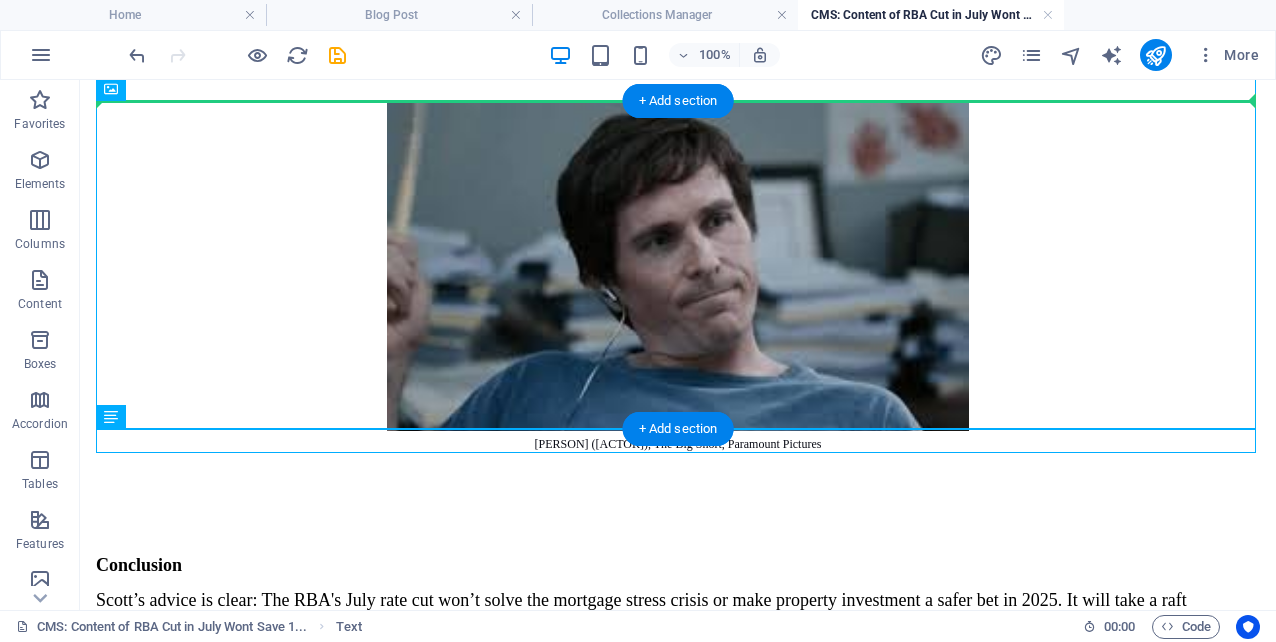 scroll, scrollTop: 1526, scrollLeft: 0, axis: vertical 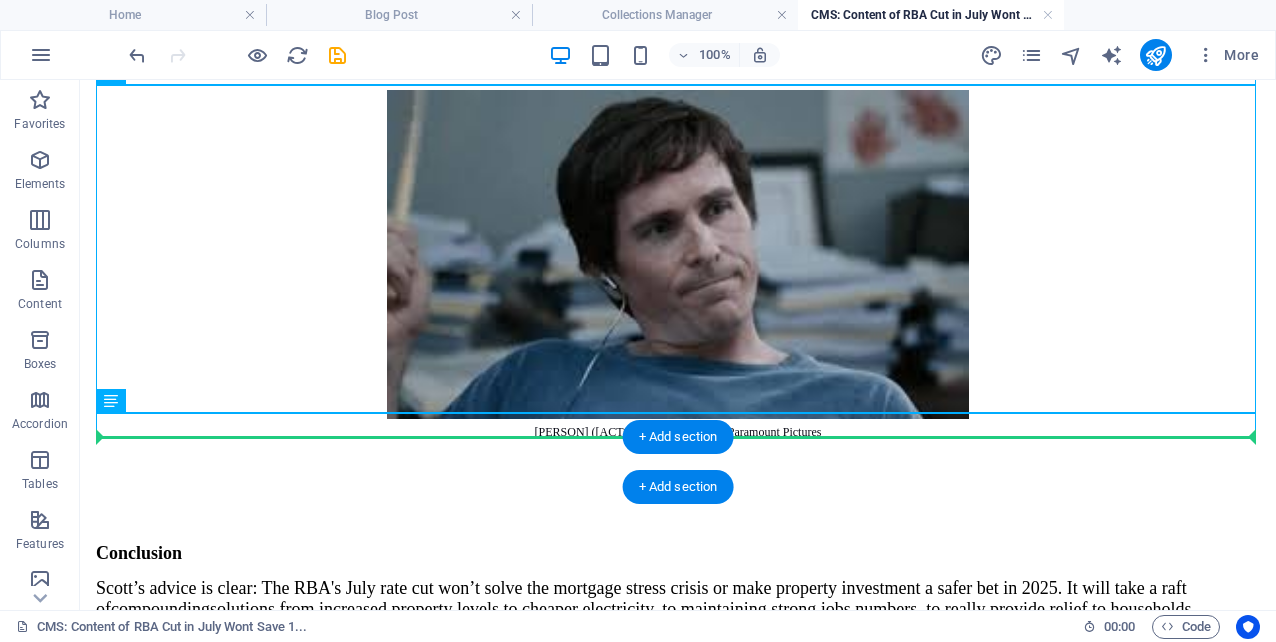 drag, startPoint x: 271, startPoint y: 289, endPoint x: 233, endPoint y: 457, distance: 172.24402 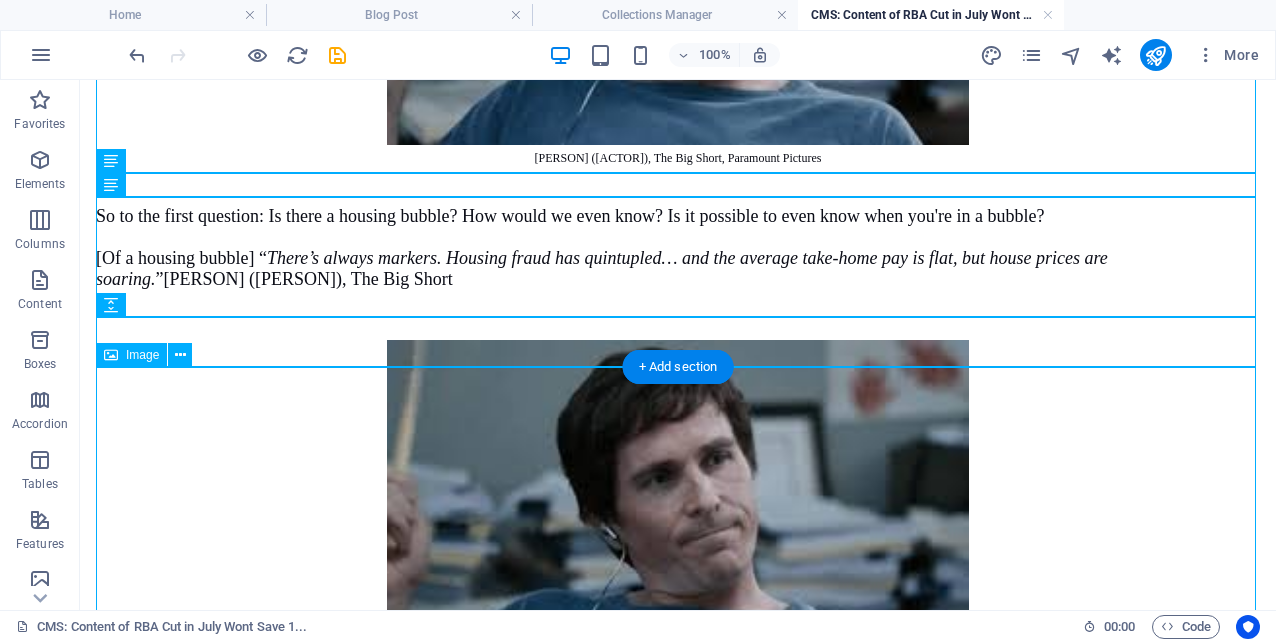 scroll, scrollTop: 1124, scrollLeft: 0, axis: vertical 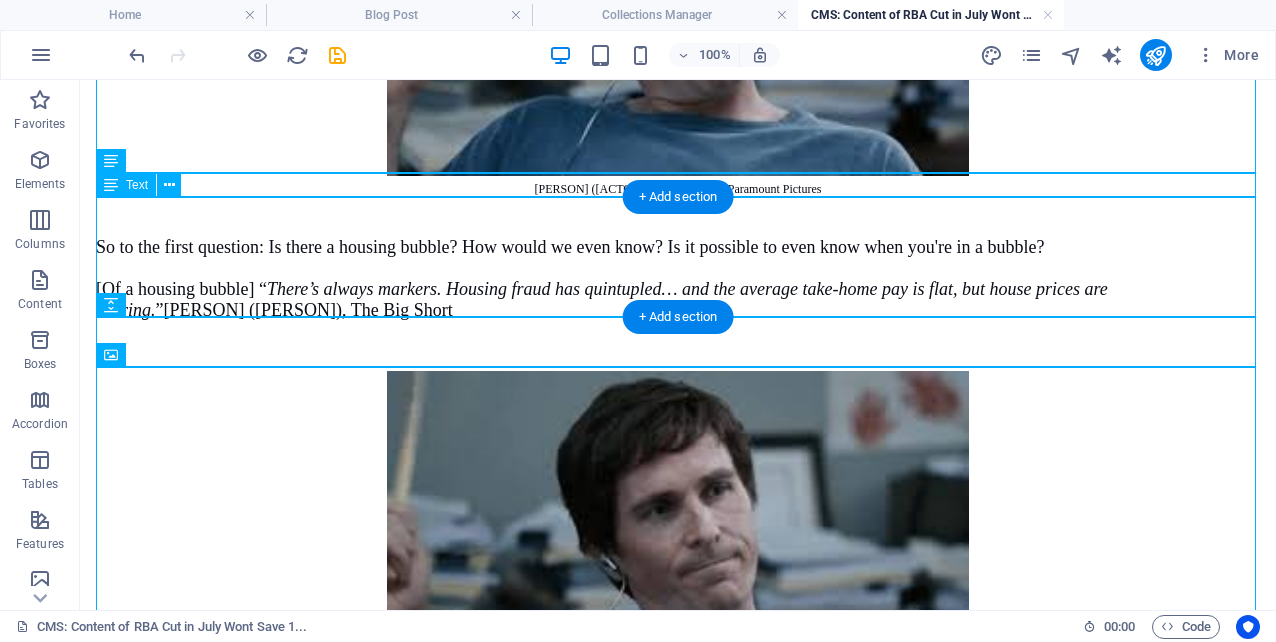 click on "So to the first question: Is there a housing bubble? How would we even know? Is it possible to even know when you're in a bubble? [Of a housing bubble] “ There’s always markers. Housing fraud has quintupled… and the average take-home pay is flat, but house prices are soaring. ”  [PERSON] ([PERSON]), The Big Short" at bounding box center [678, 260] 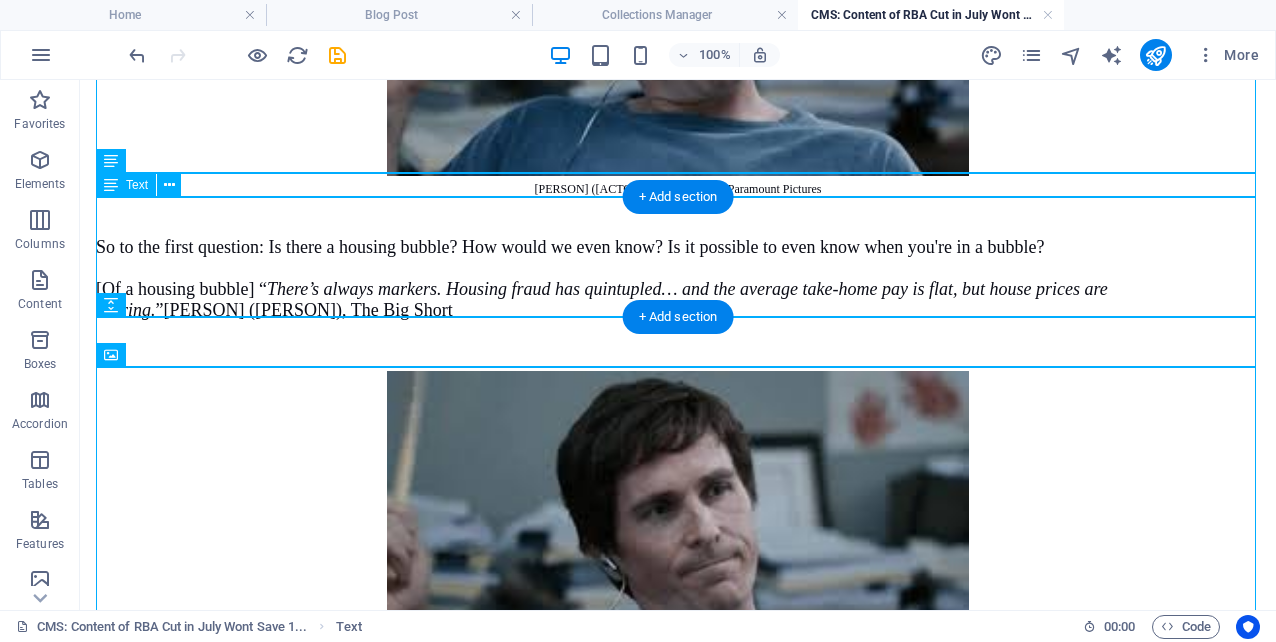 click on "So to the first question: Is there a housing bubble? How would we even know? Is it possible to even know when you're in a bubble? [Of a housing bubble] “ There’s always markers. Housing fraud has quintupled… and the average take-home pay is flat, but house prices are soaring. ”  [PERSON] ([PERSON]), The Big Short" at bounding box center [678, 260] 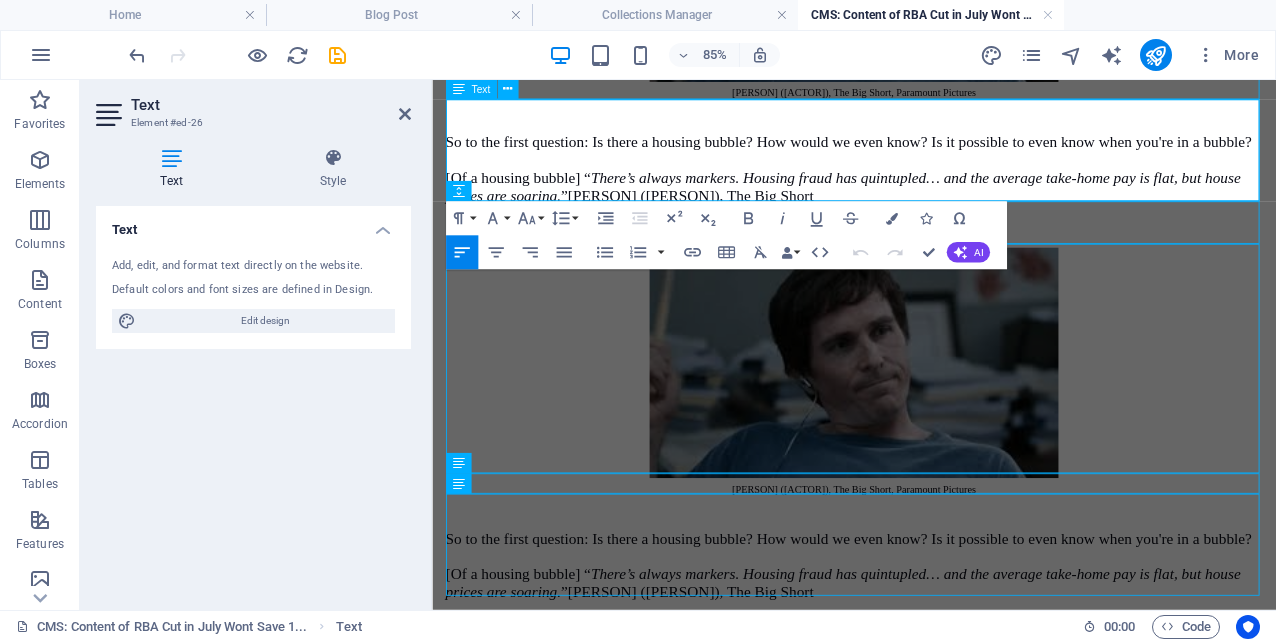 click on "[Of a housing bubble] “ There’s always markers. Housing fraud has quintupled… and the average take-home pay is flat, but house prices are soaring. ” [PERSON] ([ACTOR]), The Big Short" at bounding box center (928, 207) 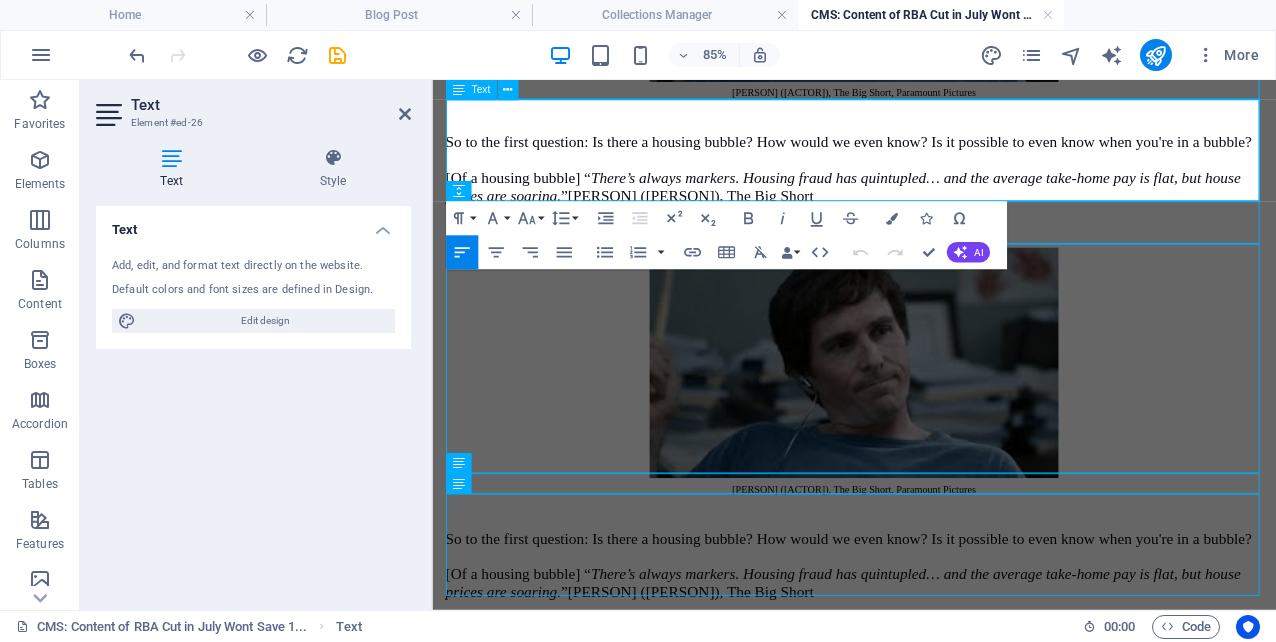 drag, startPoint x: 967, startPoint y: 214, endPoint x: 466, endPoint y: 93, distance: 515.4047 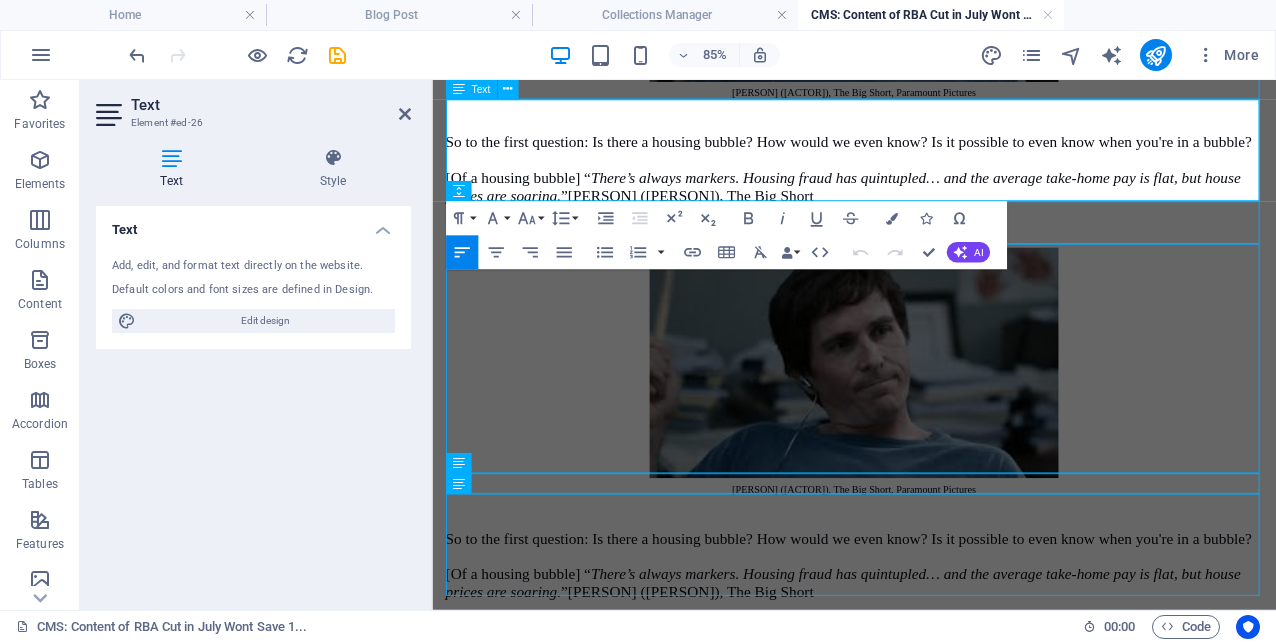 click on "[Of a housing bubble] “ There’s always markers. Housing fraud has quintupled… and the average take-home pay is flat, but house prices are soaring. ” [PERSON] ([ACTOR]), The Big Short" at bounding box center (928, 207) 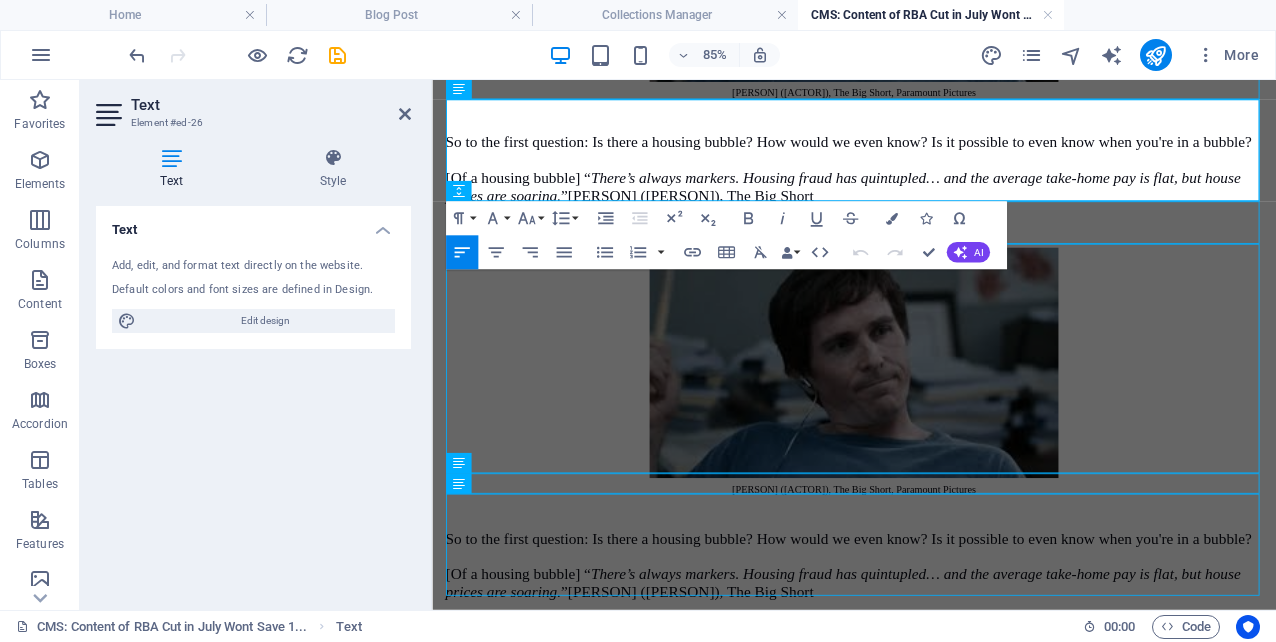 drag, startPoint x: 946, startPoint y: 213, endPoint x: 861, endPoint y: 222, distance: 85.47514 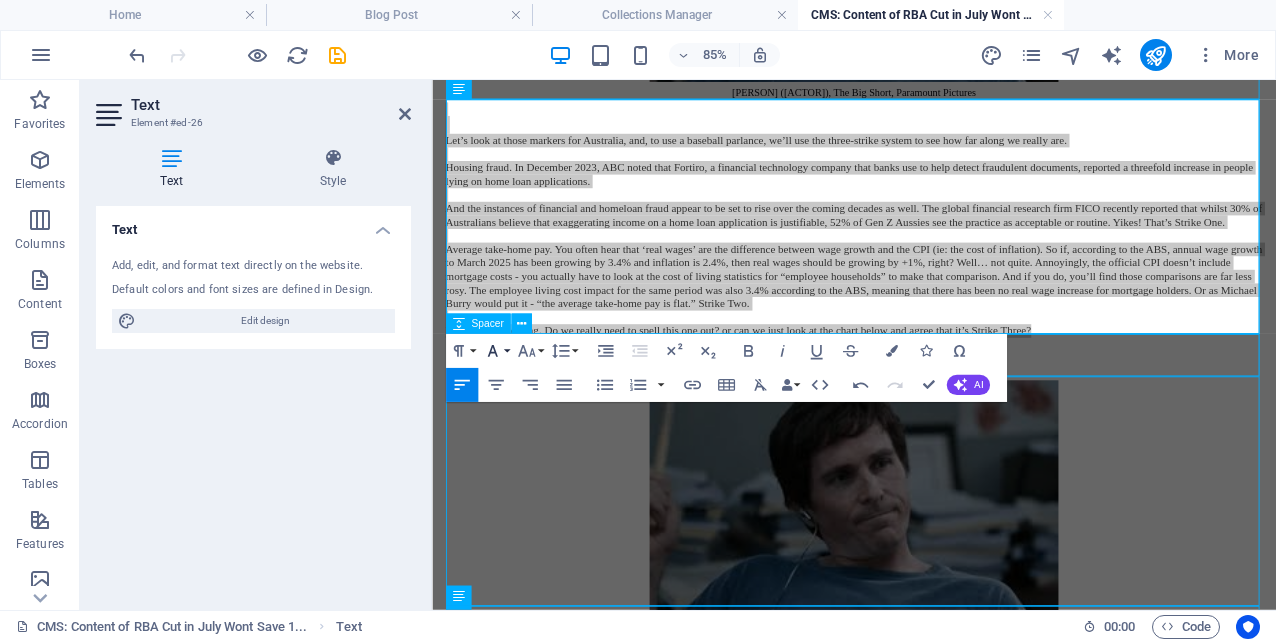 click on "Font Family" at bounding box center (496, 351) 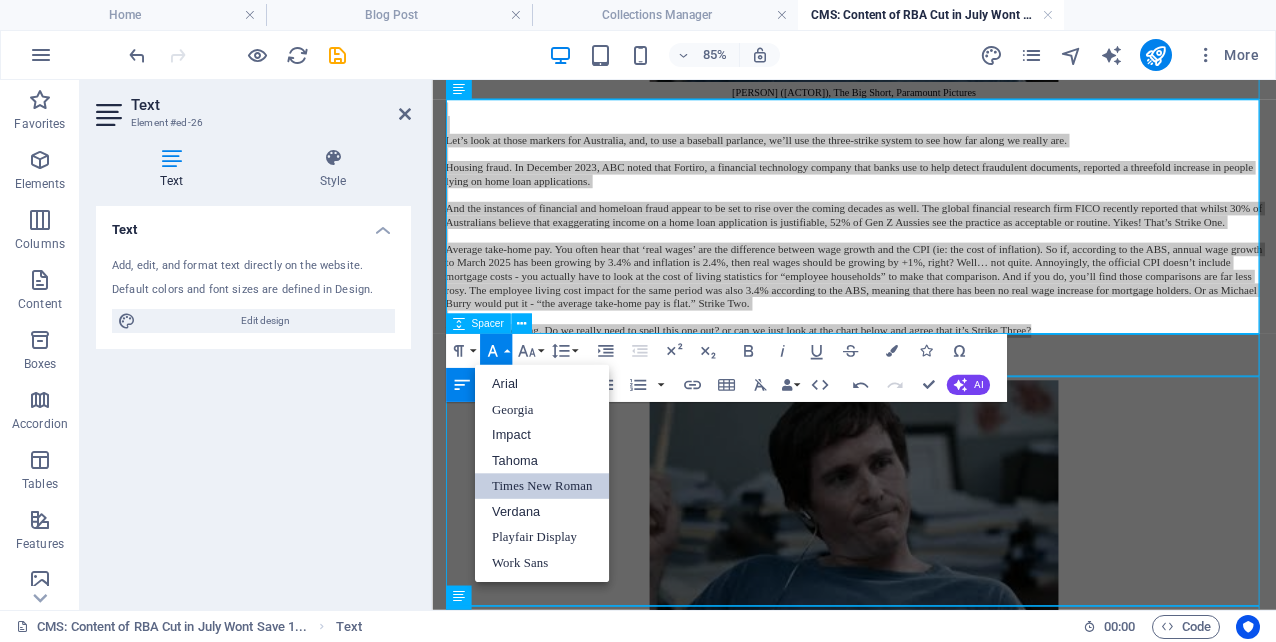 drag, startPoint x: 534, startPoint y: 484, endPoint x: 120, endPoint y: 396, distance: 423.24933 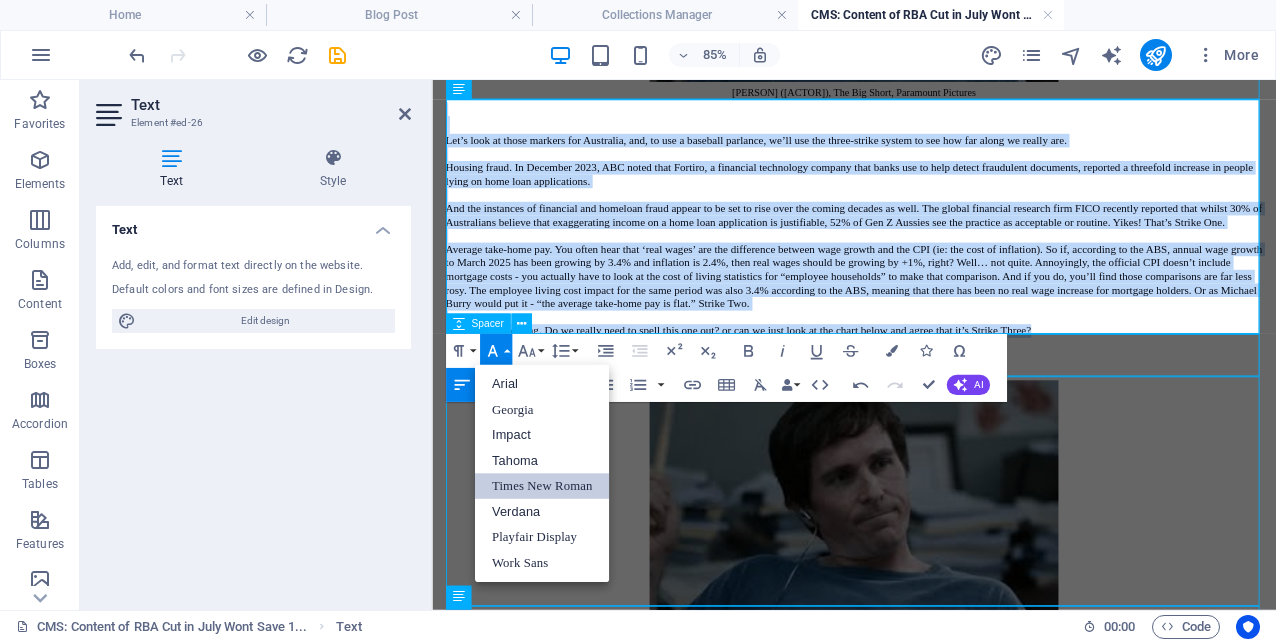 click on "Times New Roman" at bounding box center (542, 487) 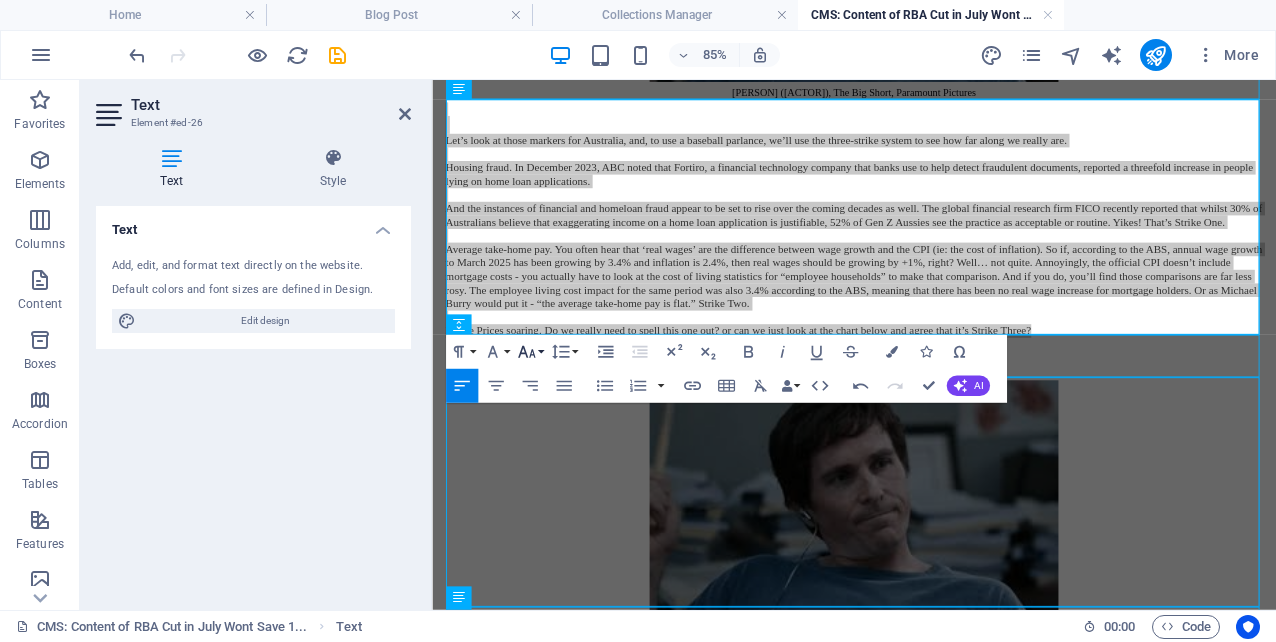 click 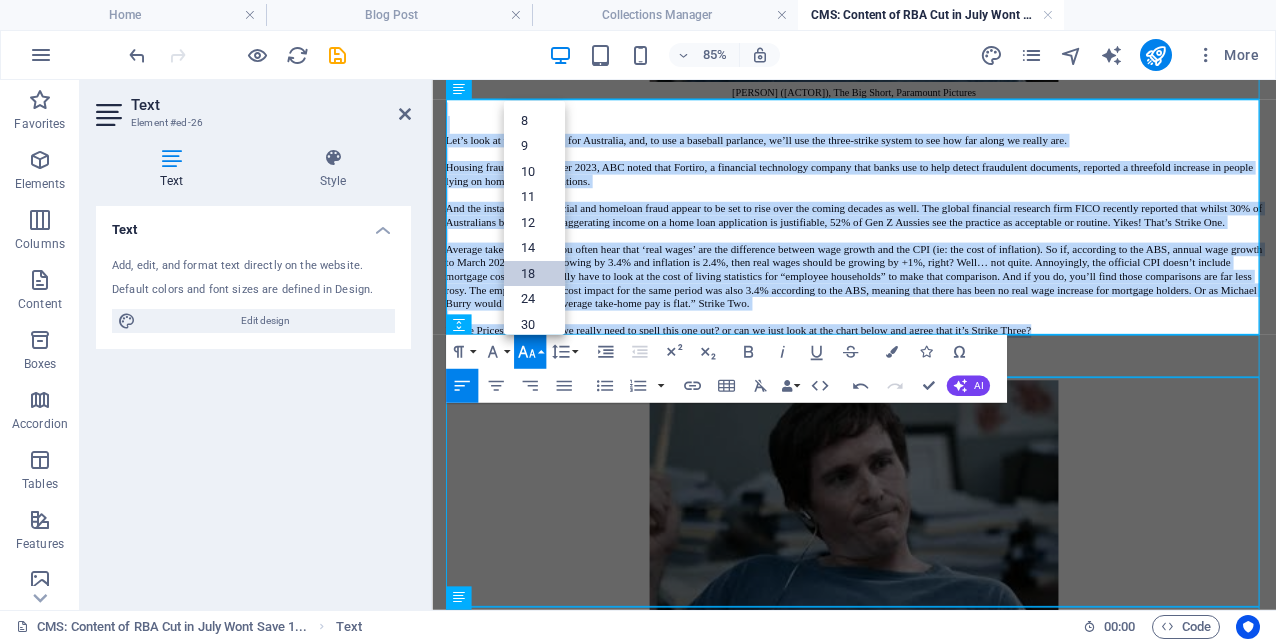 click on "18" at bounding box center [533, 274] 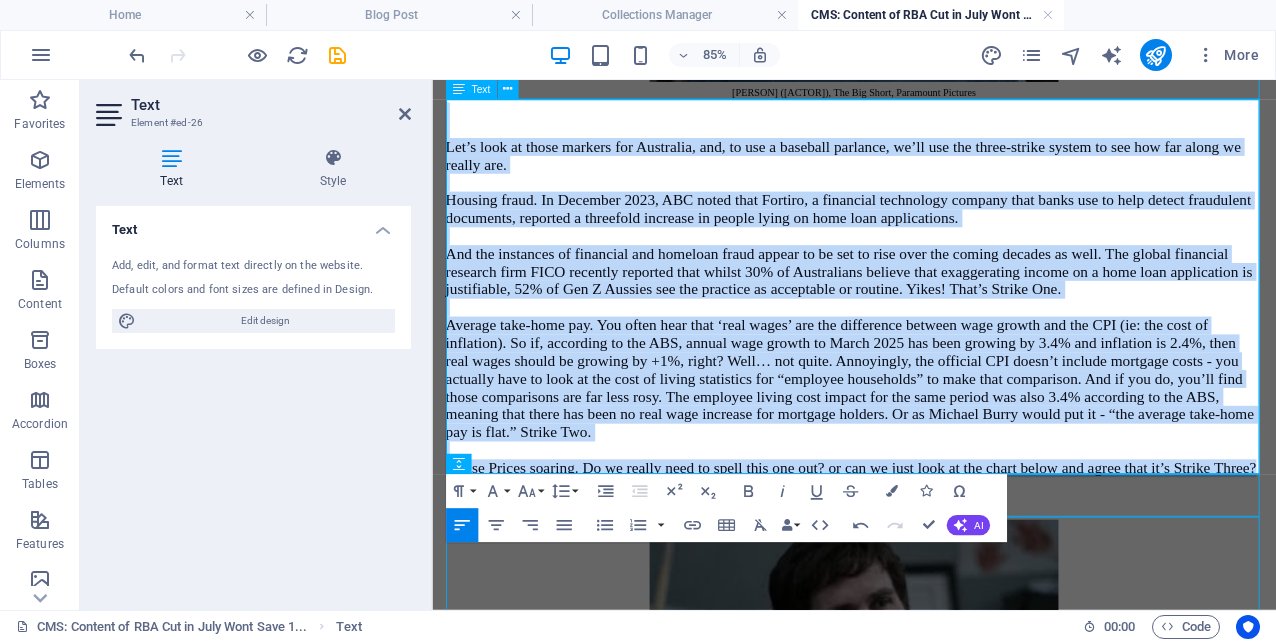 click on "Average take-home pay. You often hear that ‘real wages’ are the difference between wage growth and the CPI (ie: the cost of inflation). So if, according to the ABS, annual wage growth to March 2025 has been growing by 3.4% and inflation is 2.4%, then real wages should be growing by +1%, right? Well… not quite. Annoyingly, the official CPI doesn’t include mortgage costs - you actually have to look at the cost of living statistics for “employee households” to make that comparison. And if you do, you’ll find those comparisons are far less rosy. The employee living cost impact for the same period was also 3.4% according to the ABS, meaning that there has been no real wage increase for mortgage holders. Or as Michael Burry would put it - “the average take-home pay is flat.” Strike Two." at bounding box center (923, 432) 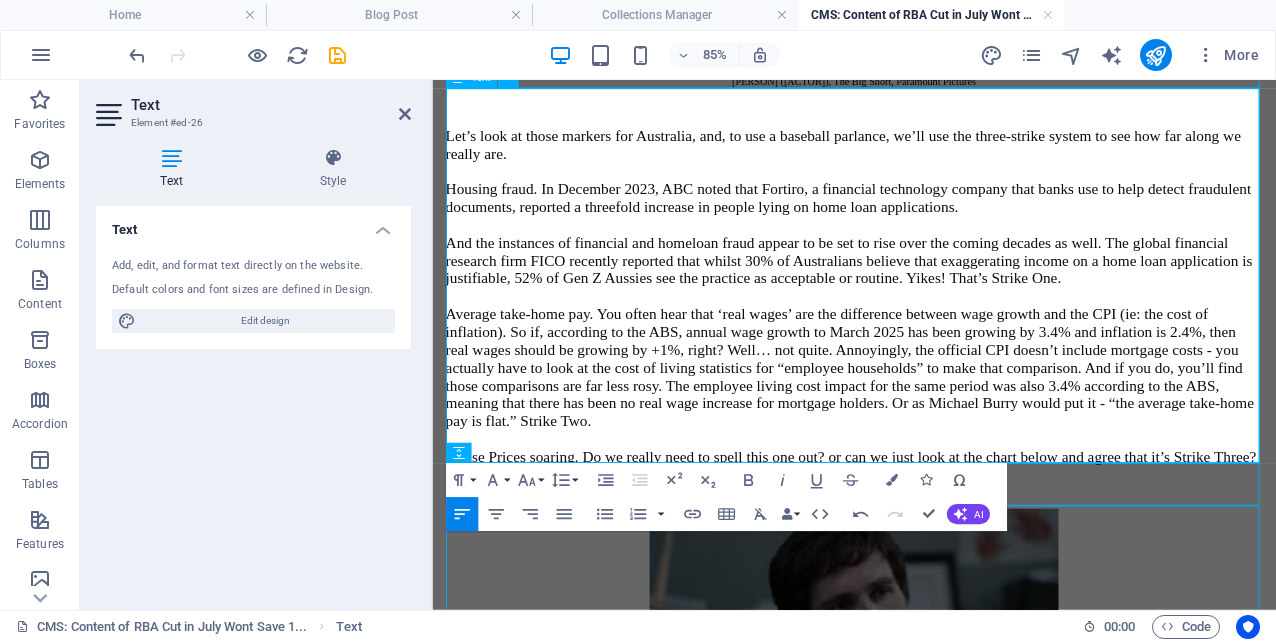scroll, scrollTop: 1140, scrollLeft: 0, axis: vertical 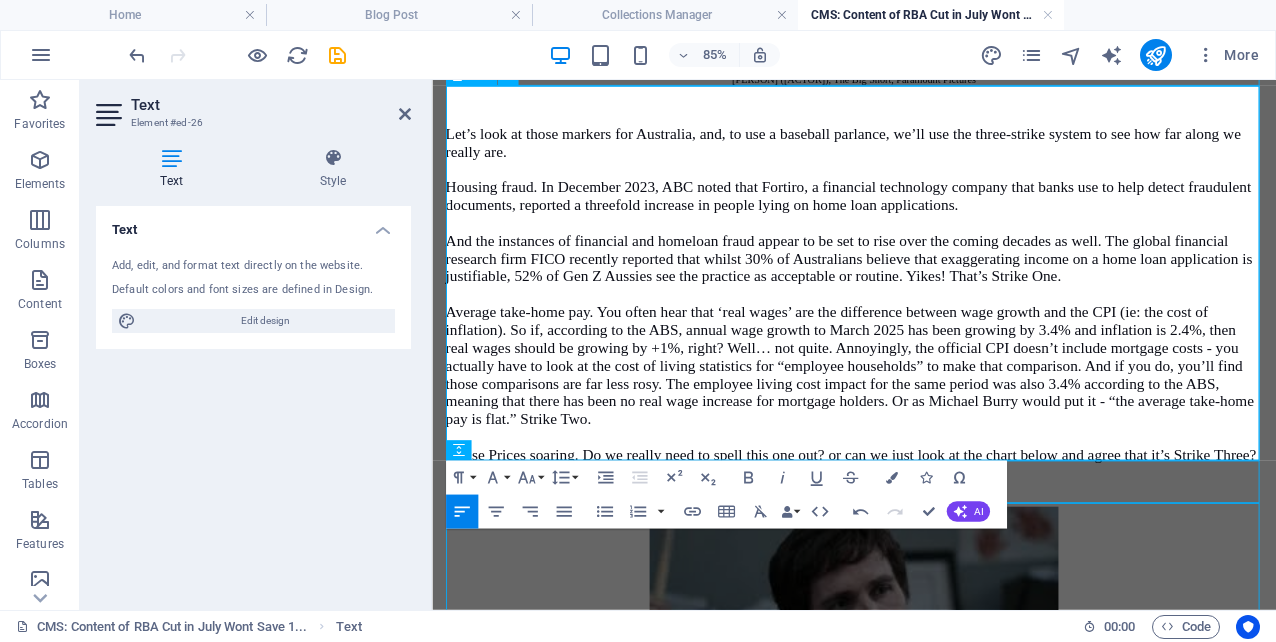 click on "And the instances of financial and homeloan fraud appear to be set to rise over the coming decades as well. The global financial research firm FICO recently reported that whilst 30% of Australians believe that exaggerating income on a home loan application is justifiable, 52% of Gen Z Aussies see the practice as acceptable or routine. Yikes! That’s Strike One." at bounding box center (928, 290) 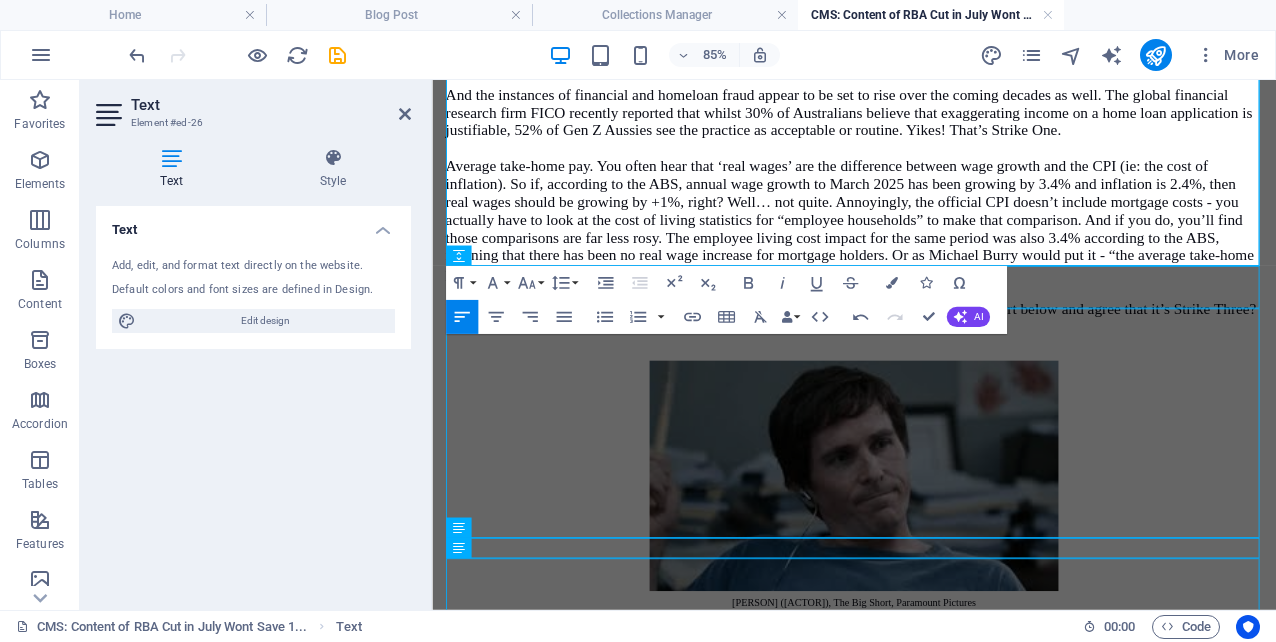 scroll, scrollTop: 1379, scrollLeft: 0, axis: vertical 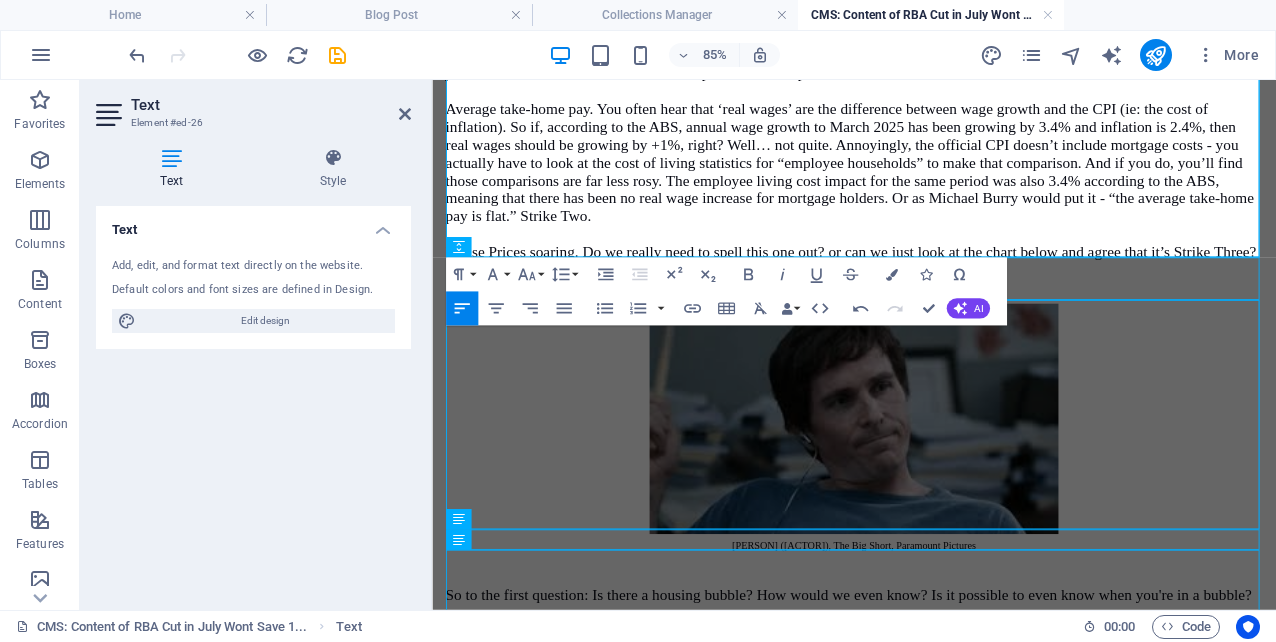 click at bounding box center [928, 479] 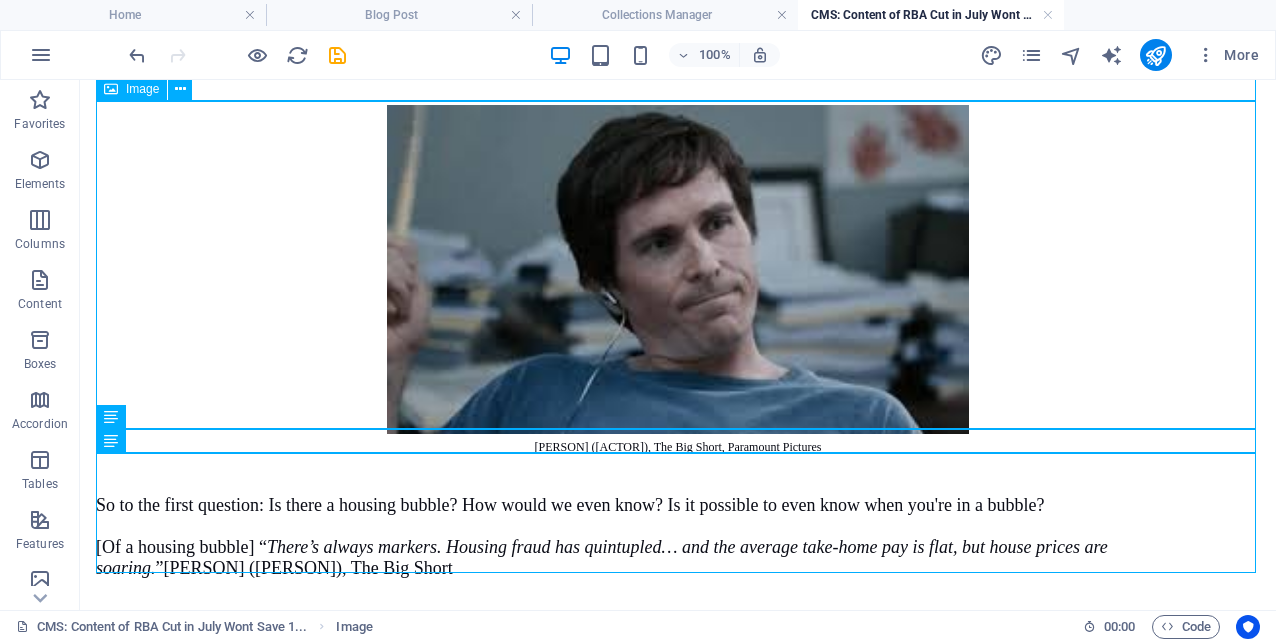 scroll, scrollTop: 1669, scrollLeft: 0, axis: vertical 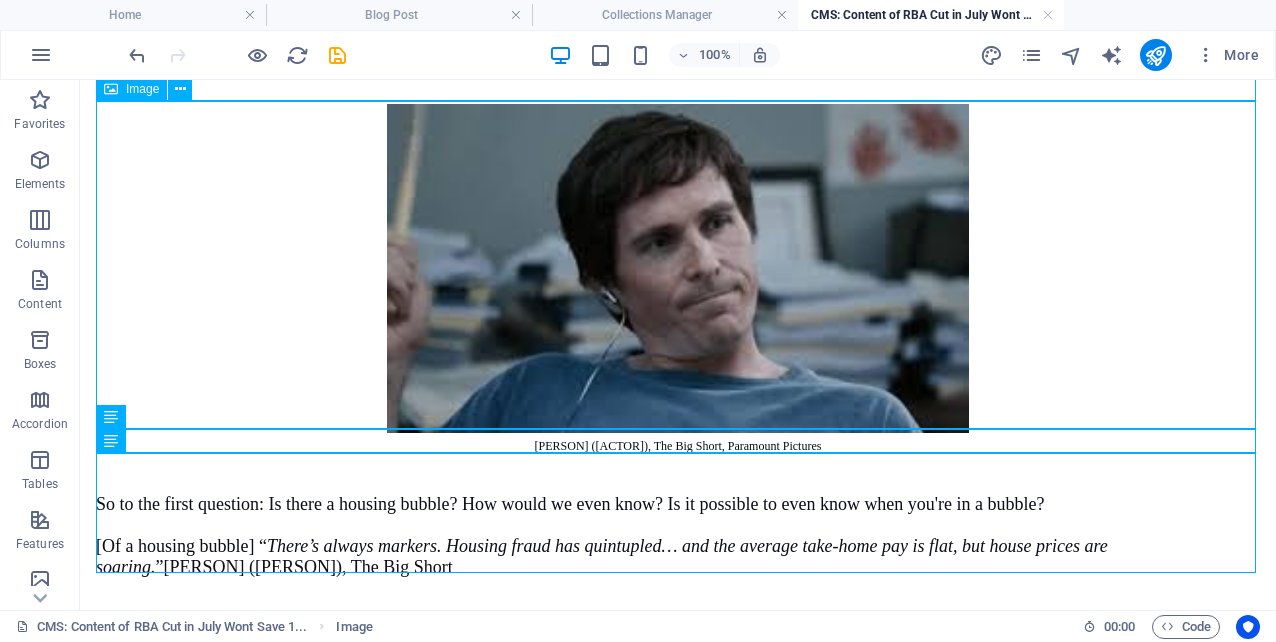 click at bounding box center [678, 268] 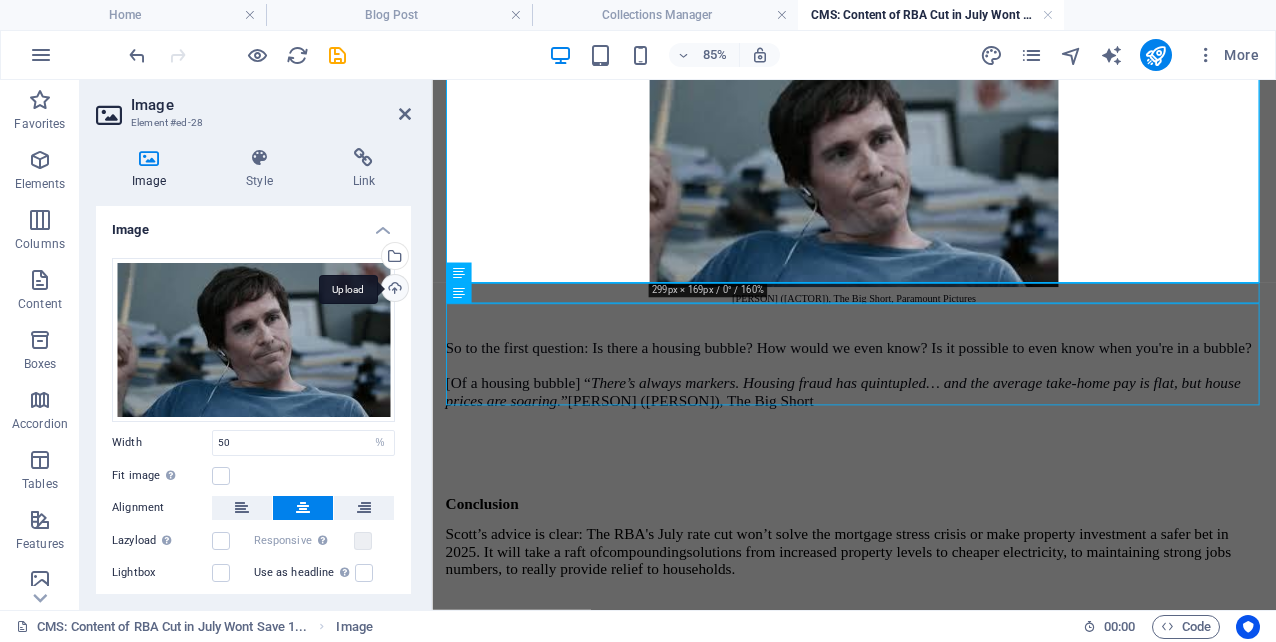 click on "Upload" at bounding box center (393, 290) 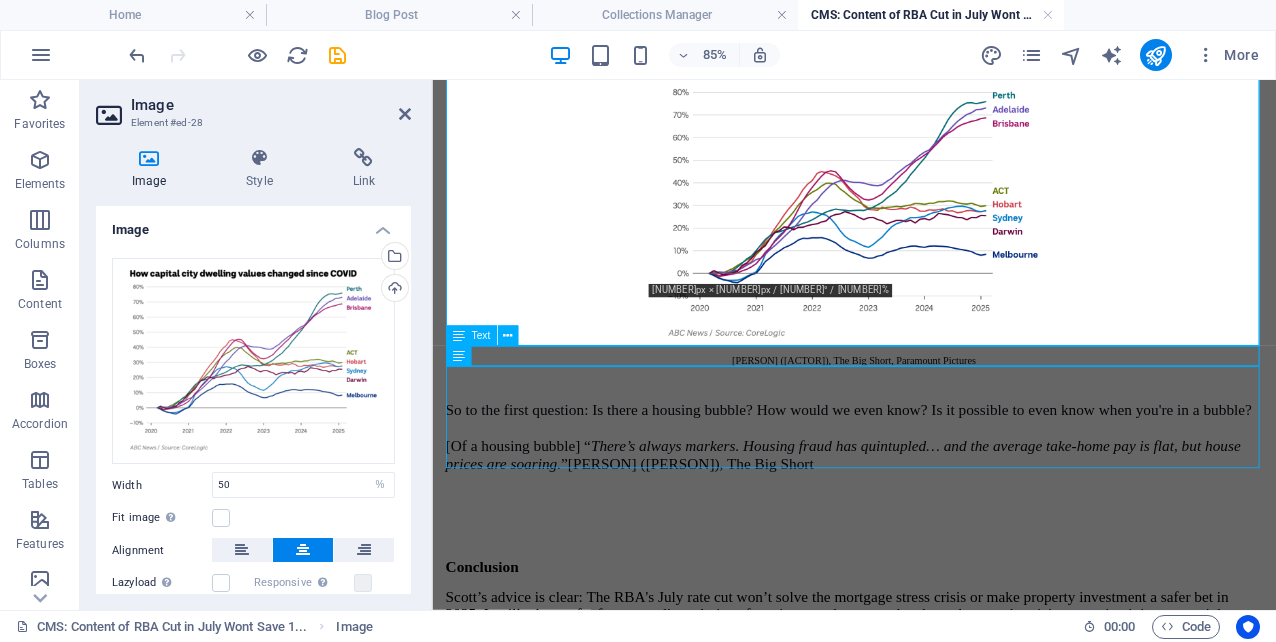 click on "[PERSON] ([ACTOR]), The Big Short, Paramount Pictures" at bounding box center [928, 410] 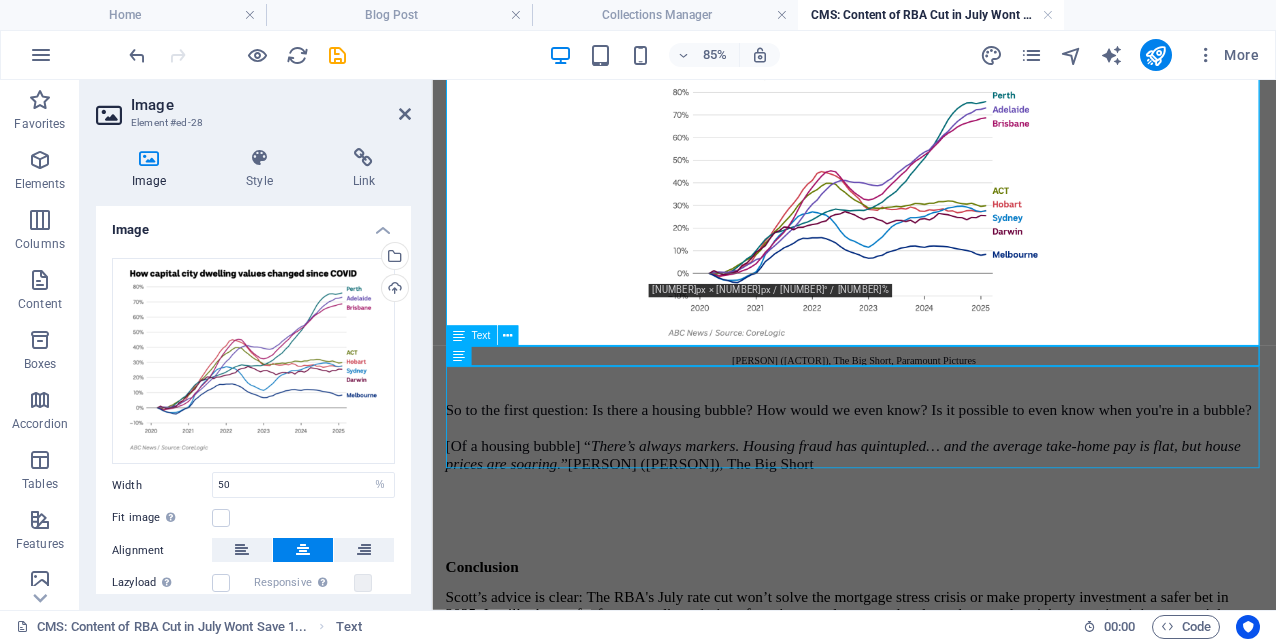 click on "[PERSON] ([ACTOR]), The Big Short, Paramount Pictures" at bounding box center [928, 410] 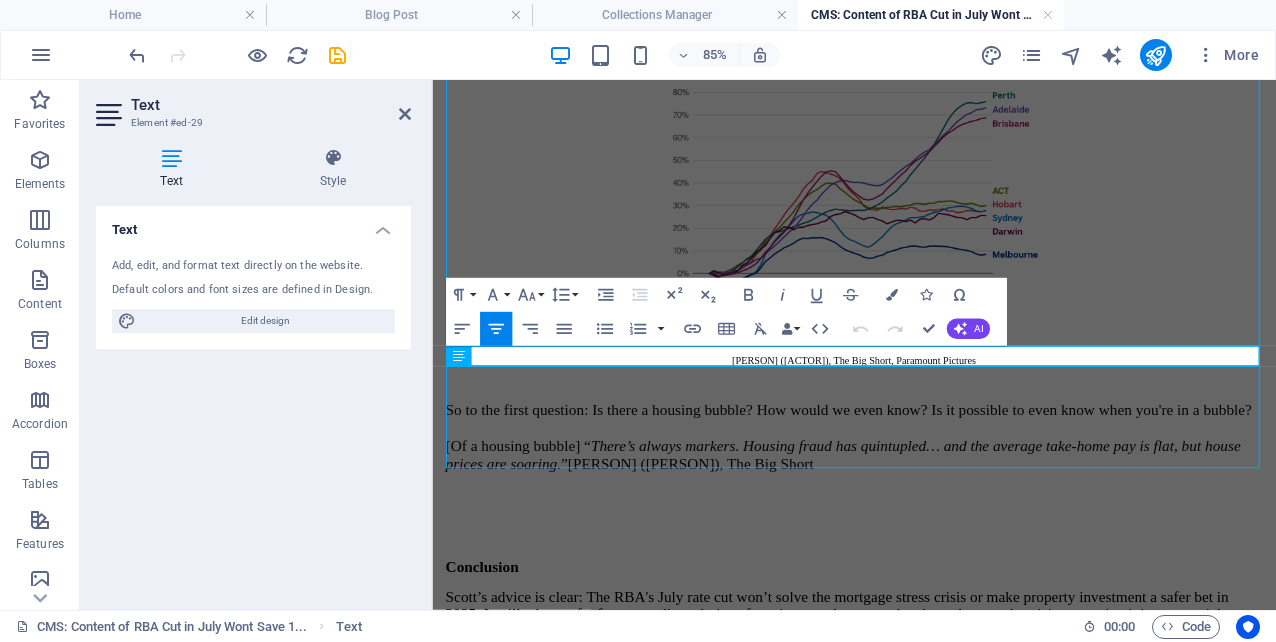 click on "[PERSON] ([ACTOR]), The Big Short, Paramount Pictures" at bounding box center (928, 410) 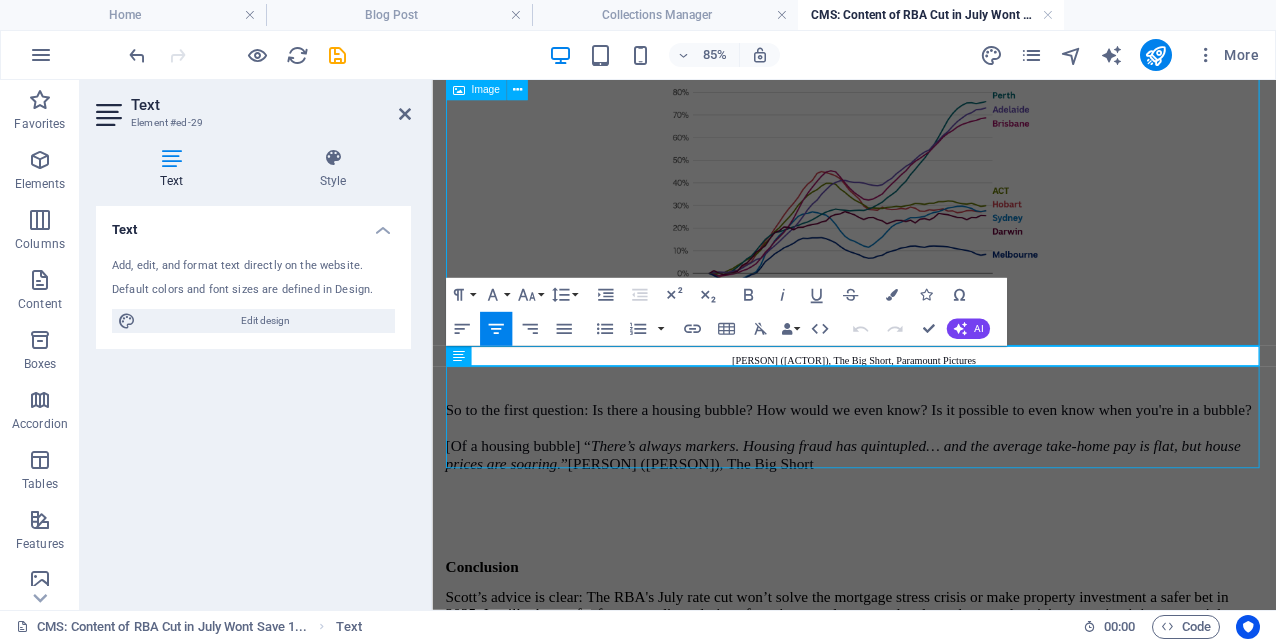 drag, startPoint x: 1110, startPoint y: 405, endPoint x: 694, endPoint y: 391, distance: 416.2355 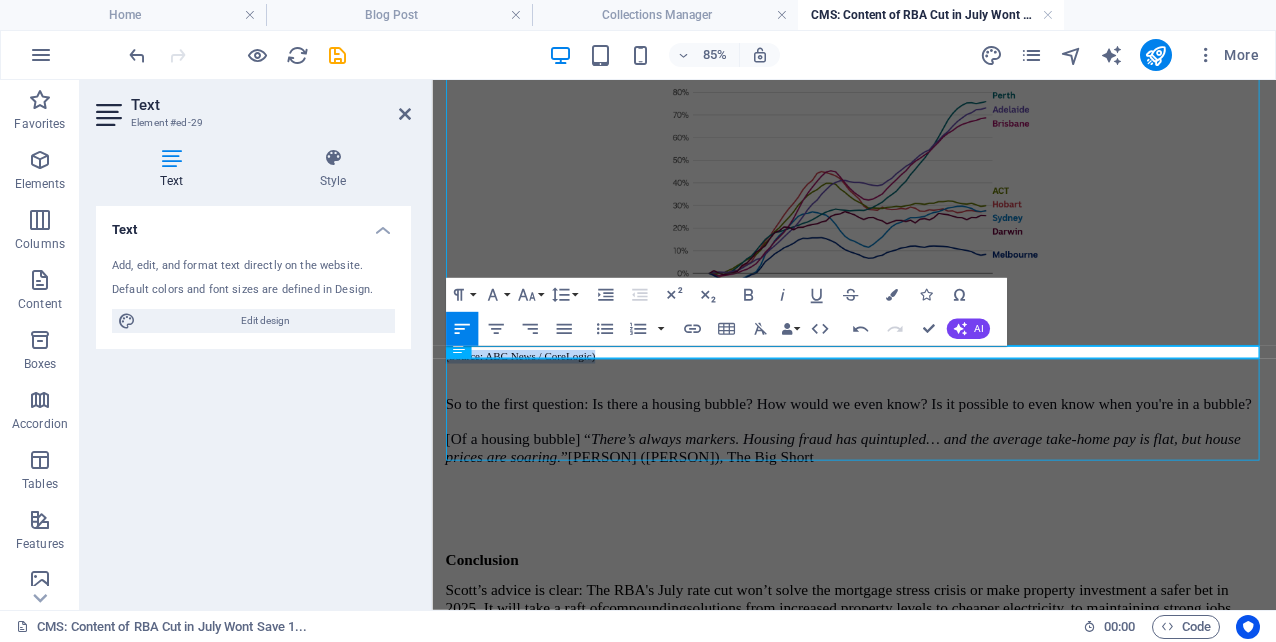 drag, startPoint x: 677, startPoint y: 398, endPoint x: 391, endPoint y: 388, distance: 286.17477 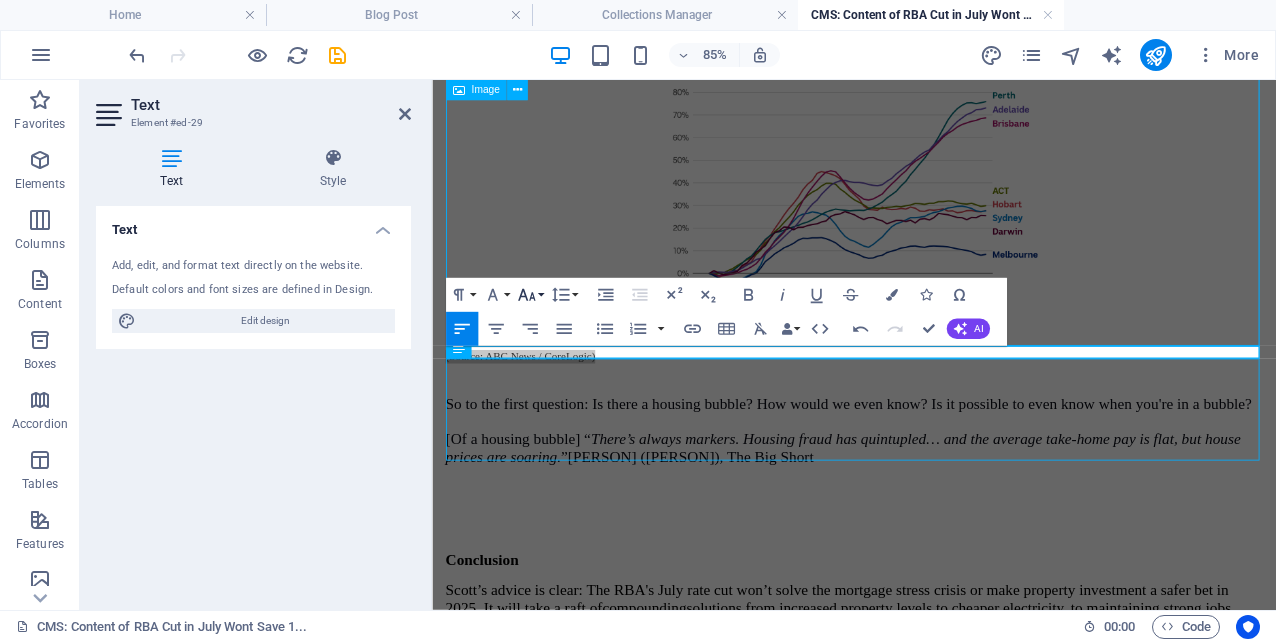 click 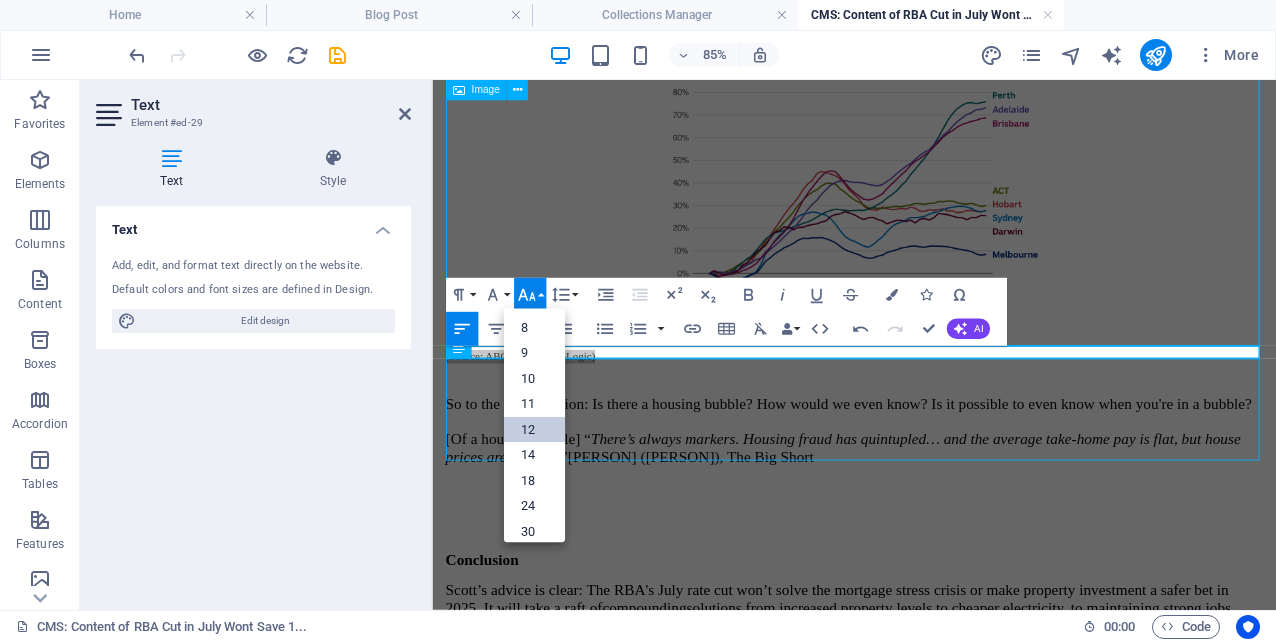 drag, startPoint x: 535, startPoint y: 430, endPoint x: 108, endPoint y: 344, distance: 435.57434 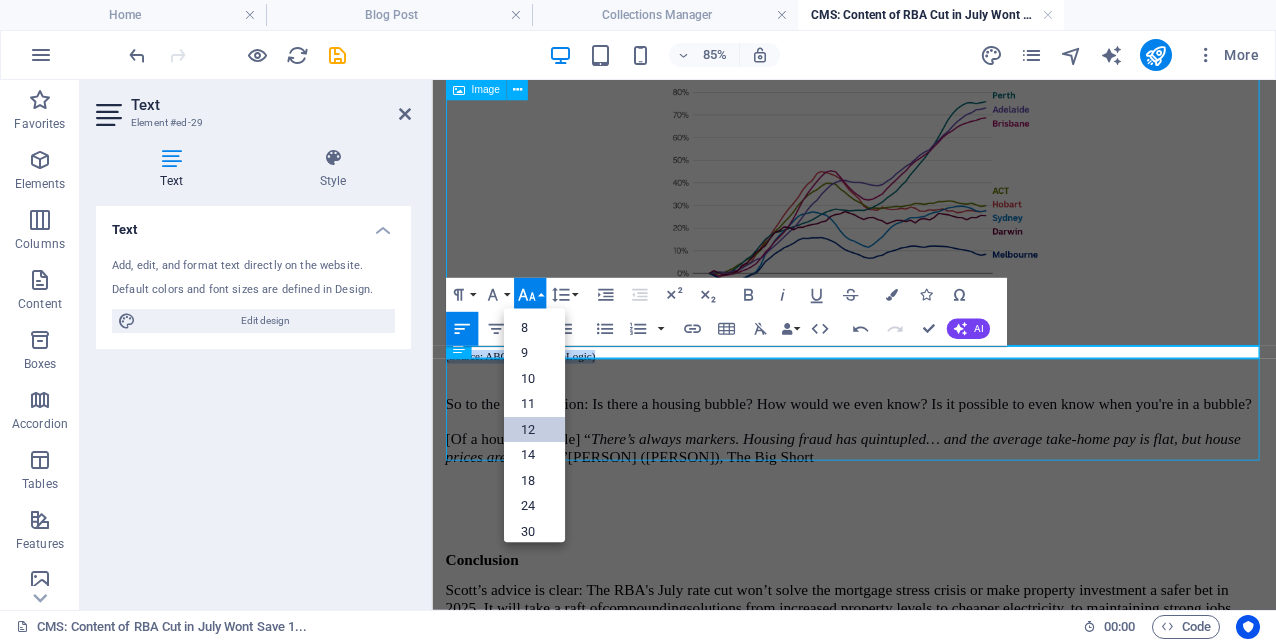 click on "12" at bounding box center (533, 430) 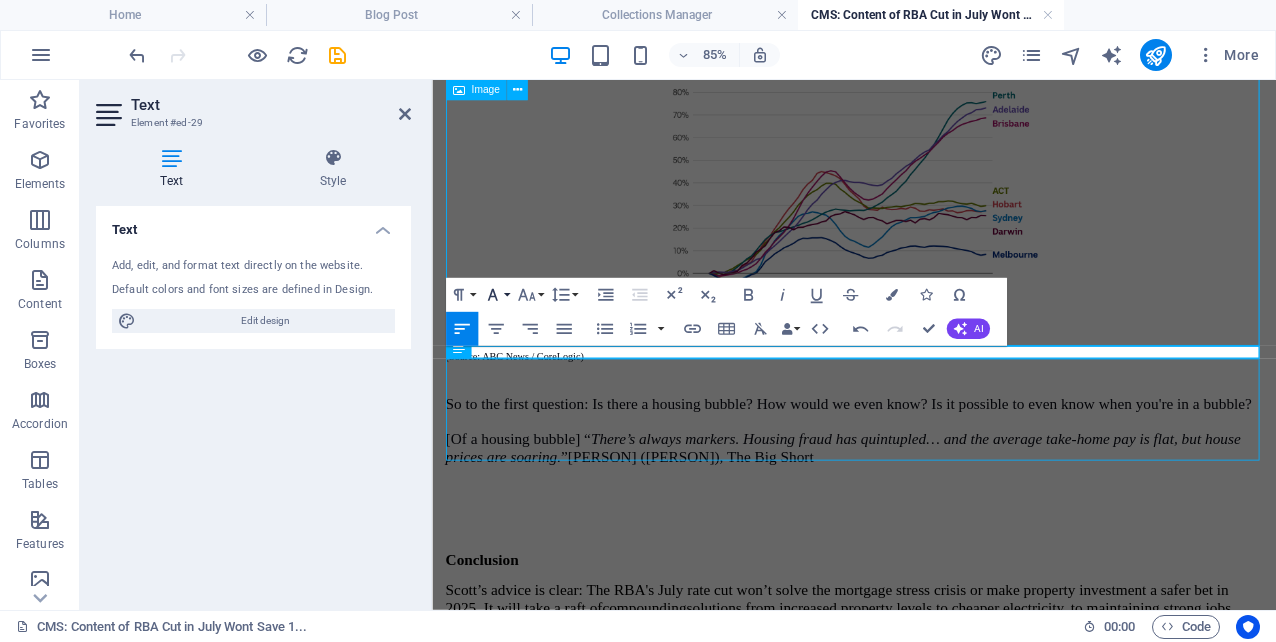 click 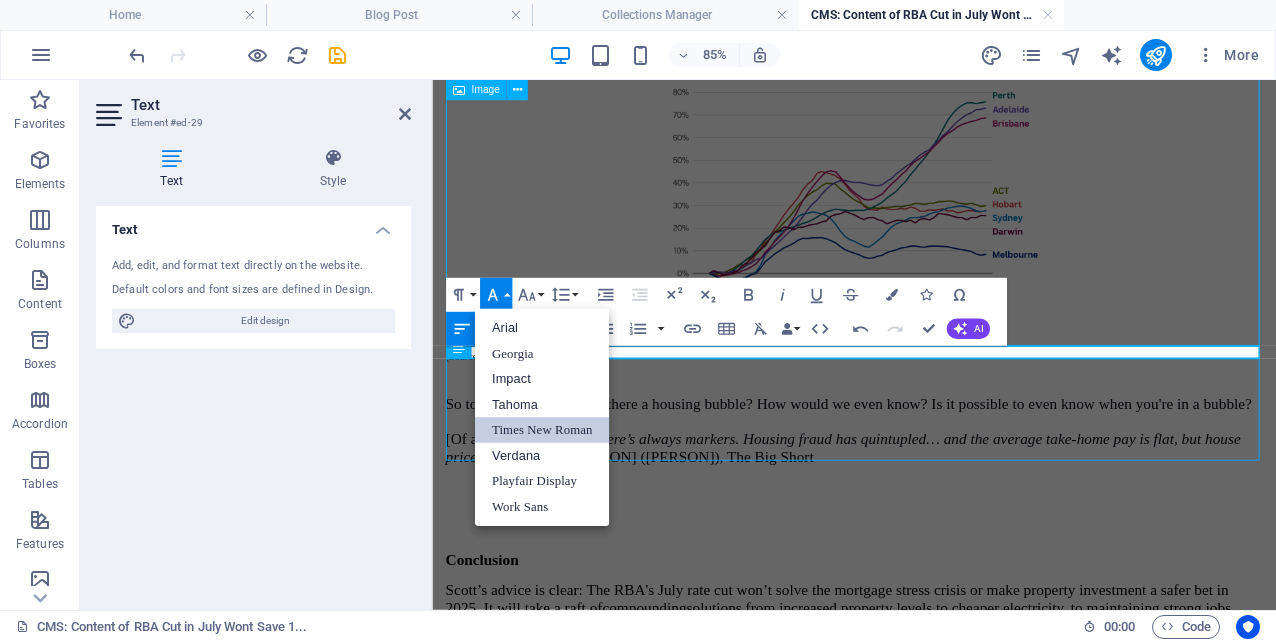 drag, startPoint x: 542, startPoint y: 429, endPoint x: 129, endPoint y: 408, distance: 413.53354 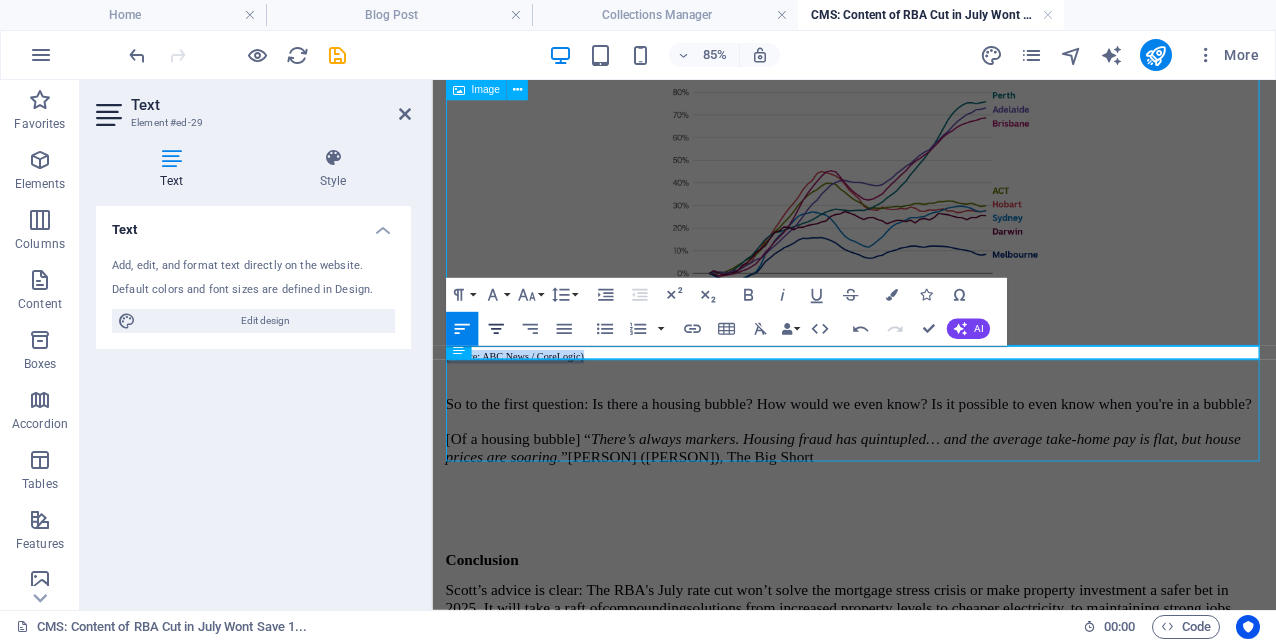 click 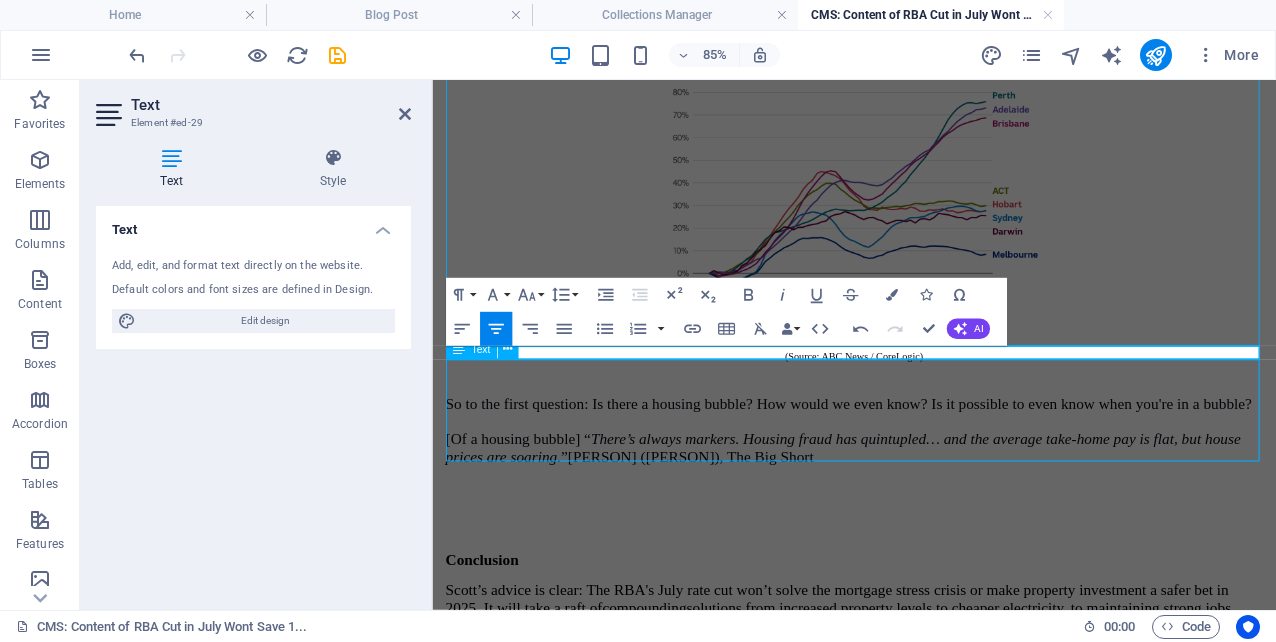 click on "So to the first question: Is there a housing bubble? How would we even know? Is it possible to even know when you're in a bubble? [Of a housing bubble] “ There’s always markers. Housing fraud has quintupled… and the average take-home pay is flat, but house prices are soaring. ”  [PERSON] ([PERSON]), The Big Short" at bounding box center [928, 474] 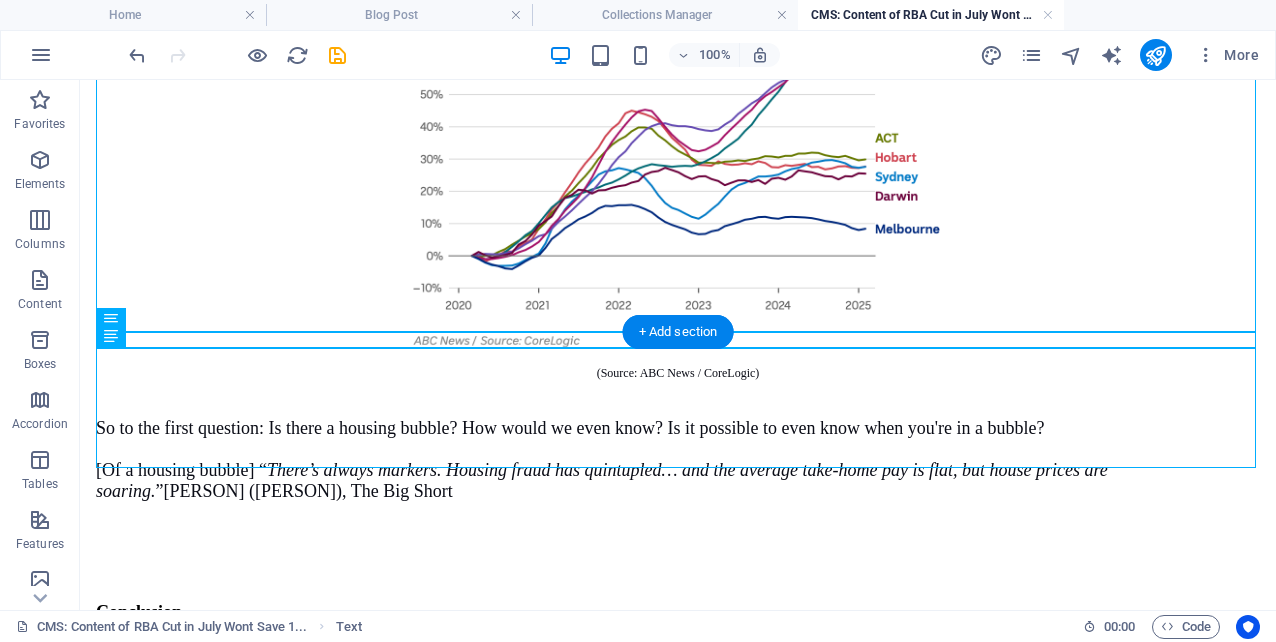 scroll, scrollTop: 1857, scrollLeft: 0, axis: vertical 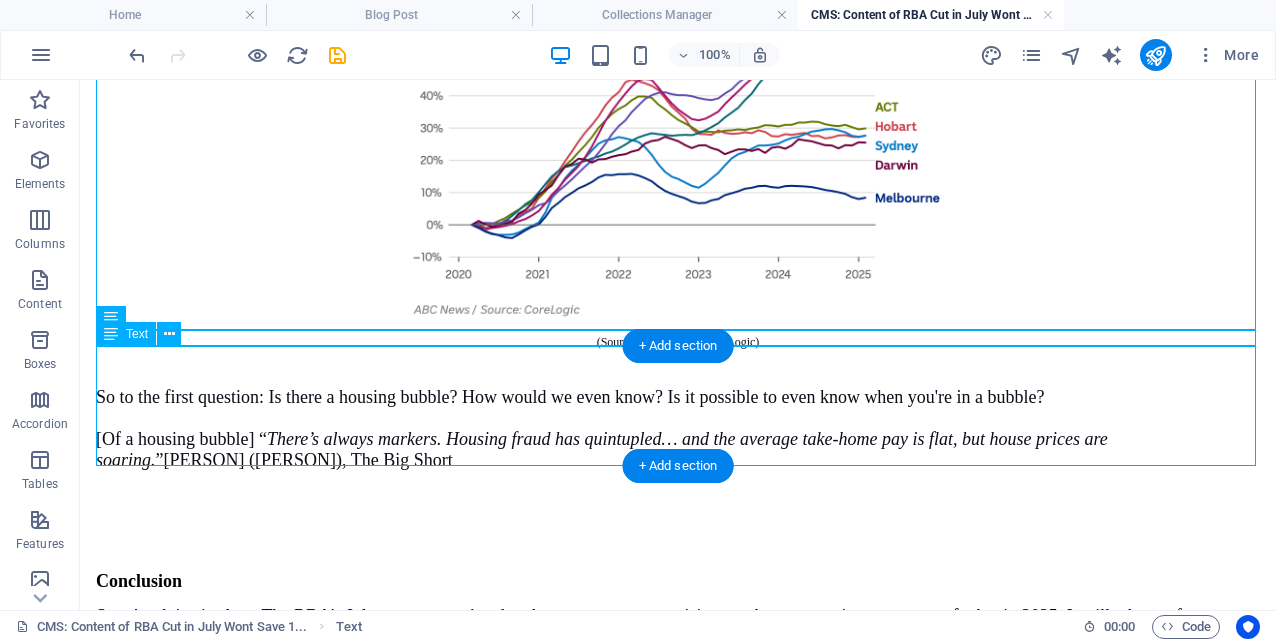 click on "So to the first question: Is there a housing bubble? How would we even know? Is it possible to even know when you're in a bubble? [Of a housing bubble] “ There’s always markers. Housing fraud has quintupled… and the average take-home pay is flat, but house prices are soaring. ”  [PERSON] ([PERSON]), The Big Short" at bounding box center (678, 410) 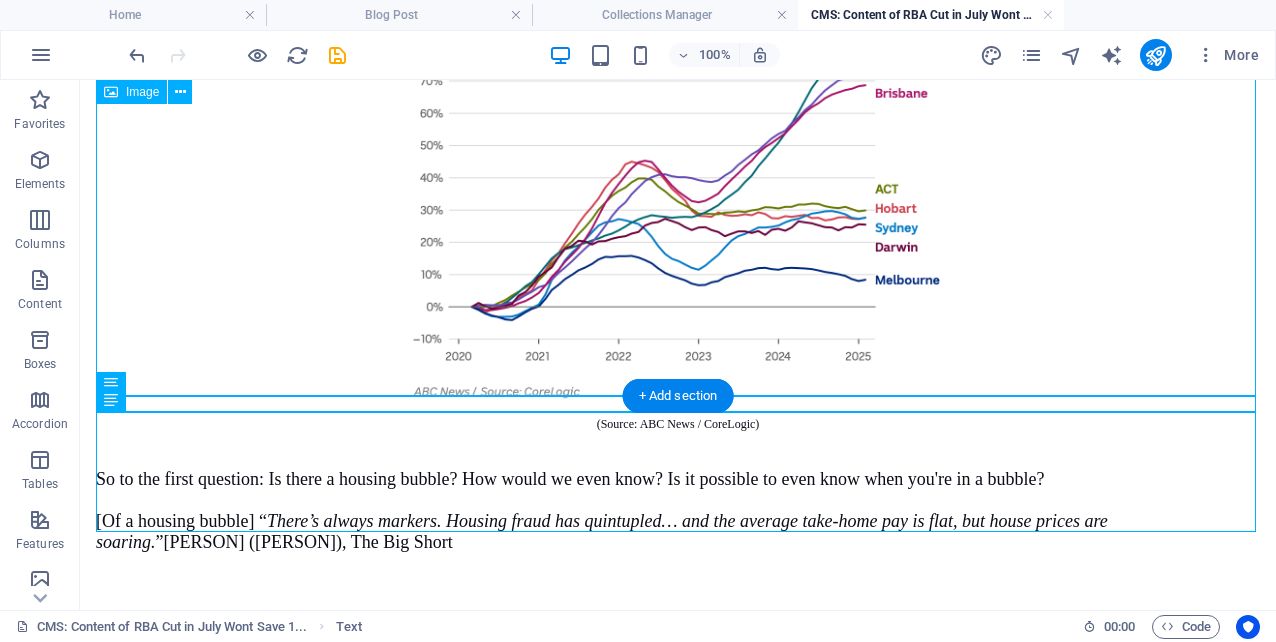 scroll, scrollTop: 1855, scrollLeft: 0, axis: vertical 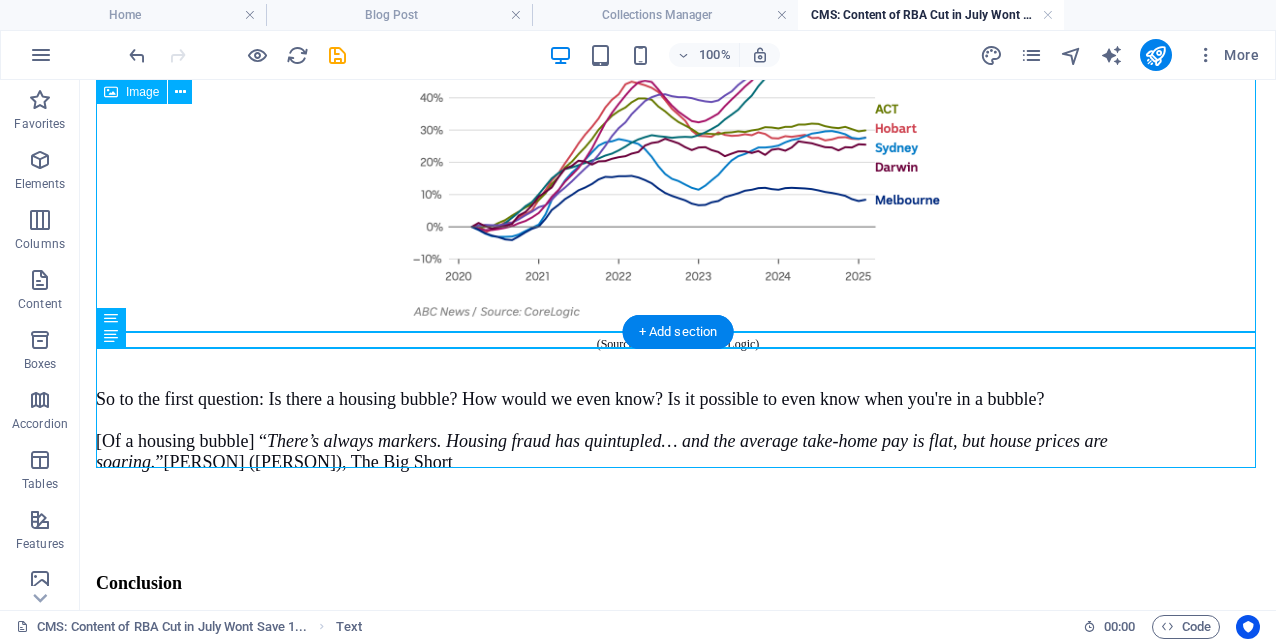 click at bounding box center [678, 127] 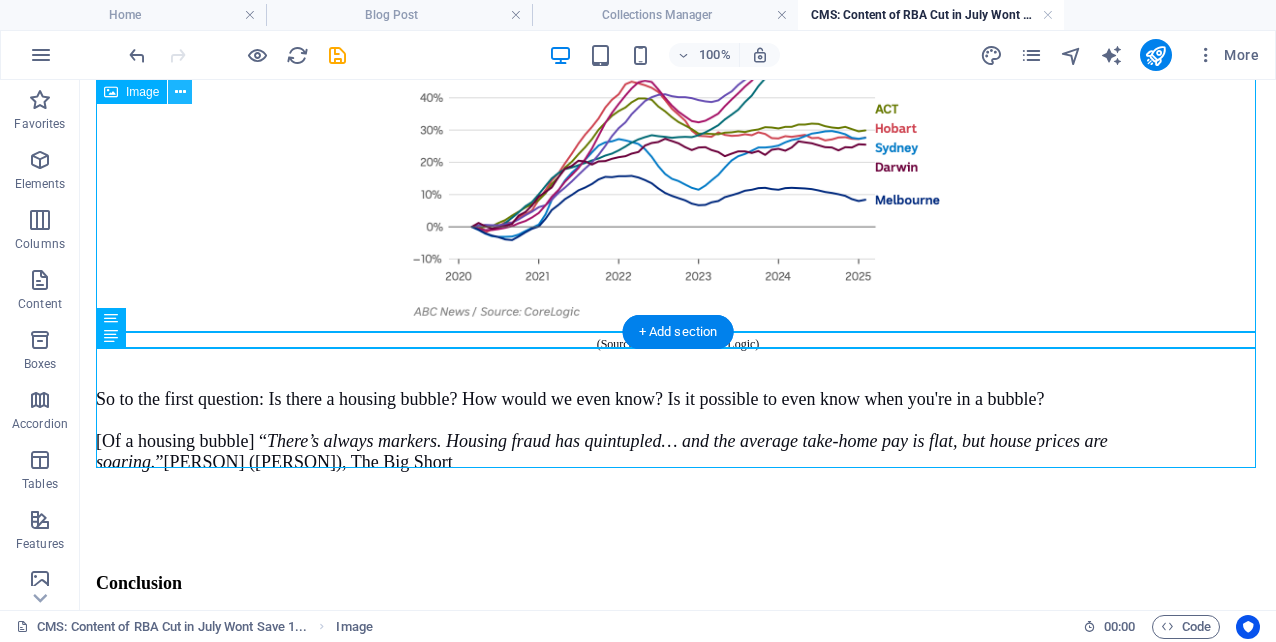 click at bounding box center (180, 92) 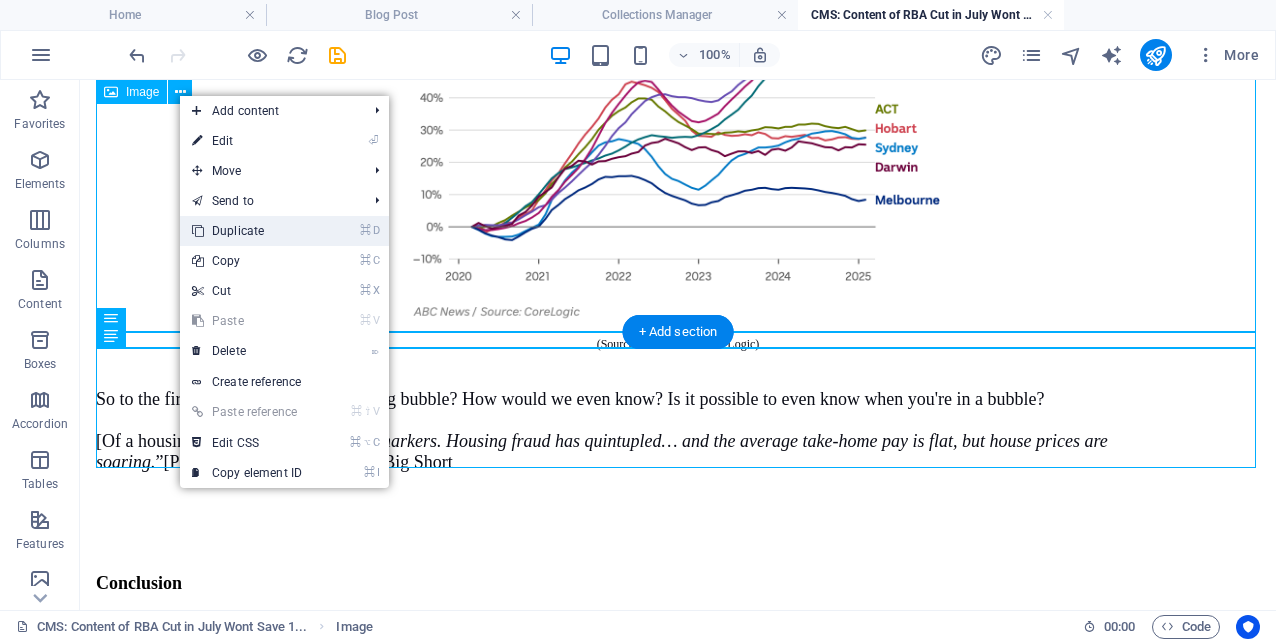 click on "⌘ D  Duplicate" at bounding box center (247, 231) 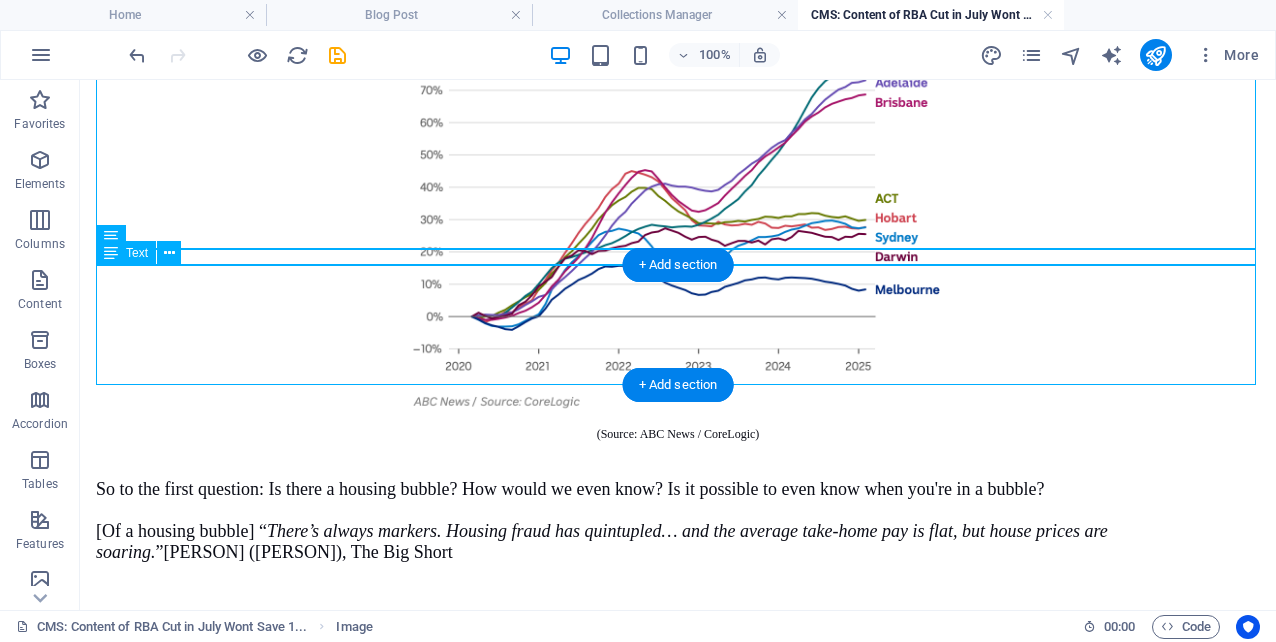 scroll, scrollTop: 2355, scrollLeft: 0, axis: vertical 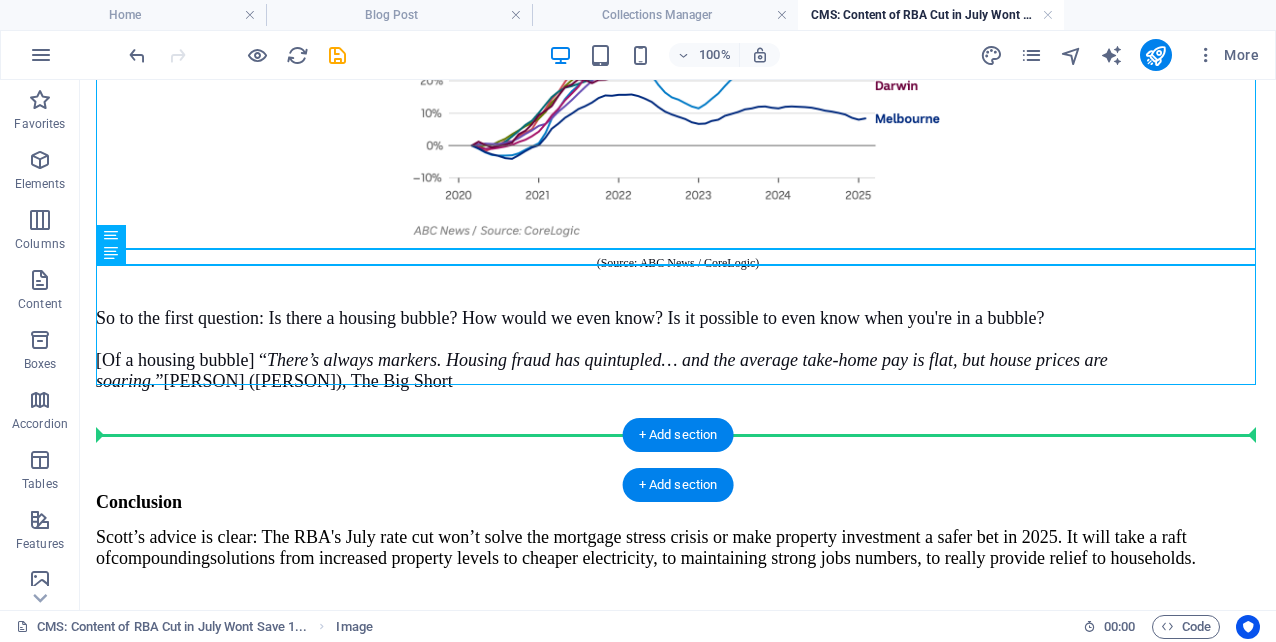 drag, startPoint x: 353, startPoint y: 169, endPoint x: 299, endPoint y: 443, distance: 279.27048 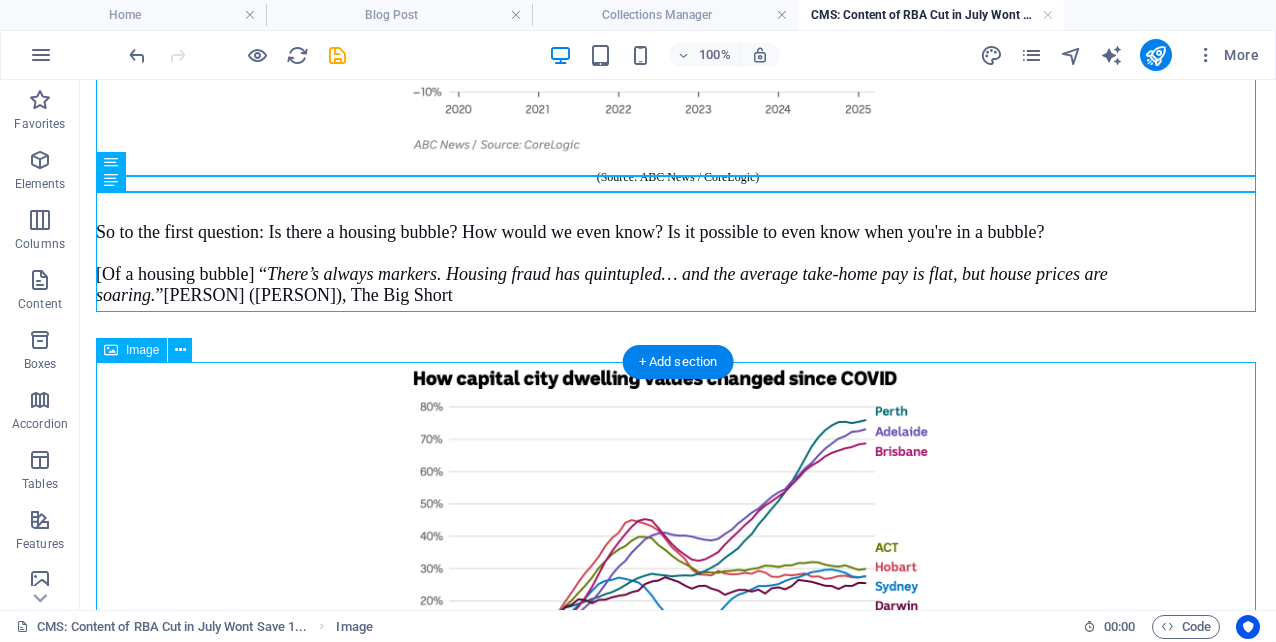 scroll, scrollTop: 2011, scrollLeft: 0, axis: vertical 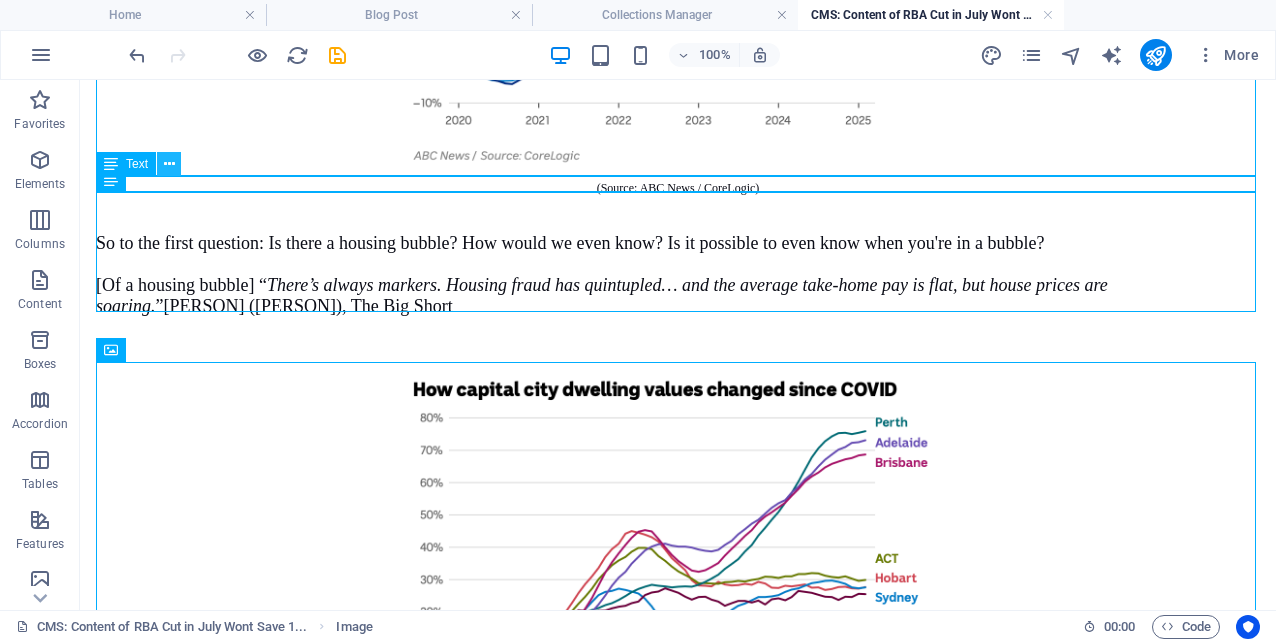 click at bounding box center [169, 164] 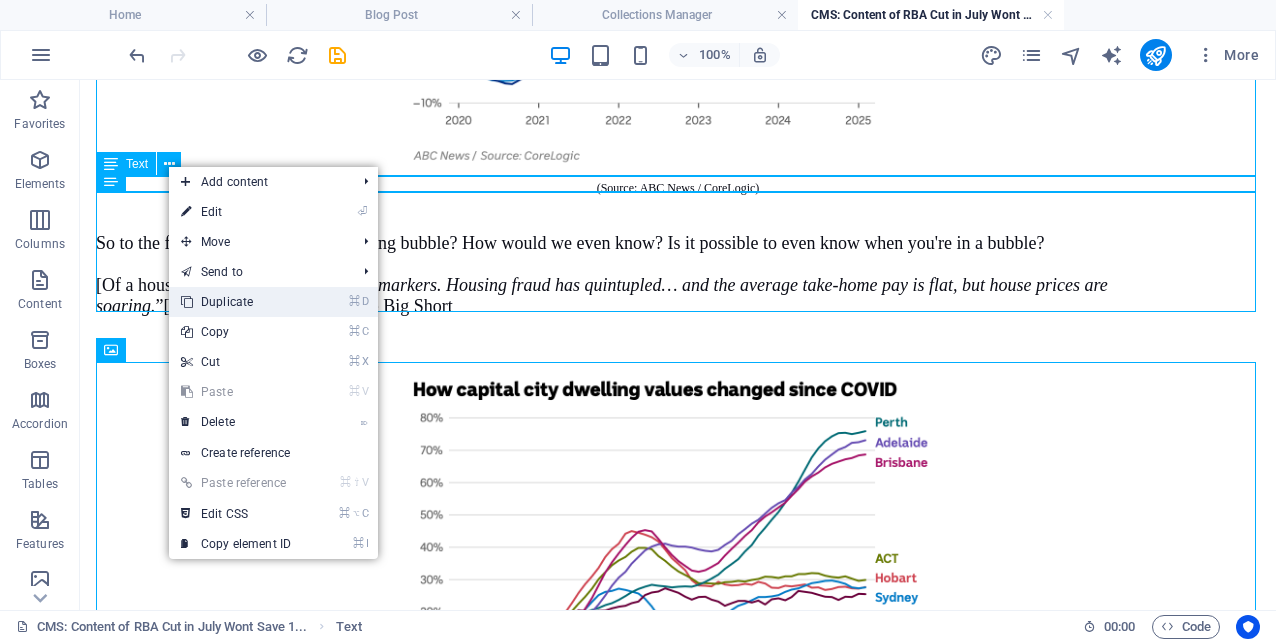 click on "⌘ D  Duplicate" at bounding box center (236, 302) 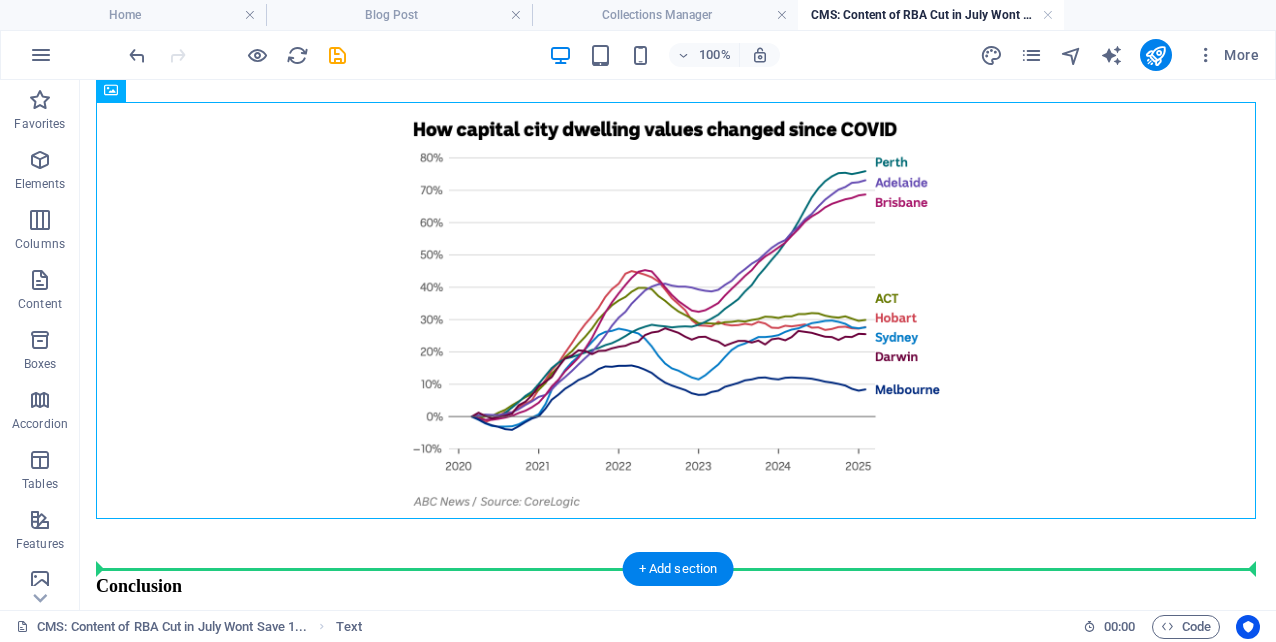 scroll, scrollTop: 2294, scrollLeft: 0, axis: vertical 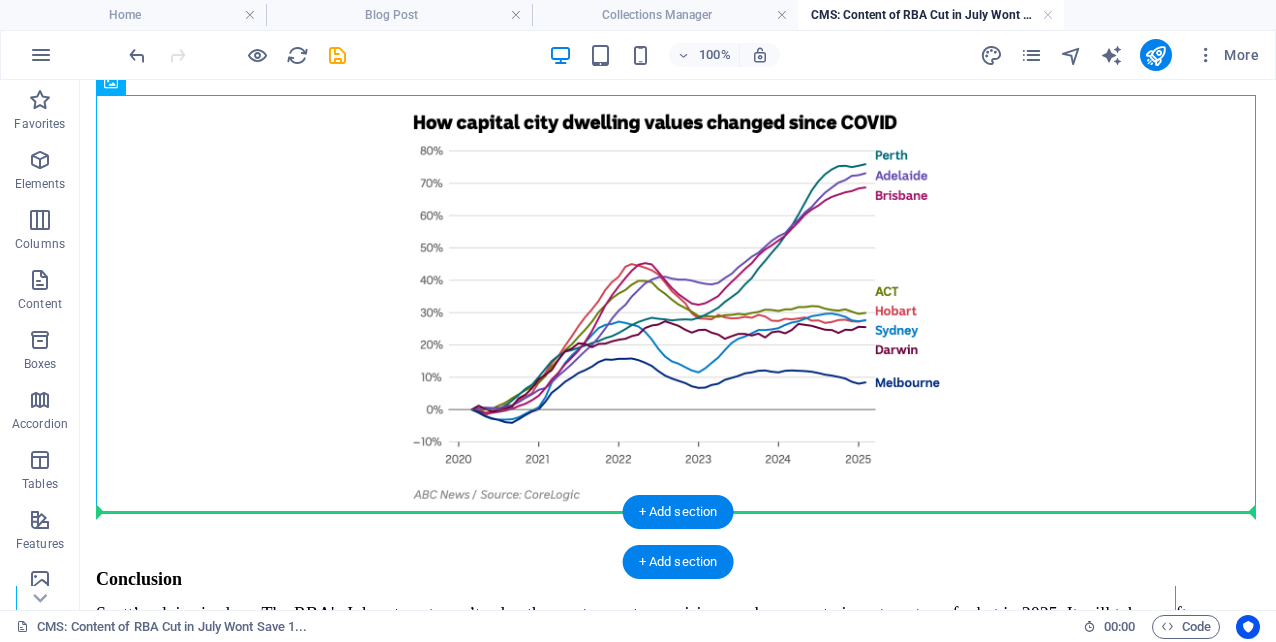 drag, startPoint x: 245, startPoint y: 198, endPoint x: 204, endPoint y: 515, distance: 319.6404 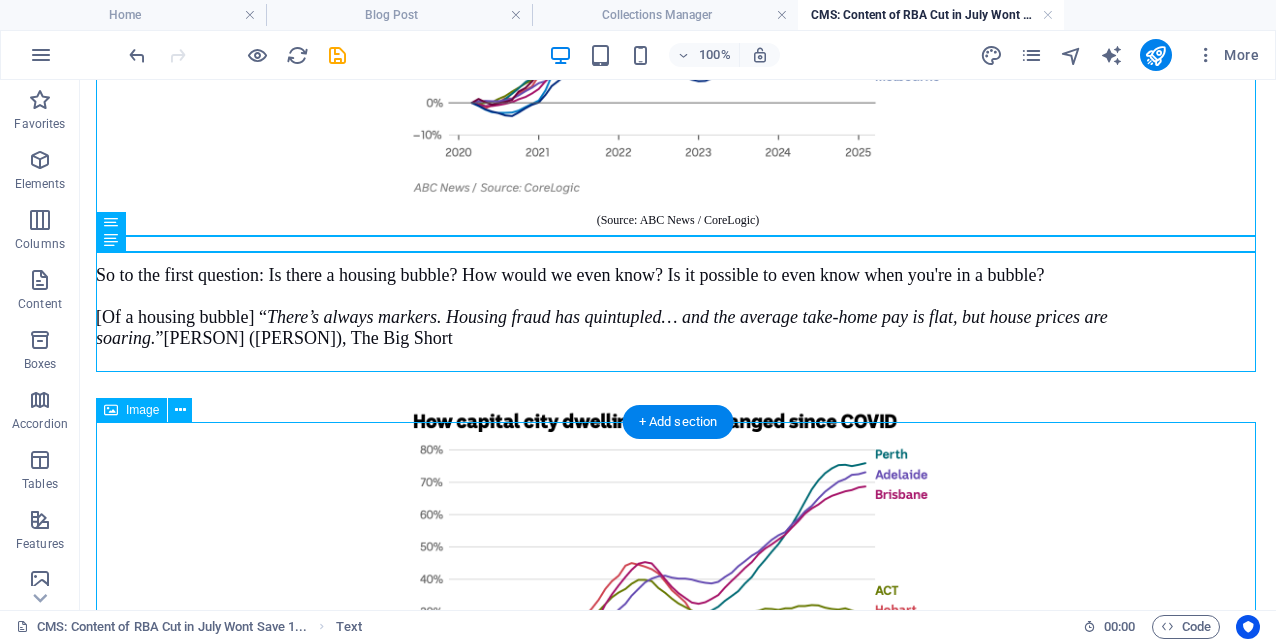 scroll, scrollTop: 1951, scrollLeft: 0, axis: vertical 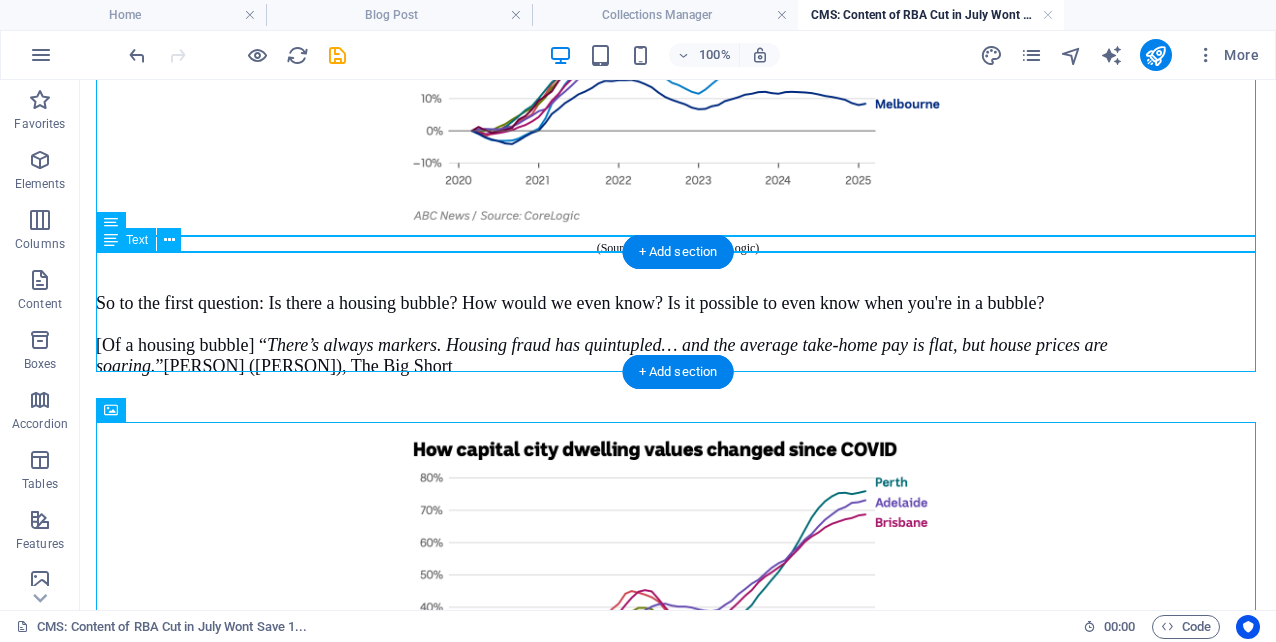 click on "So to the first question: Is there a housing bubble? How would we even know? Is it possible to even know when you're in a bubble? [Of a housing bubble] “ There’s always markers. Housing fraud has quintupled… and the average take-home pay is flat, but house prices are soaring. ”  [PERSON] ([PERSON]), The Big Short" at bounding box center (678, 316) 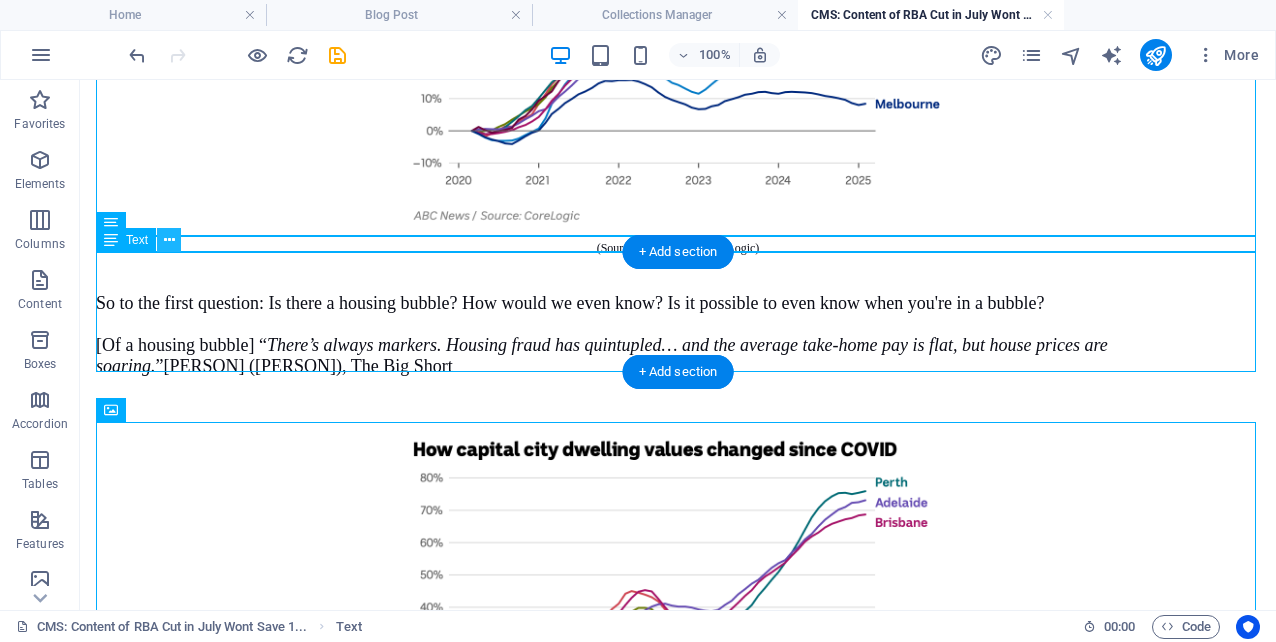 click at bounding box center [169, 240] 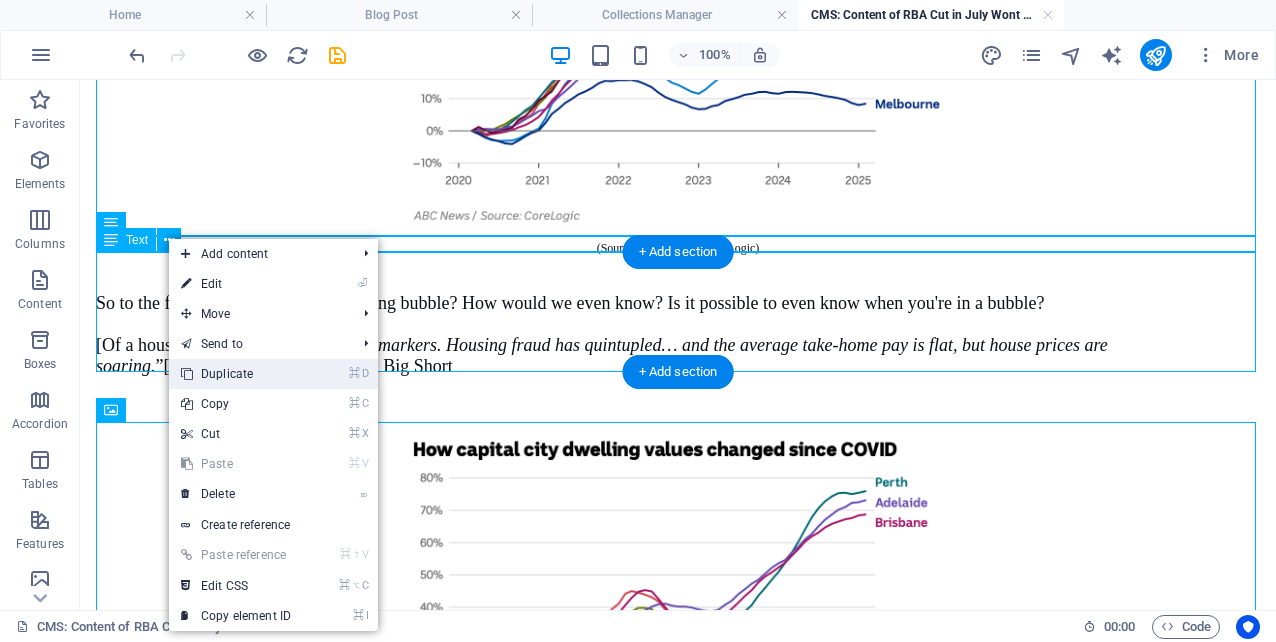 click on "⌘ D  Duplicate" at bounding box center (236, 374) 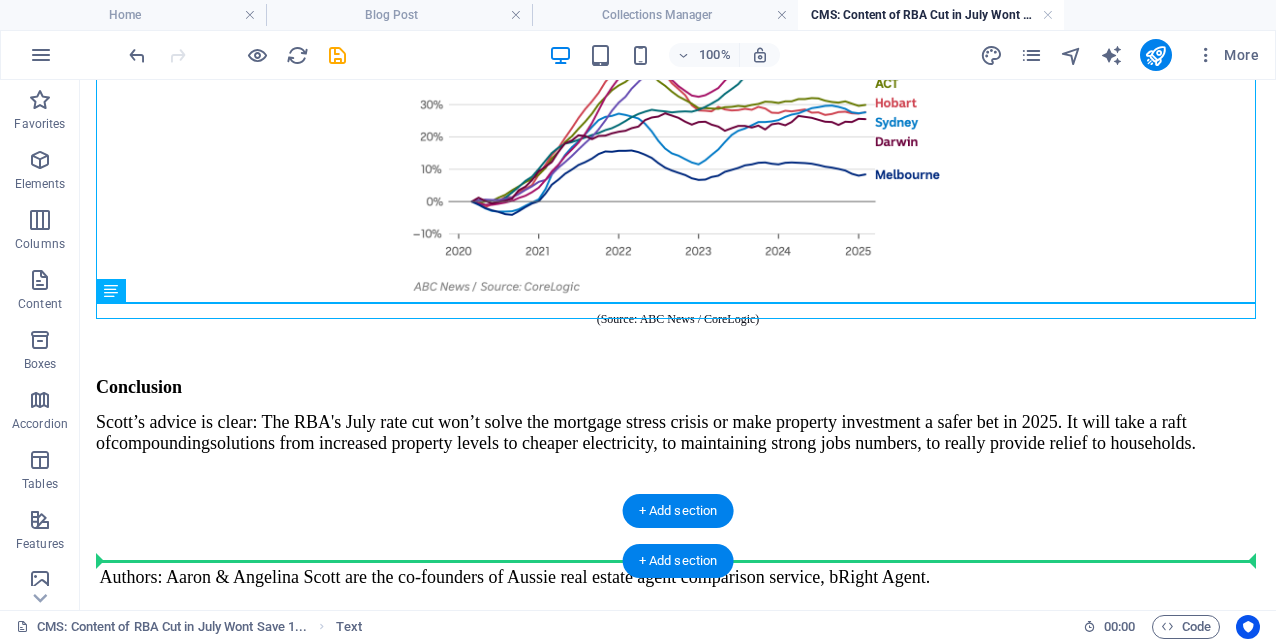 scroll, scrollTop: 2610, scrollLeft: 0, axis: vertical 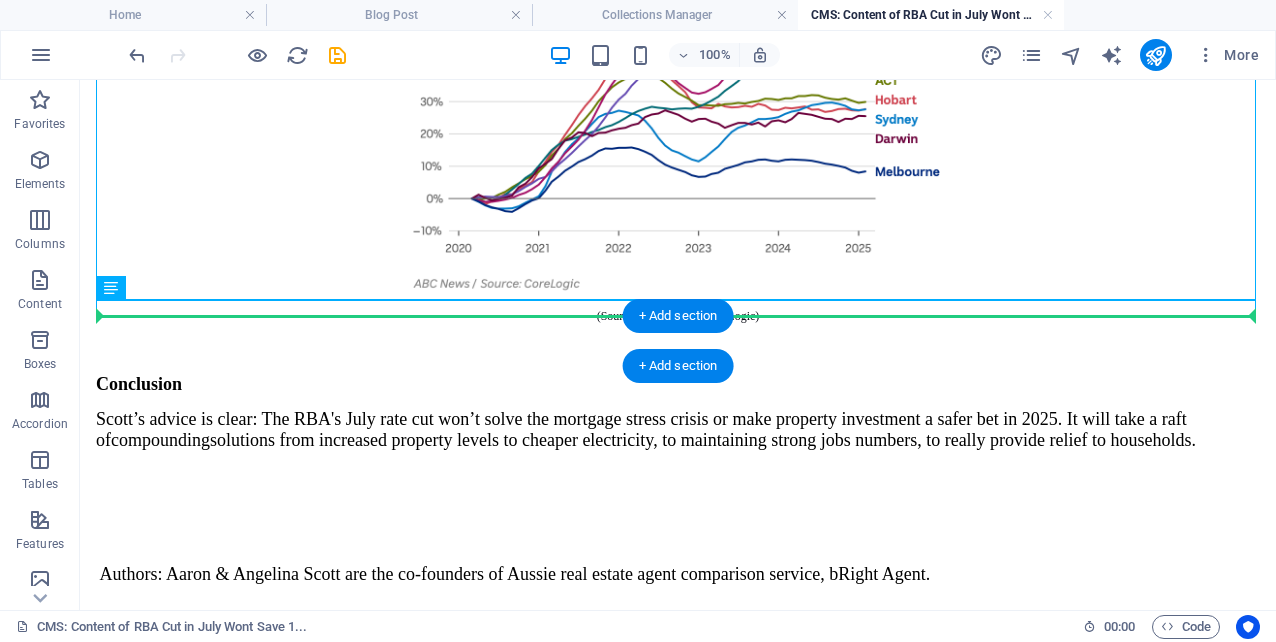 drag, startPoint x: 232, startPoint y: 447, endPoint x: 235, endPoint y: 326, distance: 121.037186 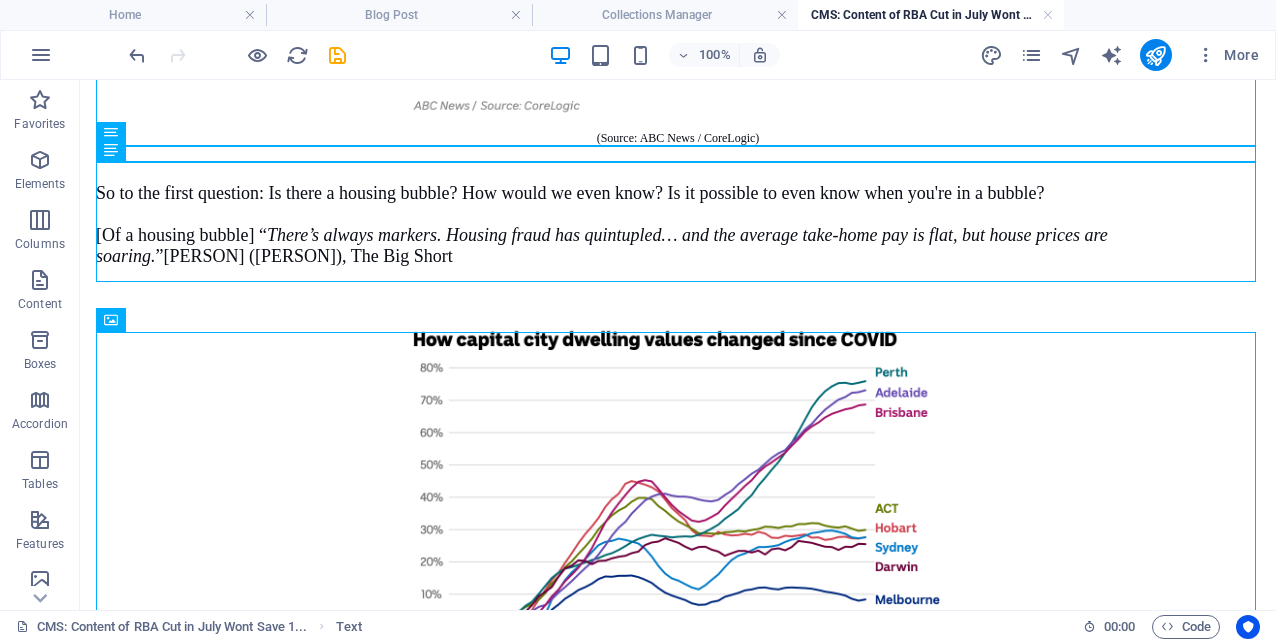 scroll, scrollTop: 2040, scrollLeft: 0, axis: vertical 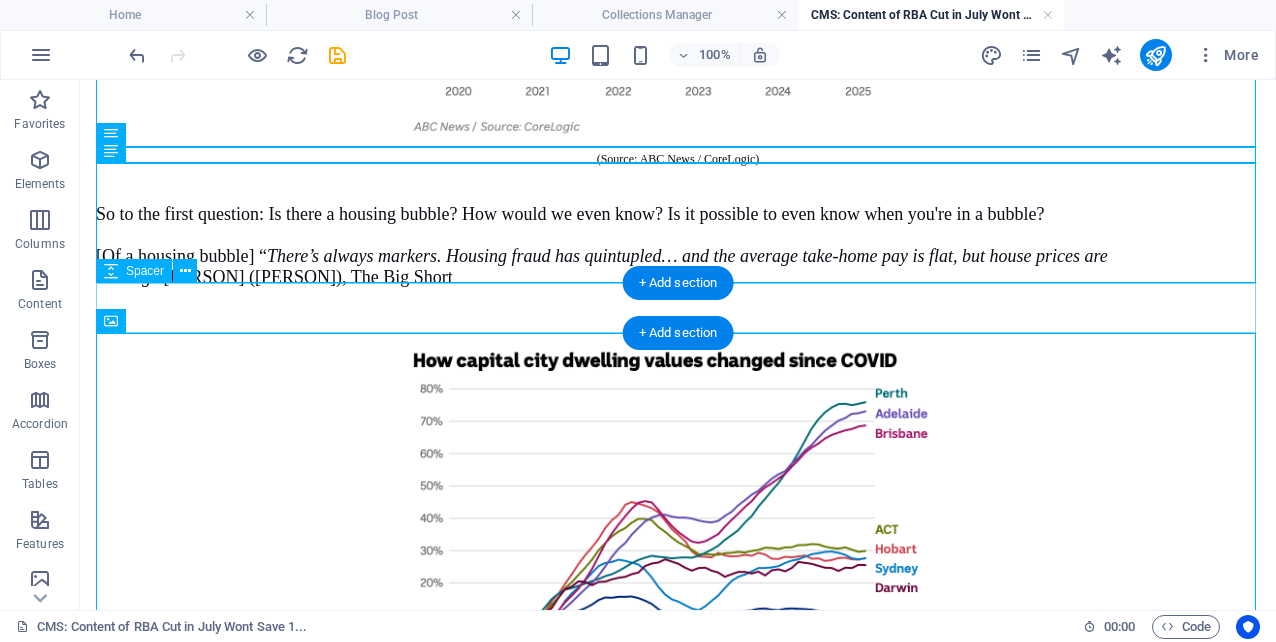 click at bounding box center (678, 313) 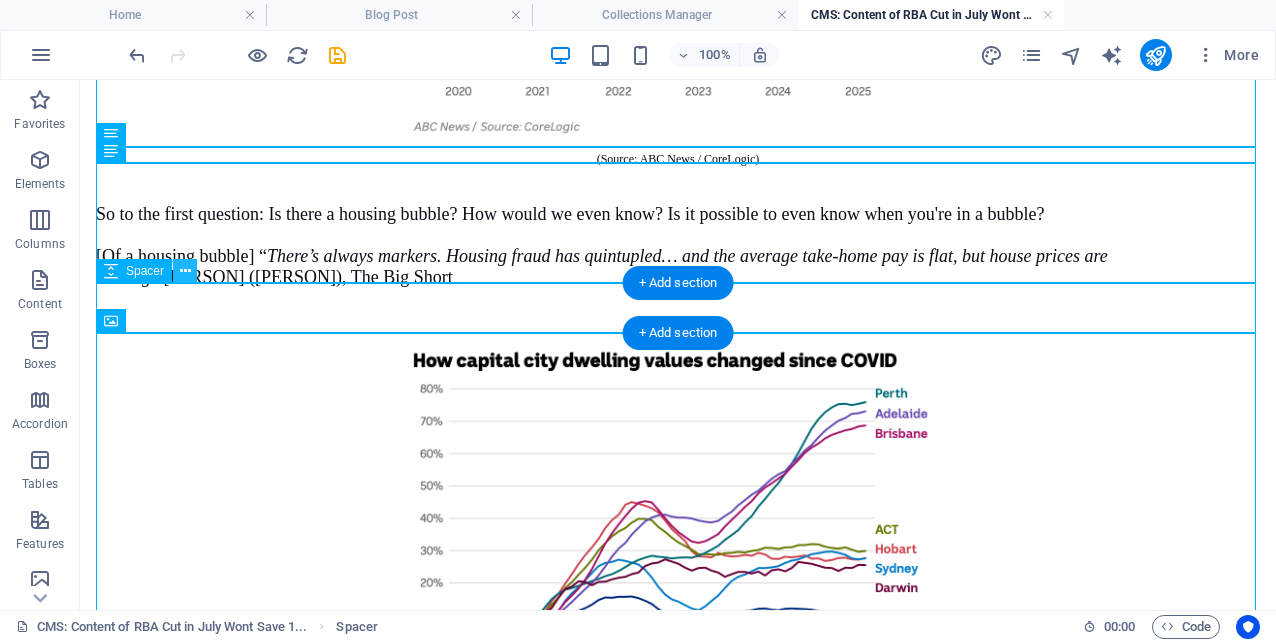 click at bounding box center [185, 271] 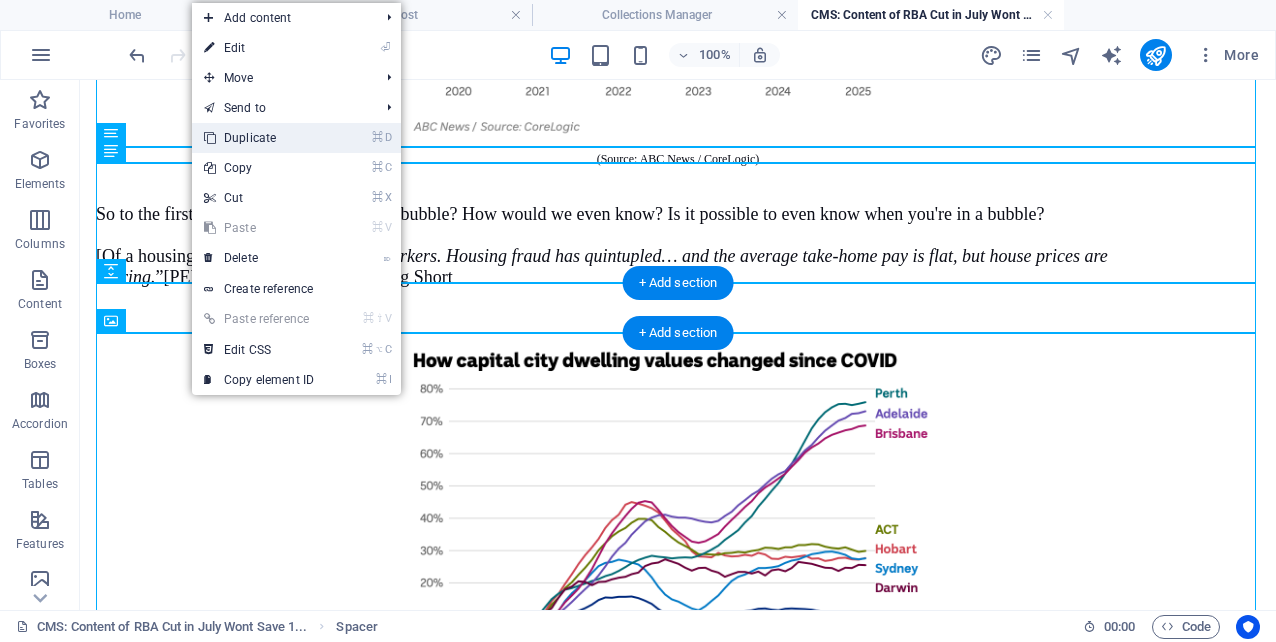 click on "⌘ D  Duplicate" at bounding box center (259, 138) 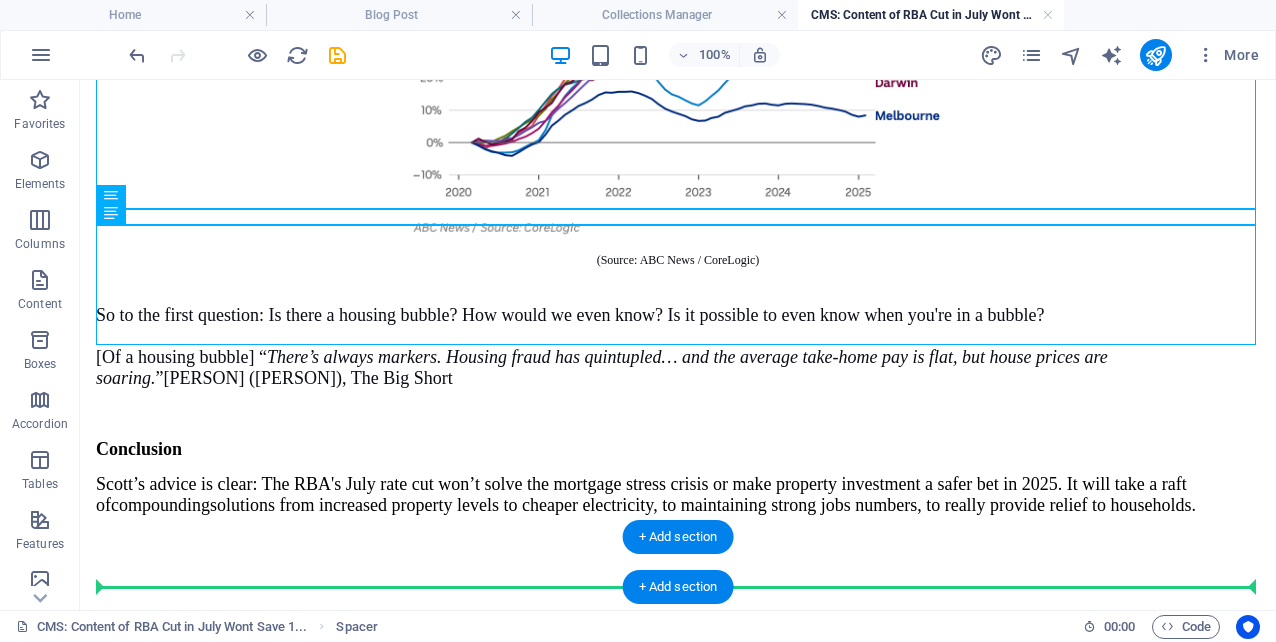 scroll, scrollTop: 2643, scrollLeft: 0, axis: vertical 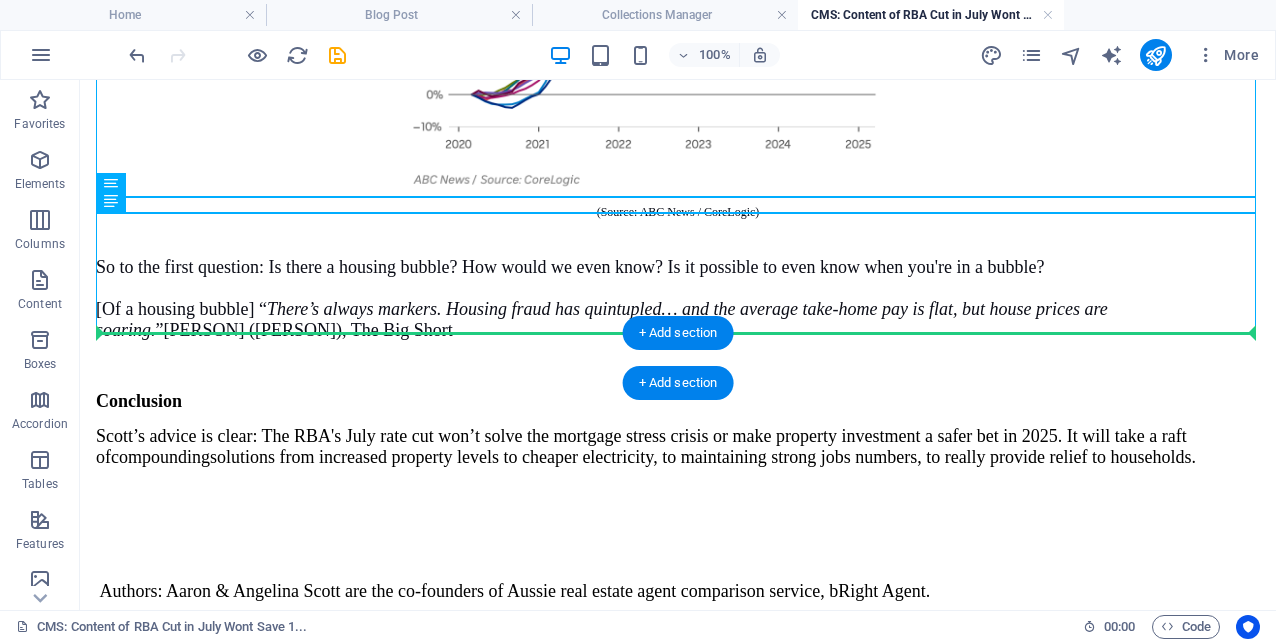 drag, startPoint x: 296, startPoint y: 173, endPoint x: 208, endPoint y: 336, distance: 185.23769 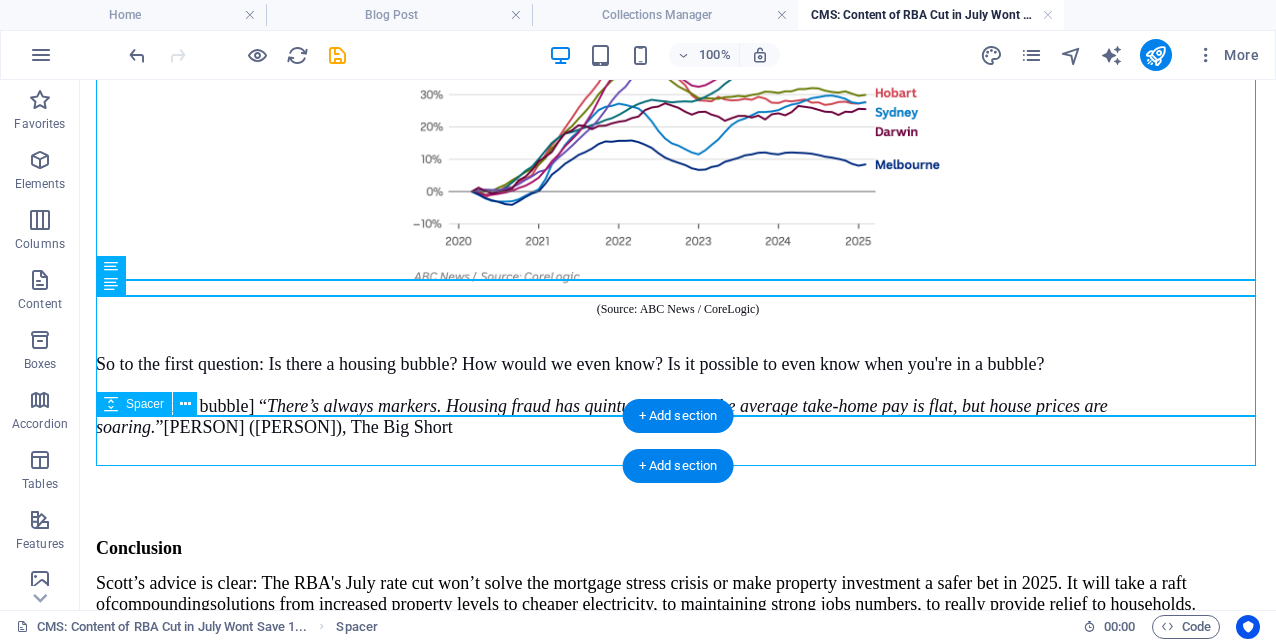 scroll, scrollTop: 2447, scrollLeft: 0, axis: vertical 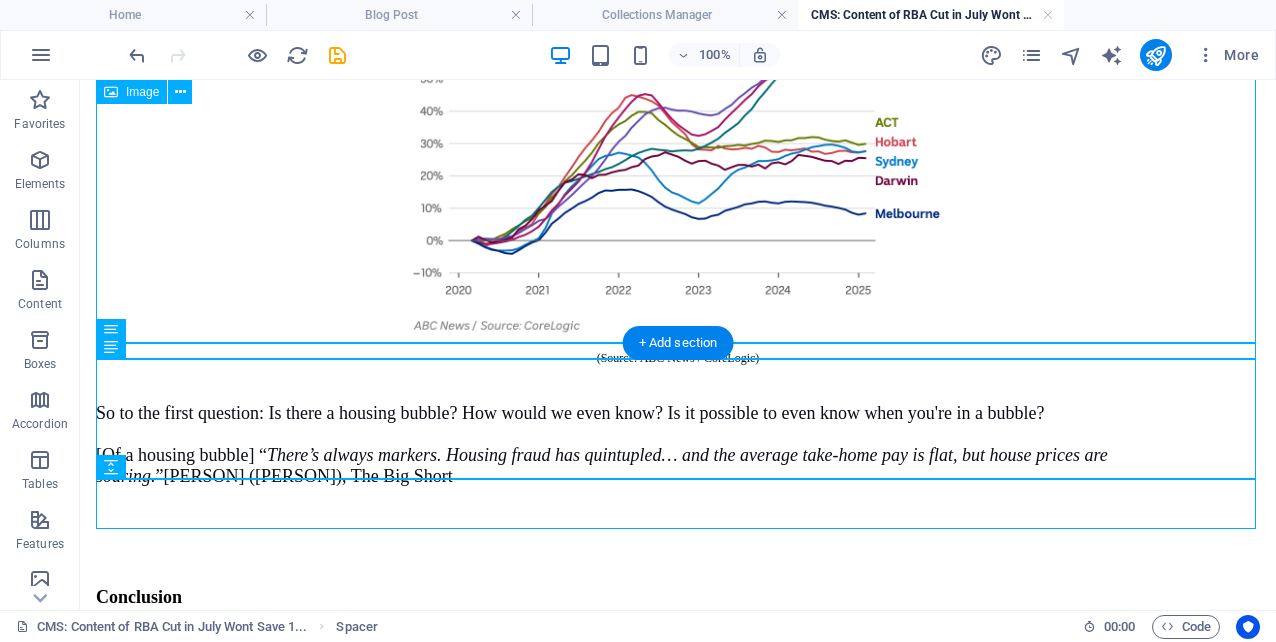 click at bounding box center [678, 140] 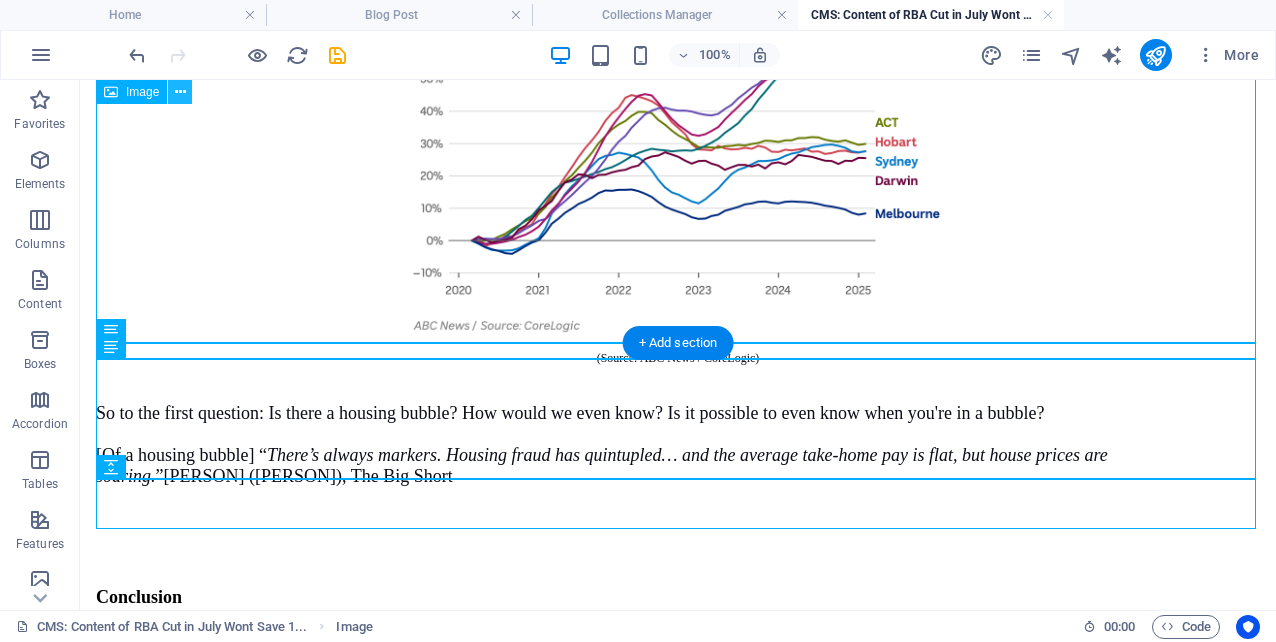 click at bounding box center [180, 92] 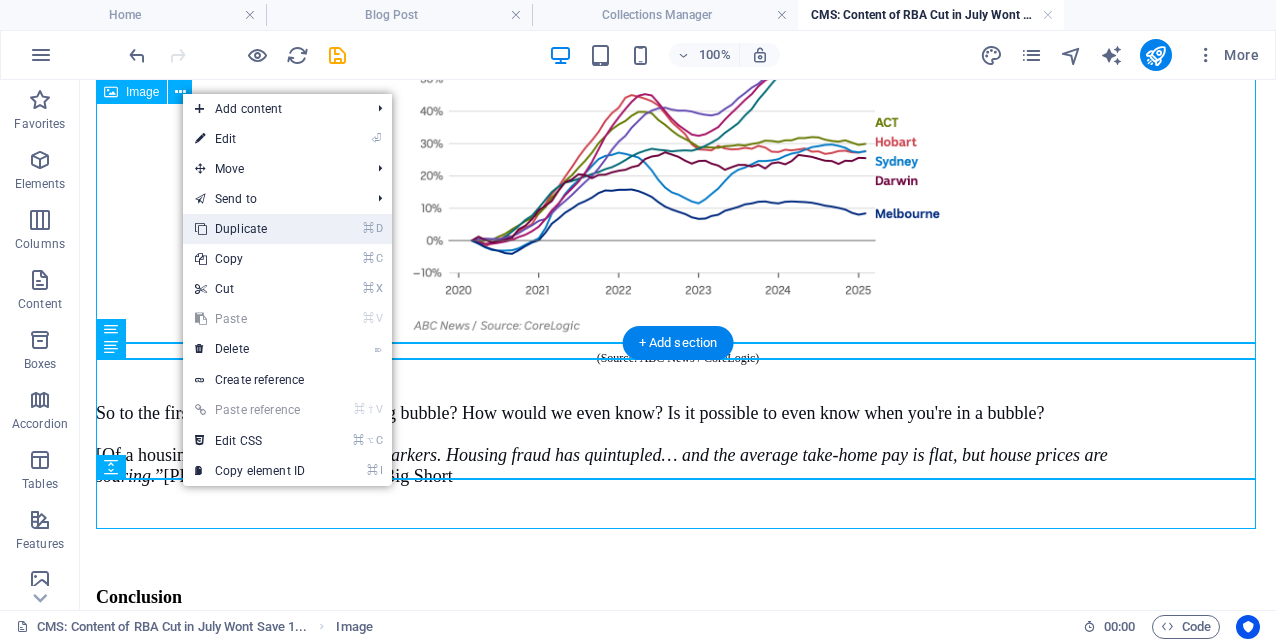 click on "⌘ D  Duplicate" at bounding box center (250, 229) 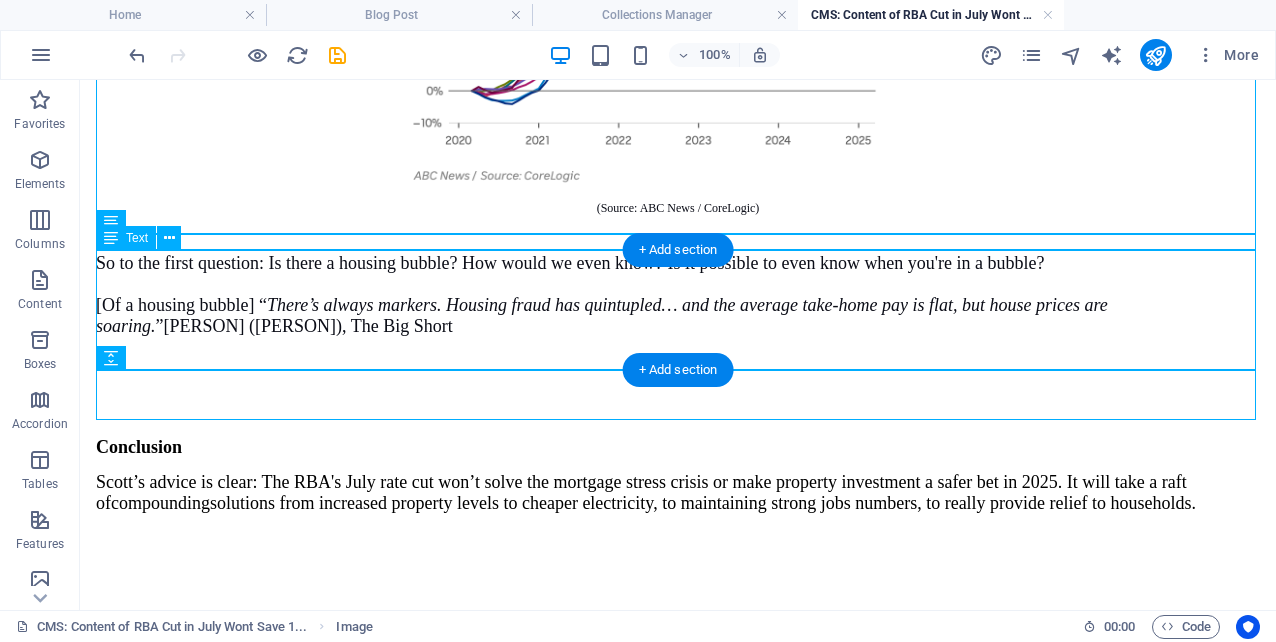 scroll, scrollTop: 2973, scrollLeft: 0, axis: vertical 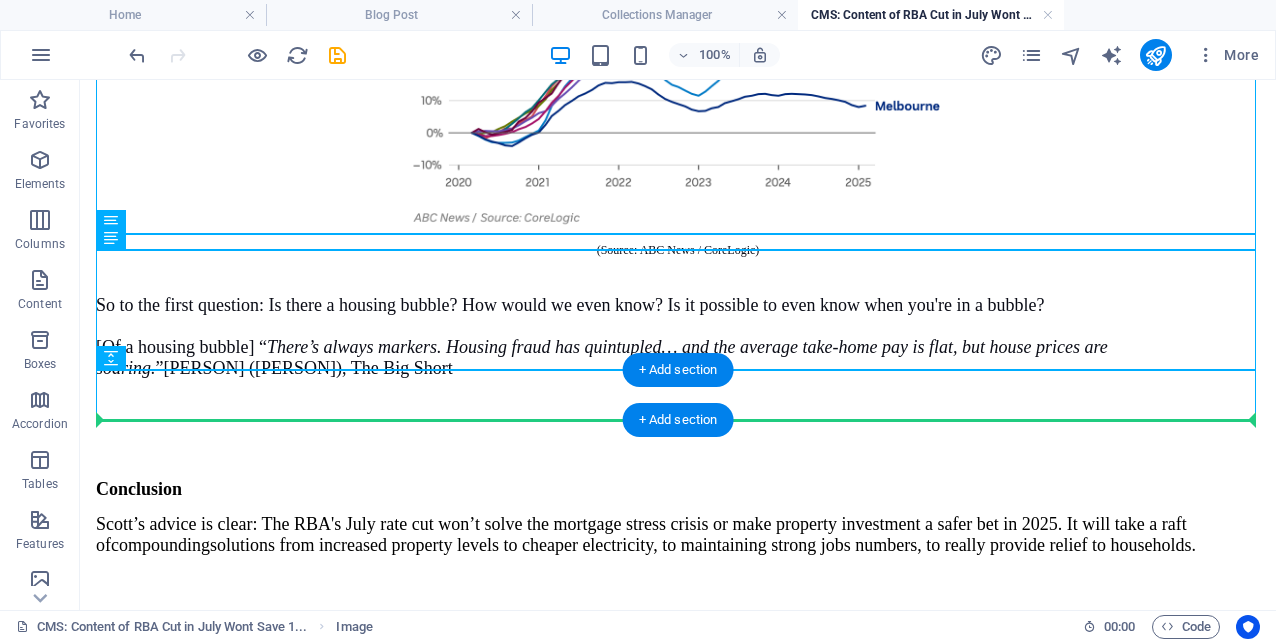 drag, startPoint x: 339, startPoint y: 183, endPoint x: 274, endPoint y: 409, distance: 235.16165 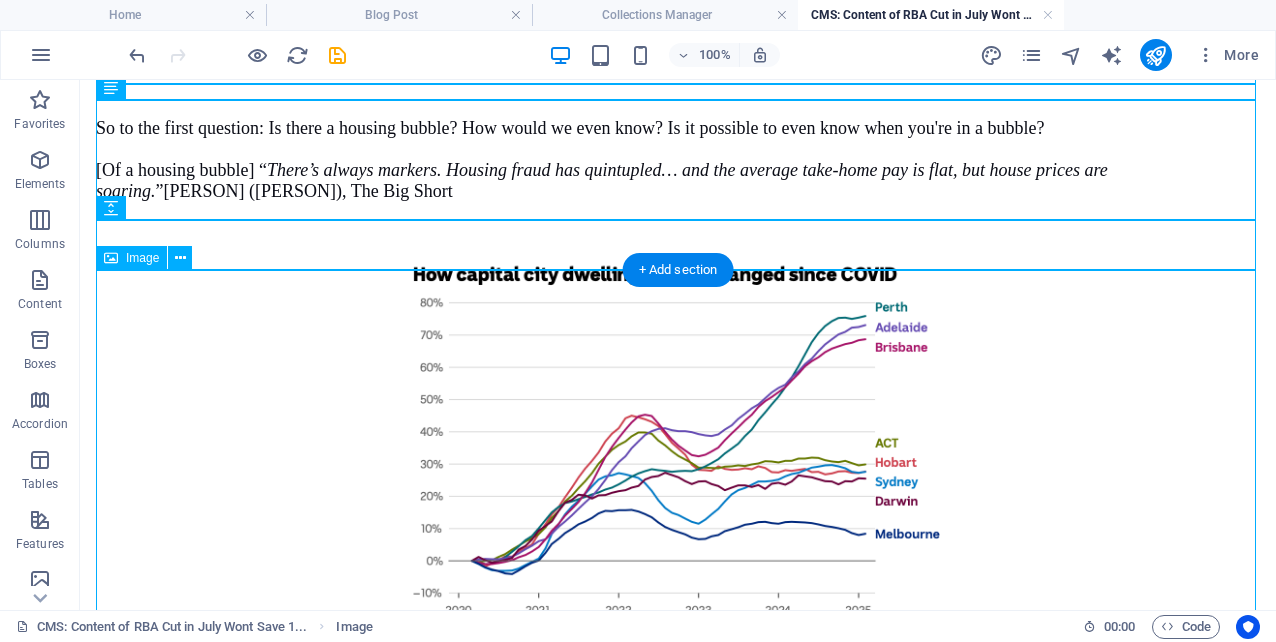 scroll, scrollTop: 2704, scrollLeft: 0, axis: vertical 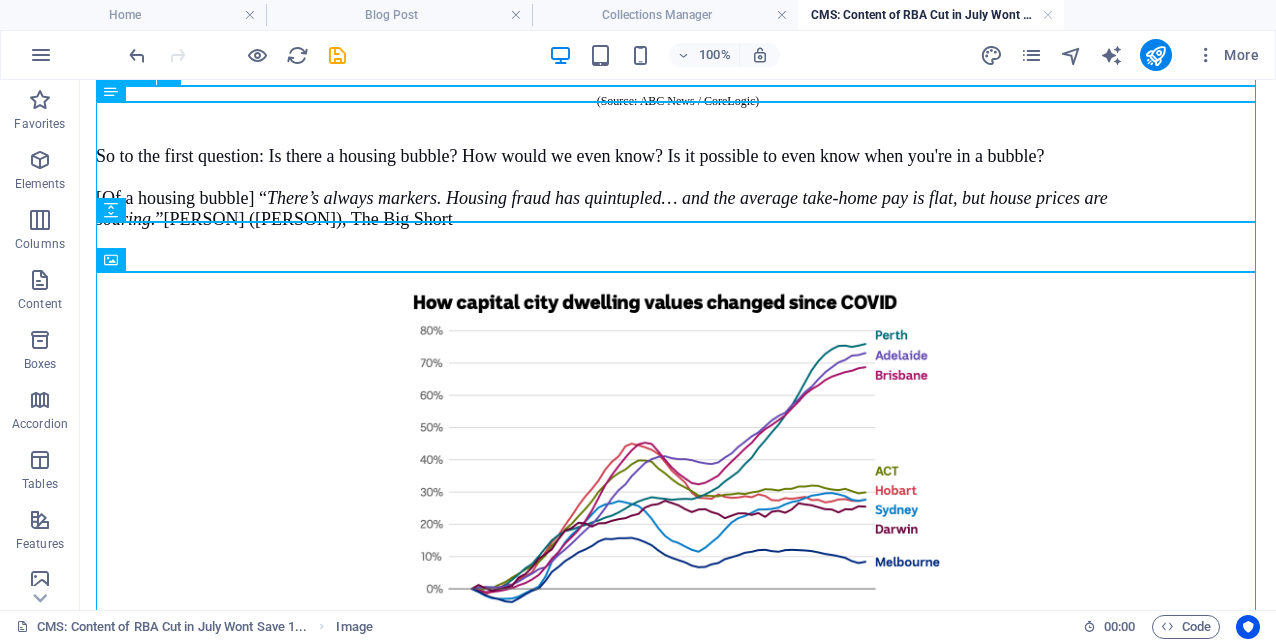click on "(Source: ABC News / CoreLogic)" at bounding box center [678, 101] 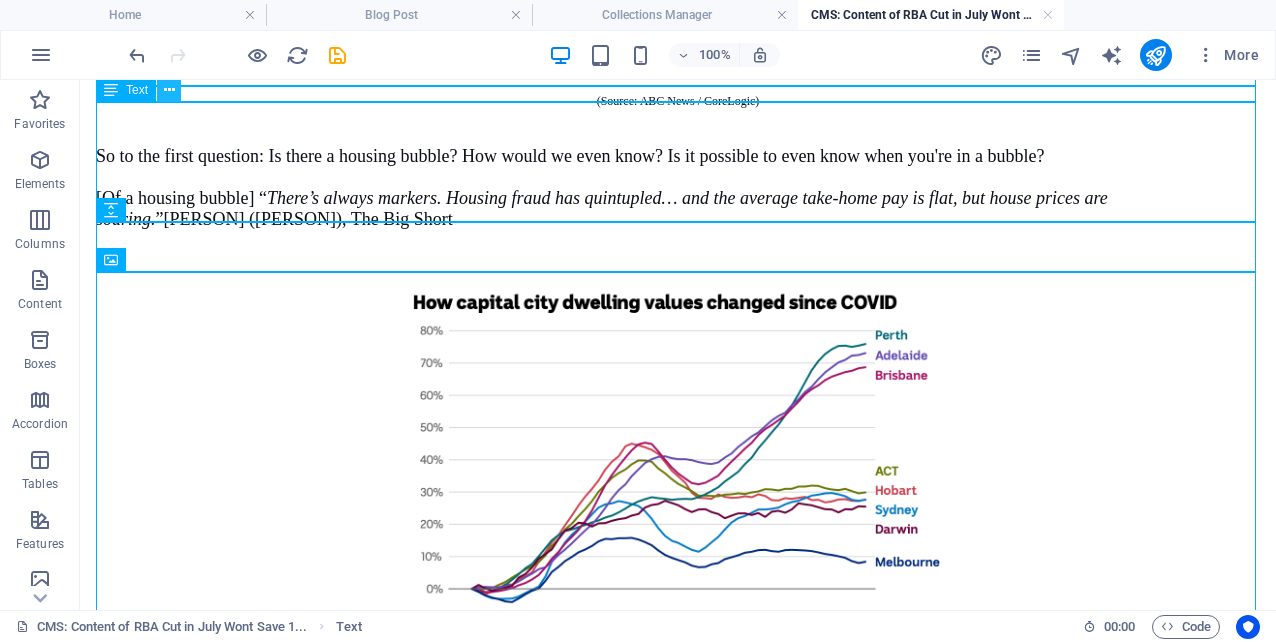click at bounding box center (169, 90) 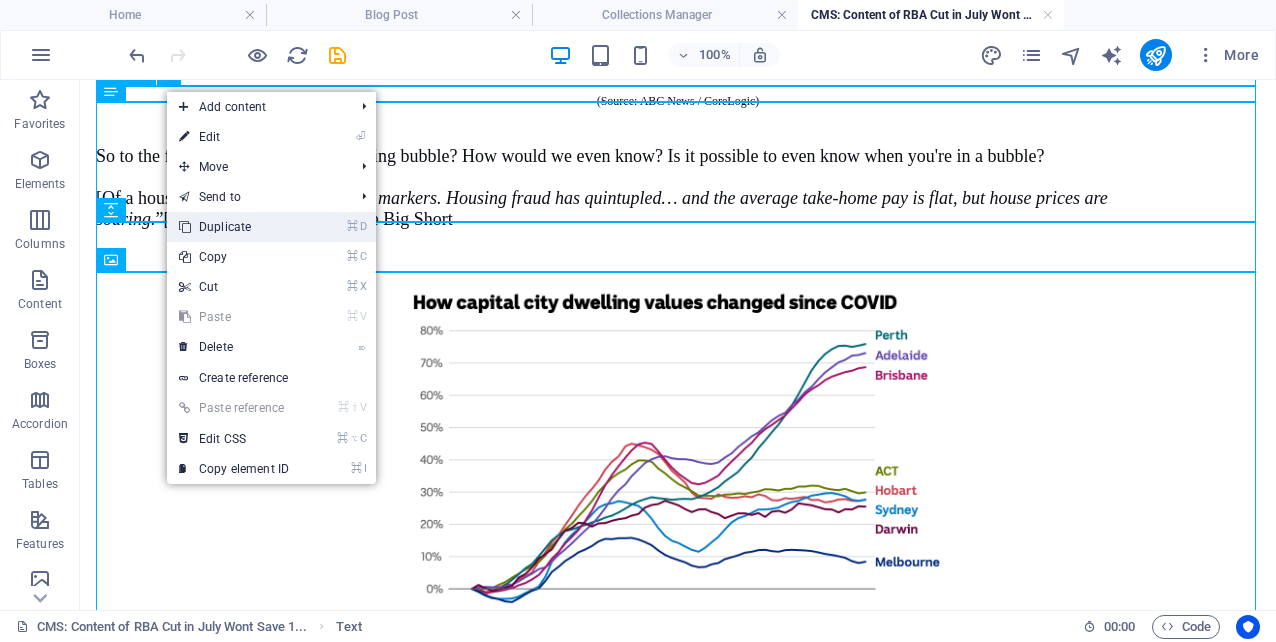 click on "⌘ D  Duplicate" at bounding box center [234, 227] 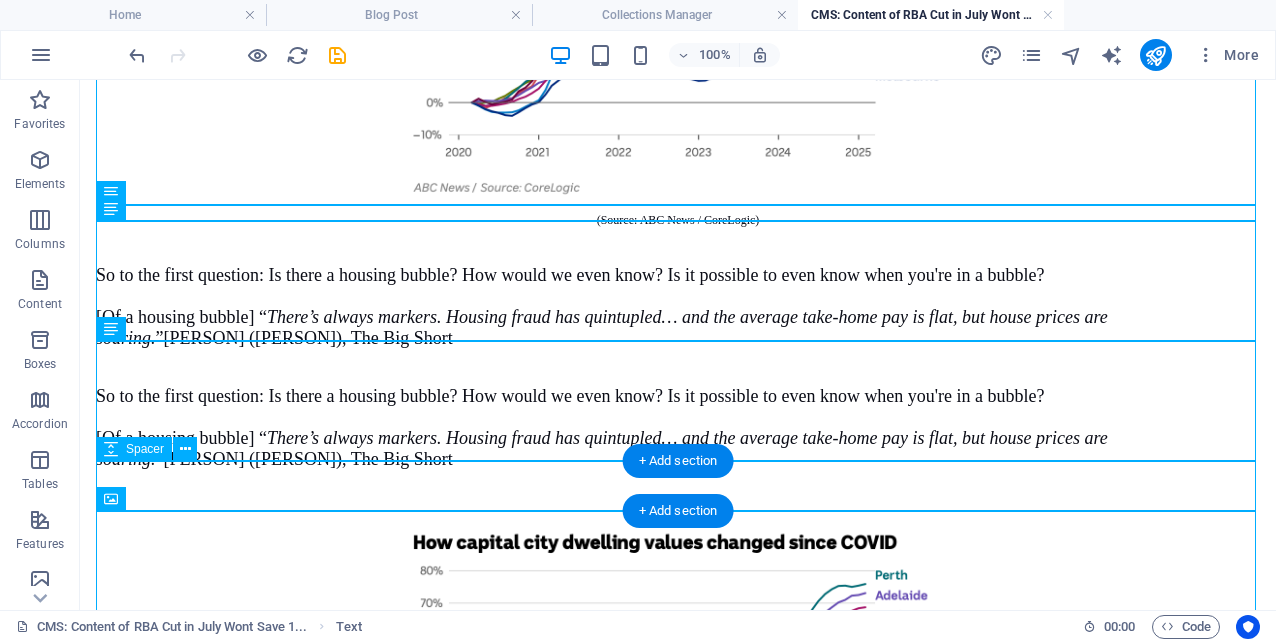 scroll, scrollTop: 2575, scrollLeft: 0, axis: vertical 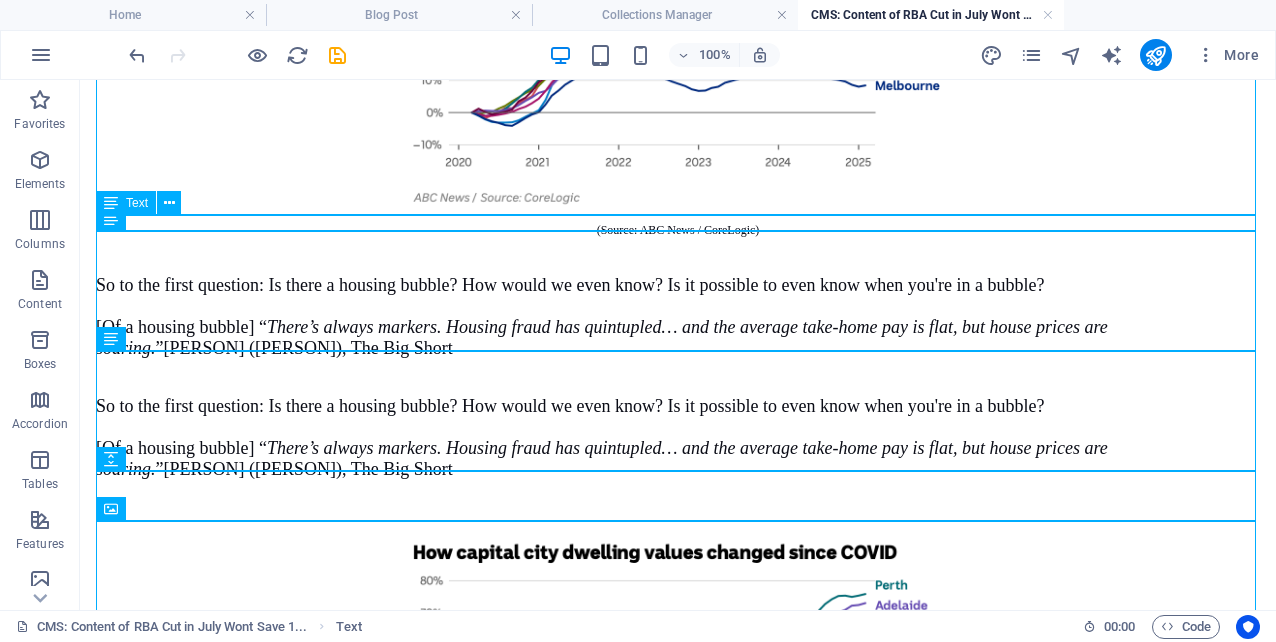 click on "(Source: ABC News / CoreLogic)" at bounding box center [678, 230] 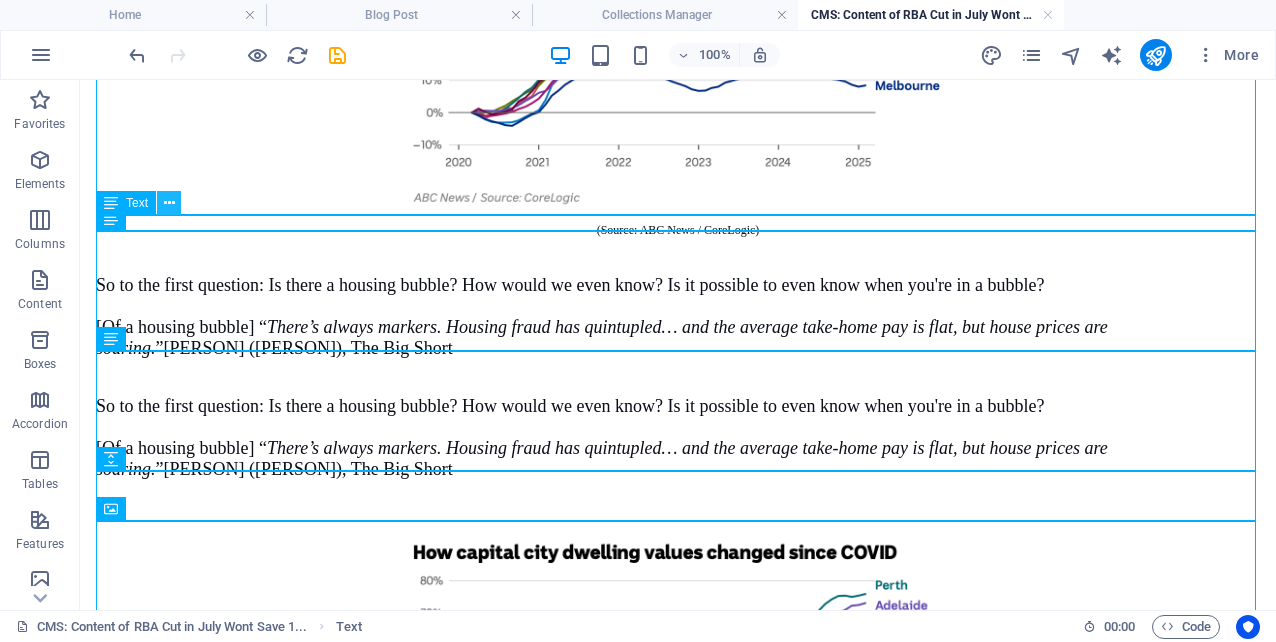 click at bounding box center (169, 203) 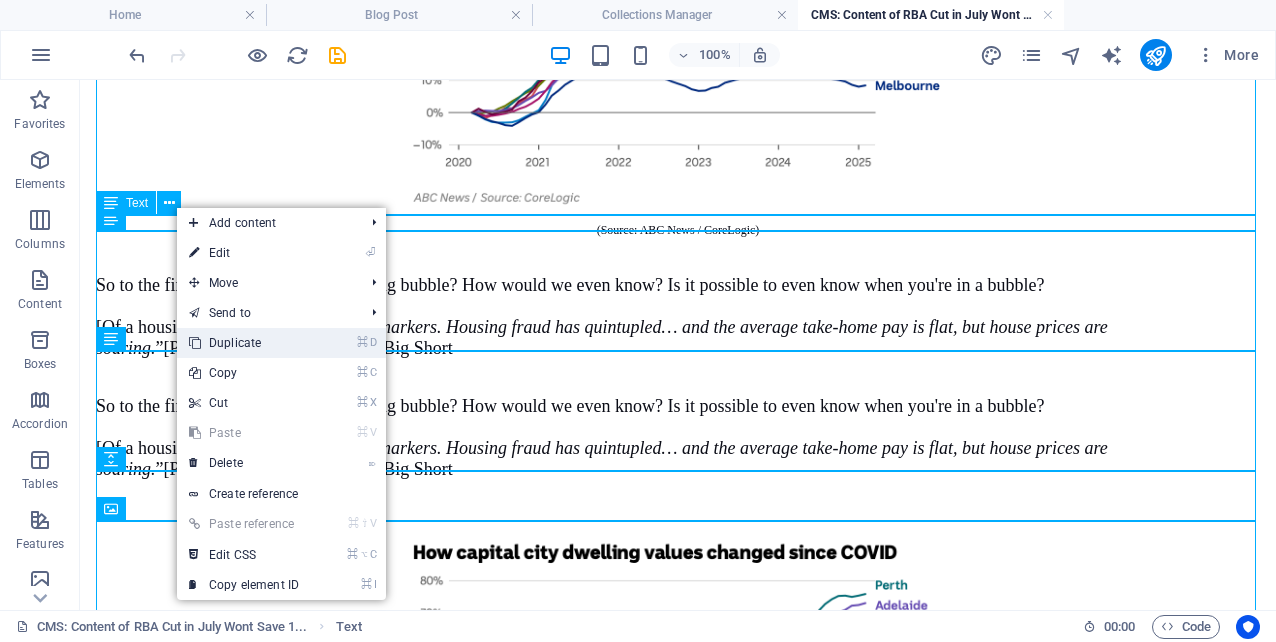 drag, startPoint x: 244, startPoint y: 341, endPoint x: 164, endPoint y: 261, distance: 113.137085 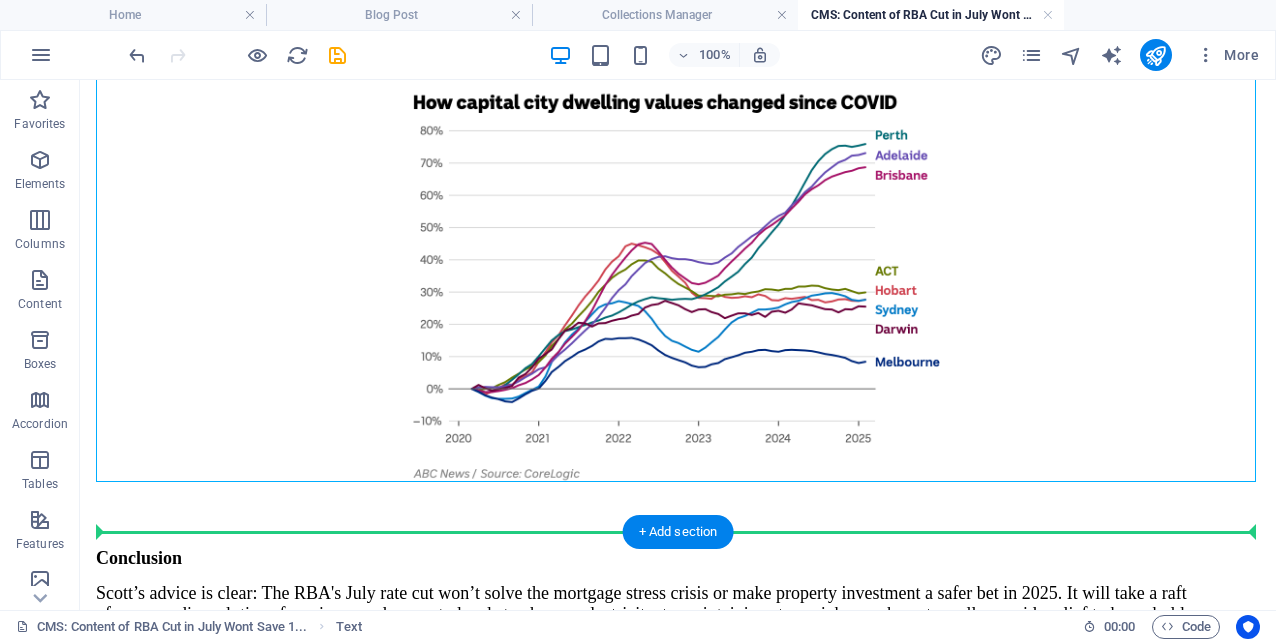 scroll, scrollTop: 3050, scrollLeft: 0, axis: vertical 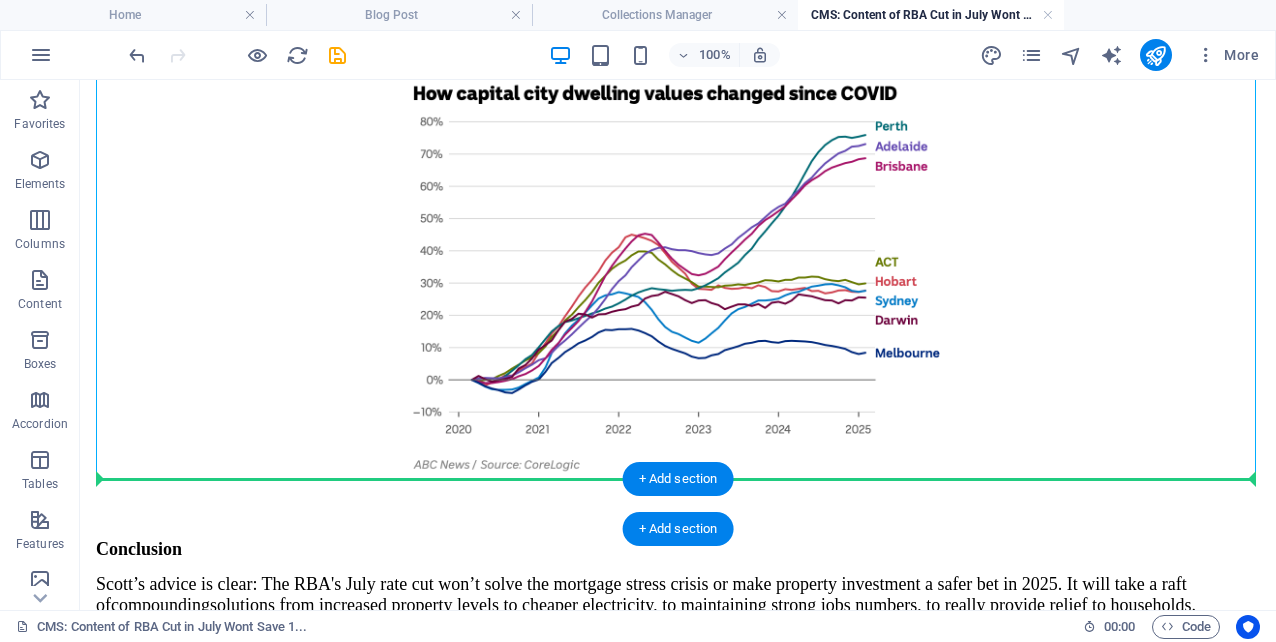 drag, startPoint x: 291, startPoint y: 238, endPoint x: 243, endPoint y: 496, distance: 262.42712 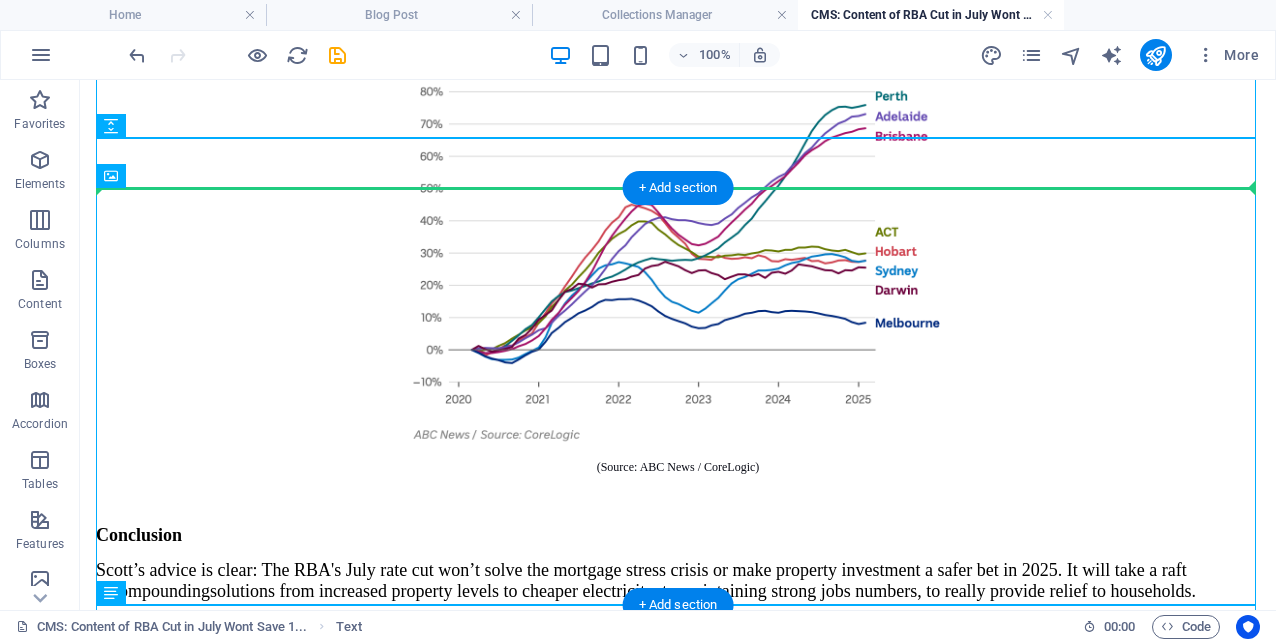scroll, scrollTop: 3194, scrollLeft: 0, axis: vertical 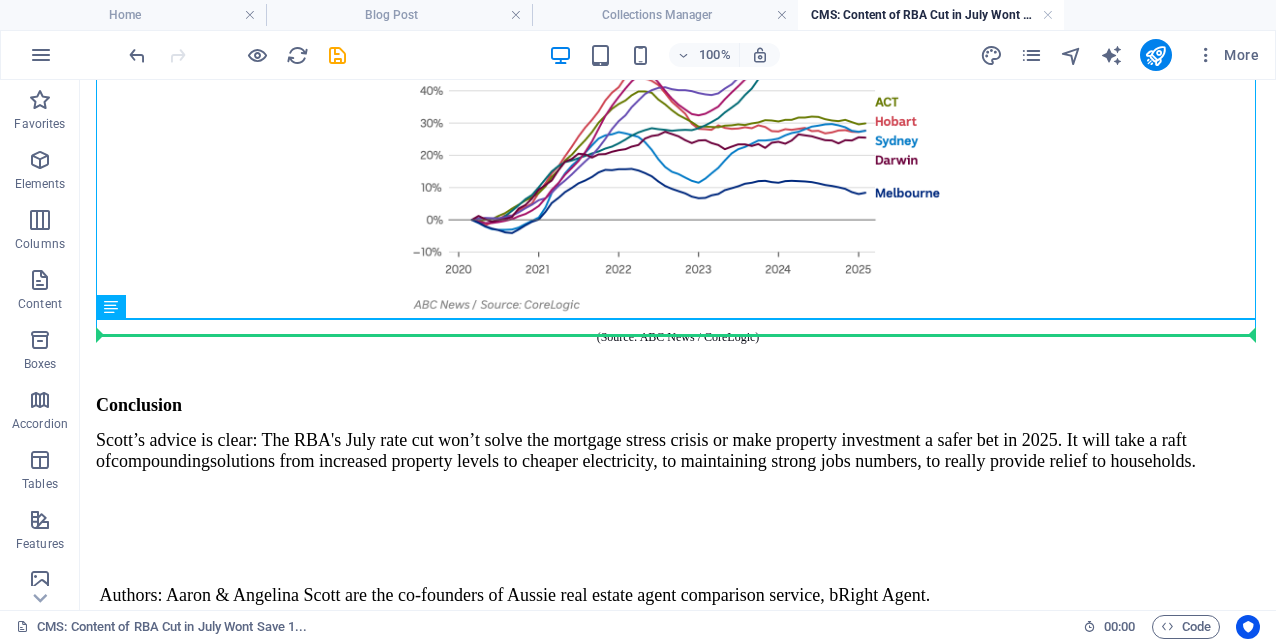 drag, startPoint x: 272, startPoint y: 339, endPoint x: 233, endPoint y: 333, distance: 39.45884 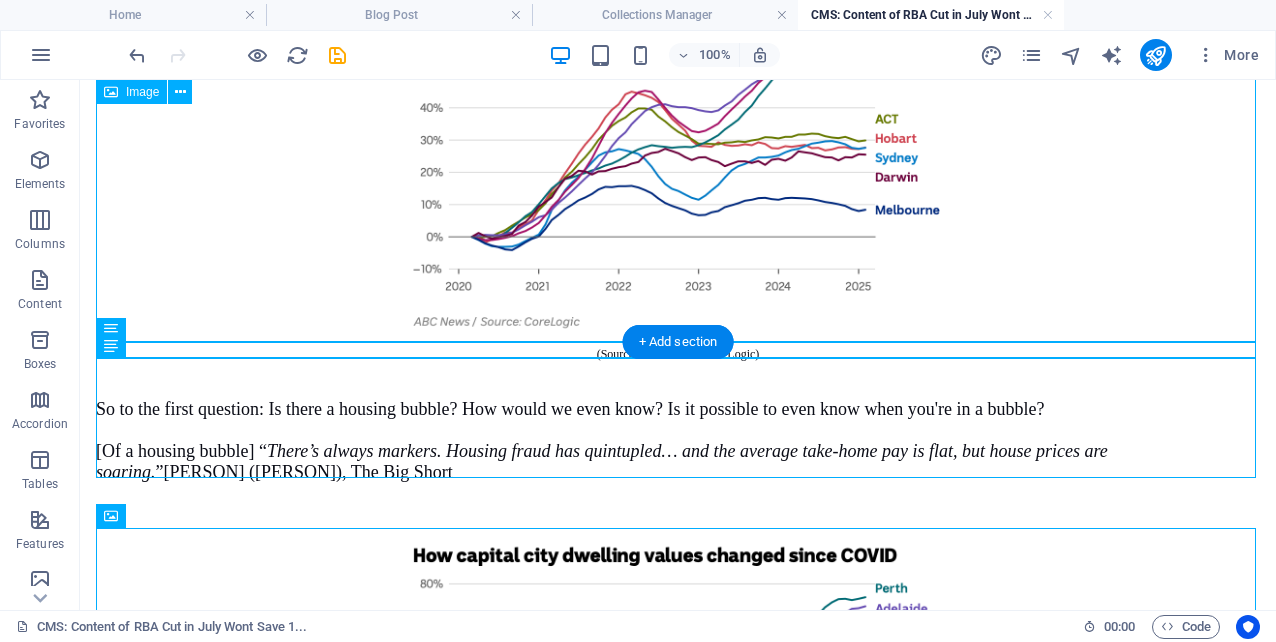 scroll, scrollTop: 1836, scrollLeft: 0, axis: vertical 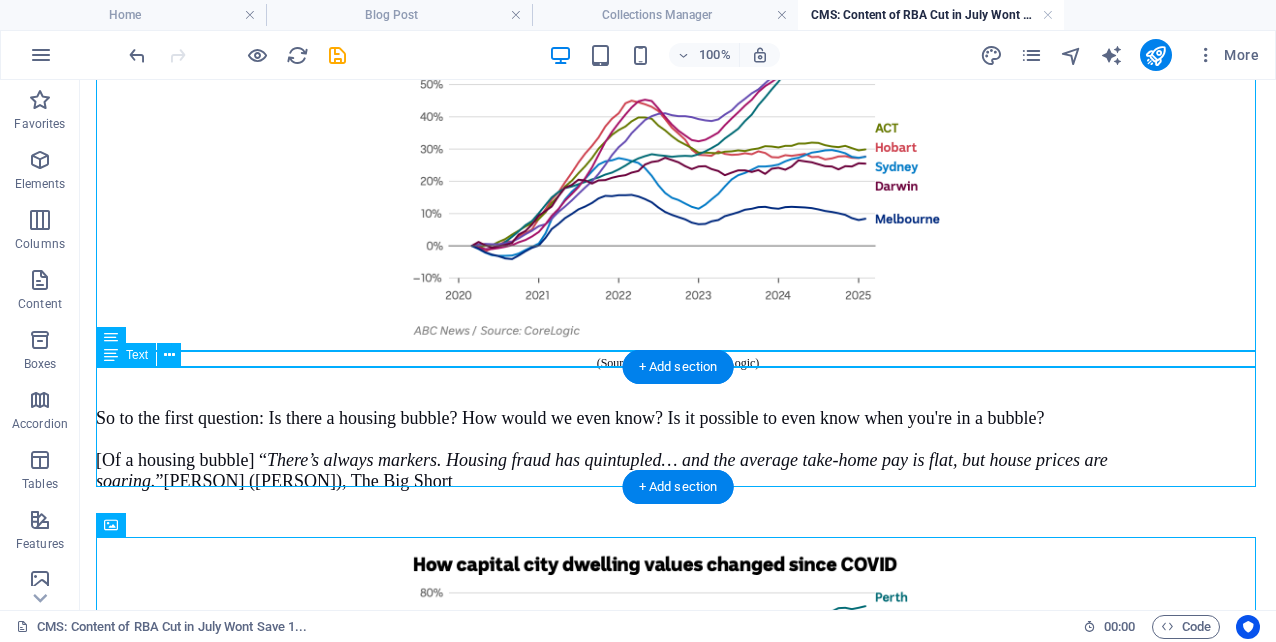 click on "So to the first question: Is there a housing bubble? How would we even know? Is it possible to even know when you're in a bubble? [Of a housing bubble] “ There’s always markers. Housing fraud has quintupled… and the average take-home pay is flat, but house prices are soaring. ”  [PERSON] ([PERSON]), The Big Short" at bounding box center [678, 431] 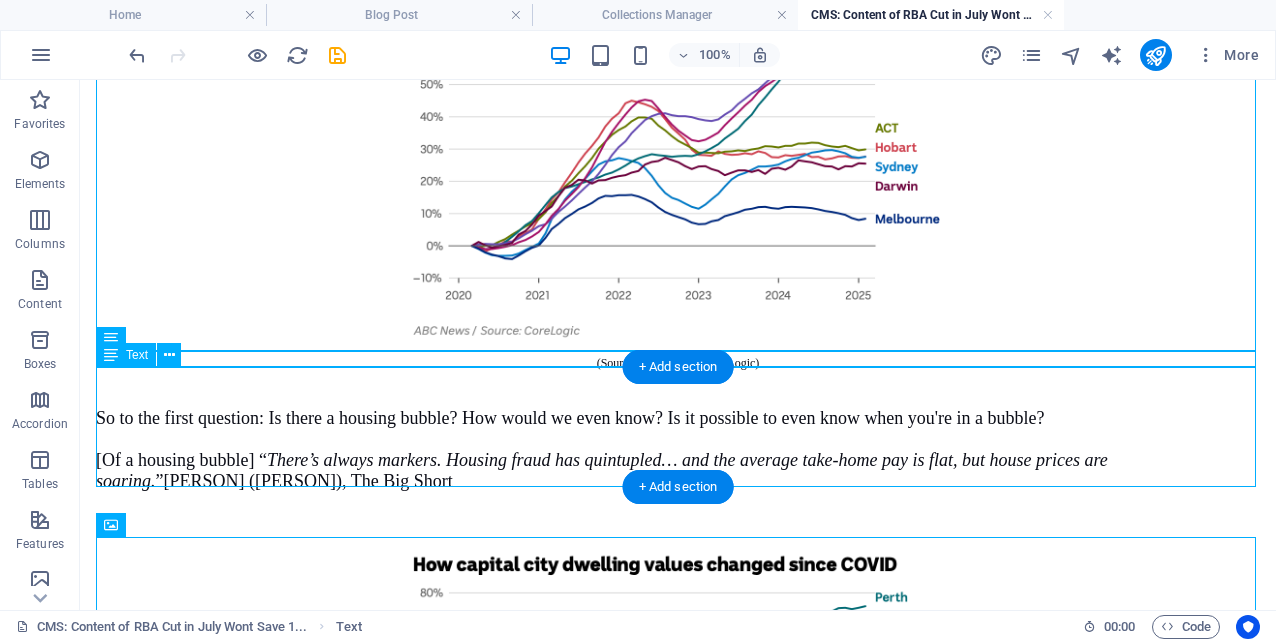 scroll, scrollTop: 1895, scrollLeft: 0, axis: vertical 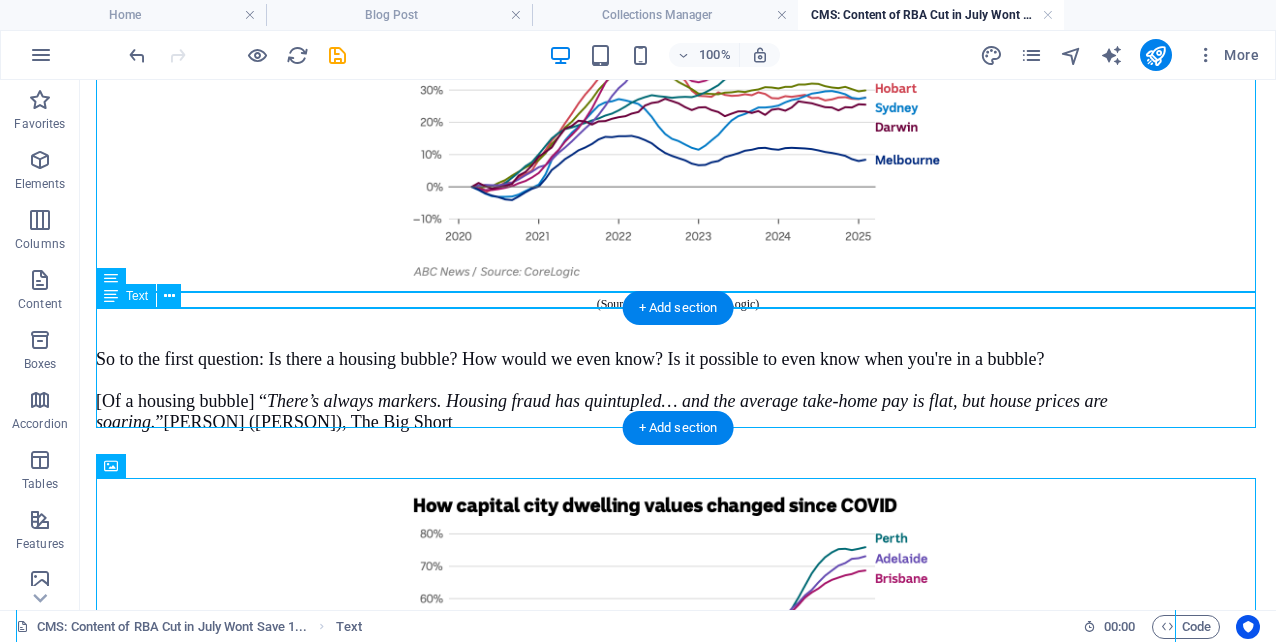 click on "So to the first question: Is there a housing bubble? How would we even know? Is it possible to even know when you're in a bubble? [Of a housing bubble] “ There’s always markers. Housing fraud has quintupled… and the average take-home pay is flat, but house prices are soaring. ”  [PERSON] ([PERSON]), The Big Short" at bounding box center [678, 372] 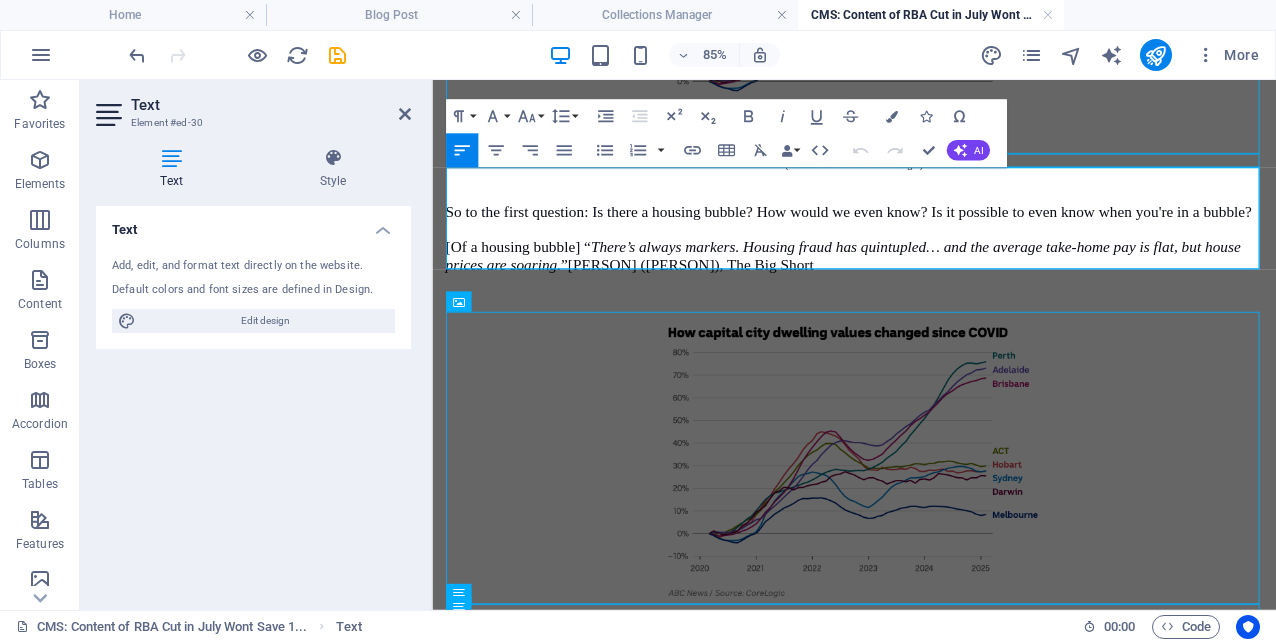 drag, startPoint x: 943, startPoint y: 294, endPoint x: 419, endPoint y: 233, distance: 527.53864 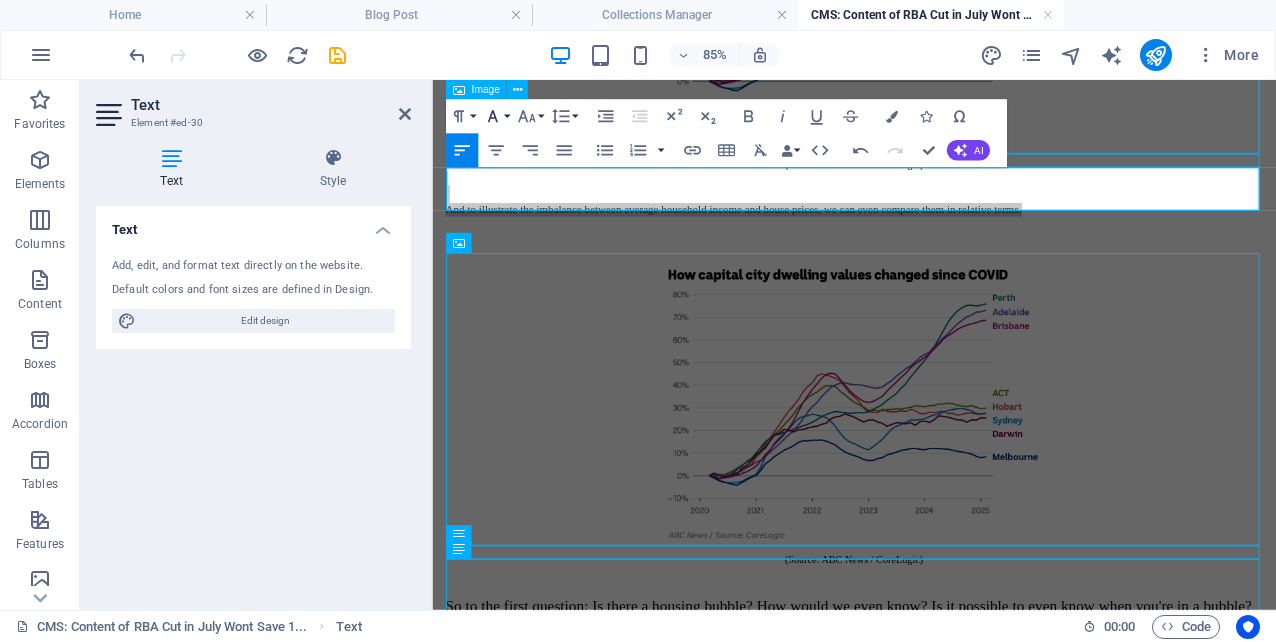 click 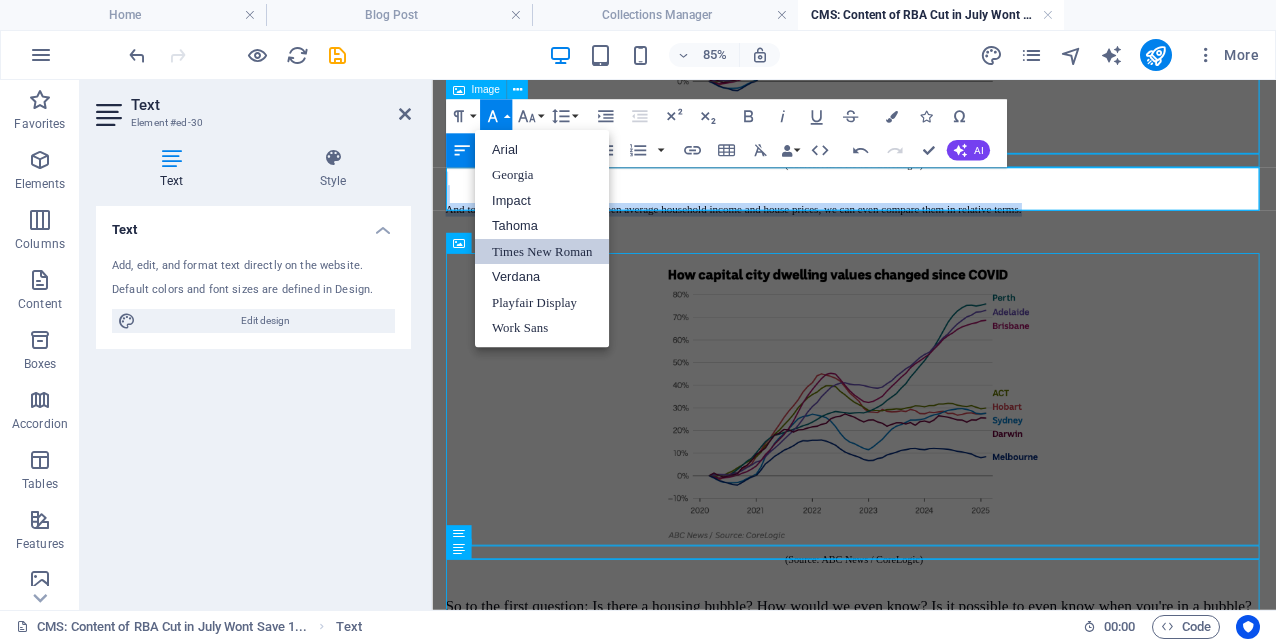 click on "Times New Roman" at bounding box center [542, 252] 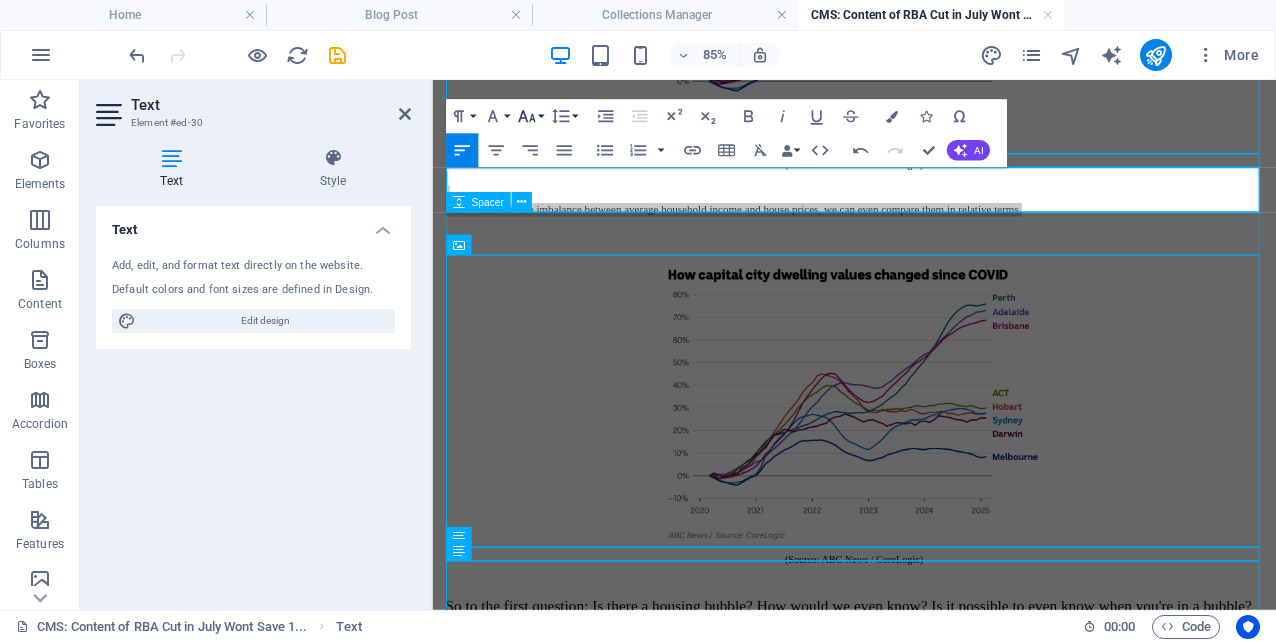 click 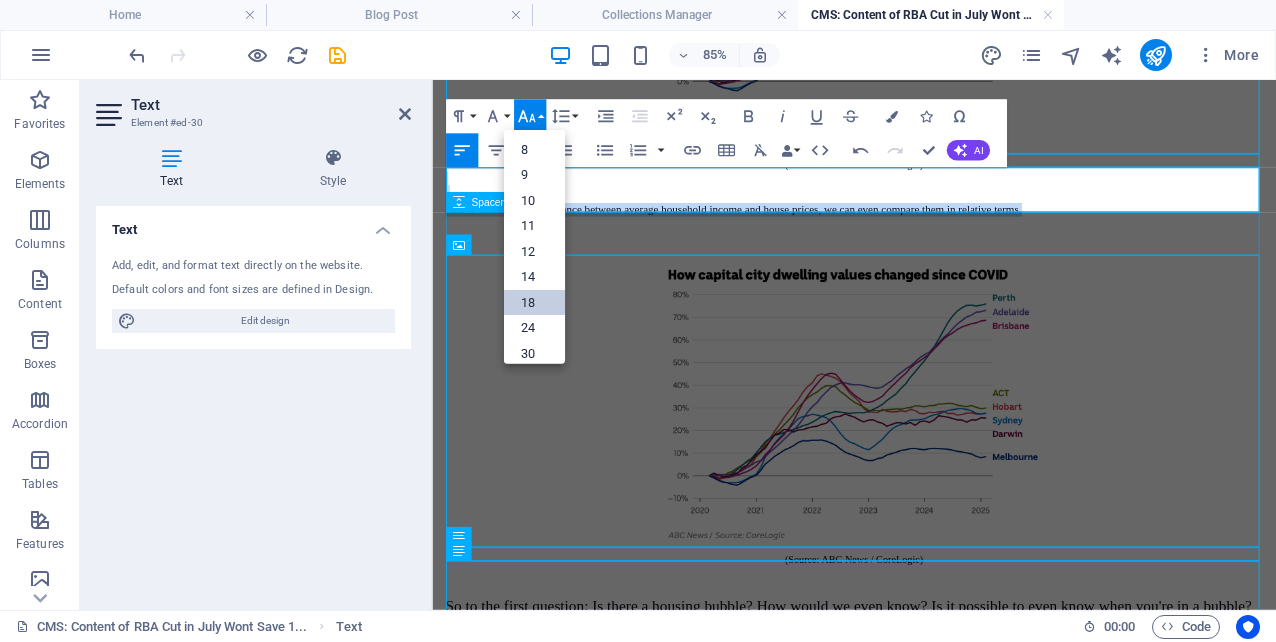 click on "18" at bounding box center [533, 303] 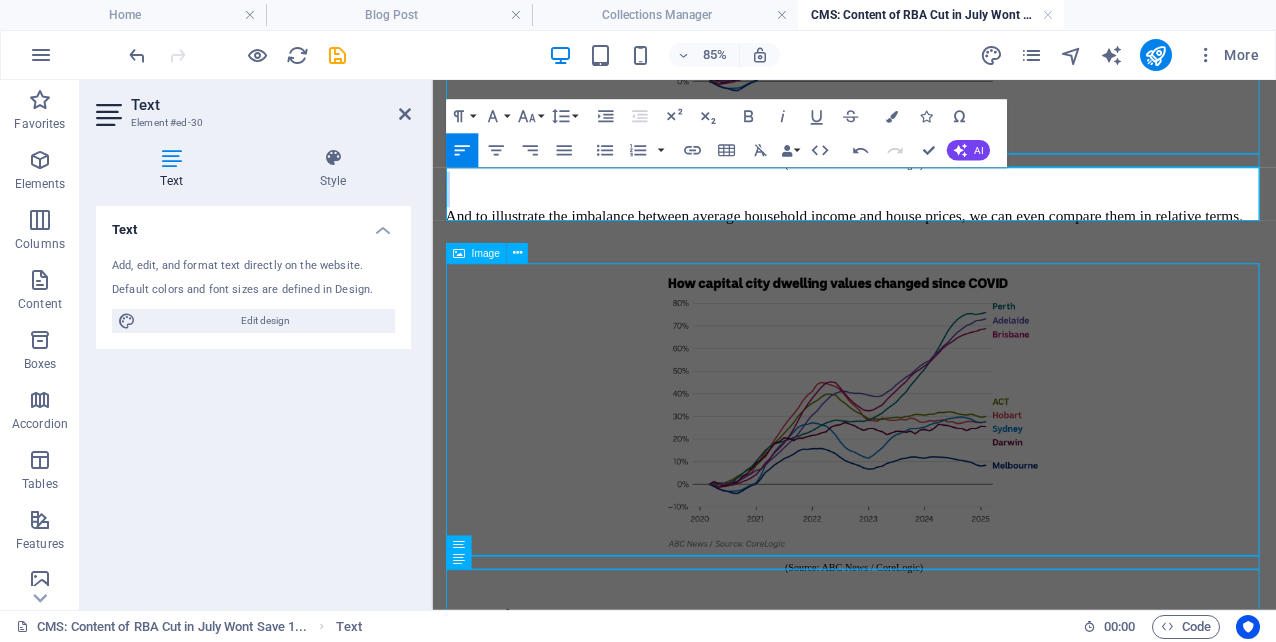 click at bounding box center (928, 473) 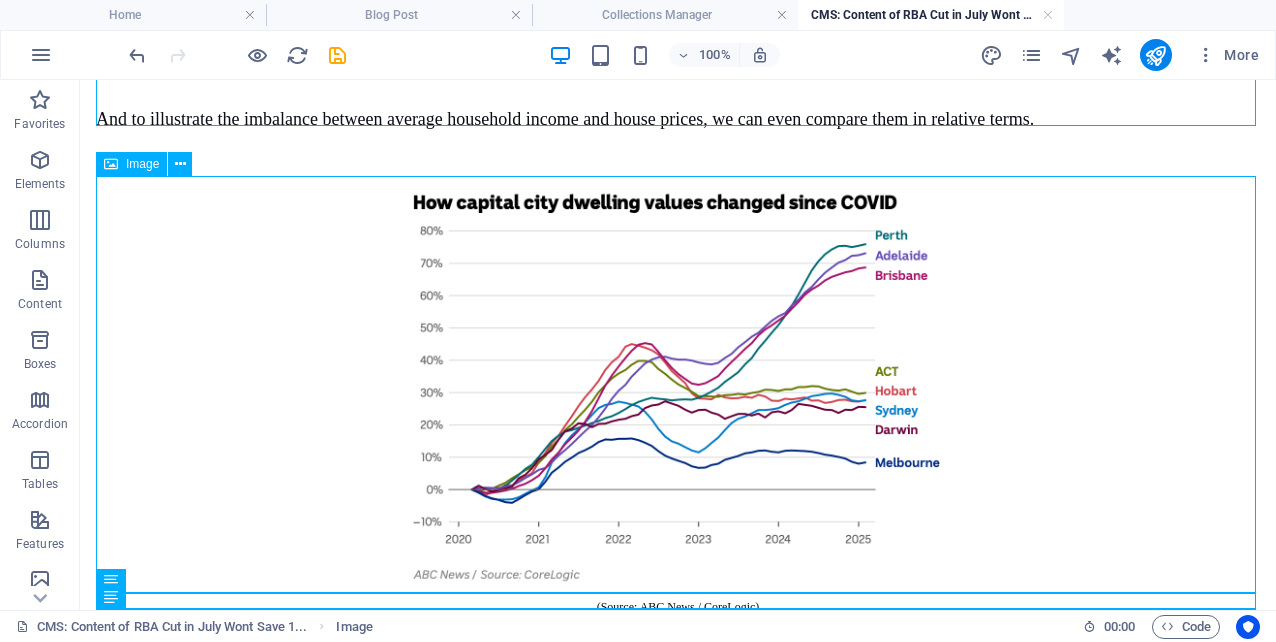 scroll, scrollTop: 2204, scrollLeft: 0, axis: vertical 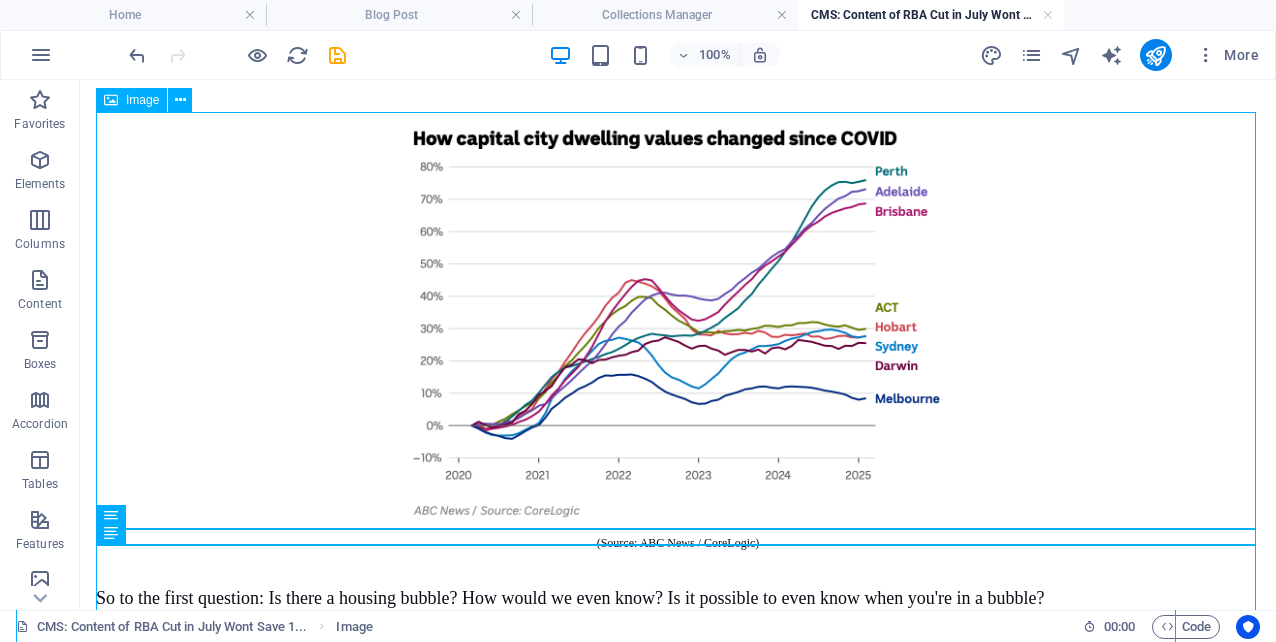 click at bounding box center (678, 325) 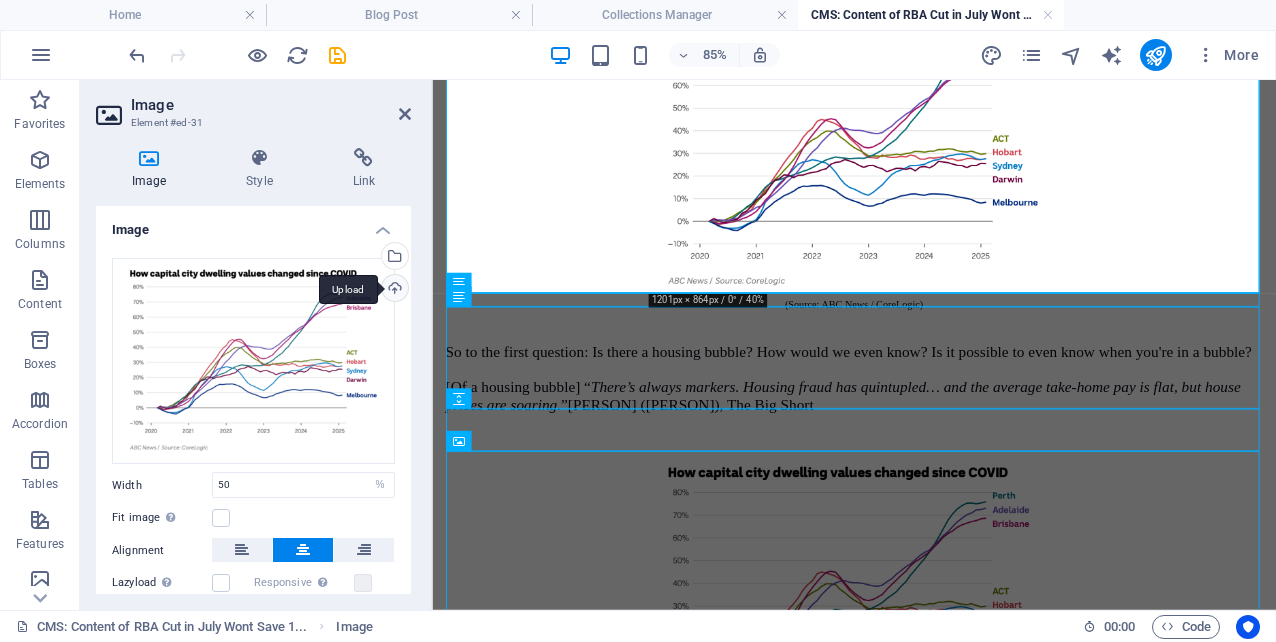 click on "Upload" at bounding box center [393, 290] 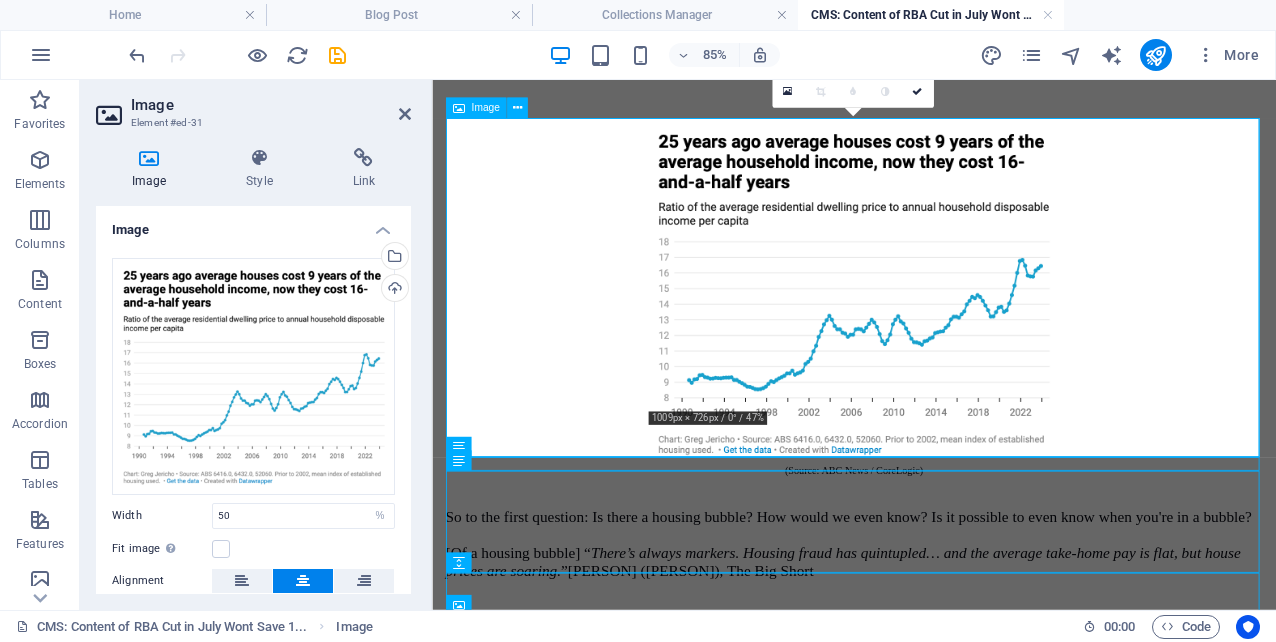 scroll, scrollTop: 2061, scrollLeft: 0, axis: vertical 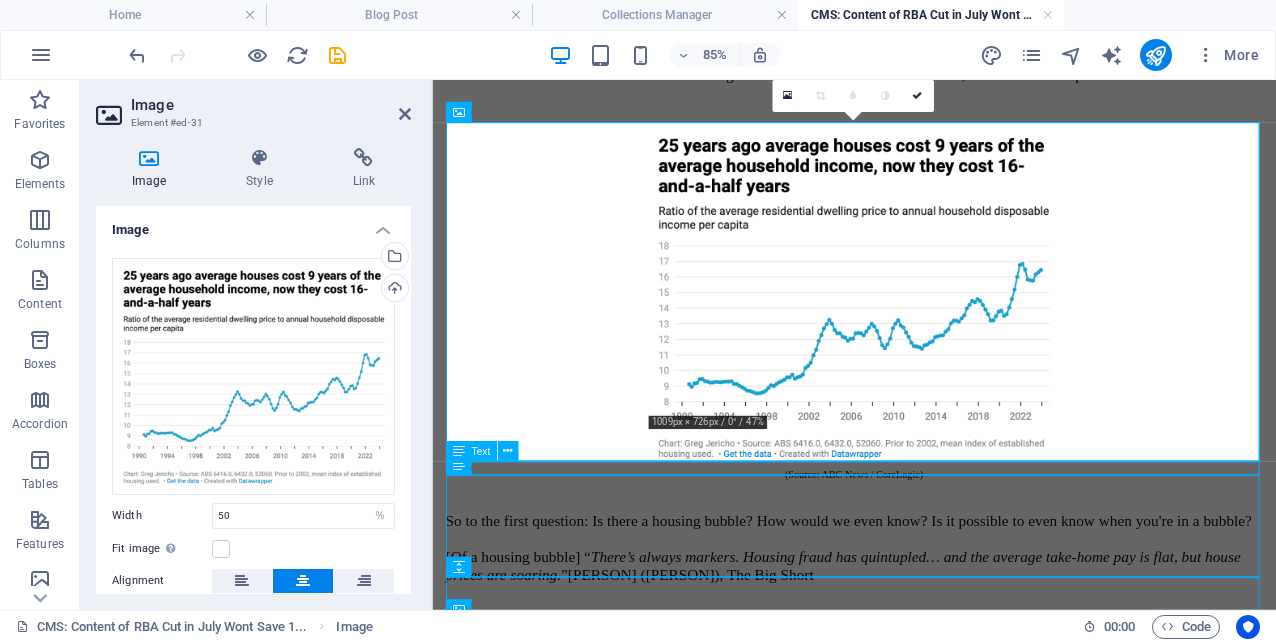 click on "(Source: ABC News / CoreLogic)" at bounding box center (928, 544) 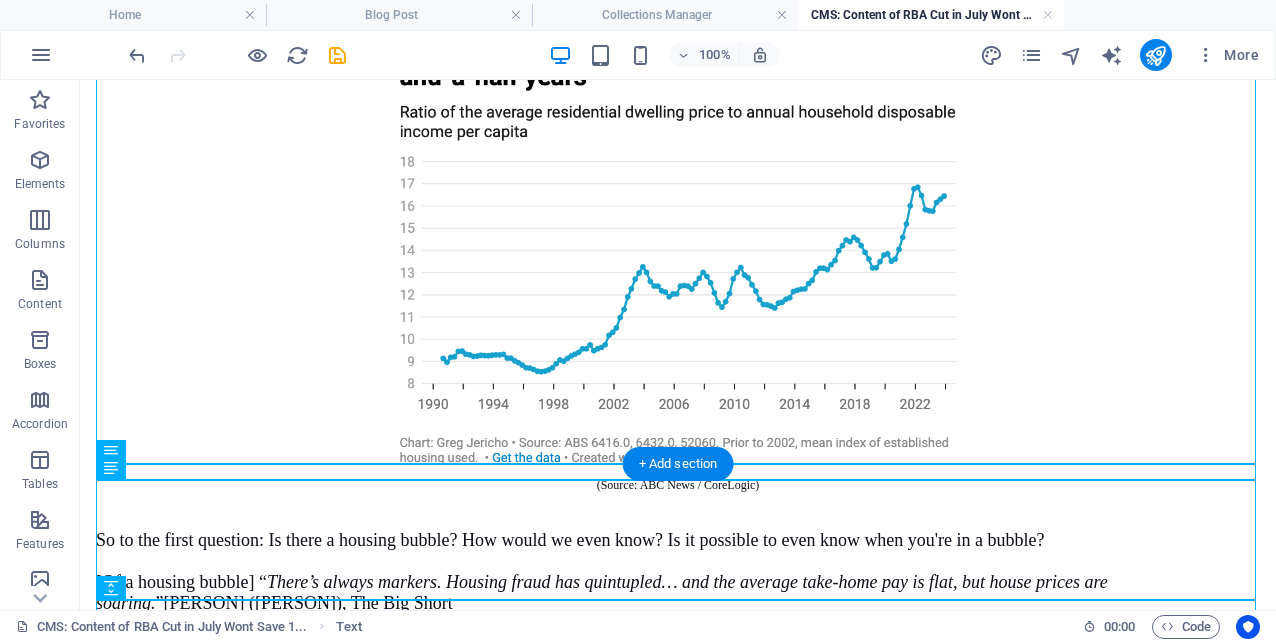 scroll, scrollTop: 2393, scrollLeft: 0, axis: vertical 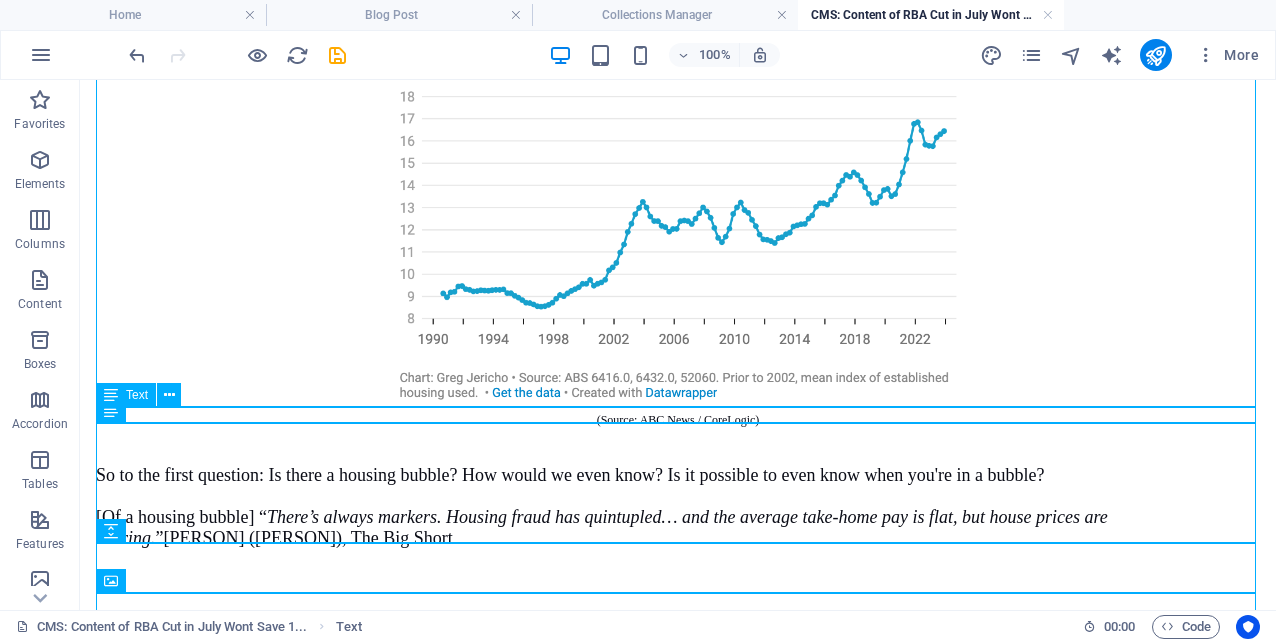 click on "(Source: ABC News / CoreLogic)" at bounding box center [678, 420] 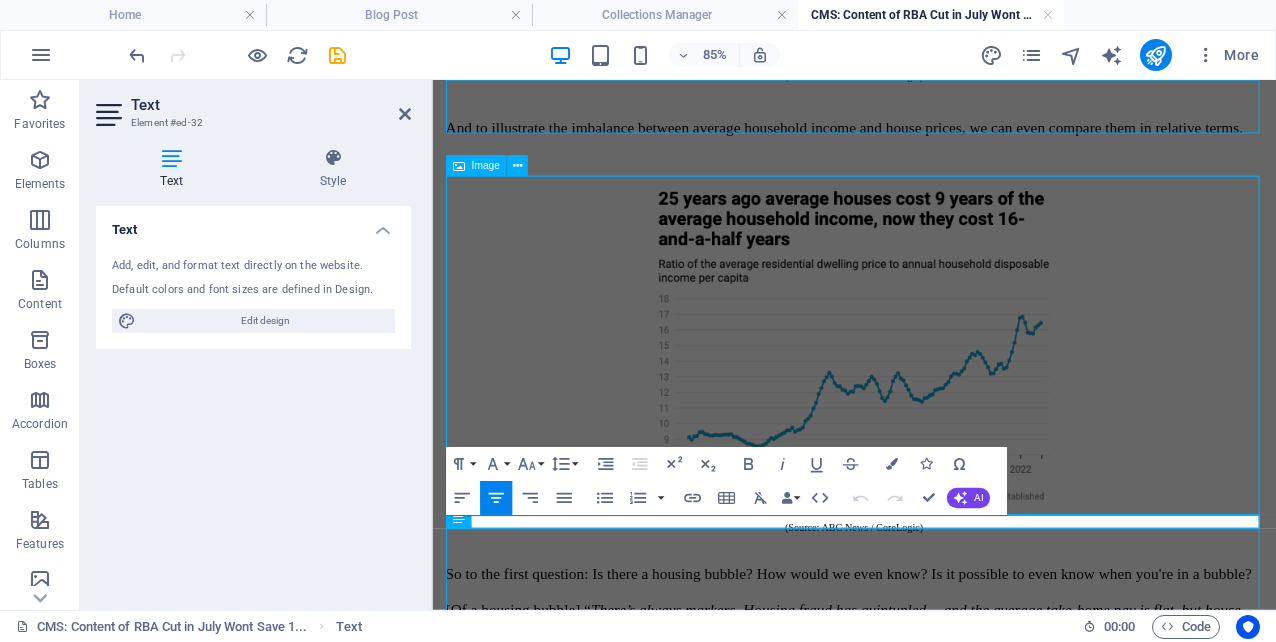 scroll, scrollTop: 2020, scrollLeft: 0, axis: vertical 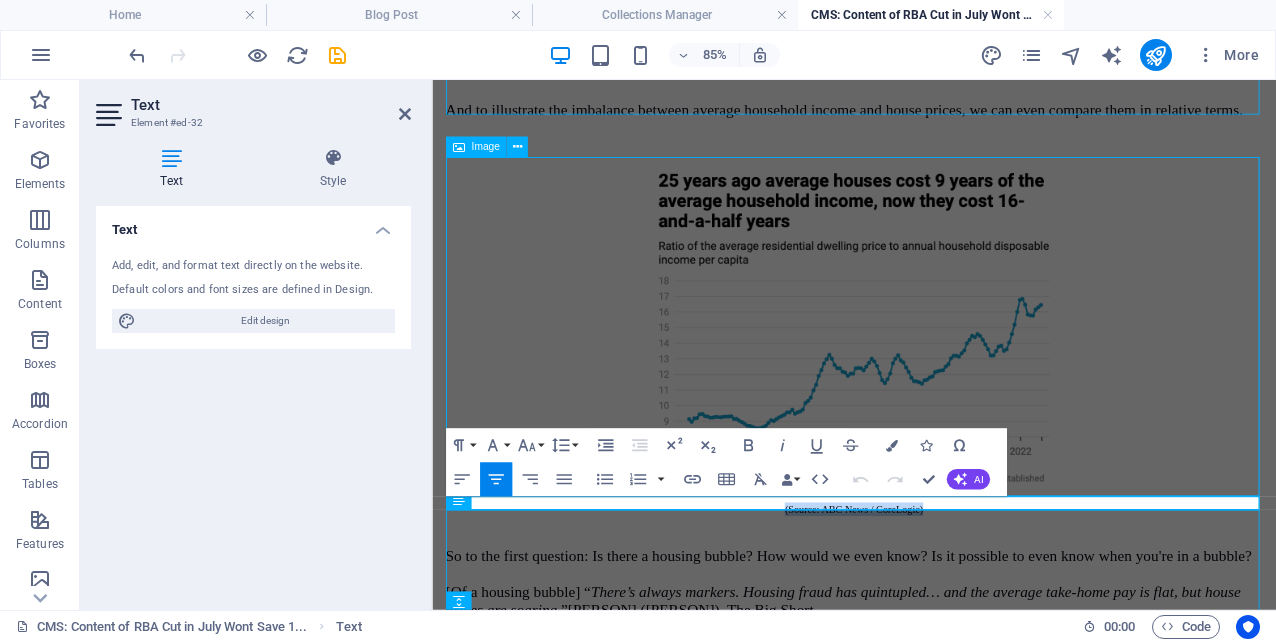 drag, startPoint x: 1025, startPoint y: 582, endPoint x: 811, endPoint y: 565, distance: 214.67418 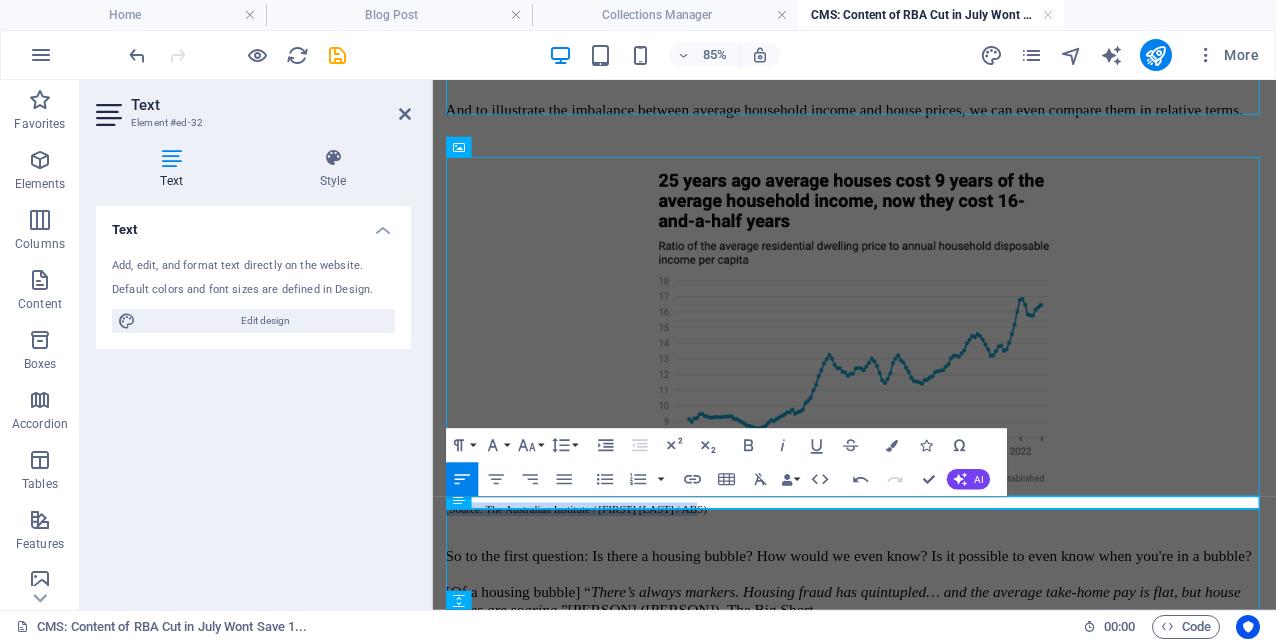 drag, startPoint x: 800, startPoint y: 572, endPoint x: 423, endPoint y: 540, distance: 378.35565 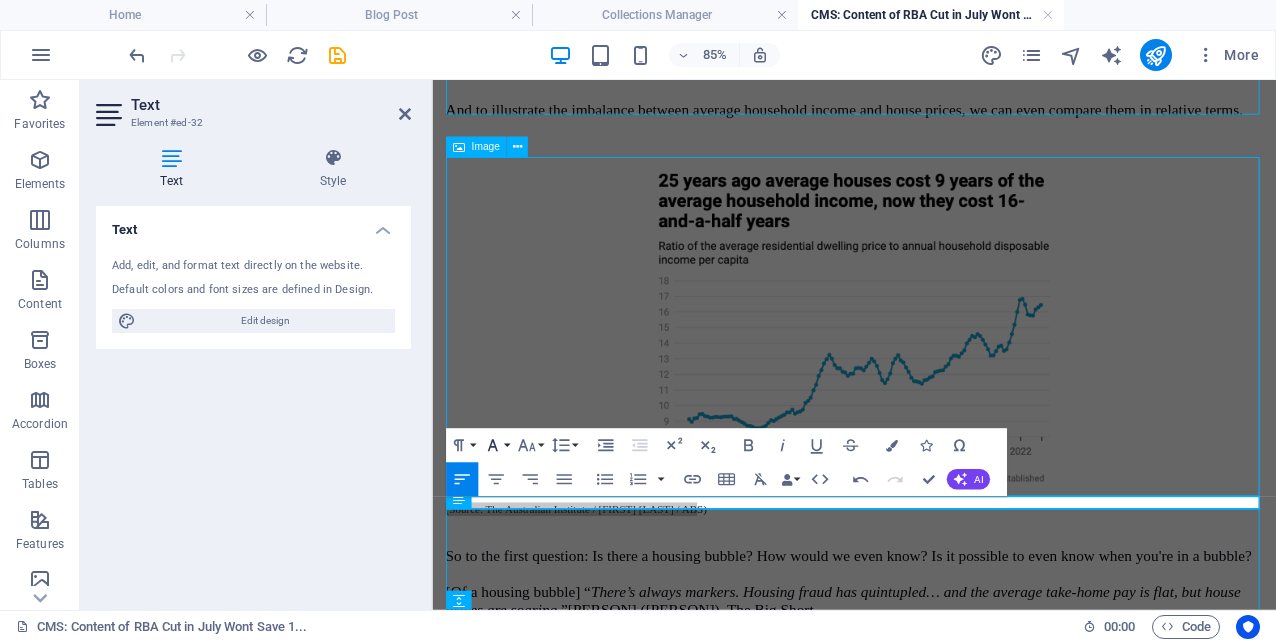 click 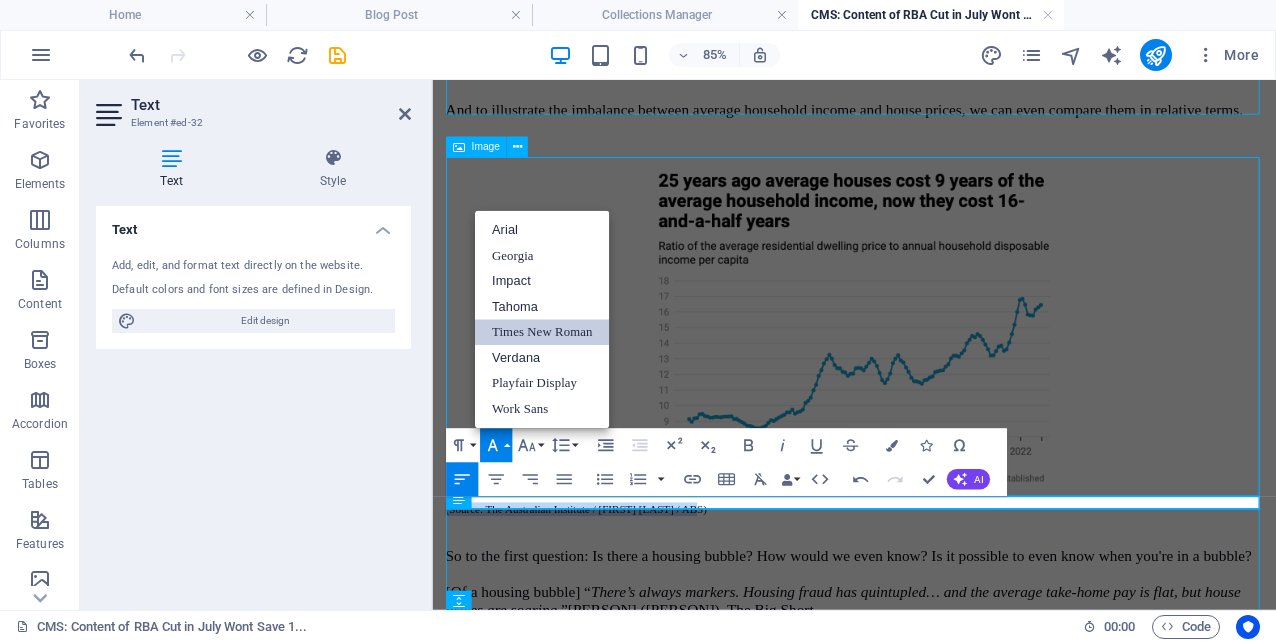 click on "Times New Roman" at bounding box center [542, 333] 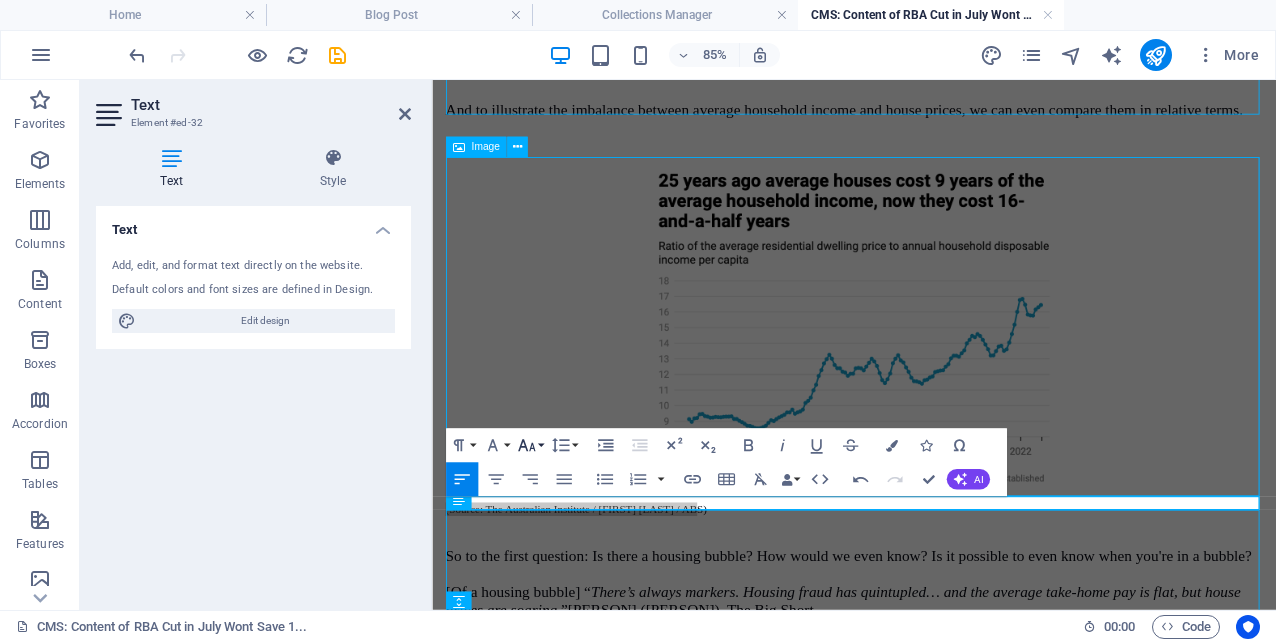 click 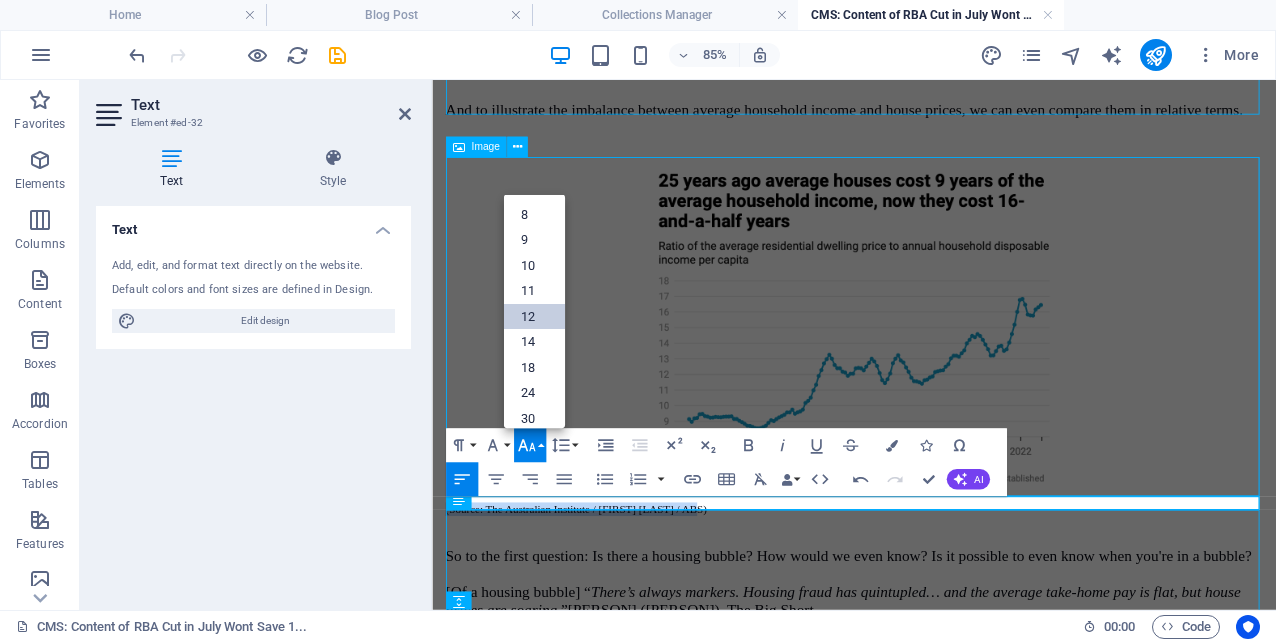click on "12" at bounding box center [533, 317] 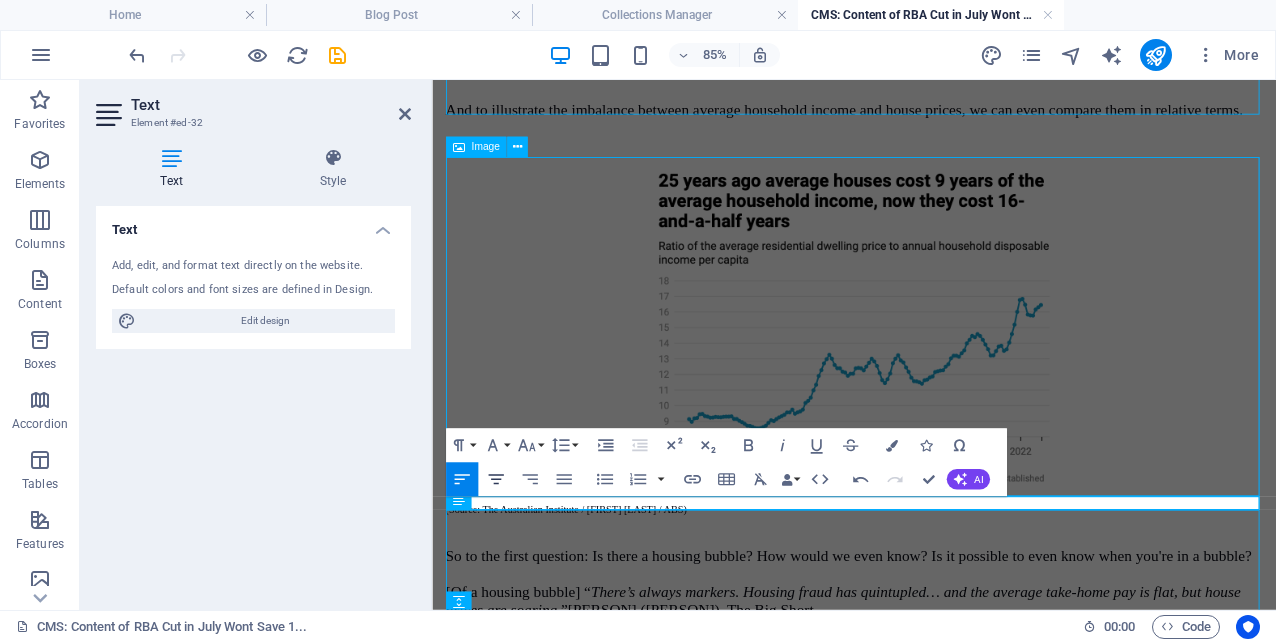 click 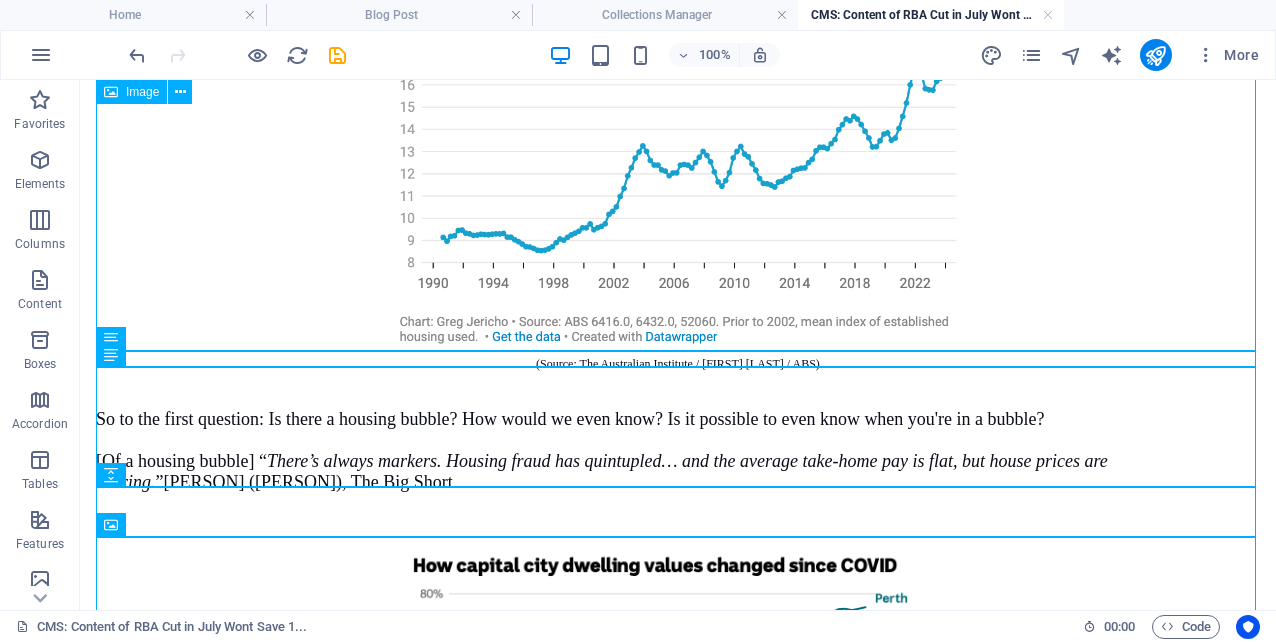 scroll, scrollTop: 2463, scrollLeft: 0, axis: vertical 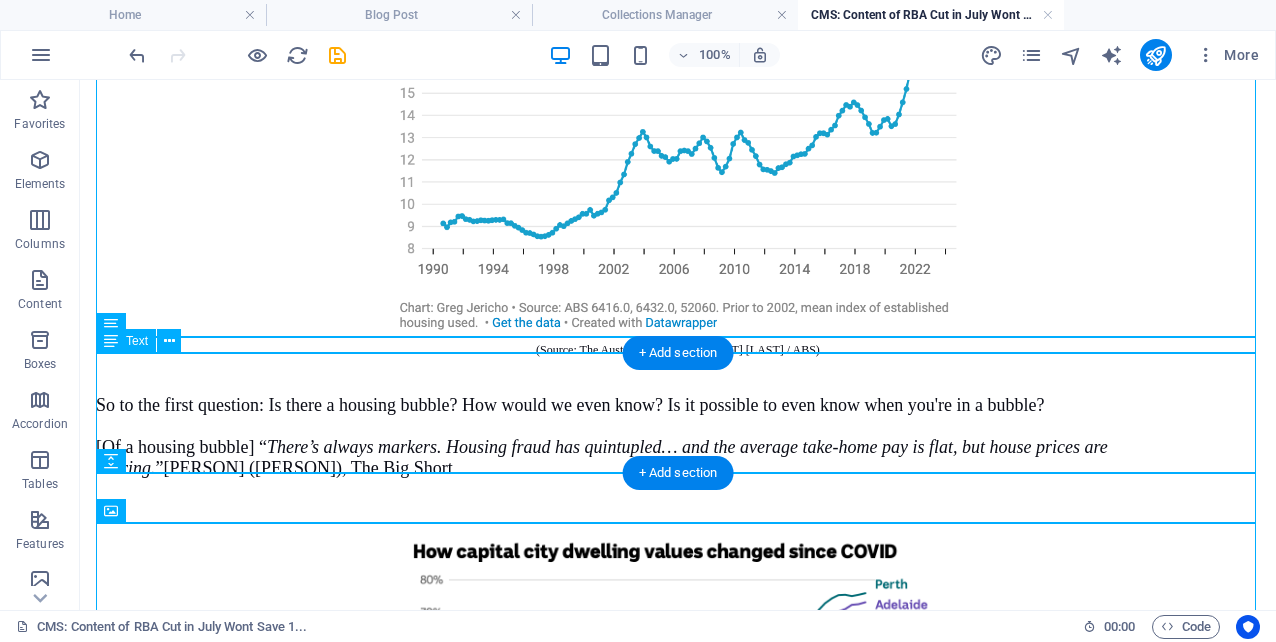 click on "So to the first question: Is there a housing bubble? How would we even know? Is it possible to even know when you're in a bubble? [Of a housing bubble] “ There’s always markers. Housing fraud has quintupled… and the average take-home pay is flat, but house prices are soaring. ”  [PERSON] ([PERSON]), The Big Short" at bounding box center (678, 418) 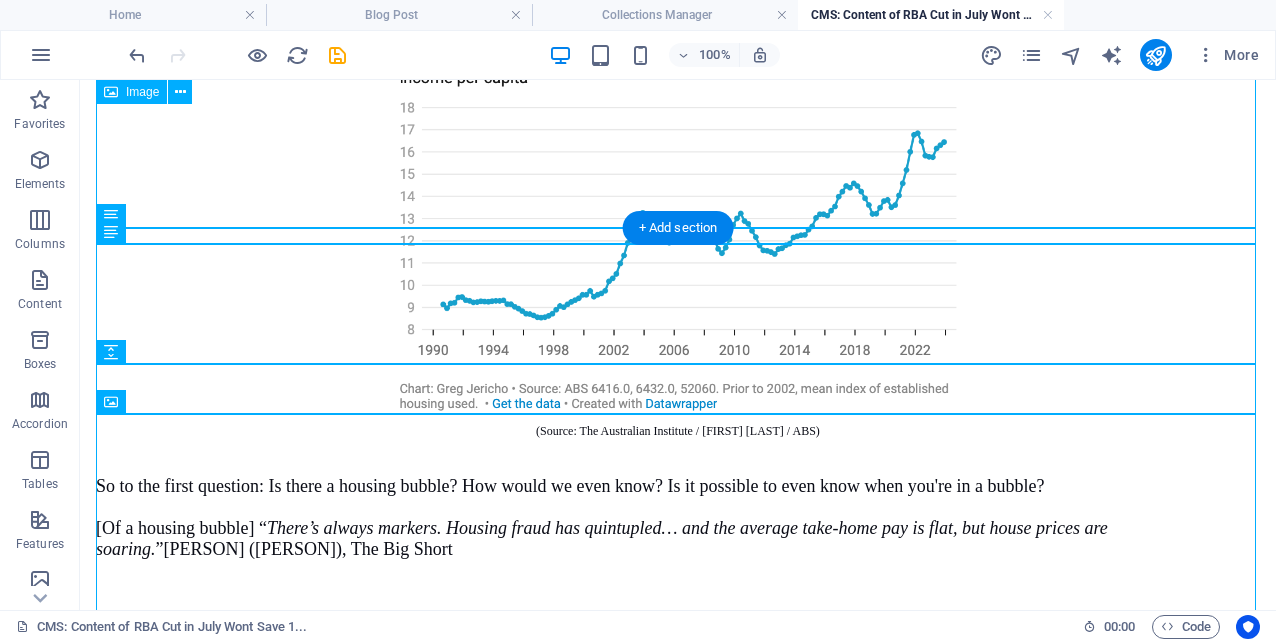 scroll, scrollTop: 2589, scrollLeft: 0, axis: vertical 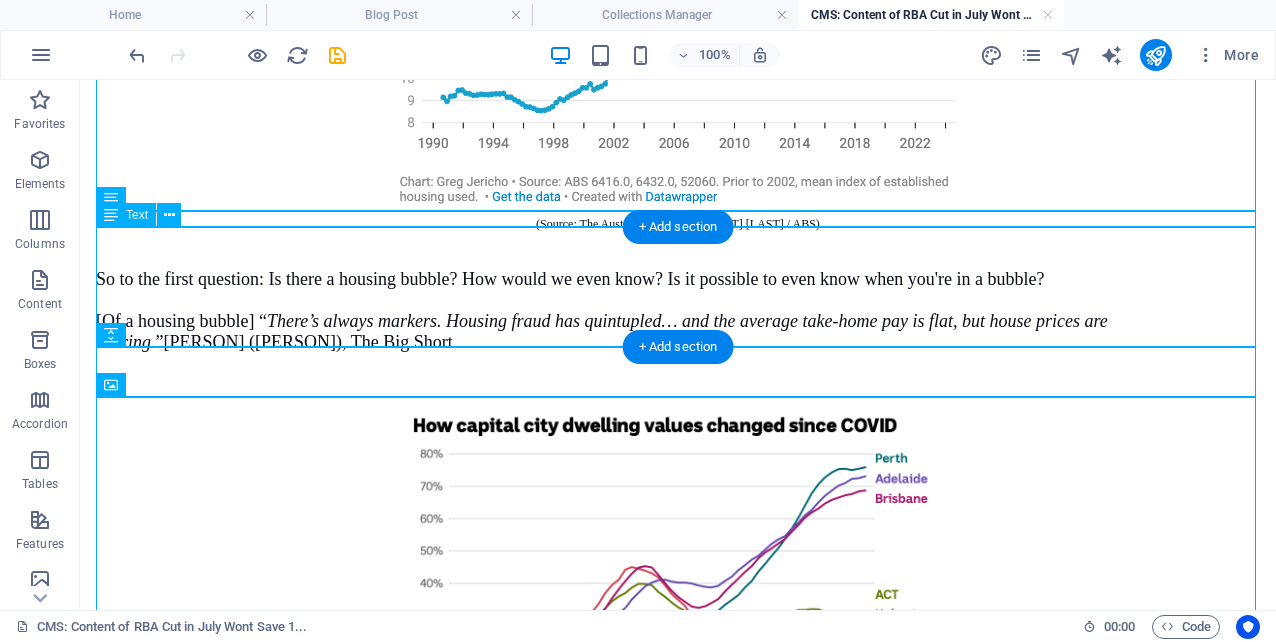 click on "So to the first question: Is there a housing bubble? How would we even know? Is it possible to even know when you're in a bubble? [Of a housing bubble] “ There’s always markers. Housing fraud has quintupled… and the average take-home pay is flat, but house prices are soaring. ”  [PERSON] ([PERSON]), The Big Short" at bounding box center [678, 292] 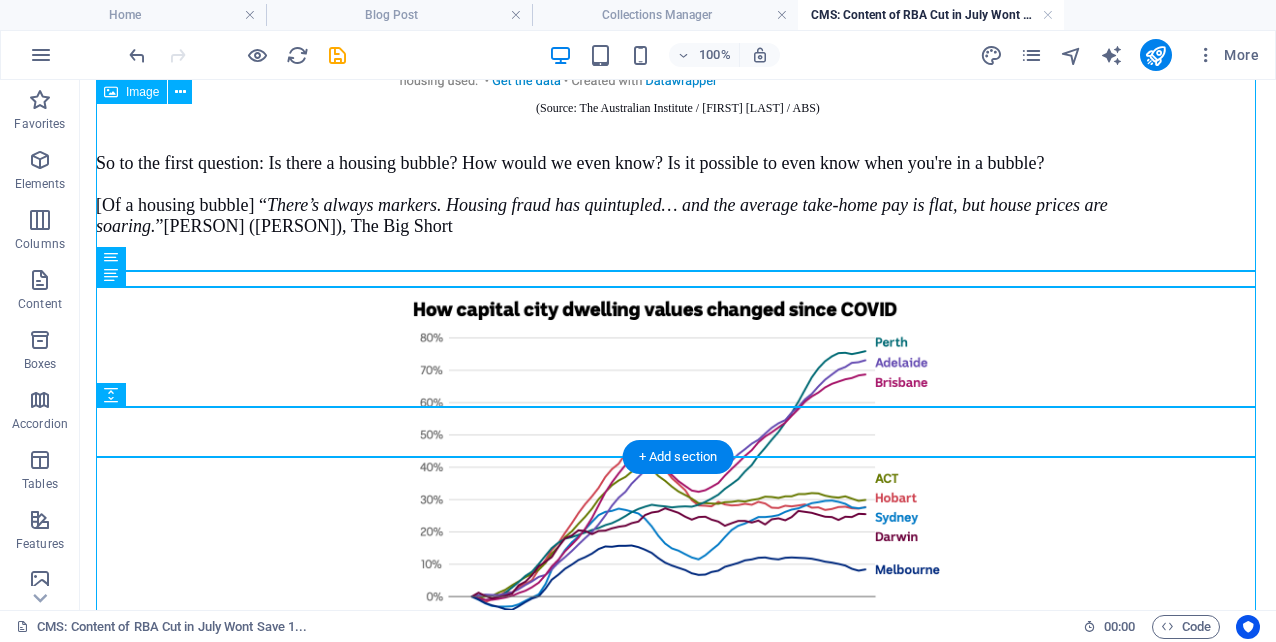 scroll, scrollTop: 2529, scrollLeft: 0, axis: vertical 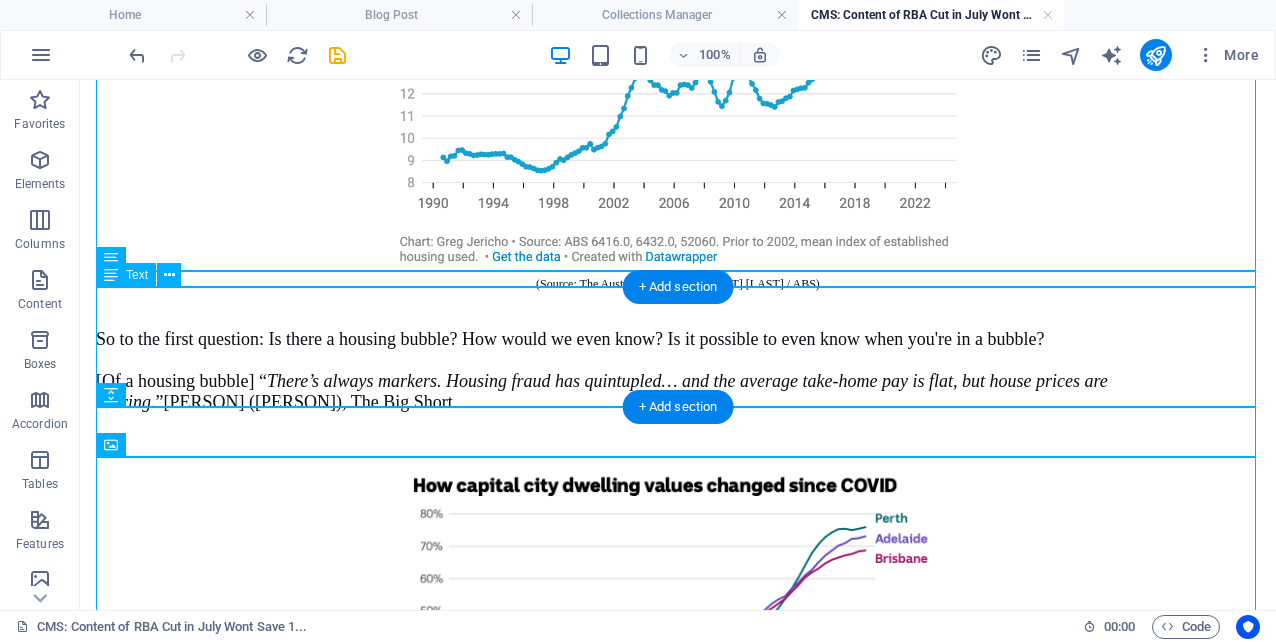 click on "So to the first question: Is there a housing bubble? How would we even know? Is it possible to even know when you're in a bubble? [Of a housing bubble] “ There’s always markers. Housing fraud has quintupled… and the average take-home pay is flat, but house prices are soaring. ”  [PERSON] ([PERSON]), The Big Short" at bounding box center [678, 352] 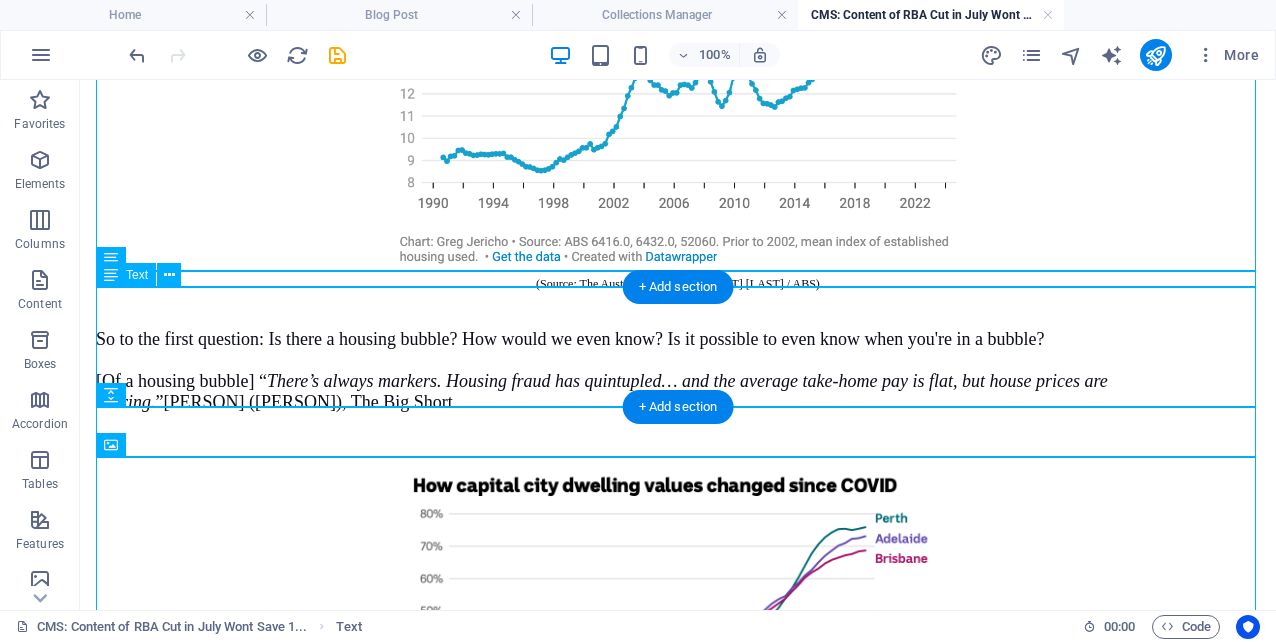 click on "So to the first question: Is there a housing bubble? How would we even know? Is it possible to even know when you're in a bubble? [Of a housing bubble] “ There’s always markers. Housing fraud has quintupled… and the average take-home pay is flat, but house prices are soaring. ”  [PERSON] ([PERSON]), The Big Short" at bounding box center (678, 352) 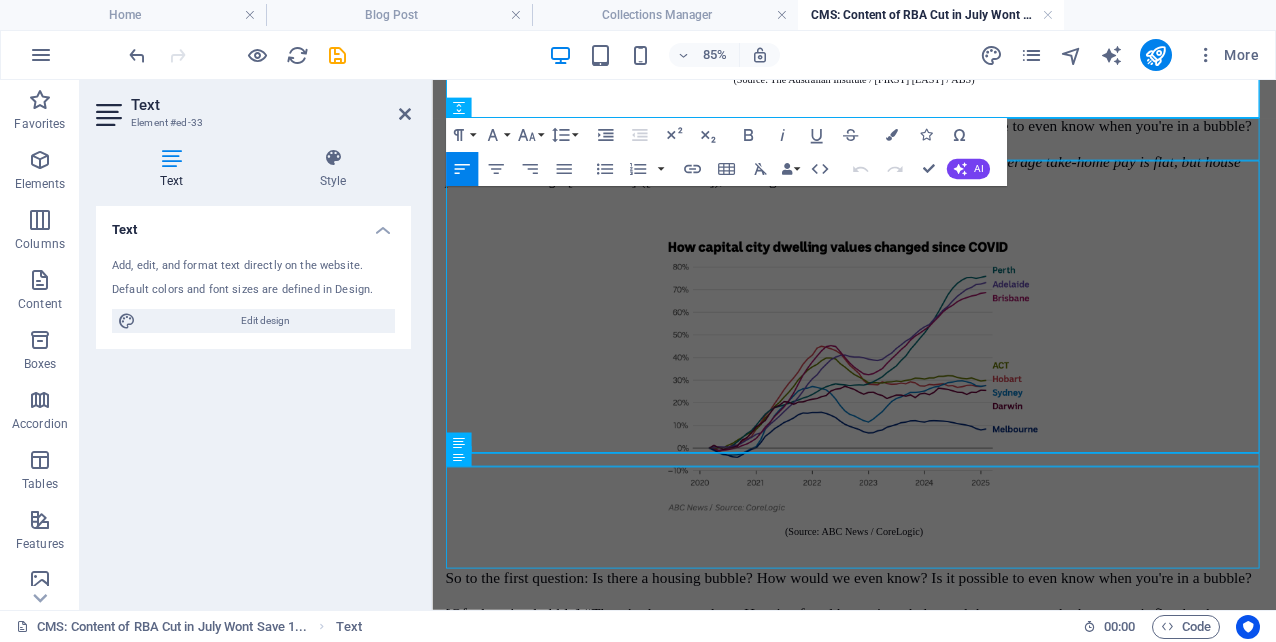 scroll, scrollTop: 2759, scrollLeft: 0, axis: vertical 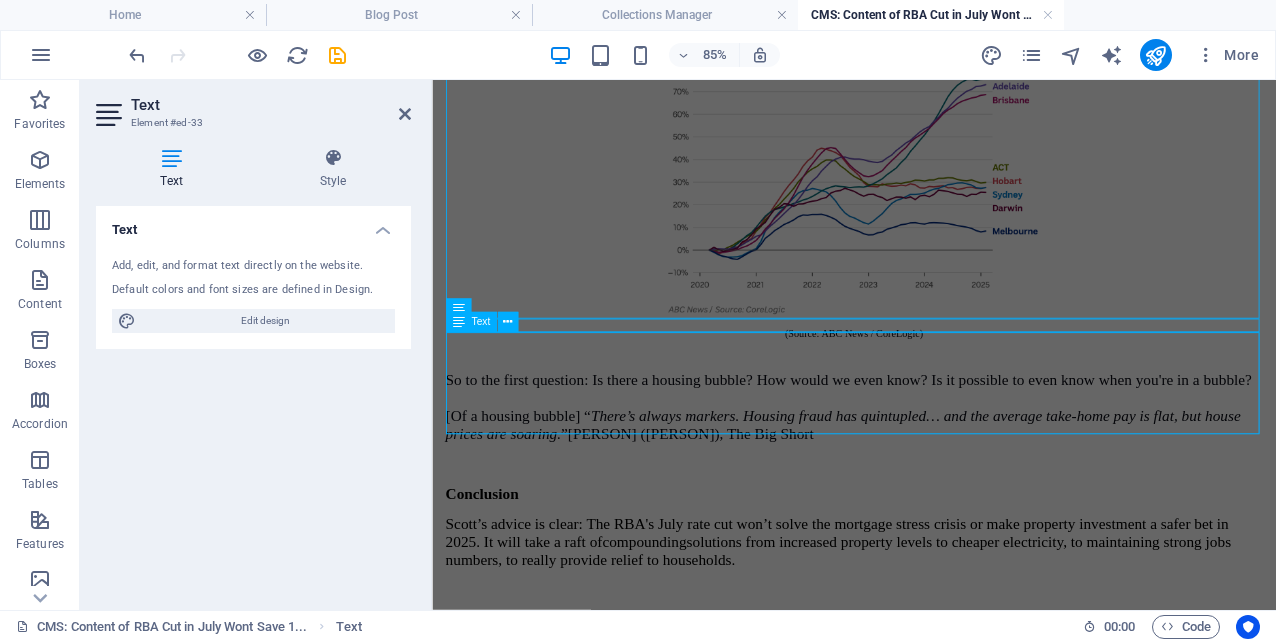 click on "So to the first question: Is there a housing bubble? How would we even know? Is it possible to even know when you're in a bubble? [Of a housing bubble] “ There’s always markers. Housing fraud has quintupled… and the average take-home pay is flat, but house prices are soaring. ”  [PERSON] ([PERSON]), The Big Short" at bounding box center [928, 446] 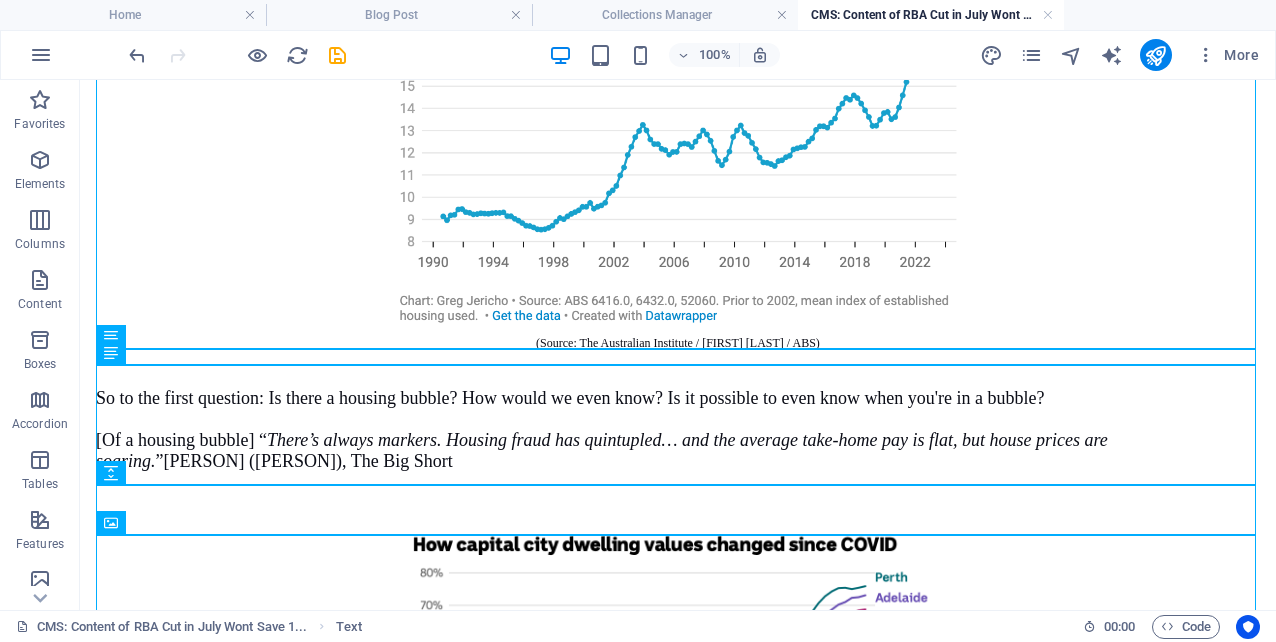 scroll, scrollTop: 2450, scrollLeft: 0, axis: vertical 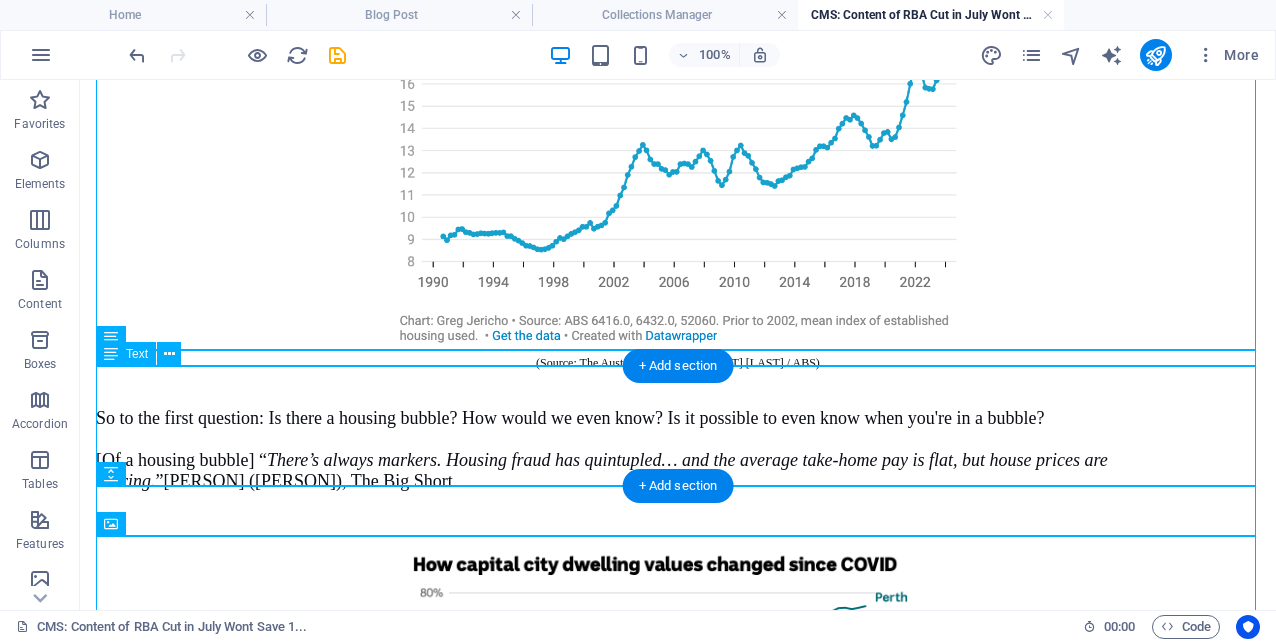 click on "So to the first question: Is there a housing bubble? How would we even know? Is it possible to even know when you're in a bubble? [Of a housing bubble] “ There’s always markers. Housing fraud has quintupled… and the average take-home pay is flat, but house prices are soaring. ”  [PERSON] ([PERSON]), The Big Short" at bounding box center (678, 431) 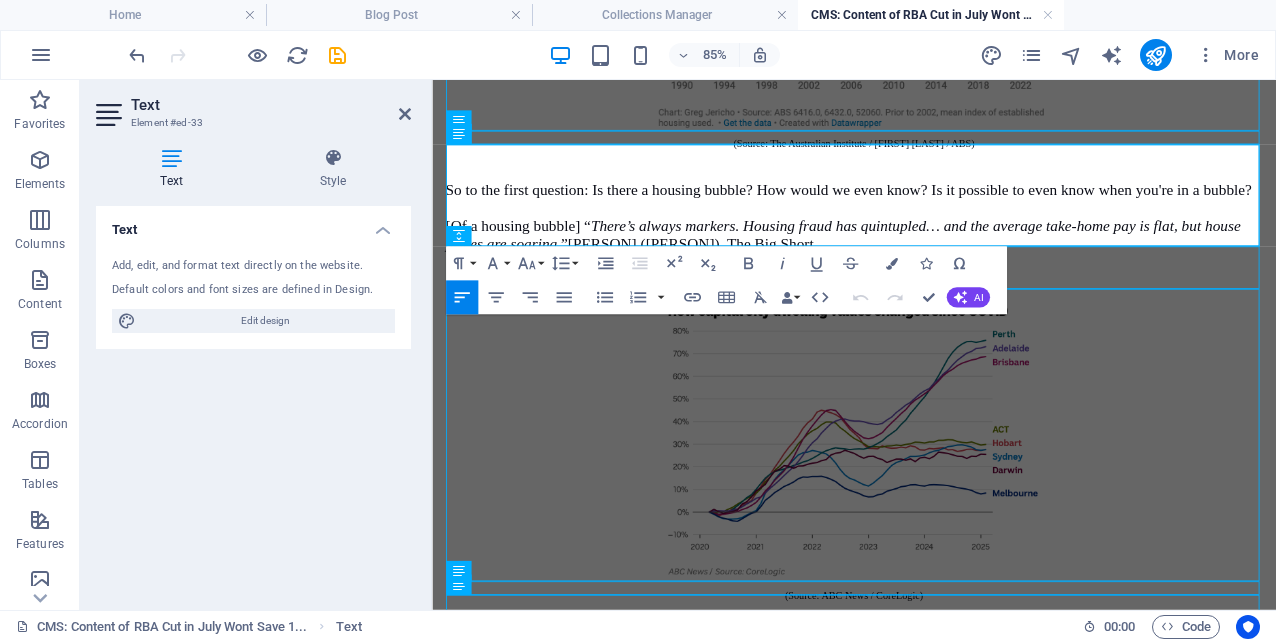 drag, startPoint x: 970, startPoint y: 262, endPoint x: 388, endPoint y: 204, distance: 584.8829 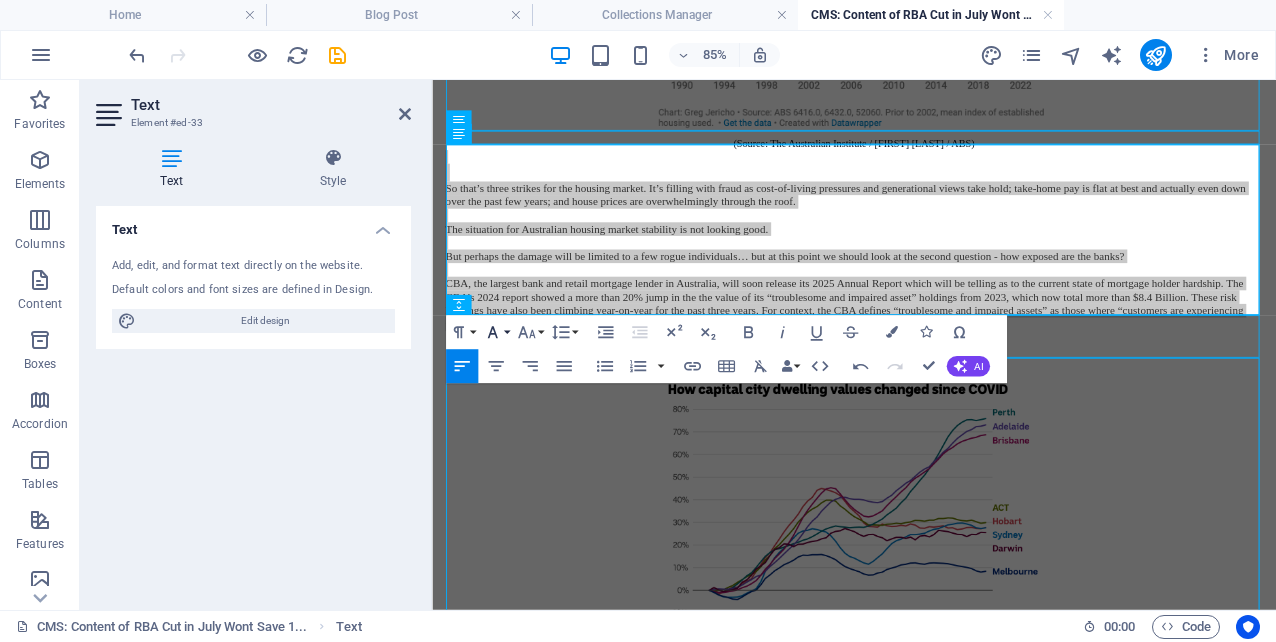 click 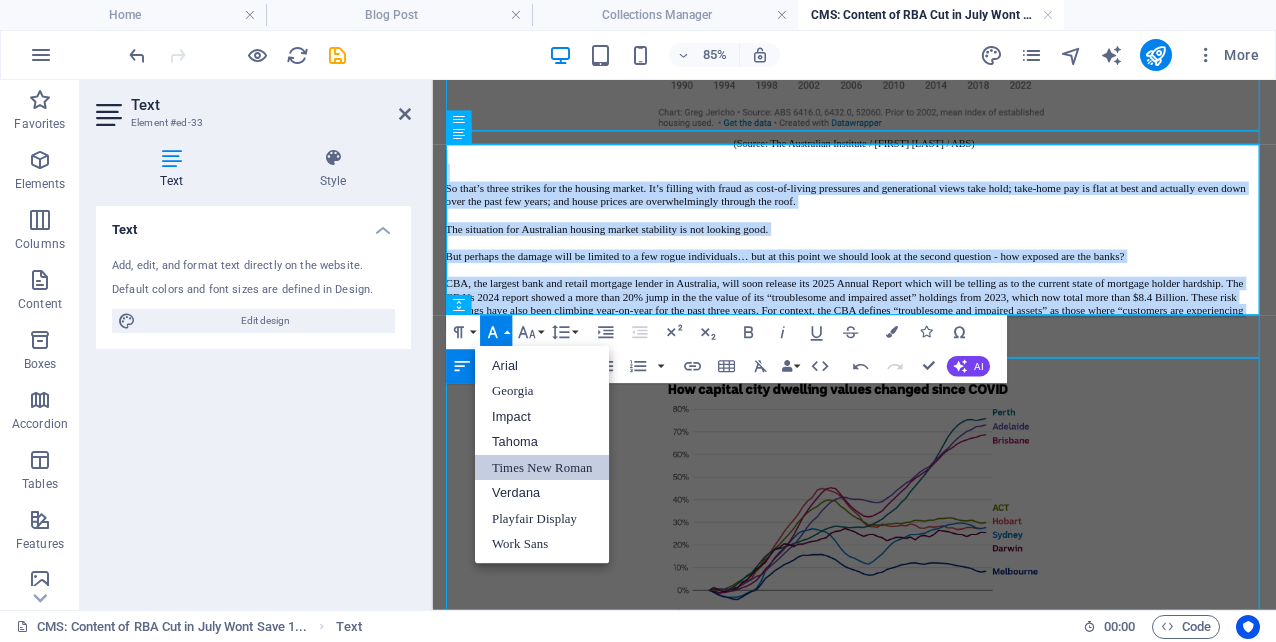 click on "Times New Roman" at bounding box center (542, 468) 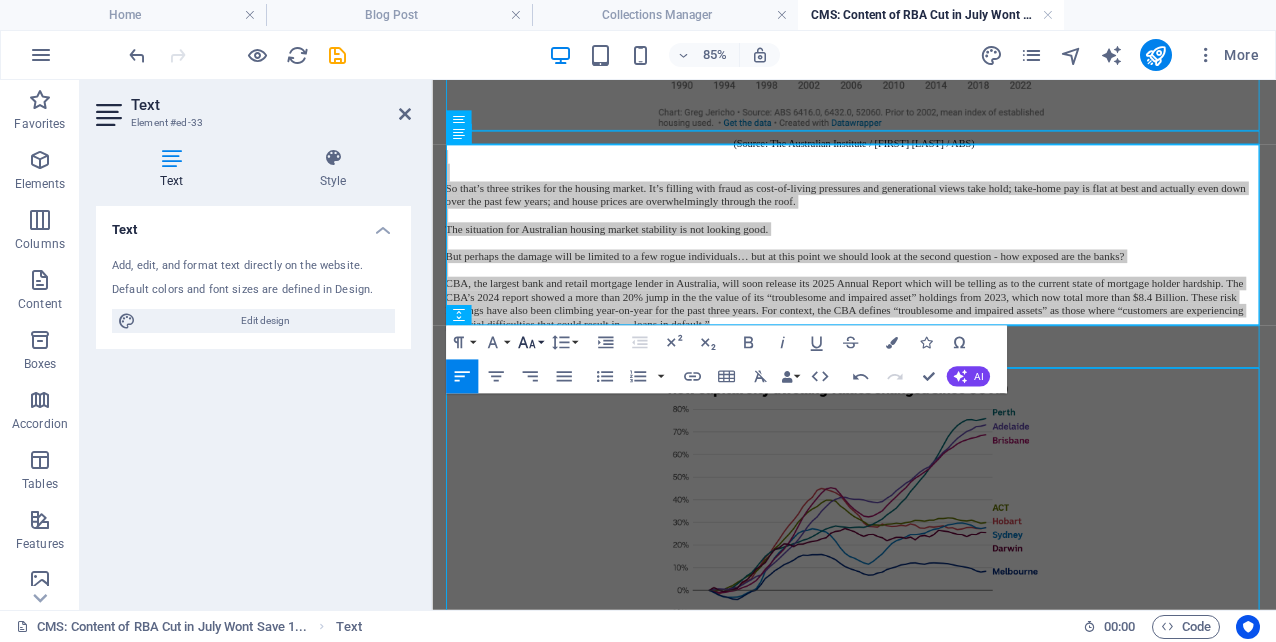 click on "Font Size" at bounding box center (530, 343) 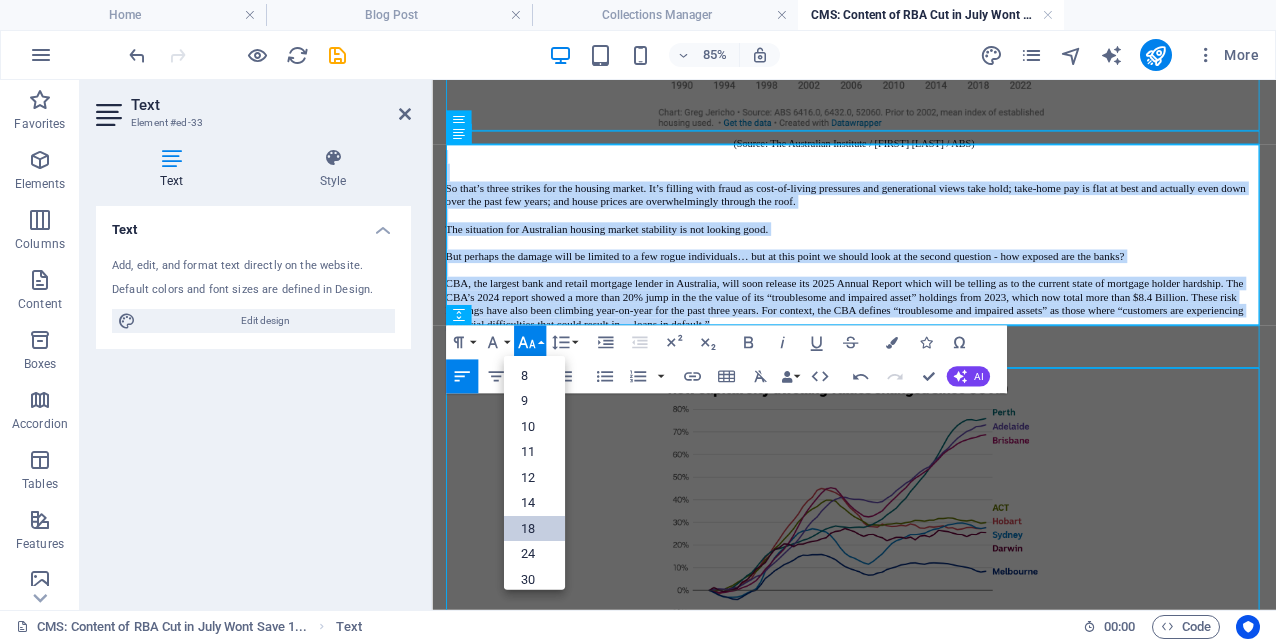 click on "18" at bounding box center [533, 529] 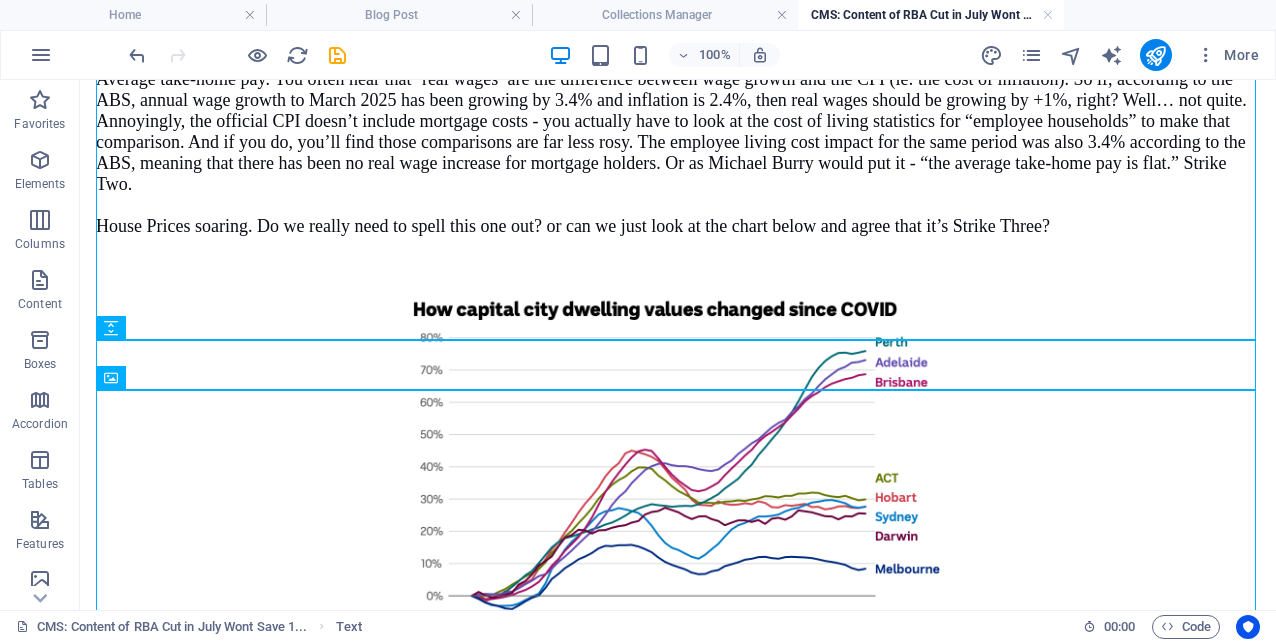 scroll, scrollTop: 1309, scrollLeft: 0, axis: vertical 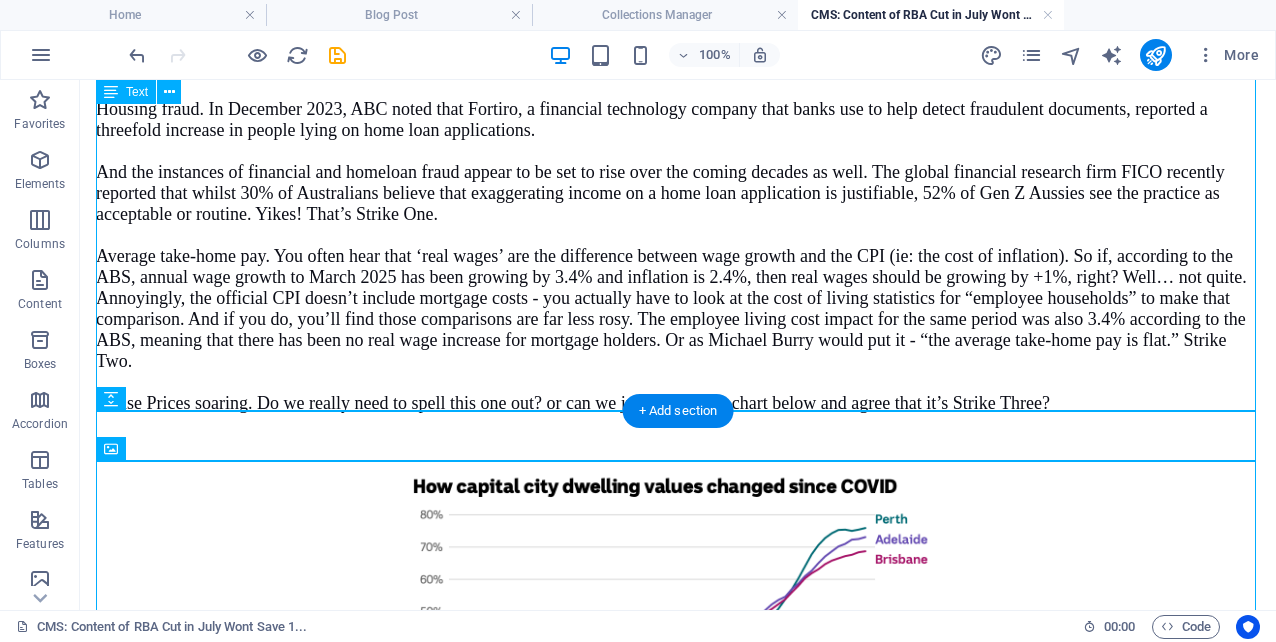 click on "Let’s look at those markers for Australia, and, to use a baseball parlance, we’ll use the three-strike system to see how far along we really are. Housing fraud. In [MONTH] [YEAR], ABC noted that Fortiro, a financial technology company that banks use to help detect fraudulent documents, reported a threefold increase in people lying on home loan applications. And the instances of financial and homeloan fraud appear to be set to rise over the coming decades as well. The global financial research firm FICO recently reported that whilst 30% of Australians believe that exaggerating income on a home loan application is justifiable, 52% of Gen Z Aussies see the practice as acceptable or routine. Yikes! That’s Strike One. House Prices soaring. Do we really need to spell this one out? or can we just look at the chart below and agree that it’s Strike Three?" at bounding box center [678, 214] 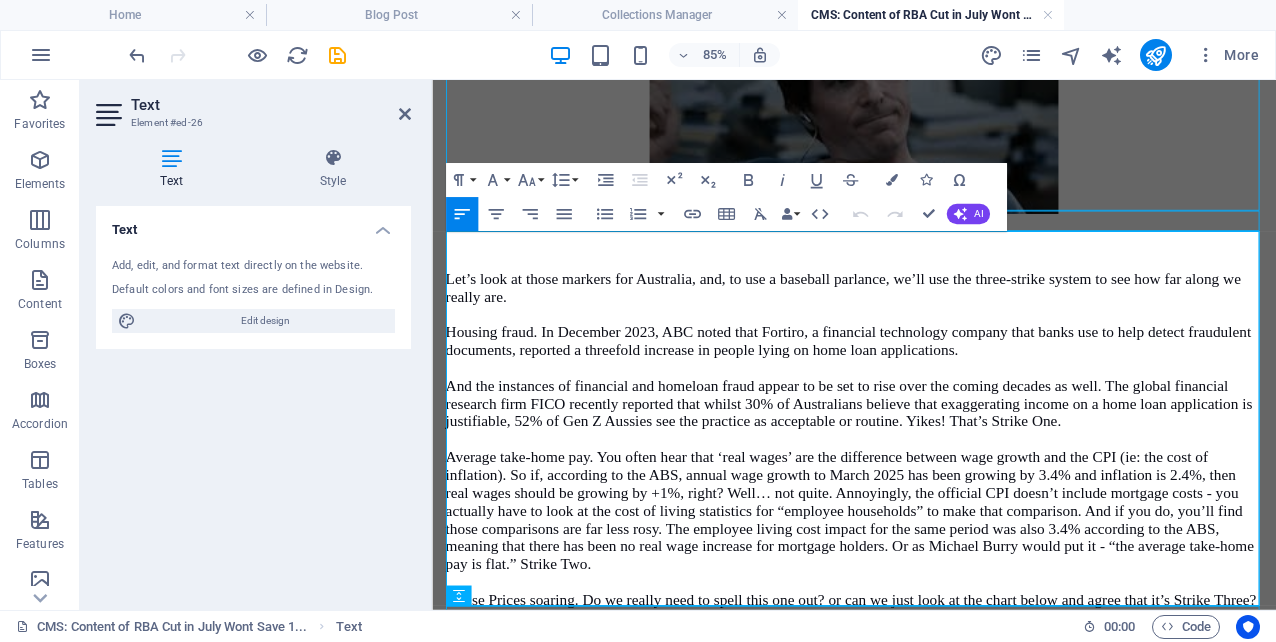 scroll, scrollTop: 976, scrollLeft: 0, axis: vertical 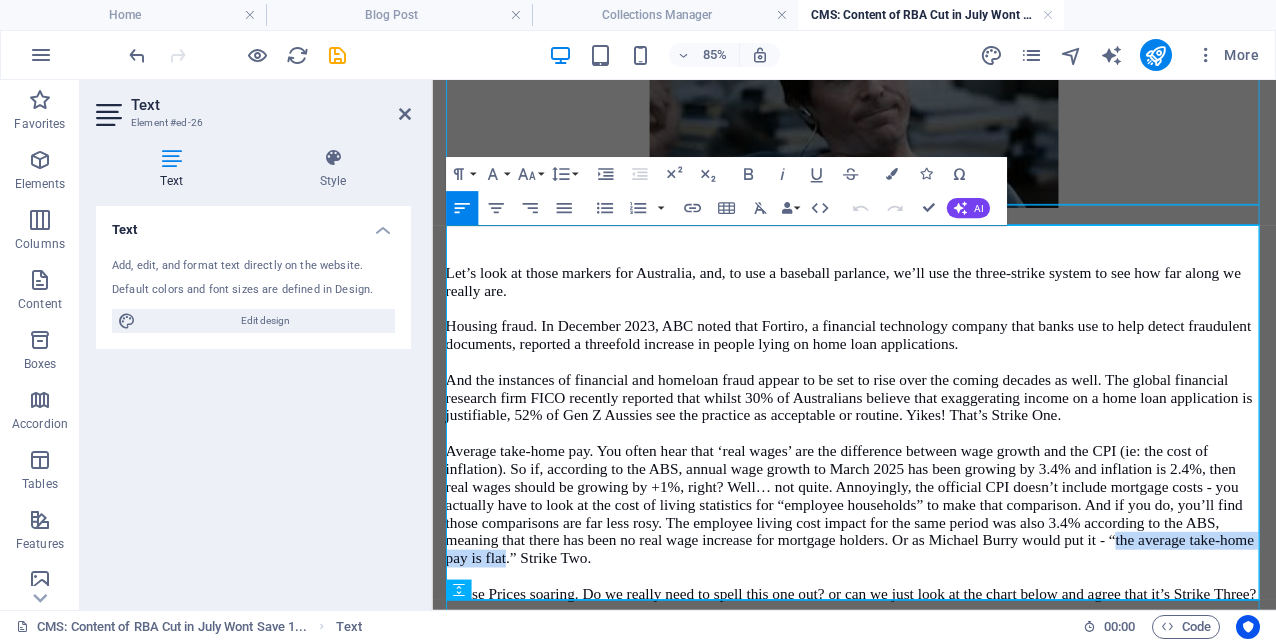 drag, startPoint x: 1238, startPoint y: 622, endPoint x: 520, endPoint y: 635, distance: 718.1177 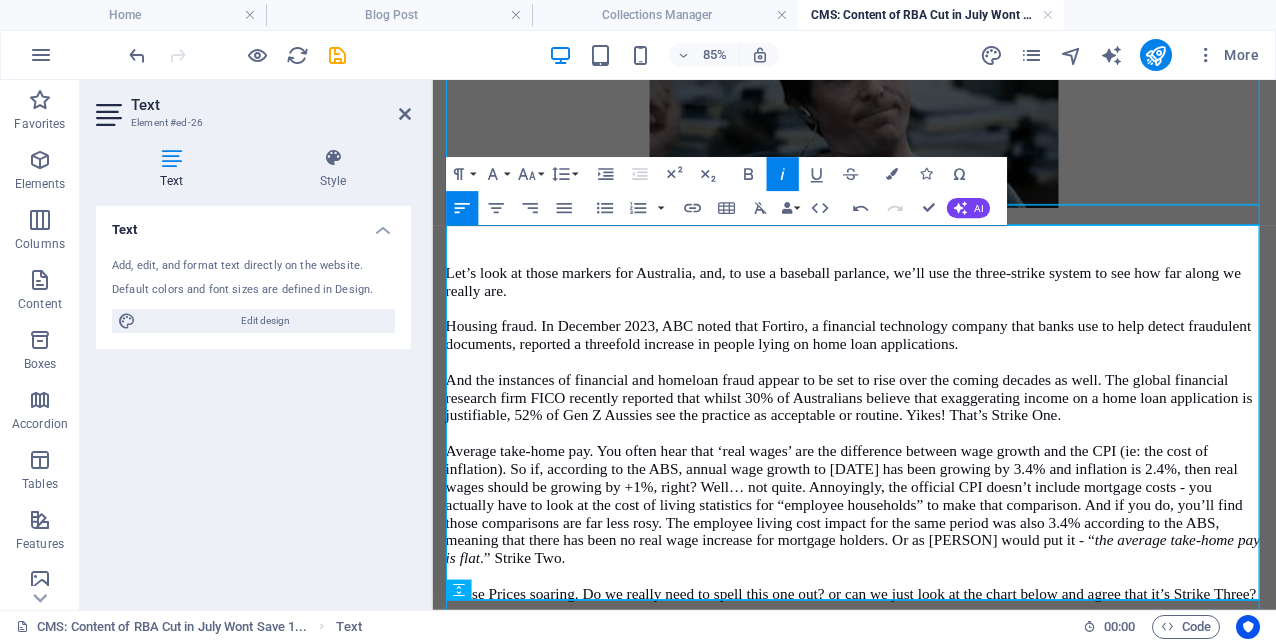 click on "Average take-home pay. You often hear that ‘real wages’ are the difference between wage growth and the CPI (ie: the cost of inflation). So if, according to the ABS, annual wage growth to [DATE] has been growing by 3.4% and inflation is 2.4%, then real wages should be growing by +1%, right? Well… not quite. Annoyingly, the official CPI doesn’t include mortgage costs - you actually have to look at the cost of living statistics for “employee households” to make that comparison. And if you do, you’ll find those comparisons are far less rosy. The employee living cost impact for the same period was also 3.4% according to the ABS, meaning that there has been no real wage increase for mortgage holders. Or as [PERSON] would put it - “ the average take-home pay is flat .” Strike Two." at bounding box center [927, 580] 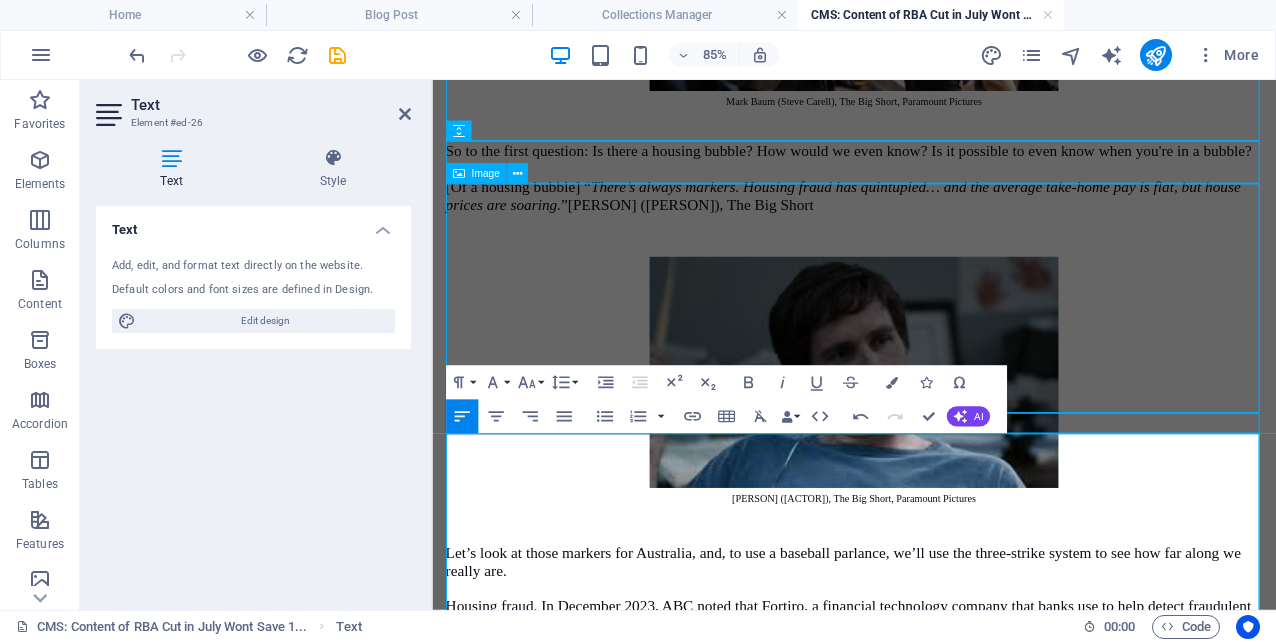 scroll, scrollTop: 818, scrollLeft: 0, axis: vertical 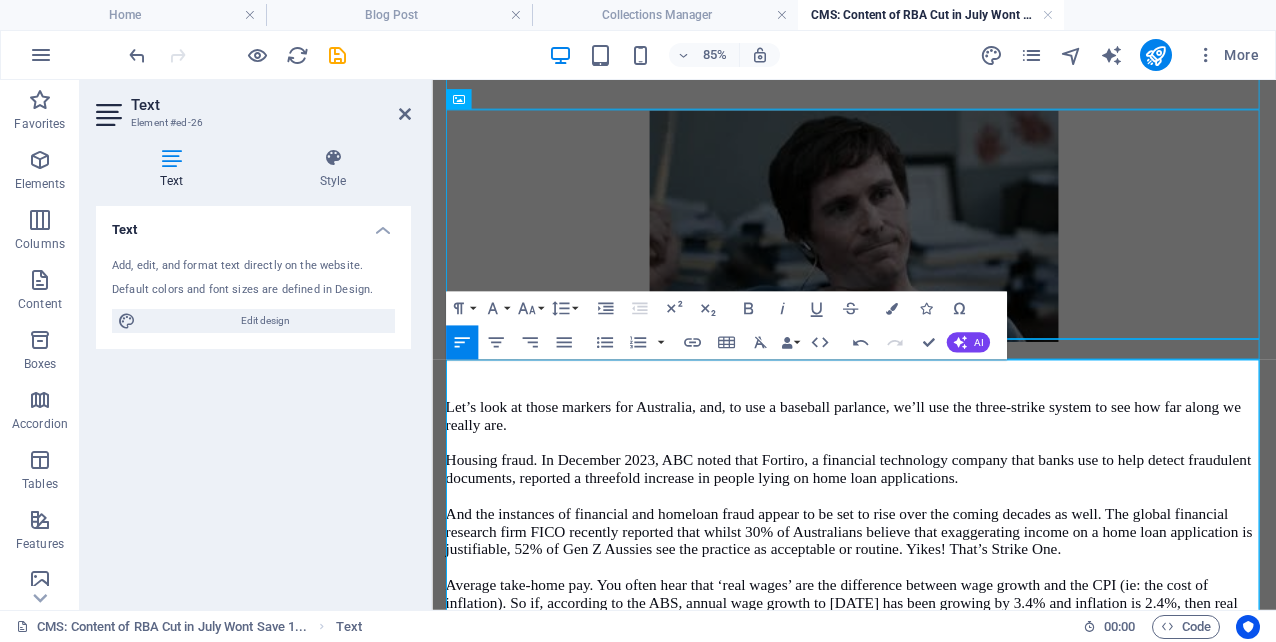 click on "And the instances of financial and homeloan fraud appear to be set to rise over the coming decades as well. The global financial research firm FICO recently reported that whilst 30% of Australians believe that exaggerating income on a home loan application is justifiable, 52% of Gen Z Aussies see the practice as acceptable or routine. Yikes! That’s Strike One." at bounding box center [922, 612] 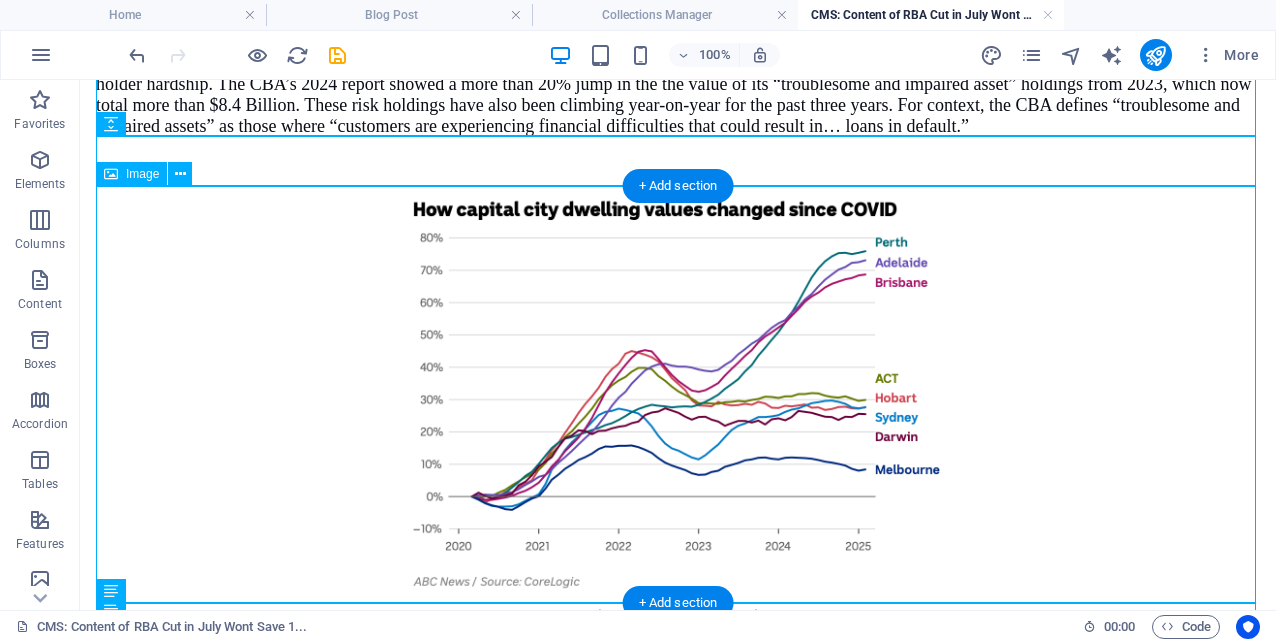 scroll, scrollTop: 2958, scrollLeft: 0, axis: vertical 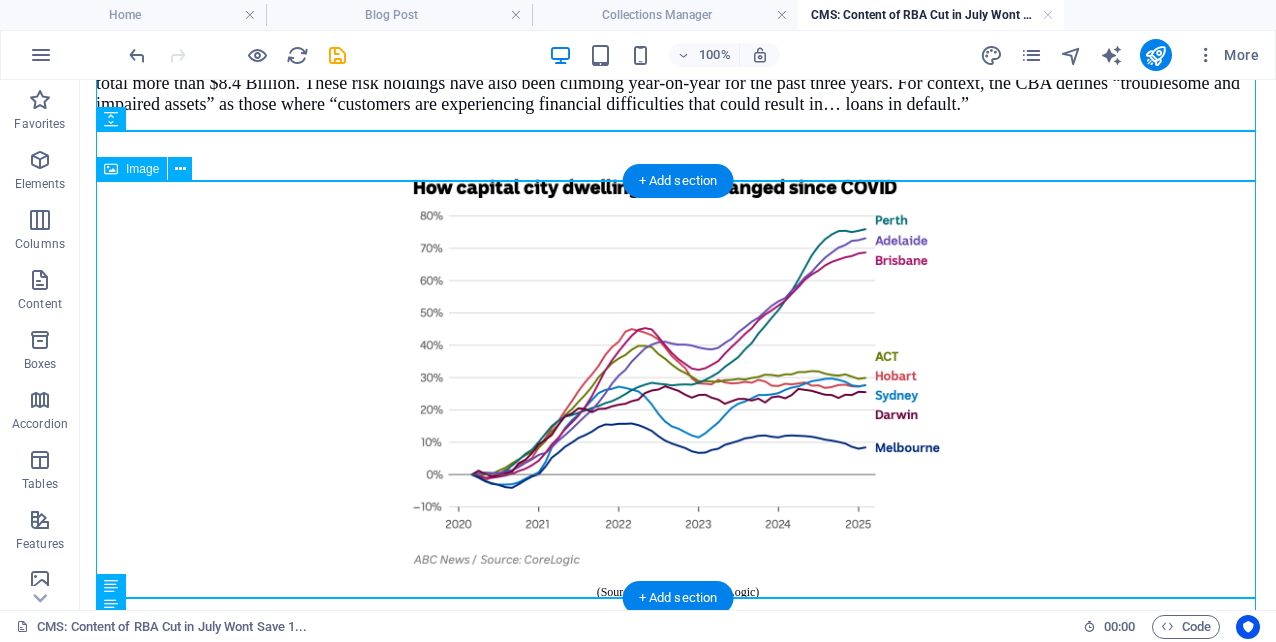 click at bounding box center (678, 374) 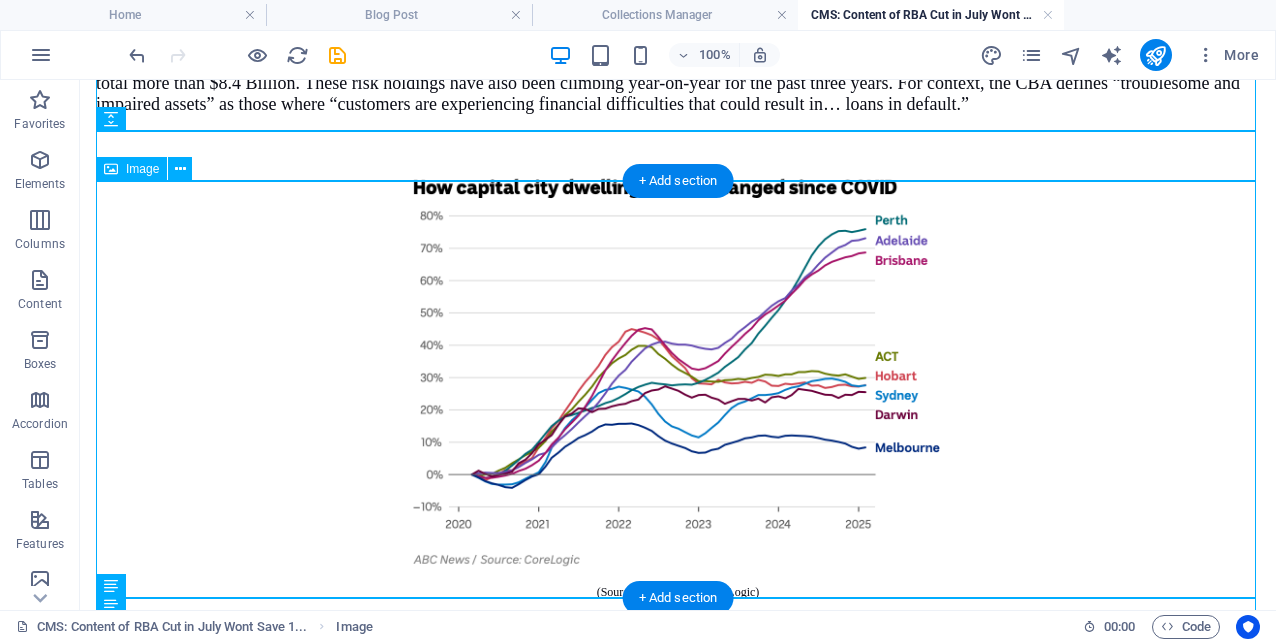 click at bounding box center (678, 374) 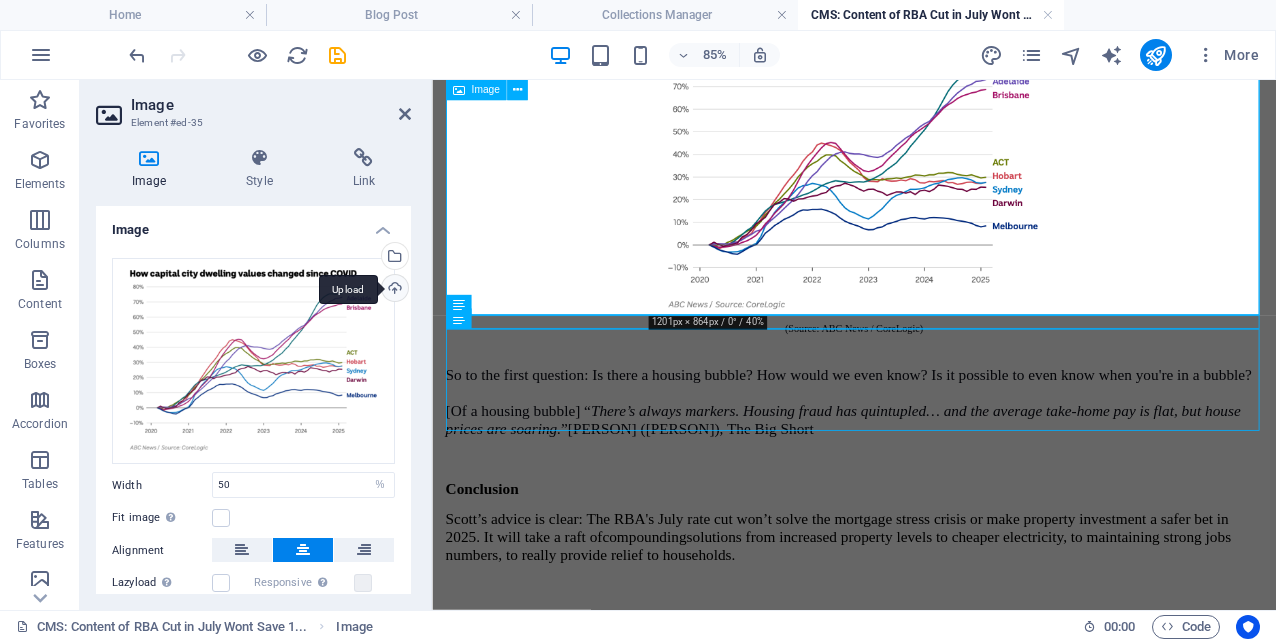 click on "Upload" at bounding box center [393, 290] 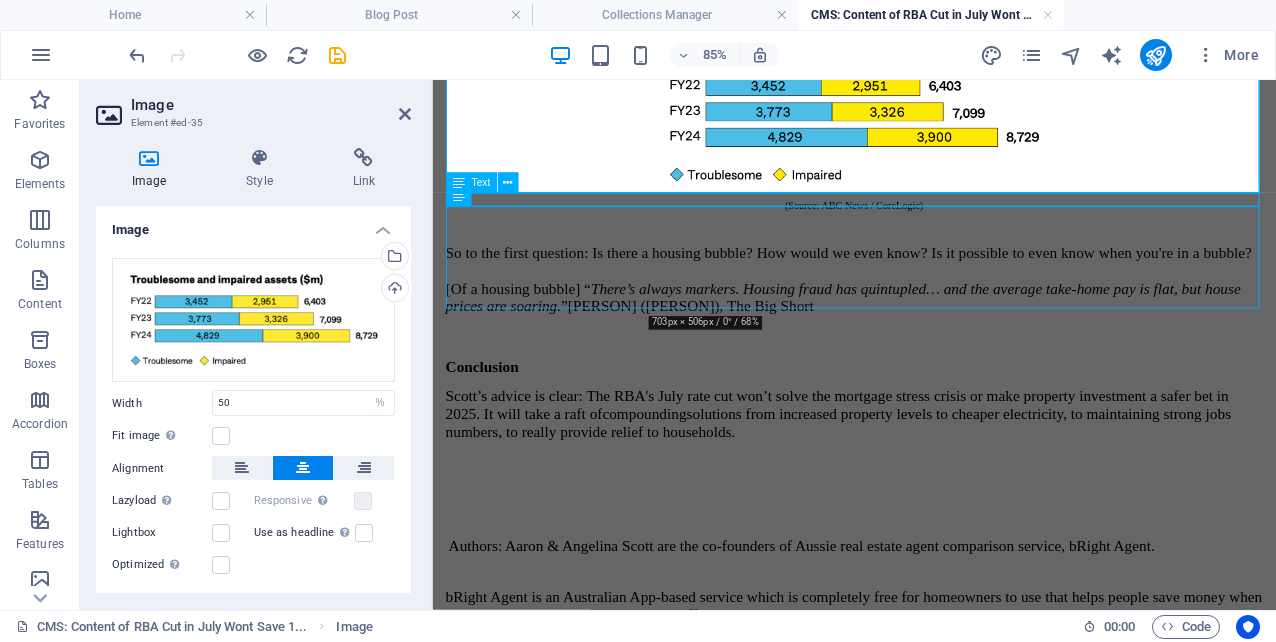 click on "(Source: ABC News / CoreLogic)" at bounding box center [928, 229] 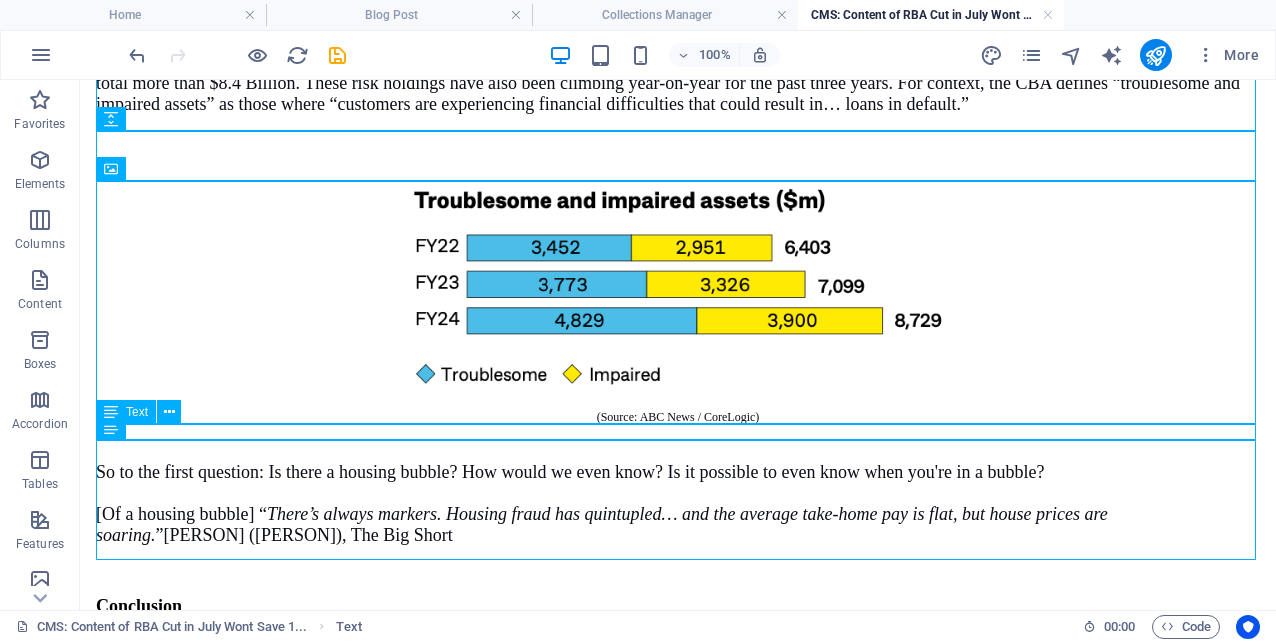 click on "(Source: ABC News / CoreLogic)" at bounding box center [678, 417] 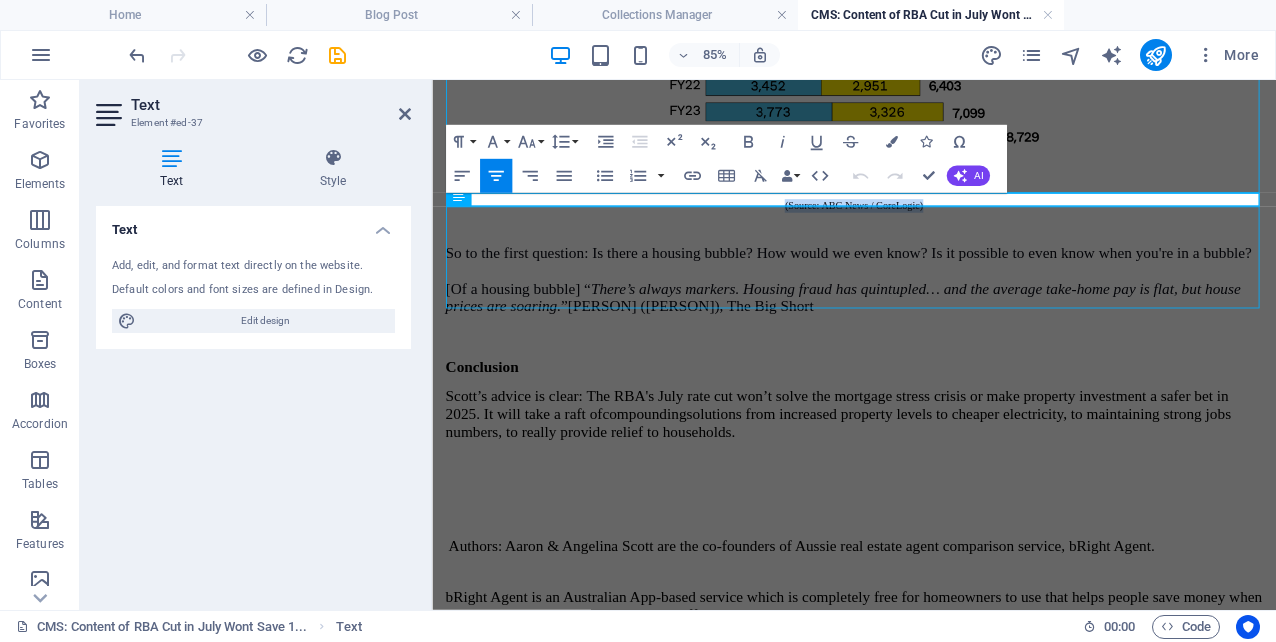 drag, startPoint x: 1026, startPoint y: 219, endPoint x: 806, endPoint y: 219, distance: 220 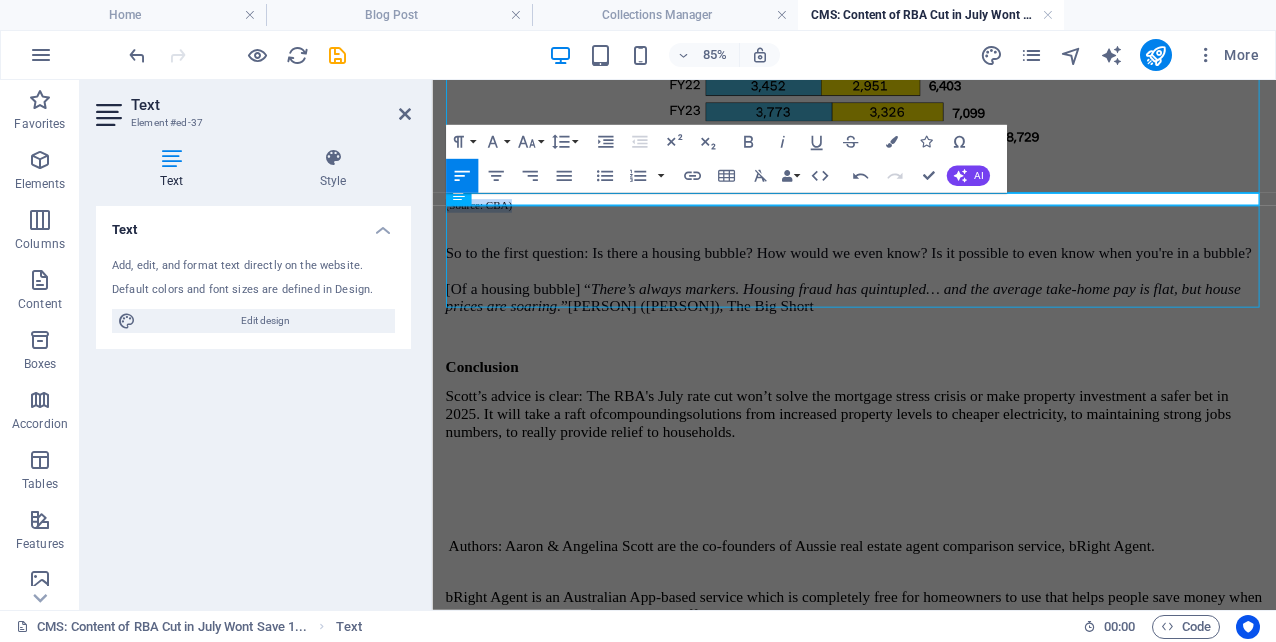 drag, startPoint x: 572, startPoint y: 218, endPoint x: 385, endPoint y: 225, distance: 187.13097 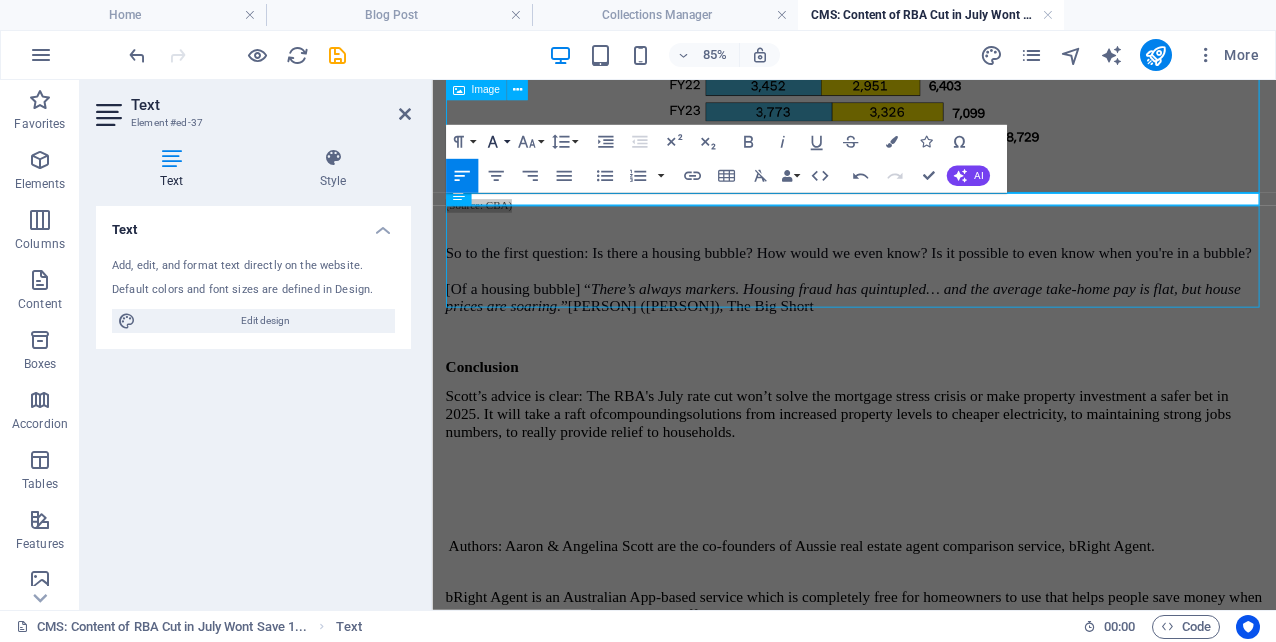 click 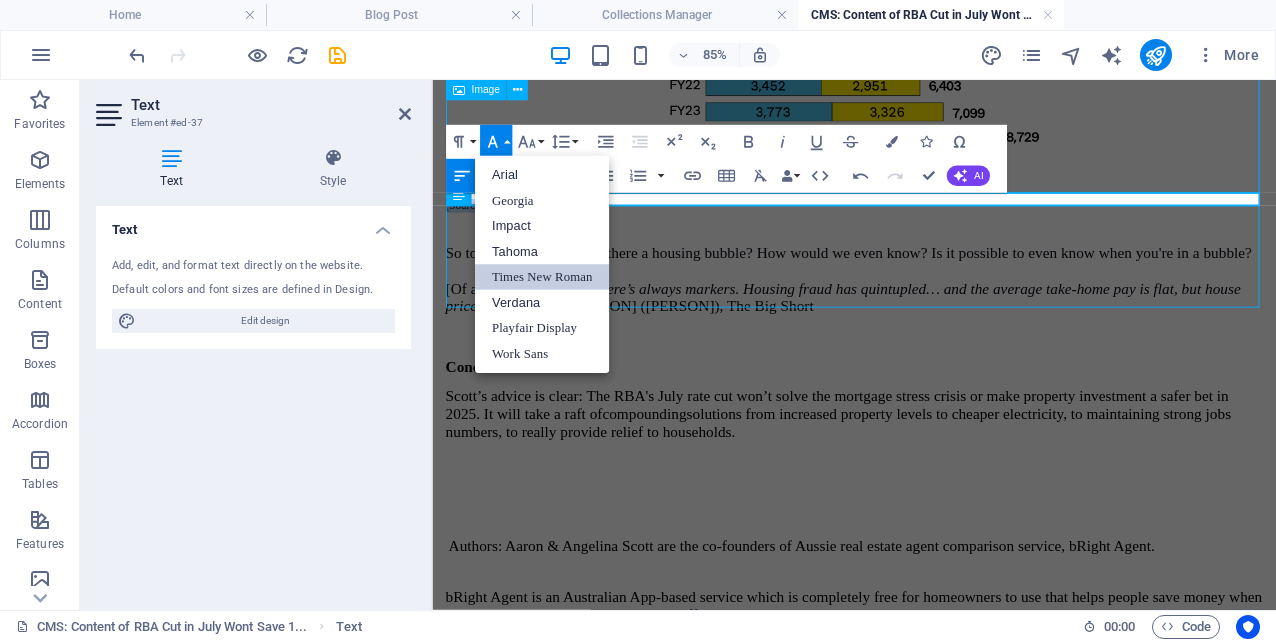 click on "Times New Roman" at bounding box center [542, 277] 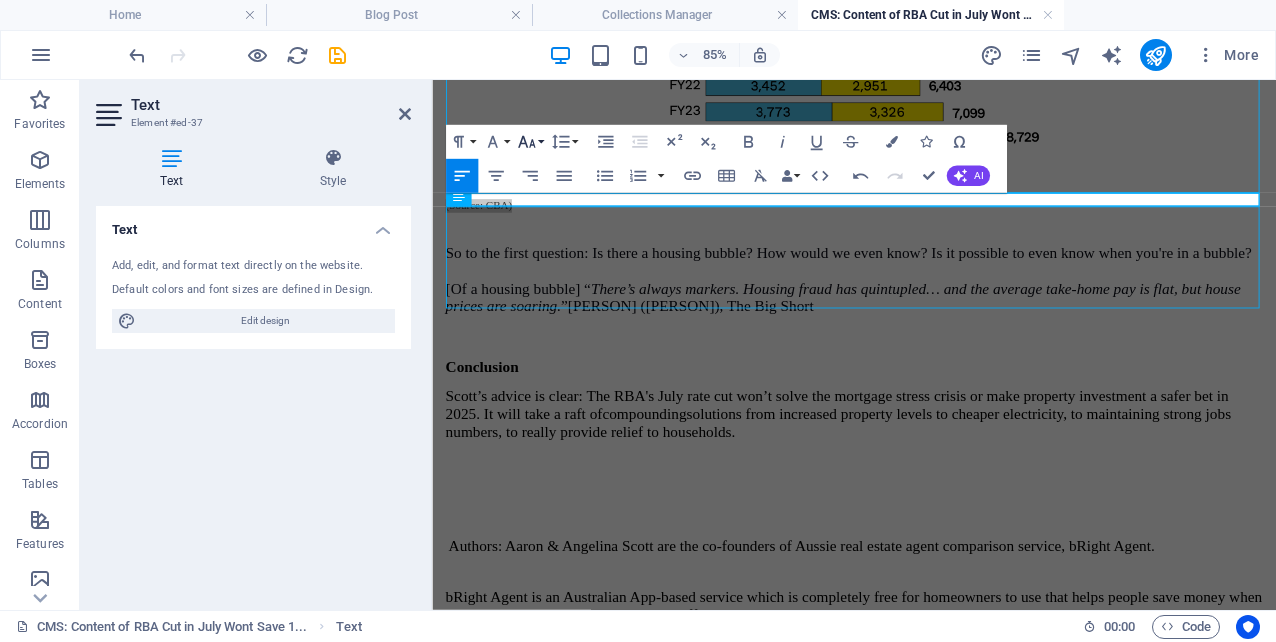 click 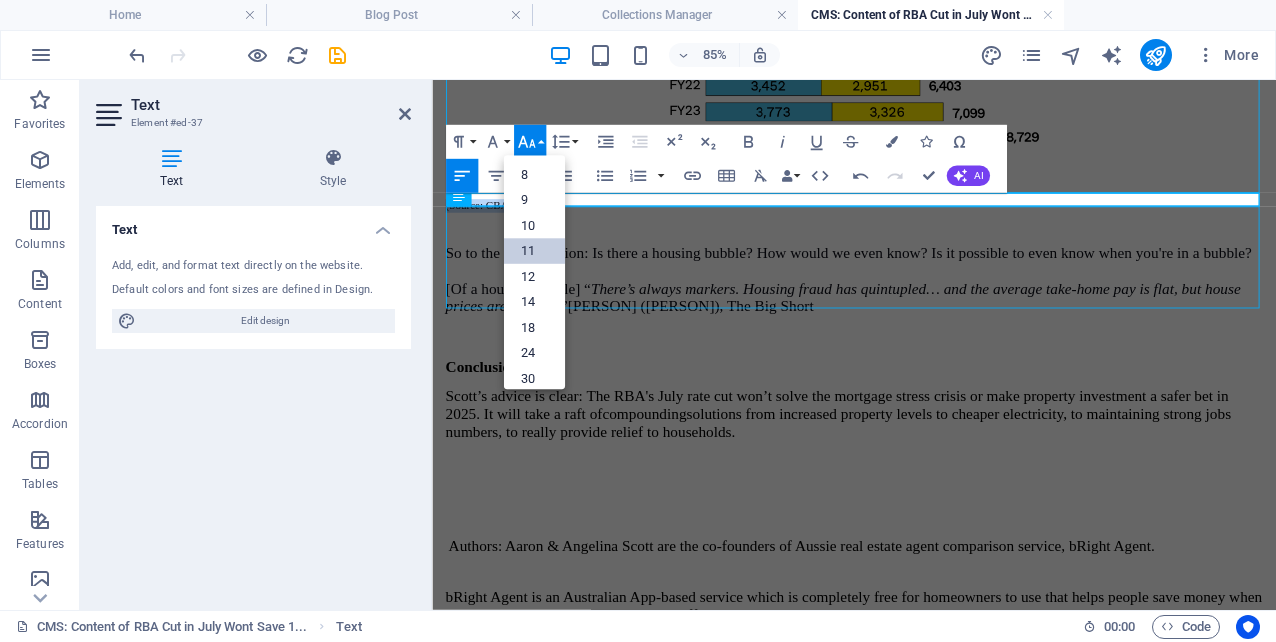 click on "11" at bounding box center (533, 252) 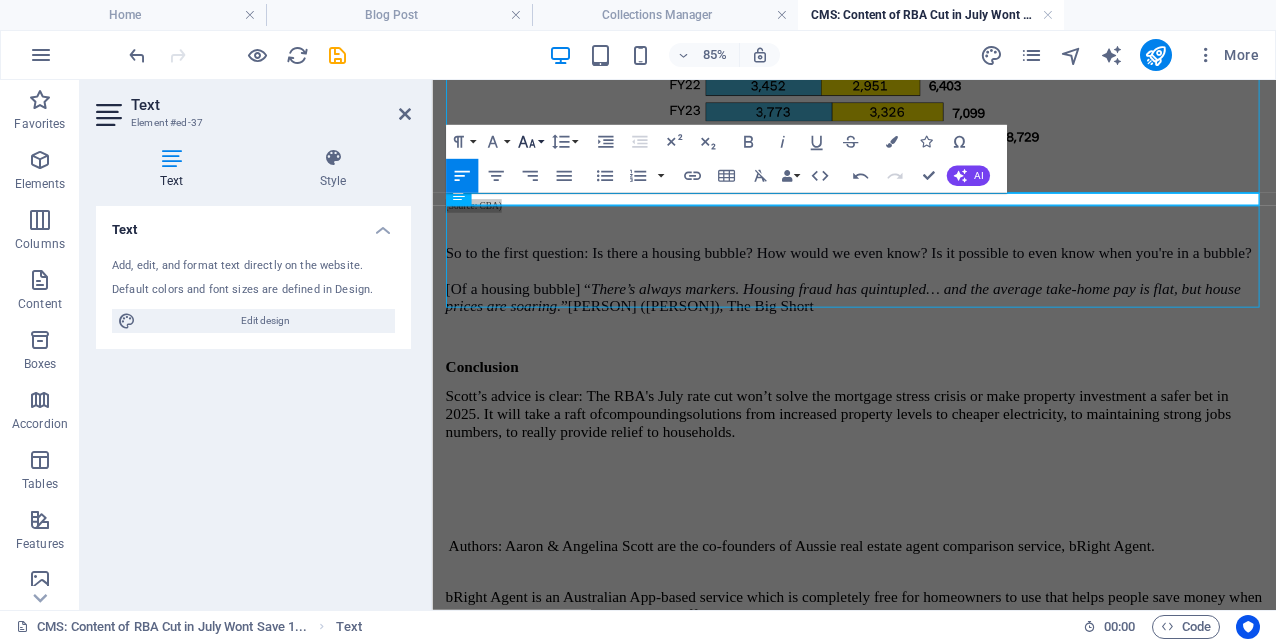 click 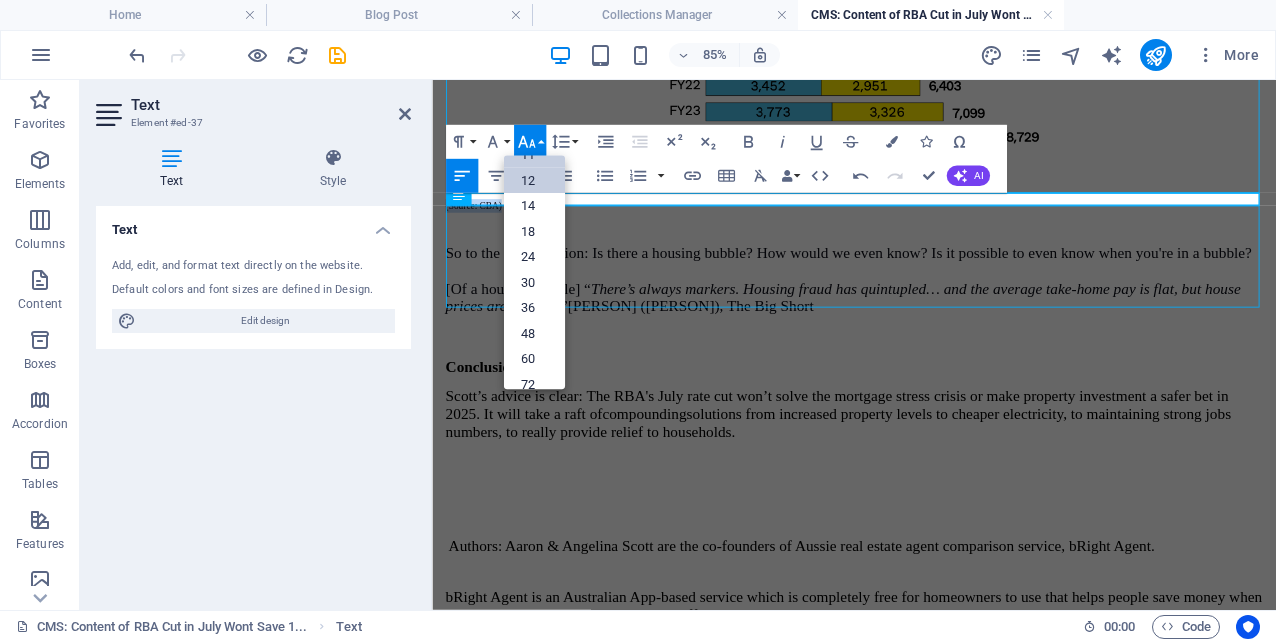 click on "12" at bounding box center (533, 181) 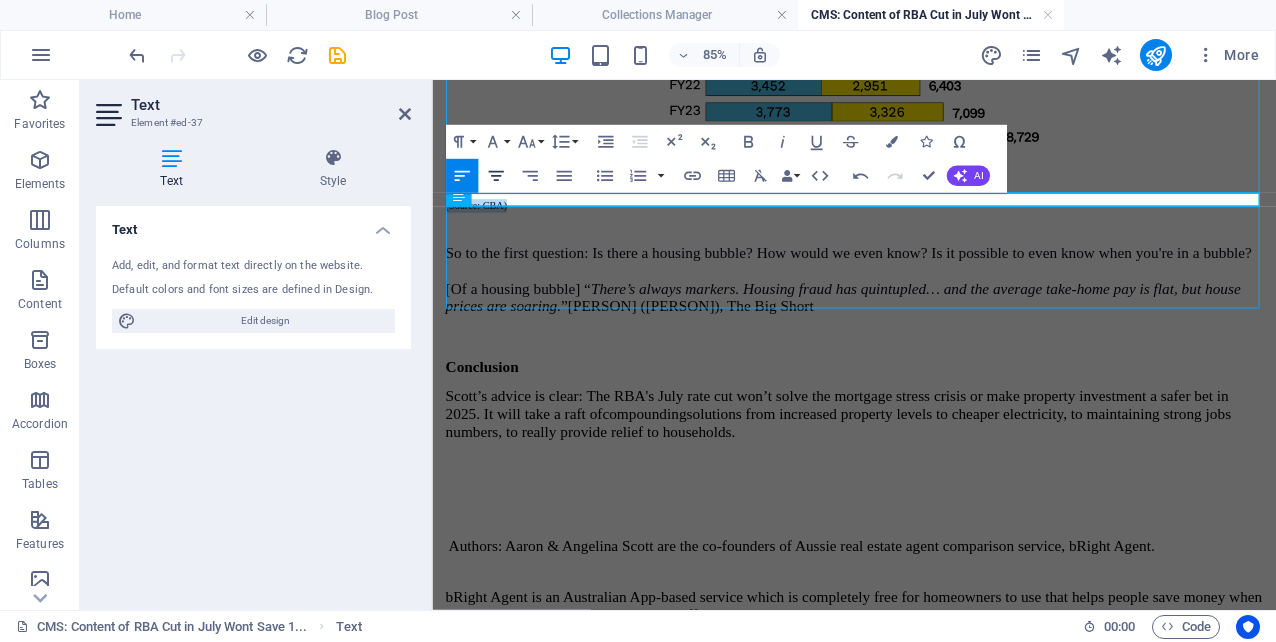 click 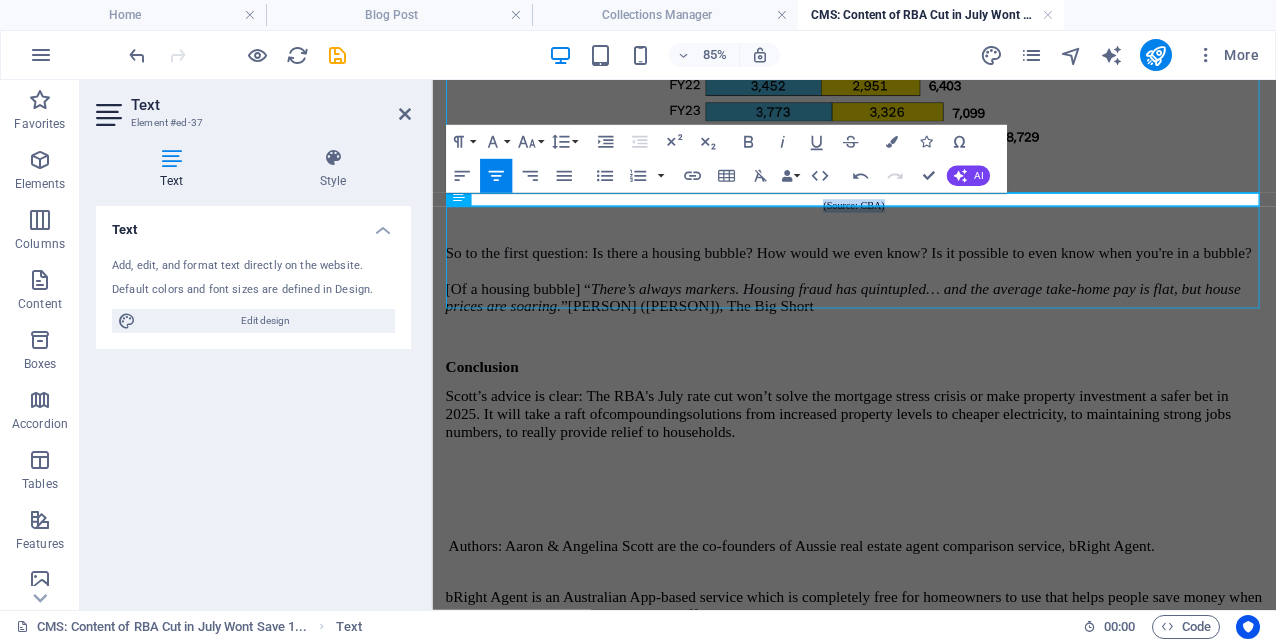 click on "(Source: CBA)" at bounding box center (928, 229) 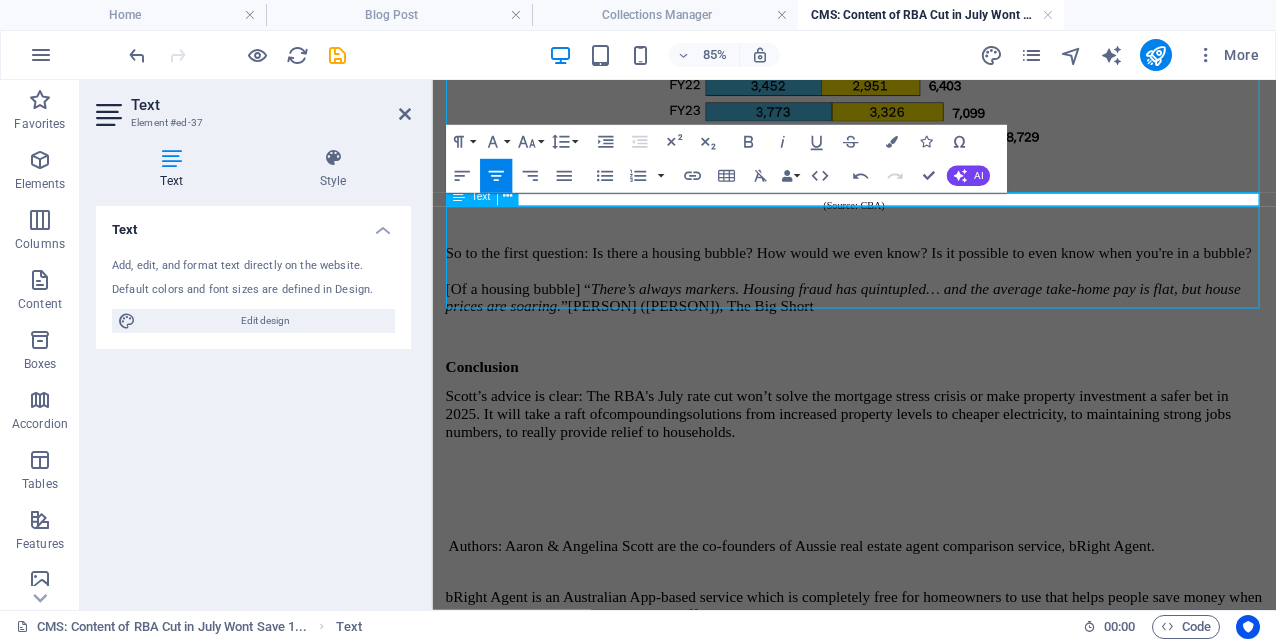 type 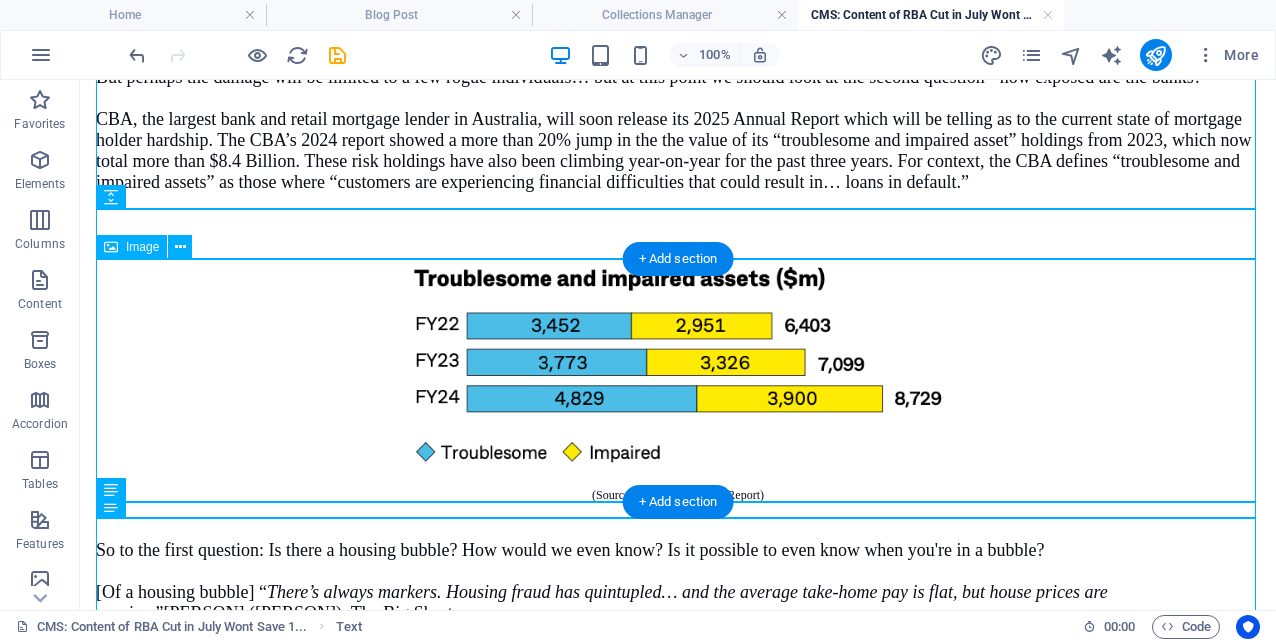 scroll, scrollTop: 2882, scrollLeft: 0, axis: vertical 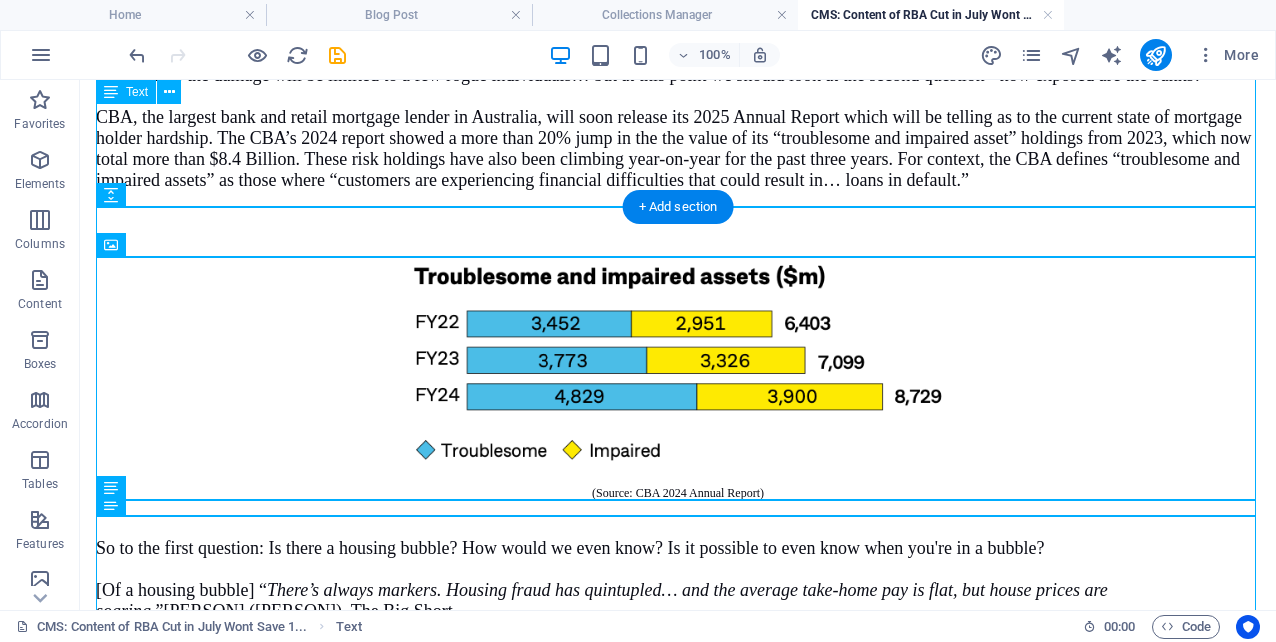 click on "So that’s three strikes for the housing market. It’s filling with fraud as cost-of-living pressures and generational views take hold; take-home pay is flat at best and actually even down over the past few years; and house prices are overwhelmingly through the roof. The situation for Australian housing market stability is not looking good. But perhaps the damage will be limited to a few rogue individuals… but at this point we should look at the second question - how exposed are the banks?" at bounding box center [678, 54] 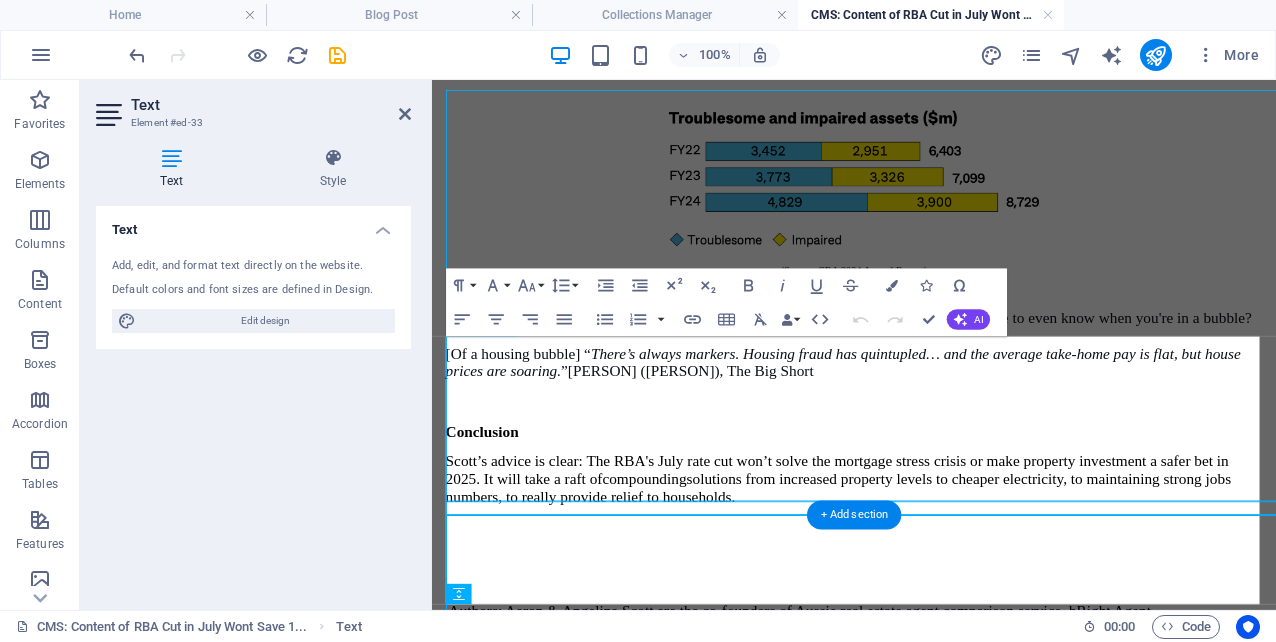 scroll, scrollTop: 2224, scrollLeft: 0, axis: vertical 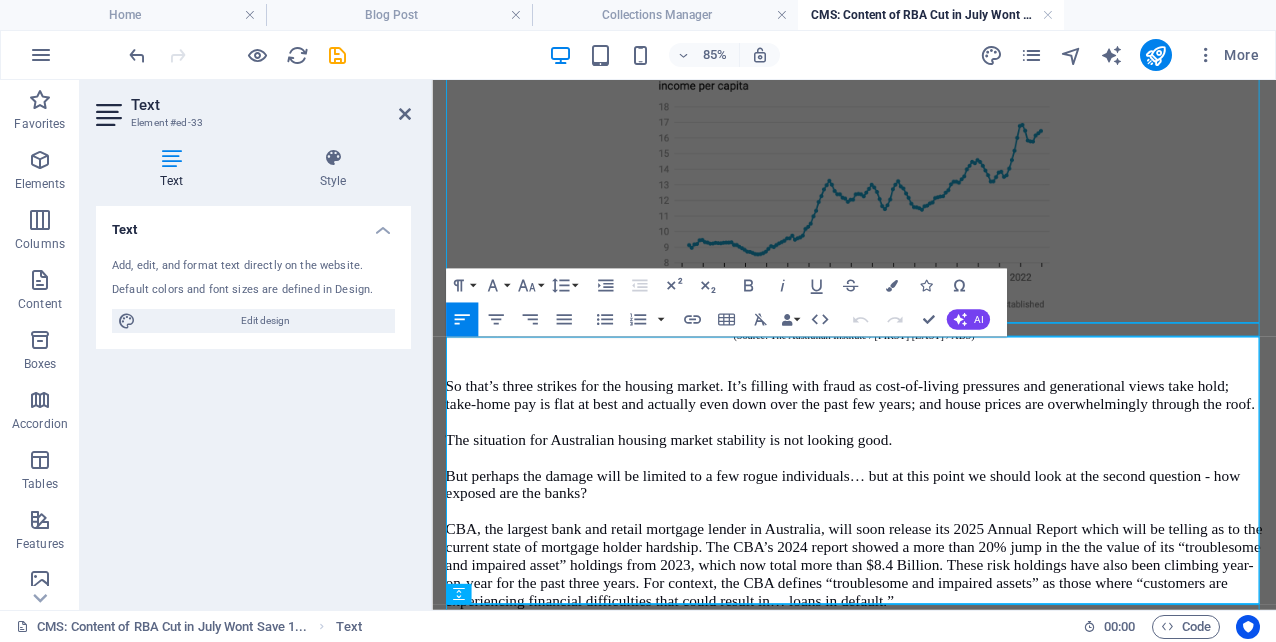 click on "CBA, the largest bank and retail mortgage lender in Australia, will soon release its 2025 Annual Report which will be telling as to the current state of mortgage holder hardship. The CBA’s 2024 report showed a more than 20% jump in the the value of its “troublesome and impaired asset” holdings from 2023, which now total more than $8.4 Billion. These risk holdings have also been climbing year-on-year for the past three years. For context, the CBA defines “troublesome and impaired assets” as those where “customers are experiencing financial difficulties that could result in… loans in default.”" at bounding box center (928, 651) 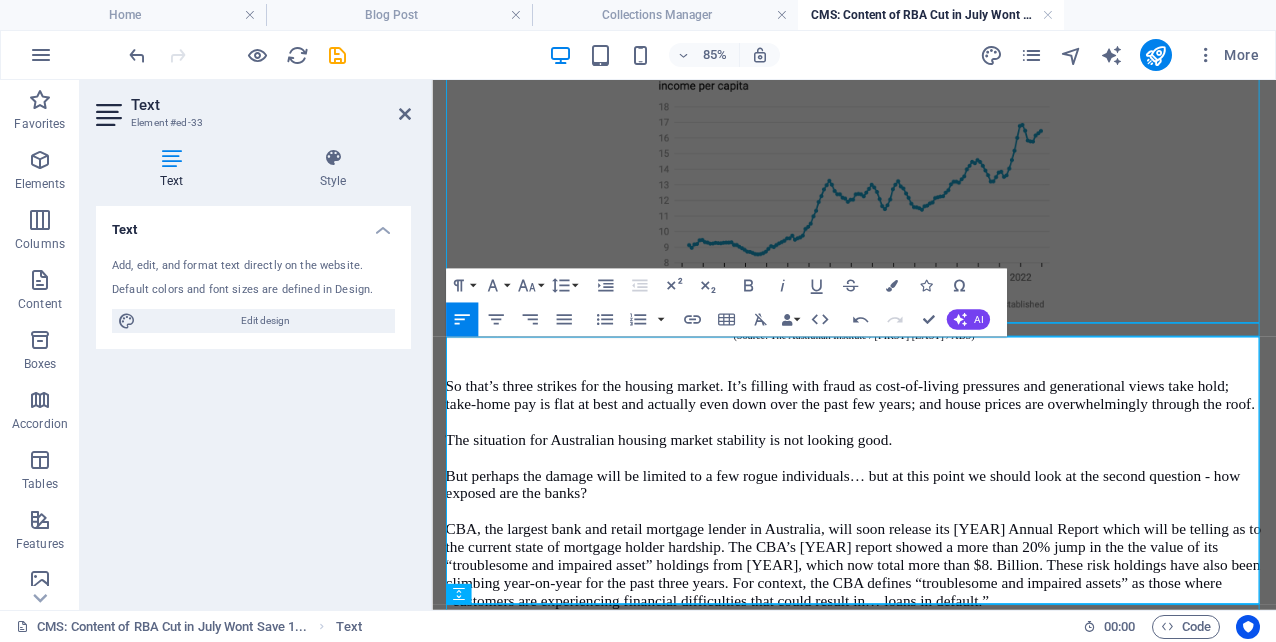 type 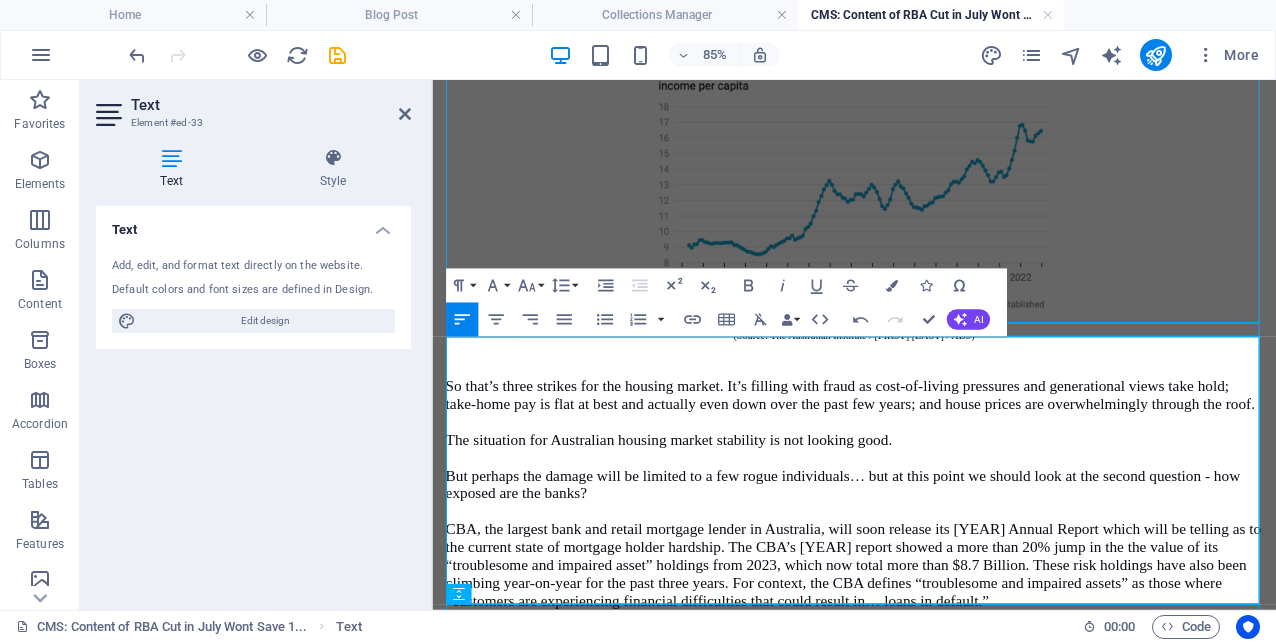 click on "CBA, the largest bank and retail mortgage lender in Australia, will soon release its [YEAR] Annual Report which will be telling as to the current state of mortgage holder hardship. The CBA’s [YEAR] report showed a more than 20% jump in the the value of its “troublesome and impaired asset” holdings from 2023, which now total more than $8.7 Billion. These risk holdings have also been climbing year-on-year for the past three years. For context, the CBA defines “troublesome and impaired assets” as those where “customers are experiencing financial difficulties that could result in… loans in default.”" at bounding box center (927, 651) 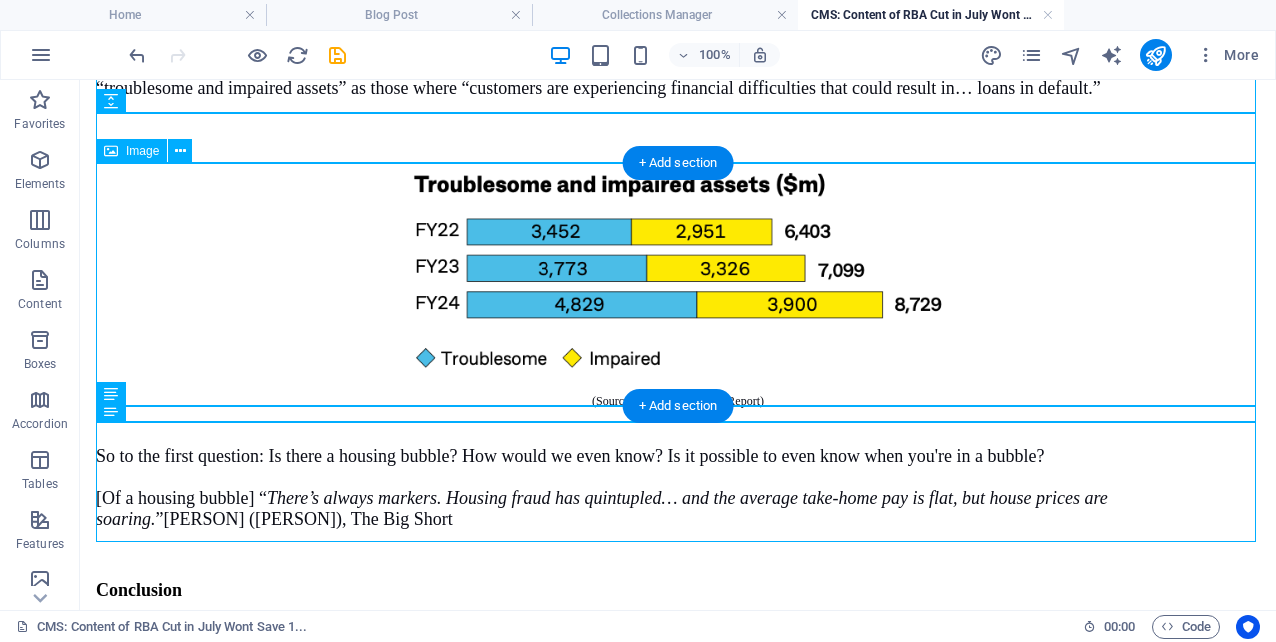 scroll, scrollTop: 2994, scrollLeft: 0, axis: vertical 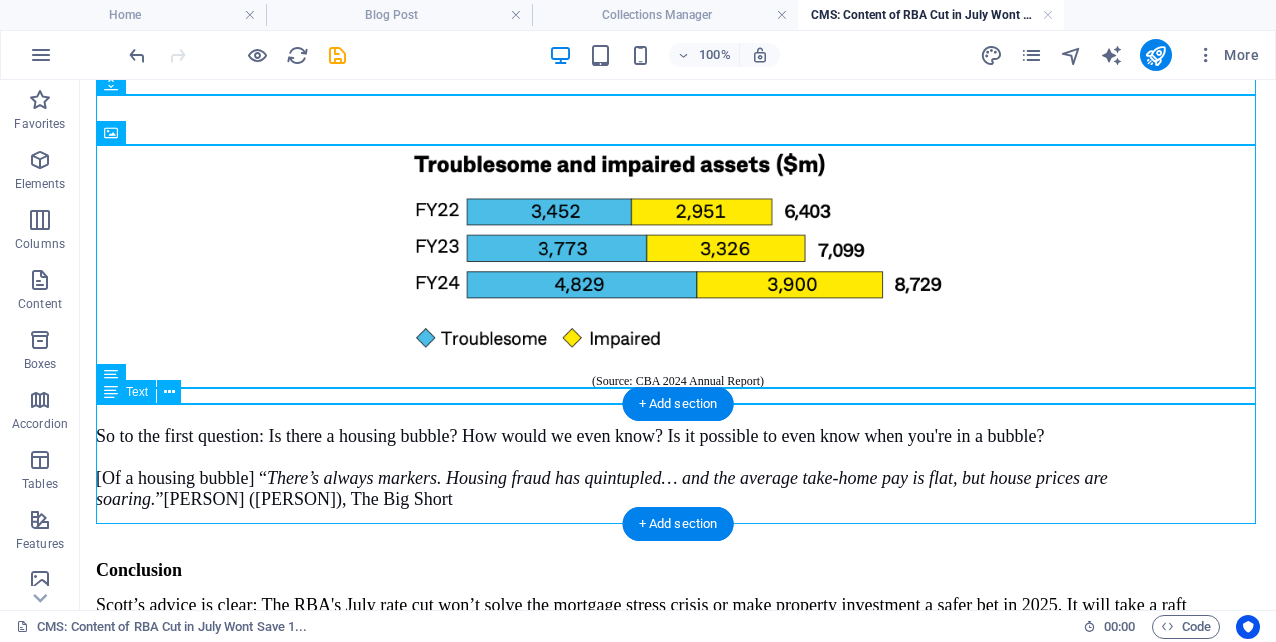 click on "So to the first question: Is there a housing bubble? How would we even know? Is it possible to even know when you're in a bubble? [Of a housing bubble] “ There’s always markers. Housing fraud has quintupled… and the average take-home pay is flat, but house prices are soaring. ”  [PERSON] ([PERSON]), The Big Short" at bounding box center [678, 449] 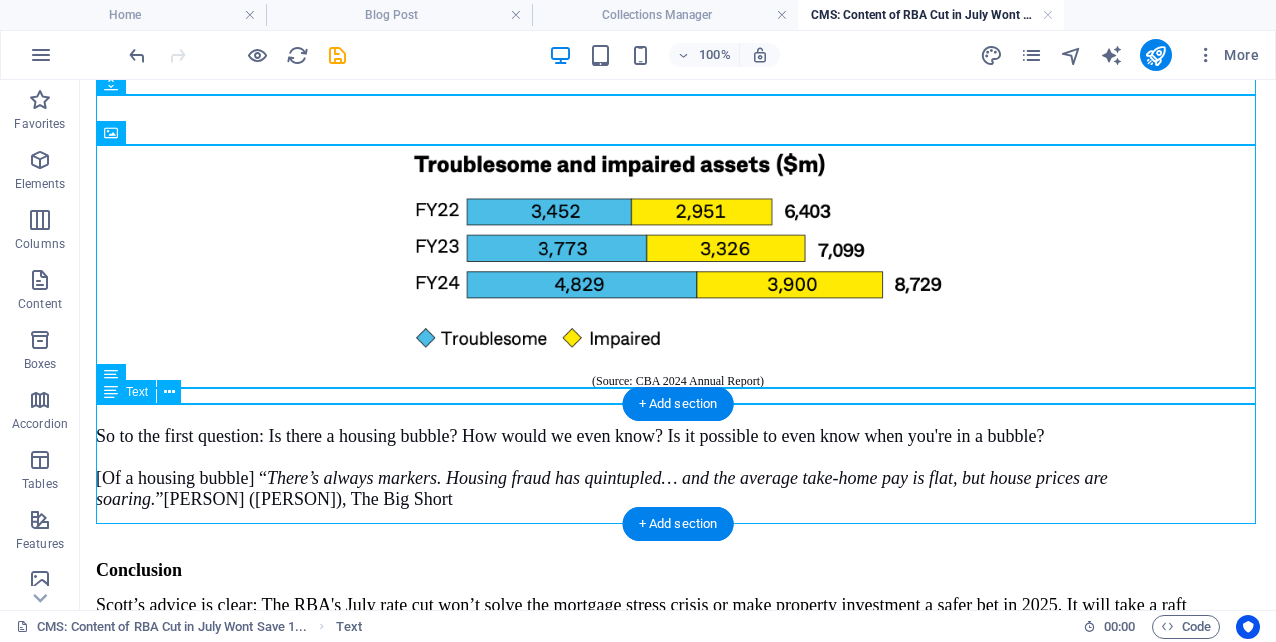 click on "So to the first question: Is there a housing bubble? How would we even know? Is it possible to even know when you're in a bubble? [Of a housing bubble] “ There’s always markers. Housing fraud has quintupled… and the average take-home pay is flat, but house prices are soaring. ”  [PERSON] ([PERSON]), The Big Short" at bounding box center (678, 449) 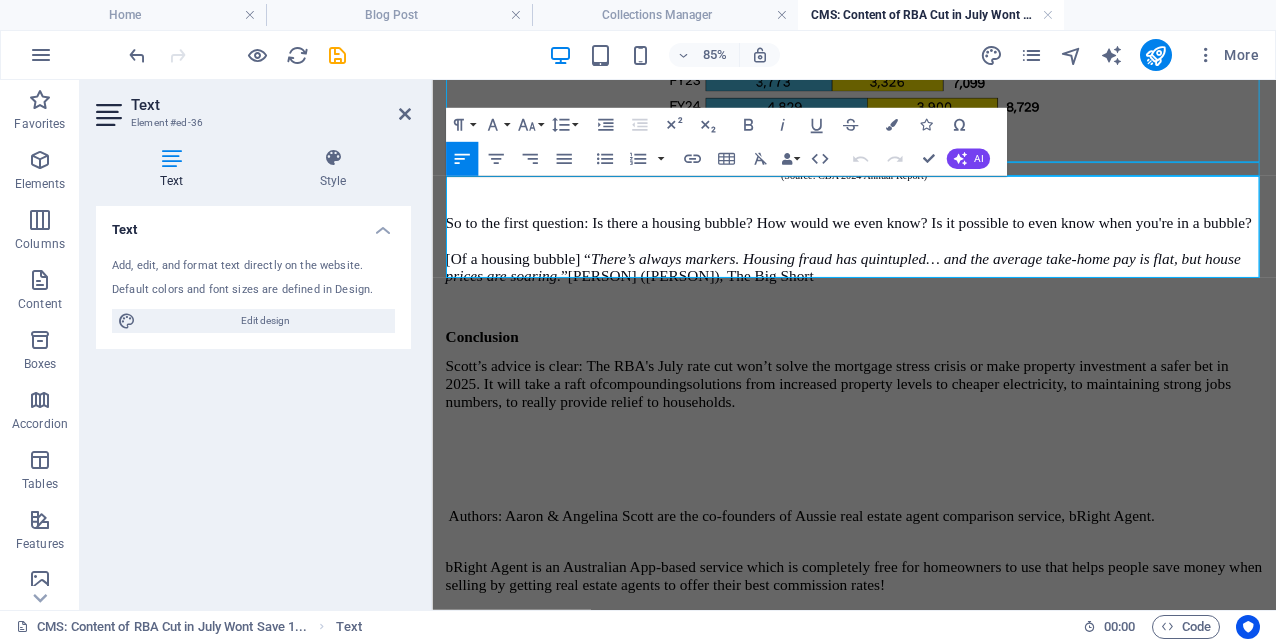 click on "There’s always markers. Housing fraud has quintupled… and the average take-home pay is flat, but house prices are soaring." at bounding box center [915, 300] 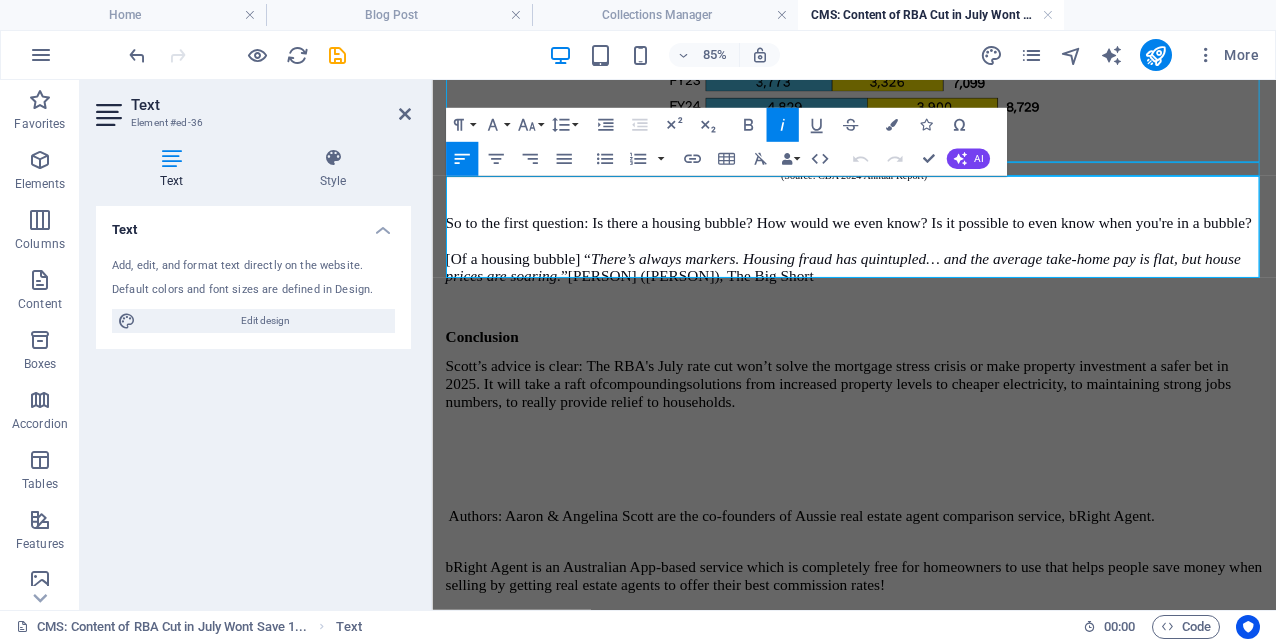 drag, startPoint x: 952, startPoint y: 304, endPoint x: 445, endPoint y: 242, distance: 510.77686 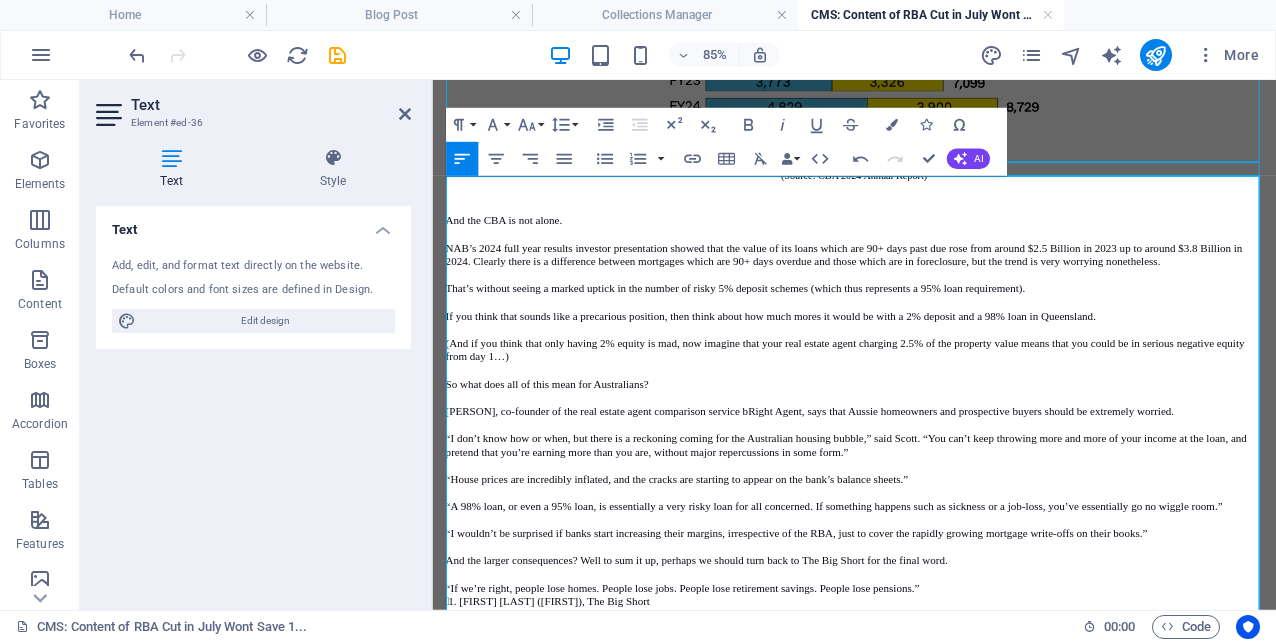 click on "So what does all of this mean for Australians? Aaron Scott, co-founder of the real estate agent comparison service bRight Agent, says that Aussie homeowners and prospective buyers should be extremely worried. “I don’t know how or when, but there is a reckoning coming for the Australian housing bubble,” said Scott. “You can’t keep throwing more and more of your income at the loan, and pretend that you’re earning more than you are, without major repercussions in some form.”" at bounding box center [928, 478] 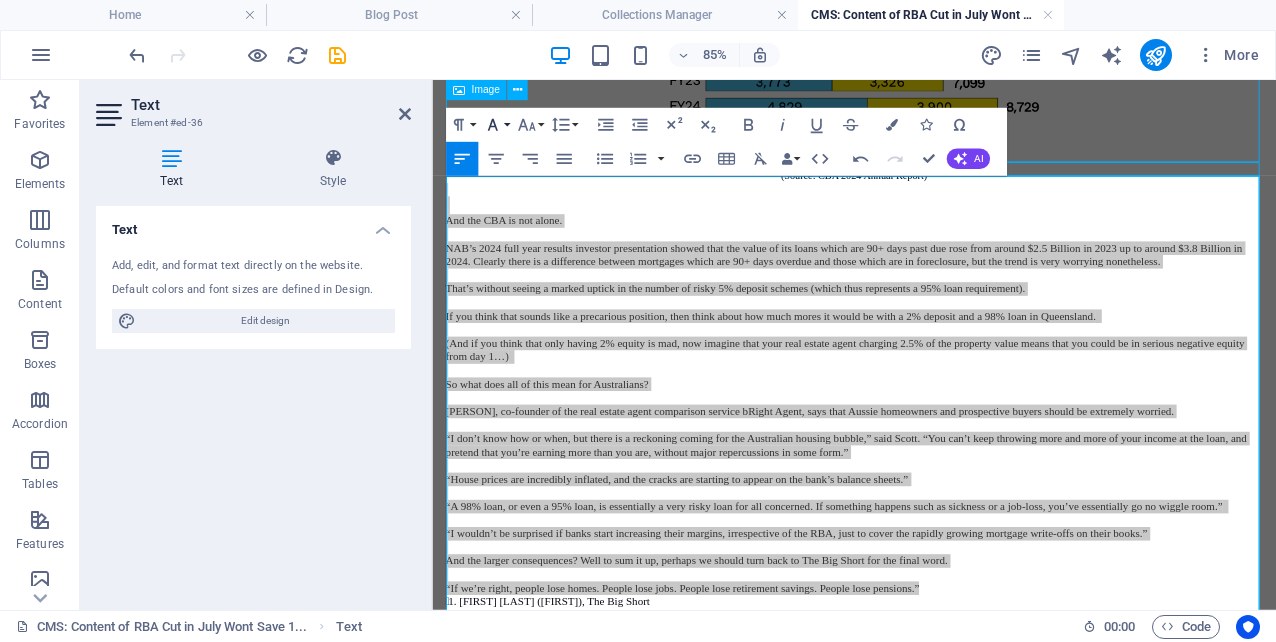 click 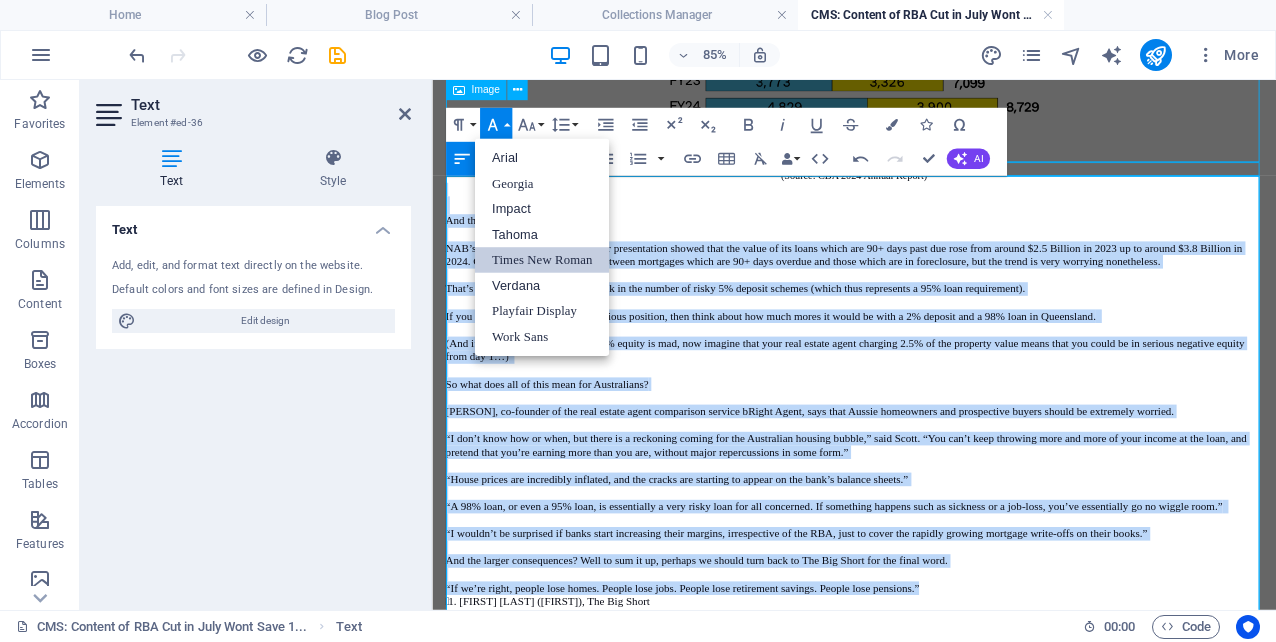 click on "Times New Roman" at bounding box center [542, 260] 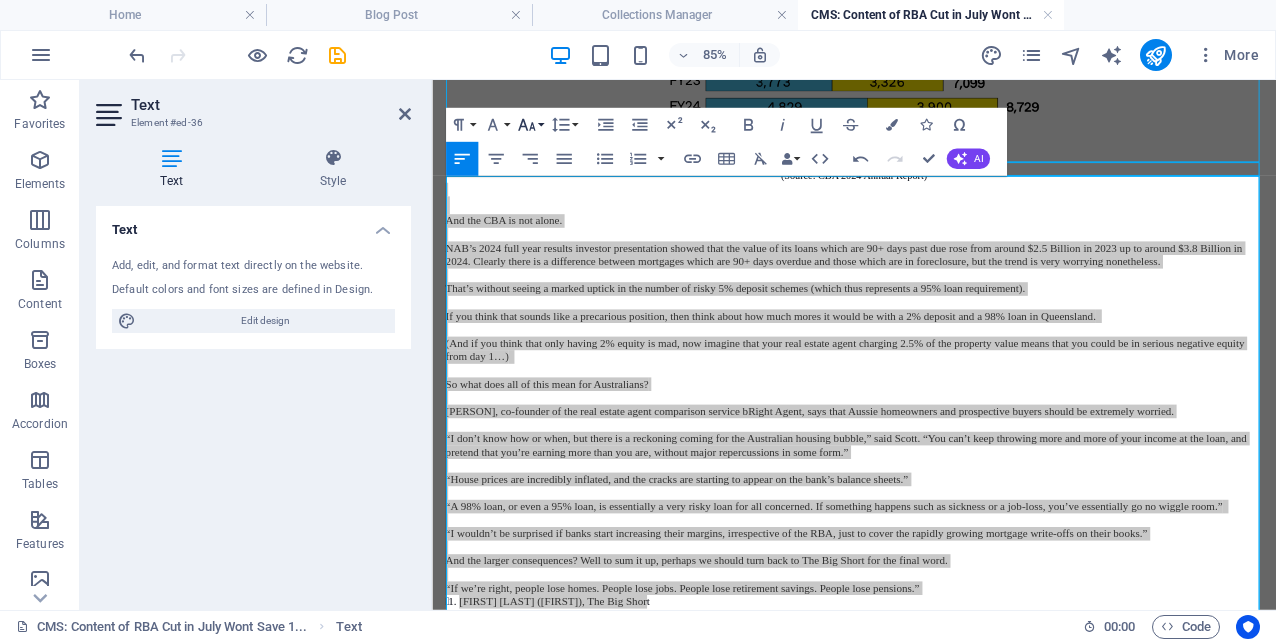 click 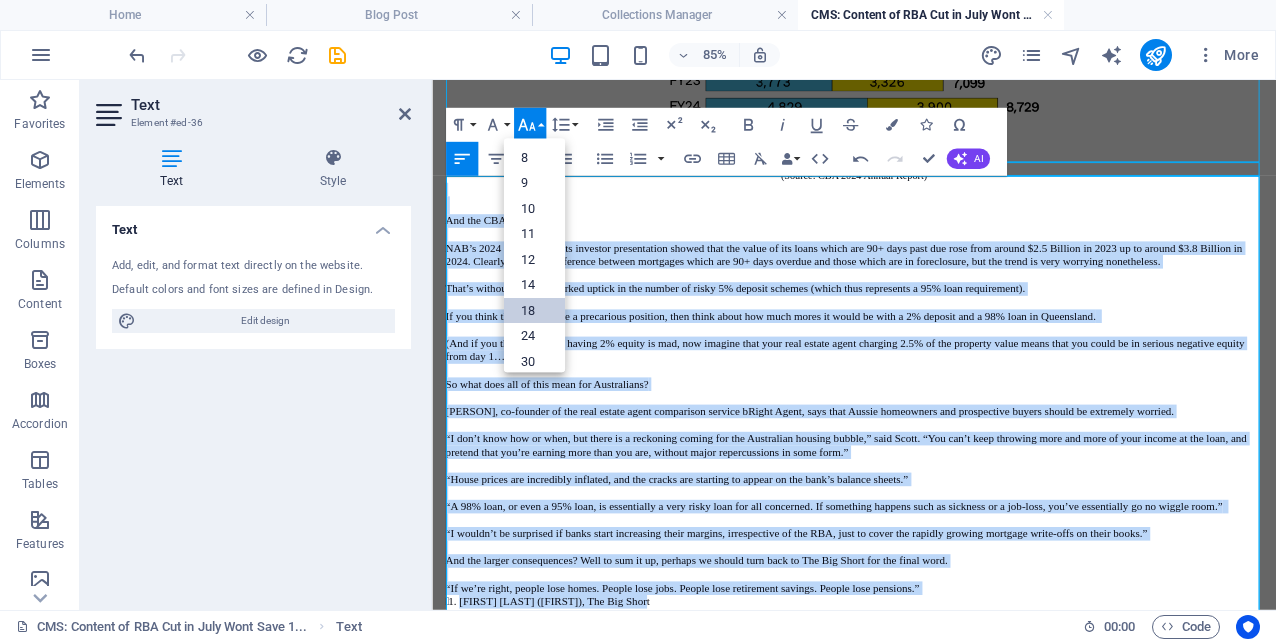 click on "18" at bounding box center [533, 311] 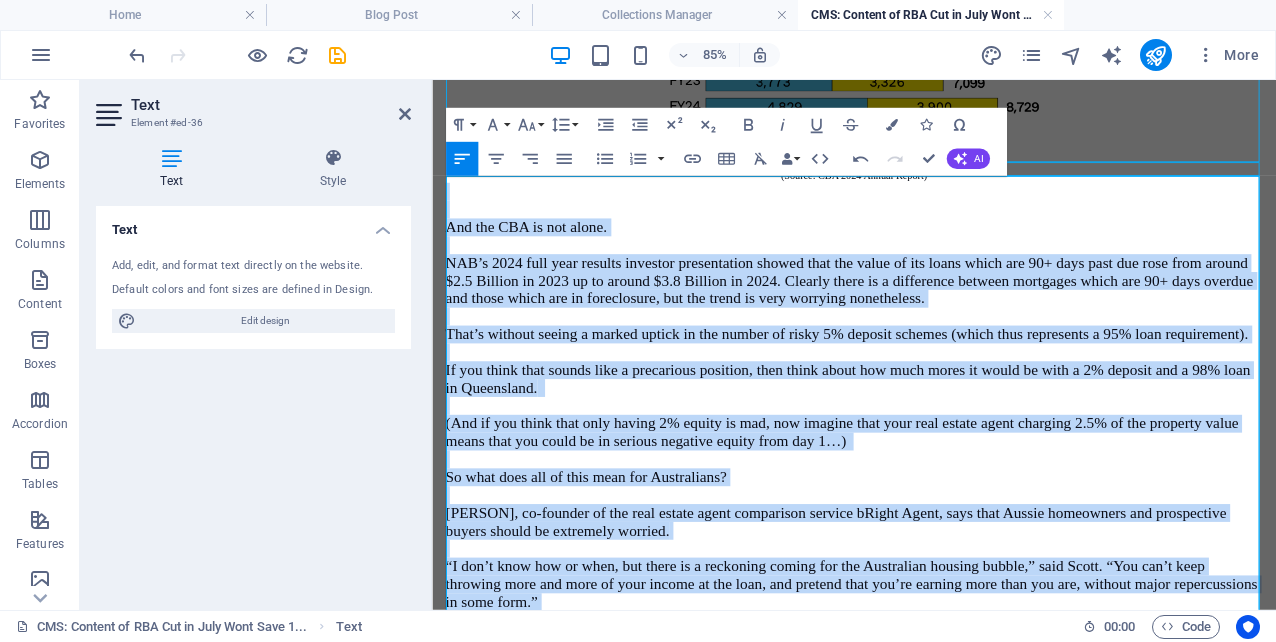 click at bounding box center [928, 400] 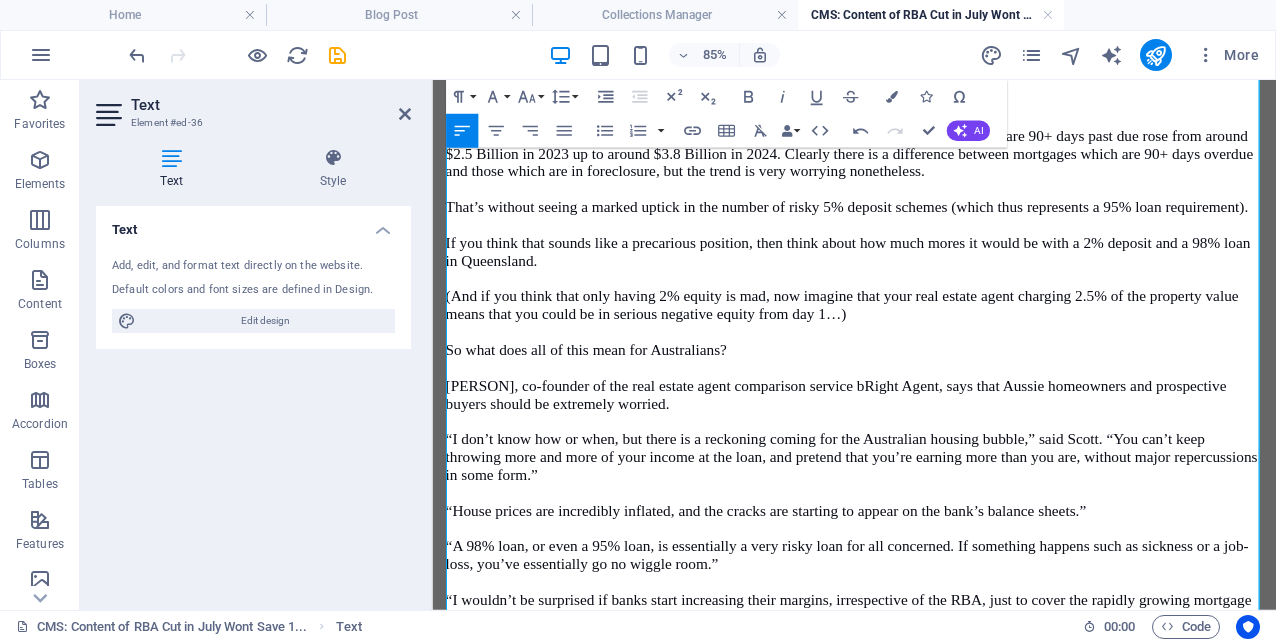 scroll, scrollTop: 3226, scrollLeft: 0, axis: vertical 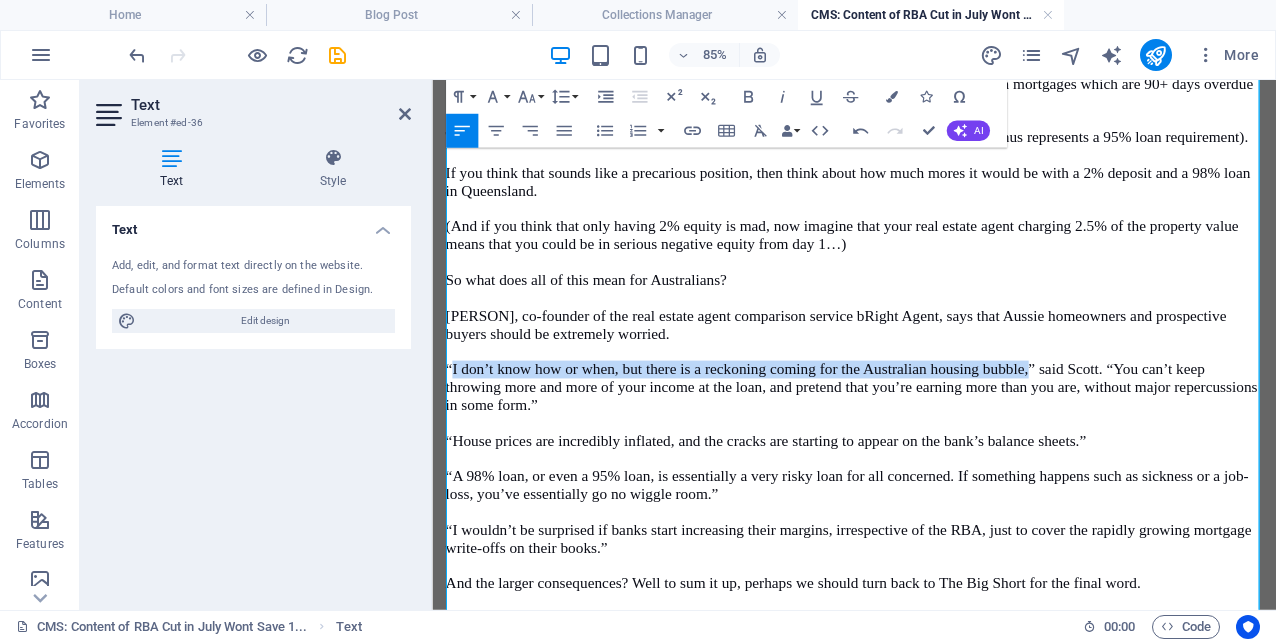 drag, startPoint x: 1134, startPoint y: 413, endPoint x: 456, endPoint y: 409, distance: 678.0118 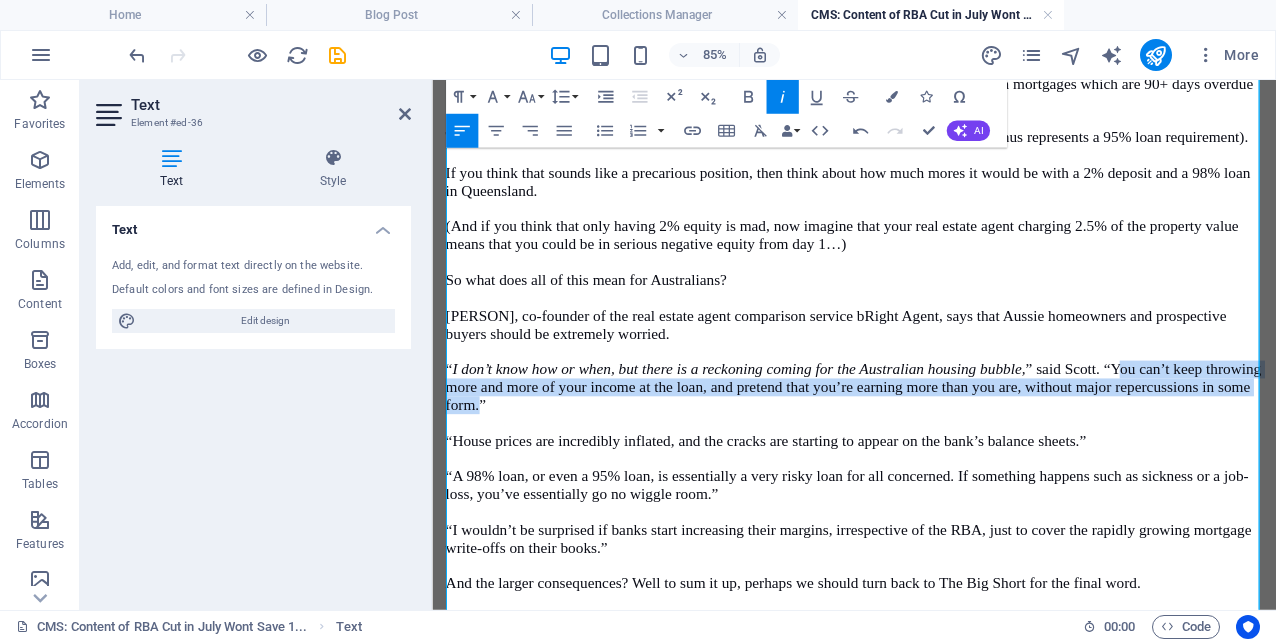 drag, startPoint x: 1237, startPoint y: 408, endPoint x: 550, endPoint y: 458, distance: 688.8171 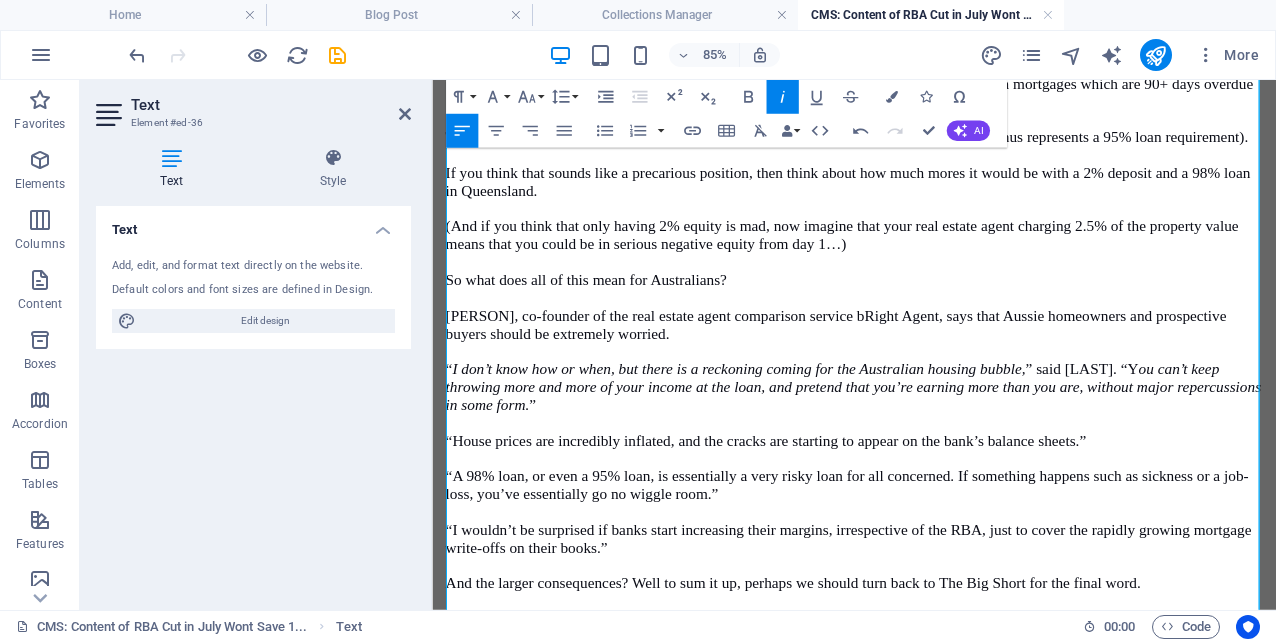 click on "“House prices are incredibly inflated, and the cracks are starting to appear on the bank’s balance sheets.”" at bounding box center (928, 504) 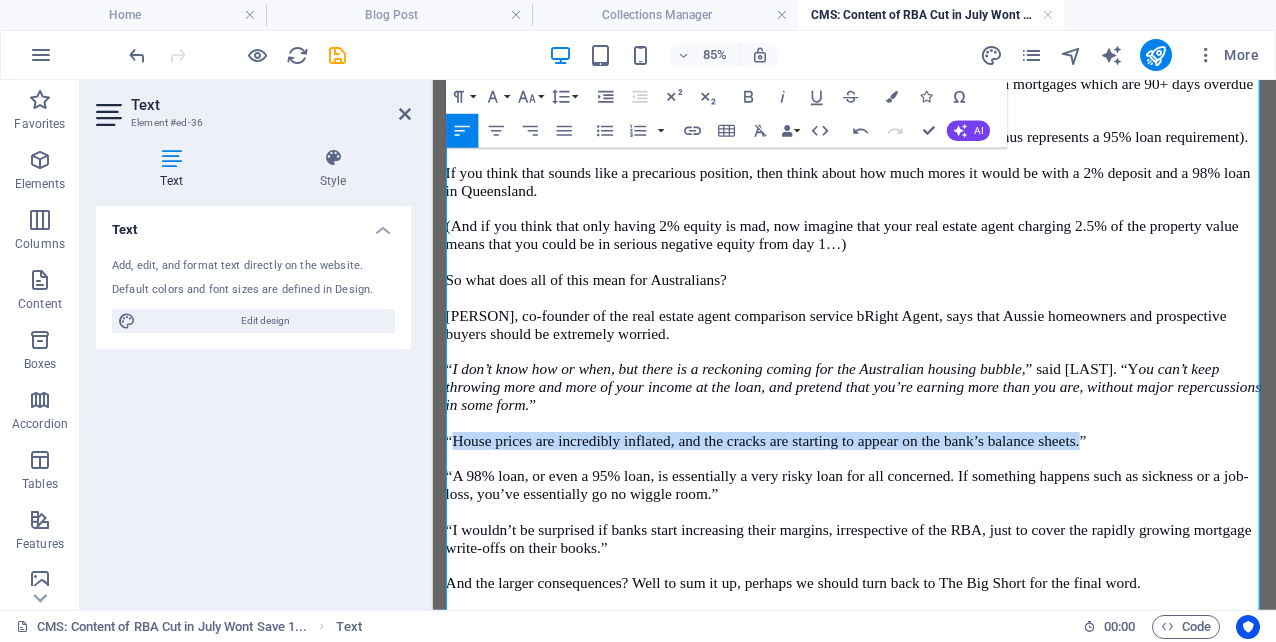 drag, startPoint x: 458, startPoint y: 498, endPoint x: 1192, endPoint y: 491, distance: 734.0334 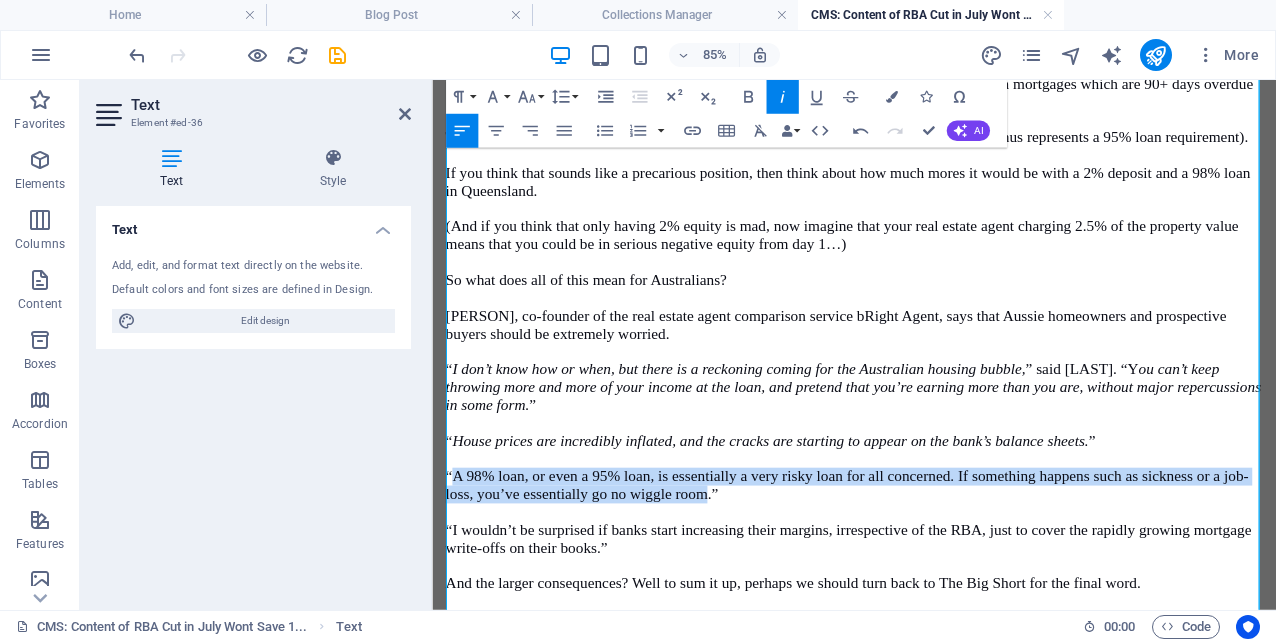 drag, startPoint x: 459, startPoint y: 542, endPoint x: 758, endPoint y: 556, distance: 299.32758 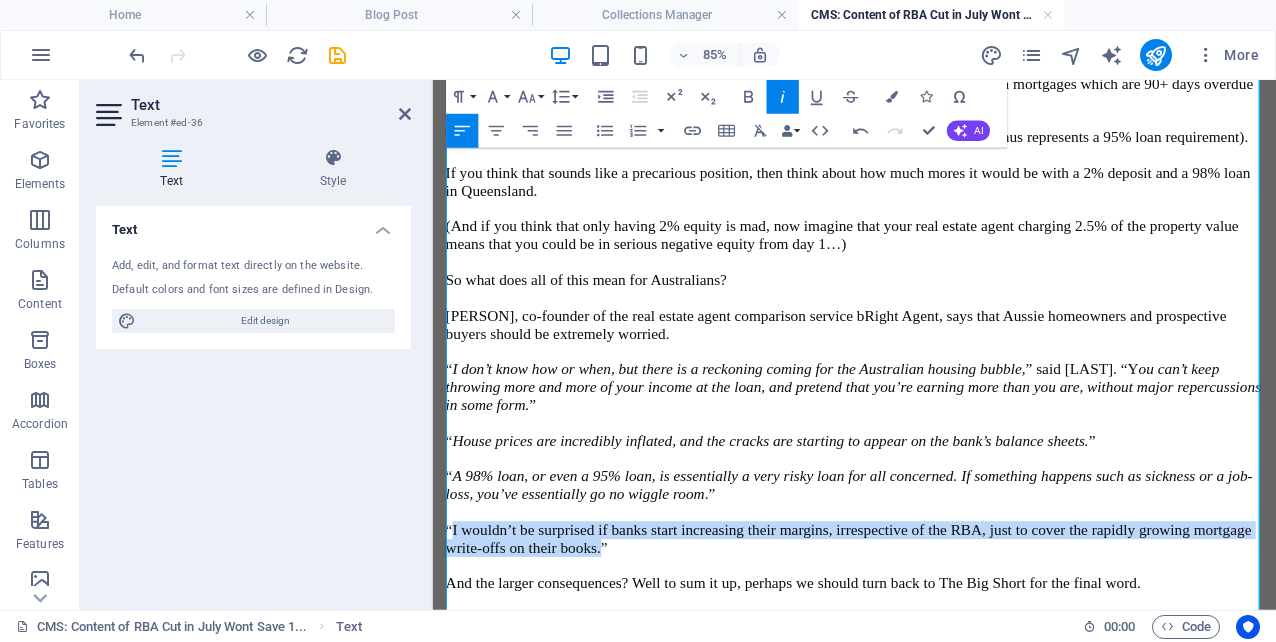 drag, startPoint x: 631, startPoint y: 626, endPoint x: 454, endPoint y: 606, distance: 178.12636 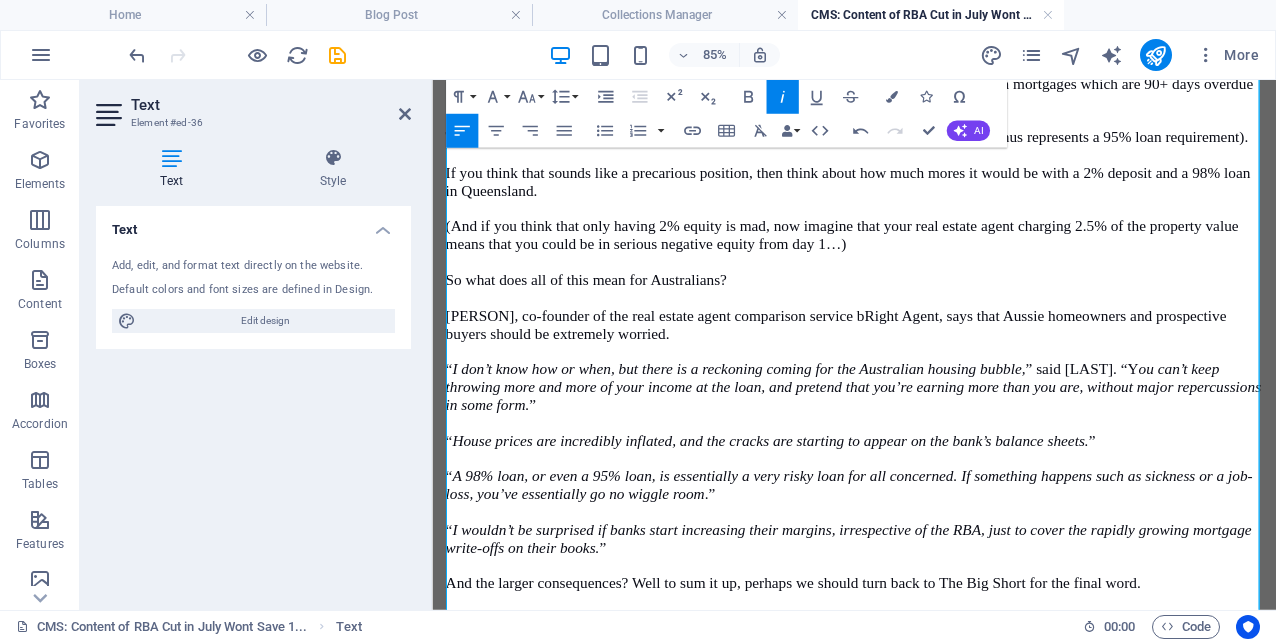 click on "“ I wouldn’t be surprised if banks start increasing their margins, irrespective of the RBA, just to cover the rapidly growing mortgage write-offs on their books. ”" at bounding box center [928, 620] 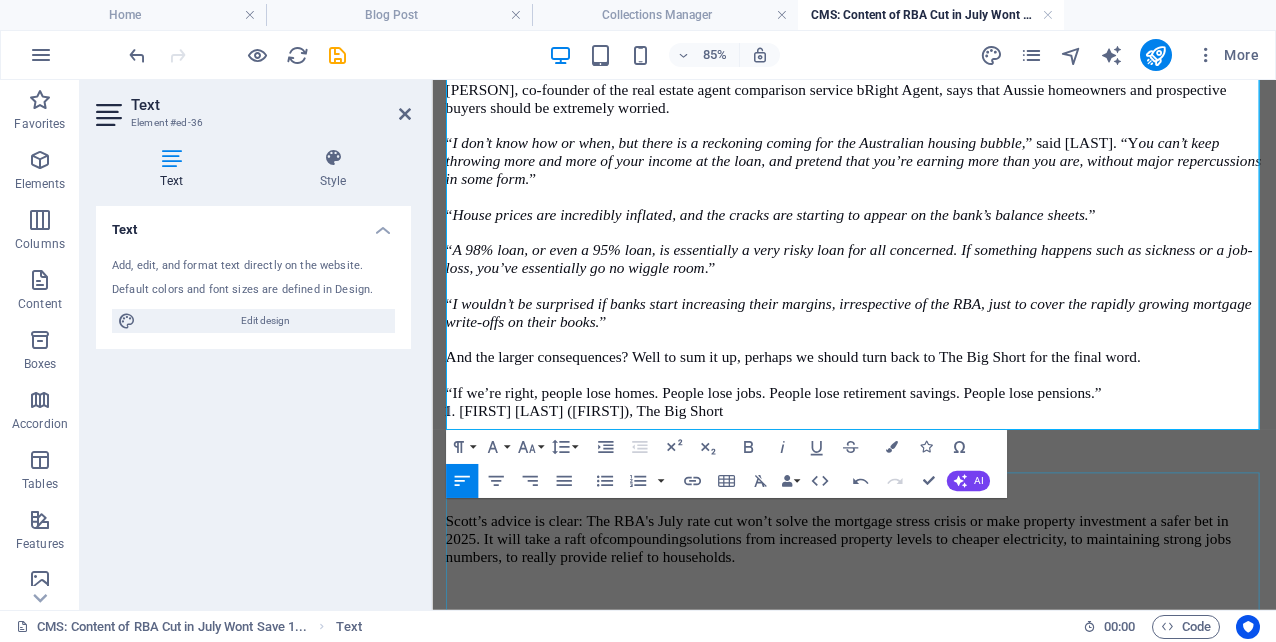 scroll, scrollTop: 3496, scrollLeft: 0, axis: vertical 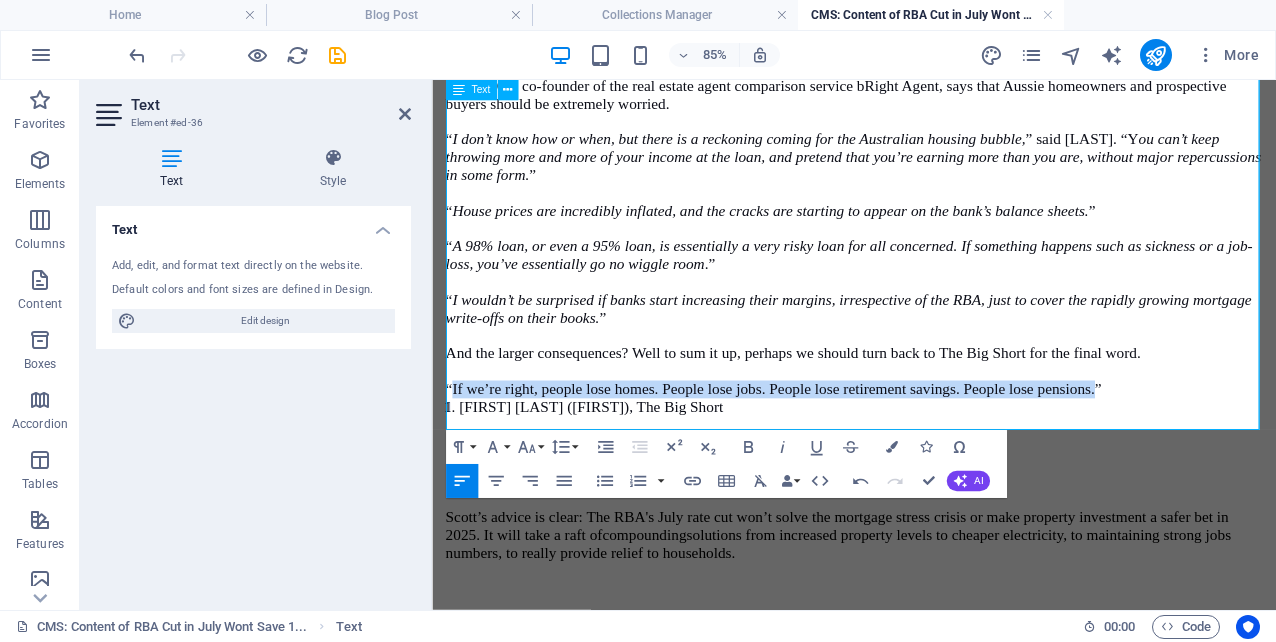 drag, startPoint x: 458, startPoint y: 435, endPoint x: 1212, endPoint y: 442, distance: 754.0325 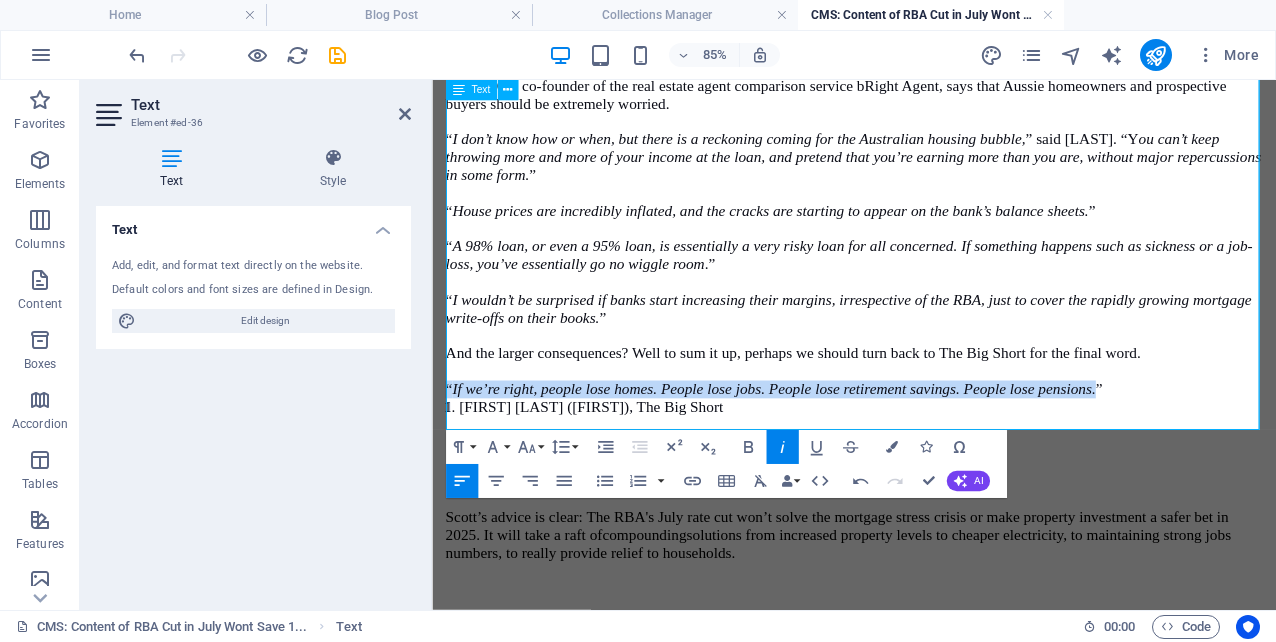 click on "If we’re right, people lose homes. People lose jobs. People lose retirement savings. People lose pensions." at bounding box center [834, 444] 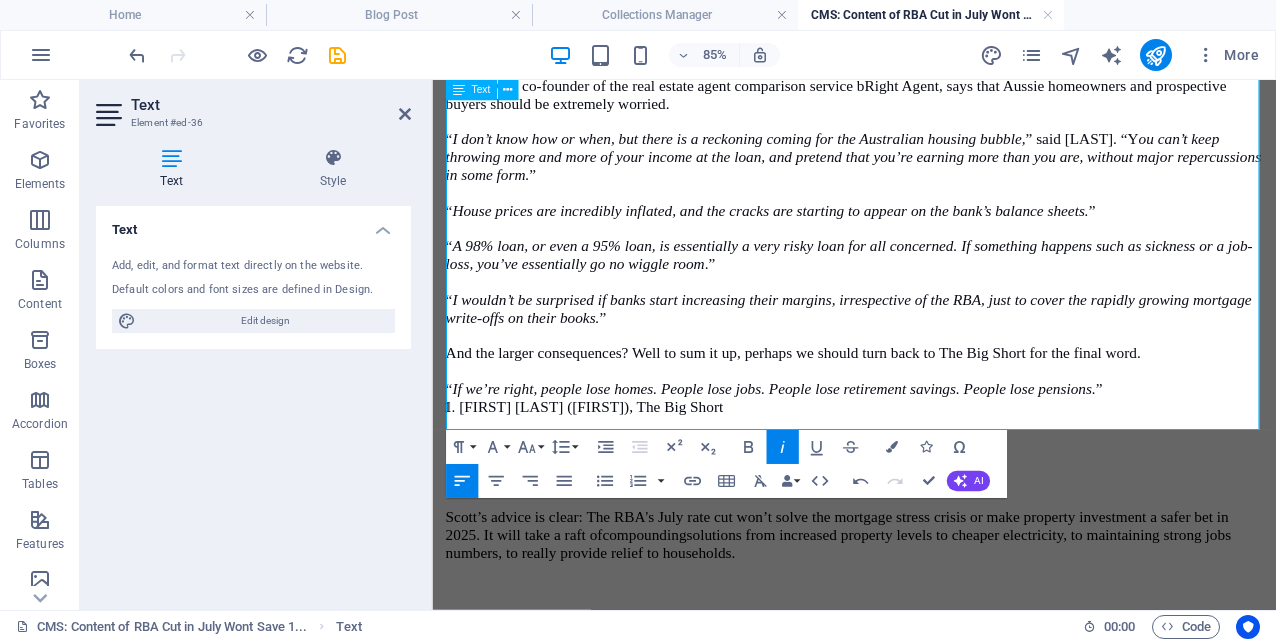click on "[FIRST] [LAST] ([FIRST]), The Big Short" at bounding box center [936, 465] 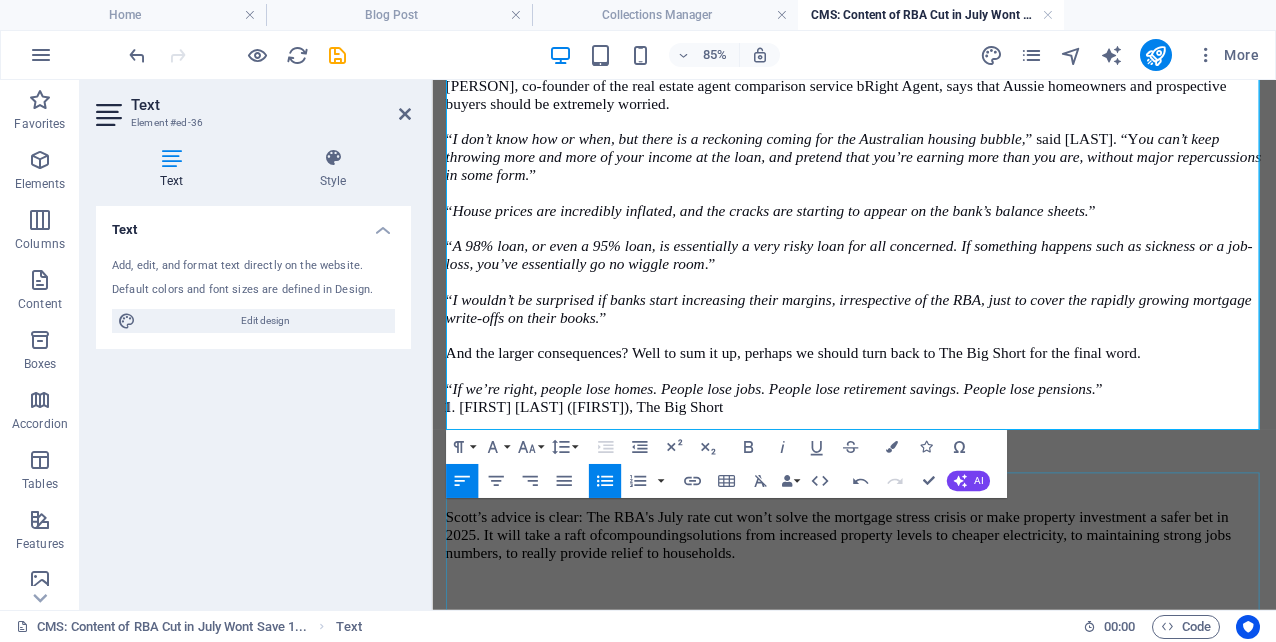 click on "Conclusion [LAST]’s advice is clear: The RBA's [MONTH] rate cut won’t solve the mortgage stress crisis or make property investment a safer bet in [YEAR]. It will take a raft of compounding solutions from increased property levels to cheaper electricity, to maintaining strong jobs numbers, to really provide relief to households." at bounding box center [928, 630] 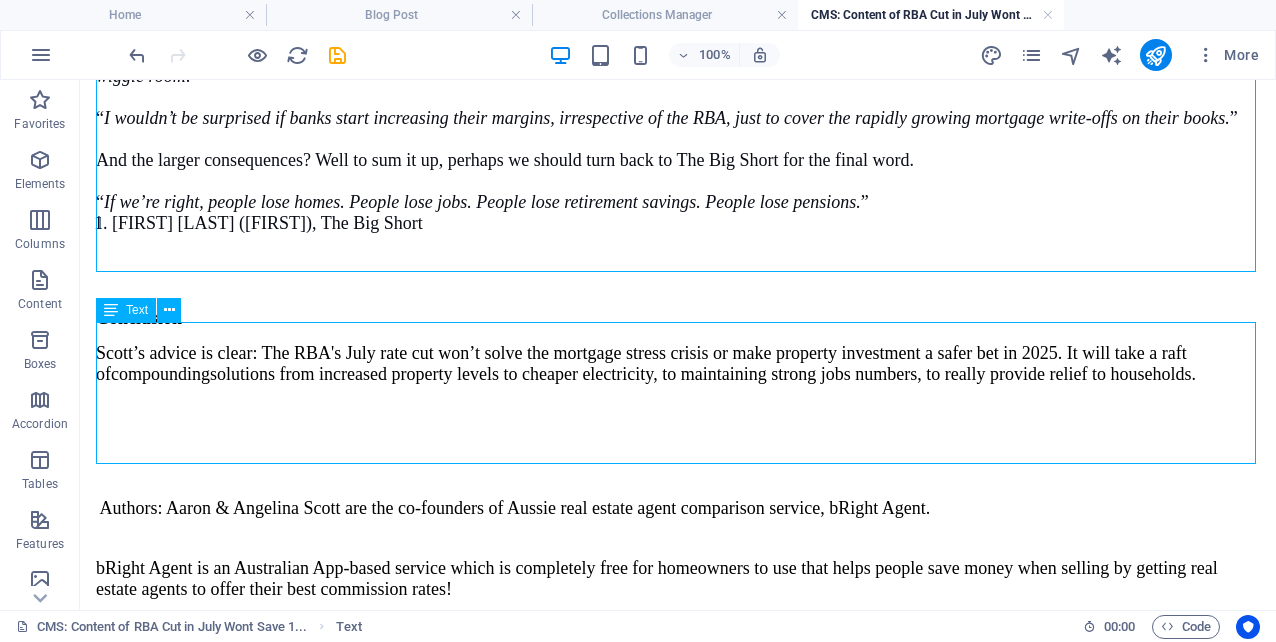 scroll, scrollTop: 3864, scrollLeft: 0, axis: vertical 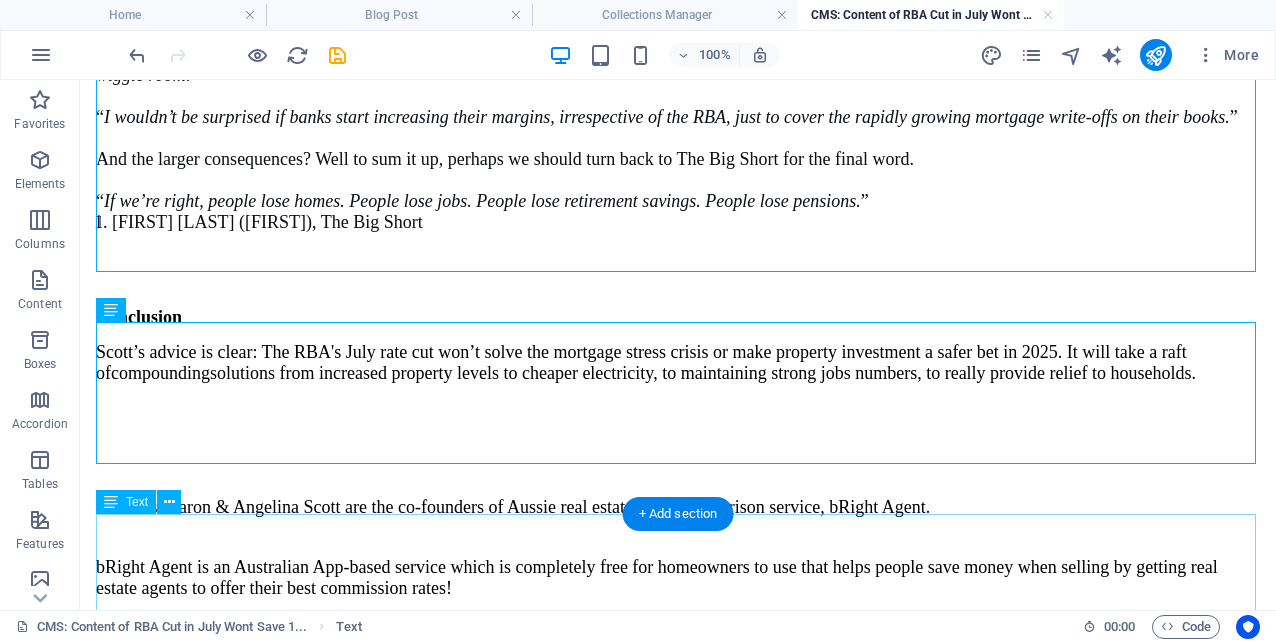 click on "Authors: [FIRST] & [FIRST] [LAST] are the co-founders of Aussie real estate agent comparison service, bRight Agent. bRight Agent is an Australian App-based service which is completely free for homeowners to use that helps people save money when selling by getting real estate agents to offer their best commission rates! The free bRight App is available Australia-wide for both Apple iOS and Google Android via the respective App stores." at bounding box center [678, 581] 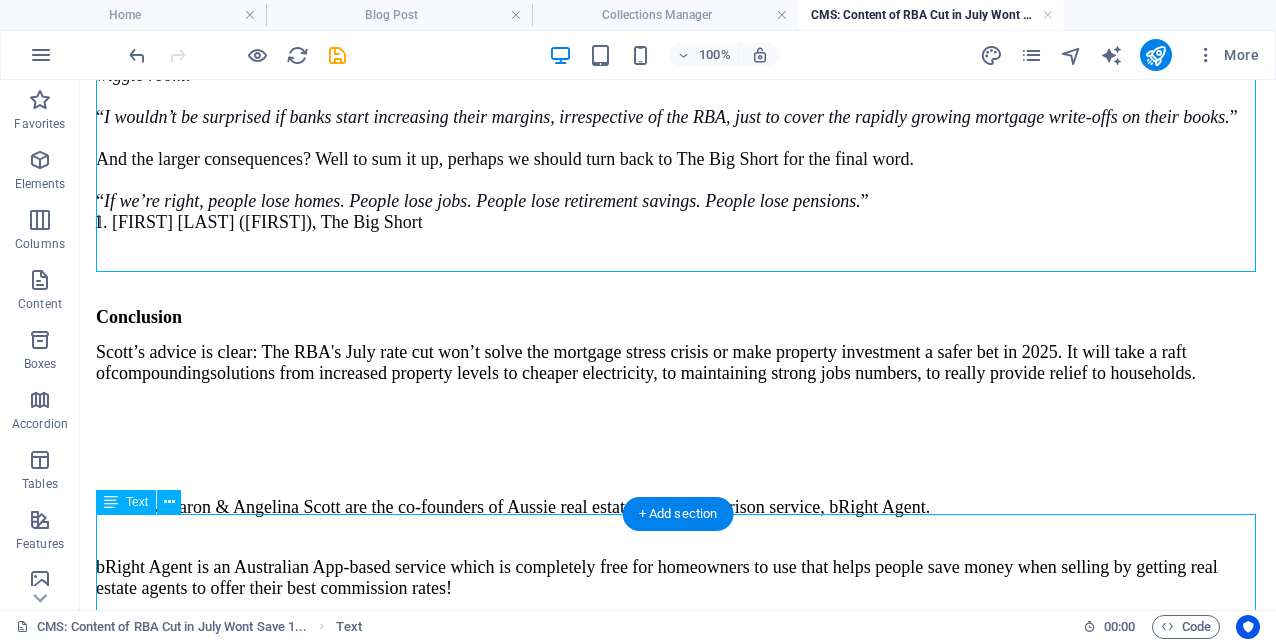 click on "Authors: [FIRST] & [FIRST] [LAST] are the co-founders of Aussie real estate agent comparison service, bRight Agent. bRight Agent is an Australian App-based service which is completely free for homeowners to use that helps people save money when selling by getting real estate agents to offer their best commission rates! The free bRight App is available Australia-wide for both Apple iOS and Google Android via the respective App stores." at bounding box center [678, 581] 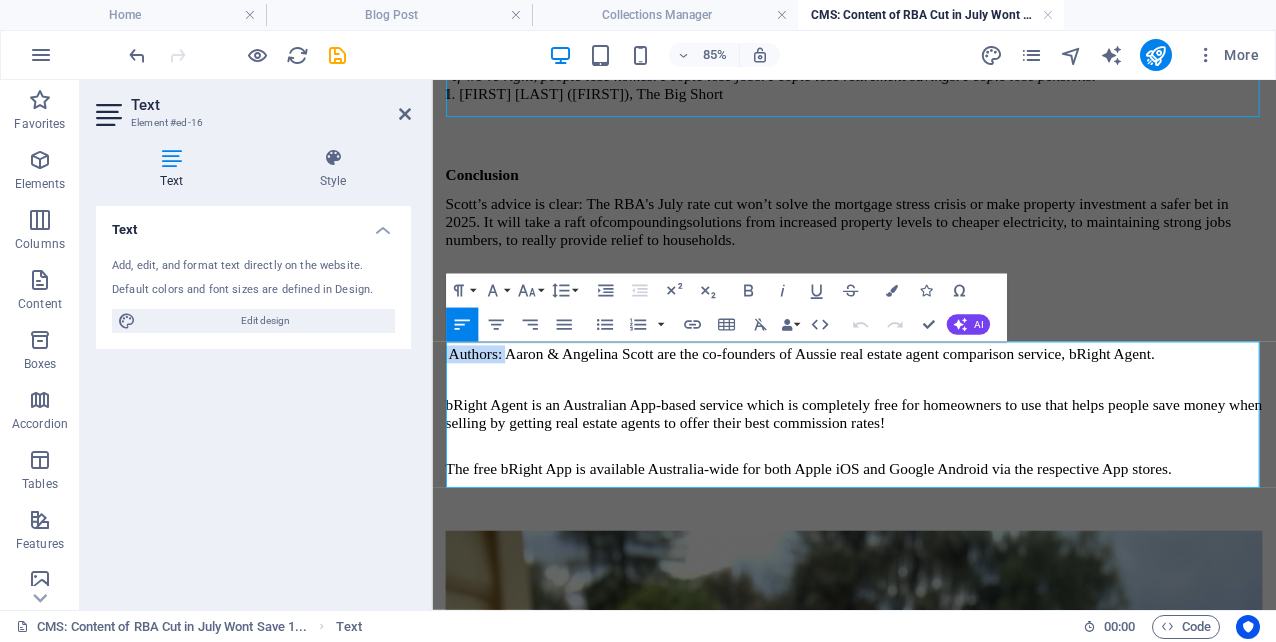 drag, startPoint x: 518, startPoint y: 401, endPoint x: 372, endPoint y: 404, distance: 146.03082 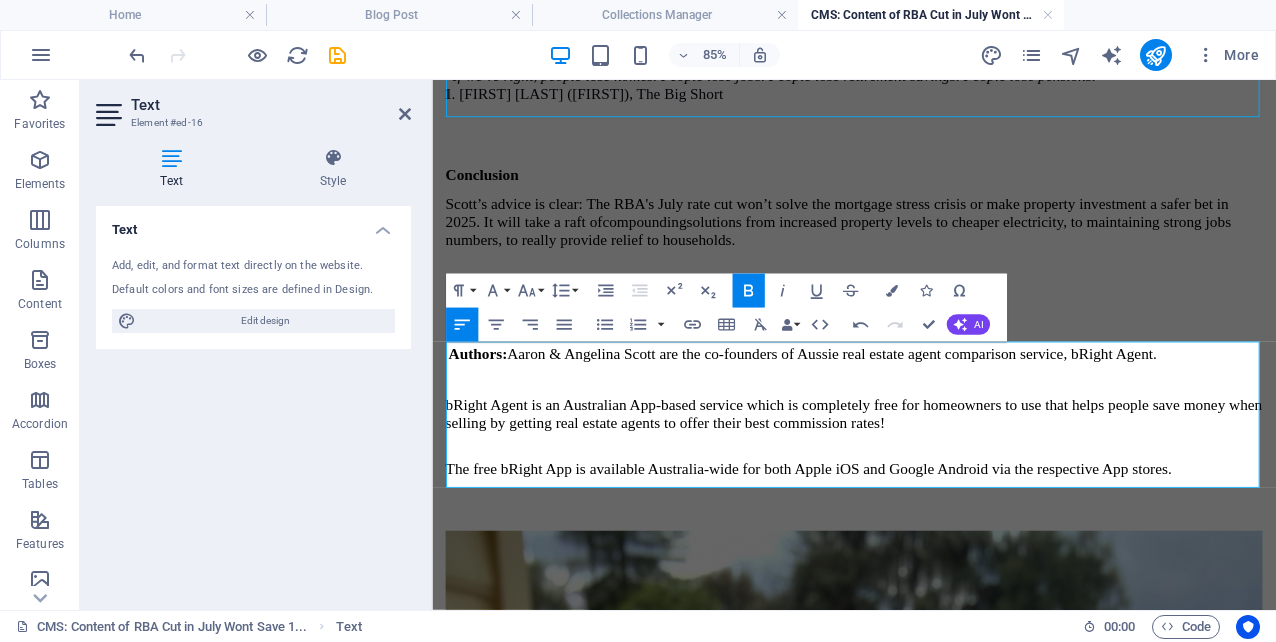 click on "Authors: [FIRST] & [FIRST] [LAST] are the co-founders of Aussie real estate agent comparison service, bRight Agent. bRight Agent is an Australian App-based service which is completely free for homeowners to use that helps people save money when selling by getting real estate agents to offer their best commission rates! The free bRight App is available Australia-wide for both Apple iOS and Google Android via the respective App stores." at bounding box center [928, 471] 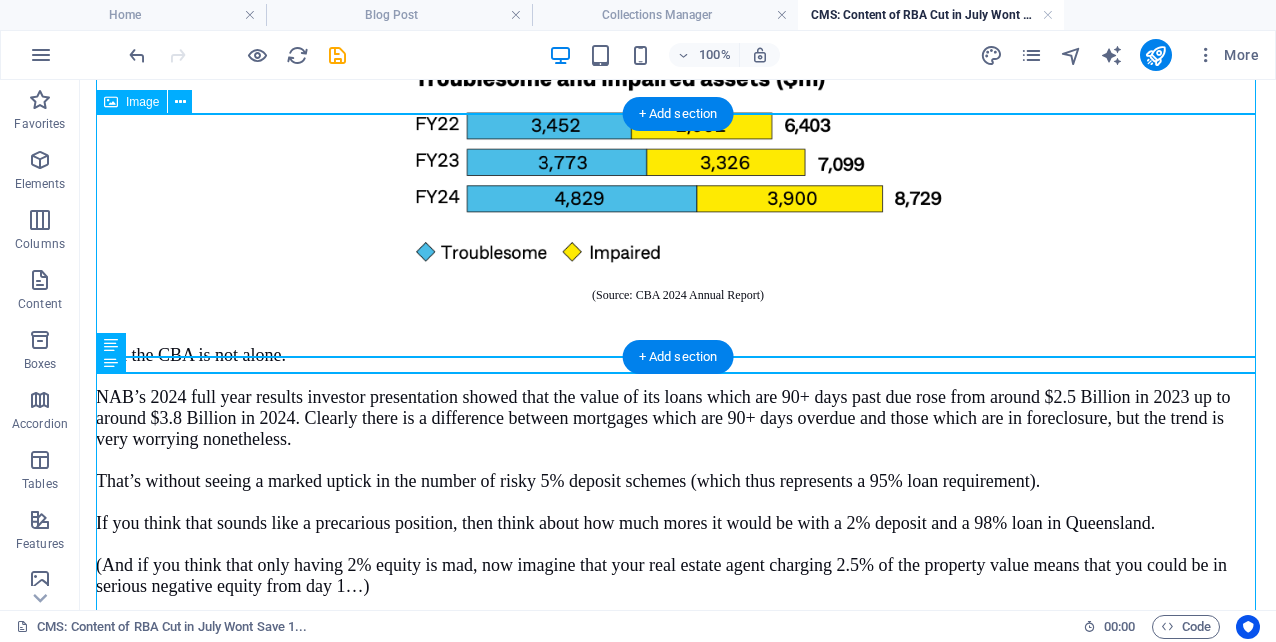 scroll, scrollTop: 3025, scrollLeft: 0, axis: vertical 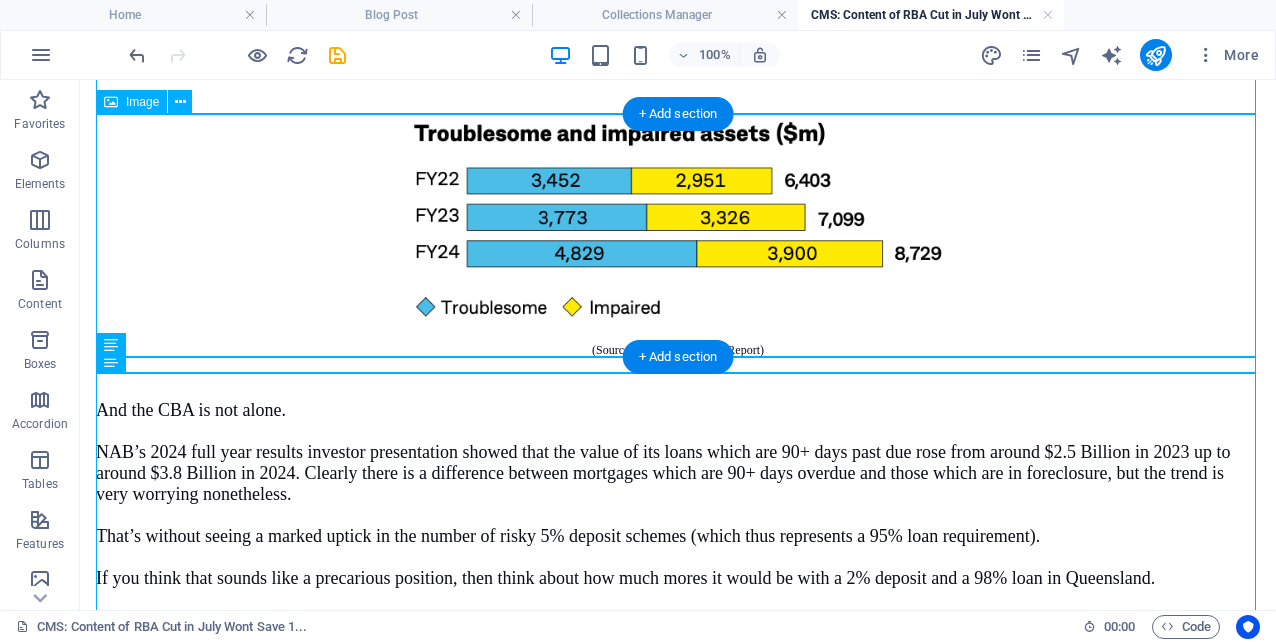 click at bounding box center [678, 220] 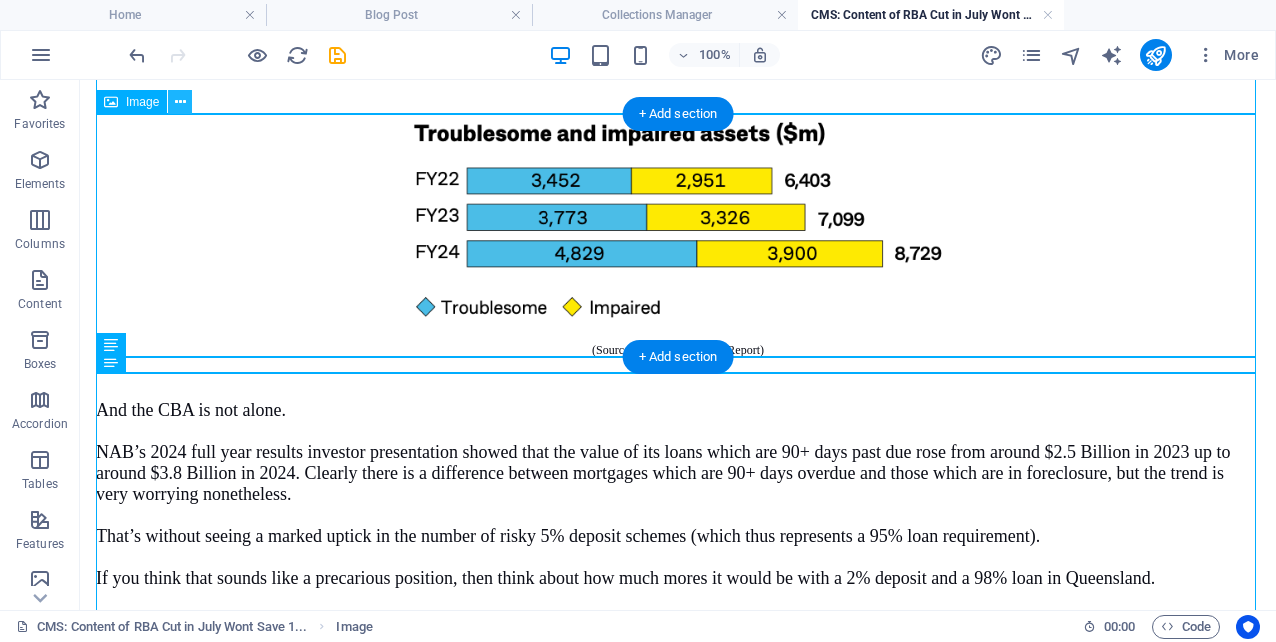 click at bounding box center [180, 102] 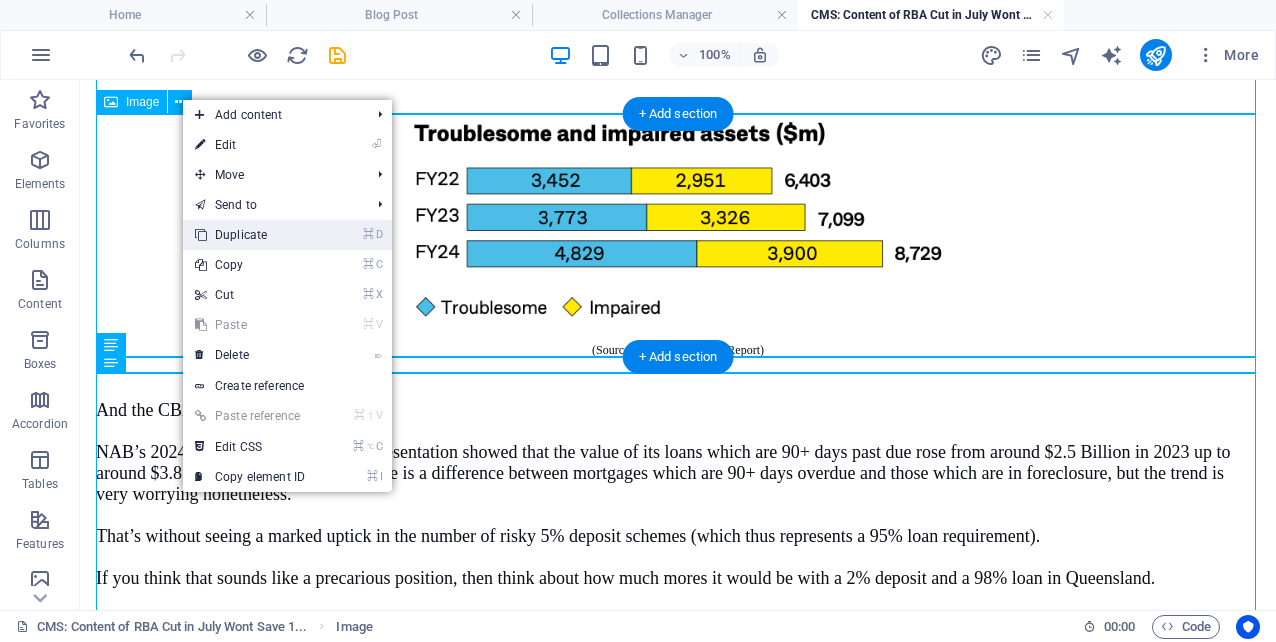 click on "⌘ D  Duplicate" at bounding box center (250, 235) 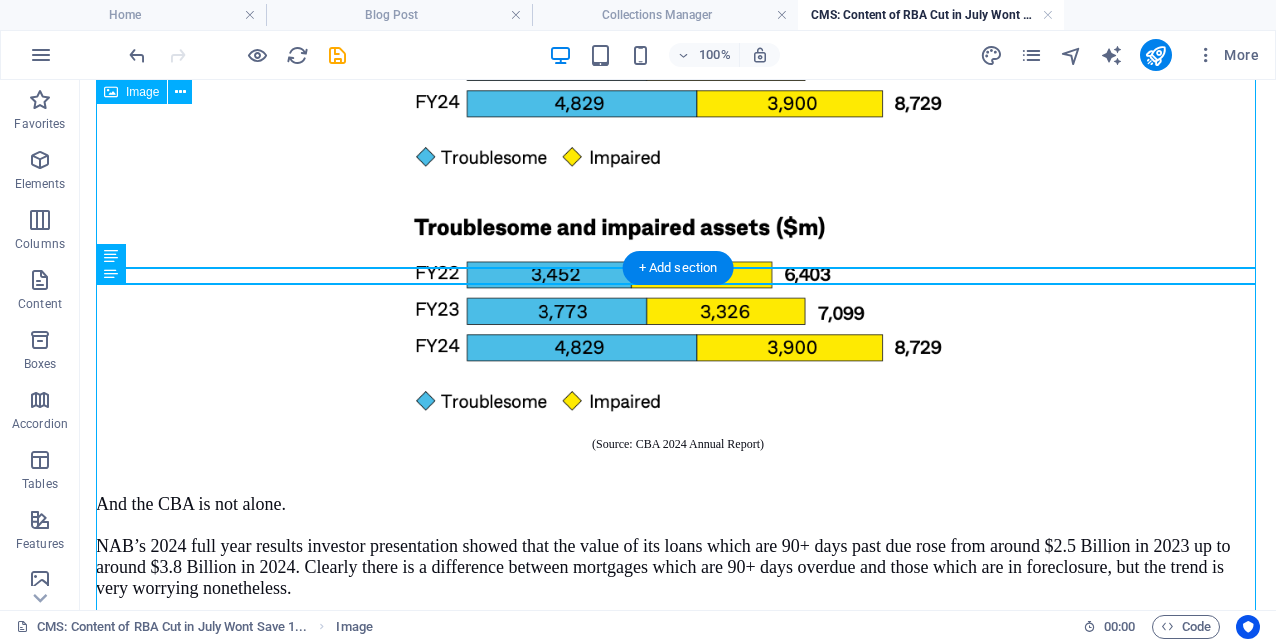 scroll, scrollTop: 3357, scrollLeft: 0, axis: vertical 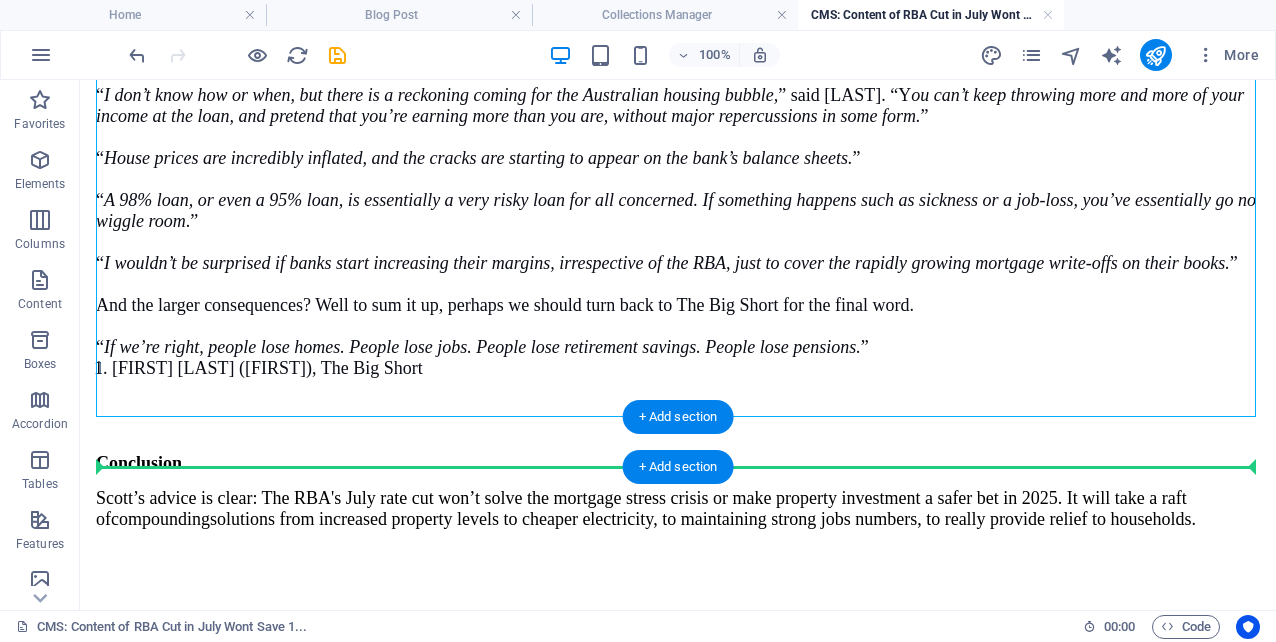 drag, startPoint x: 266, startPoint y: 201, endPoint x: 265, endPoint y: 461, distance: 260.00192 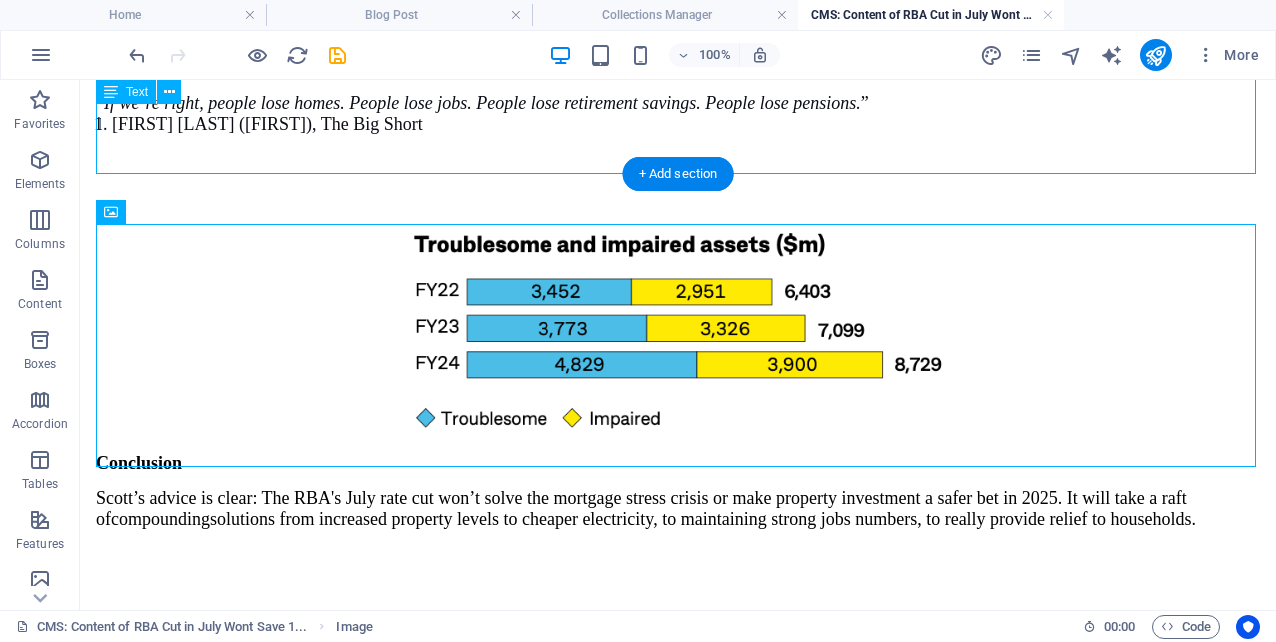 click on "And the CBA is not alone. NAB’s [YEAR] full year results investor presentation showed that the value of its loans which are 90+ days past due rose from around $2.5 Billion in 2023 up to around $3.8 Billion in 2024. Clearly there is a difference between mortgages which are 90+ days overdue and those which are in foreclosure, but the trend is very worrying nonetheless. That’s without seeing a marked uptick in the number of risky 5% deposit schemes (which thus represents a 95% loan requirement). If you think that sounds like a precarious position, then think about how much mores it would be with a 2% deposit and a 98% loan in Queensland.   (And if you think that only having 2% equity is mad, now imagine that your real estate agent charging 2.5% of the property value means that you could be in serious negative equity from day 1…)   So what does all of this mean for Australians? “ I don’t know how or when, but there is a reckoning coming for the Australian housing bubble, ” said [PERSON]. “Y ” “ ”" at bounding box center [678, -210] 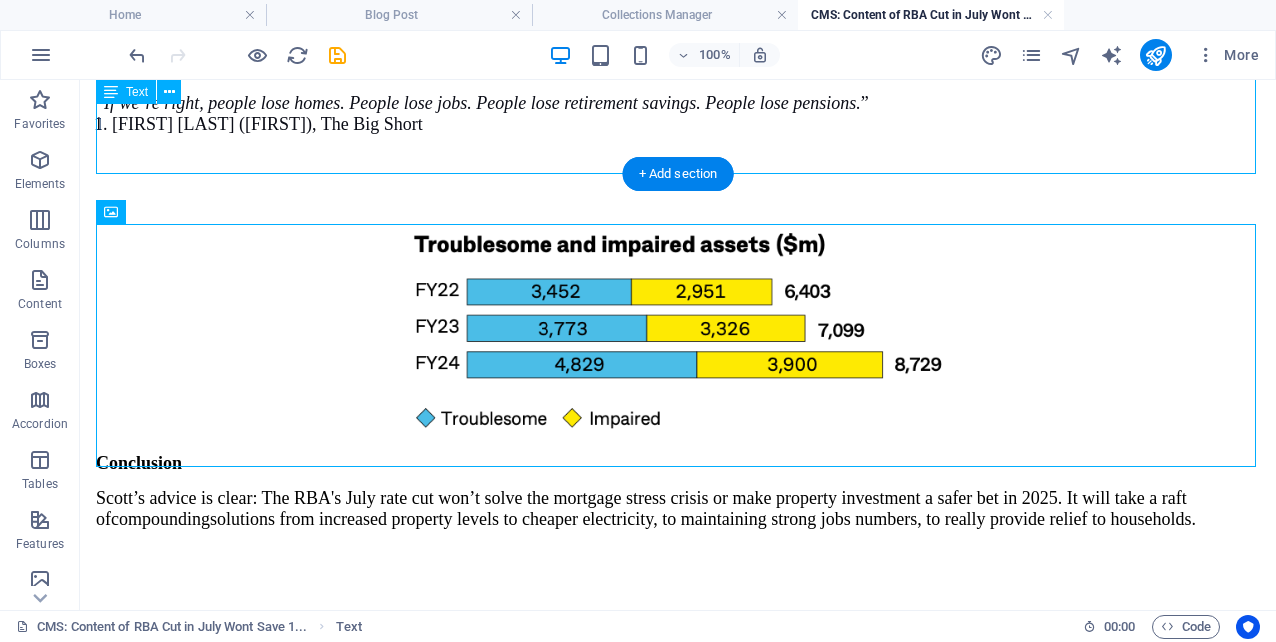click on "And the CBA is not alone. NAB’s [YEAR] full year results investor presentation showed that the value of its loans which are 90+ days past due rose from around $2.5 Billion in 2023 up to around $3.8 Billion in 2024. Clearly there is a difference between mortgages which are 90+ days overdue and those which are in foreclosure, but the trend is very worrying nonetheless. That’s without seeing a marked uptick in the number of risky 5% deposit schemes (which thus represents a 95% loan requirement). If you think that sounds like a precarious position, then think about how much mores it would be with a 2% deposit and a 98% loan in Queensland.   (And if you think that only having 2% equity is mad, now imagine that your real estate agent charging 2.5% of the property value means that you could be in serious negative equity from day 1…)   So what does all of this mean for Australians? “ I don’t know how or when, but there is a reckoning coming for the Australian housing bubble, ” said [PERSON]. “Y ” “ ”" at bounding box center [678, -210] 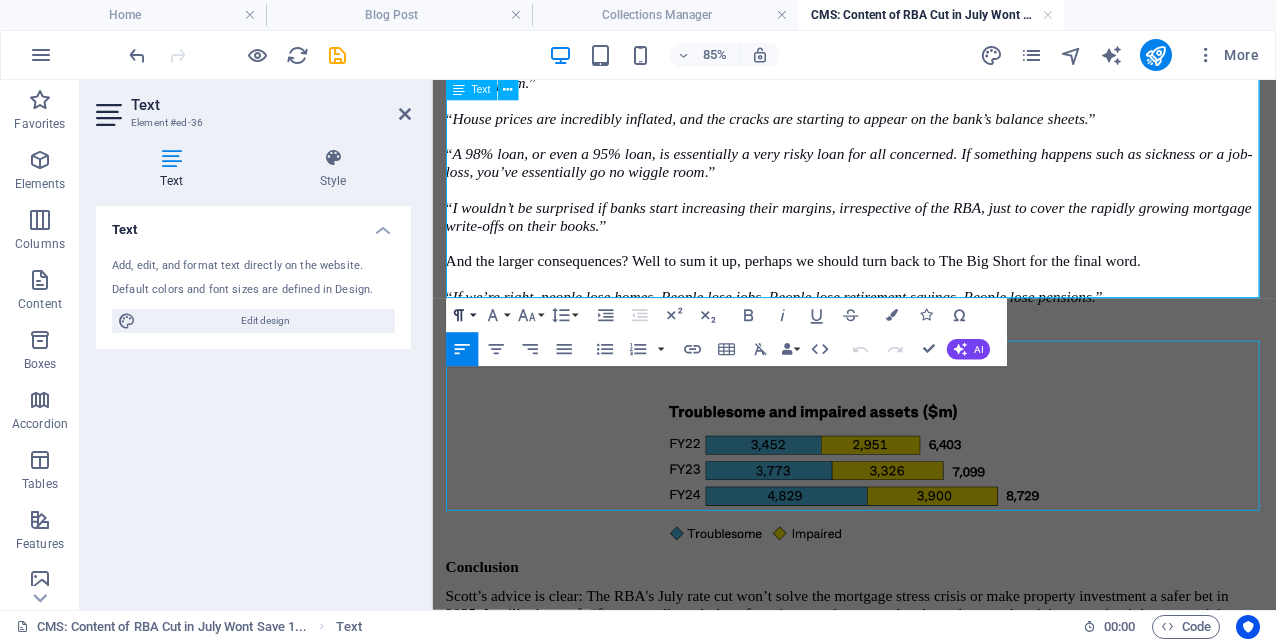 scroll, scrollTop: 3677, scrollLeft: 0, axis: vertical 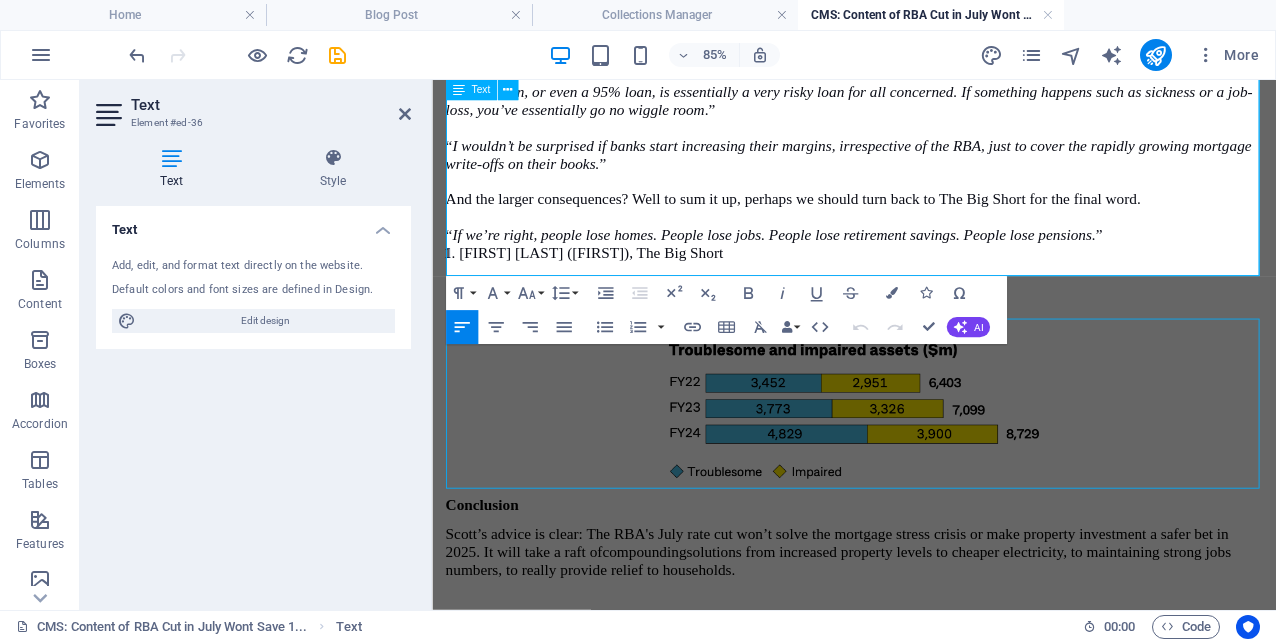 click on "[FIRST] [LAST] ([FIRST]), The Big Short" at bounding box center (936, 284) 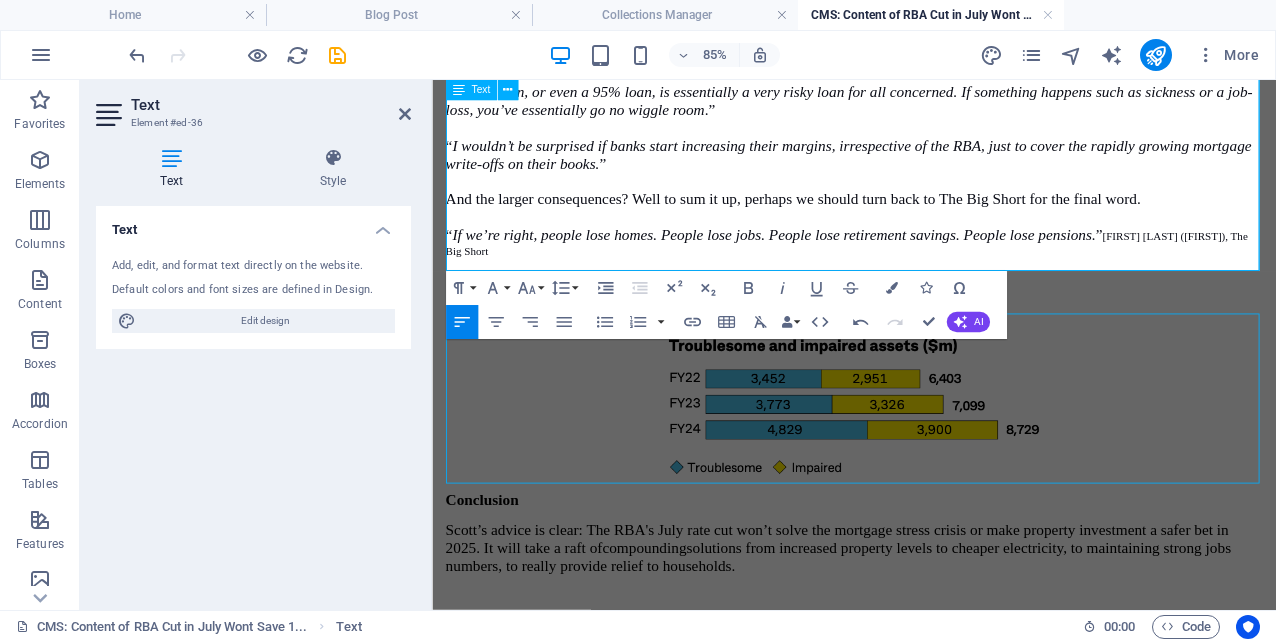 type 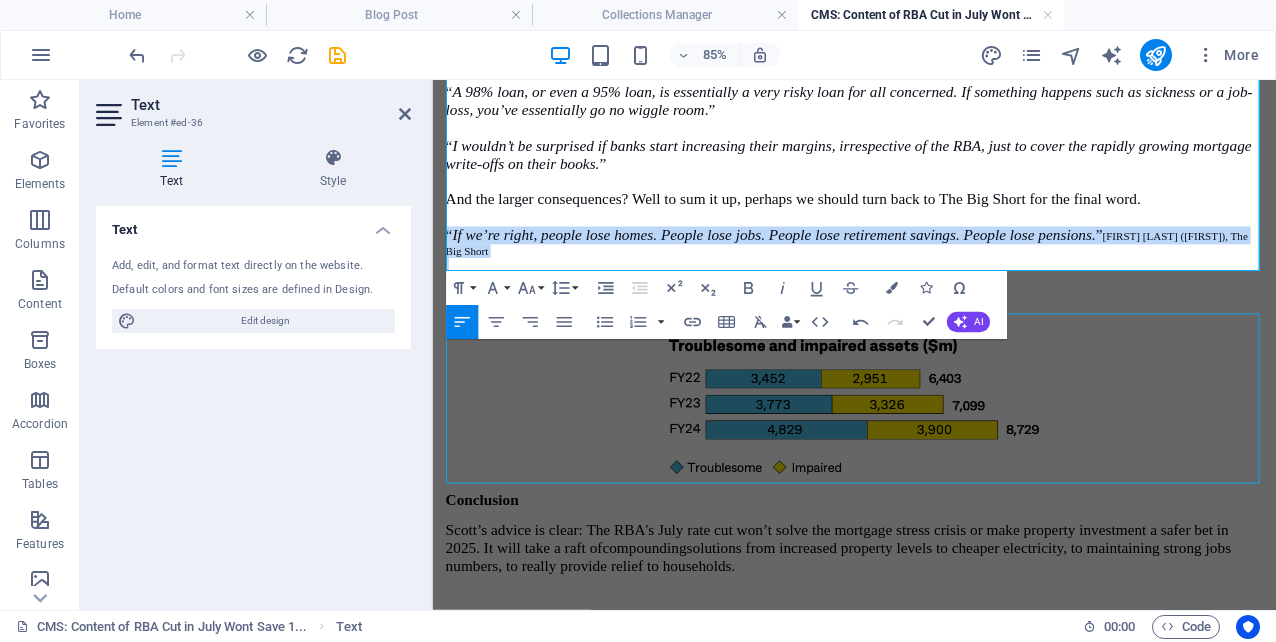 drag, startPoint x: 531, startPoint y: 281, endPoint x: 433, endPoint y: 249, distance: 103.09219 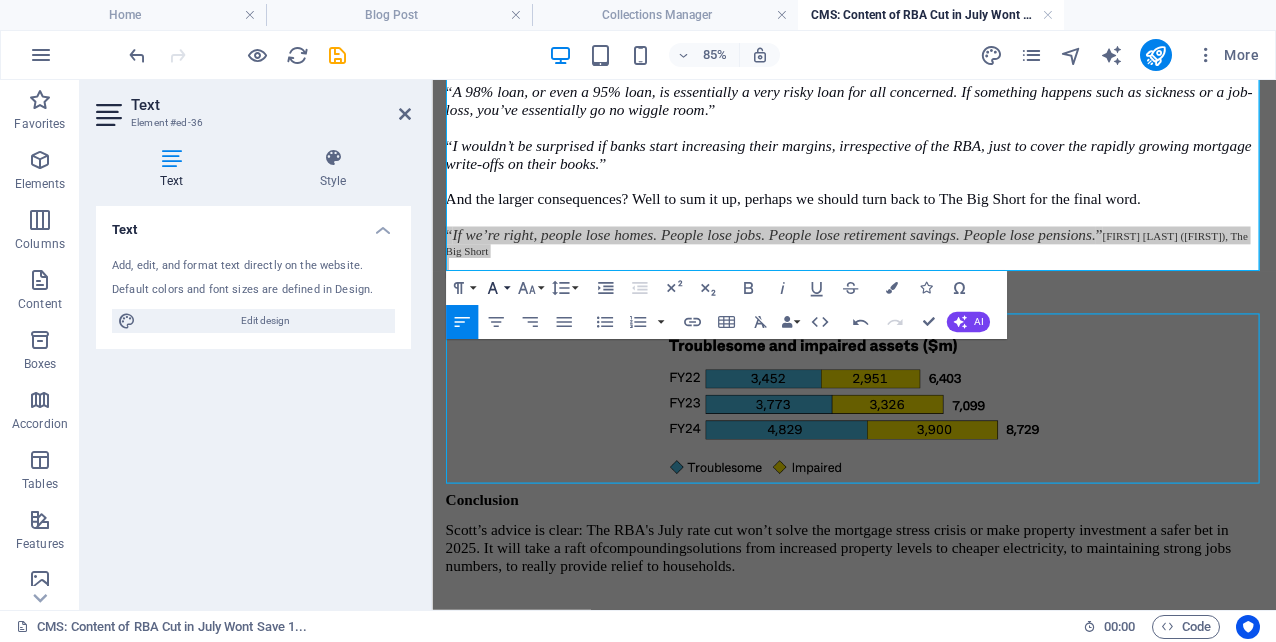 click 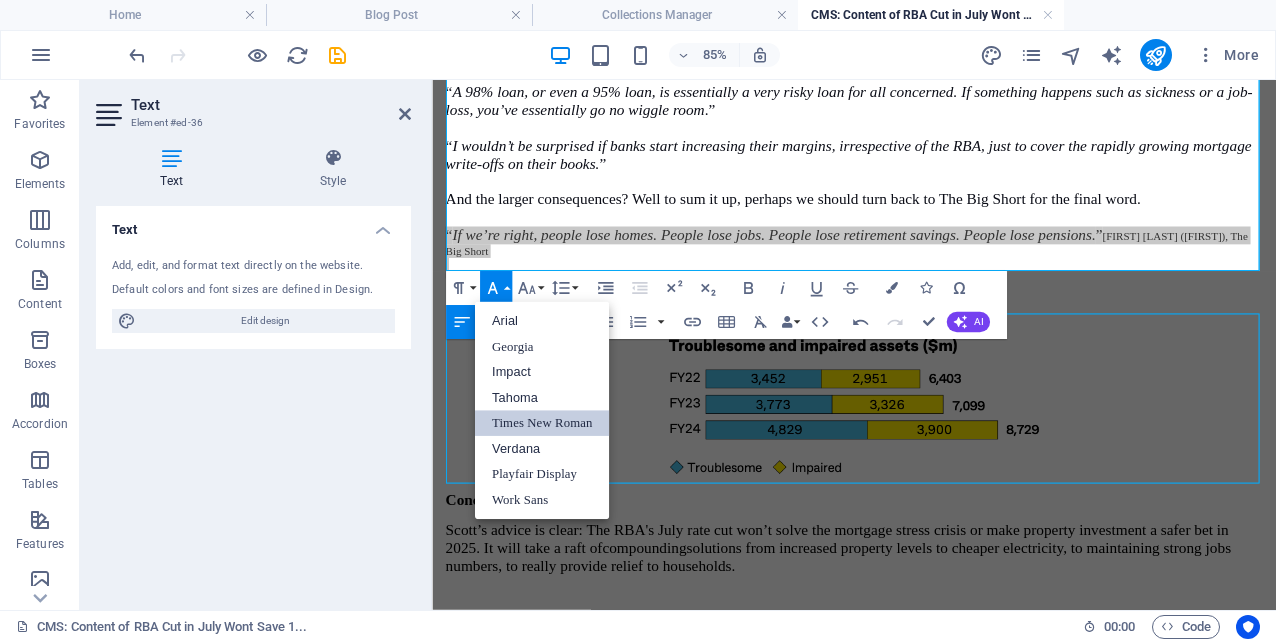scroll, scrollTop: 0, scrollLeft: 0, axis: both 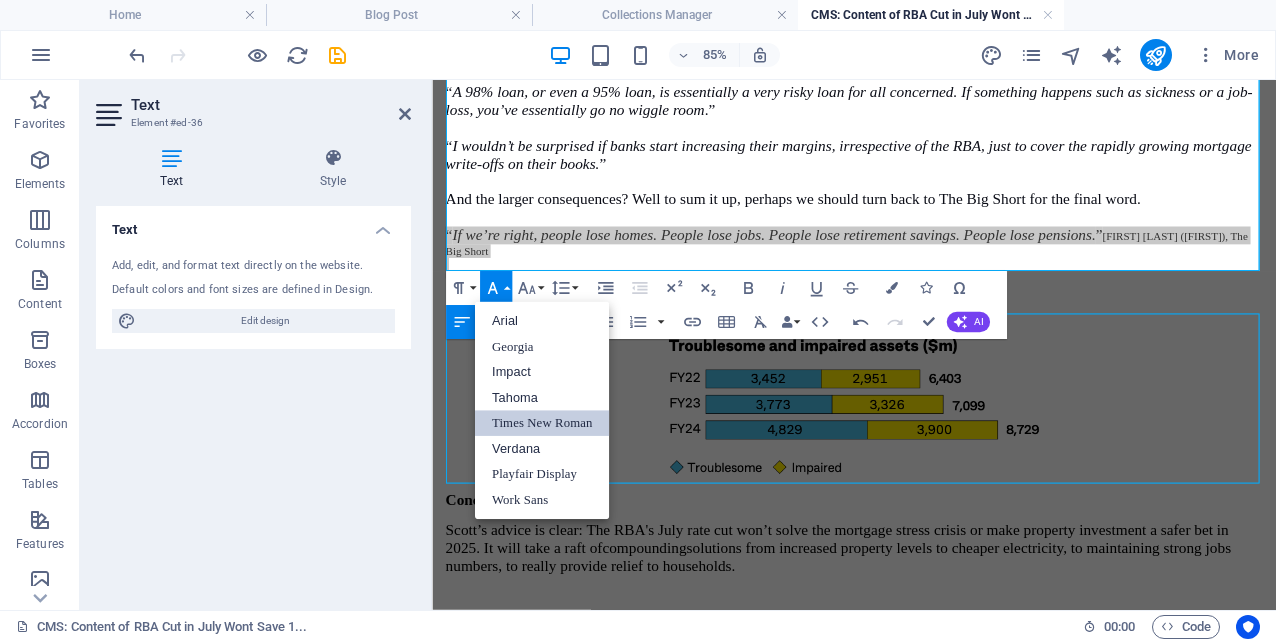 drag, startPoint x: 528, startPoint y: 425, endPoint x: 113, endPoint y: 396, distance: 416.01202 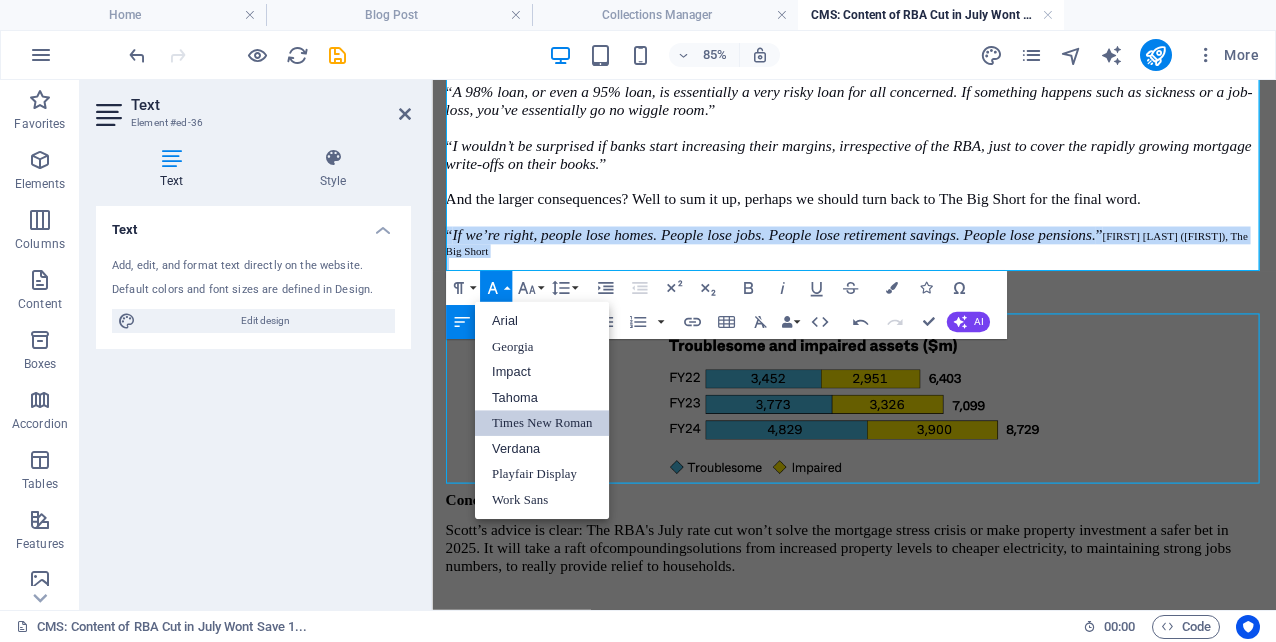click on "Times New Roman" at bounding box center [542, 424] 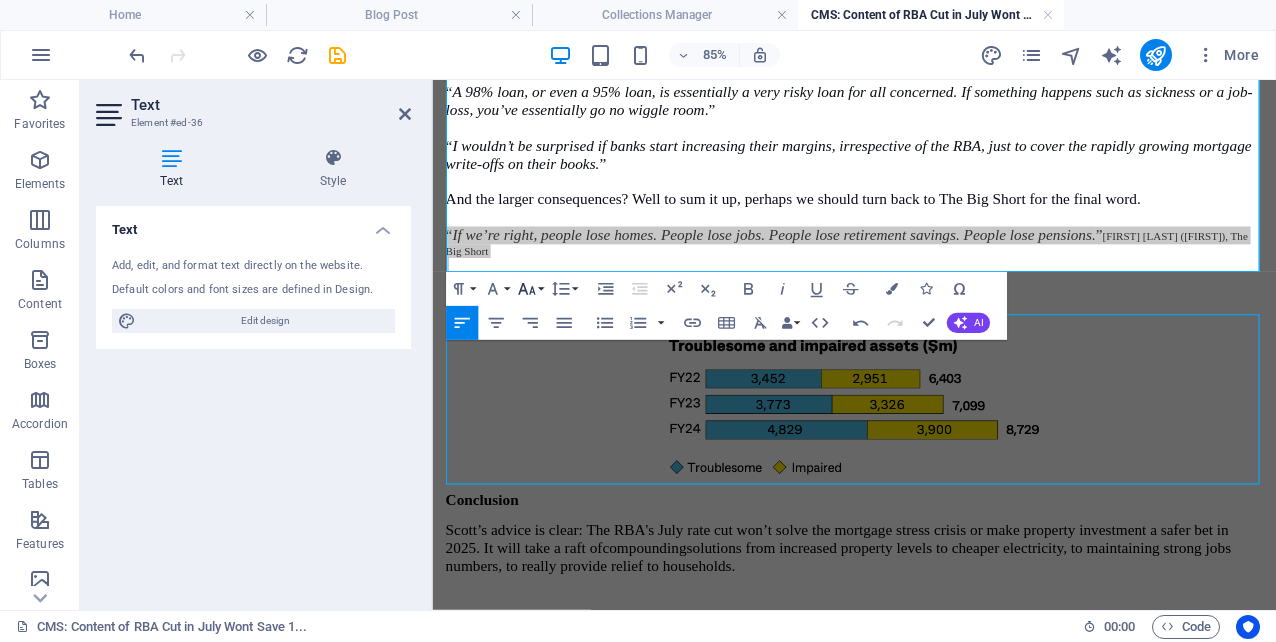 click 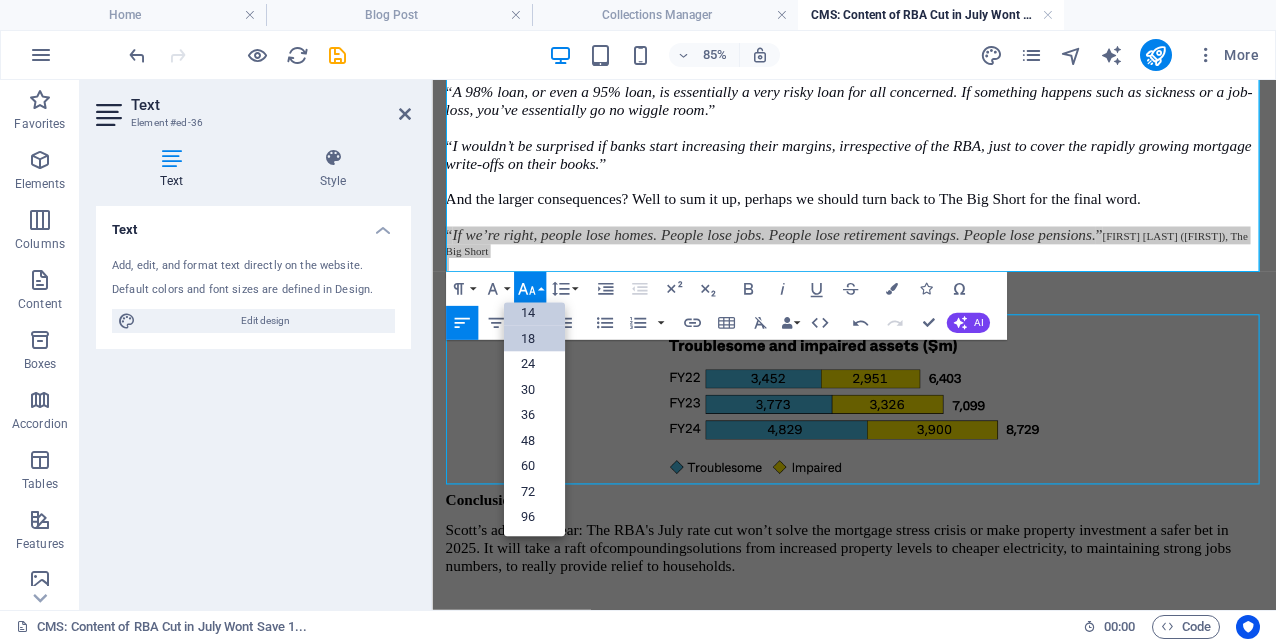 scroll, scrollTop: 161, scrollLeft: 0, axis: vertical 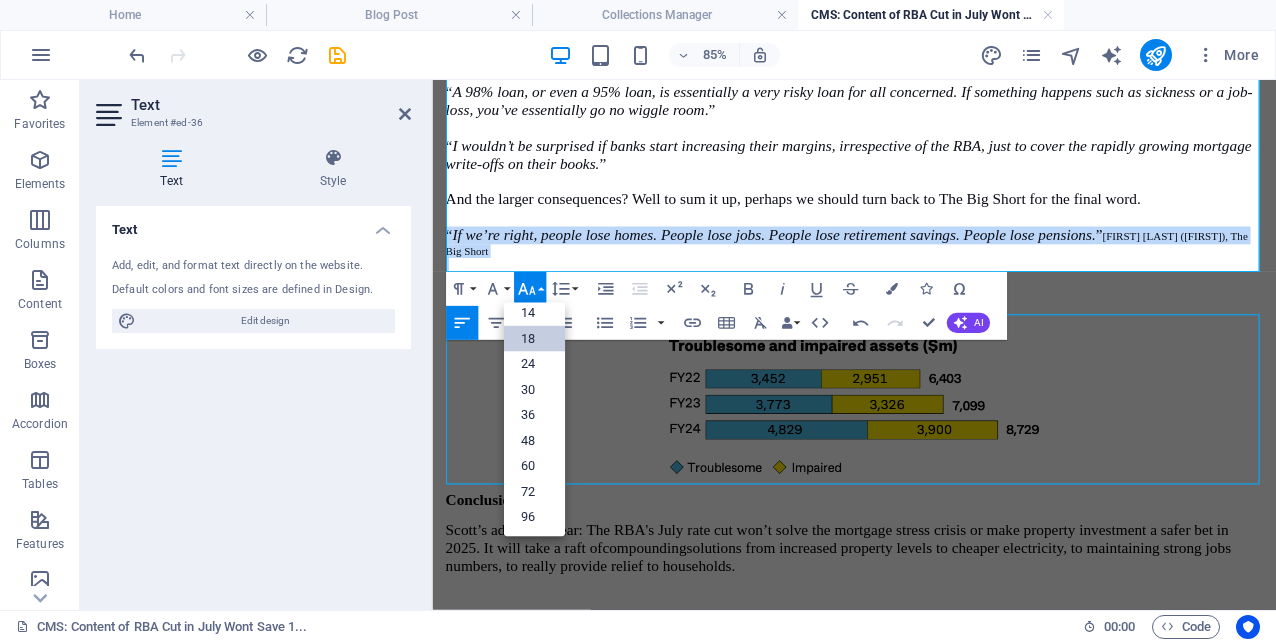 click on "18" at bounding box center [533, 338] 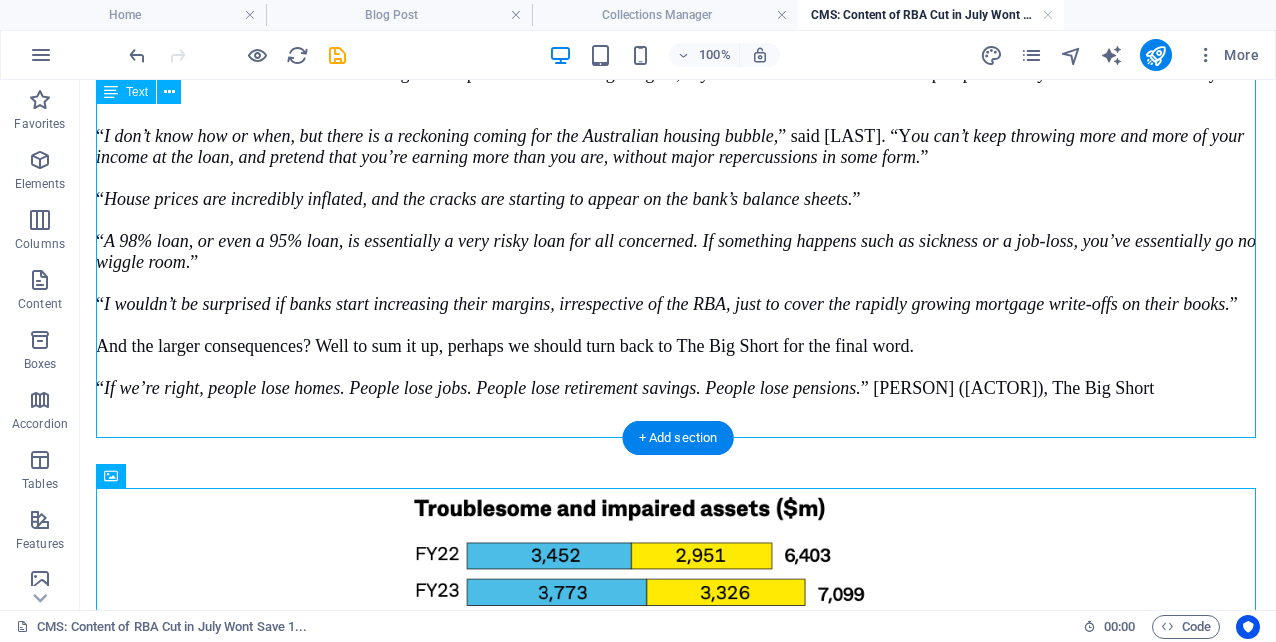 click on "And the CBA is not alone. NAB’s [YEAR] full year results investor presentation showed that the value of its loans which are 90+ days past due rose from around $2.5 Billion in 2023 up to around $3.8 Billion in 2024. Clearly there is a difference between mortgages which are 90+ days overdue and those which are in foreclosure, but the trend is very worrying nonetheless. That’s without seeing a marked uptick in the number of risky 5% deposit schemes (which thus represents a 95% loan requirement). If you think that sounds like a precarious position, then think about how much mores it would be with a 2% deposit and a 98% loan in Queensland.   (And if you think that only having 2% equity is mad, now imagine that your real estate agent charging 2.5% of the property value means that you could be in serious negative equity from day 1…)   So what does all of this mean for Australians? “ I don’t know how or when, but there is a reckoning coming for the Australian housing bubble, ” said [PERSON]. “Y ” “ ”" at bounding box center (678, 64) 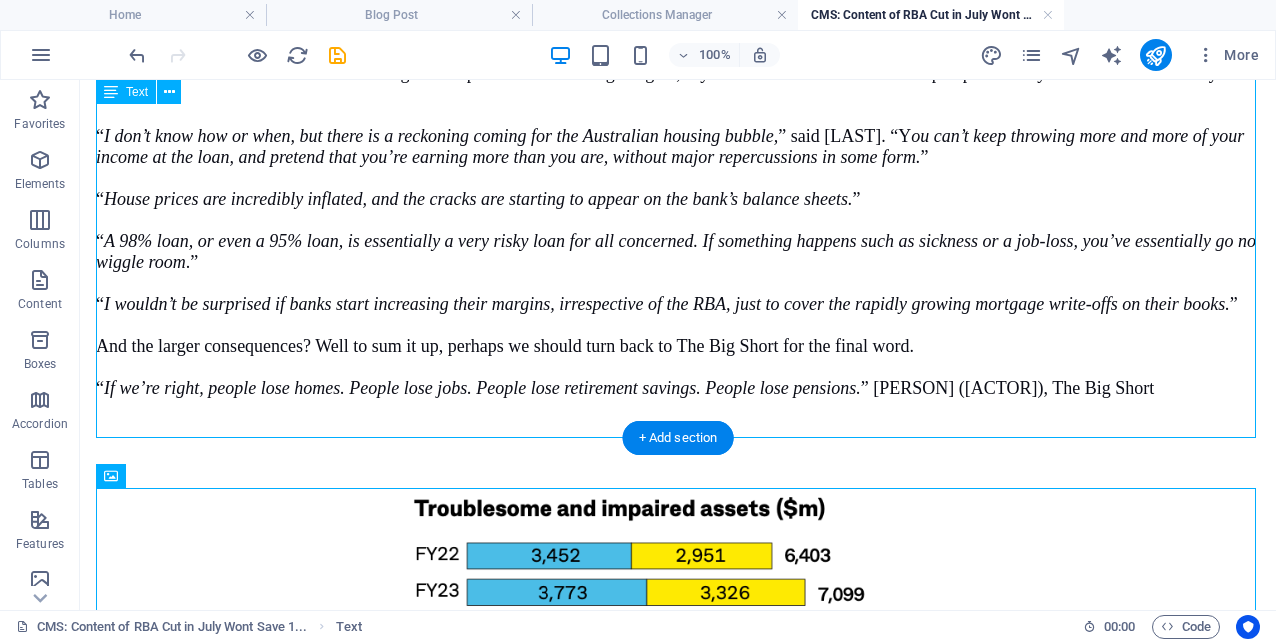 click on "And the CBA is not alone. NAB’s [YEAR] full year results investor presentation showed that the value of its loans which are 90+ days past due rose from around $2.5 Billion in 2023 up to around $3.8 Billion in 2024. Clearly there is a difference between mortgages which are 90+ days overdue and those which are in foreclosure, but the trend is very worrying nonetheless. That’s without seeing a marked uptick in the number of risky 5% deposit schemes (which thus represents a 95% loan requirement). If you think that sounds like a precarious position, then think about how much mores it would be with a 2% deposit and a 98% loan in Queensland.   (And if you think that only having 2% equity is mad, now imagine that your real estate agent charging 2.5% of the property value means that you could be in serious negative equity from day 1…)   So what does all of this mean for Australians? “ I don’t know how or when, but there is a reckoning coming for the Australian housing bubble, ” said [PERSON]. “Y ” “ ”" at bounding box center [678, 64] 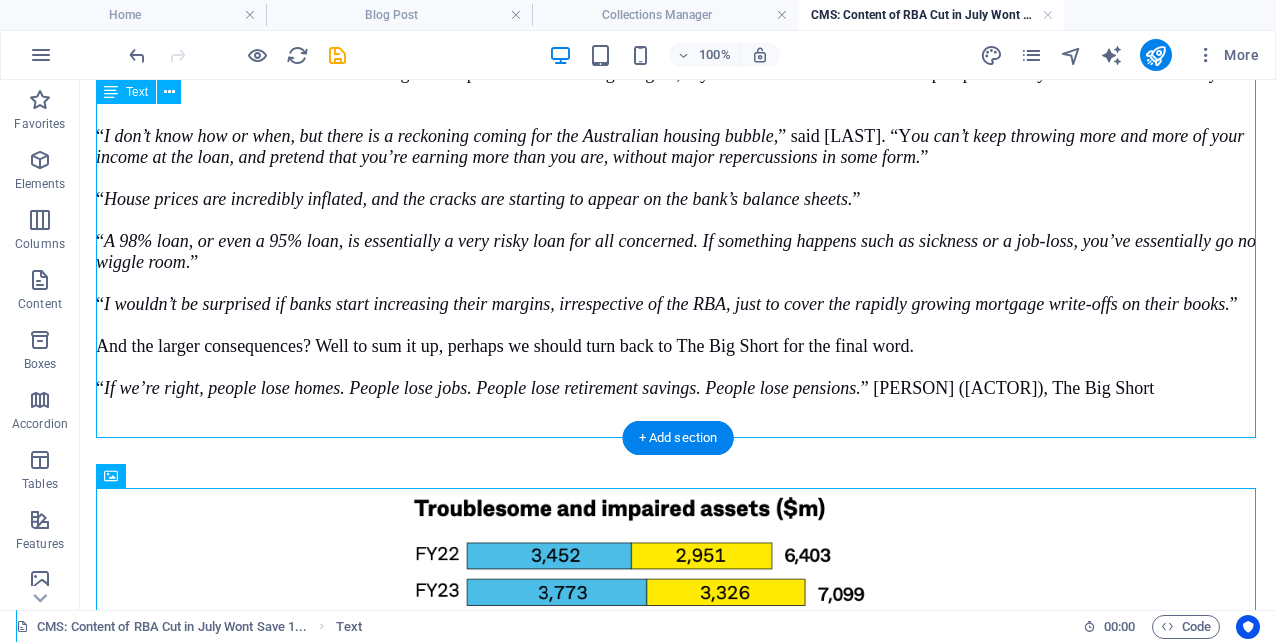 click on "And the CBA is not alone. NAB’s [YEAR] full year results investor presentation showed that the value of its loans which are 90+ days past due rose from around $2.5 Billion in 2023 up to around $3.8 Billion in 2024. Clearly there is a difference between mortgages which are 90+ days overdue and those which are in foreclosure, but the trend is very worrying nonetheless. That’s without seeing a marked uptick in the number of risky 5% deposit schemes (which thus represents a 95% loan requirement). If you think that sounds like a precarious position, then think about how much mores it would be with a 2% deposit and a 98% loan in Queensland.   (And if you think that only having 2% equity is mad, now imagine that your real estate agent charging 2.5% of the property value means that you could be in serious negative equity from day 1…)   So what does all of this mean for Australians? “ I don’t know how or when, but there is a reckoning coming for the Australian housing bubble, ” said [PERSON]. “Y ” “ ”" at bounding box center (678, 64) 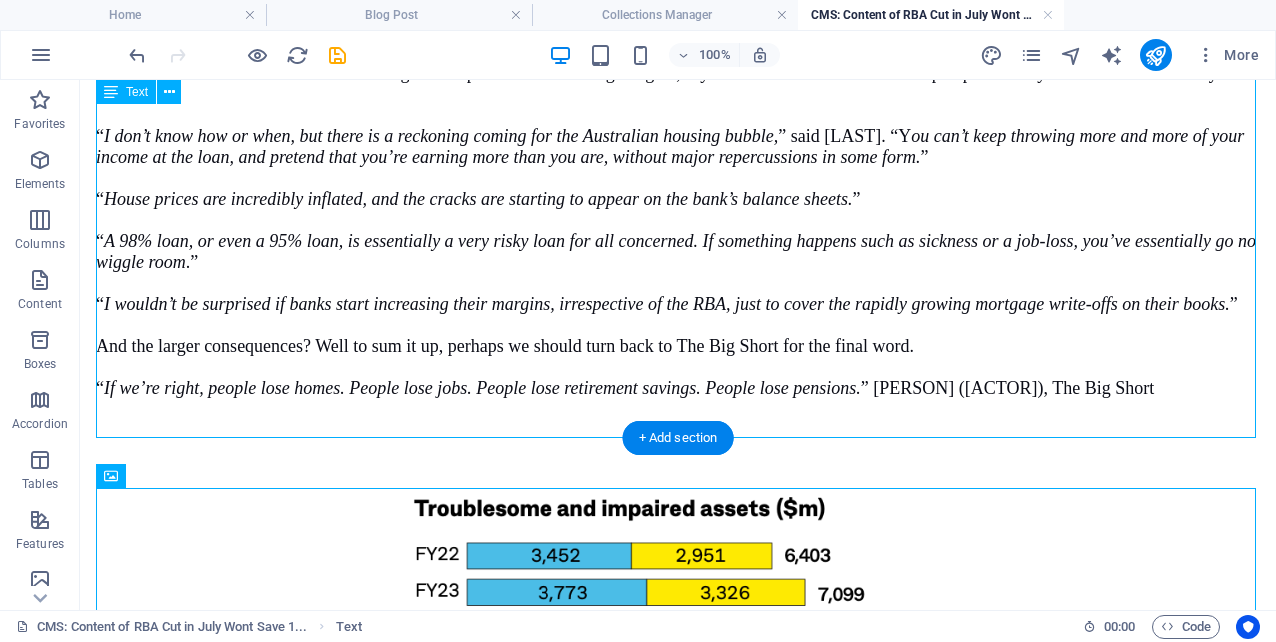click on "And the CBA is not alone. NAB’s [YEAR] full year results investor presentation showed that the value of its loans which are 90+ days past due rose from around $2.5 Billion in 2023 up to around $3.8 Billion in 2024. Clearly there is a difference between mortgages which are 90+ days overdue and those which are in foreclosure, but the trend is very worrying nonetheless. That’s without seeing a marked uptick in the number of risky 5% deposit schemes (which thus represents a 95% loan requirement). If you think that sounds like a precarious position, then think about how much mores it would be with a 2% deposit and a 98% loan in Queensland.   (And if you think that only having 2% equity is mad, now imagine that your real estate agent charging 2.5% of the property value means that you could be in serious negative equity from day 1…)   So what does all of this mean for Australians? “ I don’t know how or when, but there is a reckoning coming for the Australian housing bubble, ” said [PERSON]. “Y ” “ ”" at bounding box center (678, 64) 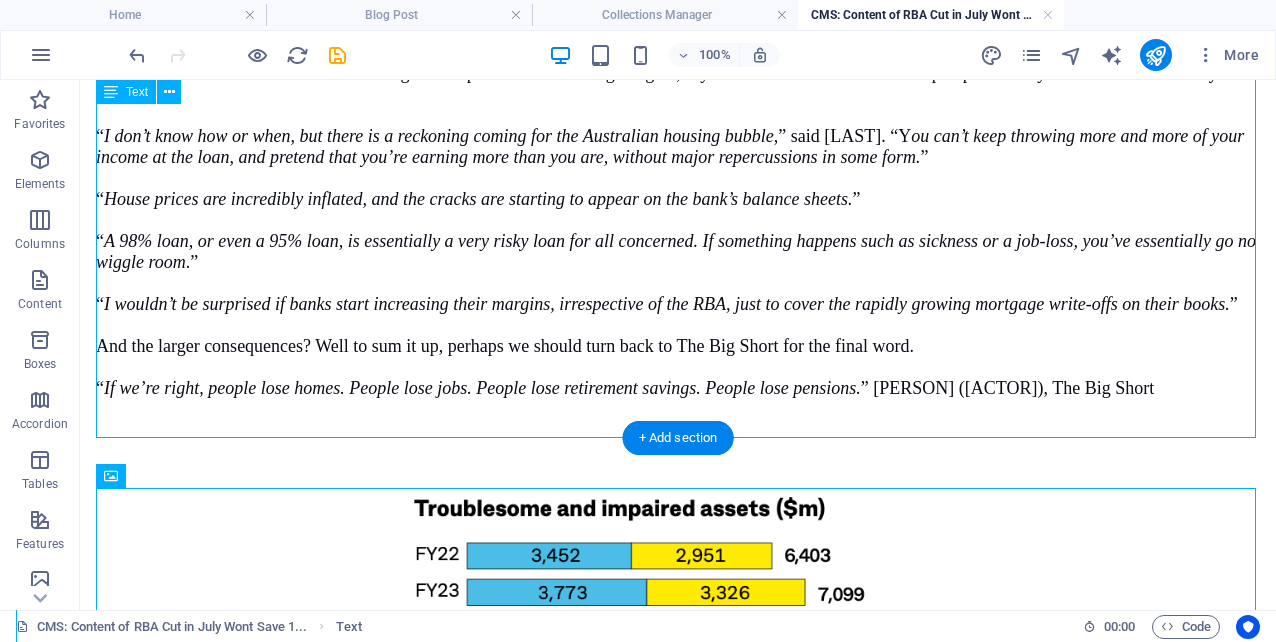 click on "And the CBA is not alone. NAB’s [YEAR] full year results investor presentation showed that the value of its loans which are 90+ days past due rose from around $2.5 Billion in 2023 up to around $3.8 Billion in 2024. Clearly there is a difference between mortgages which are 90+ days overdue and those which are in foreclosure, but the trend is very worrying nonetheless. That’s without seeing a marked uptick in the number of risky 5% deposit schemes (which thus represents a 95% loan requirement). If you think that sounds like a precarious position, then think about how much mores it would be with a 2% deposit and a 98% loan in Queensland.   (And if you think that only having 2% equity is mad, now imagine that your real estate agent charging 2.5% of the property value means that you could be in serious negative equity from day 1…)   So what does all of this mean for Australians? “ I don’t know how or when, but there is a reckoning coming for the Australian housing bubble, ” said [PERSON]. “Y ” “ ”" at bounding box center (678, 64) 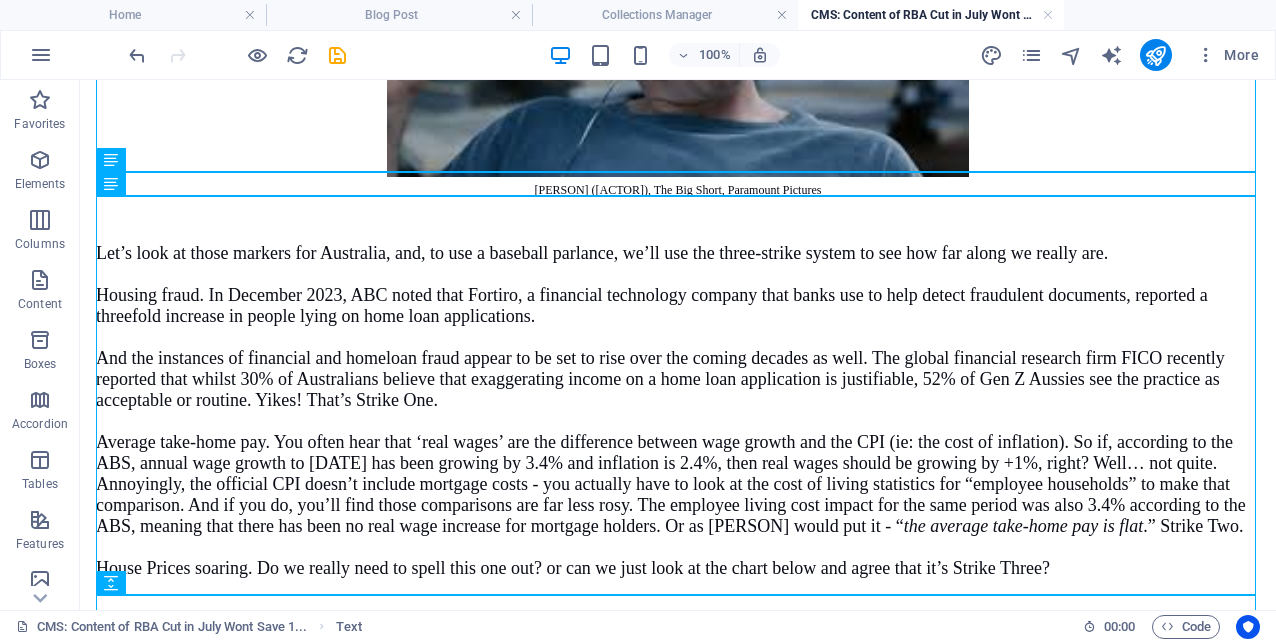scroll, scrollTop: 1097, scrollLeft: 0, axis: vertical 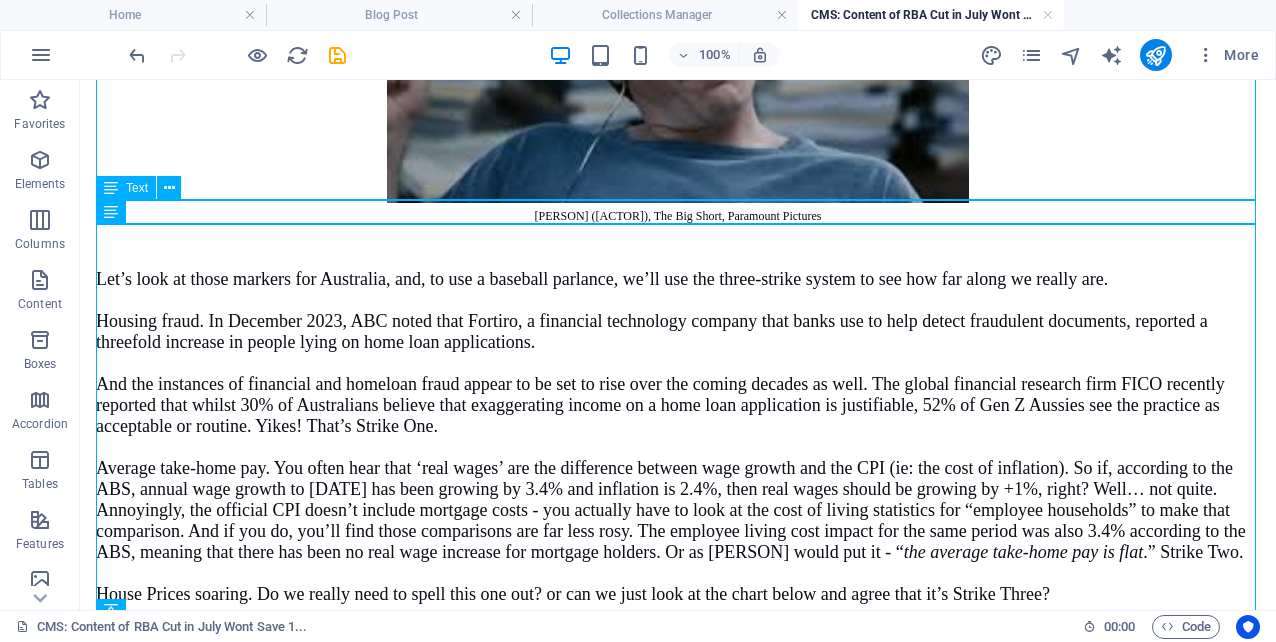 click on "[PERSON] ([ACTOR]), The Big Short, Paramount Pictures" at bounding box center [678, 215] 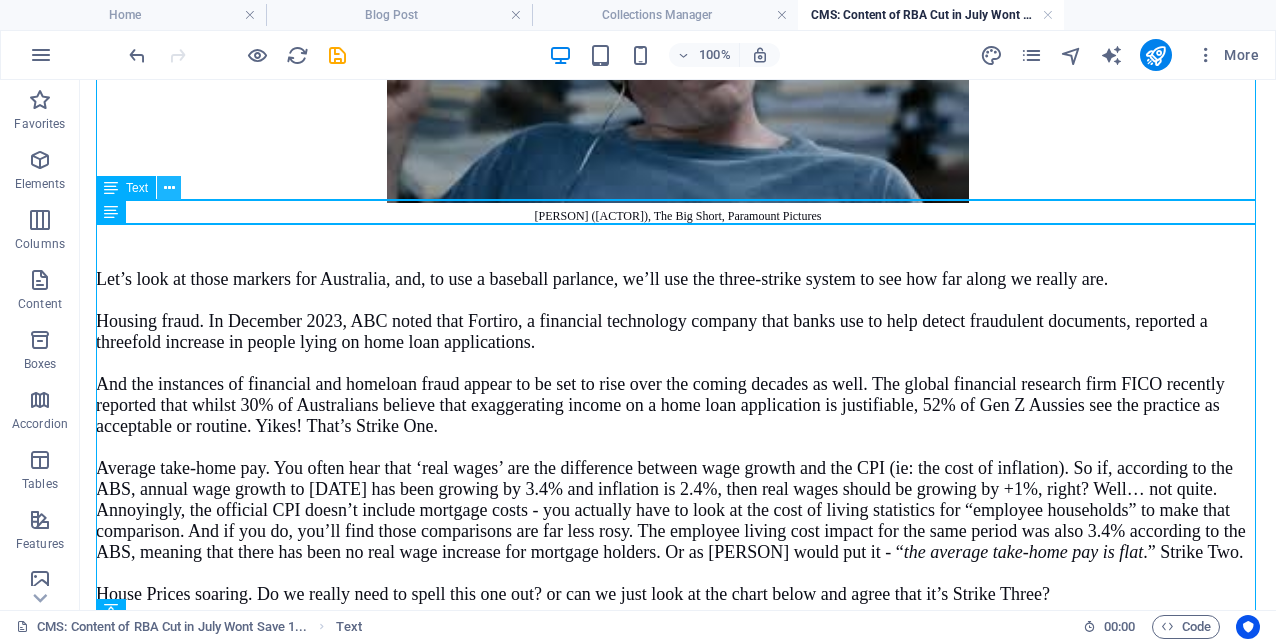 click at bounding box center (169, 188) 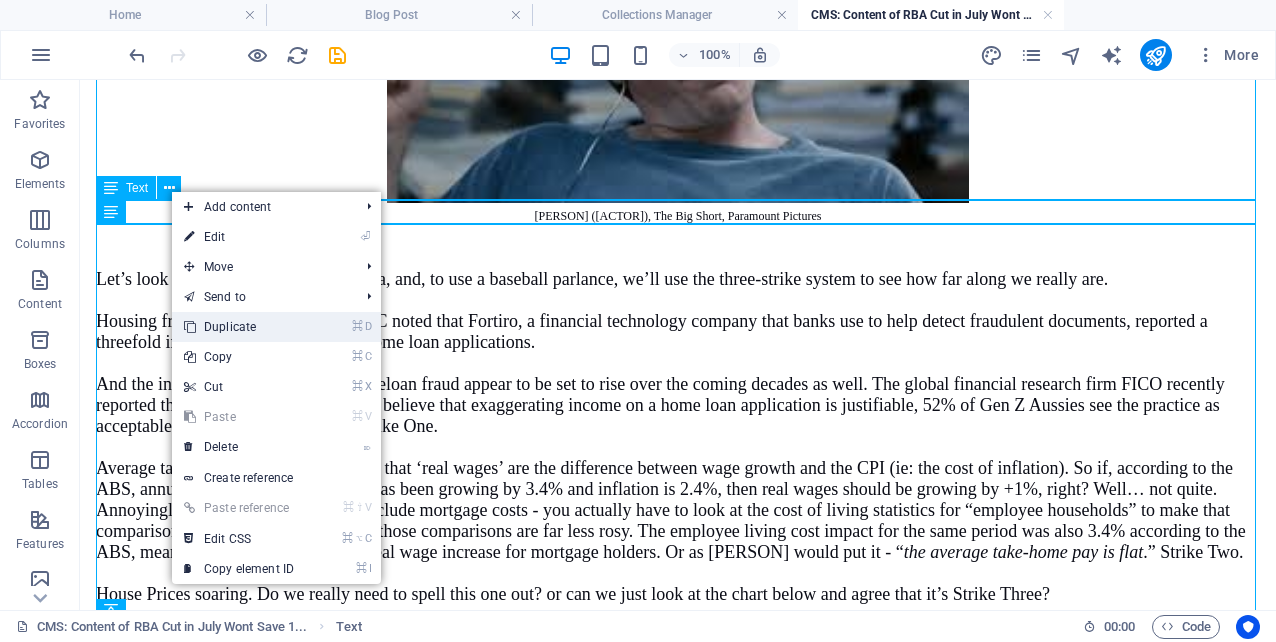 click on "⌘ D  Duplicate" at bounding box center (239, 327) 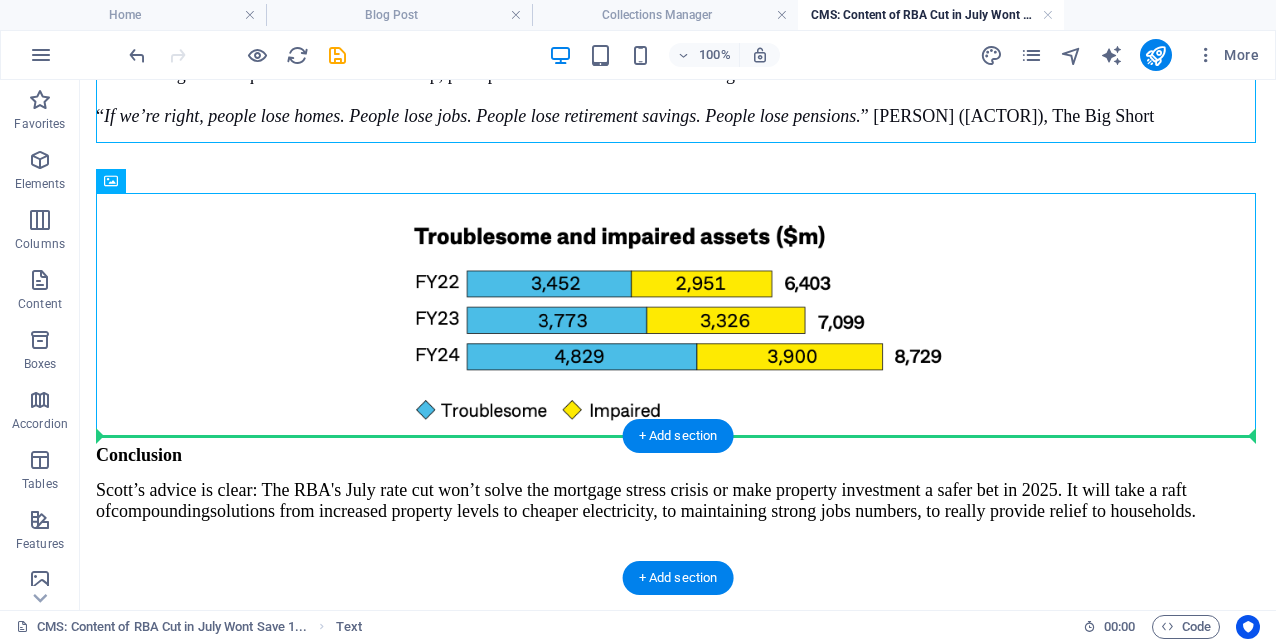 scroll, scrollTop: 3996, scrollLeft: 0, axis: vertical 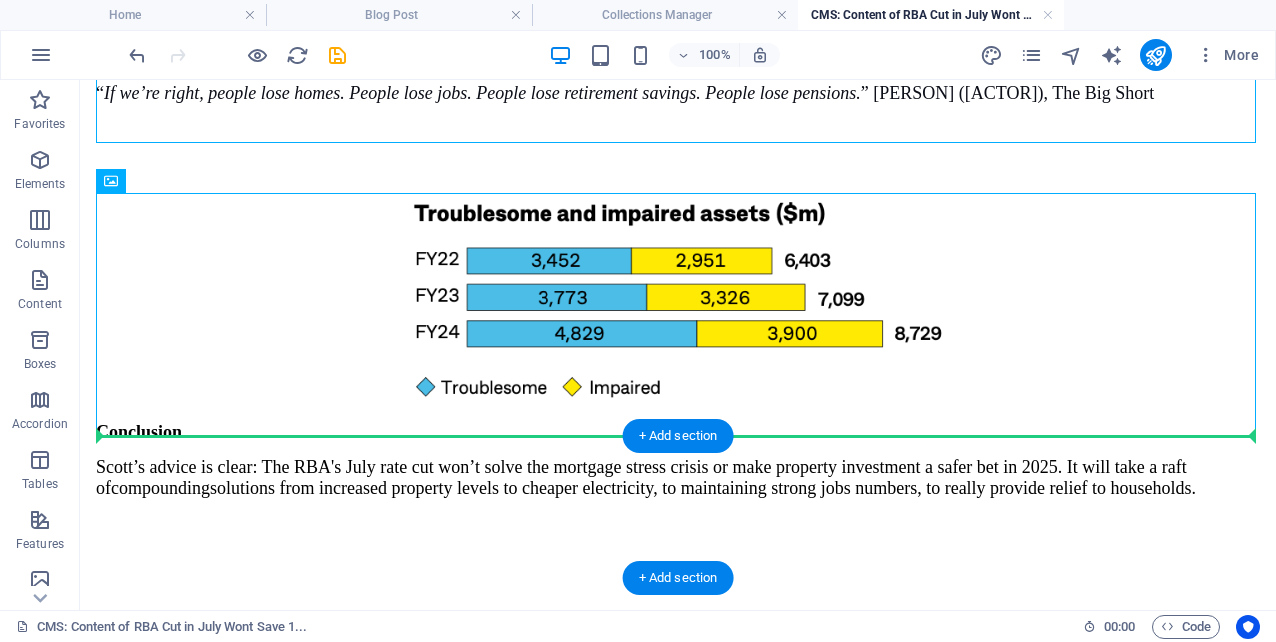drag, startPoint x: 186, startPoint y: 232, endPoint x: 124, endPoint y: 448, distance: 224.72205 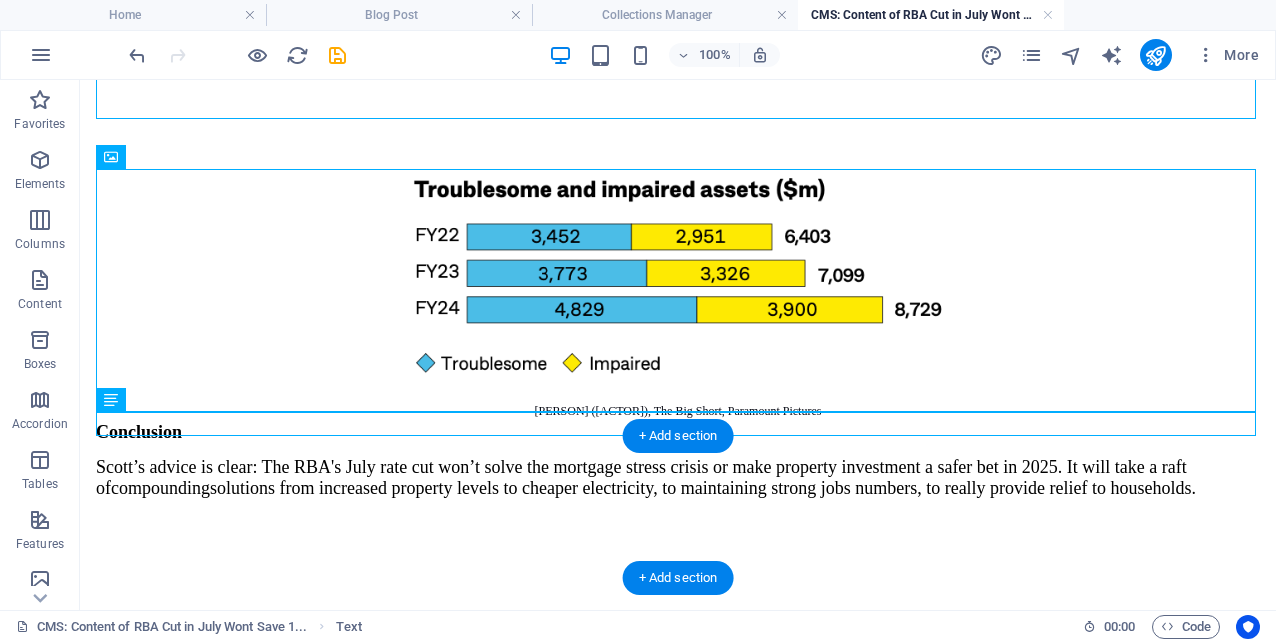 click on "Conclusion [LAST]’s advice is clear: The RBA's [MONTH] rate cut won’t solve the mortgage stress crisis or make property investment a safer bet in [YEAR]. It will take a raft of compounding solutions from increased property levels to cheaper electricity, to maintaining strong jobs numbers, to really provide relief to households." at bounding box center (678, 492) 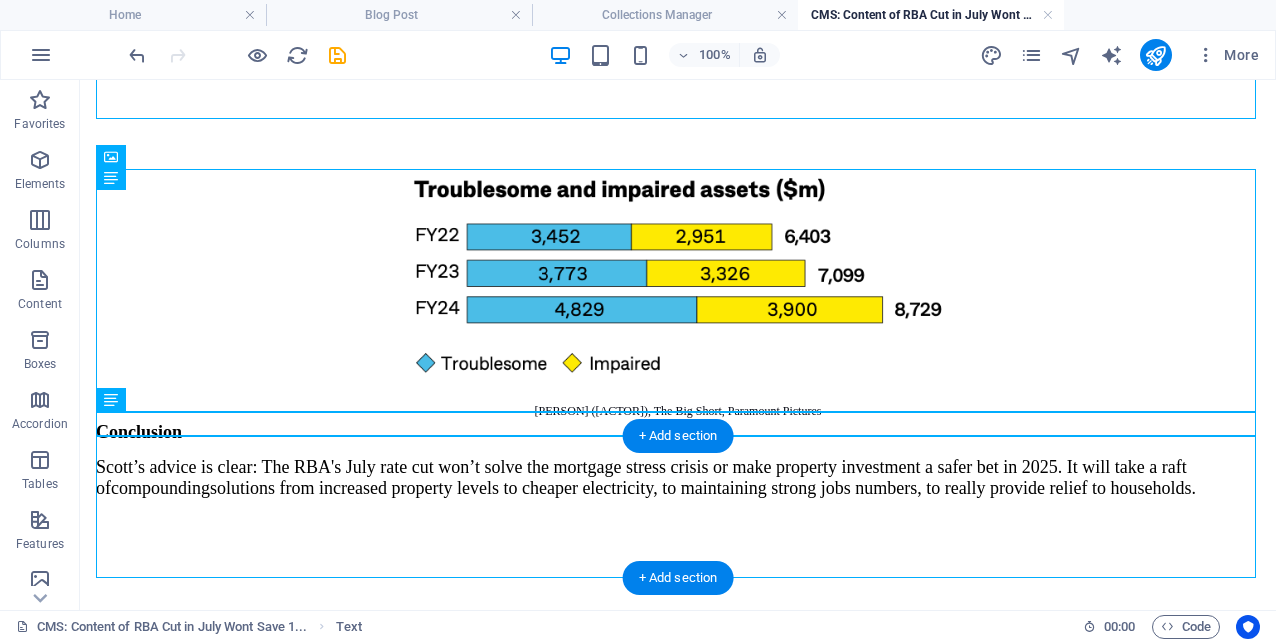 click on "Conclusion [LAST]’s advice is clear: The RBA's [MONTH] rate cut won’t solve the mortgage stress crisis or make property investment a safer bet in [YEAR]. It will take a raft of compounding solutions from increased property levels to cheaper electricity, to maintaining strong jobs numbers, to really provide relief to households." at bounding box center [678, 492] 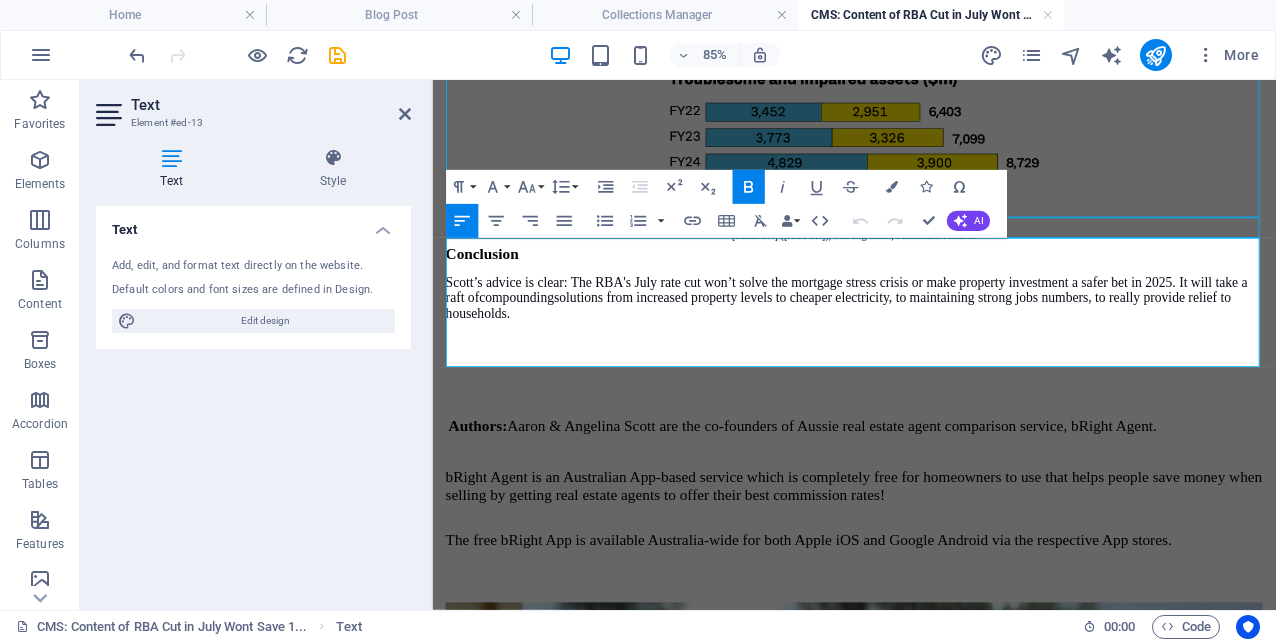 click on "Conclusion" at bounding box center [491, 285] 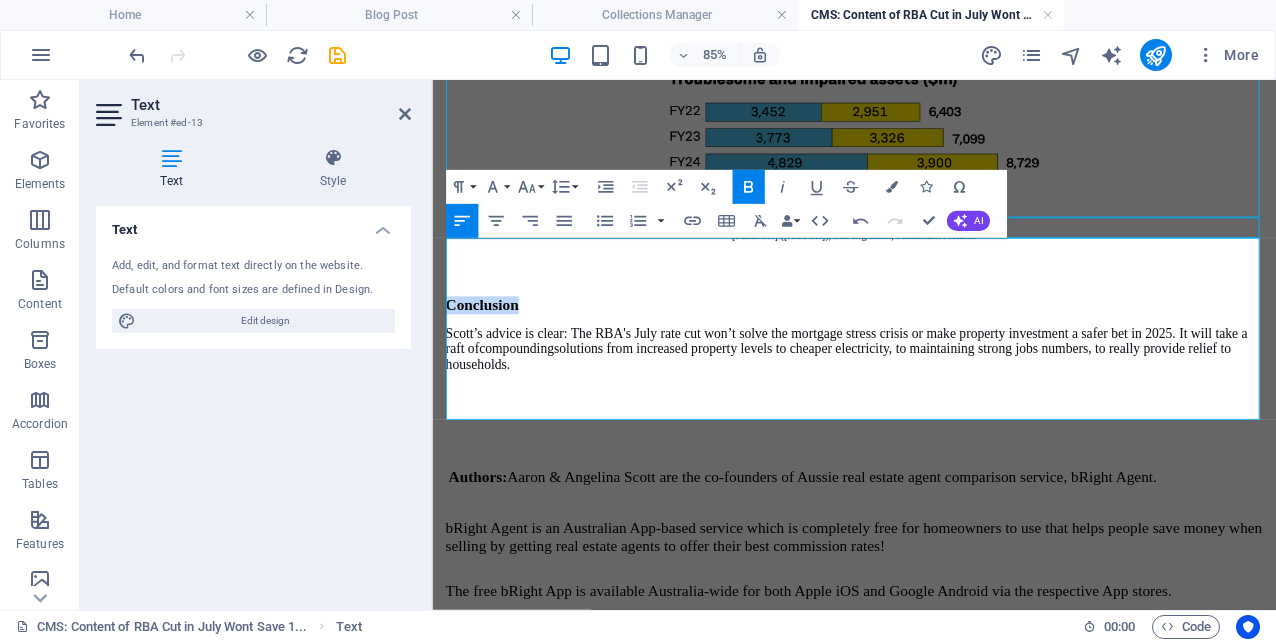 drag, startPoint x: 553, startPoint y: 345, endPoint x: 420, endPoint y: 340, distance: 133.09395 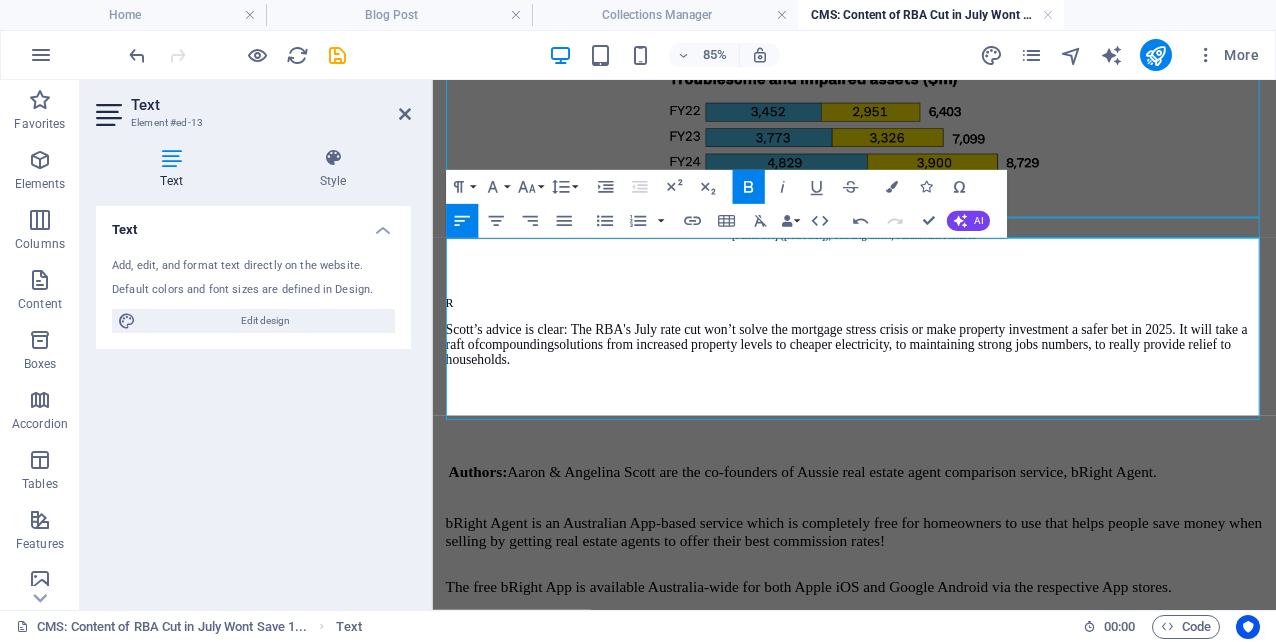type 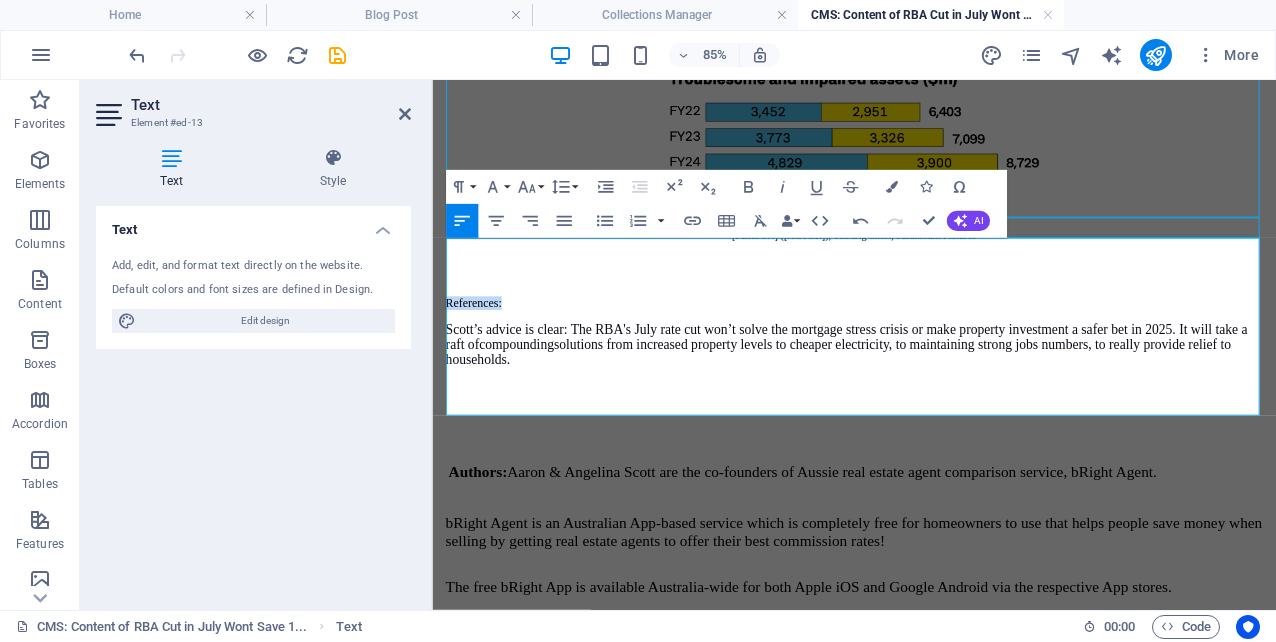 drag, startPoint x: 553, startPoint y: 329, endPoint x: 426, endPoint y: 332, distance: 127.03543 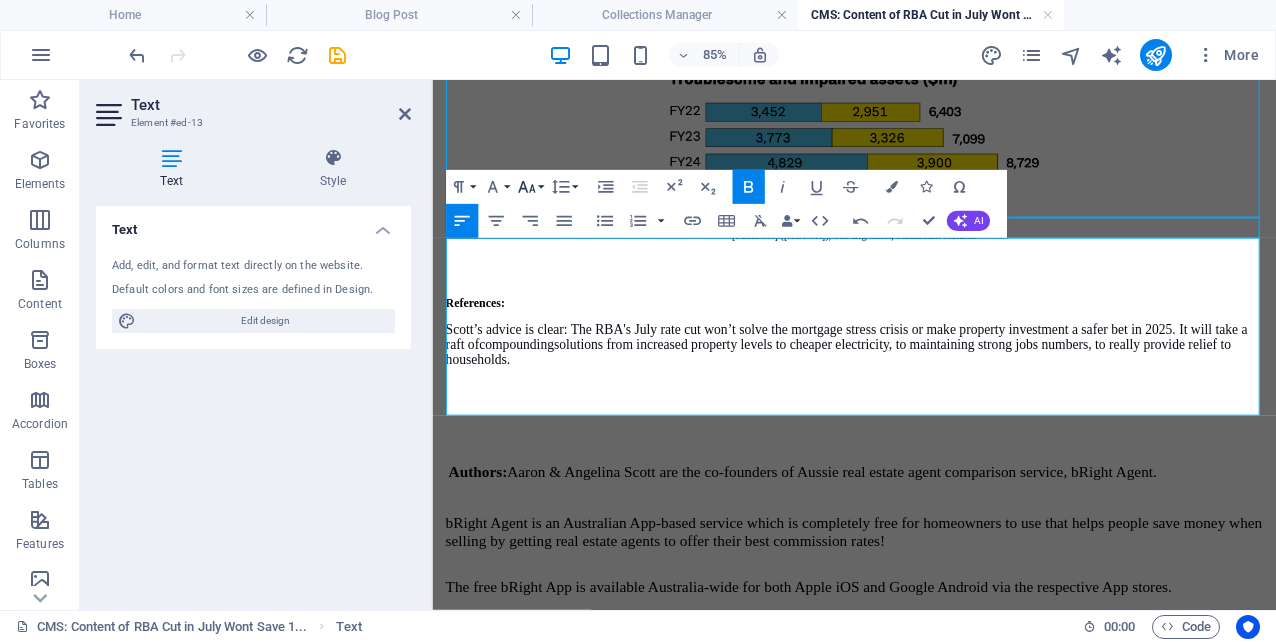 click on "Font Size" at bounding box center (530, 187) 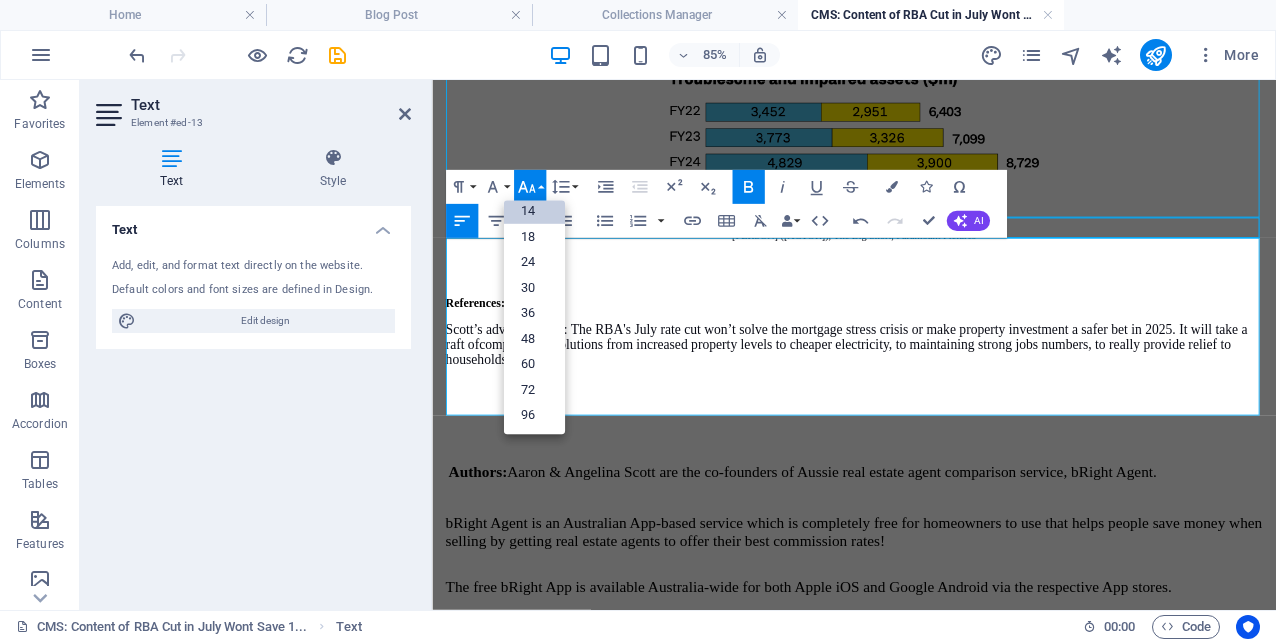scroll, scrollTop: 161, scrollLeft: 0, axis: vertical 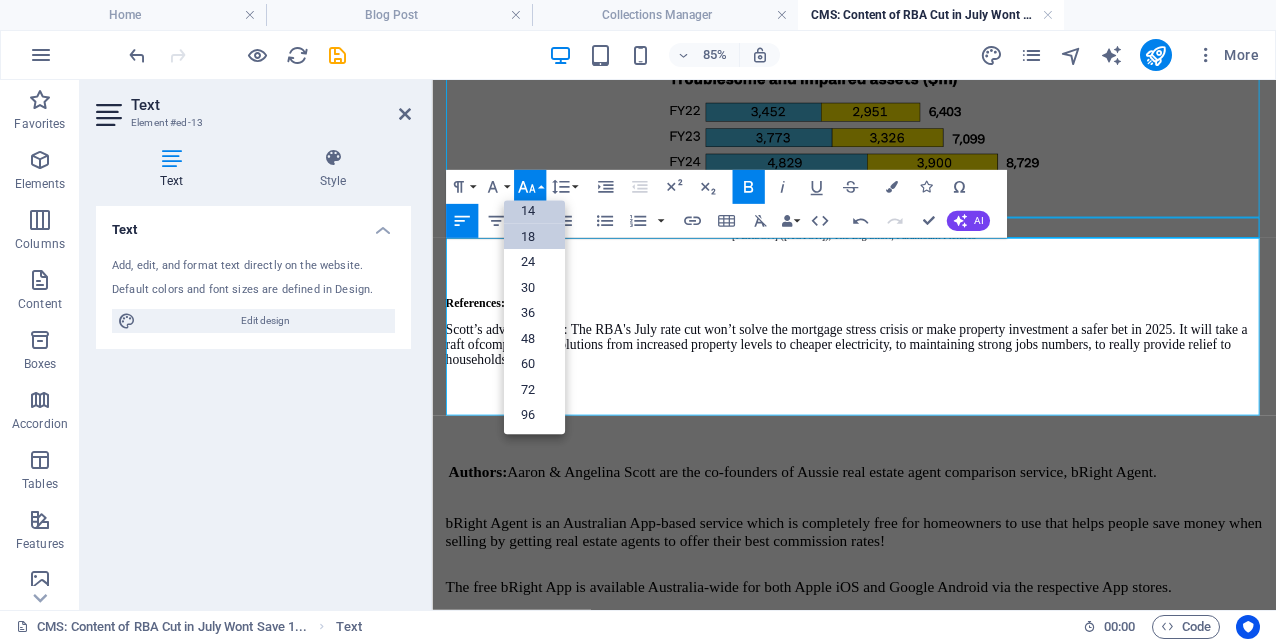 click on "18" at bounding box center (533, 237) 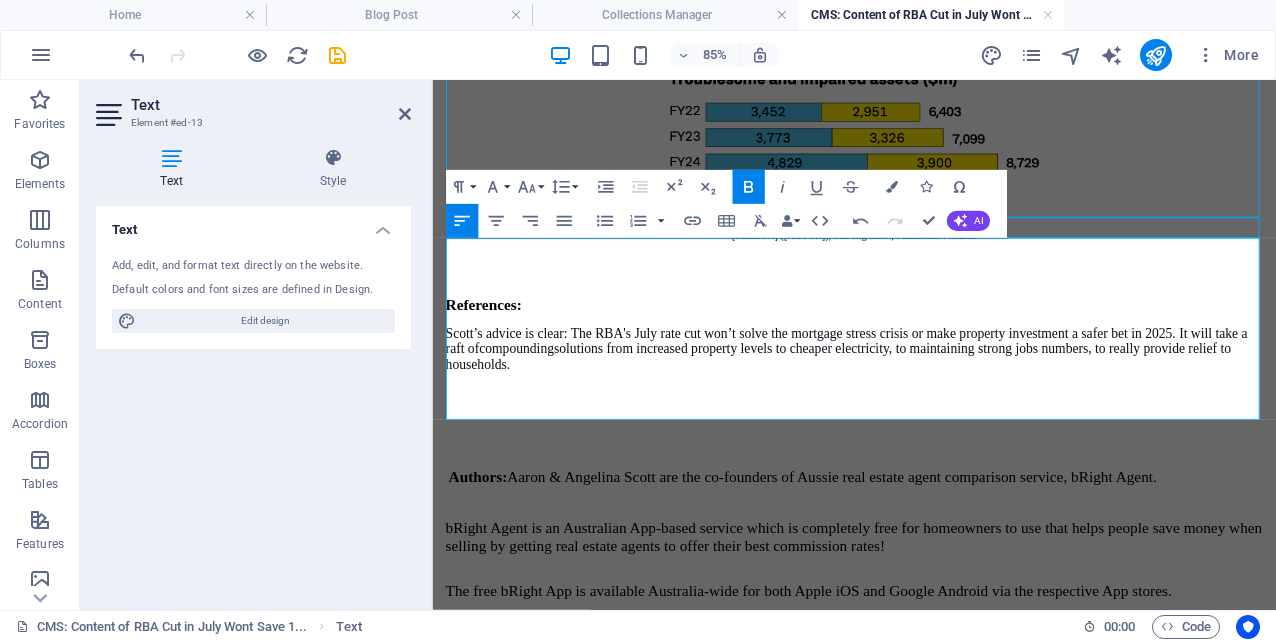 click on "References: [PERSON]'s advice is clear: The RBA's July rate cut won’t solve the mortgage stress crisis or make property investment a safer bet in 2025. It will take a raft of compounding solutions from increased property levels to cheaper electricity, to maintaining strong jobs numbers, to really provide relief to households." at bounding box center [928, 381] 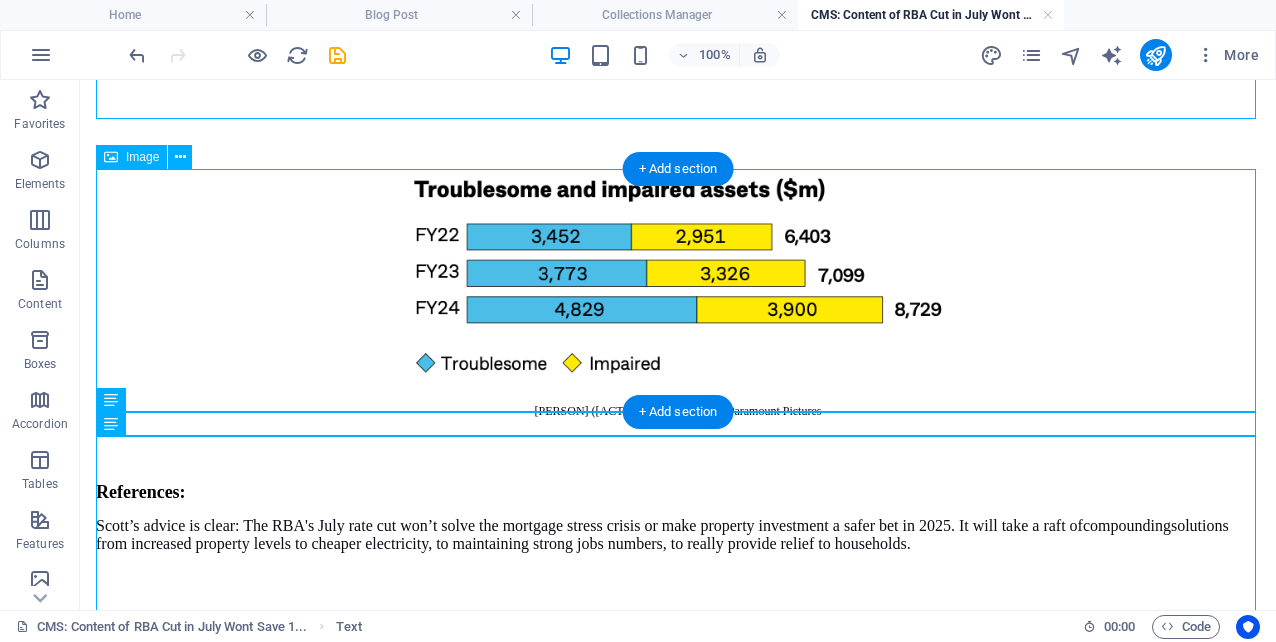 click at bounding box center (678, 276) 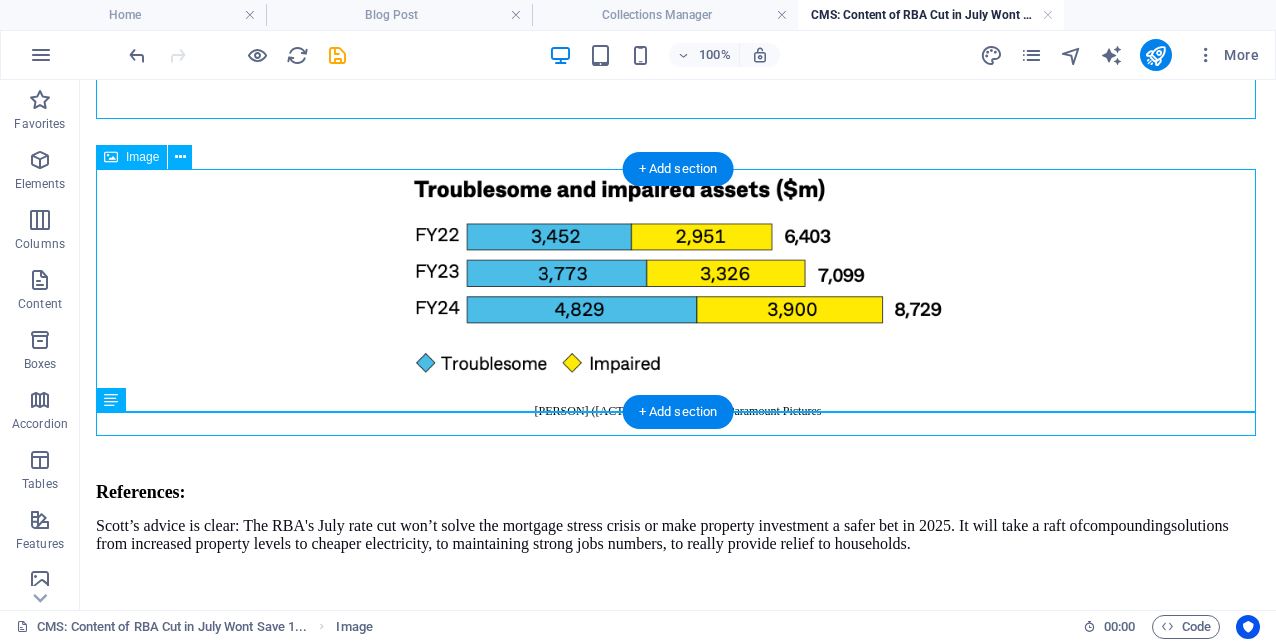 click at bounding box center (678, 276) 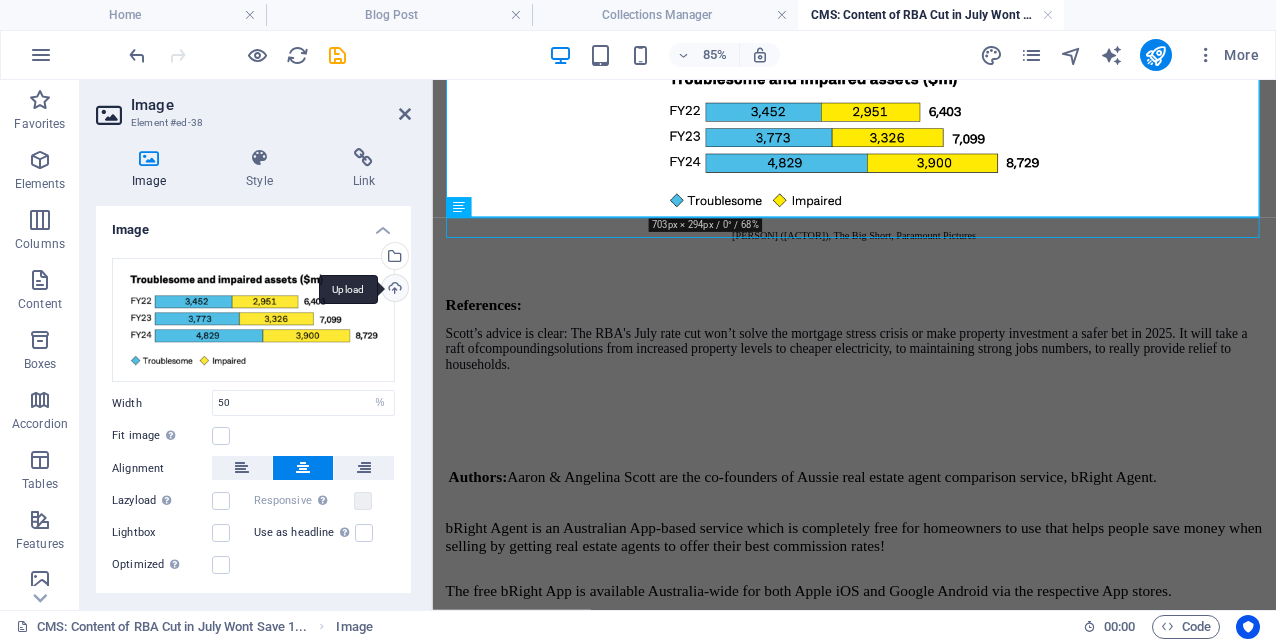 click on "Upload" at bounding box center (393, 290) 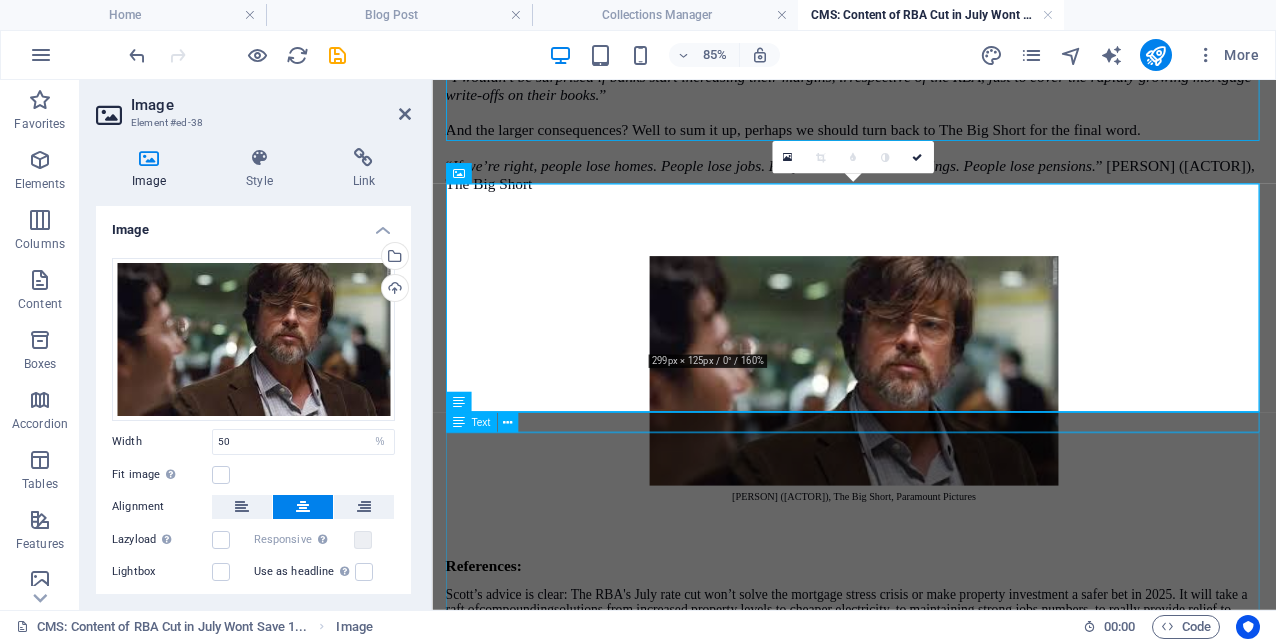 scroll, scrollTop: 3836, scrollLeft: 0, axis: vertical 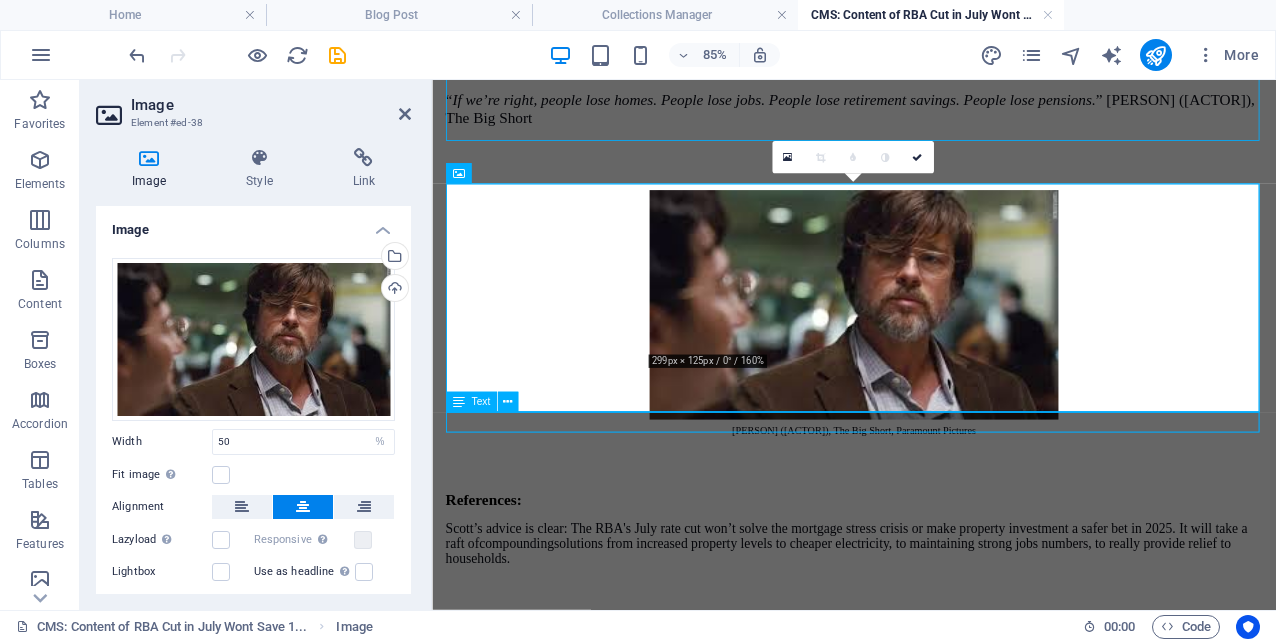 click on "[PERSON] ([ACTOR]), The Big Short, Paramount Pictures" at bounding box center [928, 492] 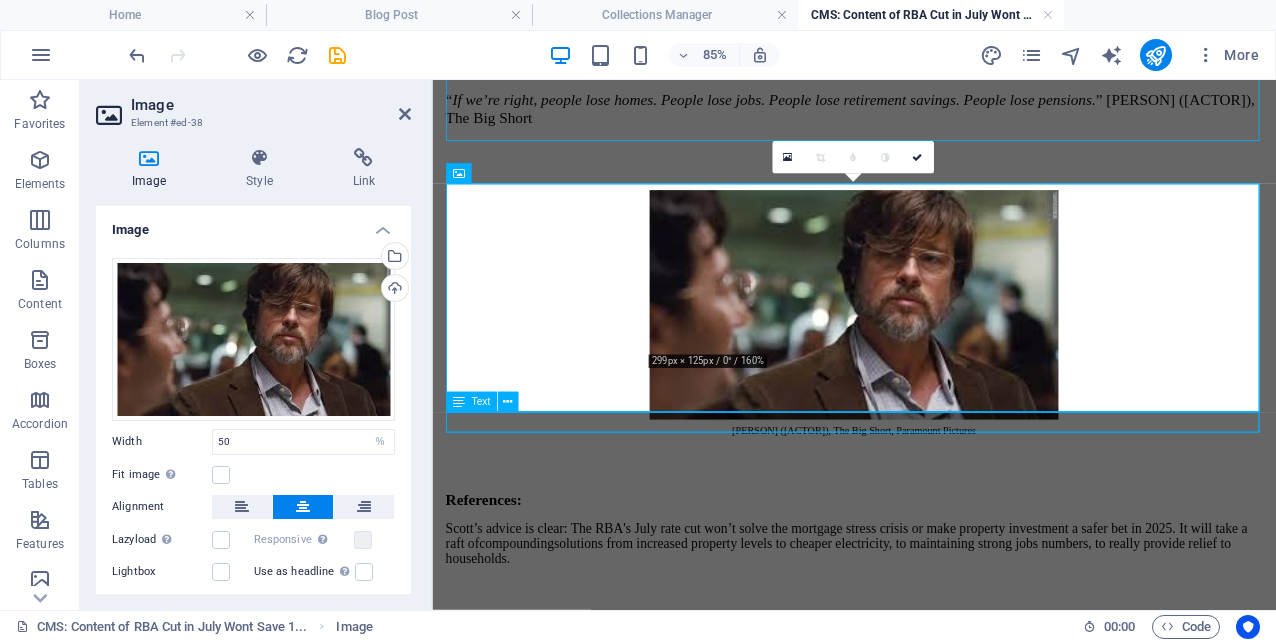 click on "[PERSON] ([ACTOR]), The Big Short, Paramount Pictures" at bounding box center (928, 492) 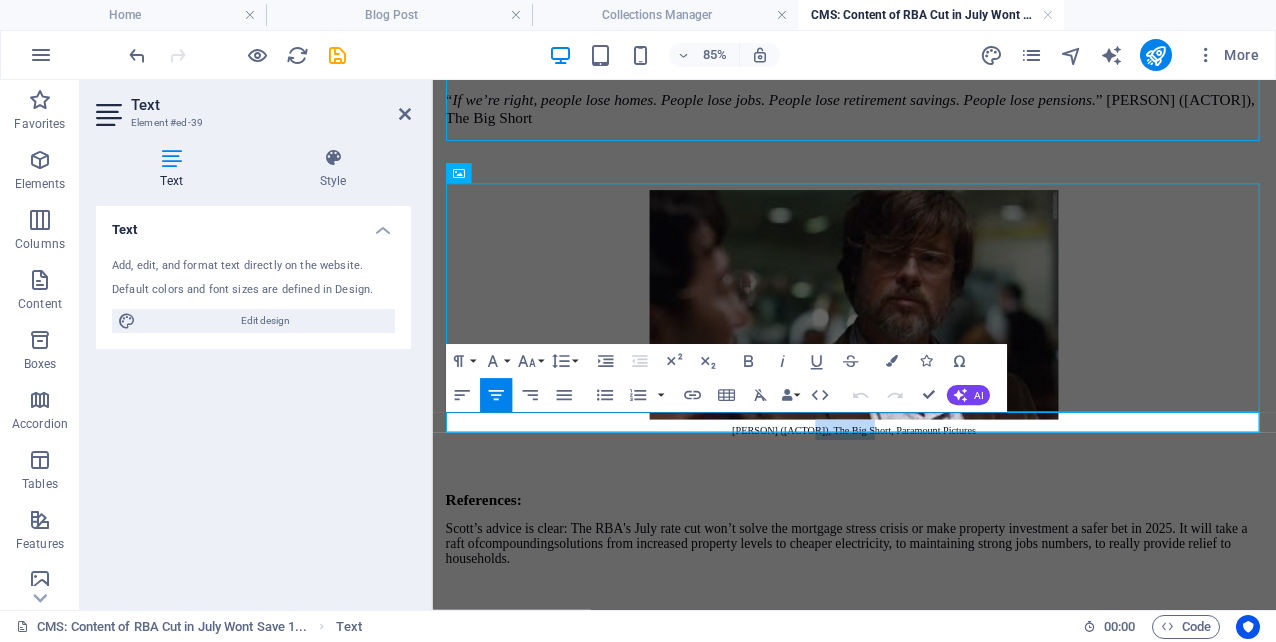 drag, startPoint x: 911, startPoint y: 482, endPoint x: 841, endPoint y: 479, distance: 70.064255 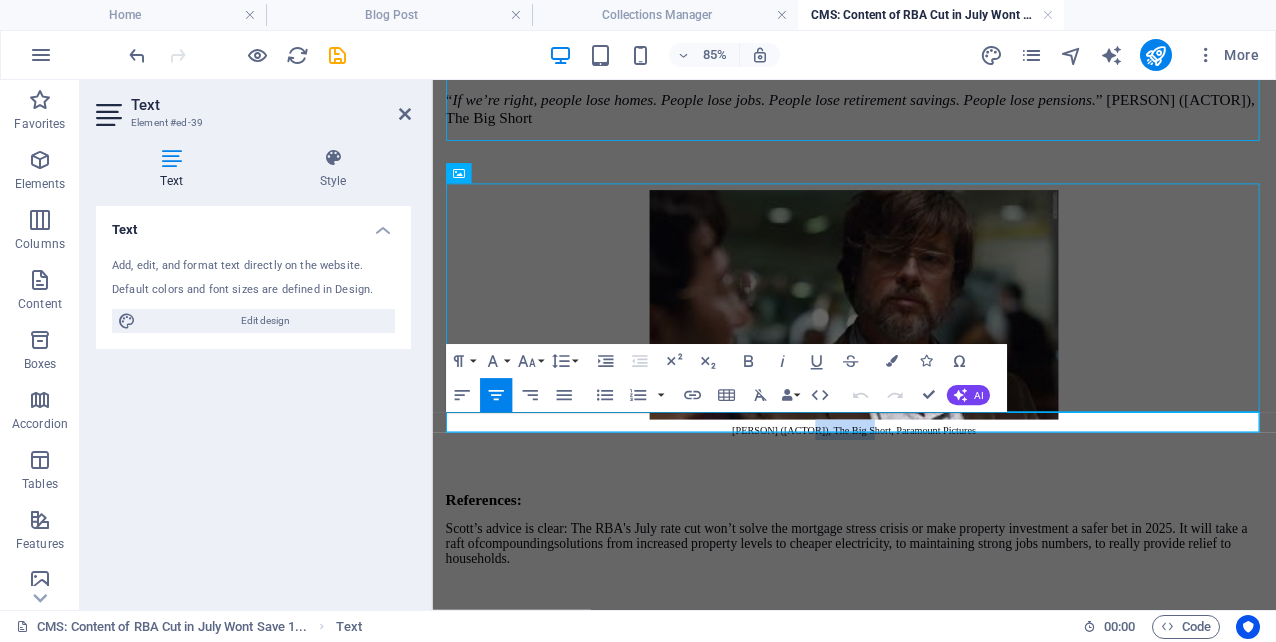 click on "[PERSON] ([ACTOR]), The Big Short, Paramount Pictures" at bounding box center [928, 493] 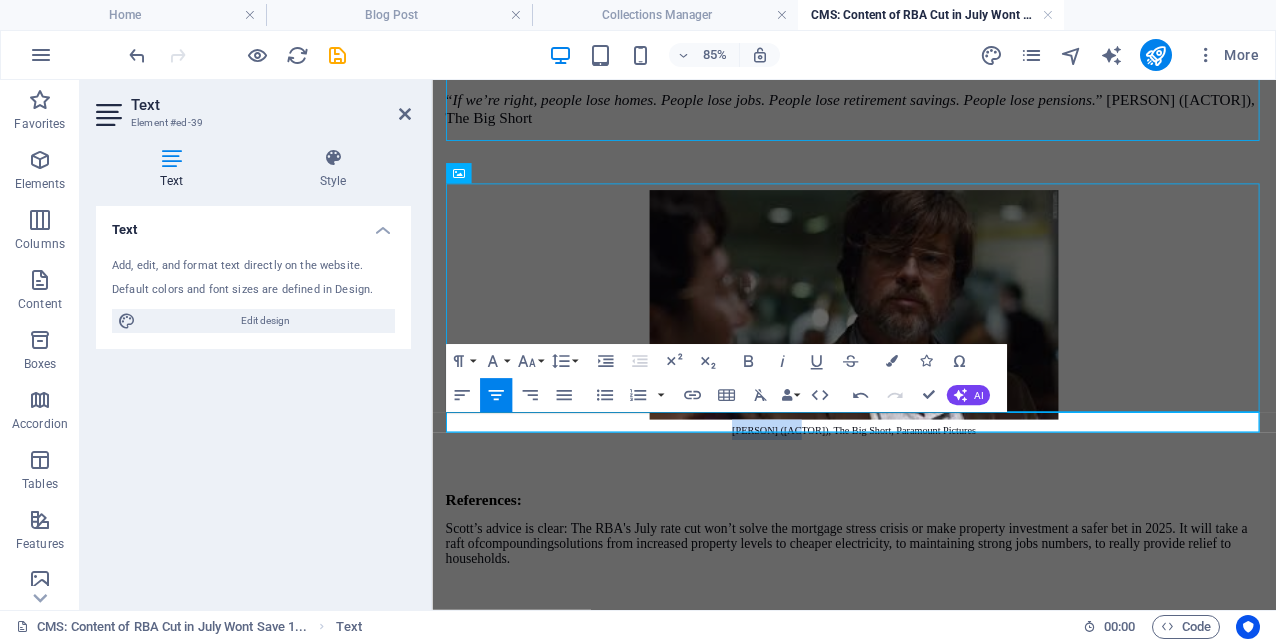 drag, startPoint x: 846, startPoint y: 487, endPoint x: 750, endPoint y: 486, distance: 96.00521 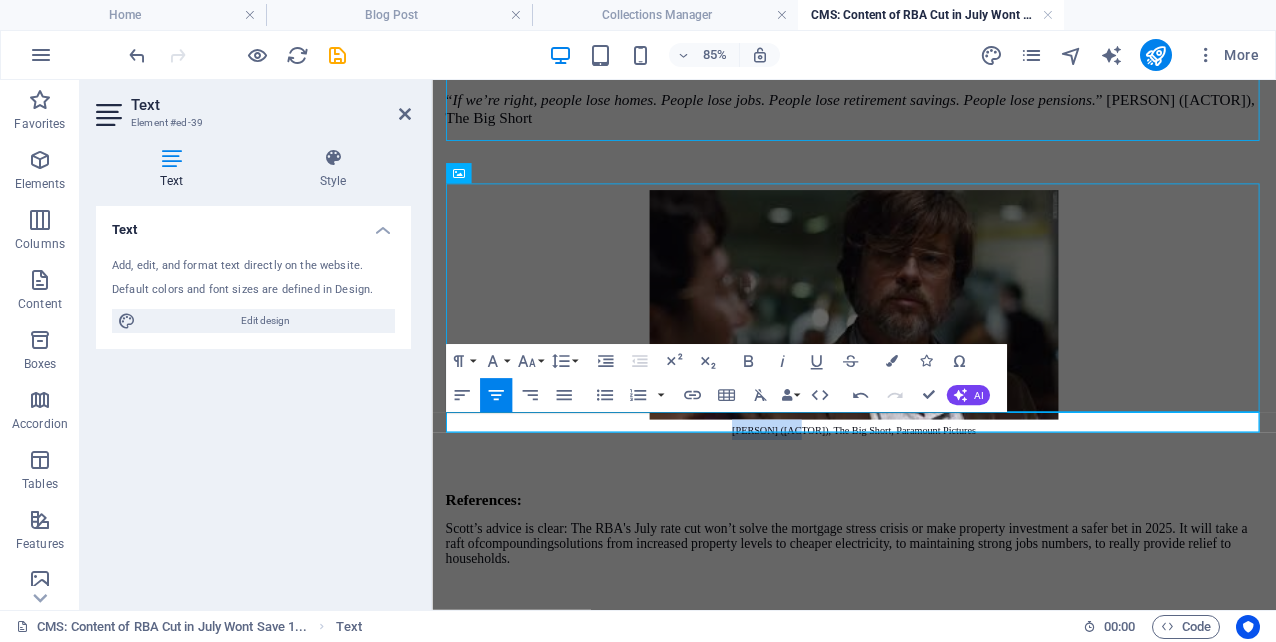 click on "Michael Burry (Brad Pitt ), The Big Short, Paramount Pictures" at bounding box center (928, 492) 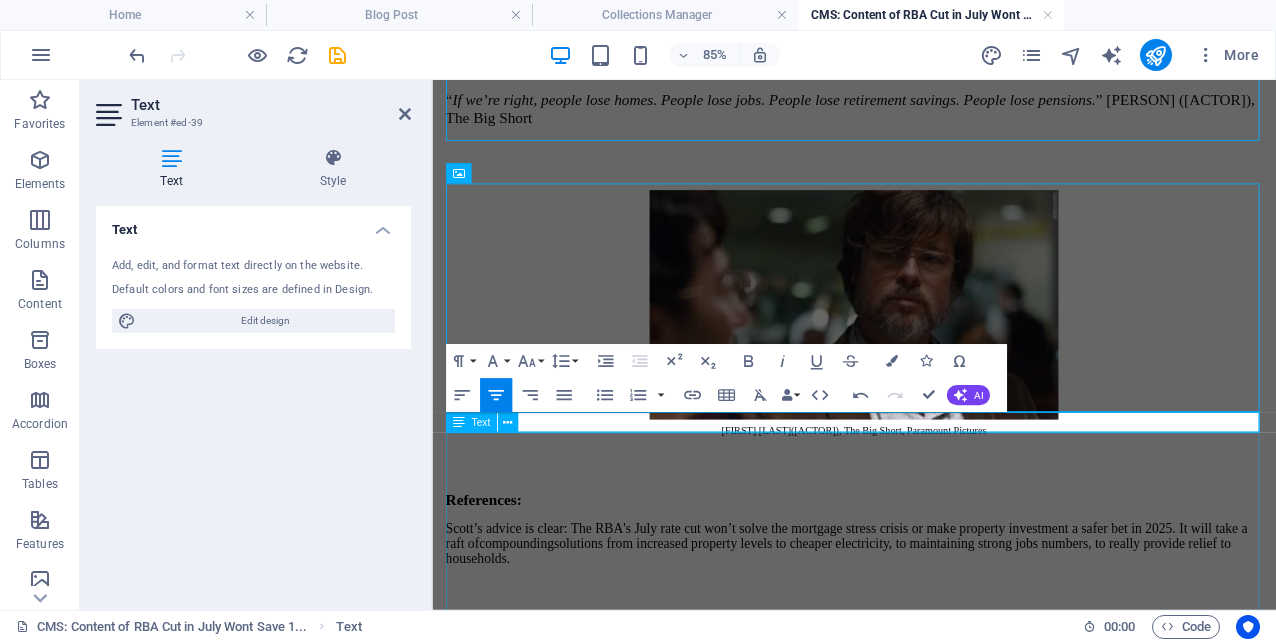 click on "References: [PERSON]'s advice is clear: The RBA's July rate cut won’t solve the mortgage stress crisis or make property investment a safer bet in 2025. It will take a raft of compounding solutions from increased property levels to cheaper electricity, to maintaining strong jobs numbers, to really provide relief to households." at bounding box center [928, 610] 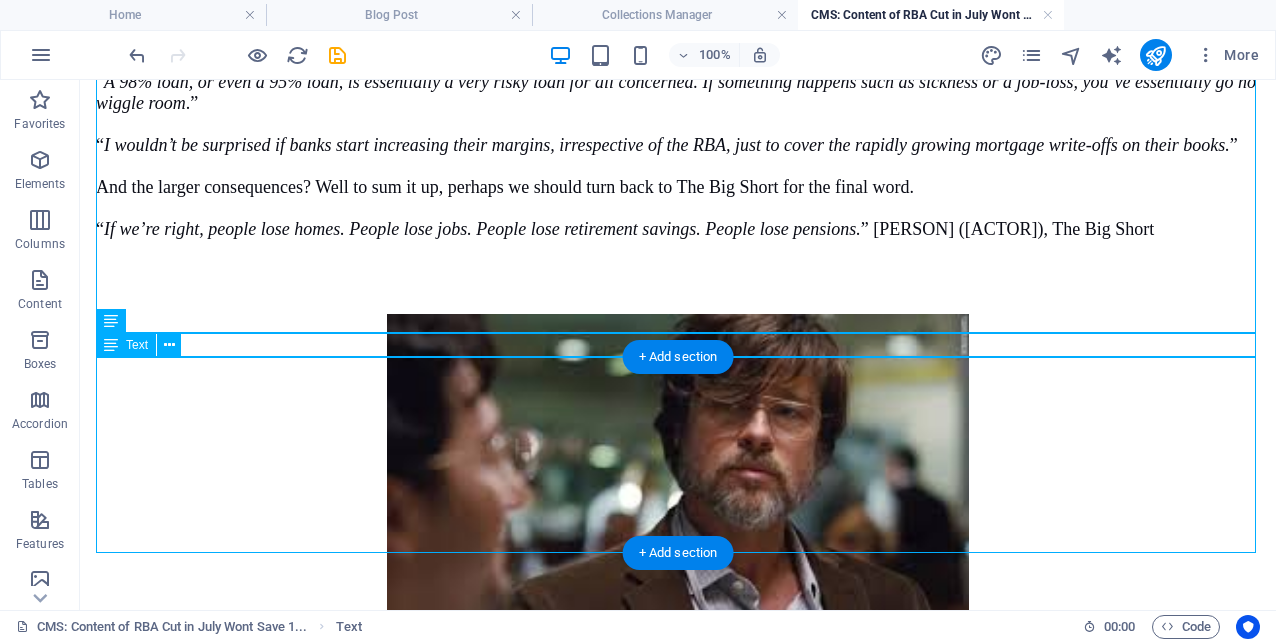 scroll, scrollTop: 4158, scrollLeft: 0, axis: vertical 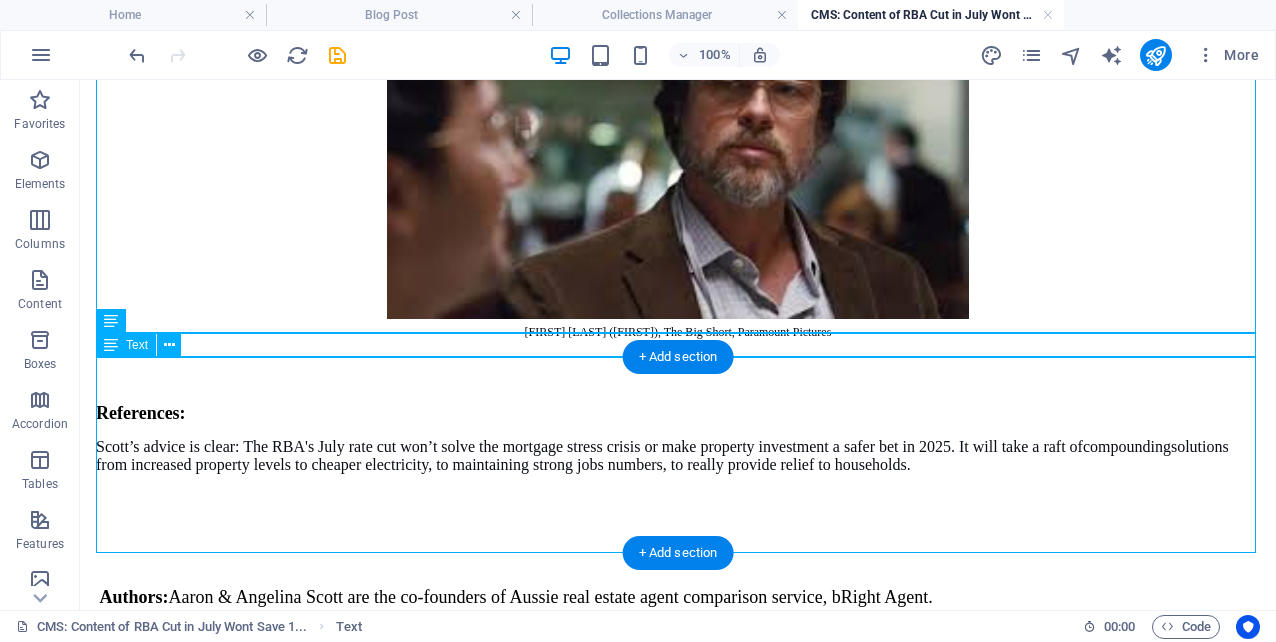 click on "References: [PERSON]'s advice is clear: The RBA's July rate cut won’t solve the mortgage stress crisis or make property investment a safer bet in 2025. It will take a raft of compounding solutions from increased property levels to cheaper electricity, to maintaining strong jobs numbers, to really provide relief to households." at bounding box center (678, 440) 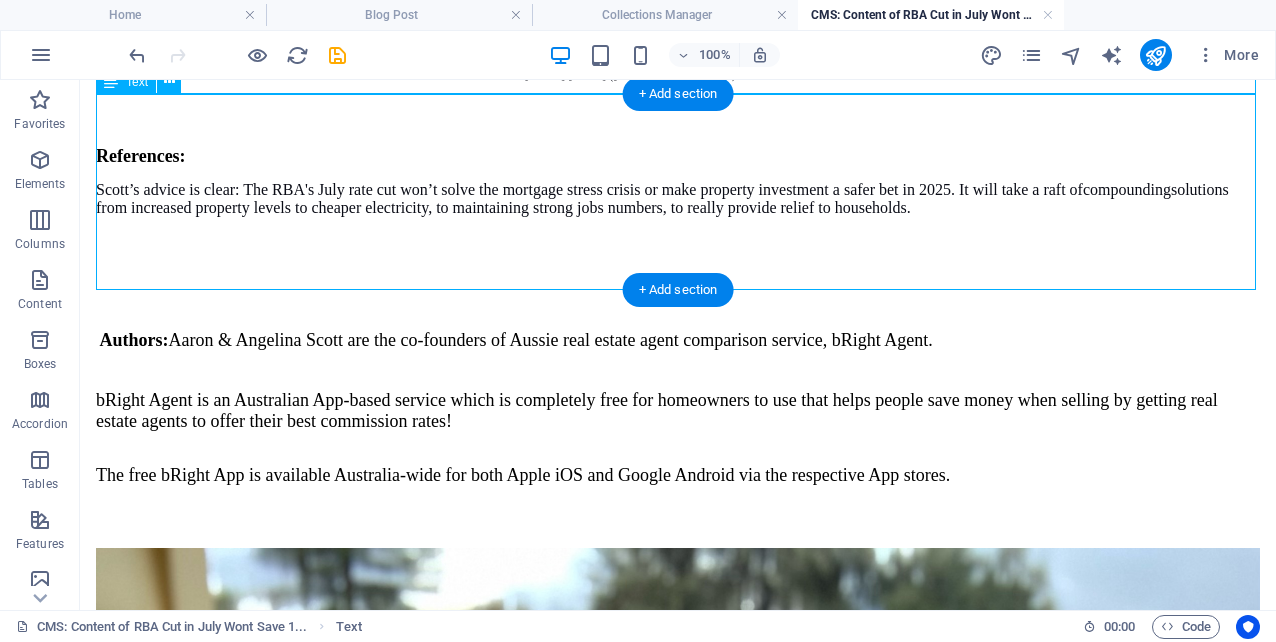 scroll, scrollTop: 4421, scrollLeft: 0, axis: vertical 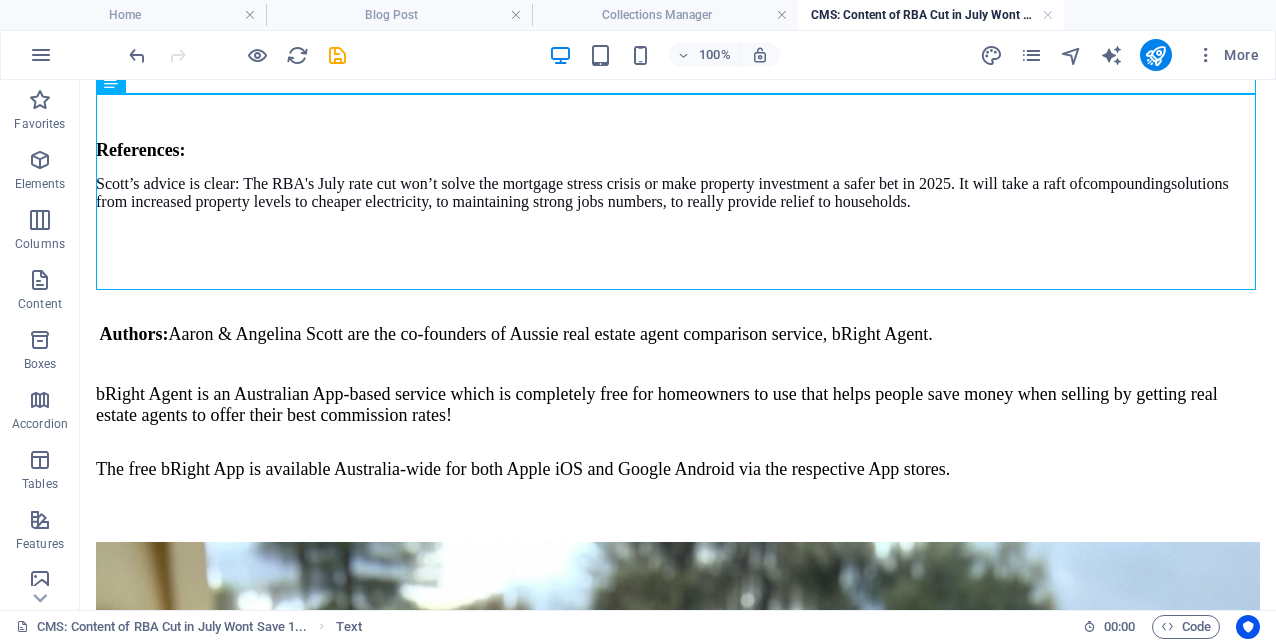 click on "References: [PERSON]'s advice is clear: The RBA's July rate cut won’t solve the mortgage stress crisis or make property investment a safer bet in 2025. It will take a raft of compounding solutions from increased property levels to cheaper electricity, to maintaining strong jobs numbers, to really provide relief to households." at bounding box center [678, 177] 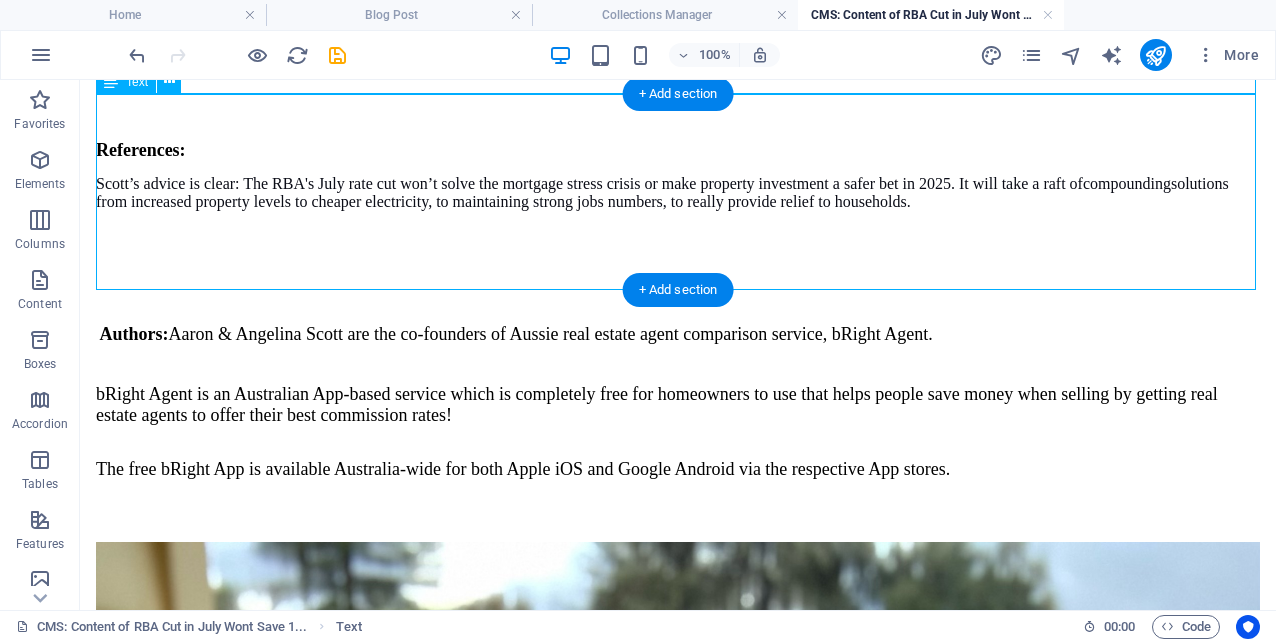 click on "References: [PERSON]'s advice is clear: The RBA's July rate cut won’t solve the mortgage stress crisis or make property investment a safer bet in 2025. It will take a raft of compounding solutions from increased property levels to cheaper electricity, to maintaining strong jobs numbers, to really provide relief to households." at bounding box center (678, 177) 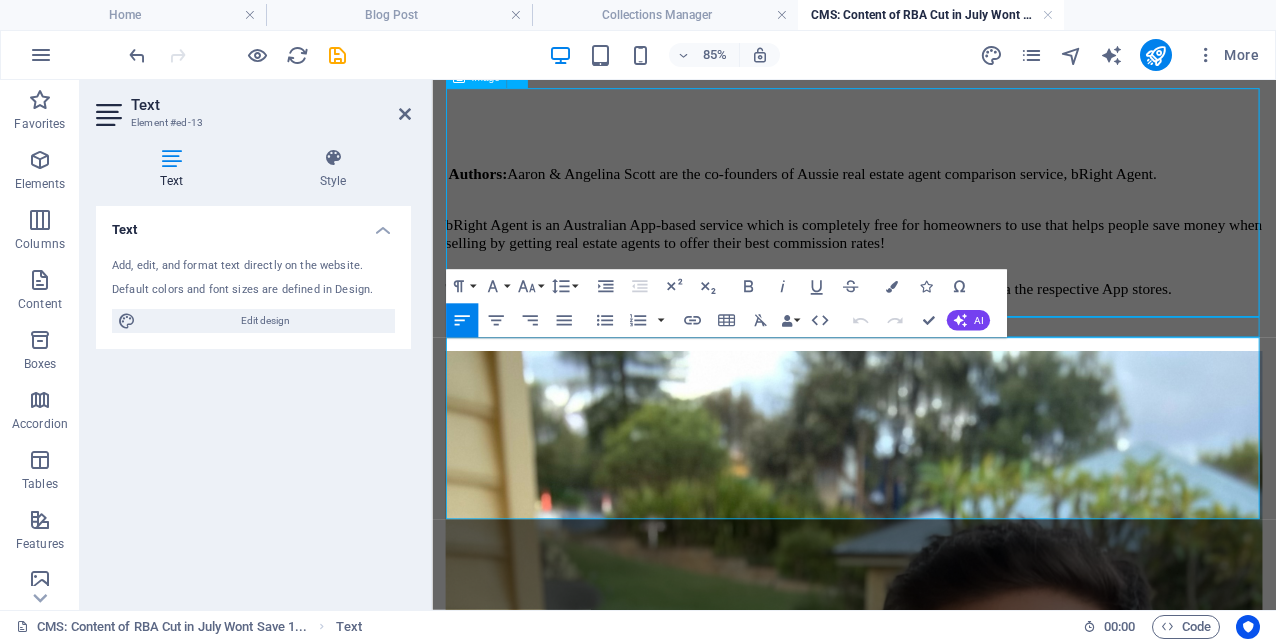 scroll, scrollTop: 3948, scrollLeft: 0, axis: vertical 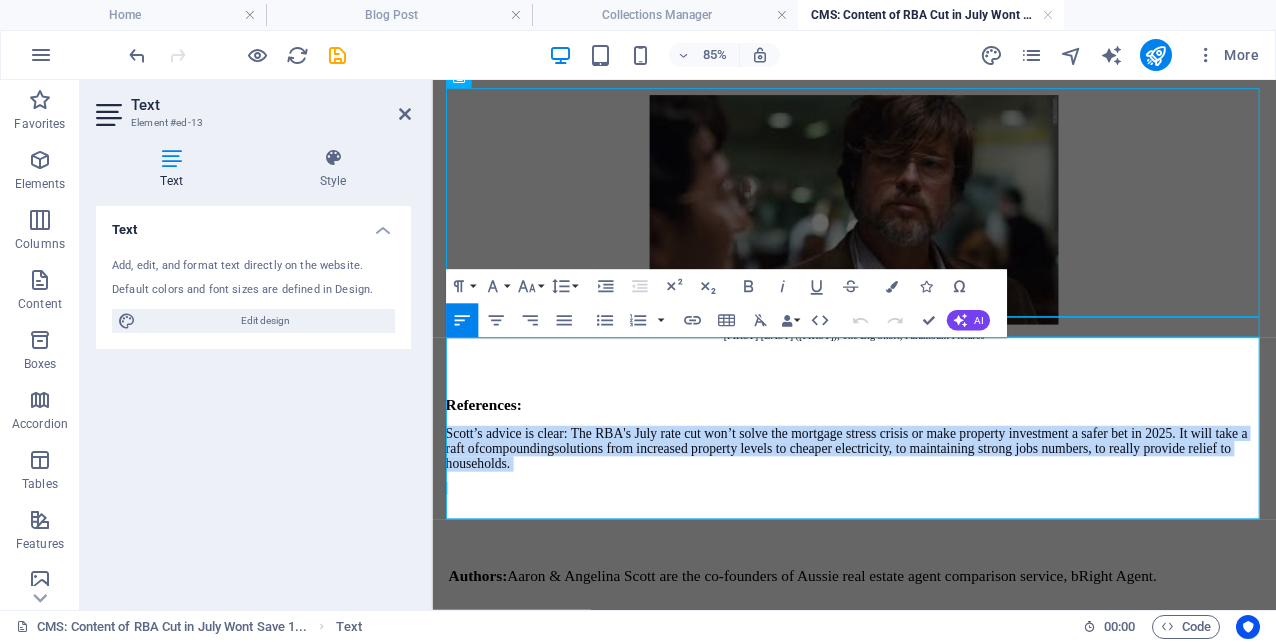 drag, startPoint x: 588, startPoint y: 544, endPoint x: 390, endPoint y: 473, distance: 210.34496 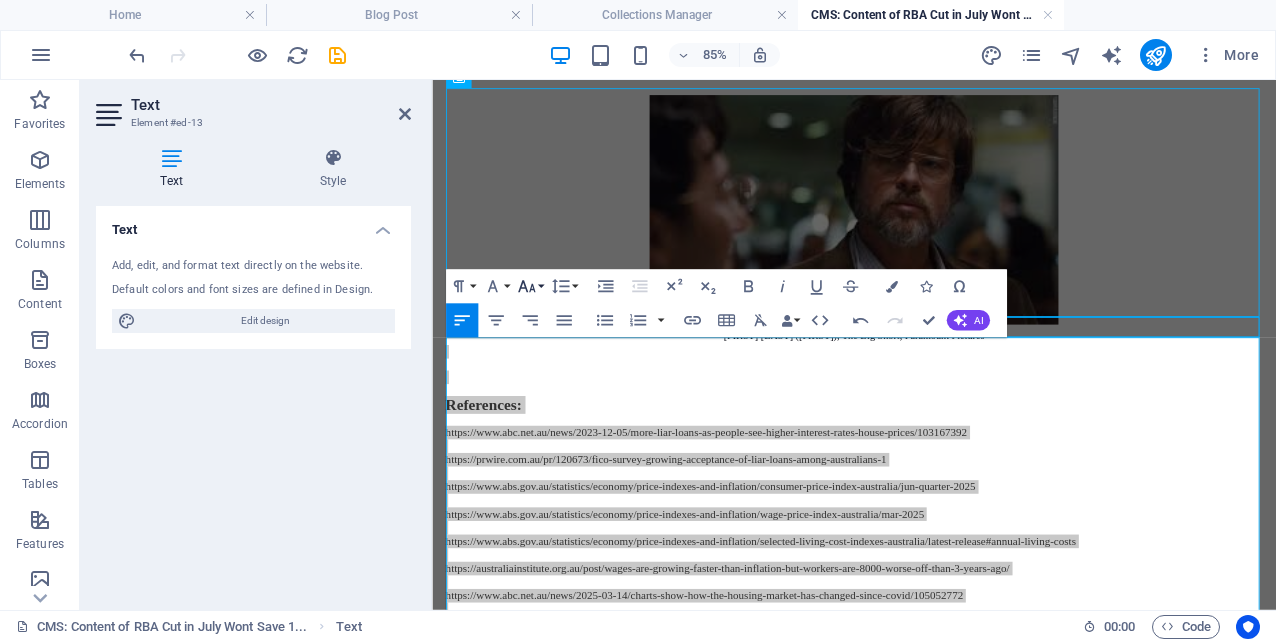 click on "Font Size" at bounding box center [530, 287] 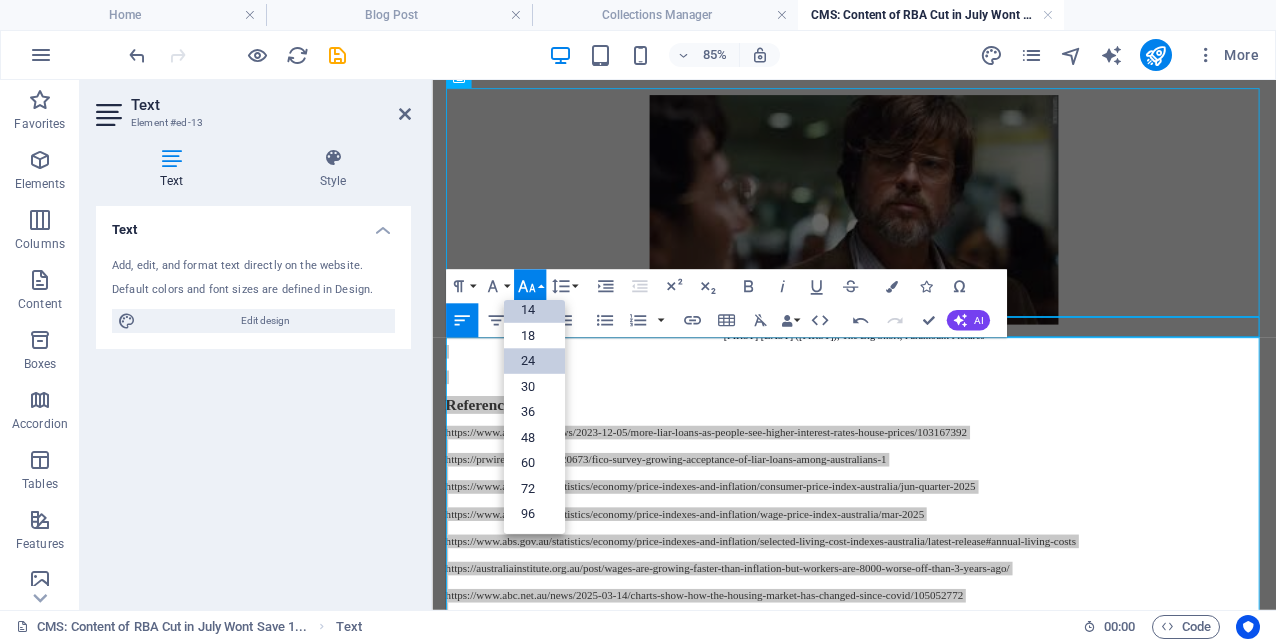 scroll, scrollTop: 161, scrollLeft: 0, axis: vertical 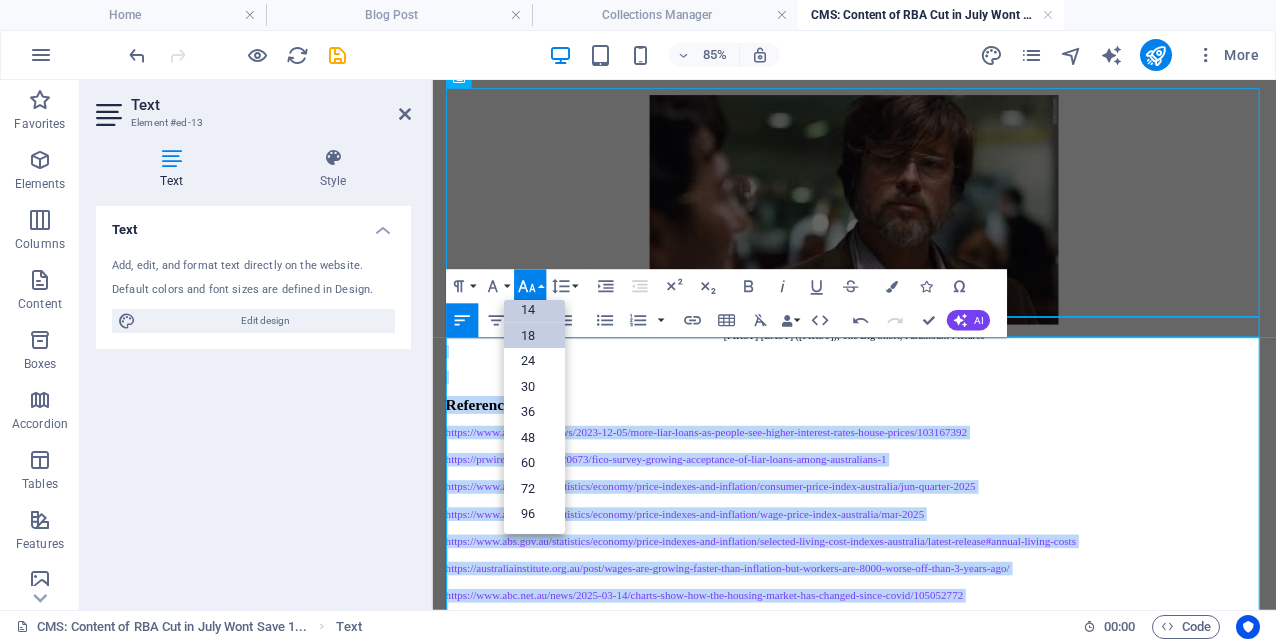click on "18" at bounding box center (533, 336) 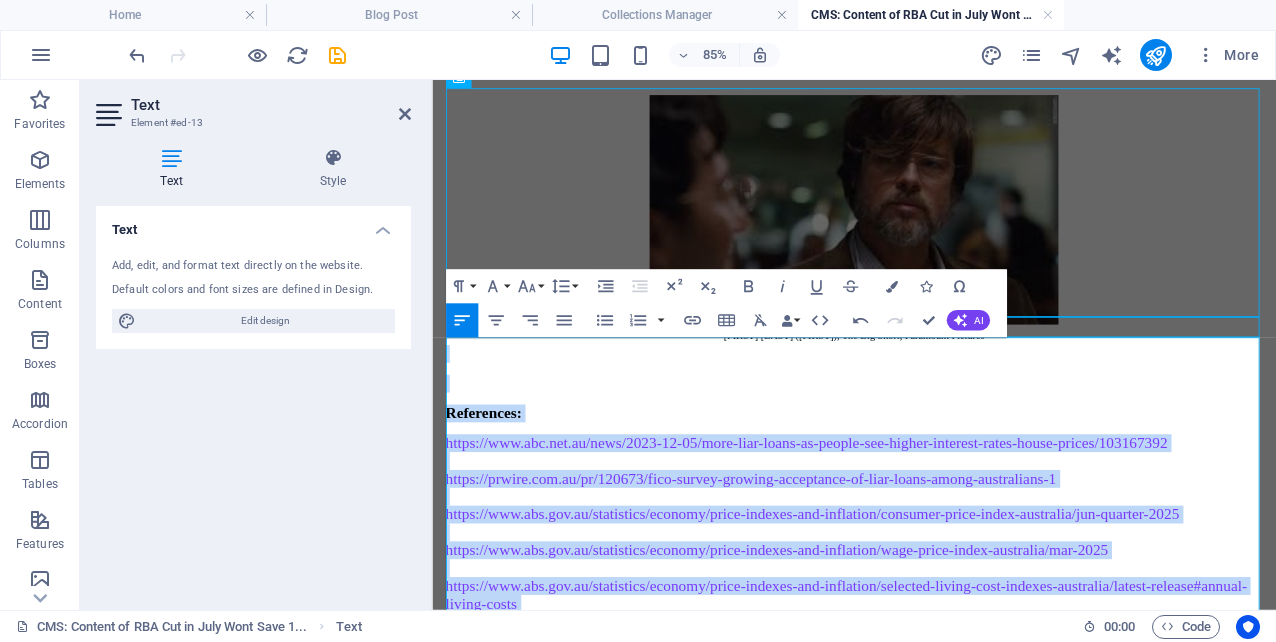 click on "References:" at bounding box center (928, 472) 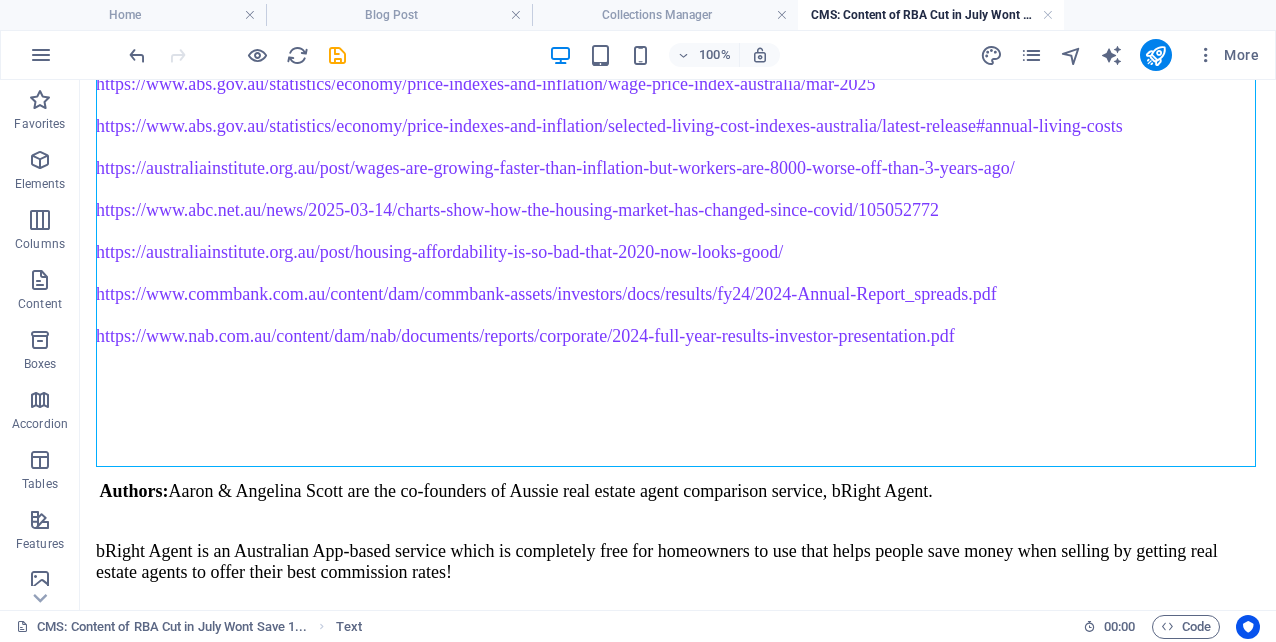 scroll, scrollTop: 4661, scrollLeft: 0, axis: vertical 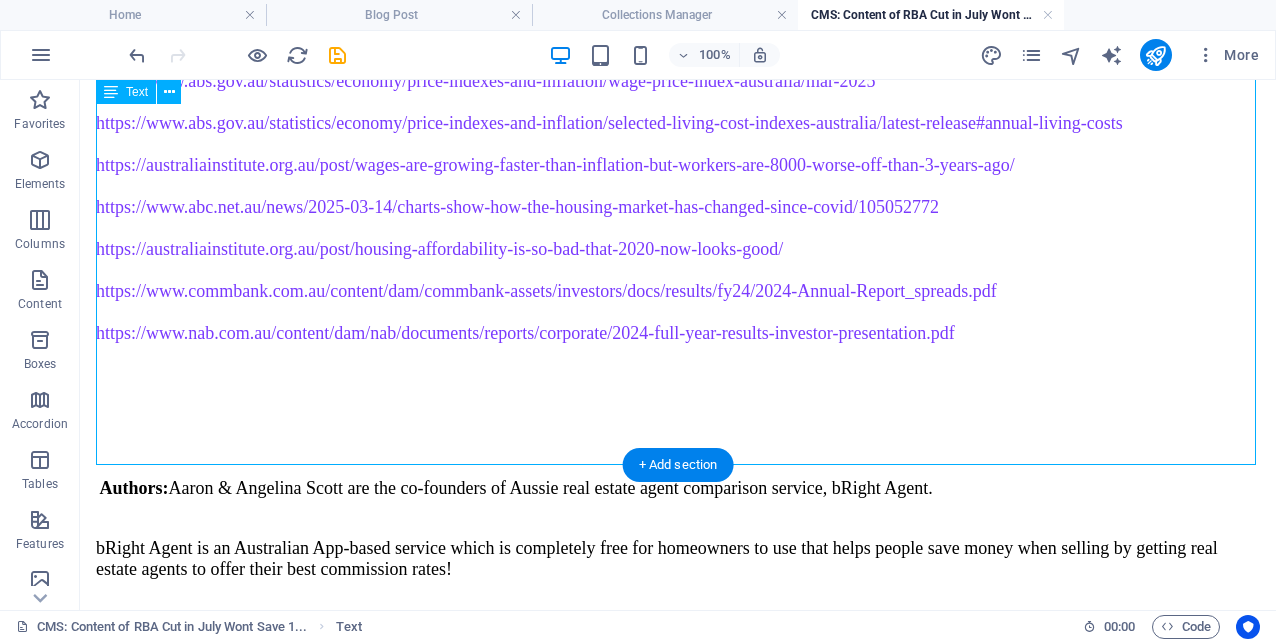 click on "References: https://www.abc.net.au/news/2023-12-05/more-liar-loans-as-people-see-higher-interest-rates-house-prices/103167392 https://prwire.com.au/pr/120673/fico-survey-growing-acceptance-of-liar-loans-among-australians-1 https://www.abs.gov.au/statistics/economy/price-indexes-and-inflation/consumer-price-index-australia/jun-quarter-2025 https://www.abs.gov.au/statistics/economy/price-indexes-and-inflation/wage-price-index-australia/mar-2025 https://www.abs.gov.au/statistics/economy/price-indexes-and-inflation/selected-living-cost-indexes-australia/latest-release#annual-living-costs https://australiainstitute.org.au/post/wages-are-growing-faster-than-inflation-but-workers-are-8000-worse-off-than-3-years-ago/ https://www.abc.net.au/news/2025-03-14/charts-show-how-the-housing-market-has-changed-since-covid/105052772 https://australiainstitute.org.au/post/housing-affordability-is-so-bad-that-2020-now-looks-good/" at bounding box center [678, 134] 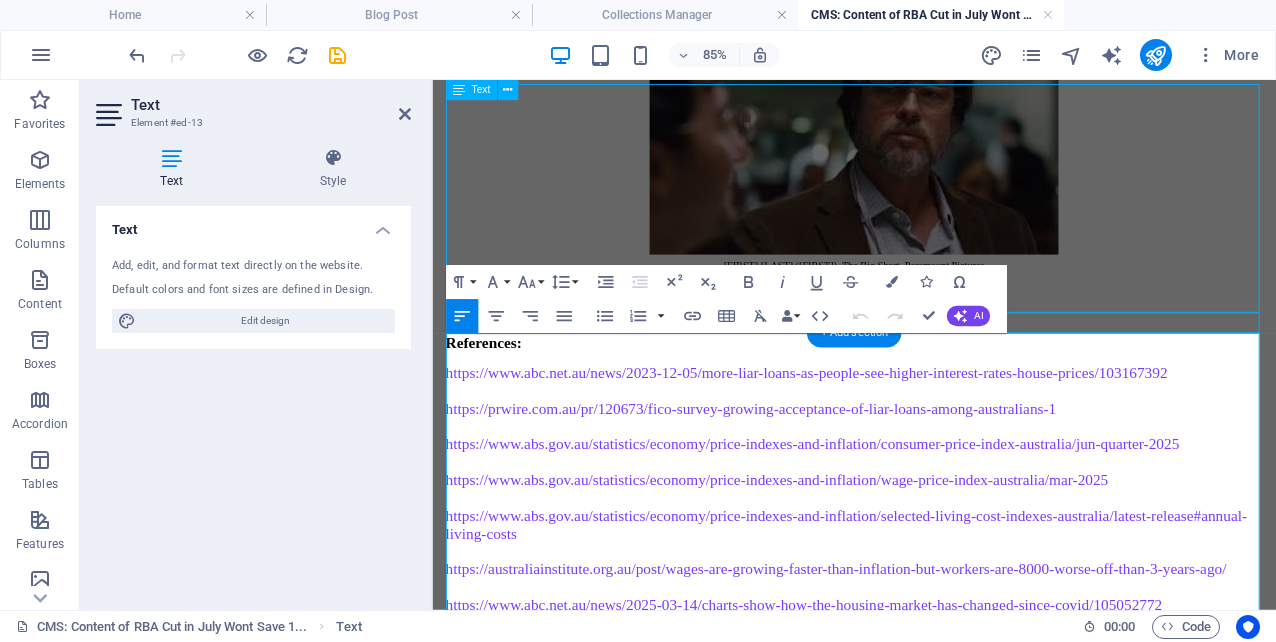 scroll, scrollTop: 3943, scrollLeft: 0, axis: vertical 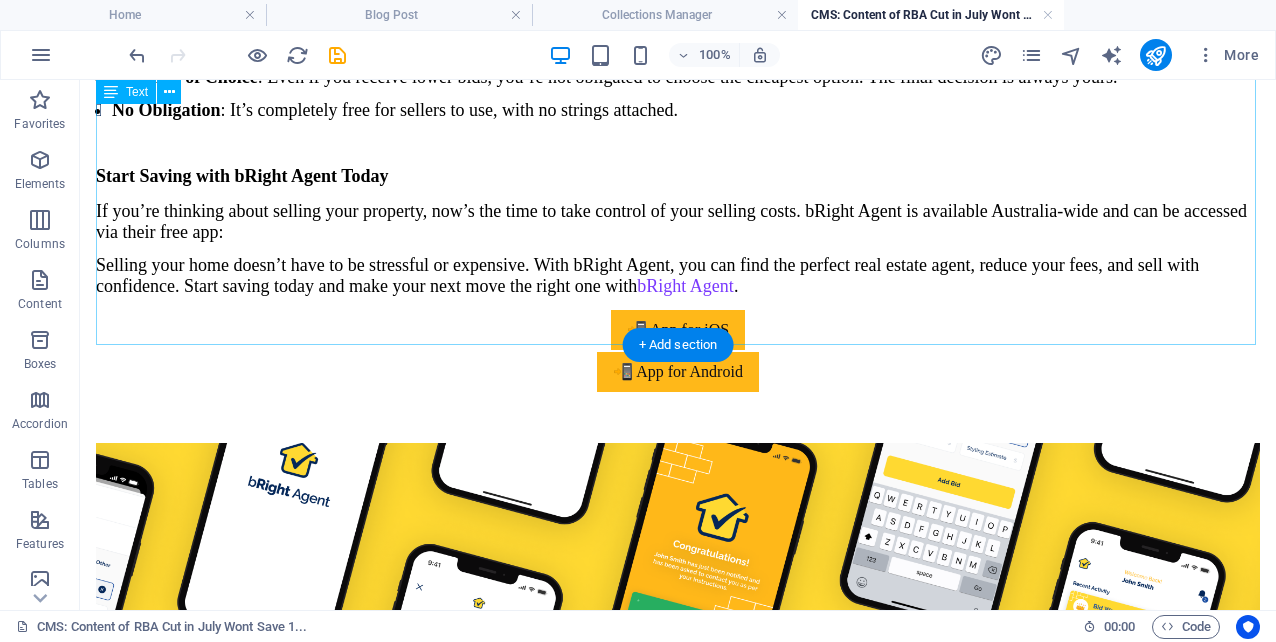 click on "Why Australian Homeowners Love bRight Agent bRight Agent is more than just a tool—it’s a free service designed to level the playing field for homeowners. Here are a few reasons why sellers across Australia are embracing it: Simplicity : The platform is easy to use, with no complicated sign-up processes or hidden fees. We also don’t charge a success fee or referral fee to the agents either! Transparency : Sellers can compare agents side by side, including fees, reviews, and marketing strategies. Savings : By encouraging agents to lower their commission rates, sellers often save thousands on selling costs. Freedom of Choice : Even if you receive lower bids, you’re not obligated to choose the cheapest option. The final decision is always yours. No Obligation : It’s completely free for sellers to use, with no strings attached. Start Saving with bRight Agent Today bRight Agent ." at bounding box center (678, 83) 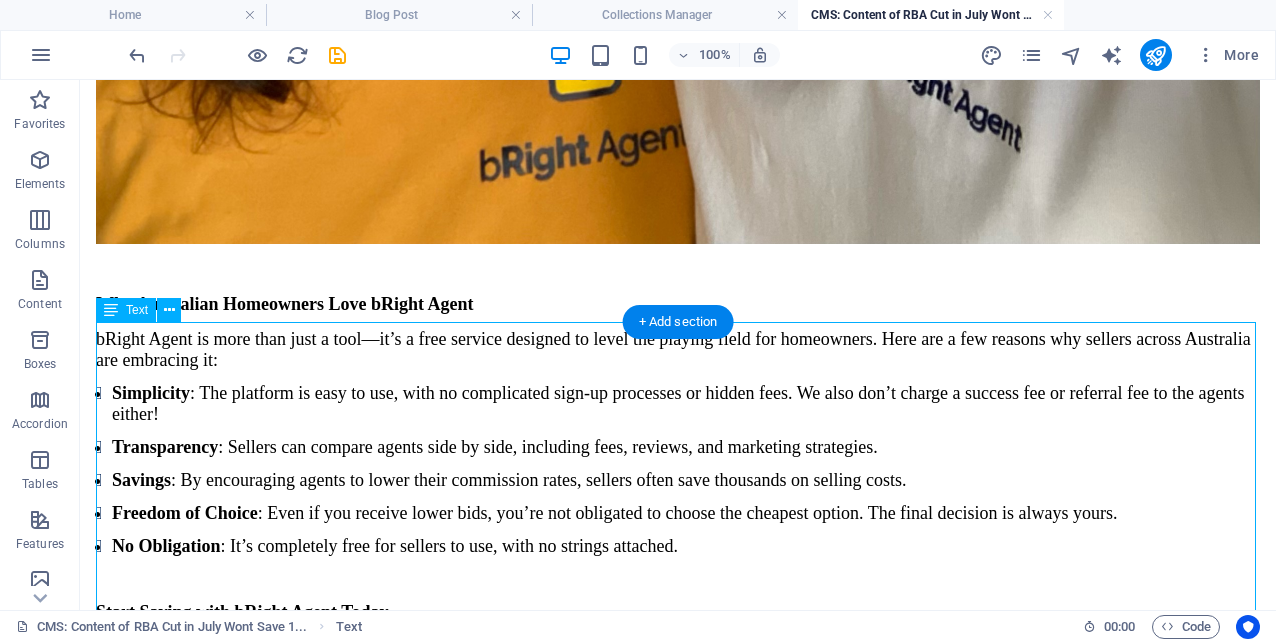 scroll, scrollTop: 6689, scrollLeft: 0, axis: vertical 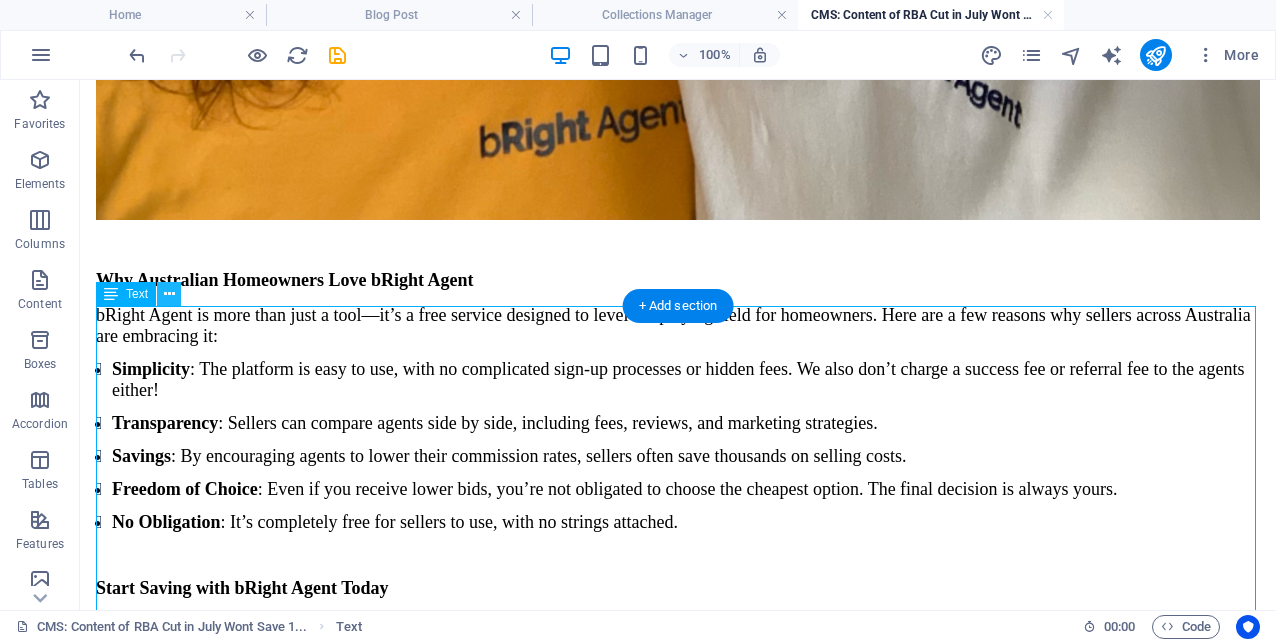 click at bounding box center (169, 294) 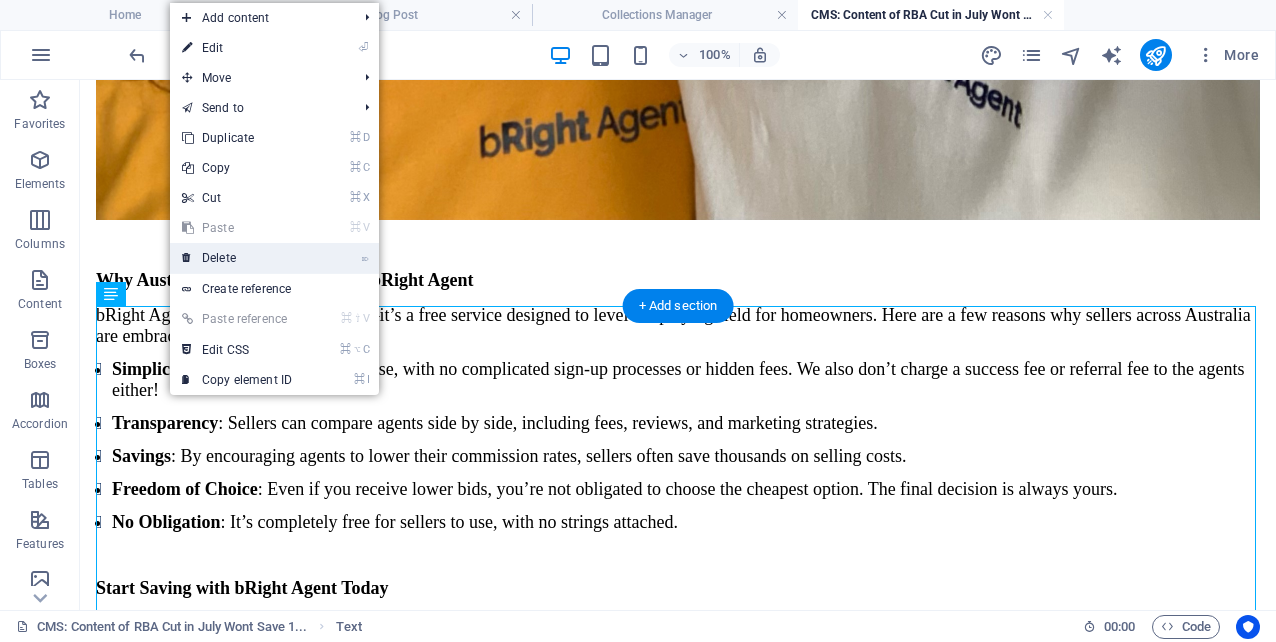 click on "⌦  Delete" at bounding box center [237, 258] 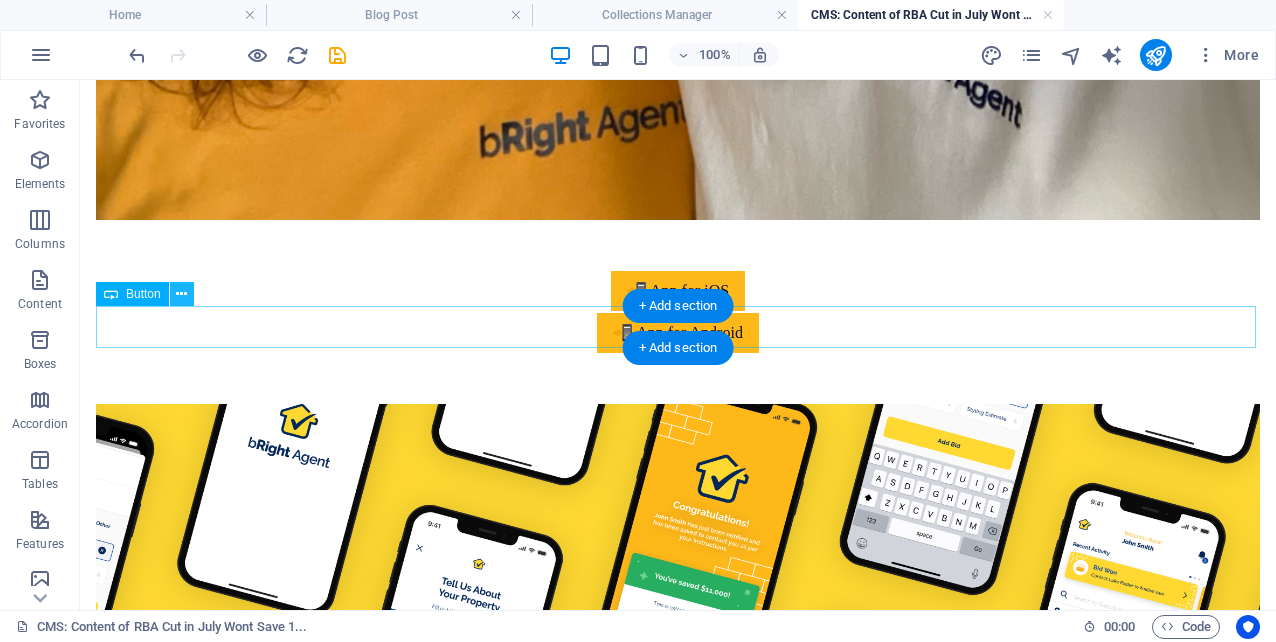 click at bounding box center (181, 294) 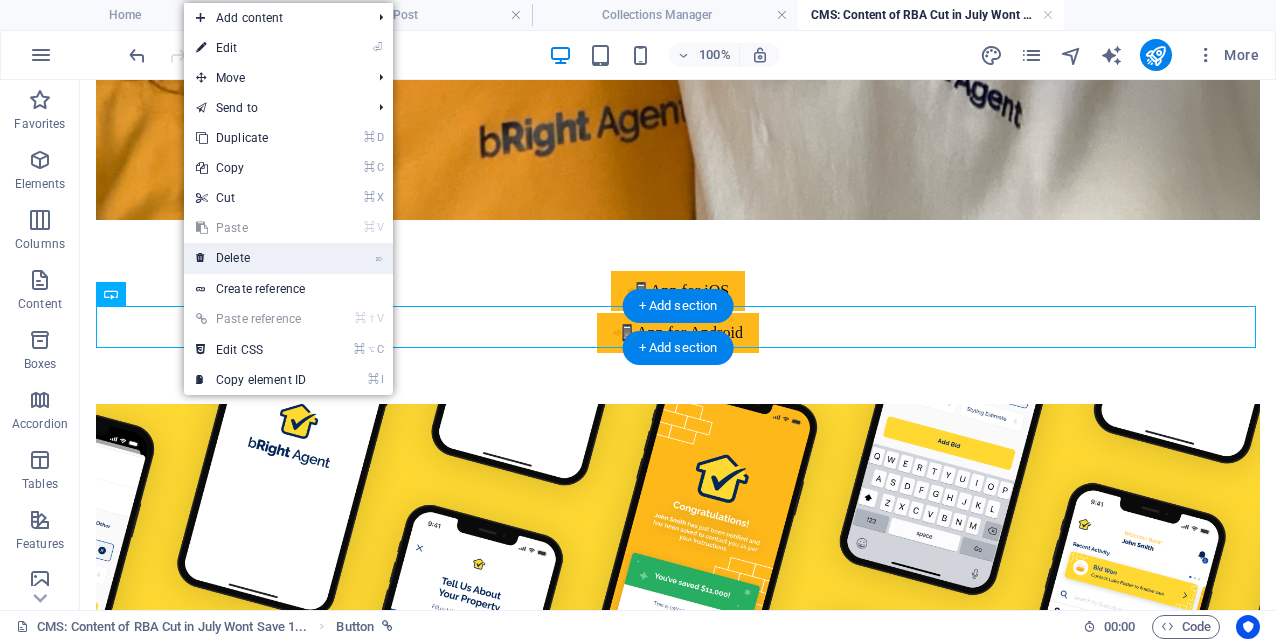 click on "⌦  Delete" at bounding box center (251, 258) 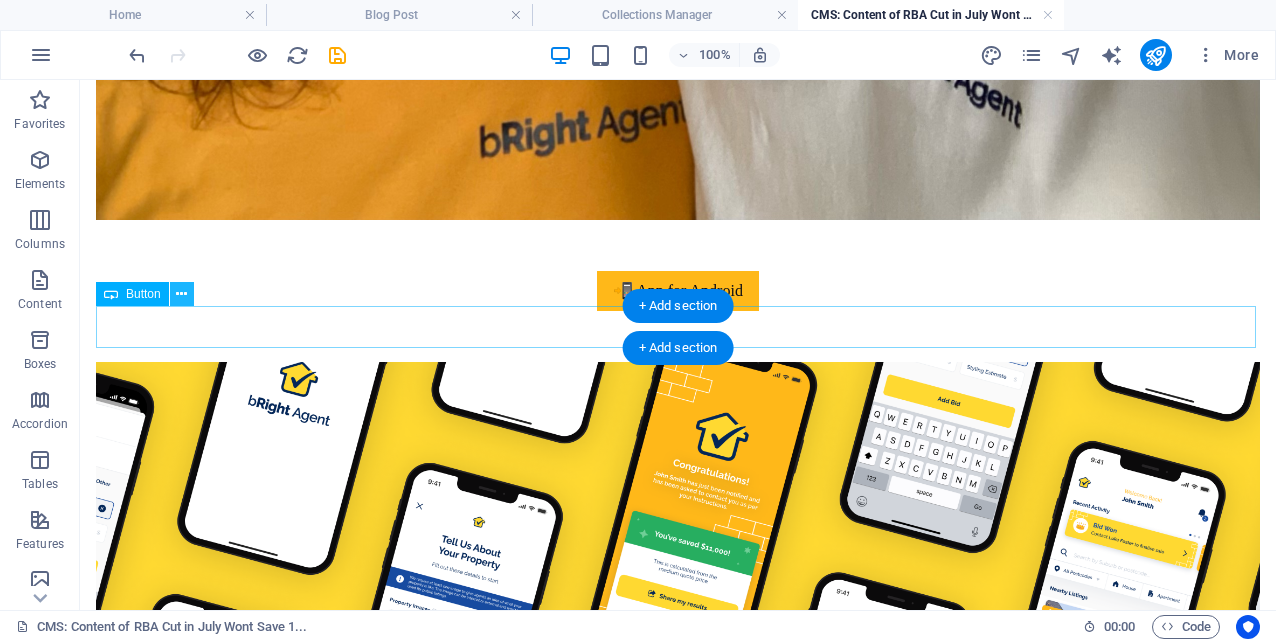 click at bounding box center [181, 294] 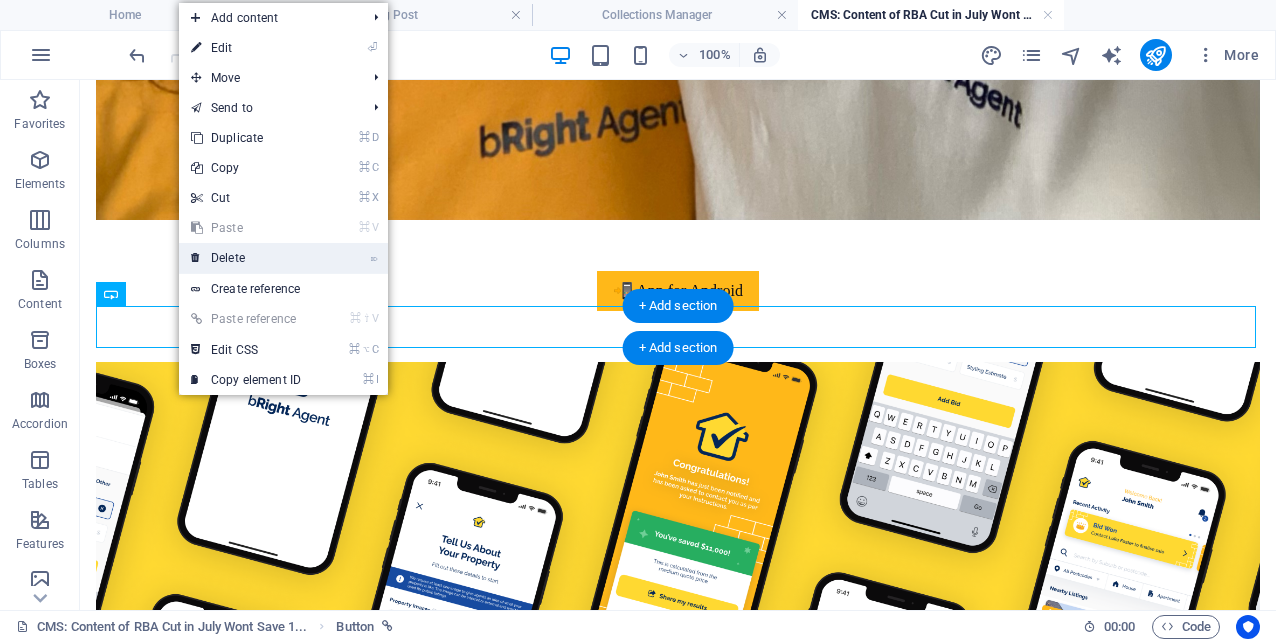 click on "⌦  Delete" at bounding box center [246, 258] 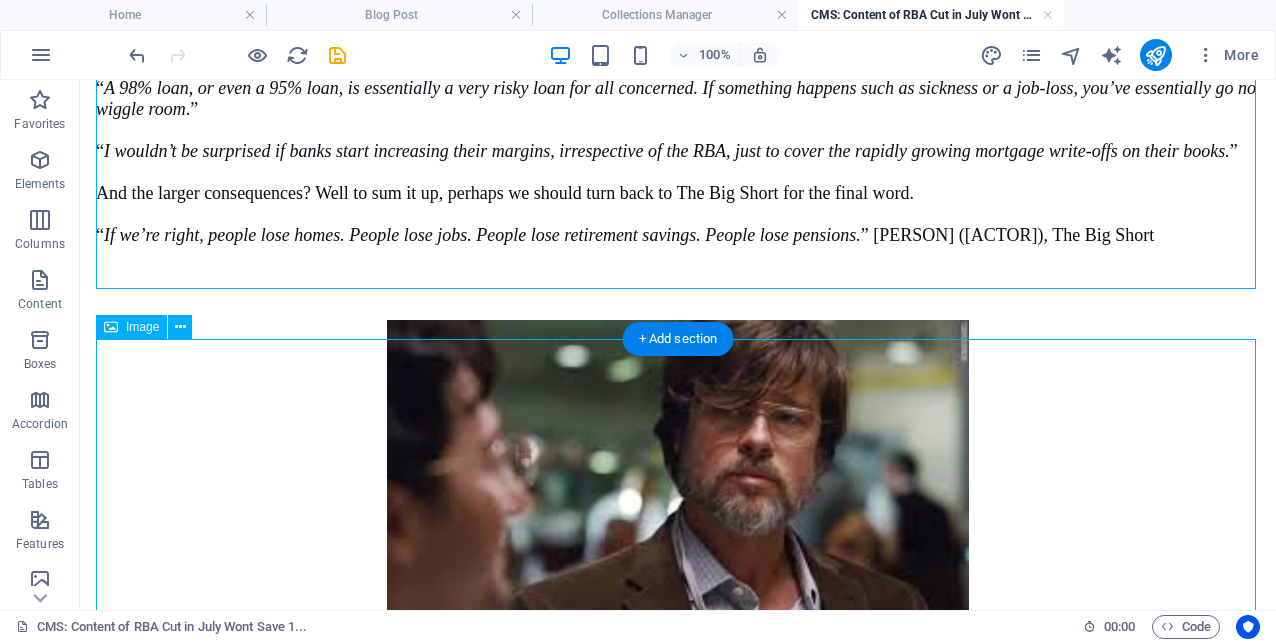 scroll, scrollTop: 3819, scrollLeft: 0, axis: vertical 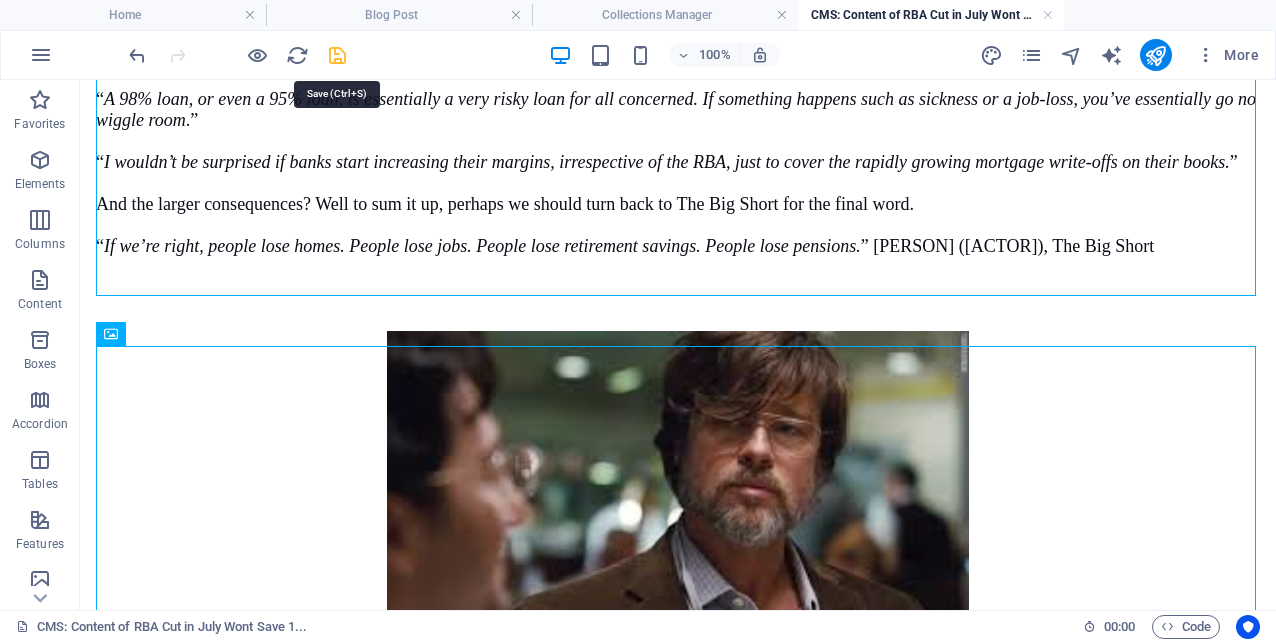 click at bounding box center [337, 55] 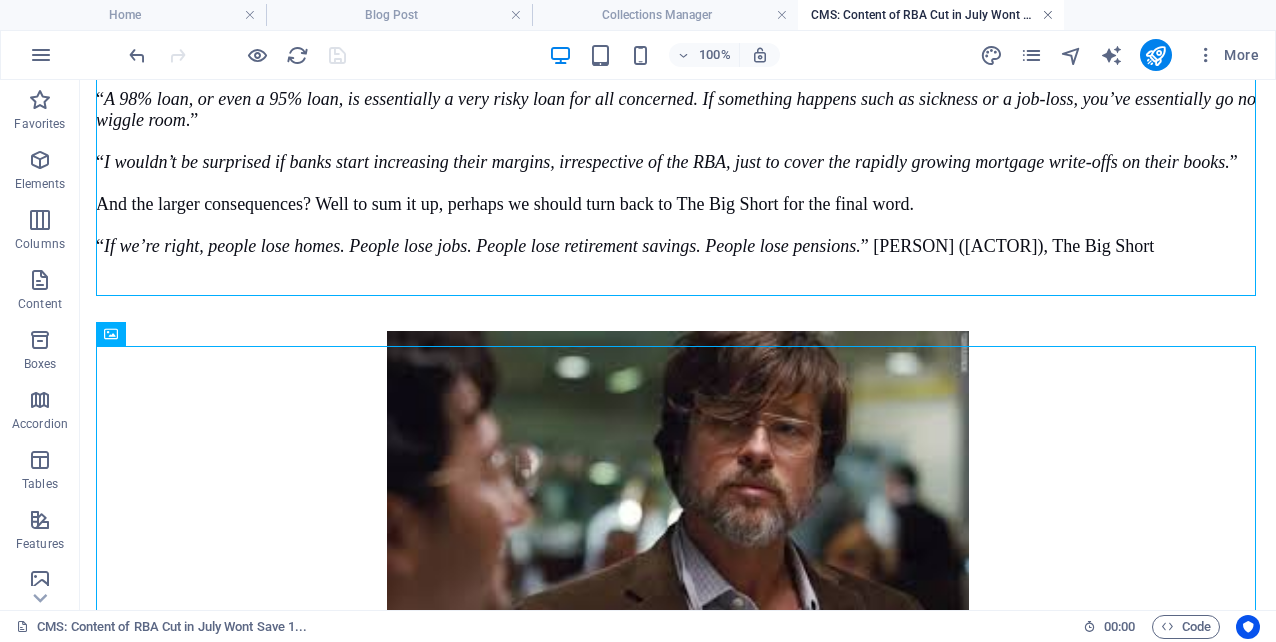type on "australia-s-housing-collapse" 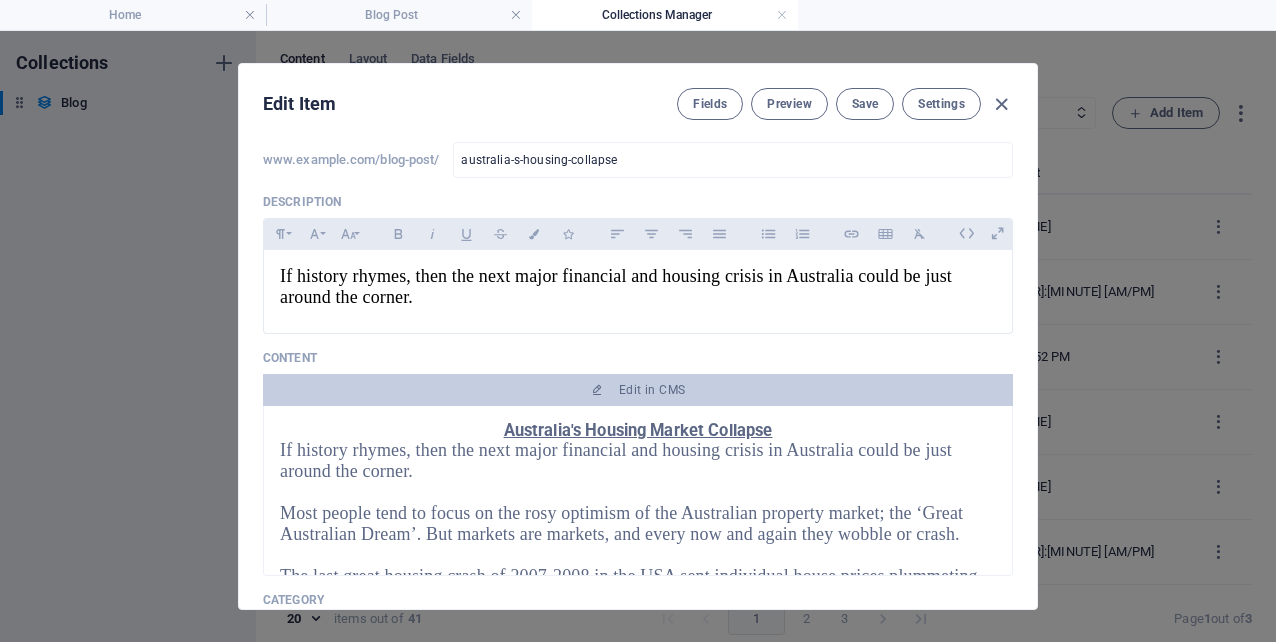 scroll, scrollTop: 6, scrollLeft: 0, axis: vertical 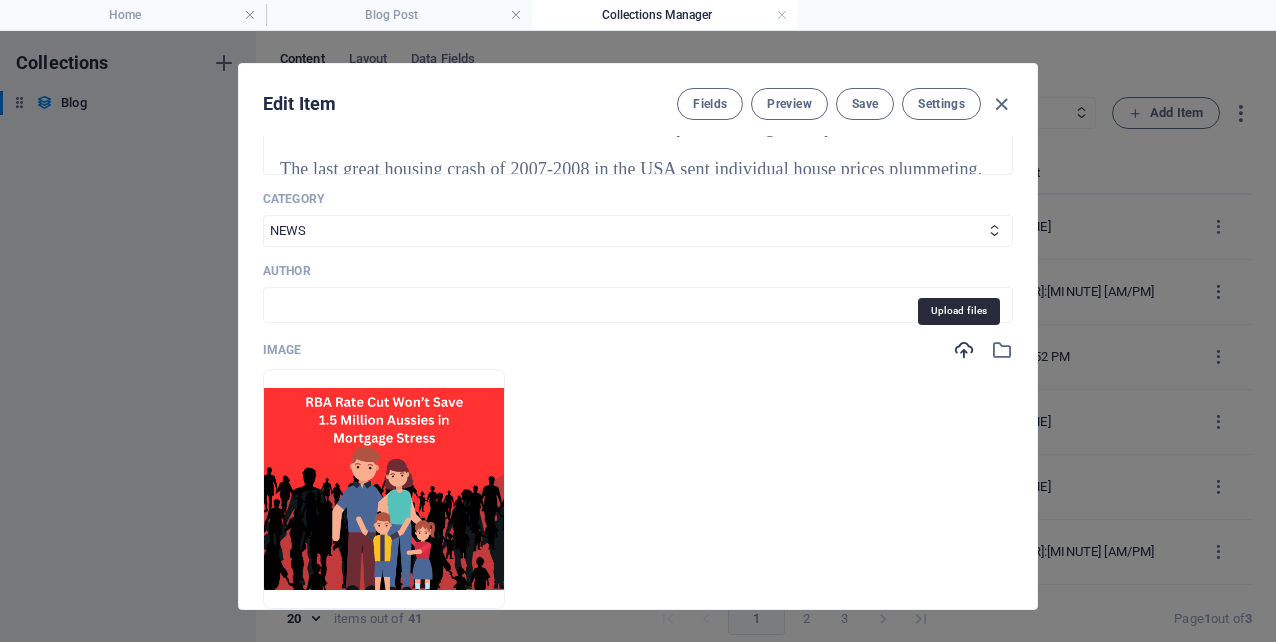 click at bounding box center (964, 350) 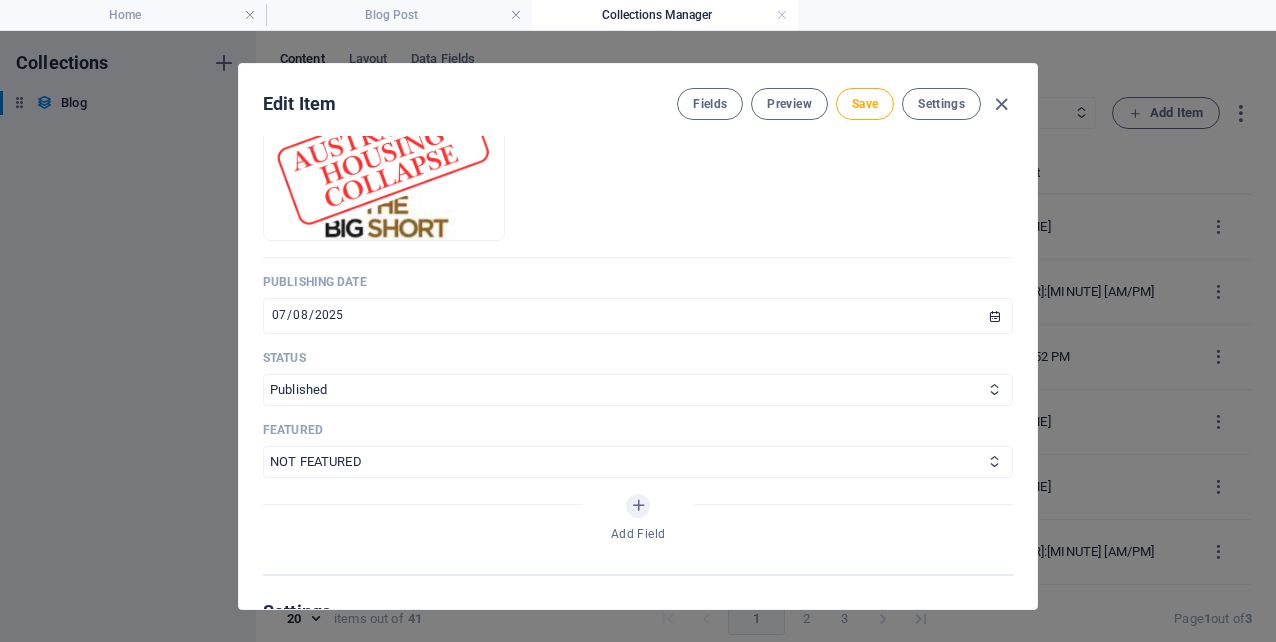 scroll, scrollTop: 907, scrollLeft: 0, axis: vertical 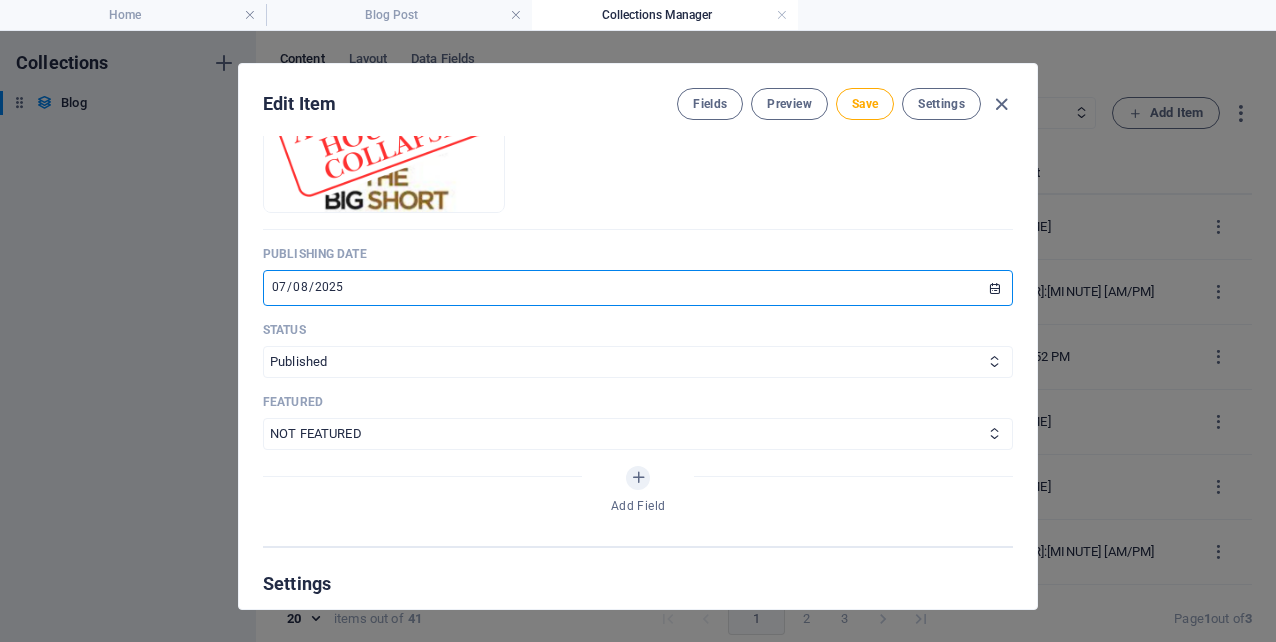 click on "2025-07-08" at bounding box center (638, 288) 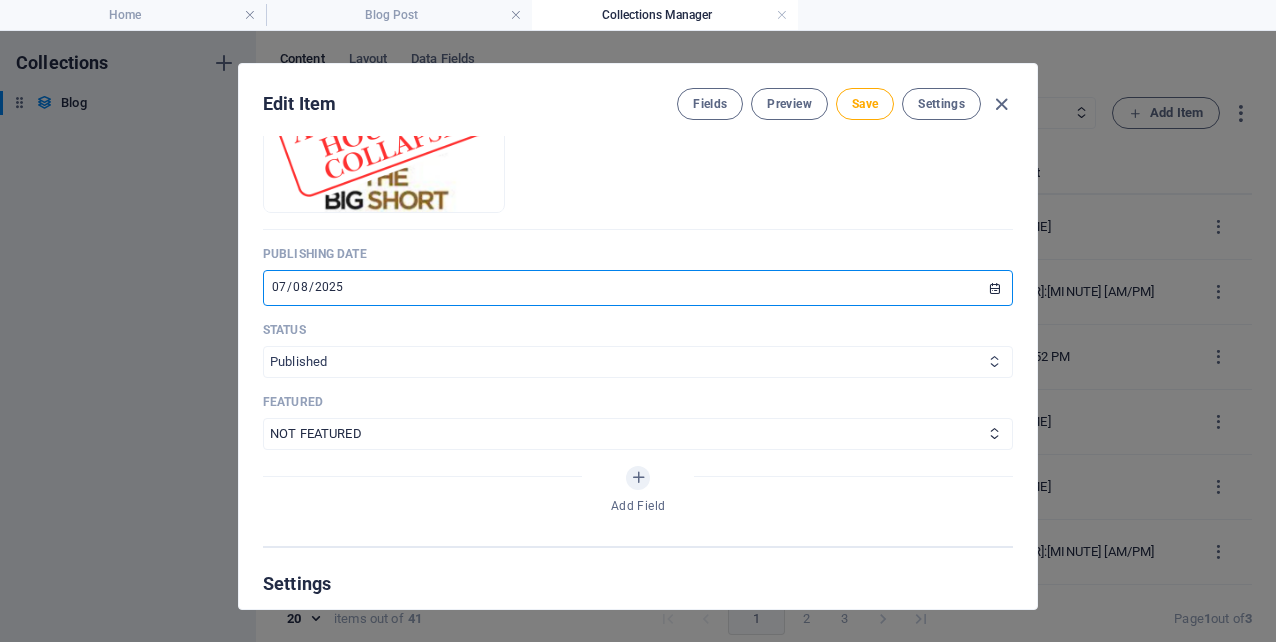 type on "2025-08-03" 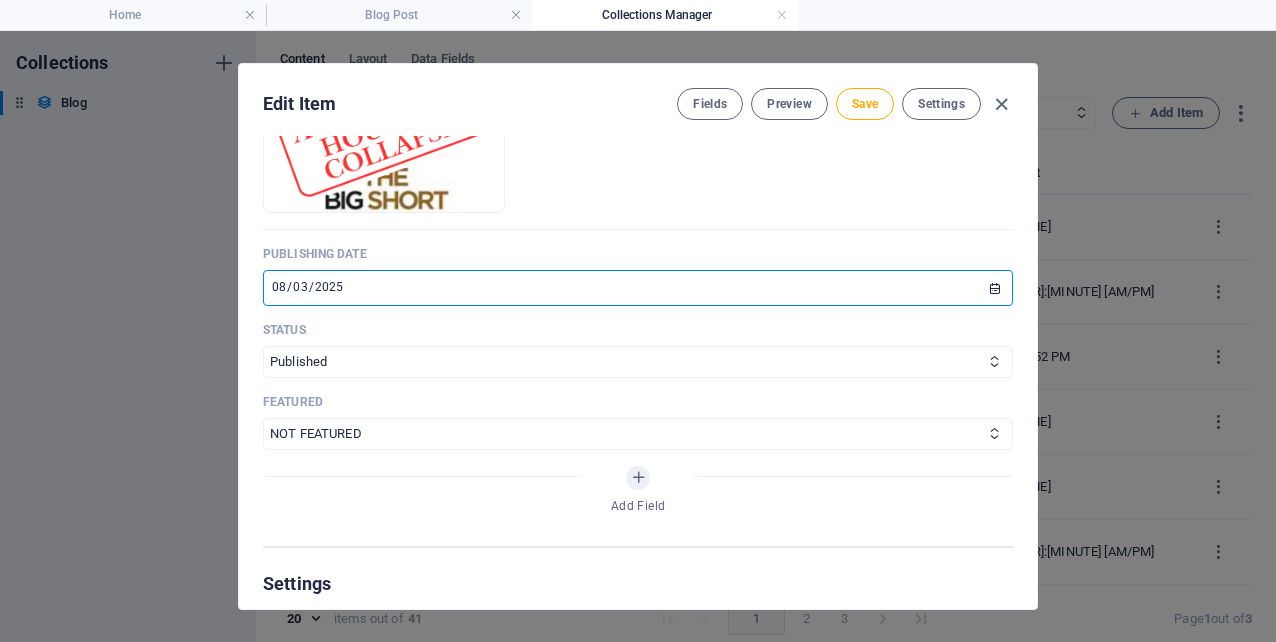 click on "Name Australia's Housing Collapse ​ Slug www.example.com/blog-post/ australia-s-housing-collapse ​ Description Paragraph Format Normal Heading 1 Heading 2 Heading 3 Heading 4 Heading 5 Heading 6 Code Font Family Arial Georgia Impact Tahoma Times New Roman Verdana Font Size 8 9 10 11 12 14 18 24 30 36 48 60 72 96 Bold Italic Underline Strikethrough Colors Icons Align Left Align Center Align Right Align Justify Unordered List Ordered List Insert Link Insert Table Clear Formatting If history rhymes, then the next major financial and housing crisis in Australia could be just around the corner. <p style="margin: 0.0px 0.0px 0.0px 0.0px; font: 13.0px 'Helvetica Neue';"><span style='font-family: "Times New Roman", Times, serif, -webkit-standard; font-size: 18px; color: rgb(0, 0, 0);'>If history rhymes, then the next major financial and housing crisis in Australia could be just around the corner.</span></p> Content Edit in CMS Australia's Housing Market Collapse    ” [Of a housing bubble] “ ”      “" at bounding box center [638, -105] 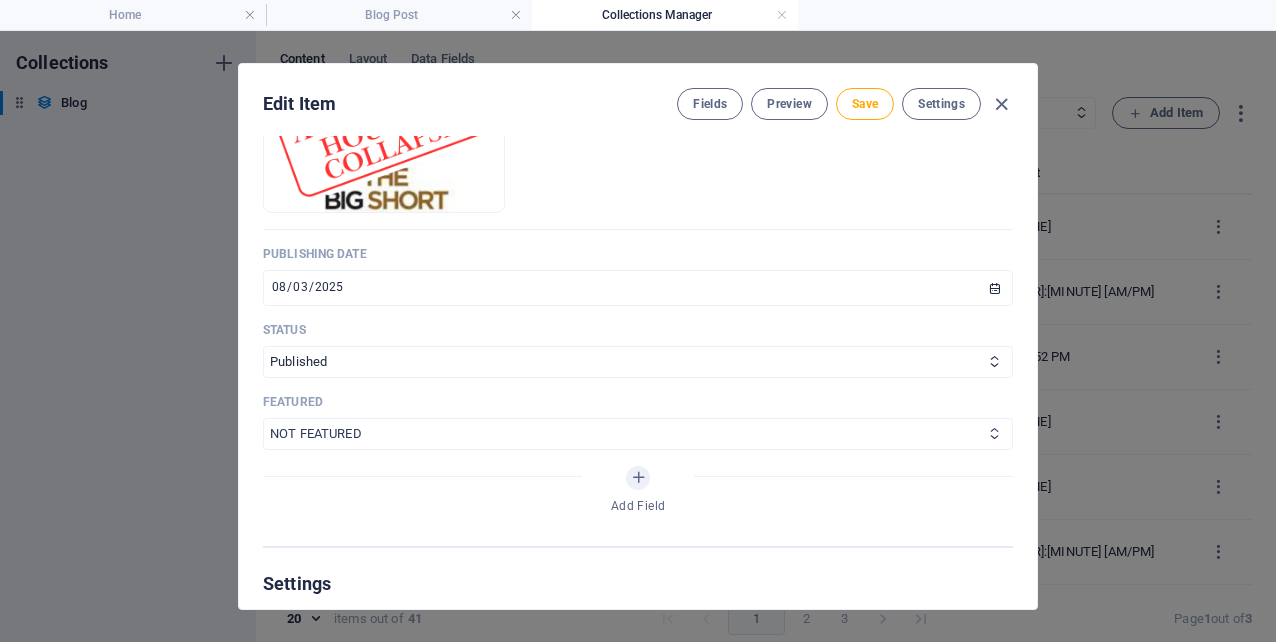 select on "FEATURED" 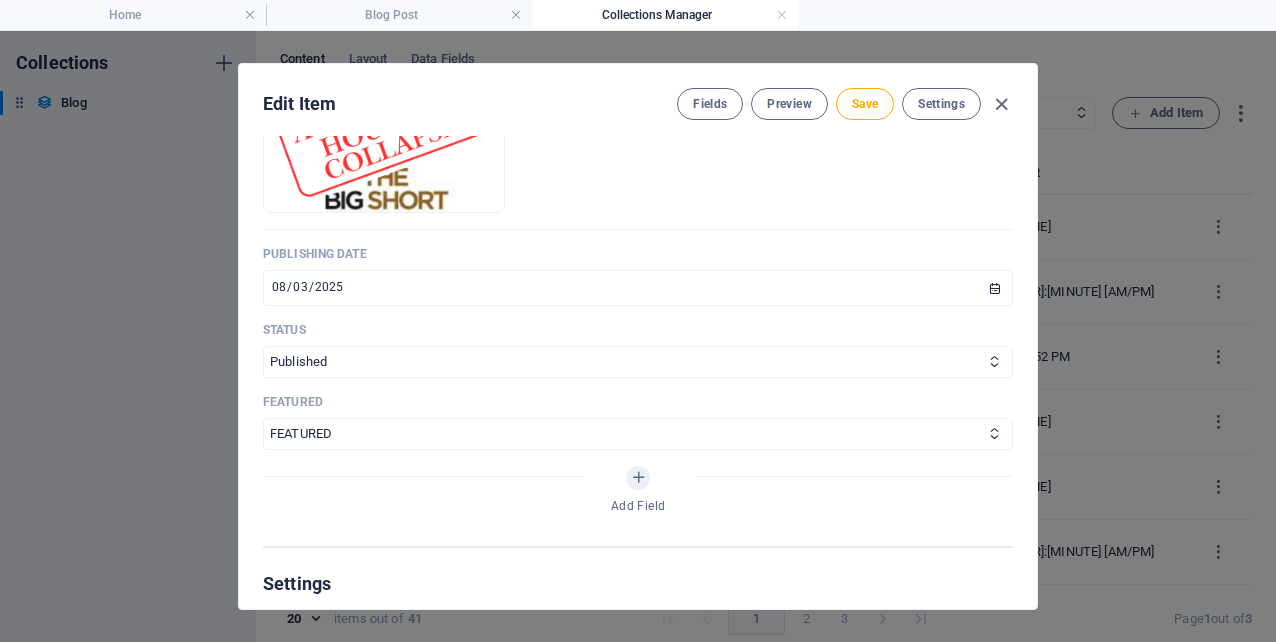 click on "Add Field" at bounding box center [638, 494] 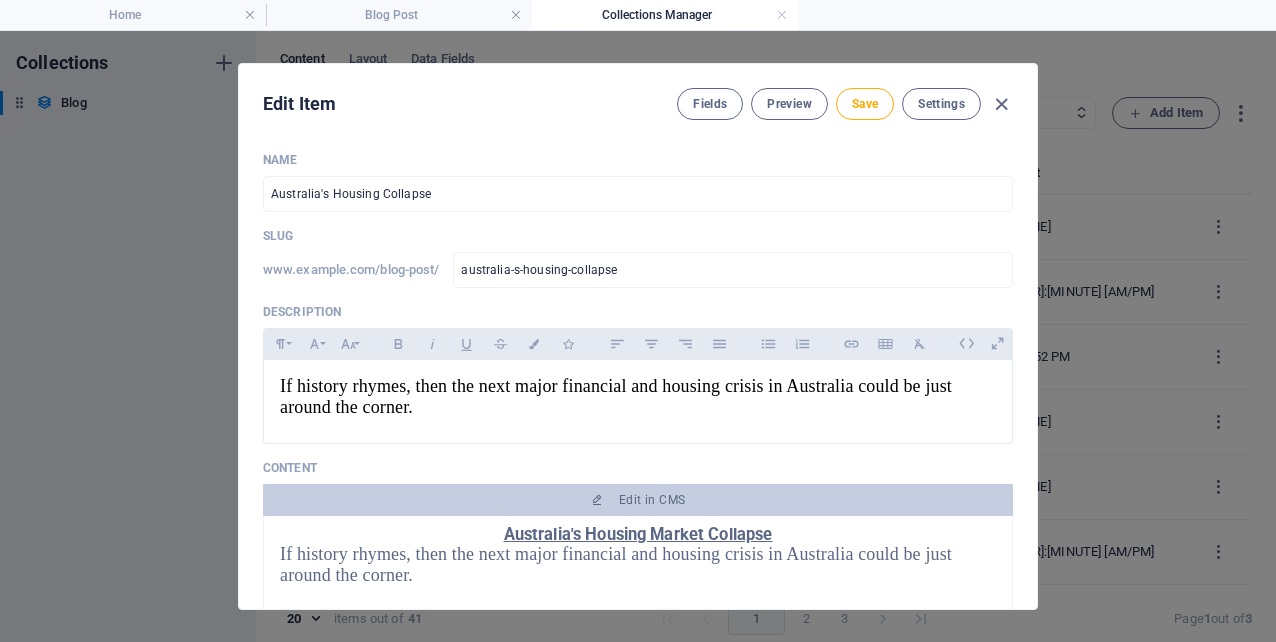 scroll, scrollTop: 0, scrollLeft: 0, axis: both 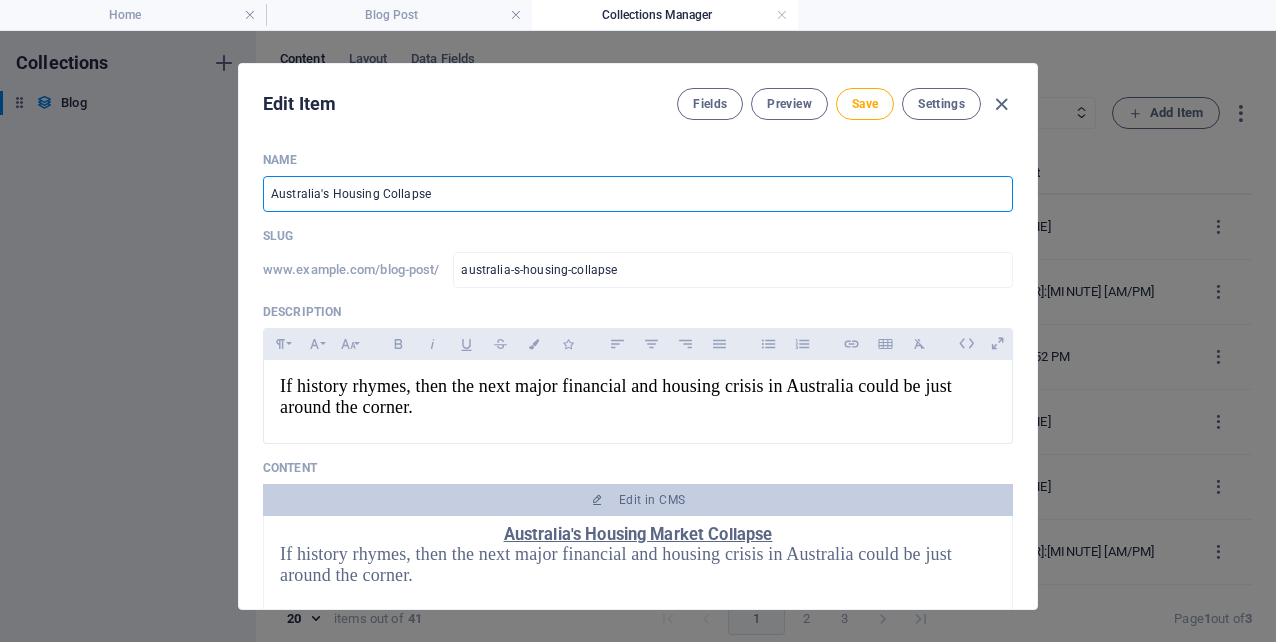 click on "Australia's Housing Collapse" at bounding box center [638, 194] 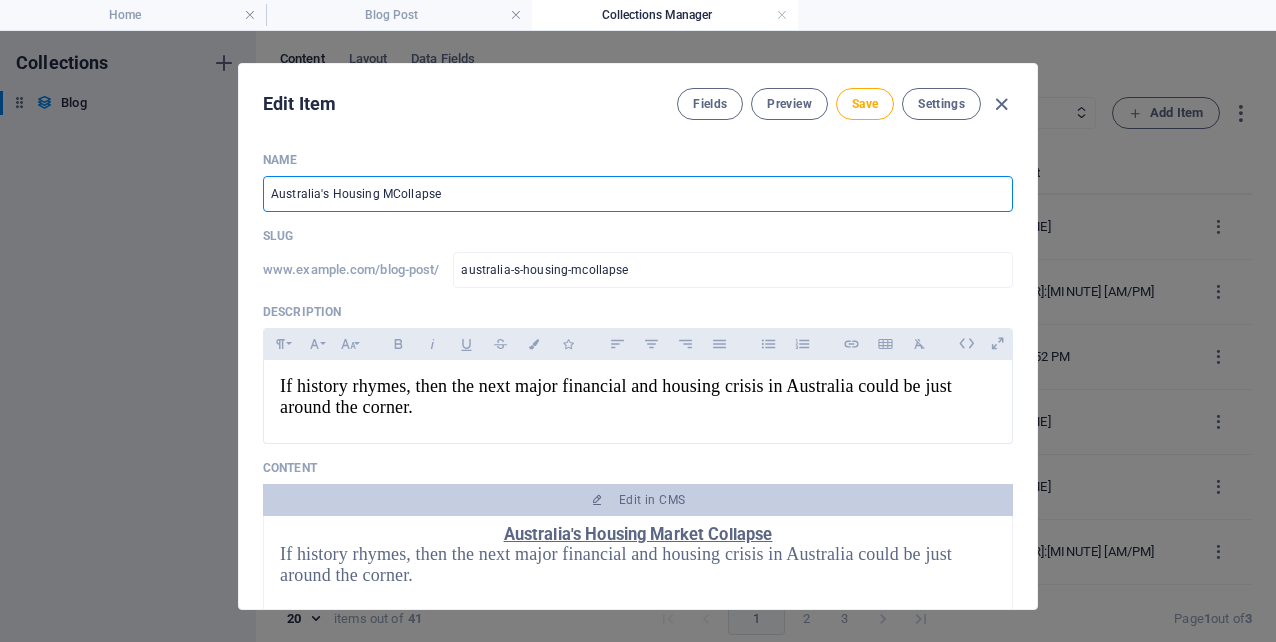 type on "Australia's Housing MaCollapse" 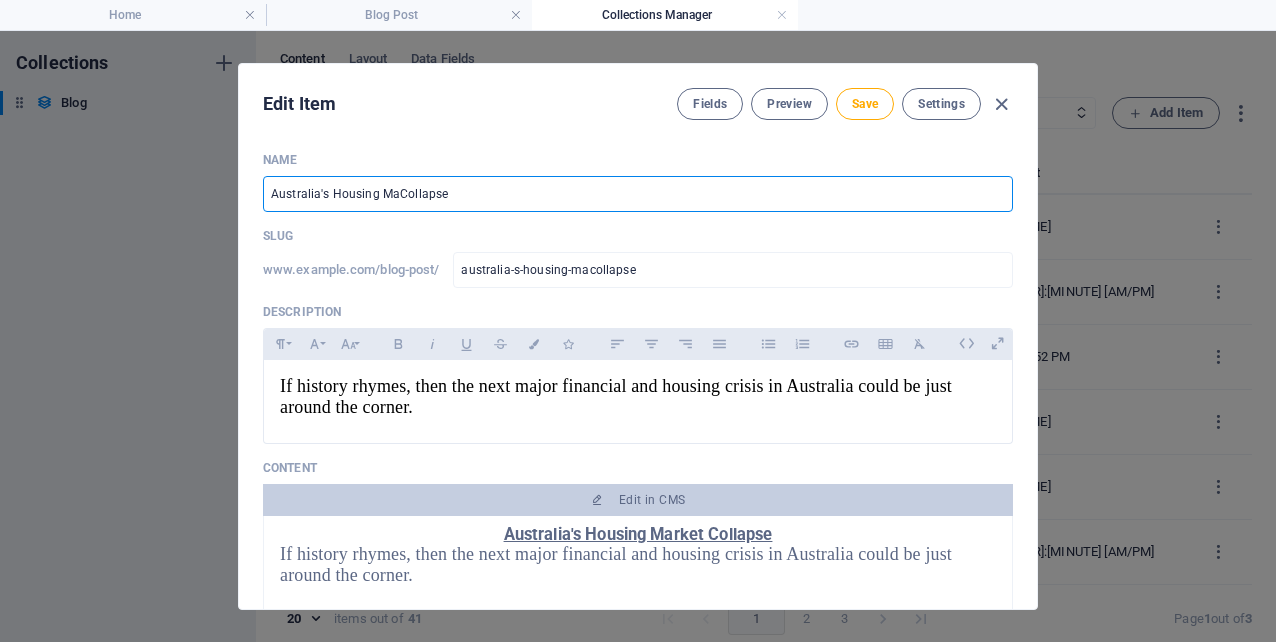 type on "Australia's Housing MarCollapse" 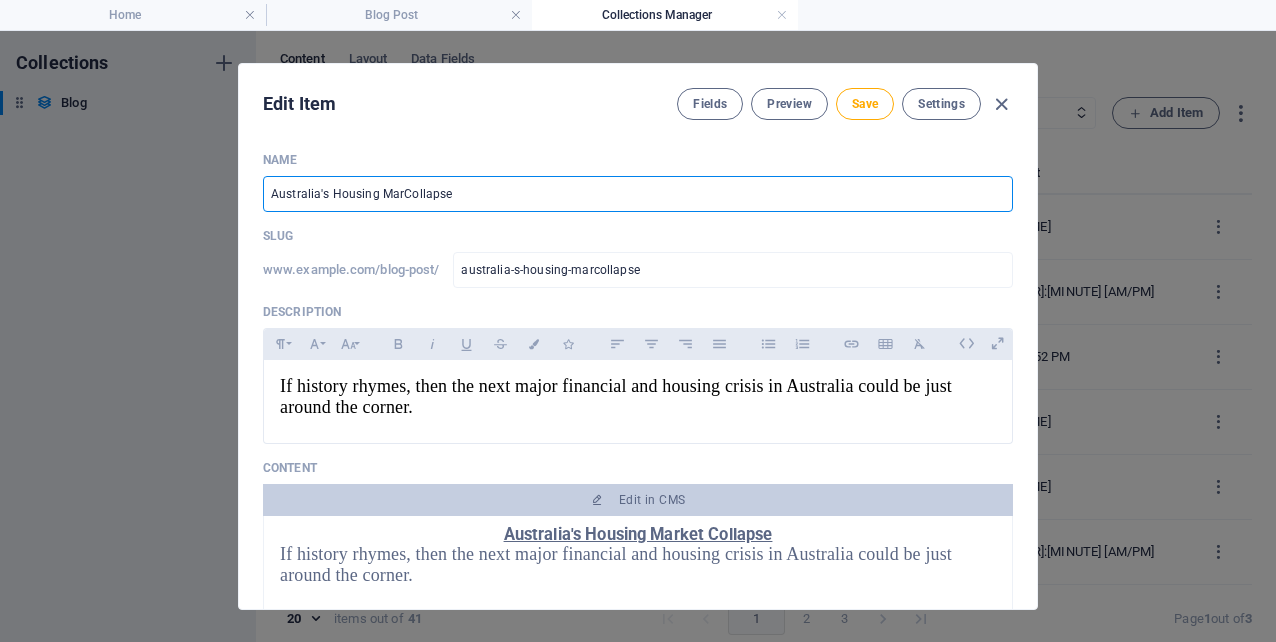 type on "Australia's Housing MarkCollapse" 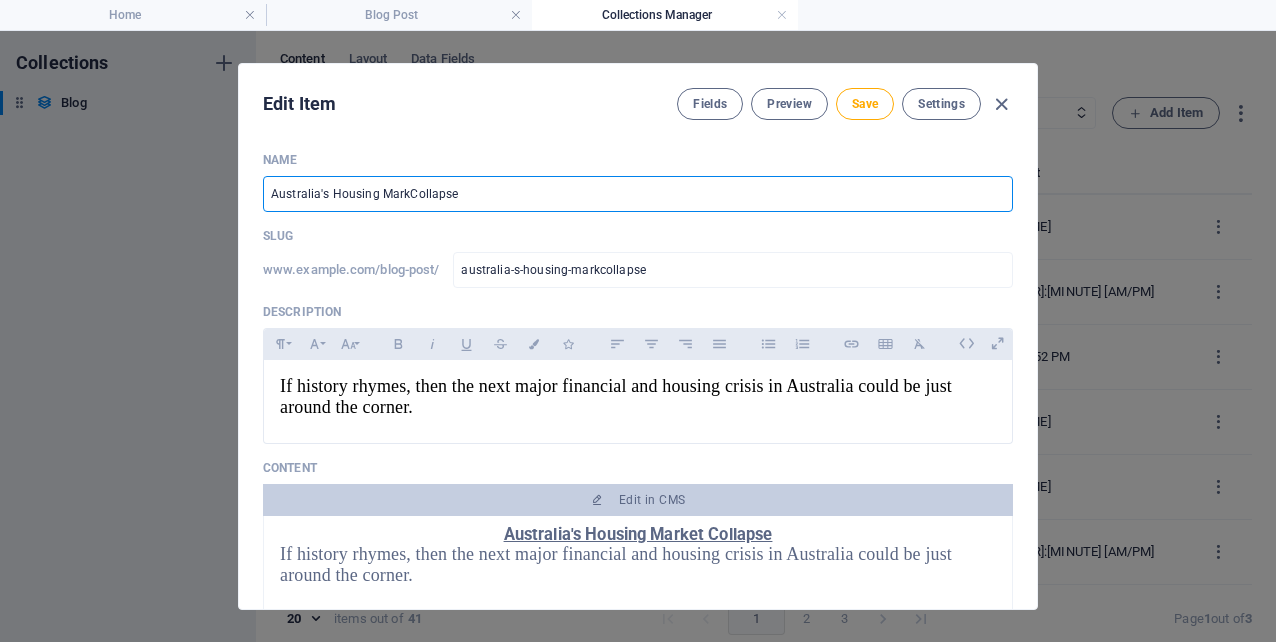 type on "Australia's Housing MarkeCollapse" 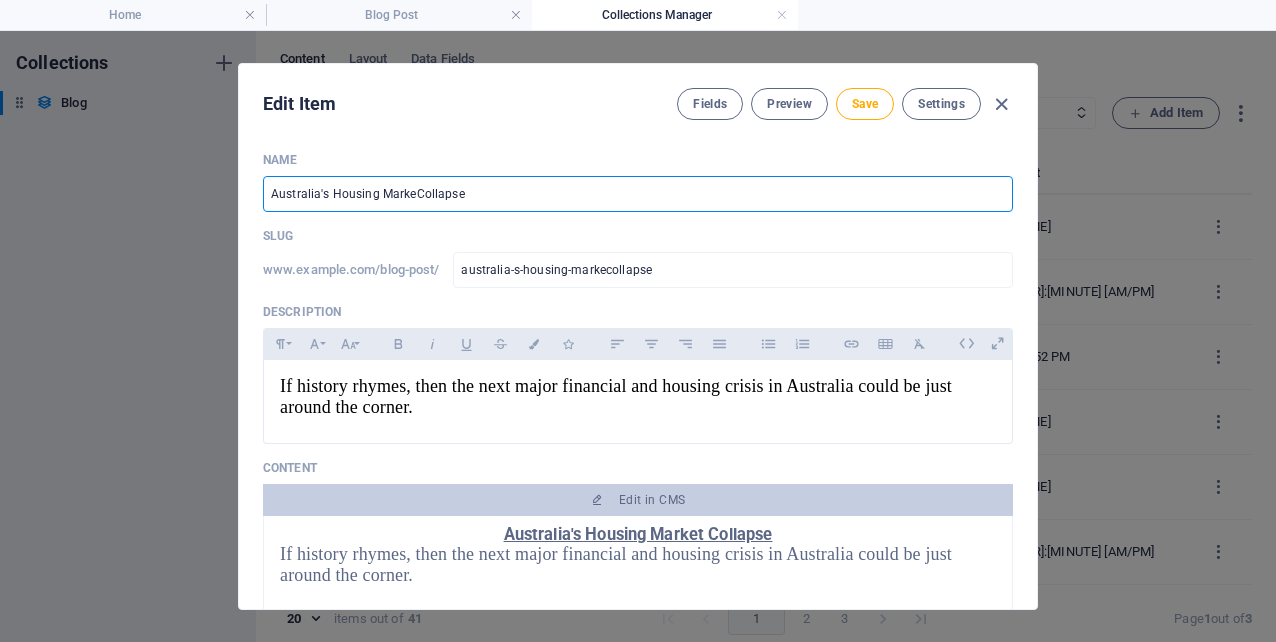 type on "Australia's Housing MarketCollapse" 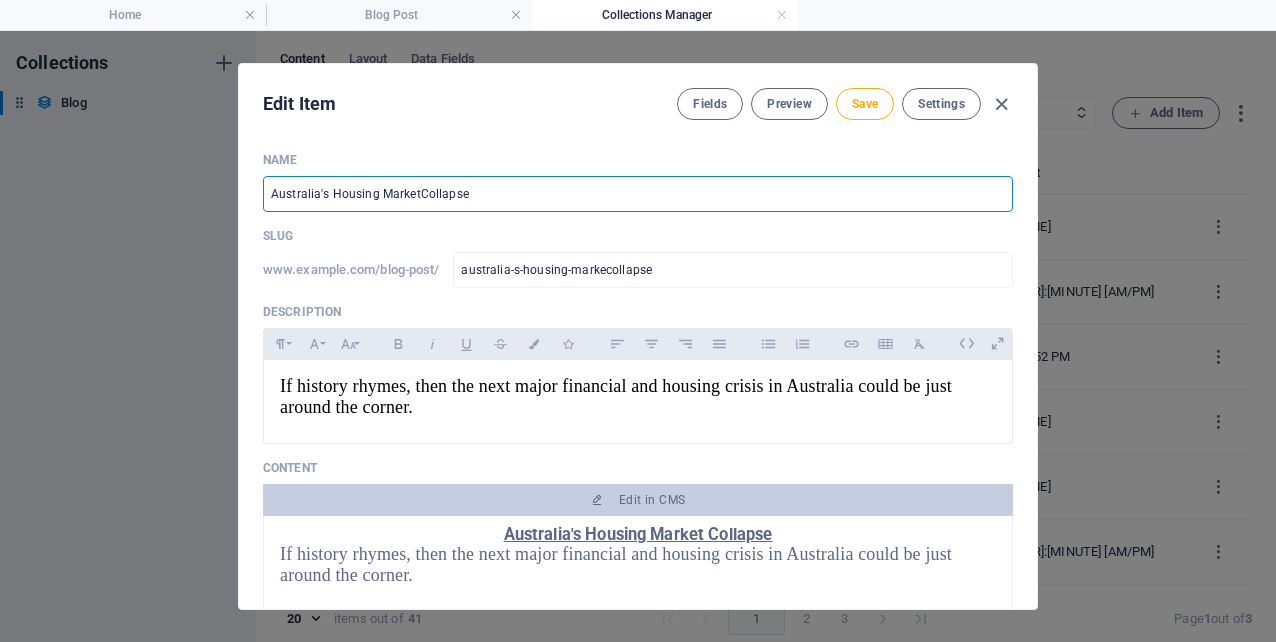 type on "australia-s-housing-marketcollapse" 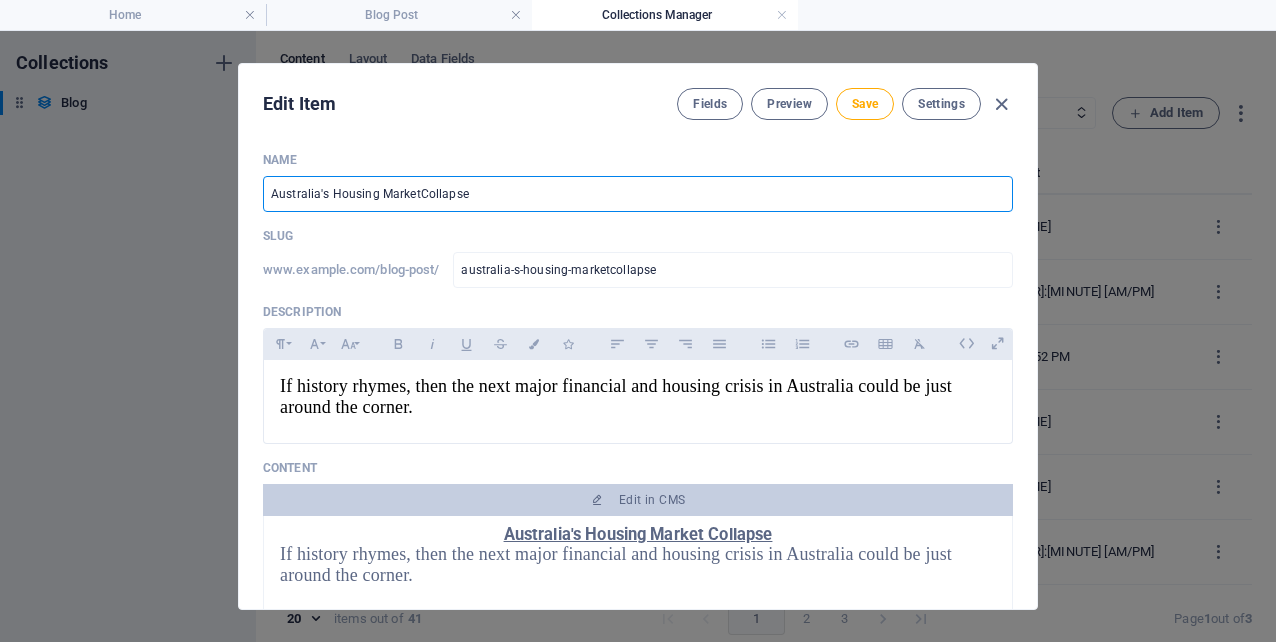 type on "Australia's Housing Market Collapse" 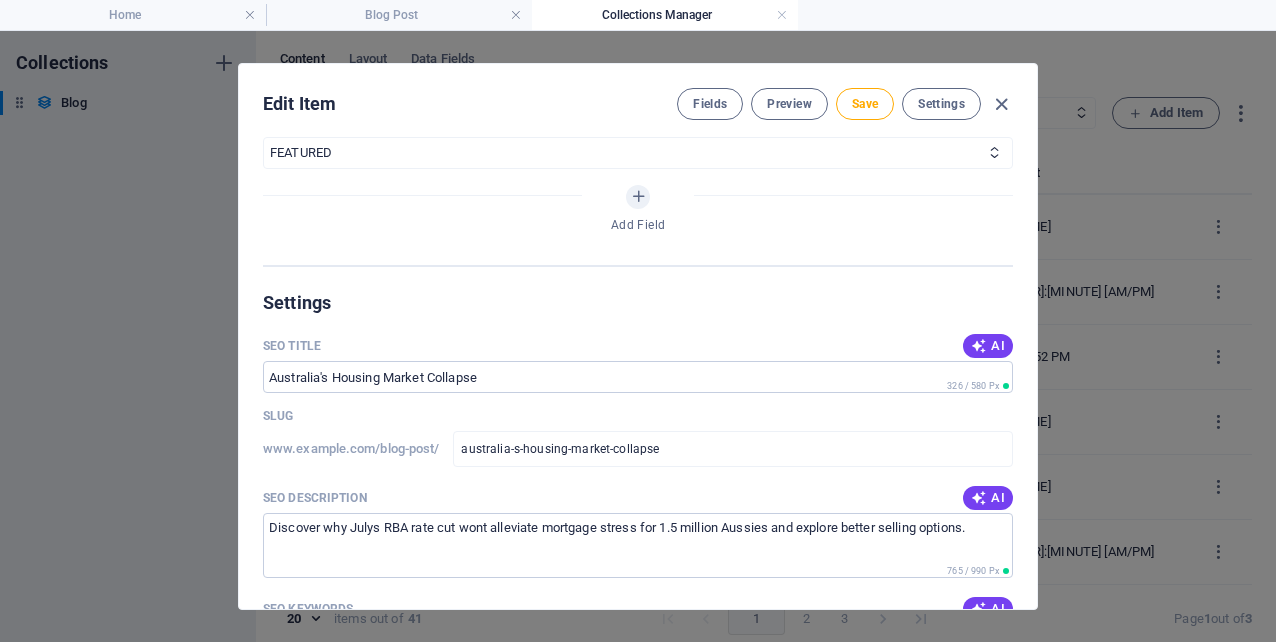 scroll, scrollTop: 1184, scrollLeft: 0, axis: vertical 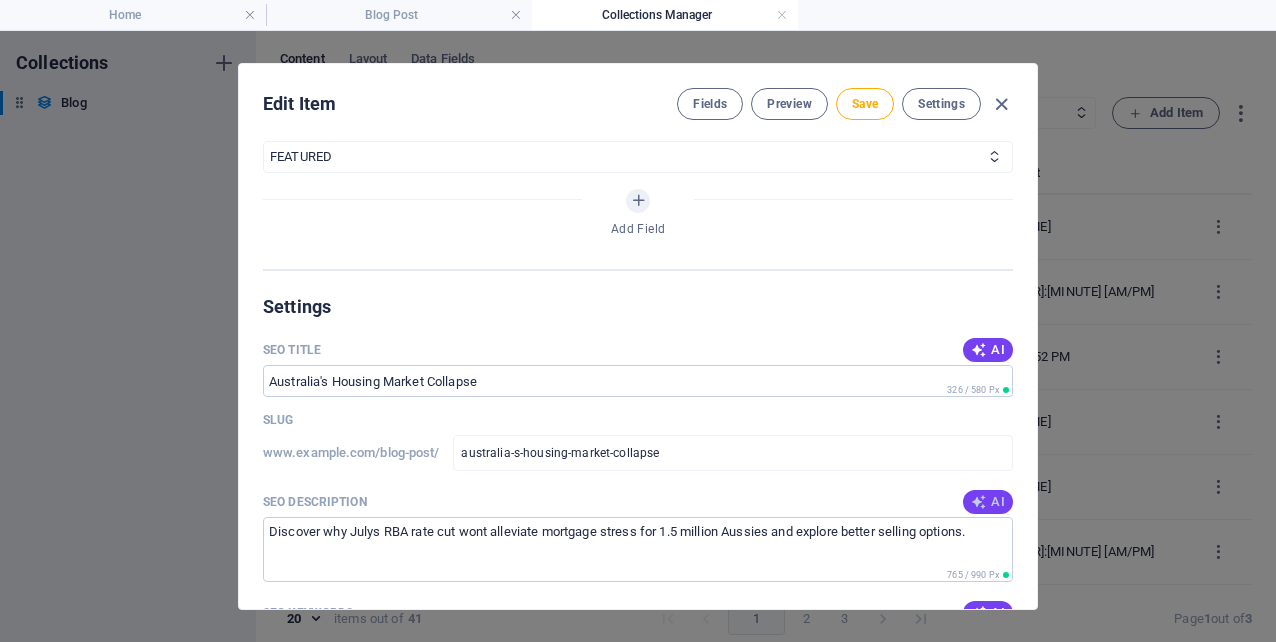 type on "Australia's Housing Market Collapse" 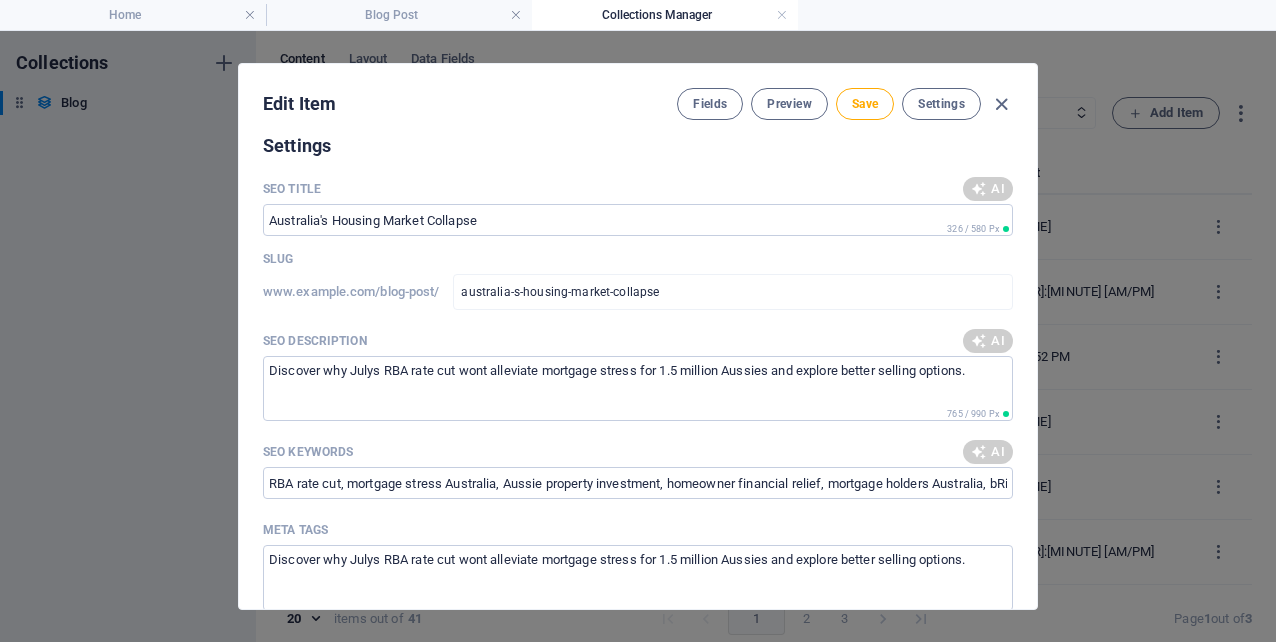 scroll, scrollTop: 1348, scrollLeft: 0, axis: vertical 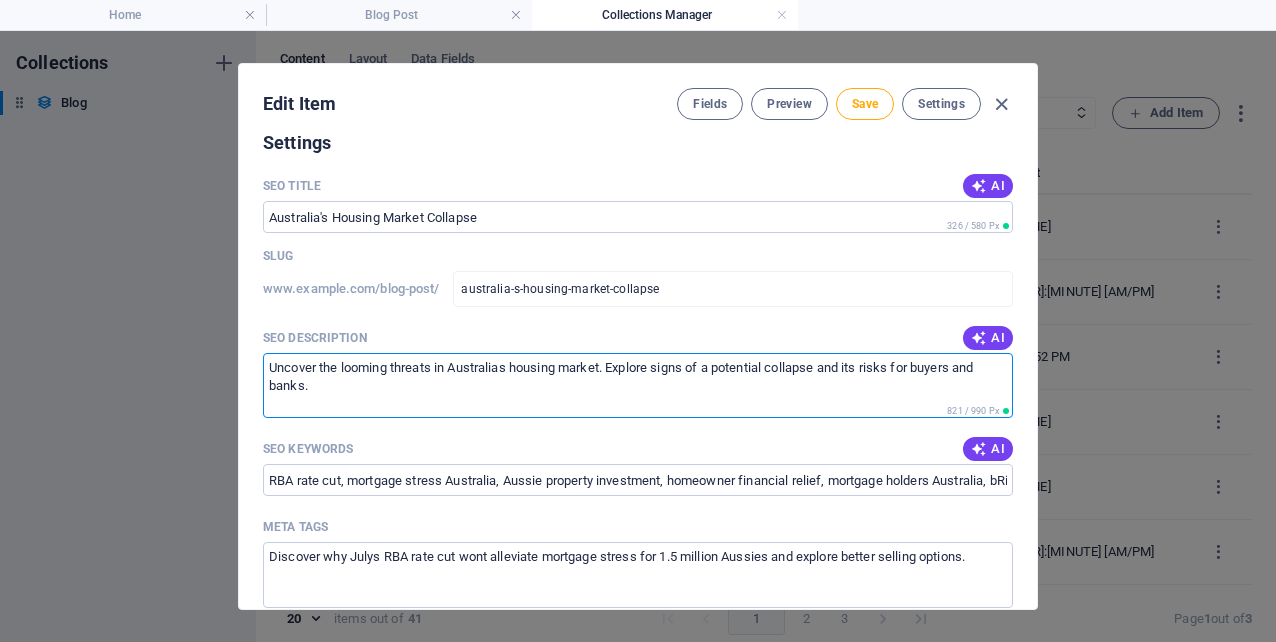 click on "Uncover the looming threats in Australias housing market. Explore signs of a potential collapse and its risks for buyers and banks." at bounding box center (638, 385) 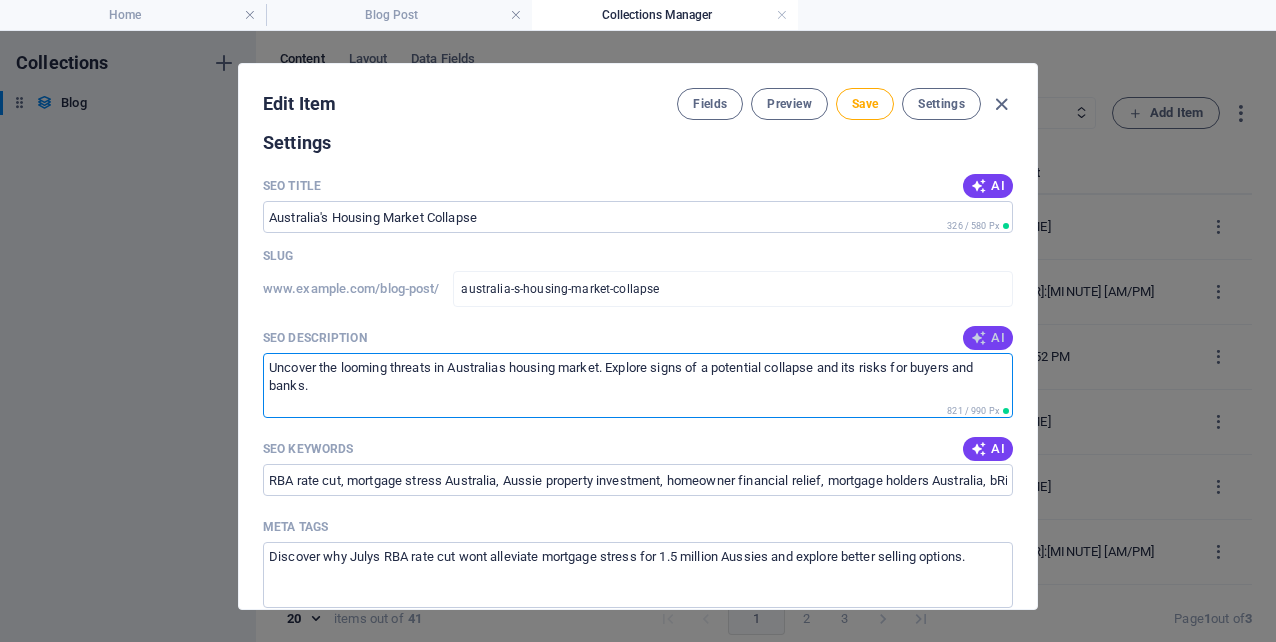 click on "AI" at bounding box center (988, 338) 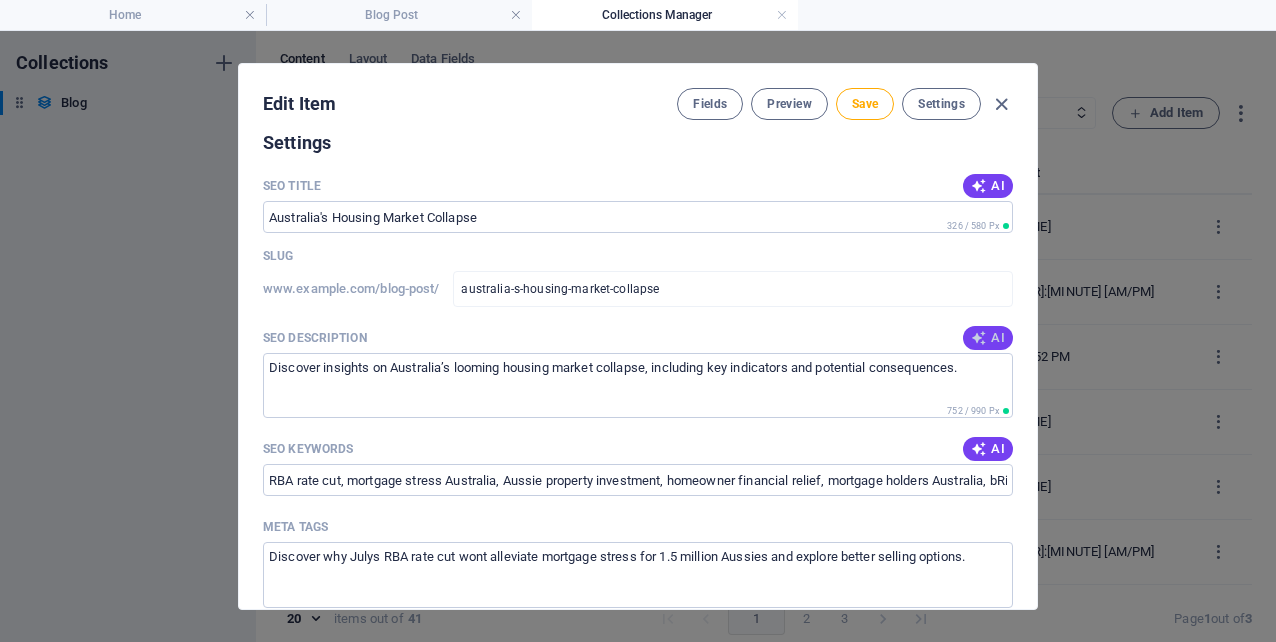click on "AI" at bounding box center (988, 338) 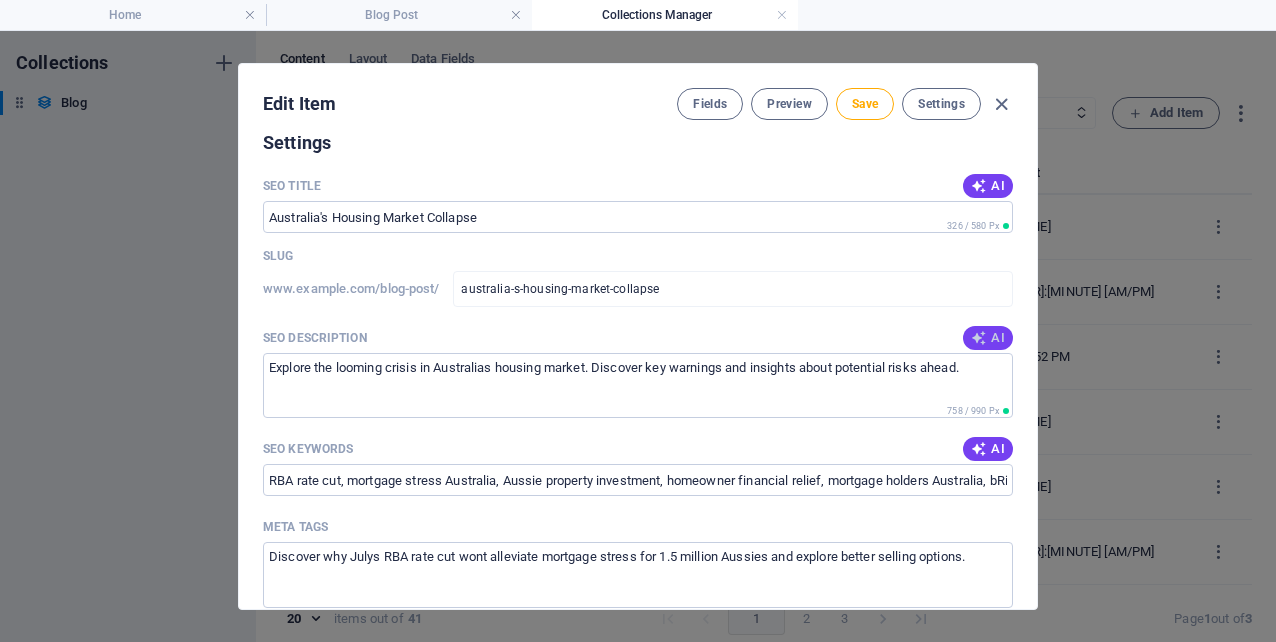 click at bounding box center [979, 338] 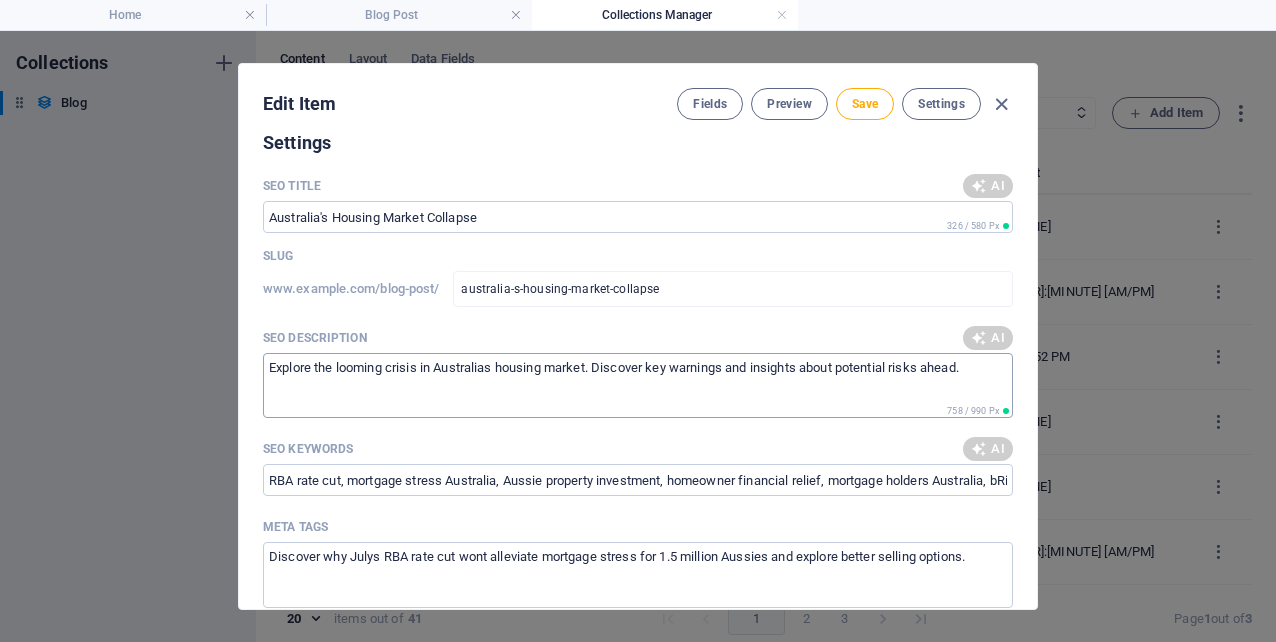 type on "Explore the looming risks in Australias housing market. Discover signs of a potential collapse and what it means for buyers." 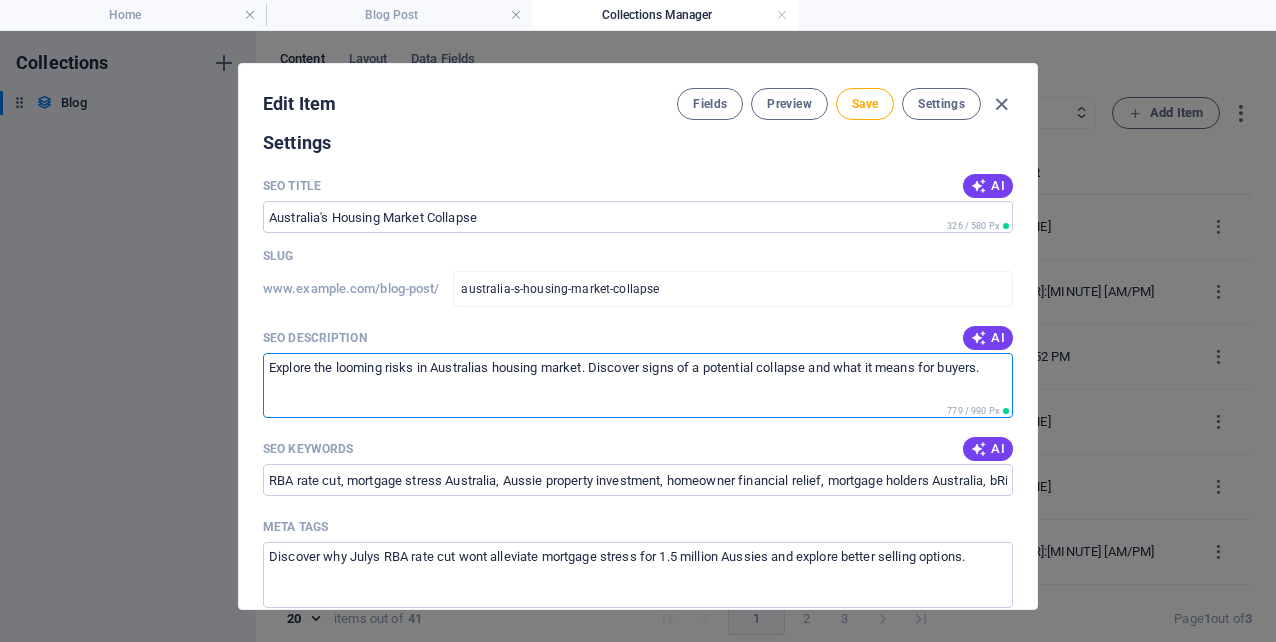 click on "Explore the looming risks in Australias housing market. Discover signs of a potential collapse and what it means for buyers." at bounding box center [638, 385] 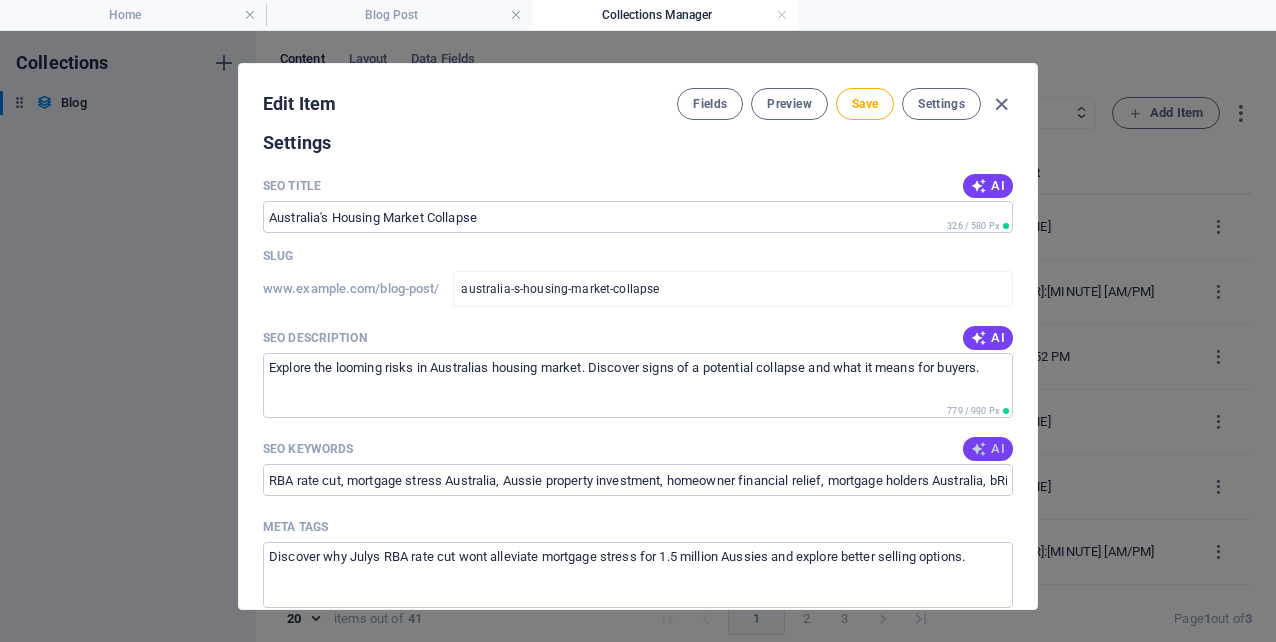click on "AI" at bounding box center [988, 449] 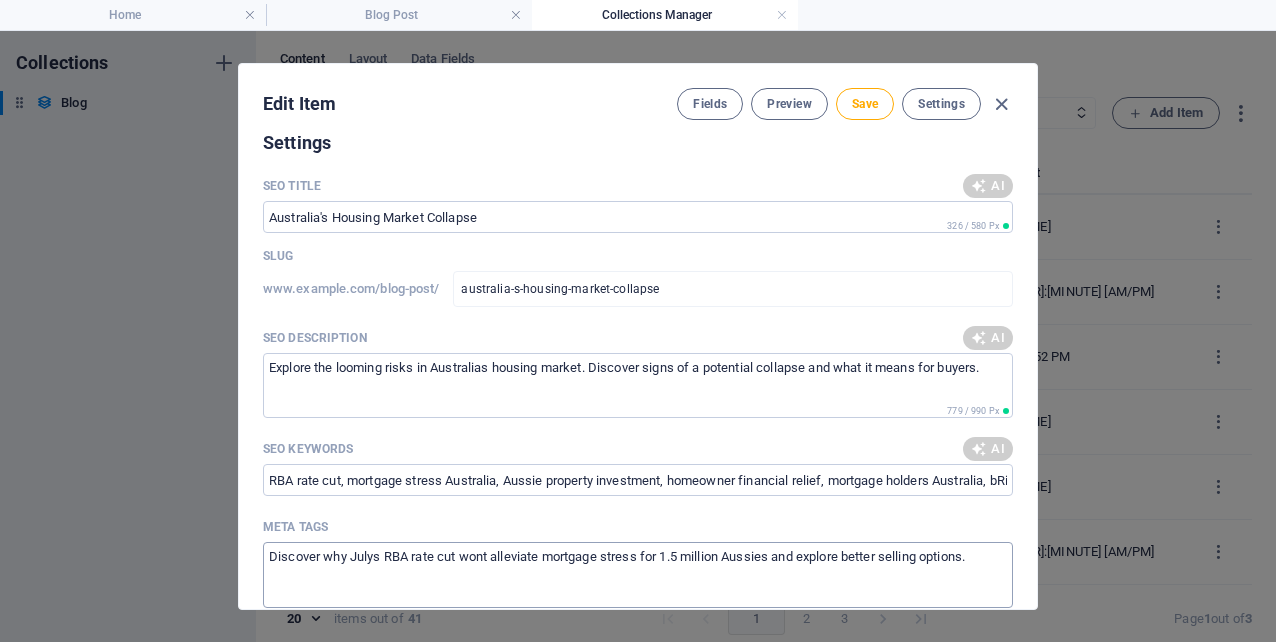 type on "Australia housing market, housing bubble Australia, financial crisis Australia, mortgage fraud Australia, real estate trends Australia, housing affordability crisis" 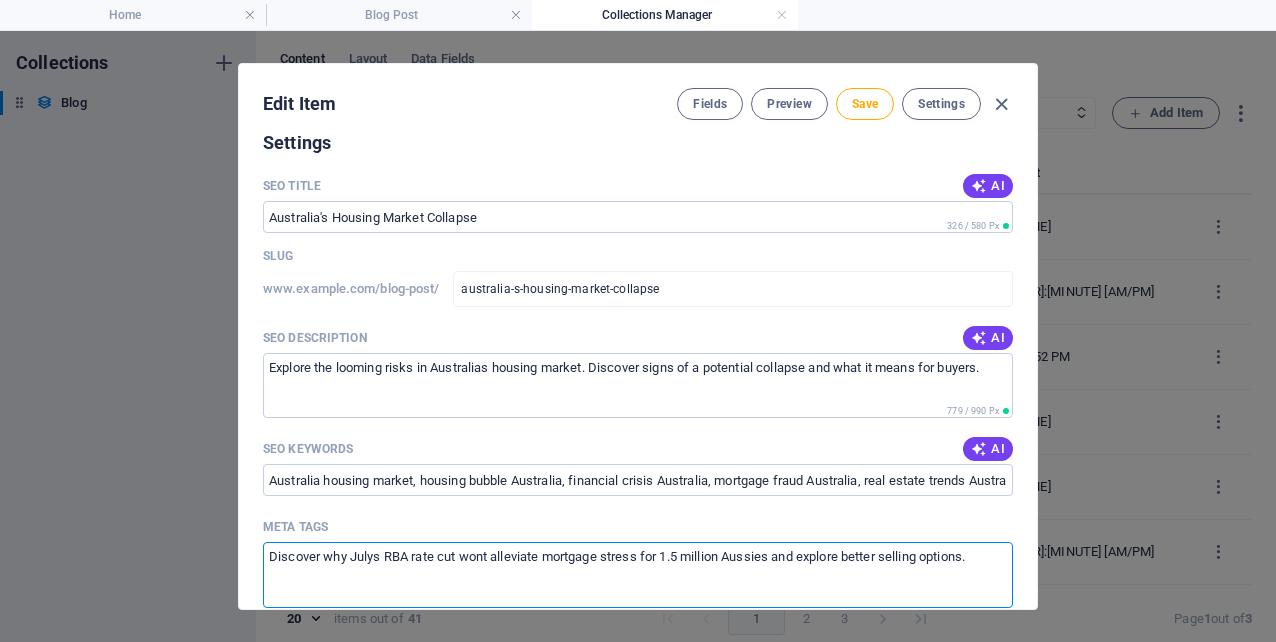 click on "Discover why Julys RBA rate cut wont alleviate mortgage stress for 1.5 million Aussies and explore better selling options." at bounding box center (638, 574) 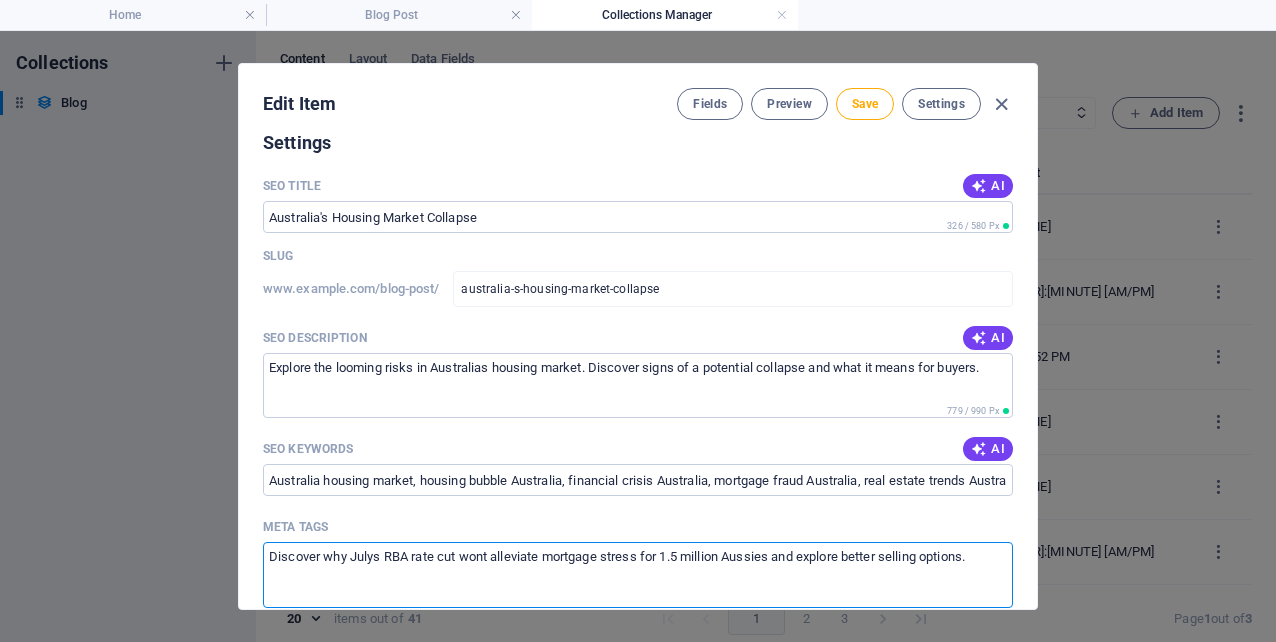 paste on "Explore the looming risks in Australias housing market. Discover signs of a potential collapse and what it means for buyer" 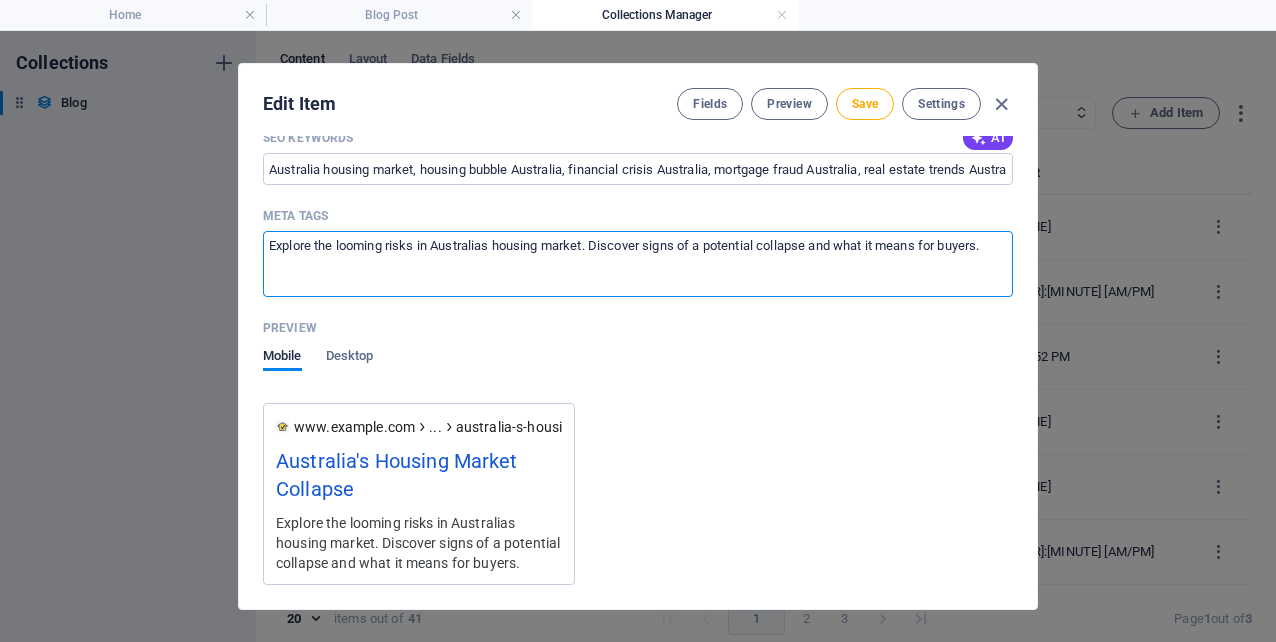 scroll, scrollTop: 1661, scrollLeft: 0, axis: vertical 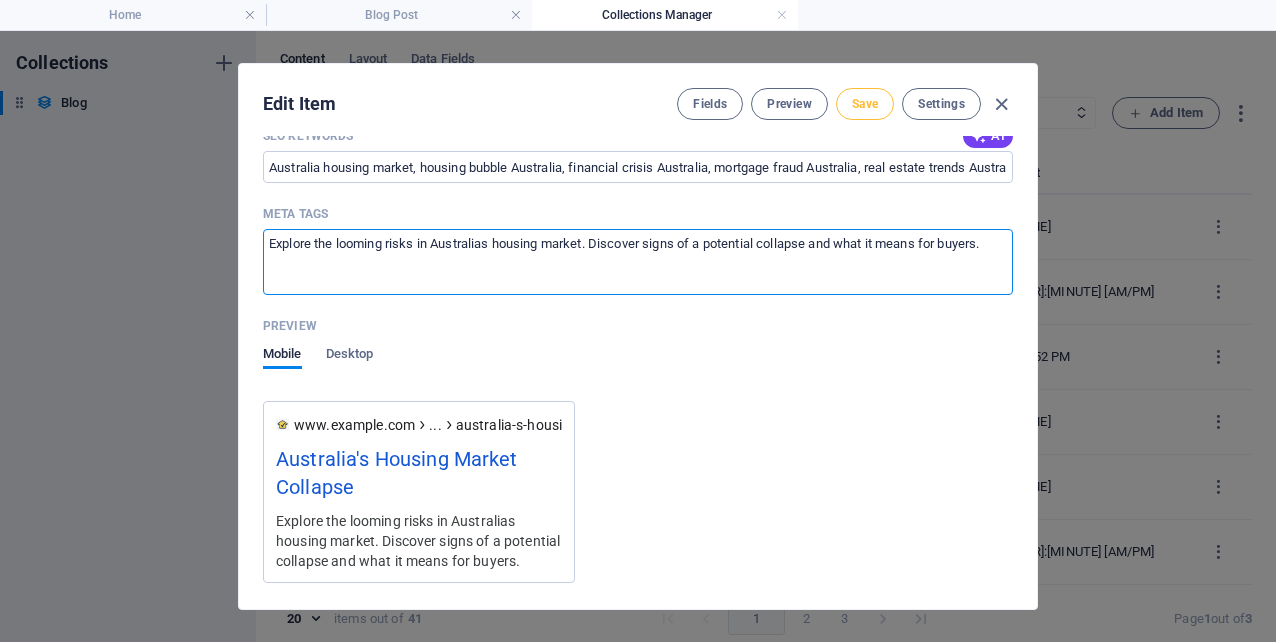 type on "Explore the looming risks in Australias housing market. Discover signs of a potential collapse and what it means for buyers." 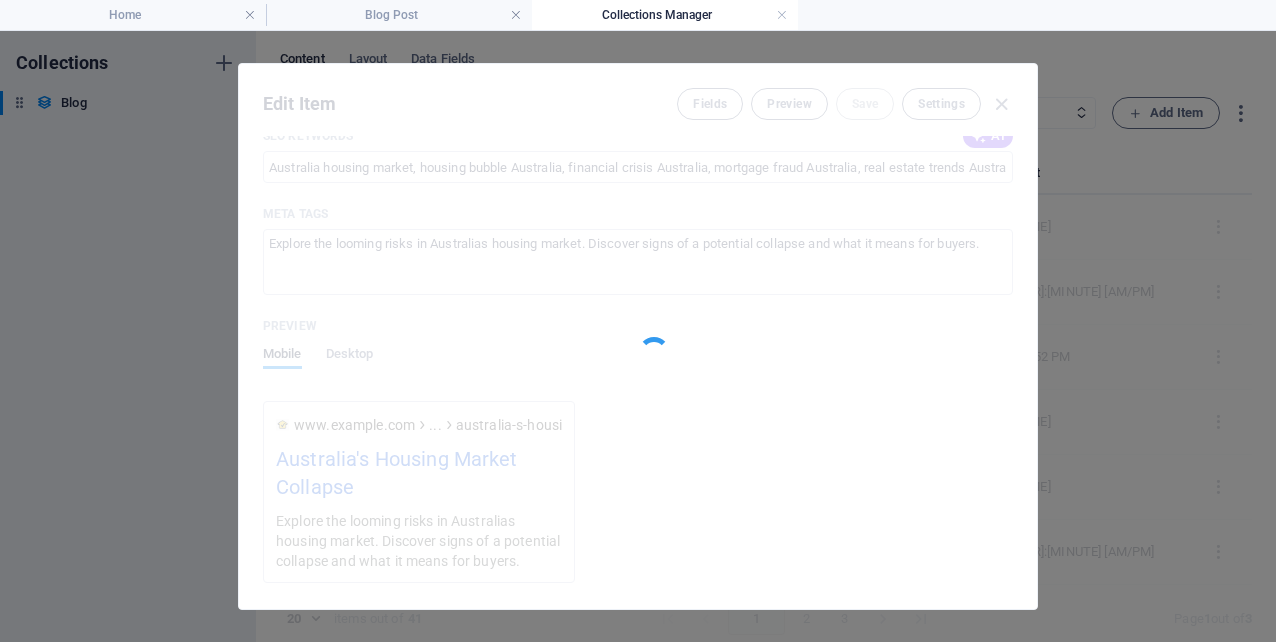 type on "australia-s-housing-market-collapse" 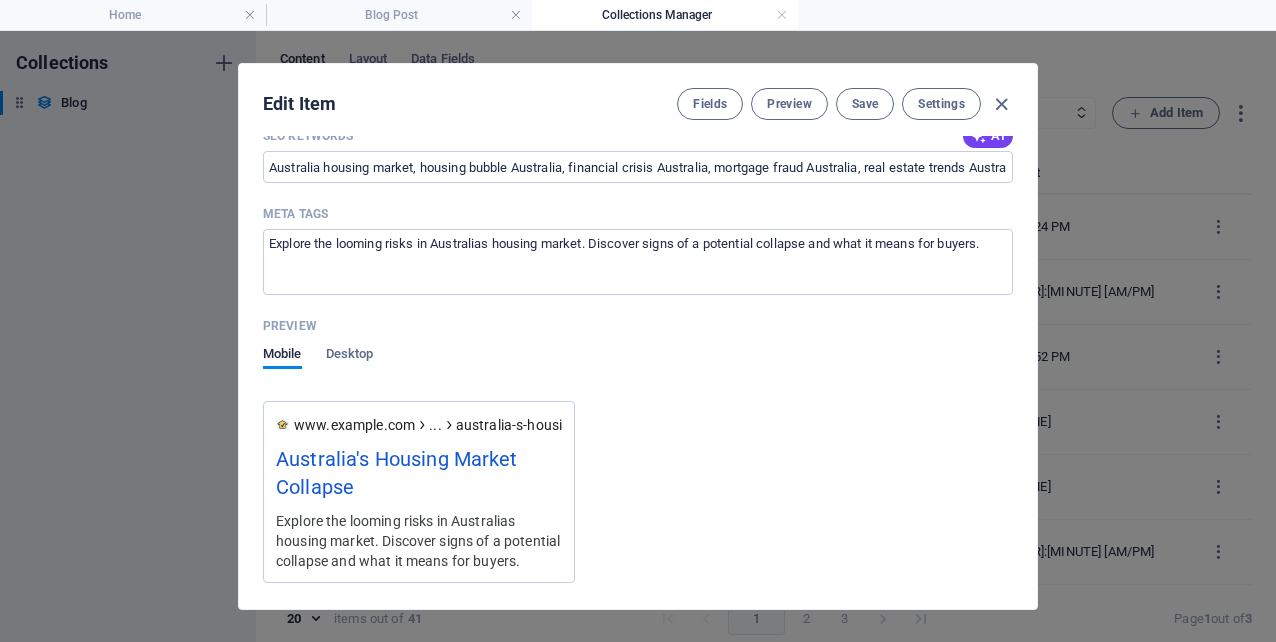 click on "Save" at bounding box center (865, 104) 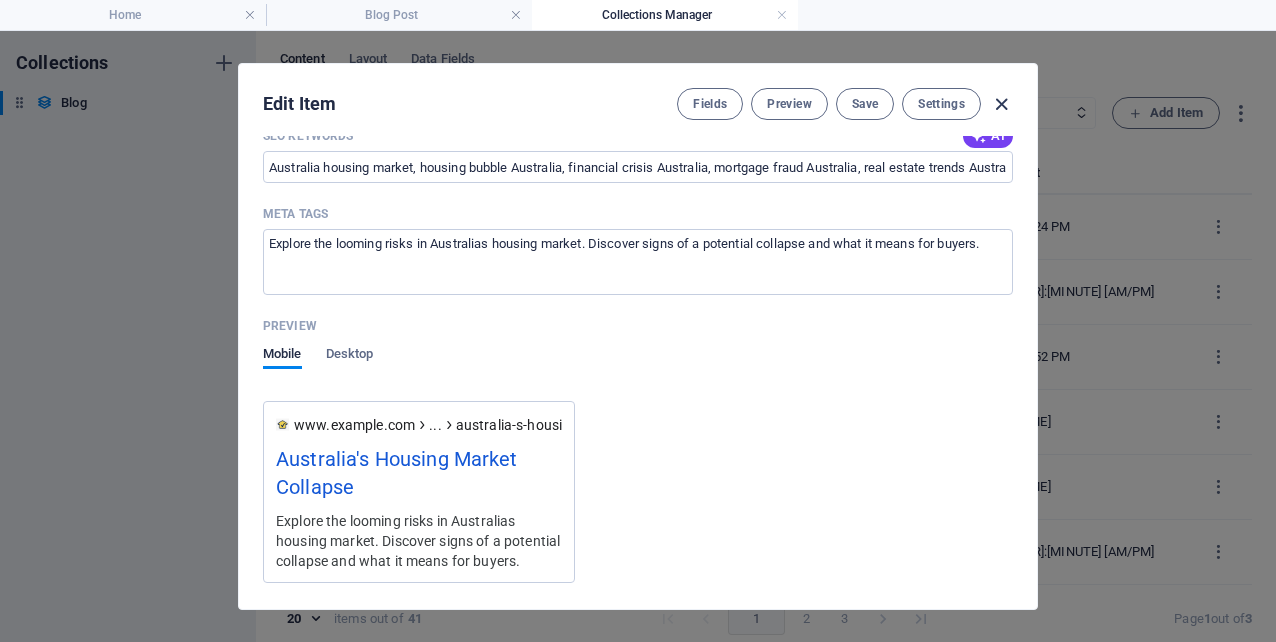 click at bounding box center [1001, 104] 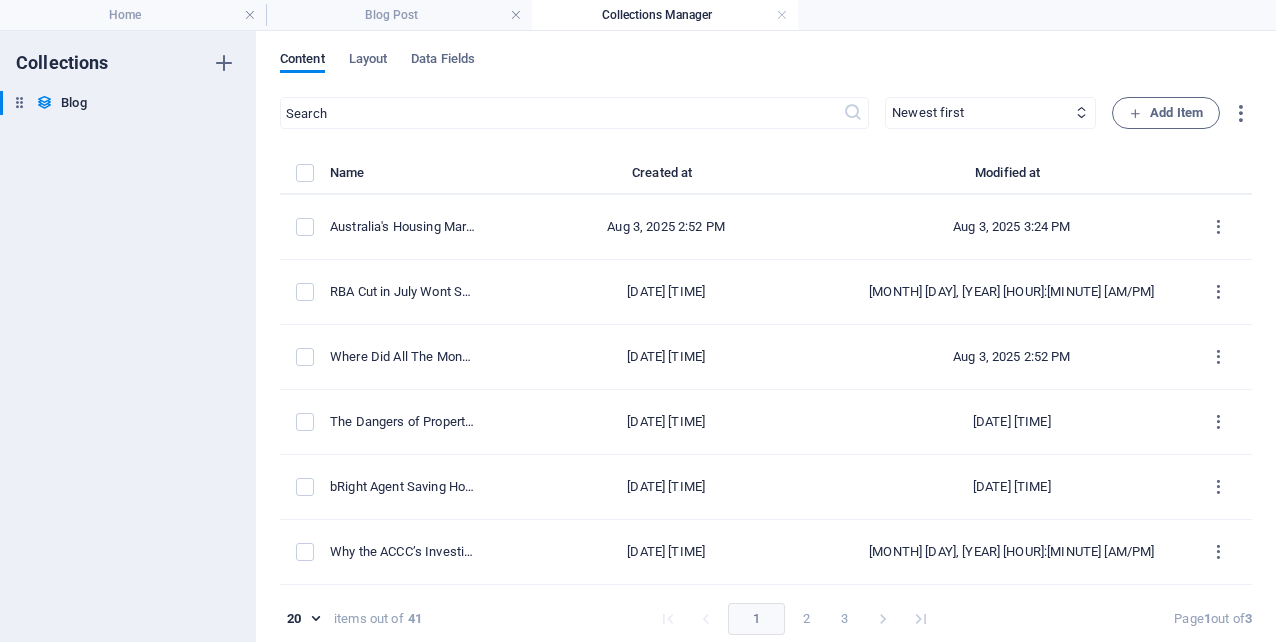 scroll, scrollTop: 0, scrollLeft: 0, axis: both 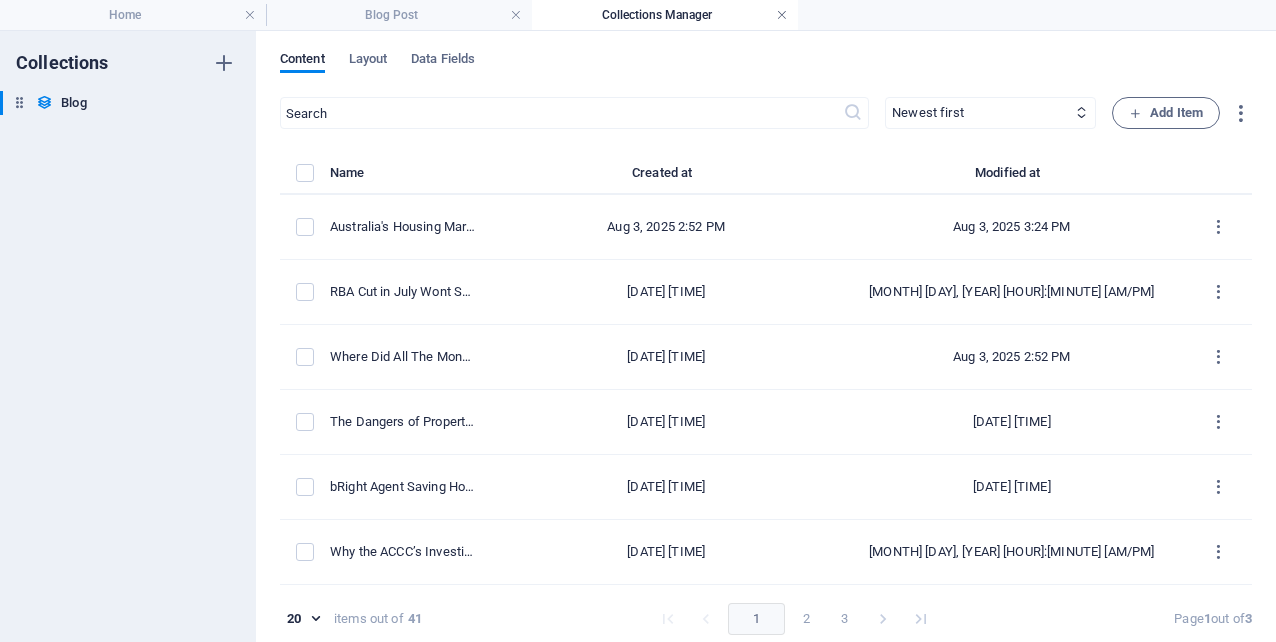 click at bounding box center [782, 15] 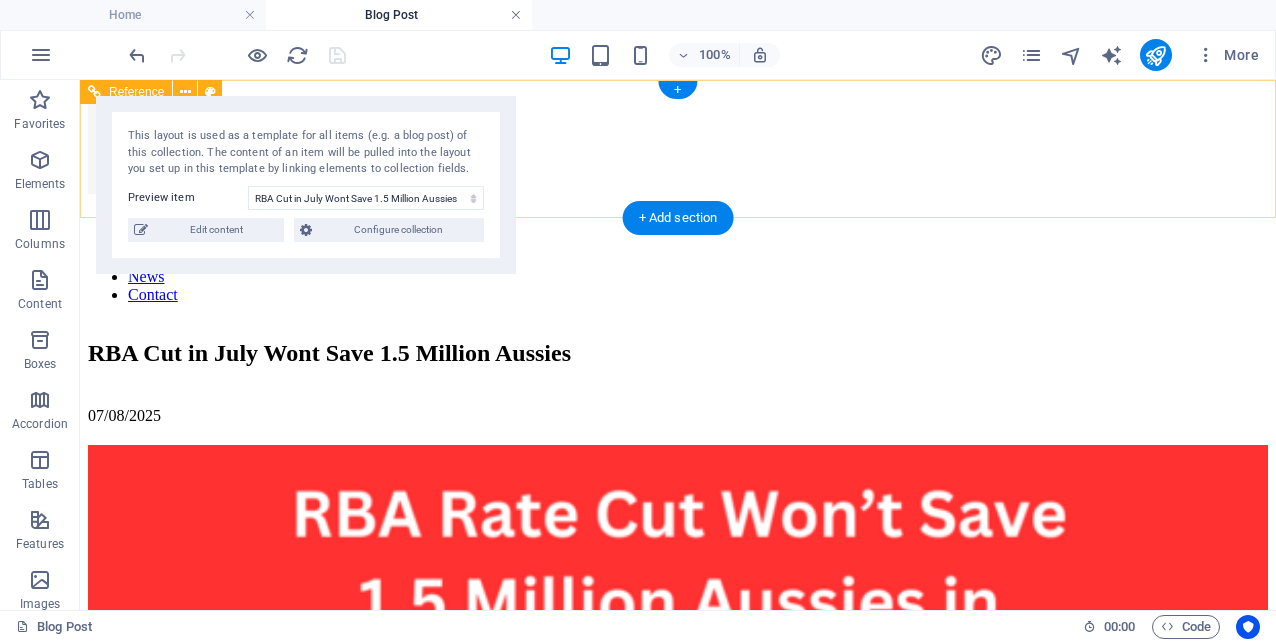 click at bounding box center (516, 15) 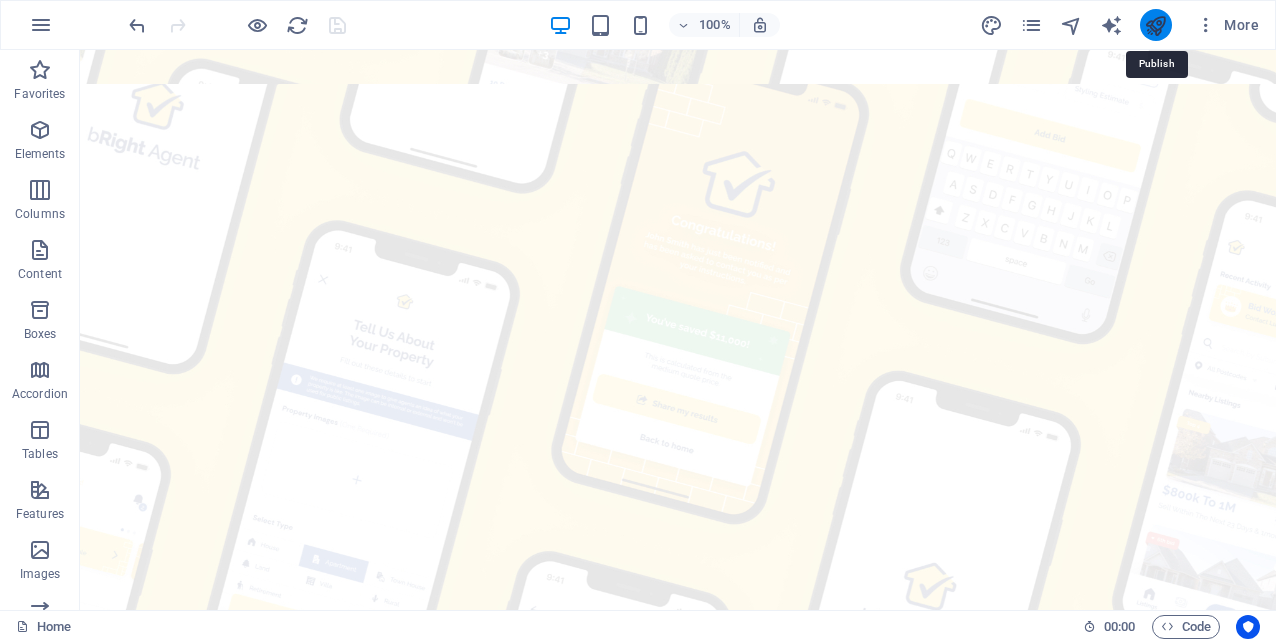click at bounding box center (1155, 25) 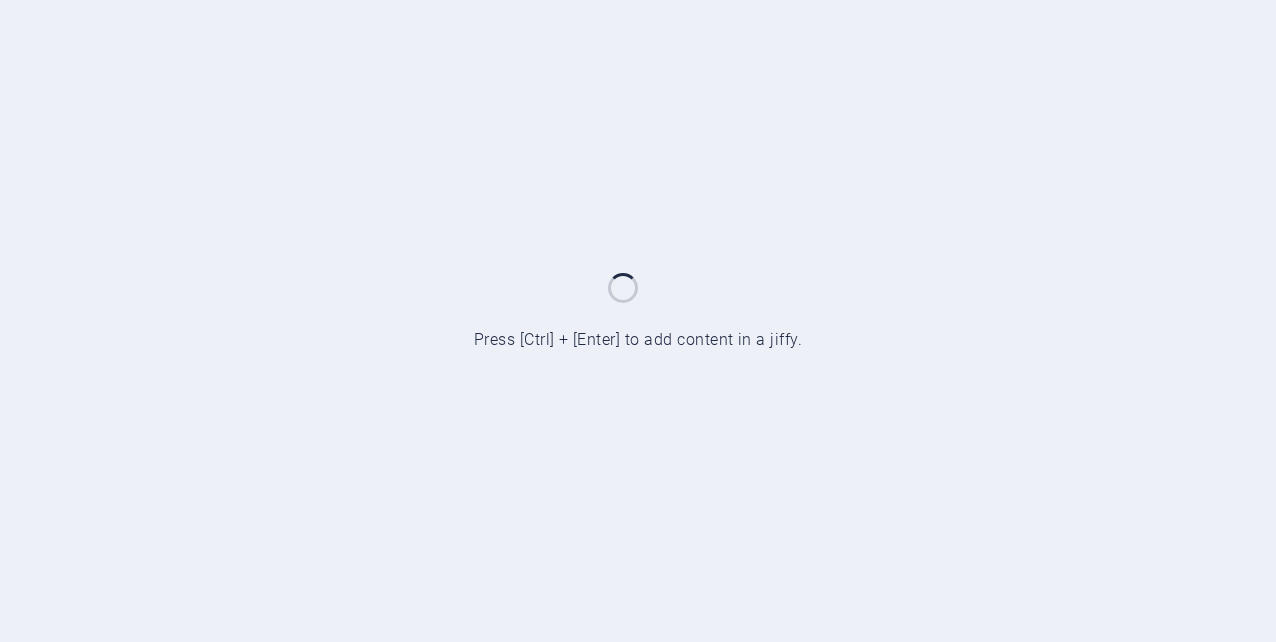 scroll, scrollTop: 0, scrollLeft: 0, axis: both 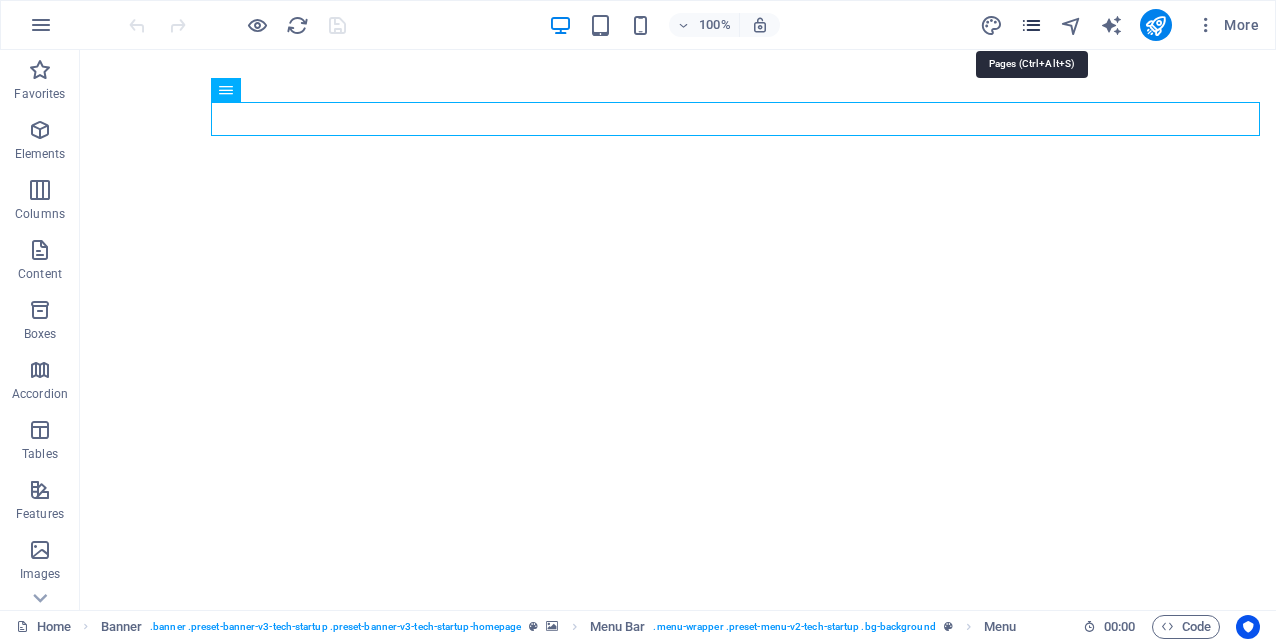 click at bounding box center [1031, 25] 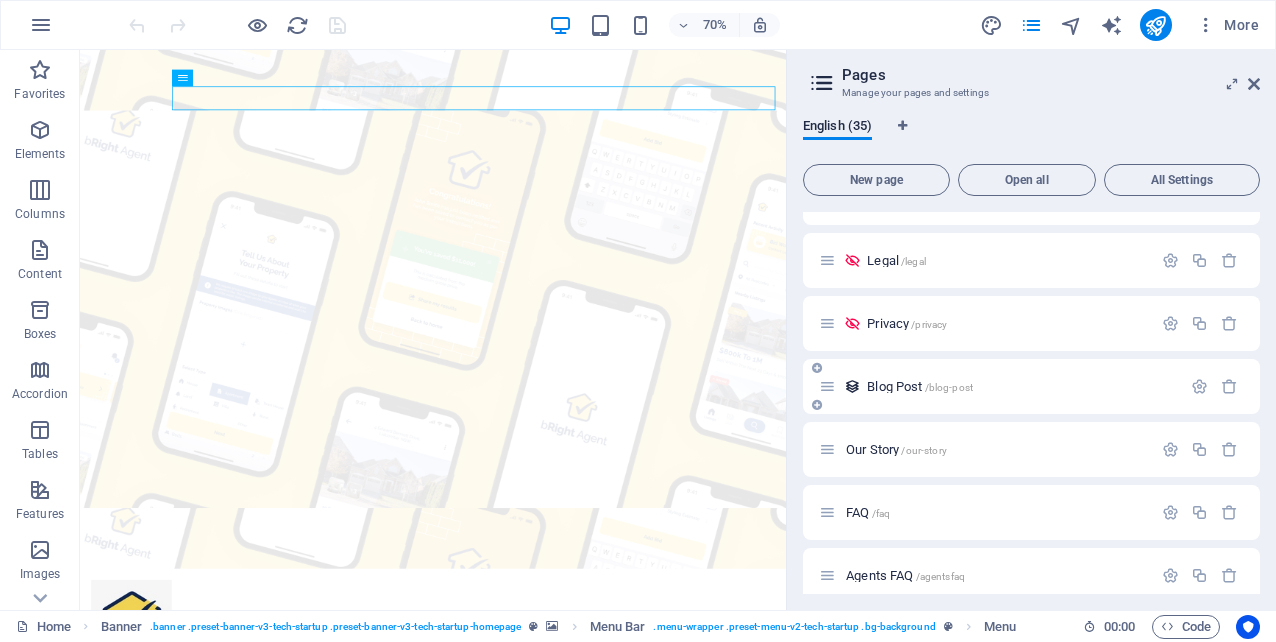 scroll, scrollTop: 363, scrollLeft: 0, axis: vertical 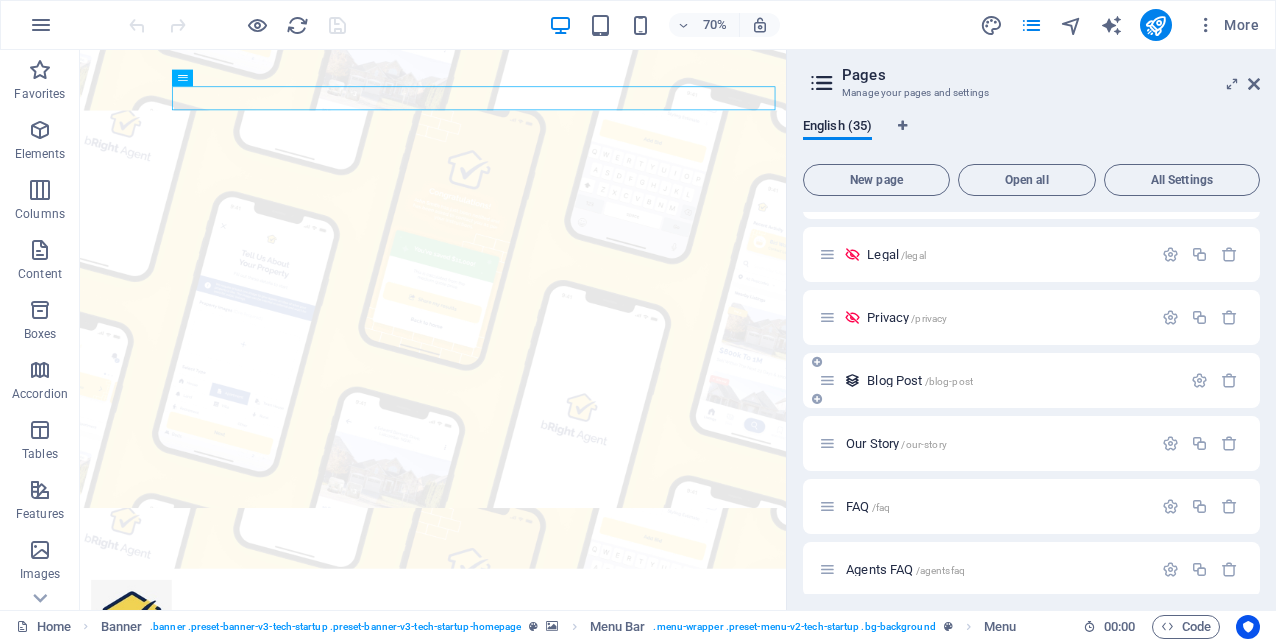 click on "Blog Post /blog-post" at bounding box center [920, 380] 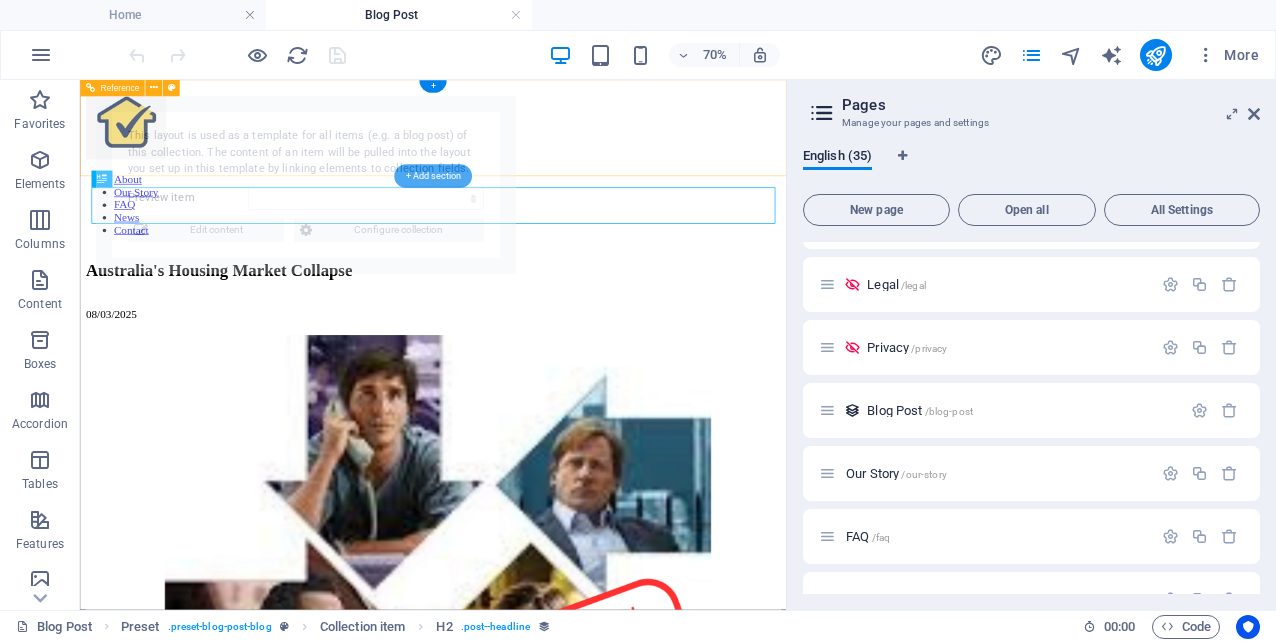 scroll, scrollTop: 0, scrollLeft: 0, axis: both 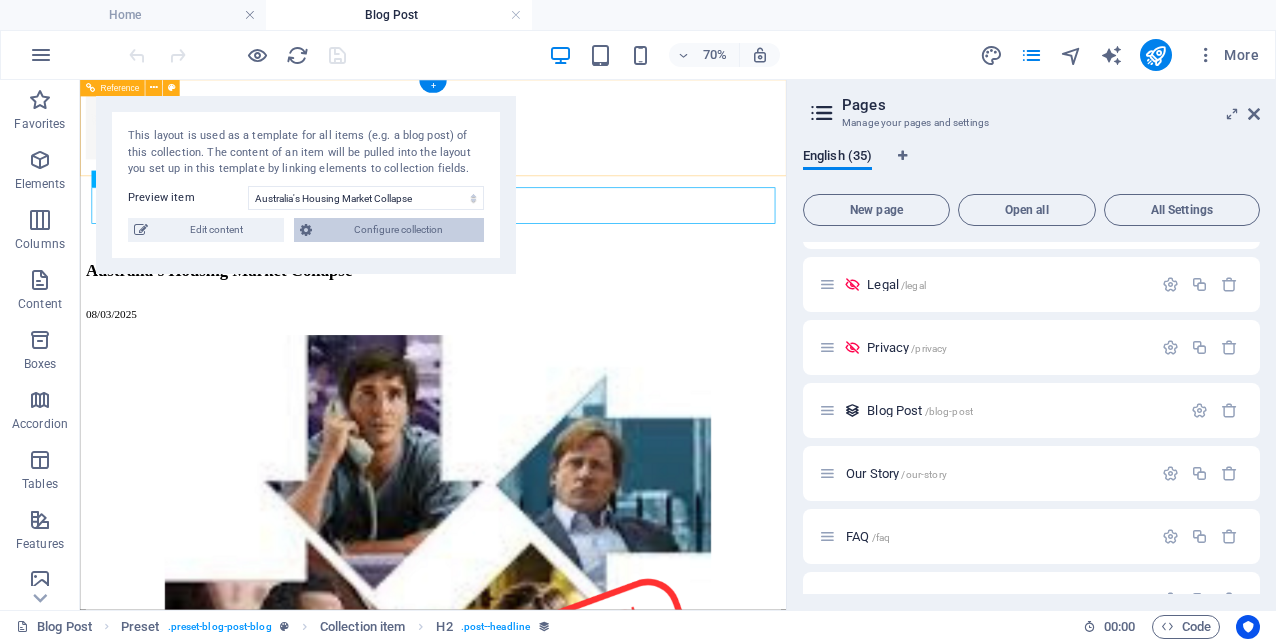 click on "Configure collection" at bounding box center (398, 230) 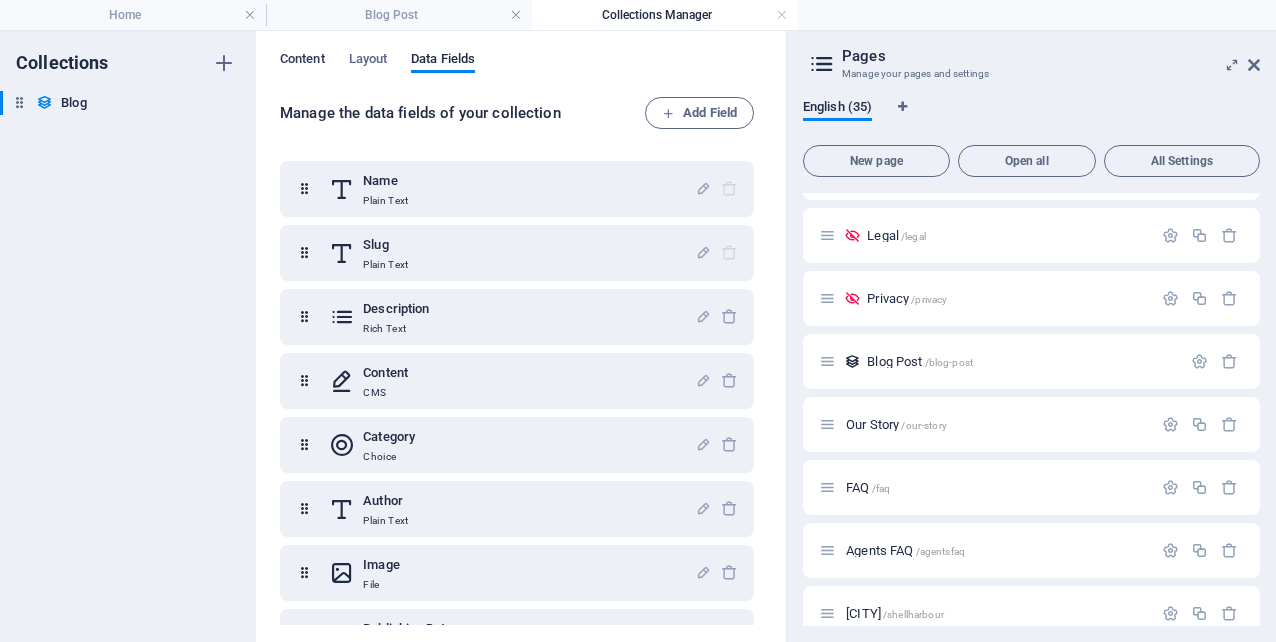 click on "Content" at bounding box center (302, 61) 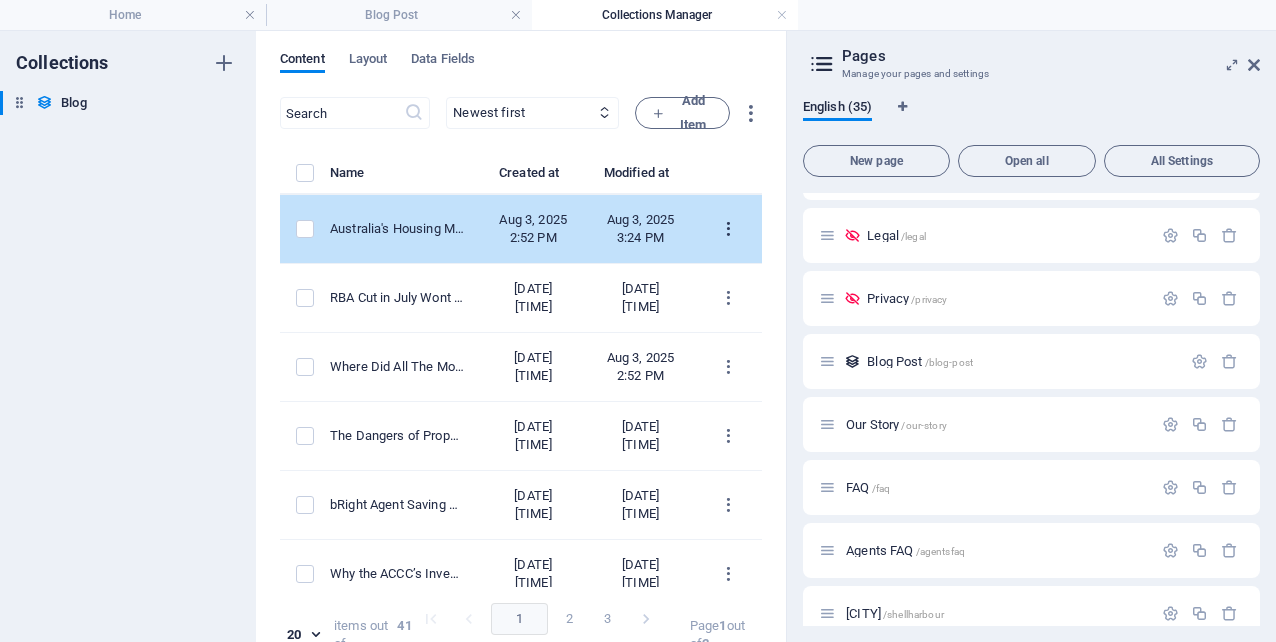 click at bounding box center (728, 229) 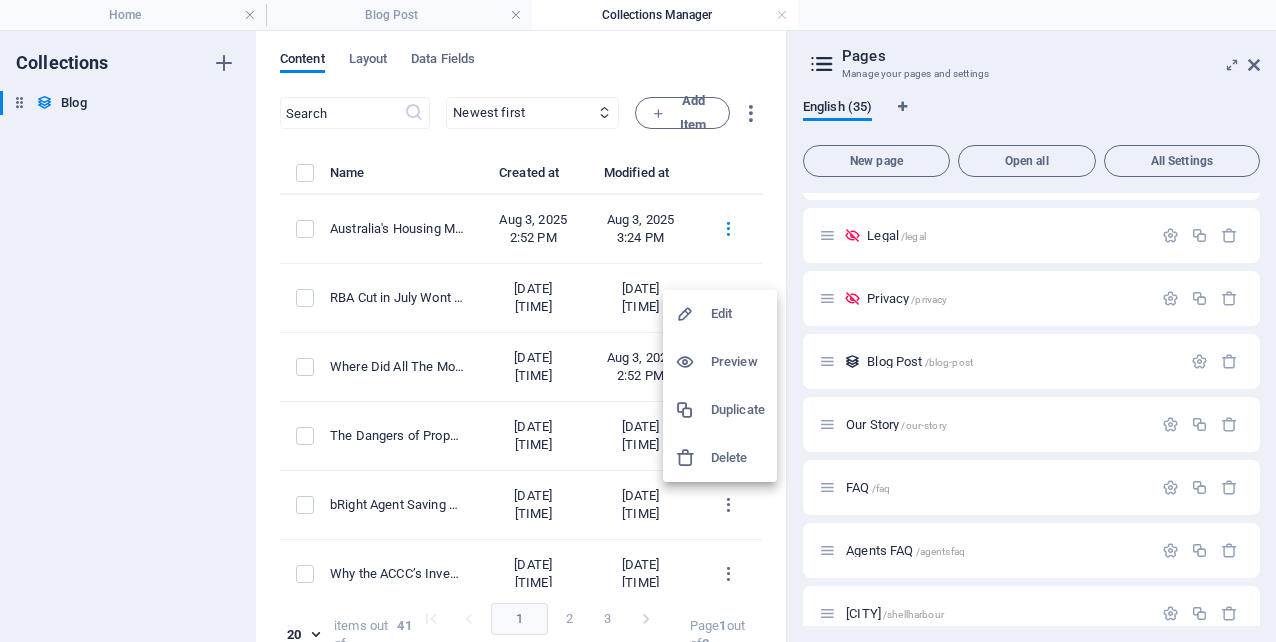 click on "Edit" at bounding box center (738, 314) 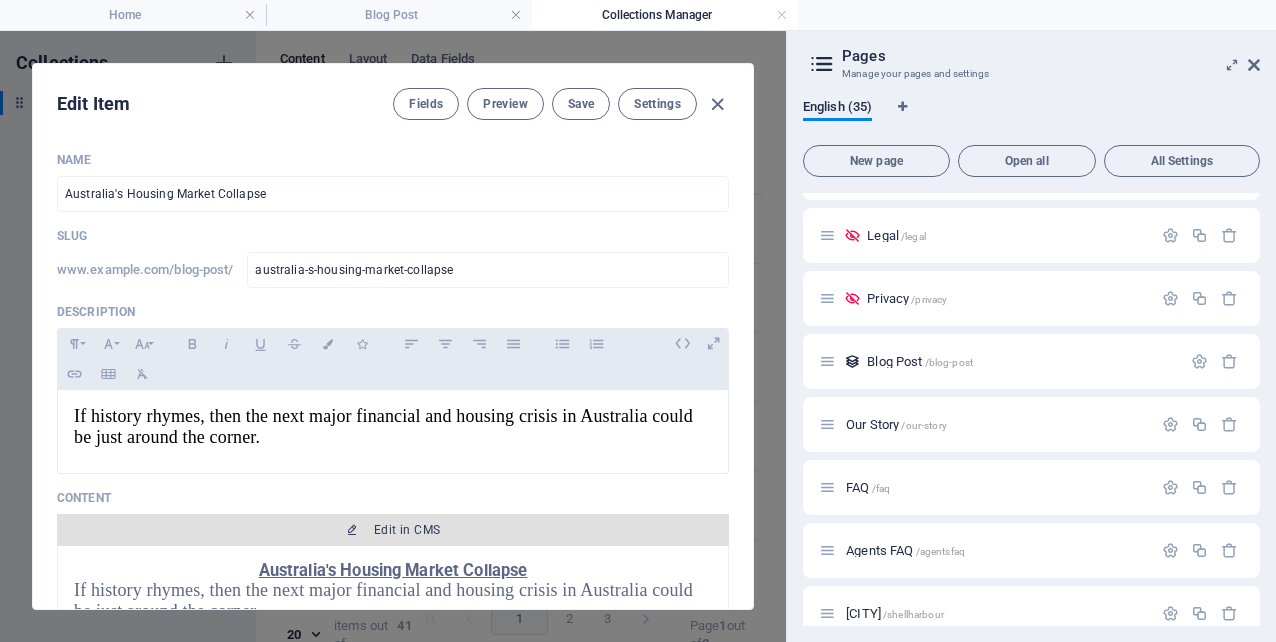 click on "Edit in CMS" at bounding box center (393, 530) 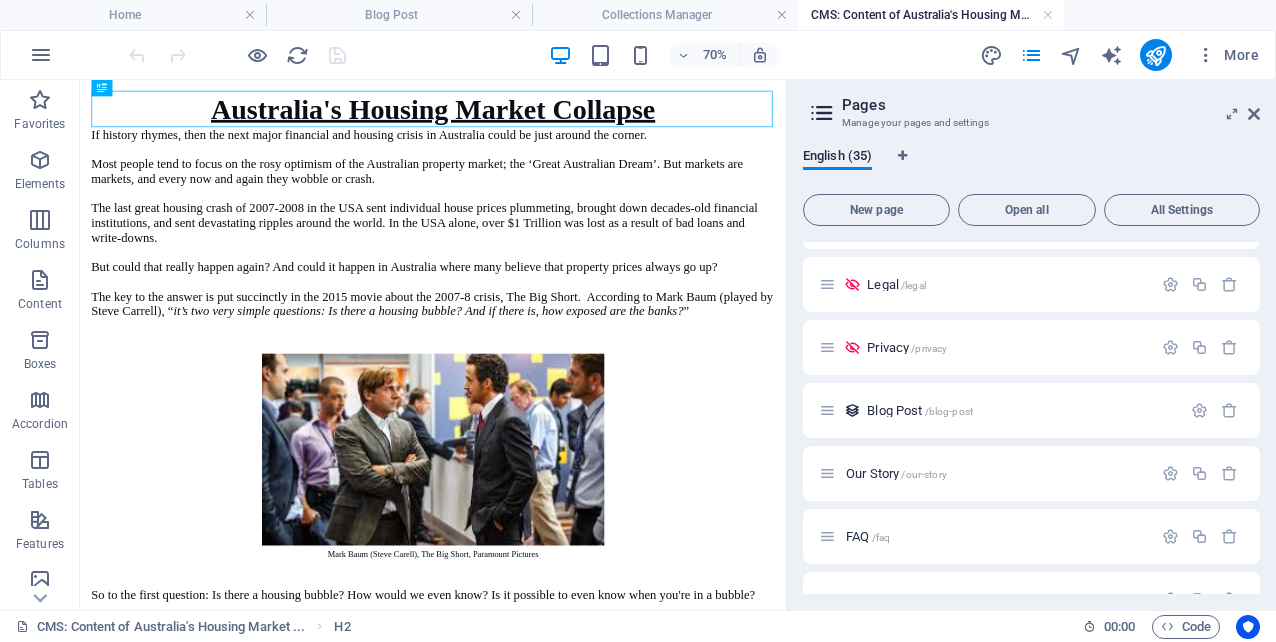 scroll, scrollTop: 0, scrollLeft: 0, axis: both 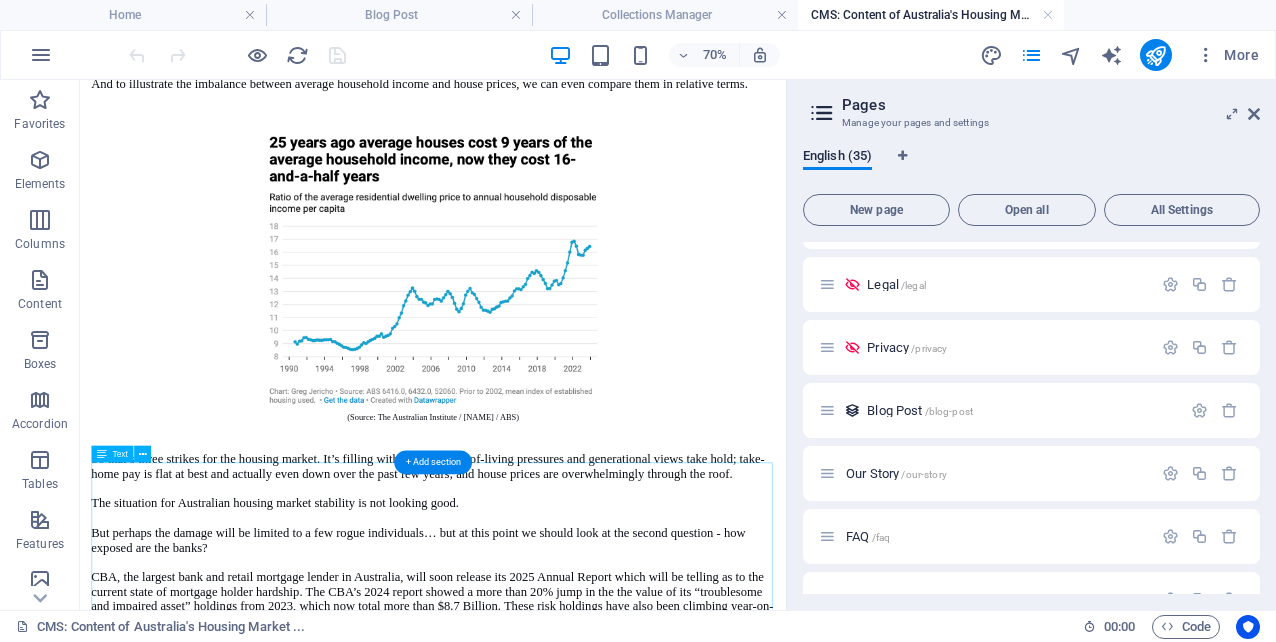 click on "So that’s three strikes for the housing market. It’s filling with fraud as cost-of-living pressures and generational views take hold; take-home pay is flat at best and actually even down over the past few years; and house prices are overwhelmingly through the roof. The situation for Australian housing market stability is not looking good. But perhaps the damage will be limited to a few rogue individuals… but at this point we should look at the second question - how exposed are the banks?" at bounding box center (584, 727) 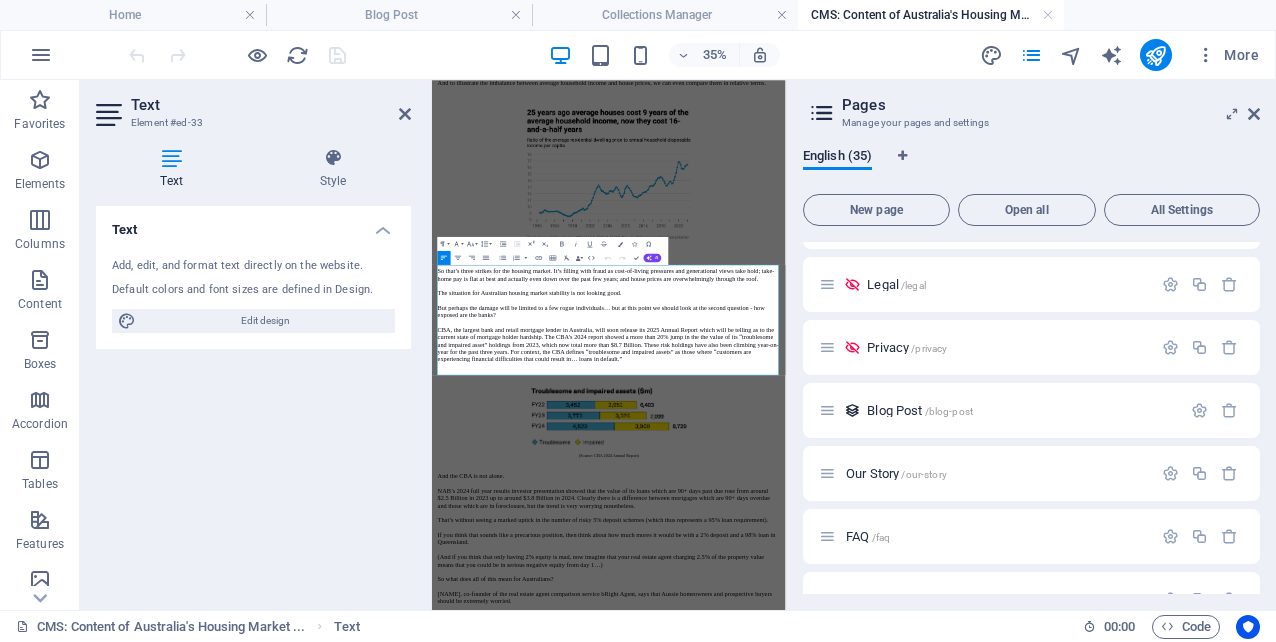 click on "But perhaps the damage will be limited to a few rogue individuals… but at this point we should look at the second question - how exposed are the banks?" at bounding box center [915, 740] 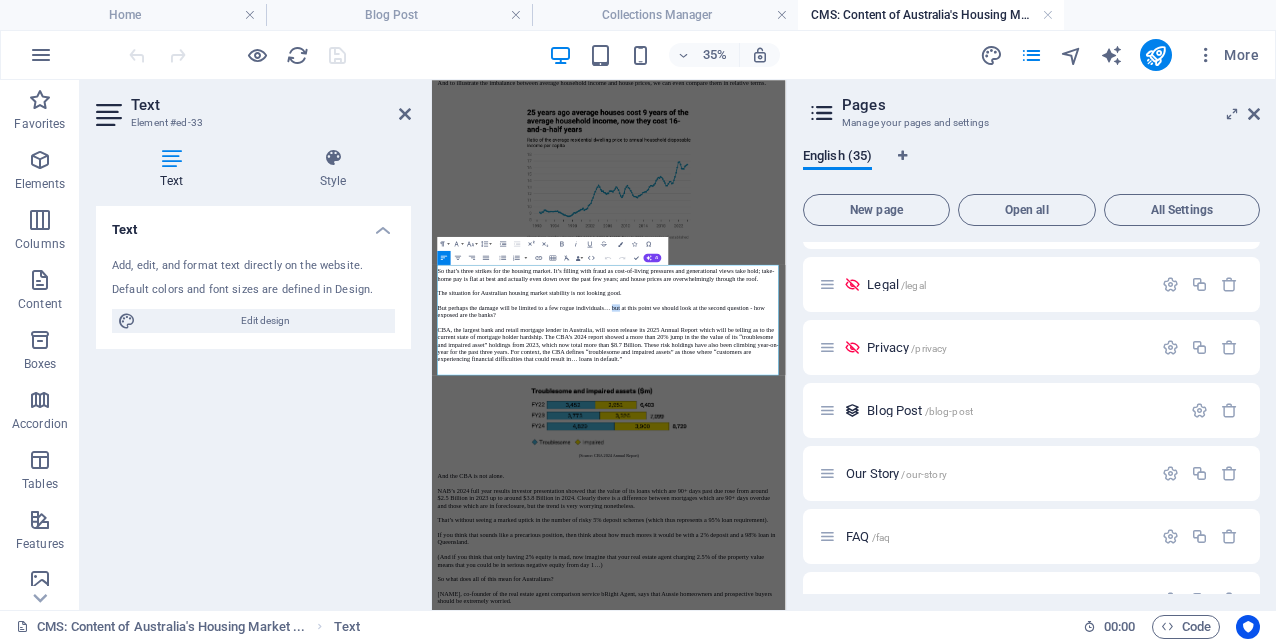 click on "But perhaps the damage will be limited to a few rogue individuals… but at this point we should look at the second question - how exposed are the banks?" at bounding box center [915, 740] 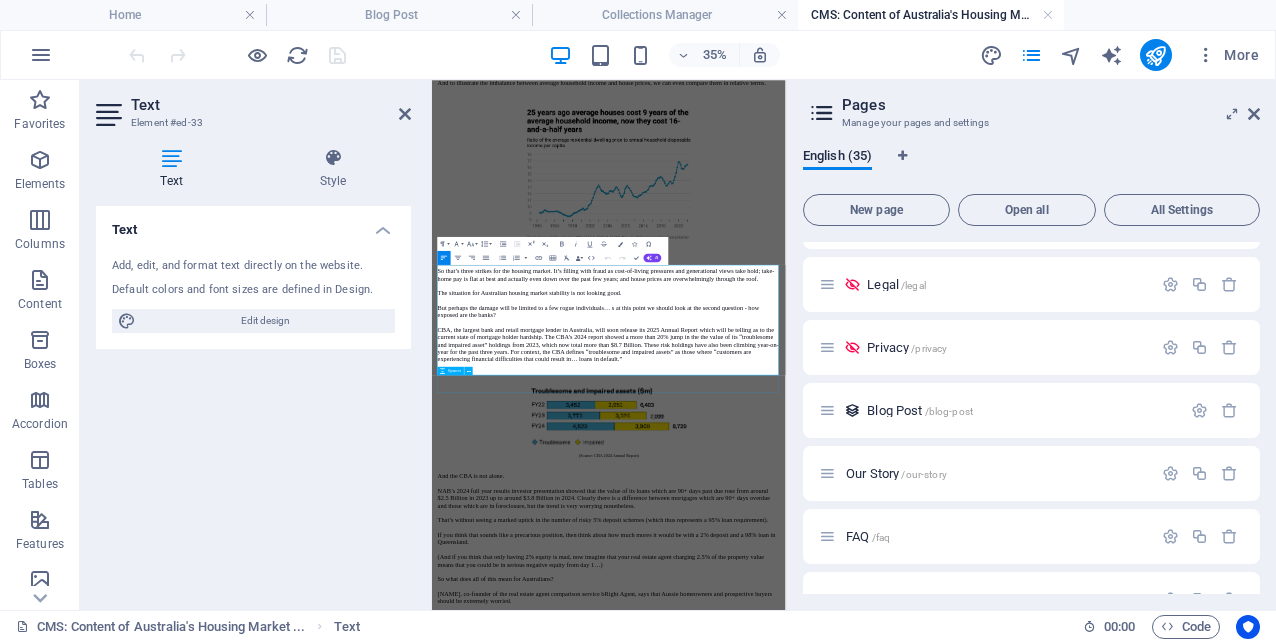type 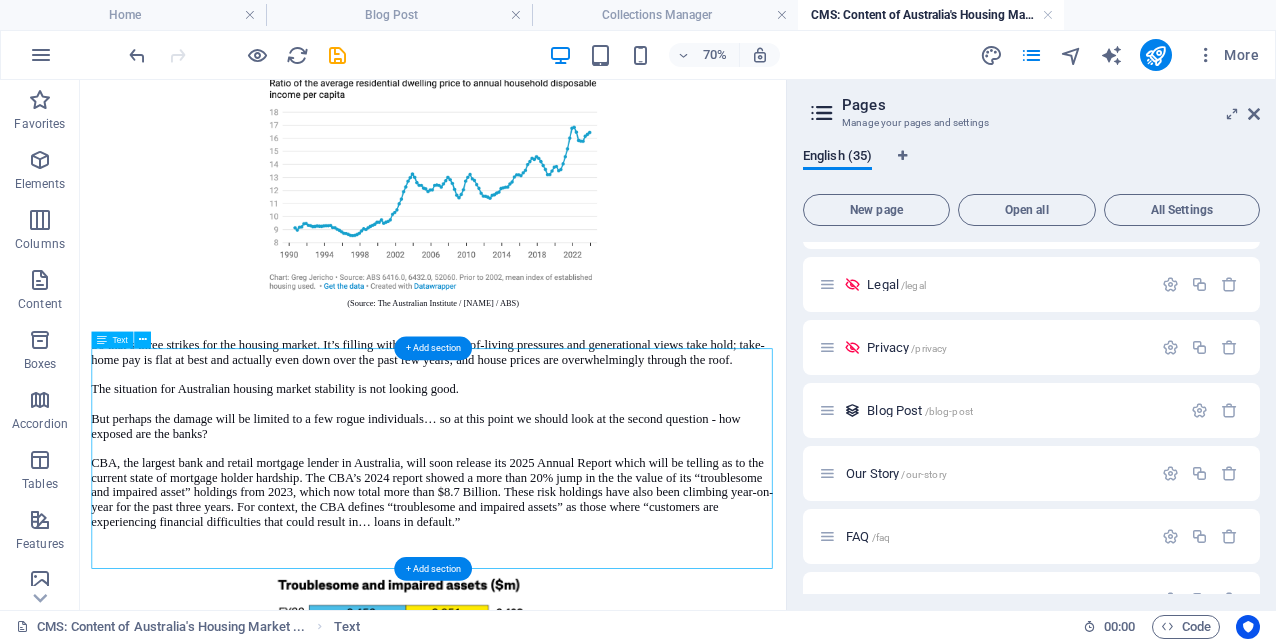 scroll, scrollTop: 2166, scrollLeft: 0, axis: vertical 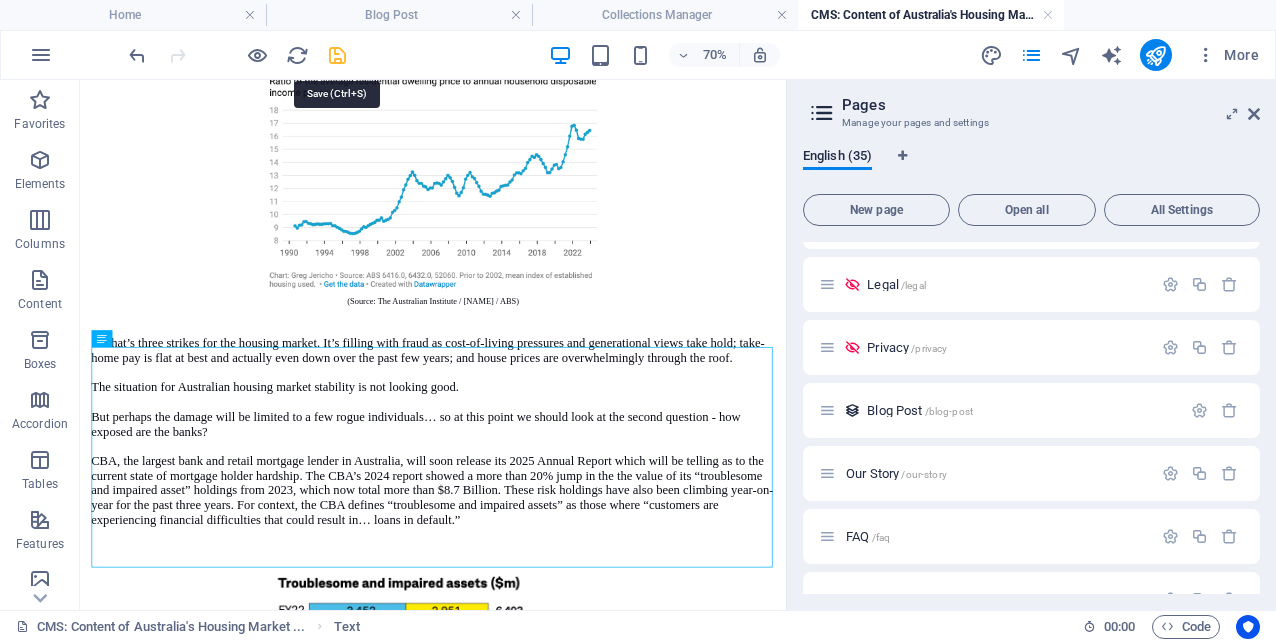 drag, startPoint x: 336, startPoint y: 52, endPoint x: 487, endPoint y: 361, distance: 343.9215 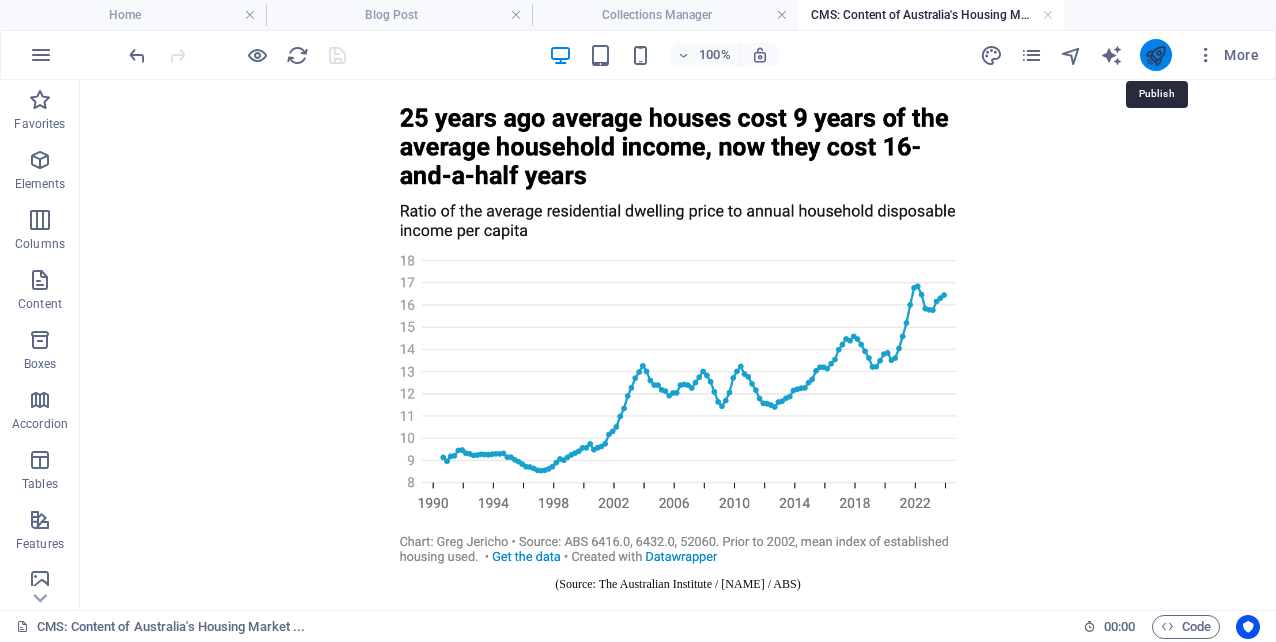 click at bounding box center (1155, 55) 